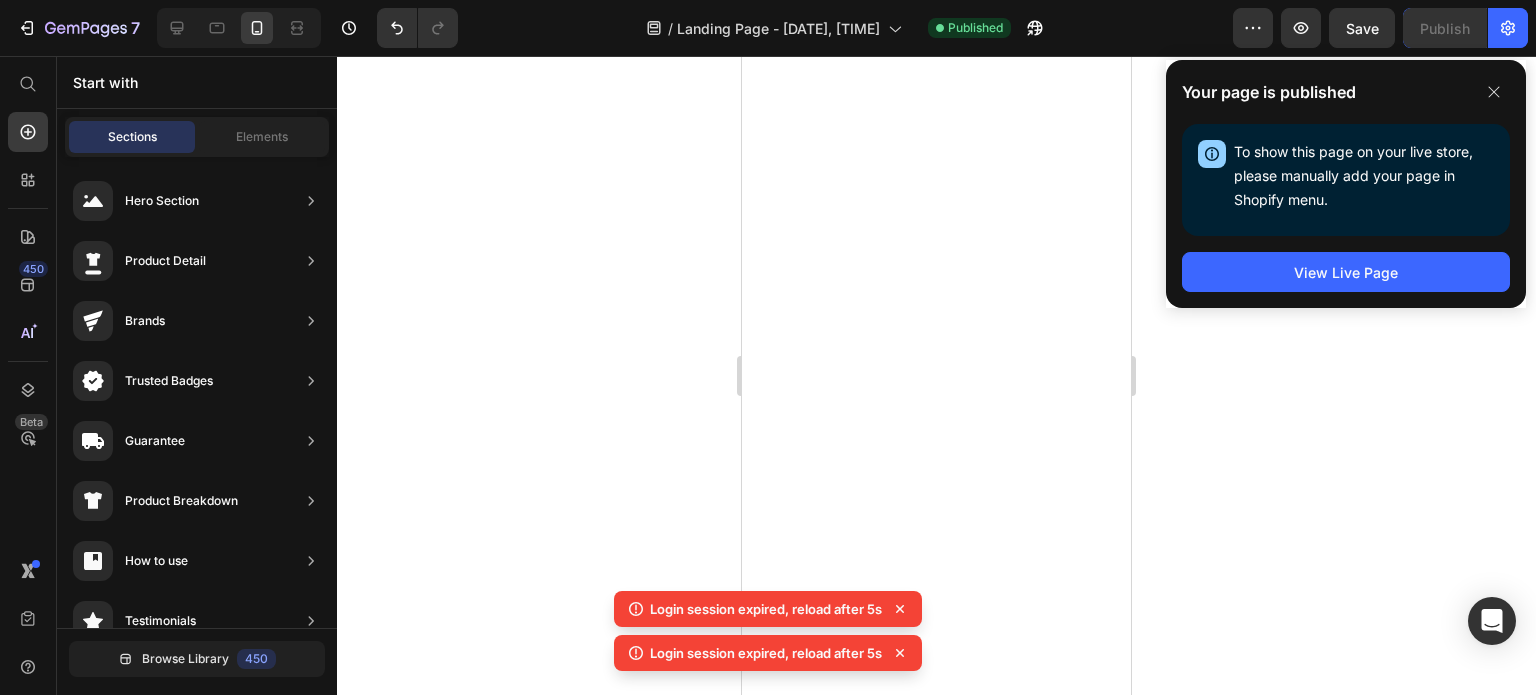 scroll, scrollTop: 0, scrollLeft: 0, axis: both 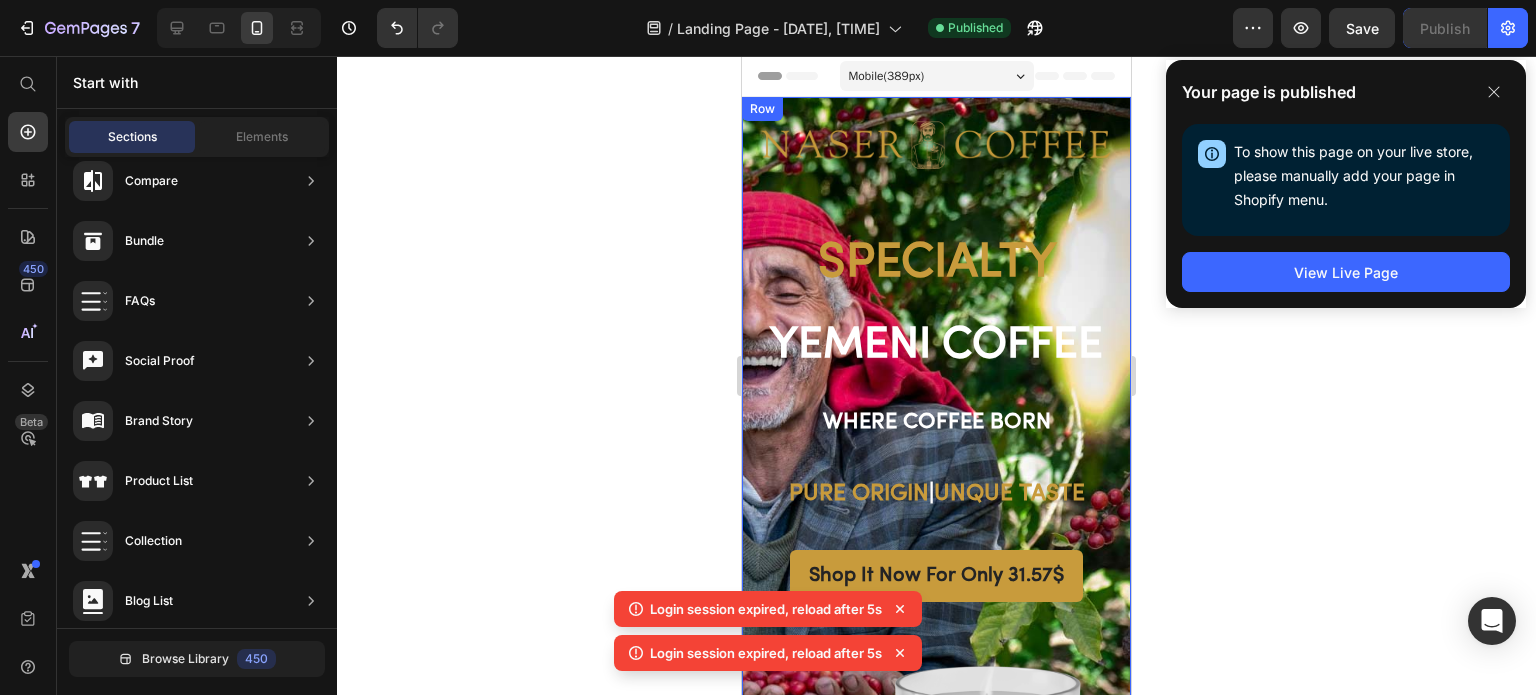 click on "Image Specialty Heading YEMENI COFFEE Heading Where coffee born Heading PURE ORIGIN | UNQUE TASTE Text block Shop It Now For Only 31.57$ Button" at bounding box center (936, 367) 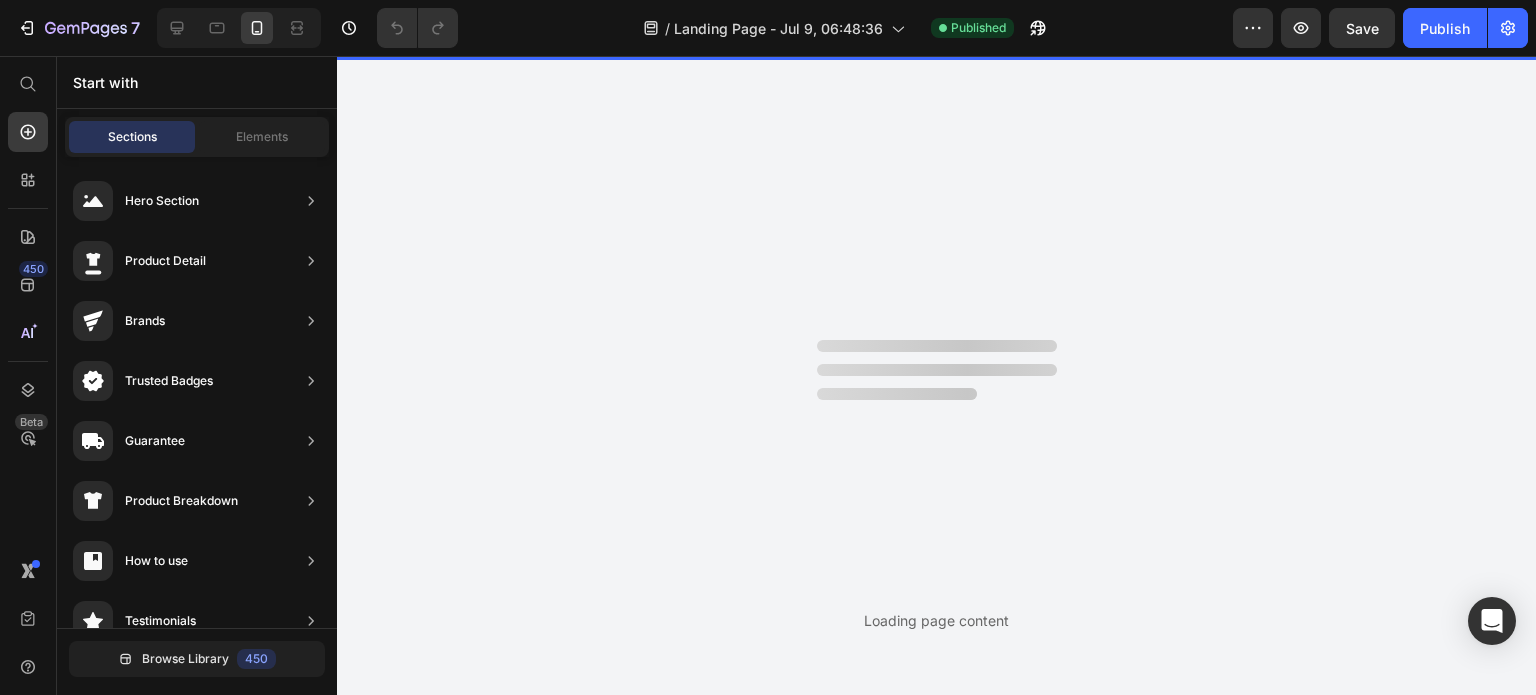 scroll, scrollTop: 0, scrollLeft: 0, axis: both 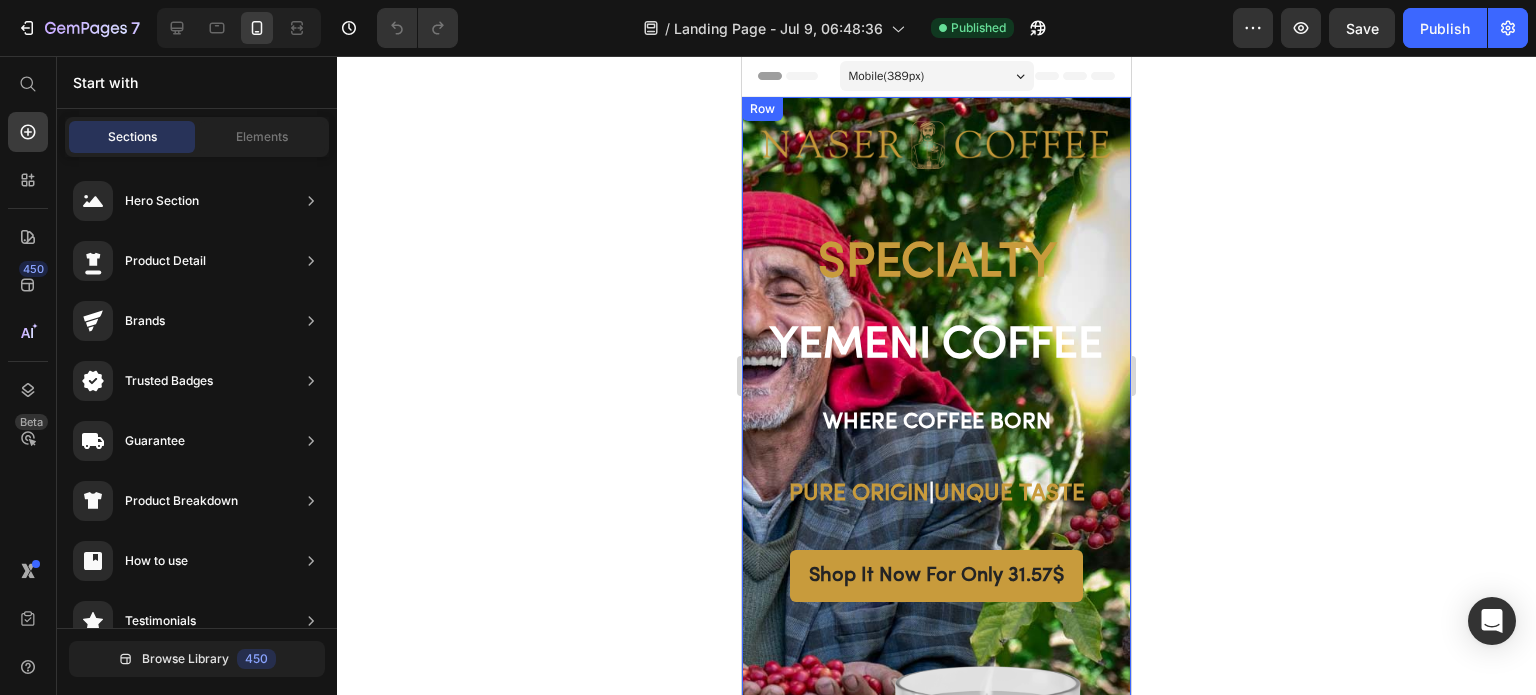 click on "Image Specialty Heading YEMENI COFFEE Heading Where coffee born Heading PURE ORIGIN | UNQUE TASTE Text block Shop It Now For Only 31.57$ Button" at bounding box center (936, 367) 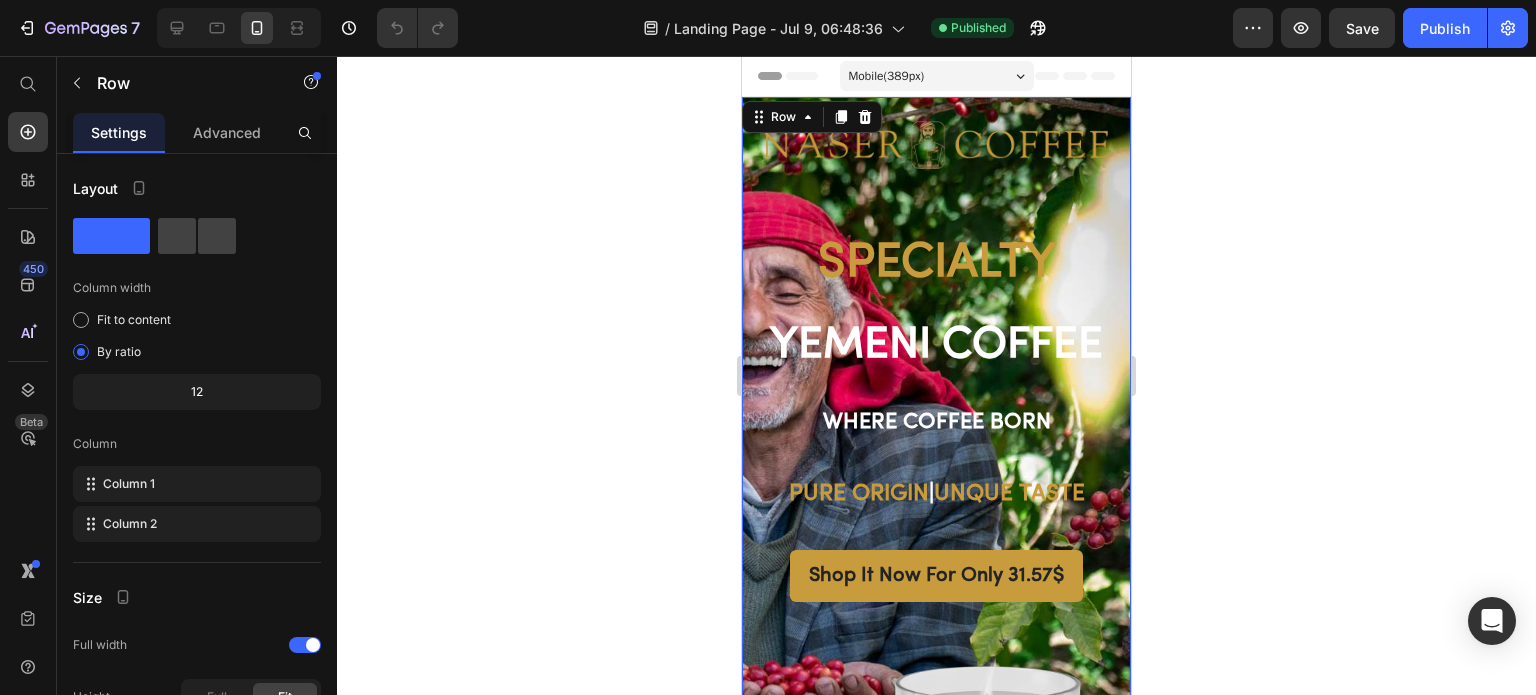 scroll, scrollTop: 500, scrollLeft: 0, axis: vertical 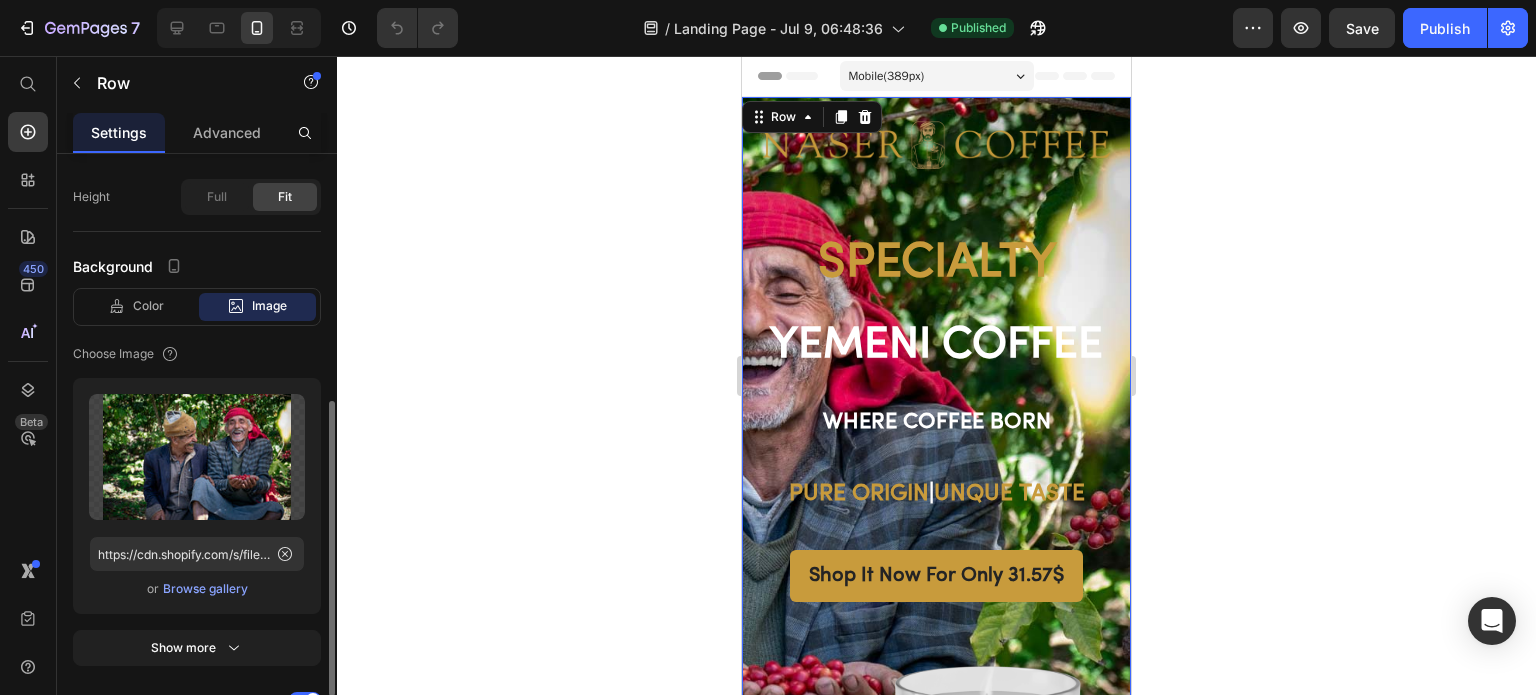 click 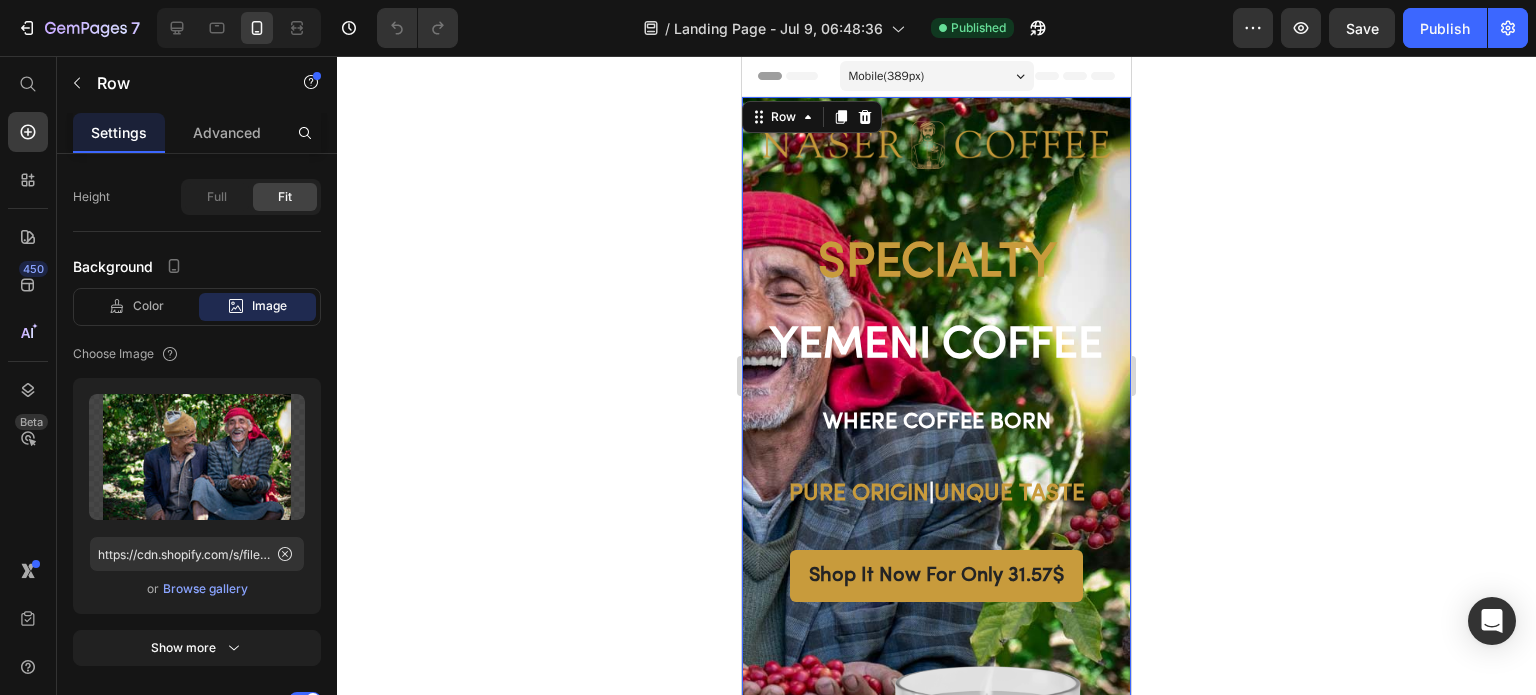click 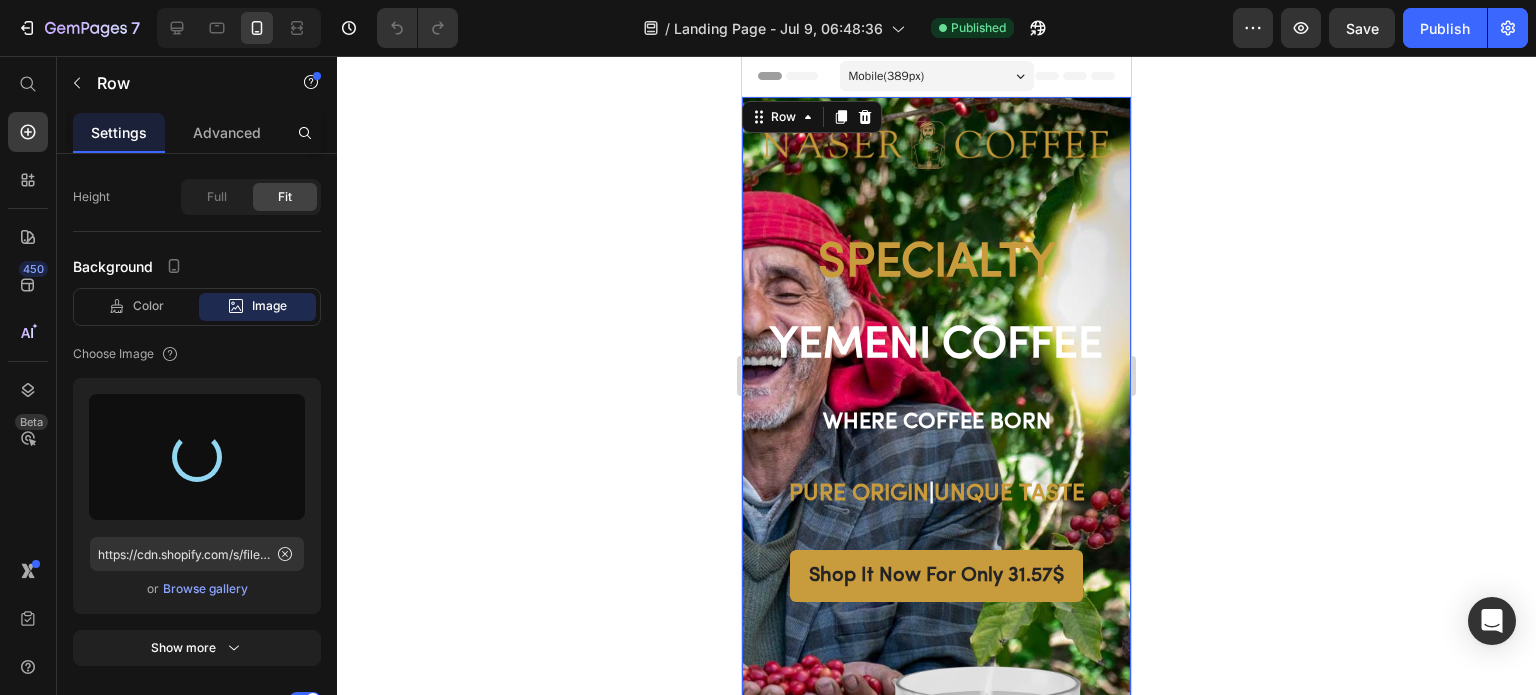 type on "https://cdn.shopify.com/s/files/1/0689/2902/8270/files/gempages_560776313170822234-9dced8e3-677e-425c-a282-2dc79e5a2ef0.png" 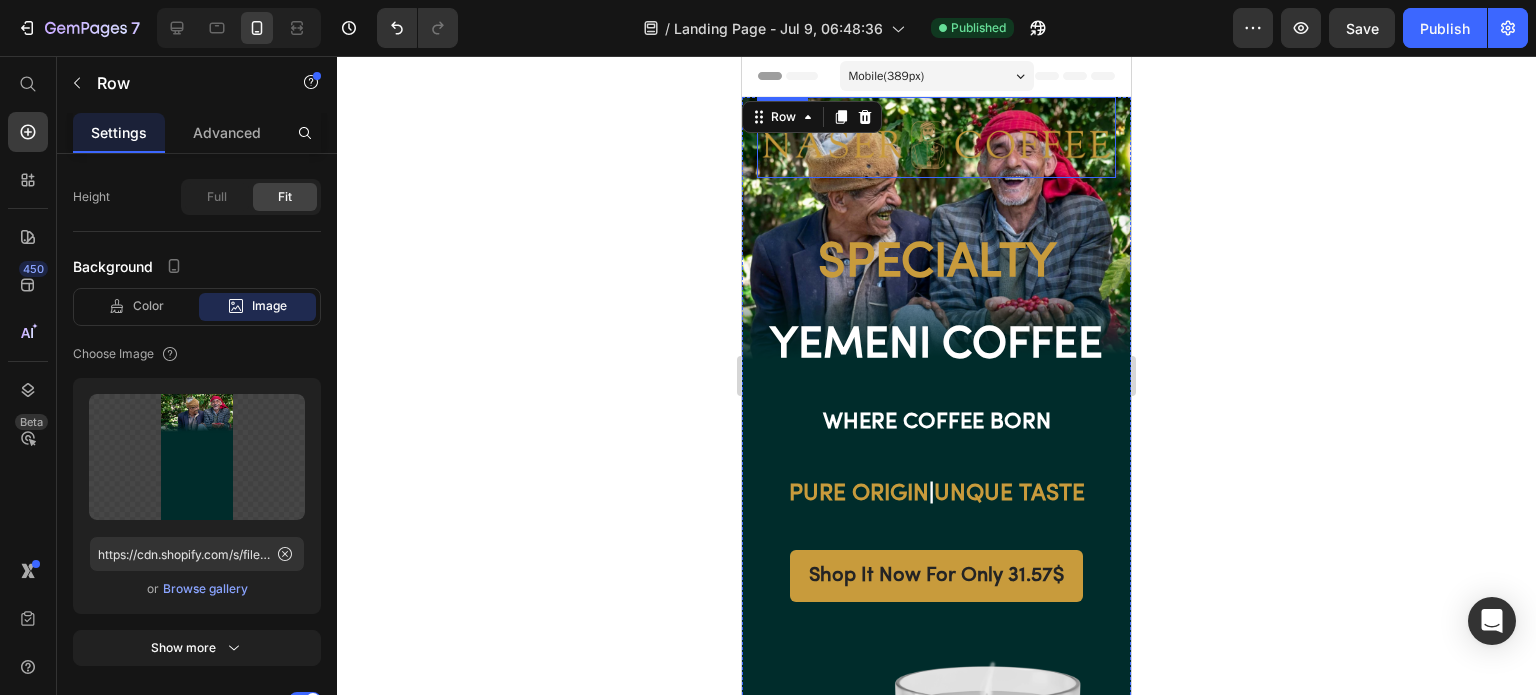 click at bounding box center (936, 137) 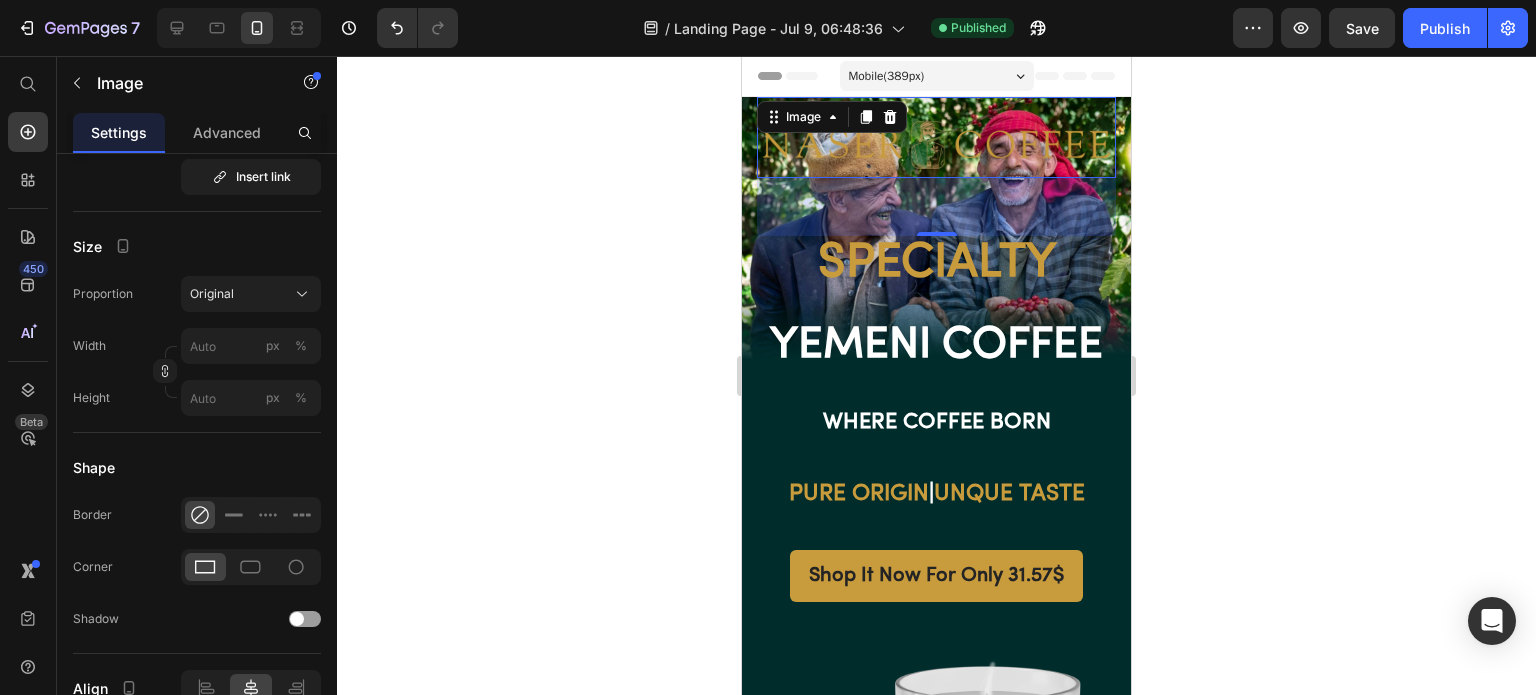 scroll, scrollTop: 0, scrollLeft: 0, axis: both 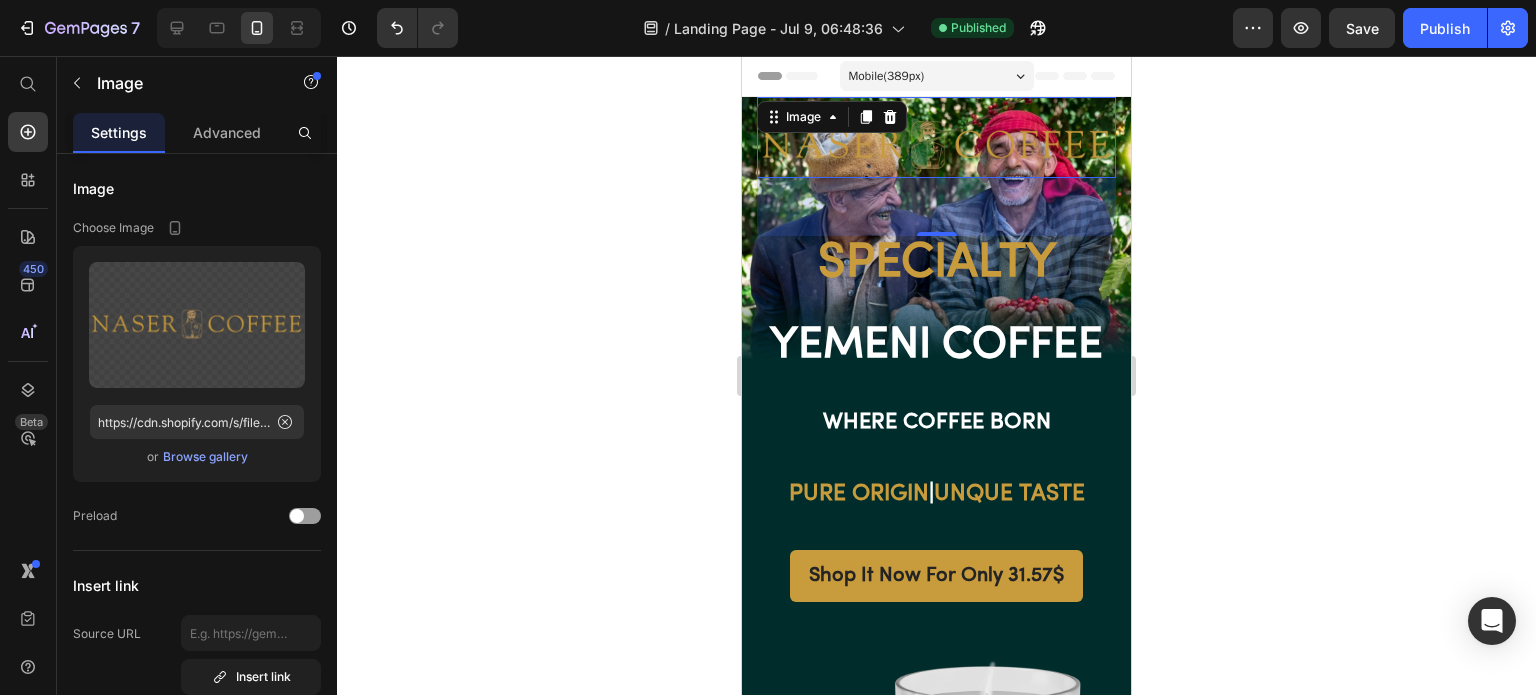 click at bounding box center [936, 137] 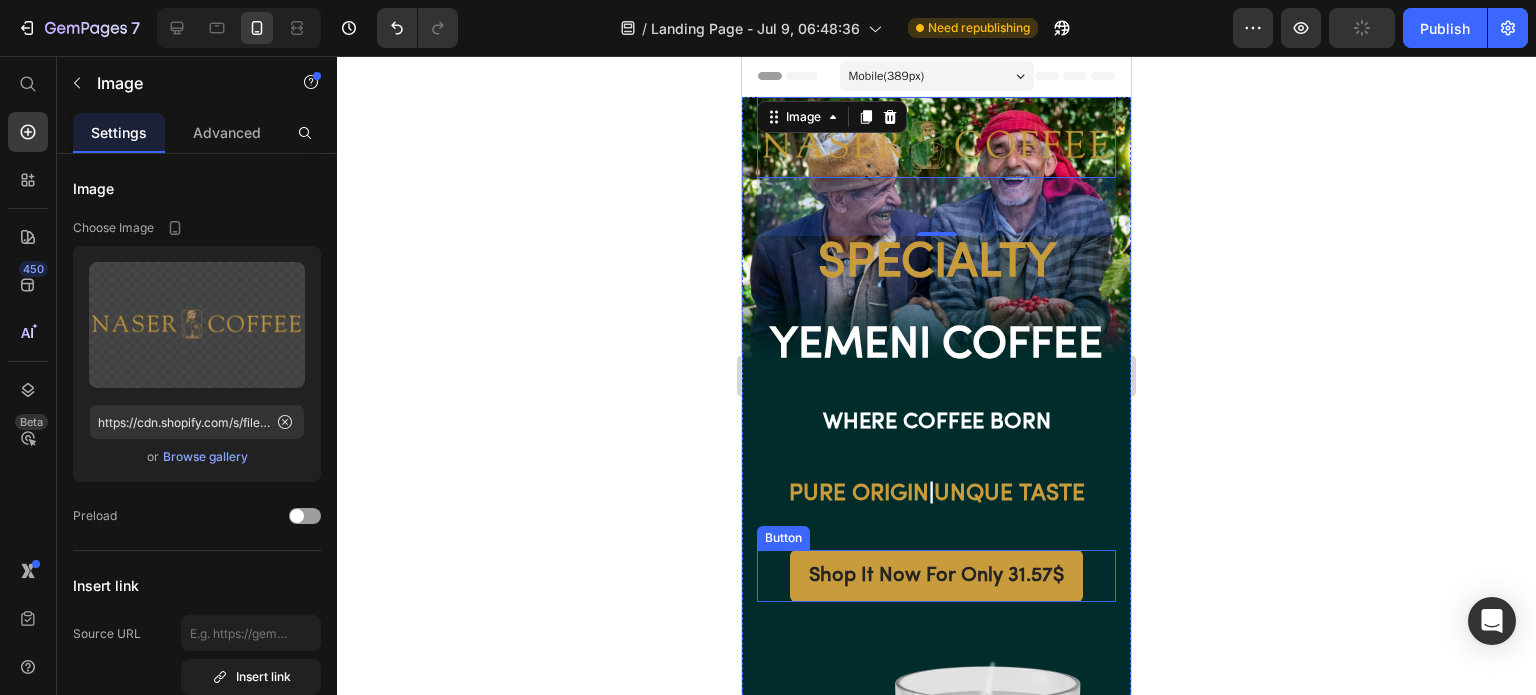 scroll, scrollTop: 300, scrollLeft: 0, axis: vertical 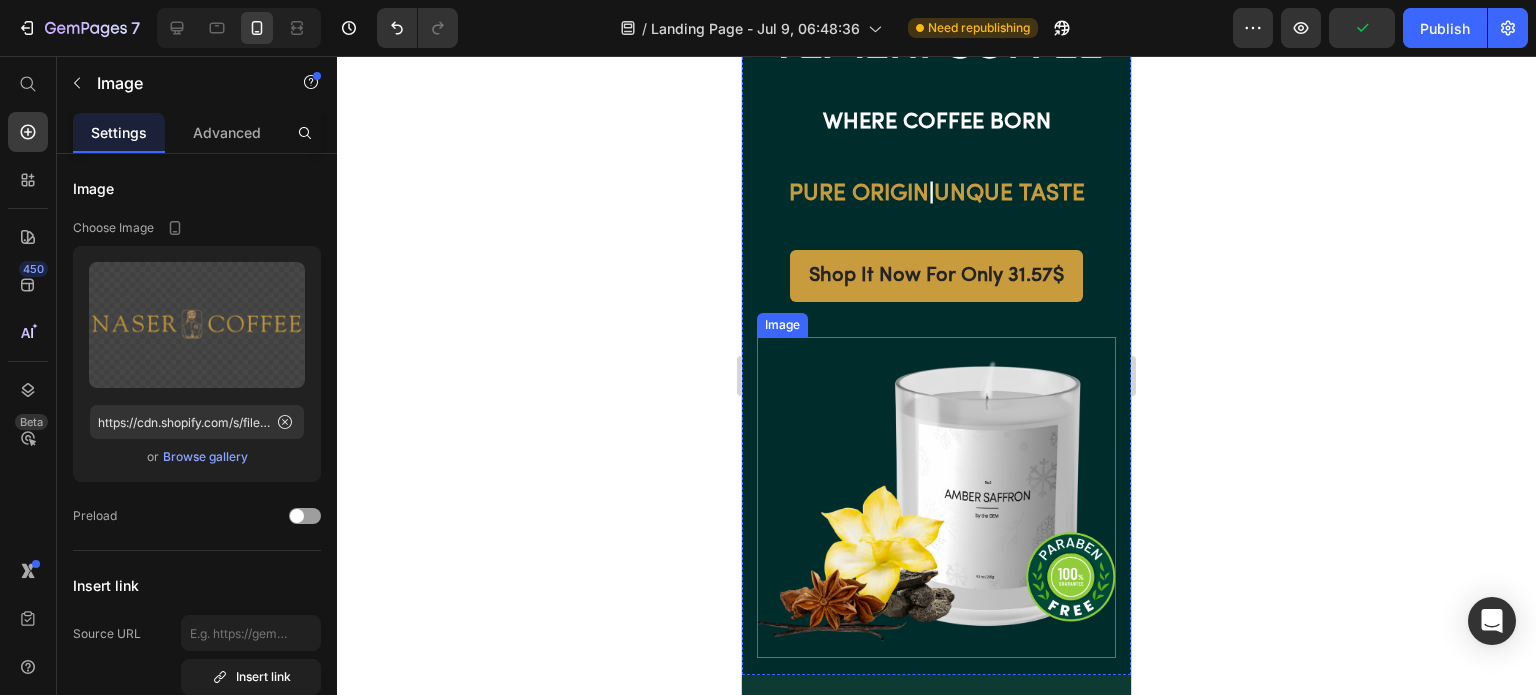click at bounding box center [936, 497] 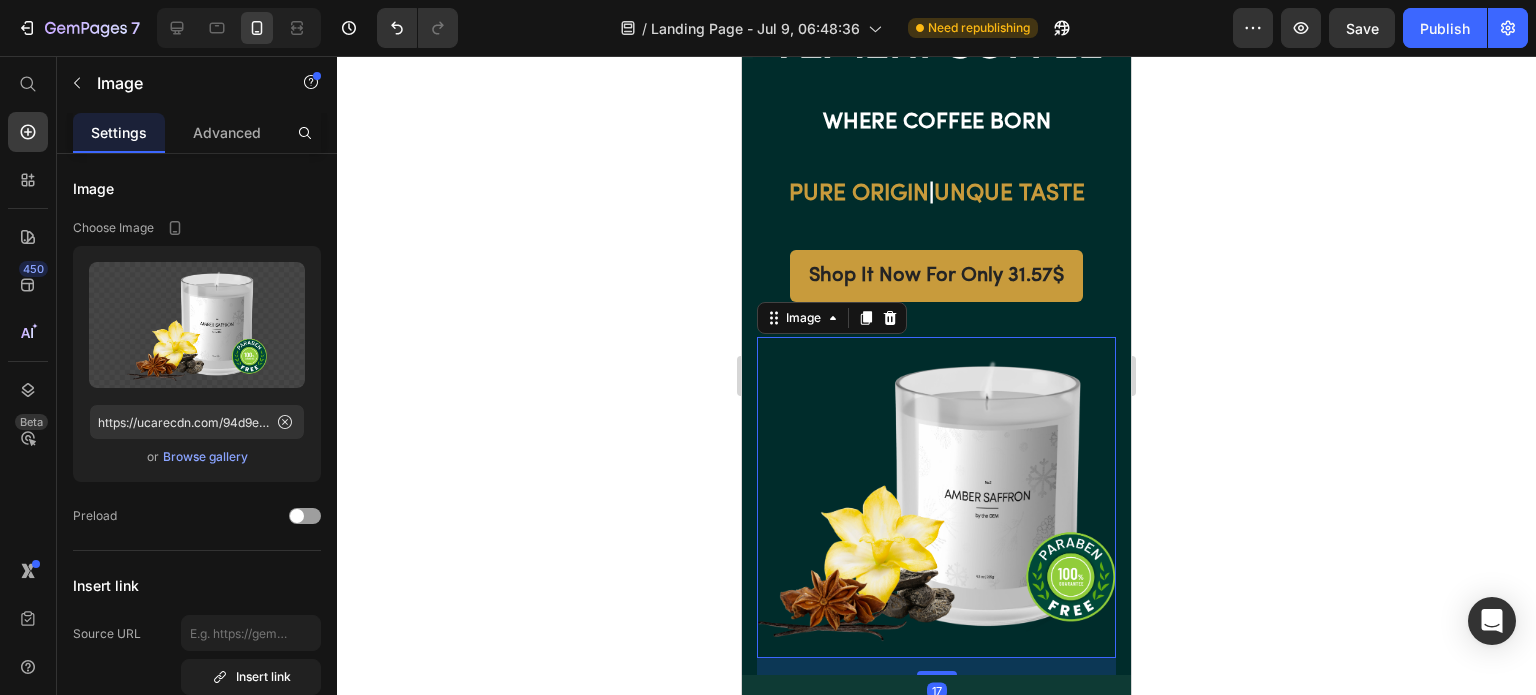click 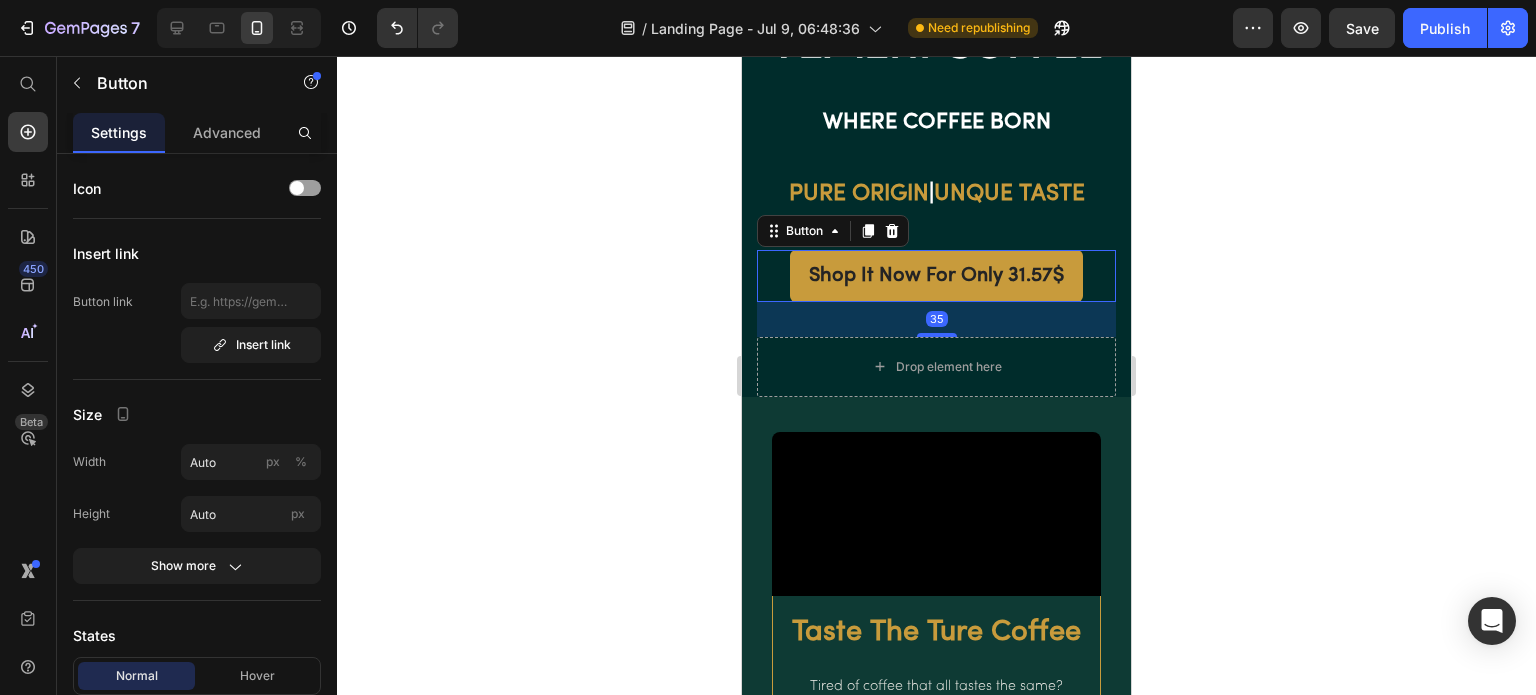 click on "Shop It Now For Only 31.57$ Button 35" at bounding box center (936, 276) 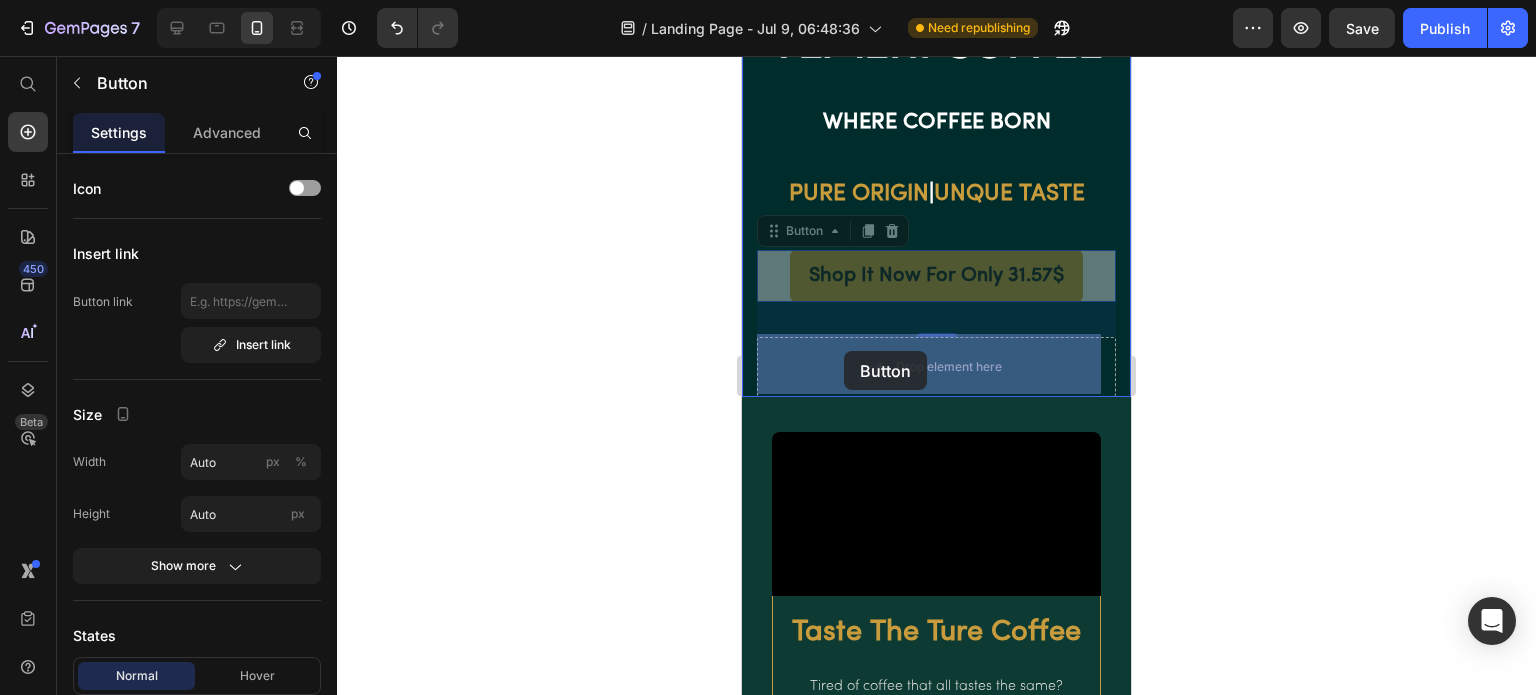 drag, startPoint x: 796, startPoint y: 225, endPoint x: 844, endPoint y: 351, distance: 134.83324 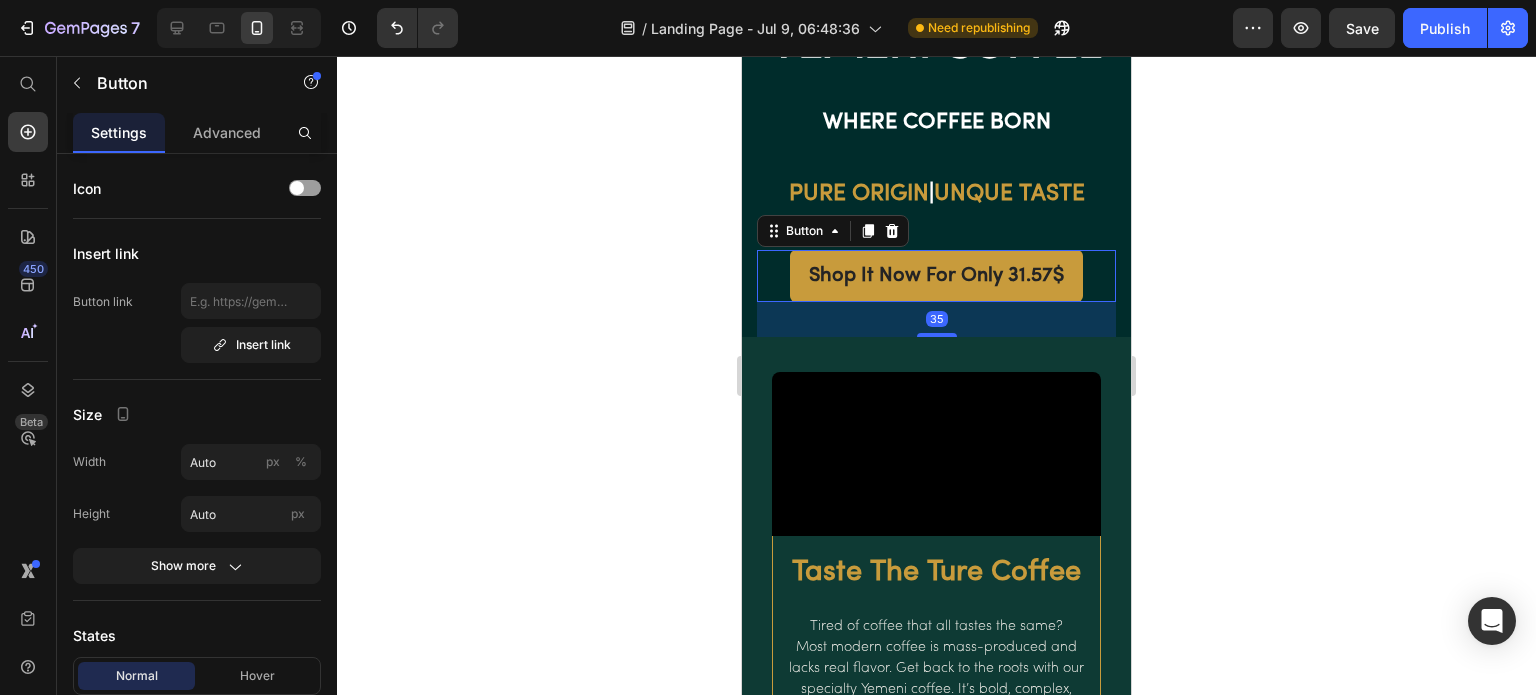 click 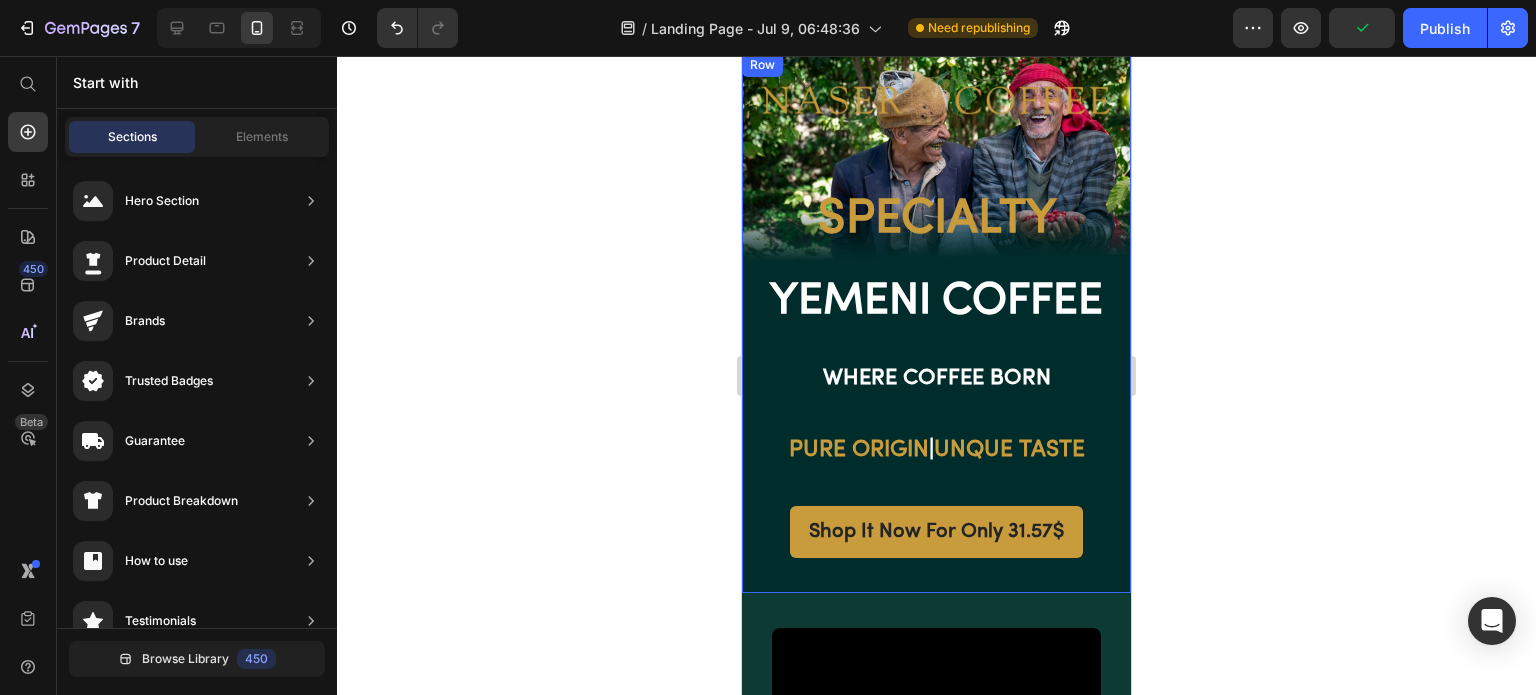 scroll, scrollTop: 0, scrollLeft: 0, axis: both 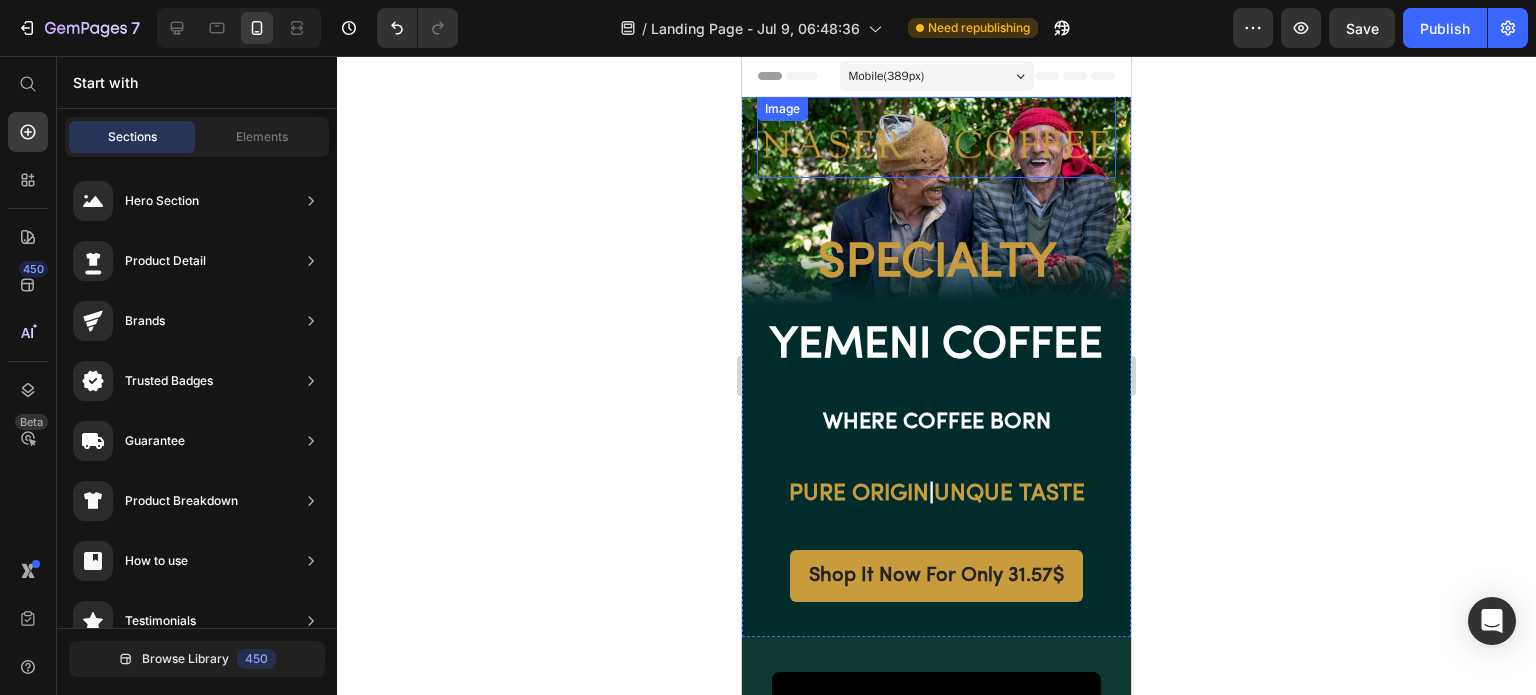 click at bounding box center [936, 137] 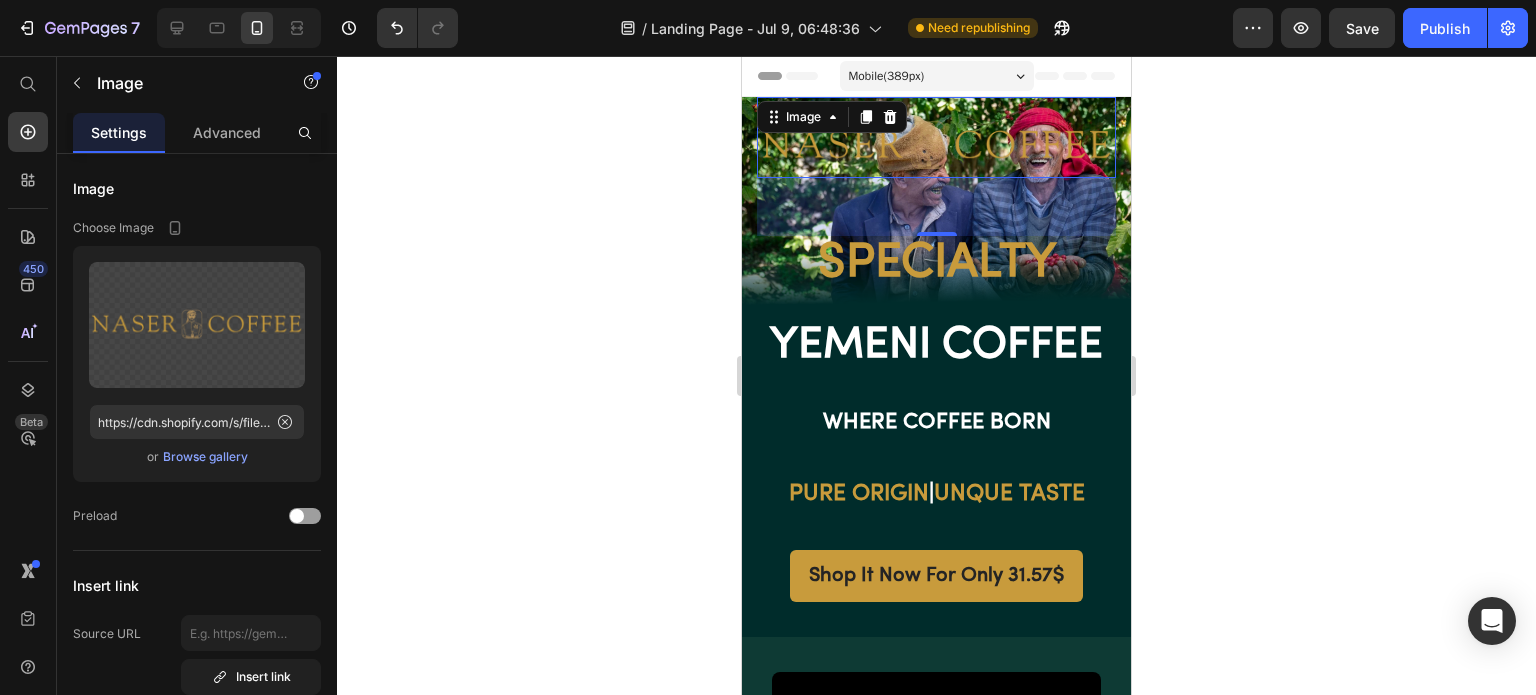 click on "Advanced" at bounding box center [227, 132] 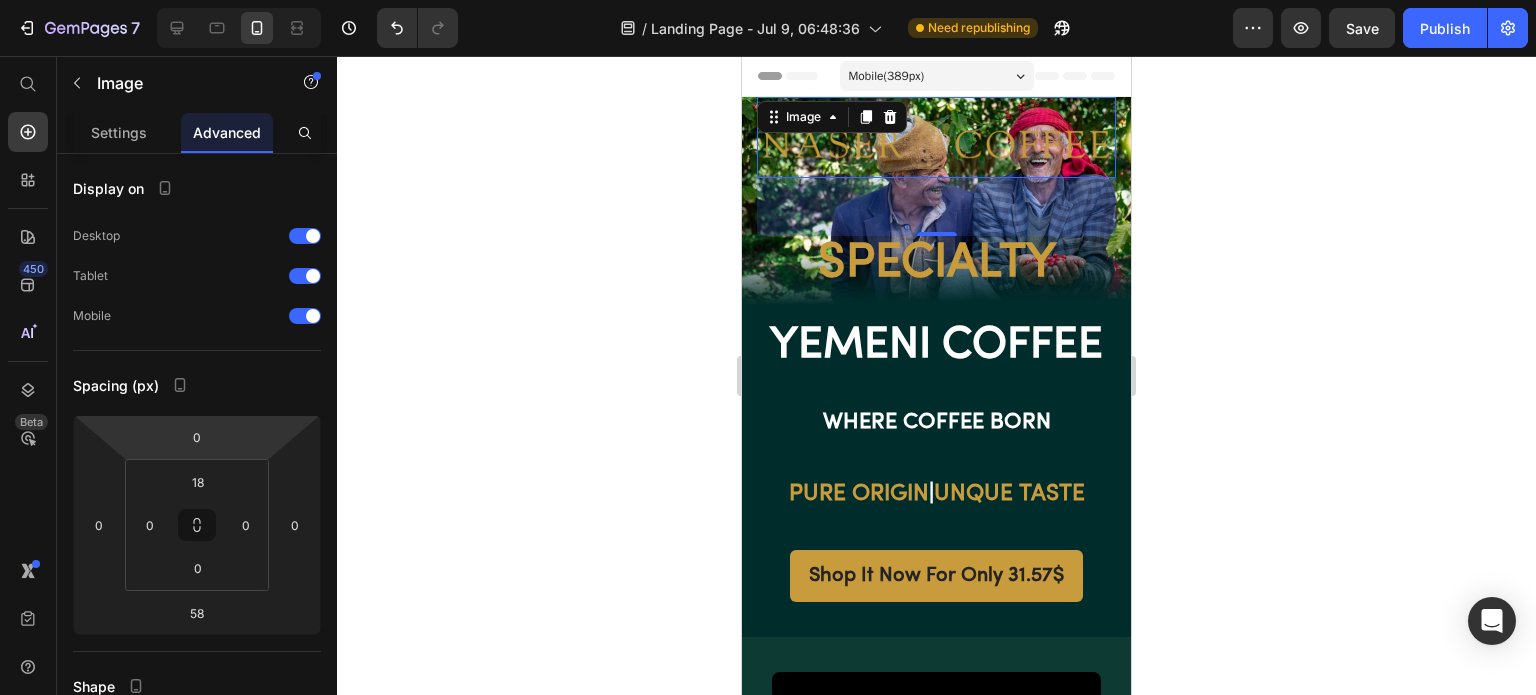 click on "0" at bounding box center (197, 437) 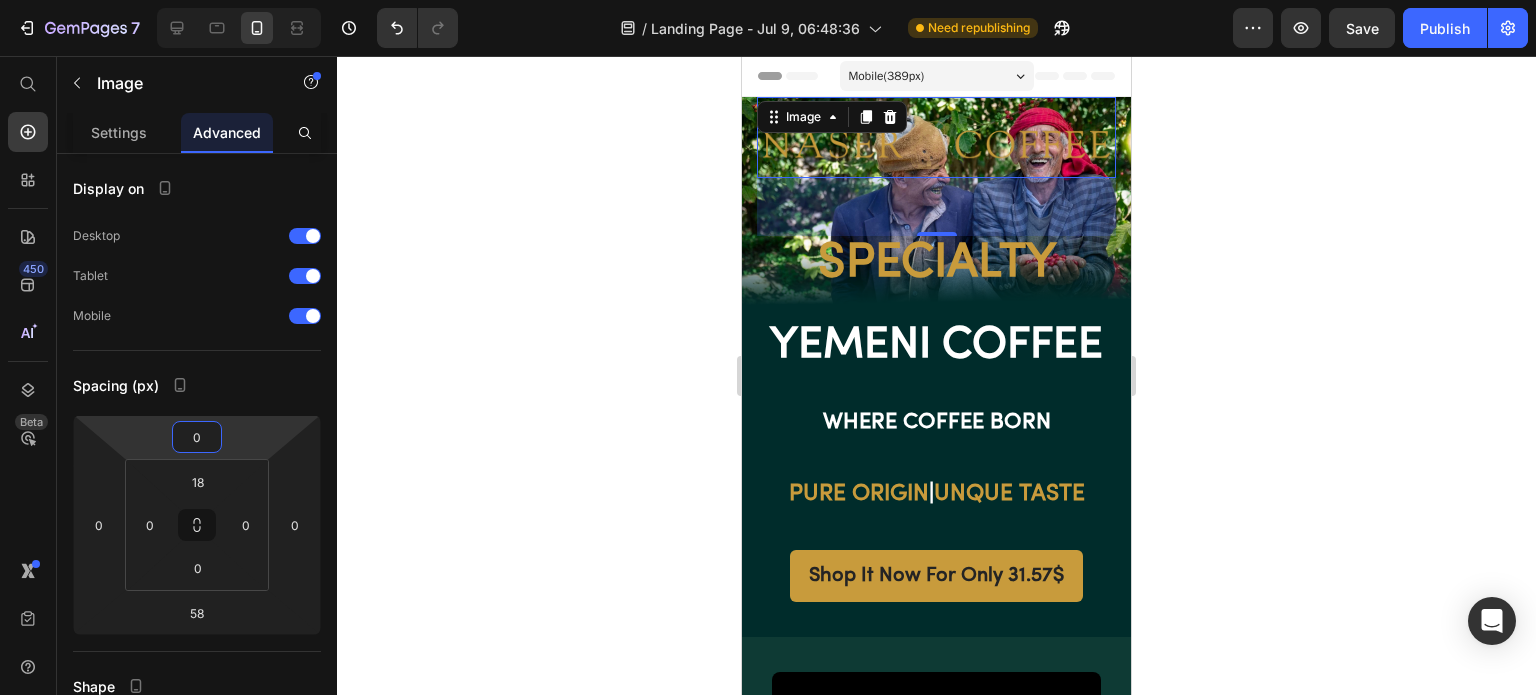 click on "0" at bounding box center [197, 437] 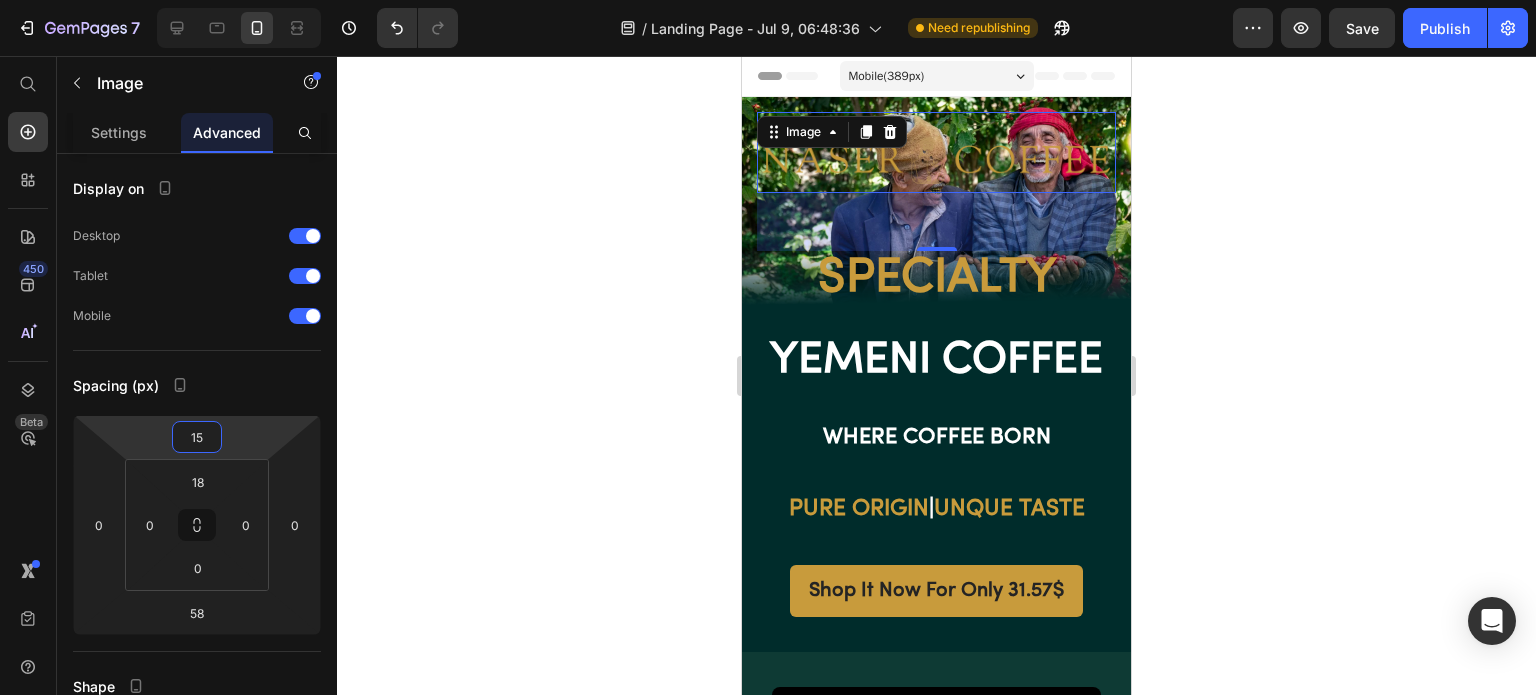 type on "150" 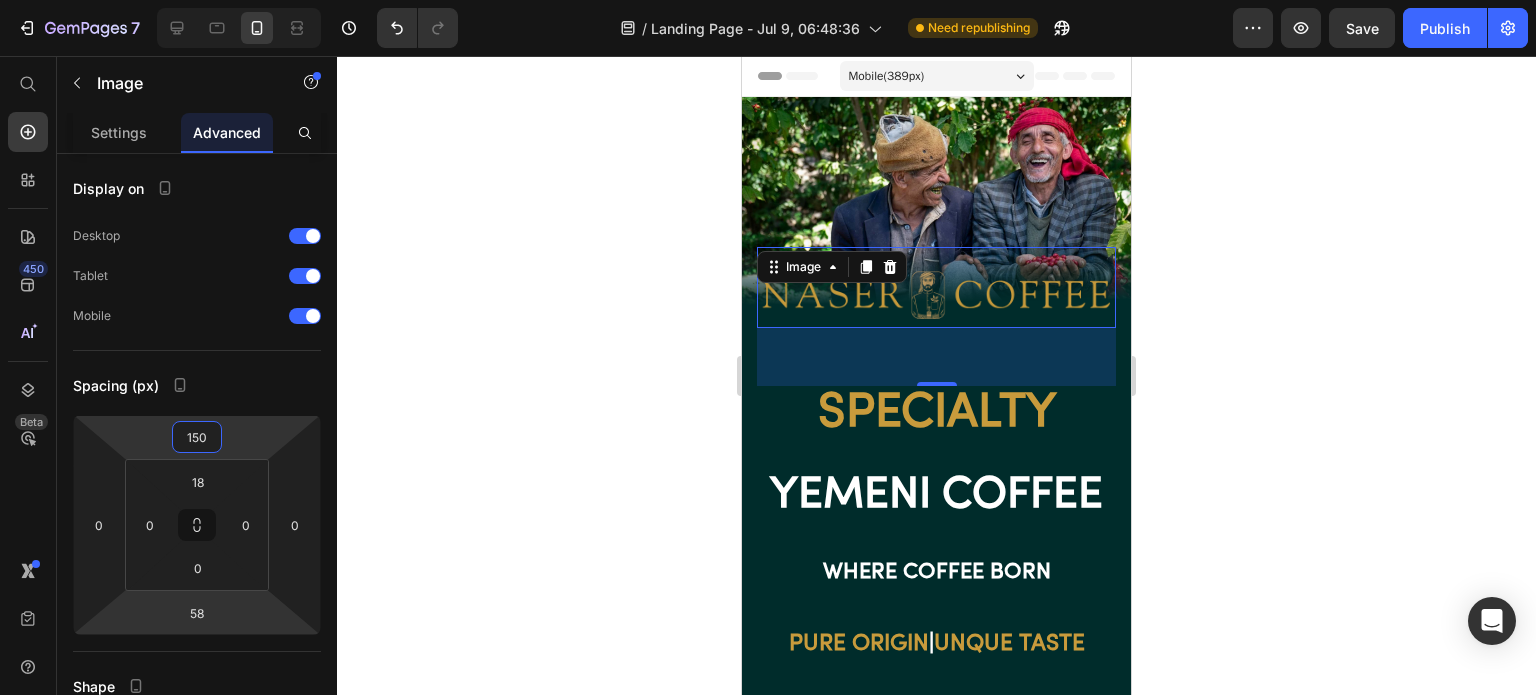 click 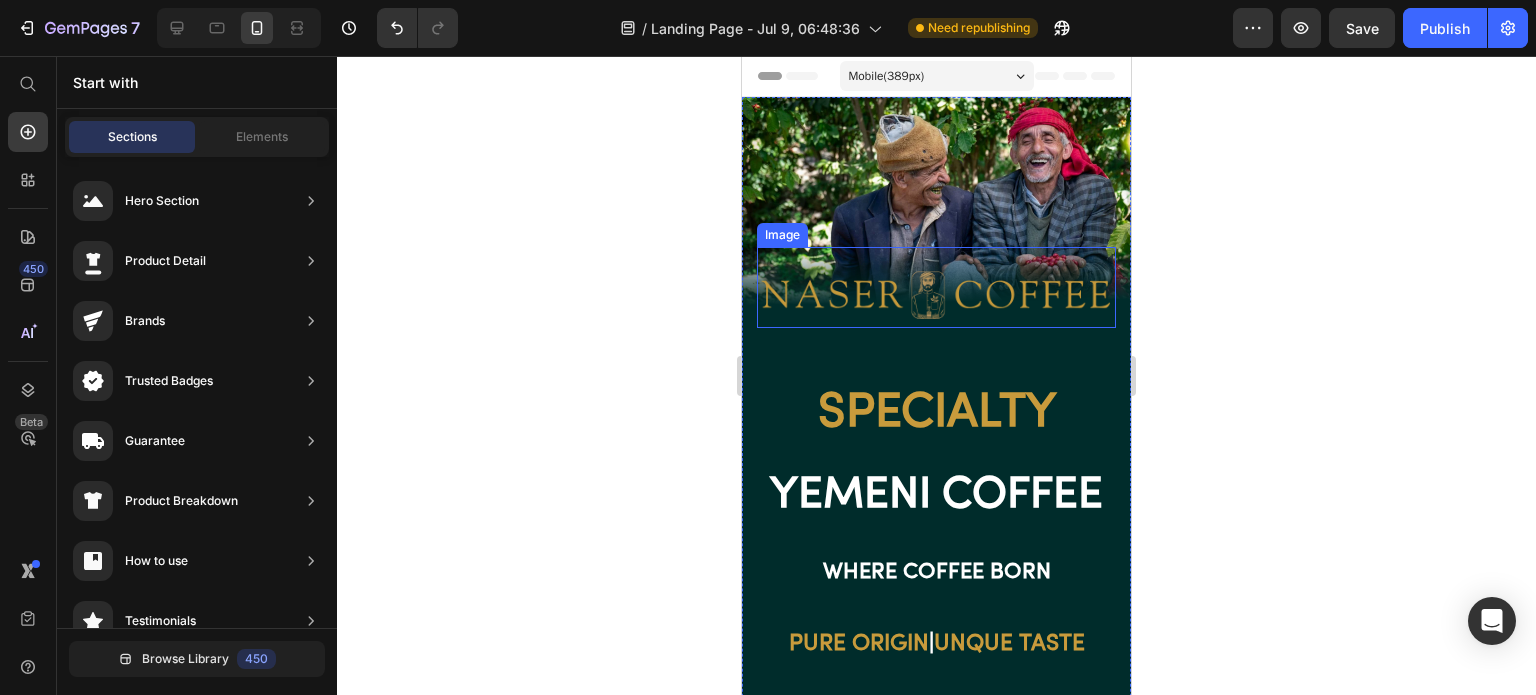 click at bounding box center [936, 287] 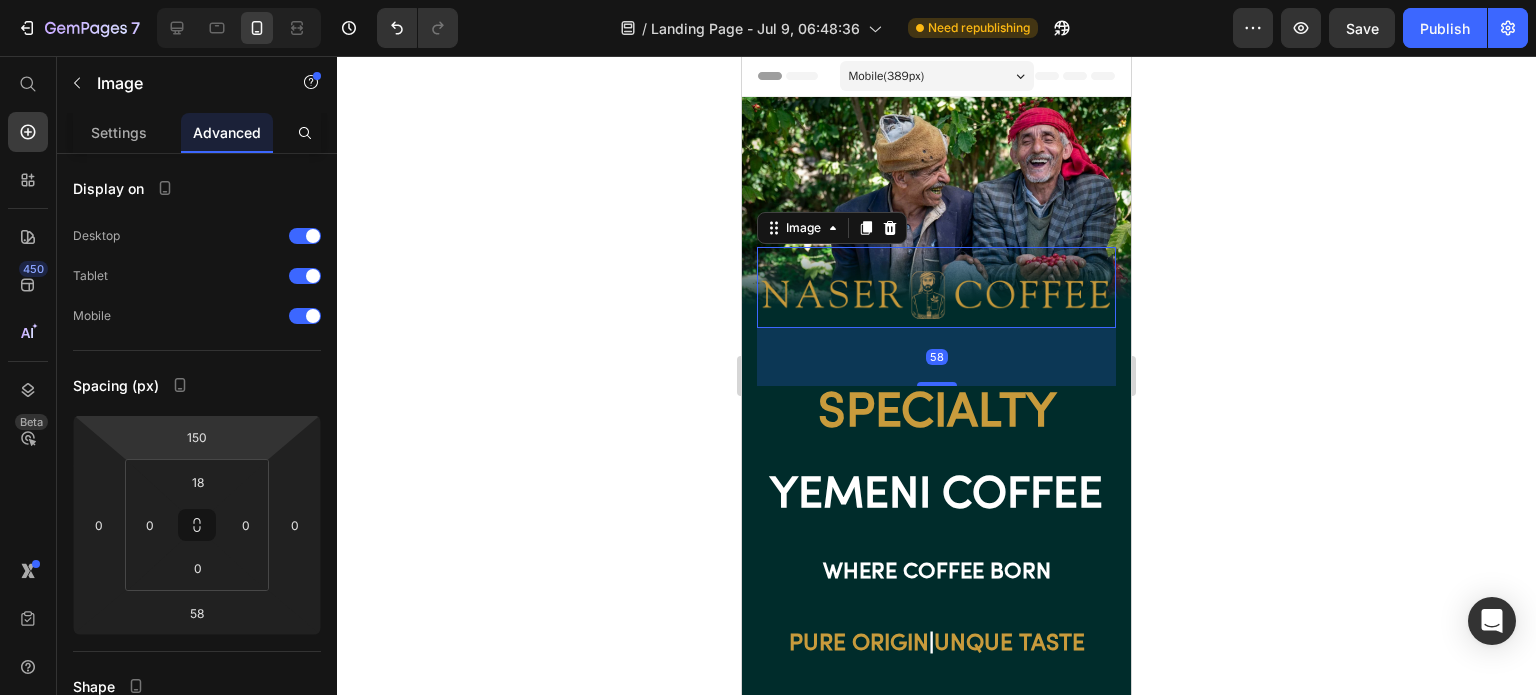 click on "150" at bounding box center (197, 437) 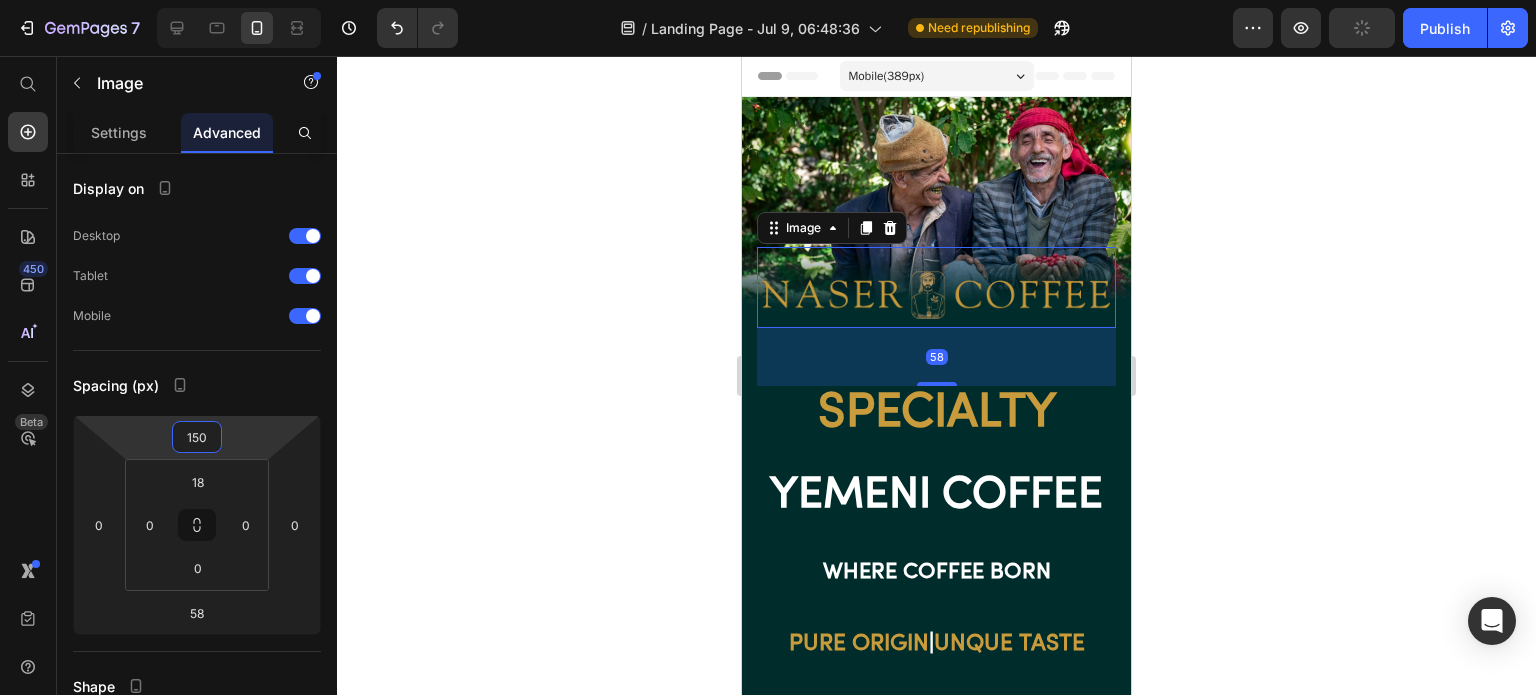 click on "150" at bounding box center (197, 437) 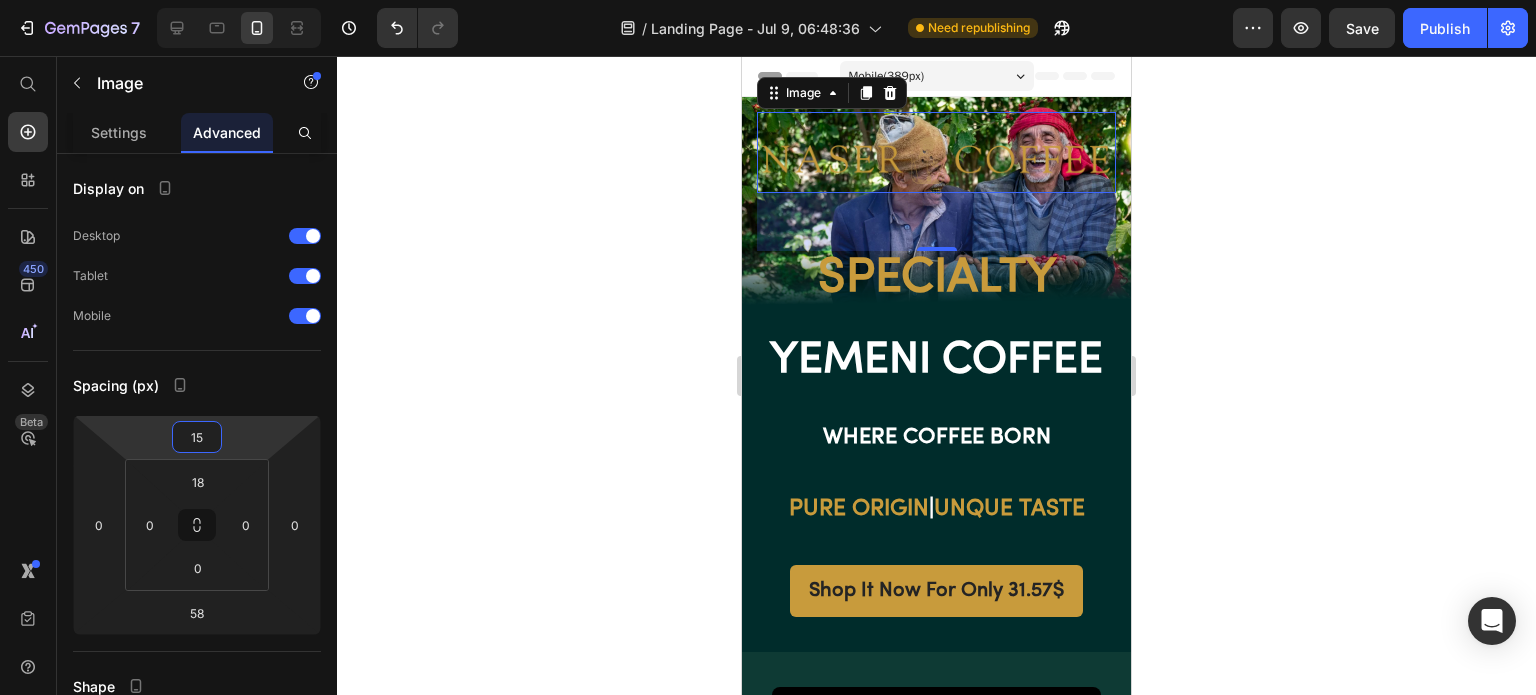 type on "155" 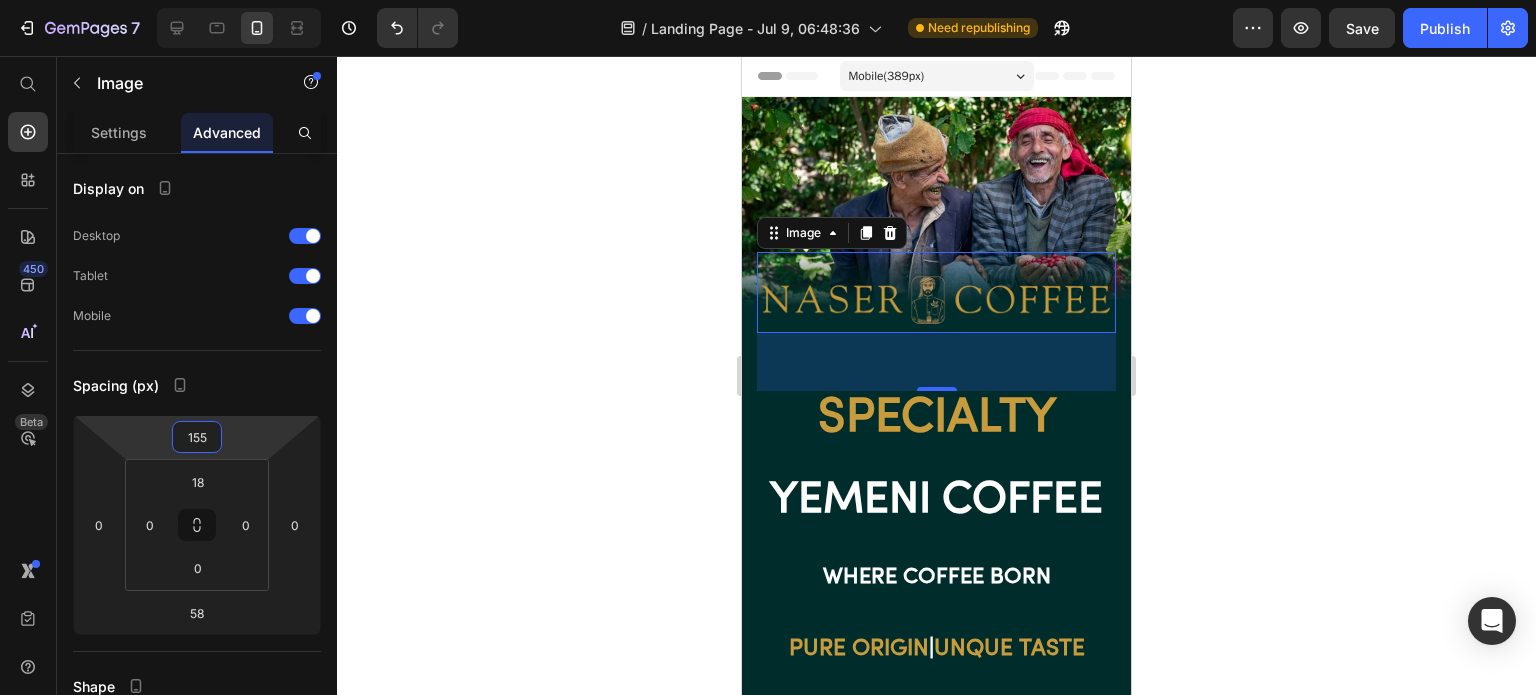 click 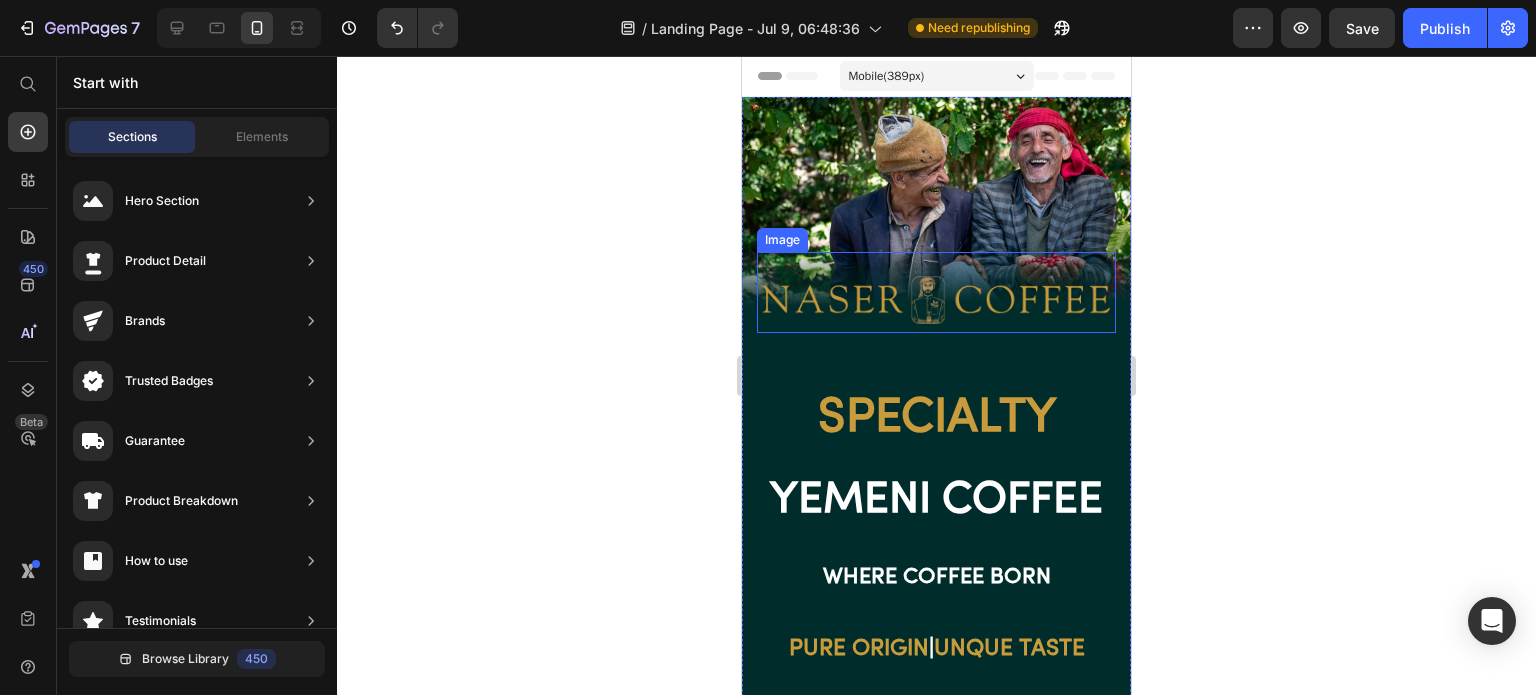 click at bounding box center [936, 292] 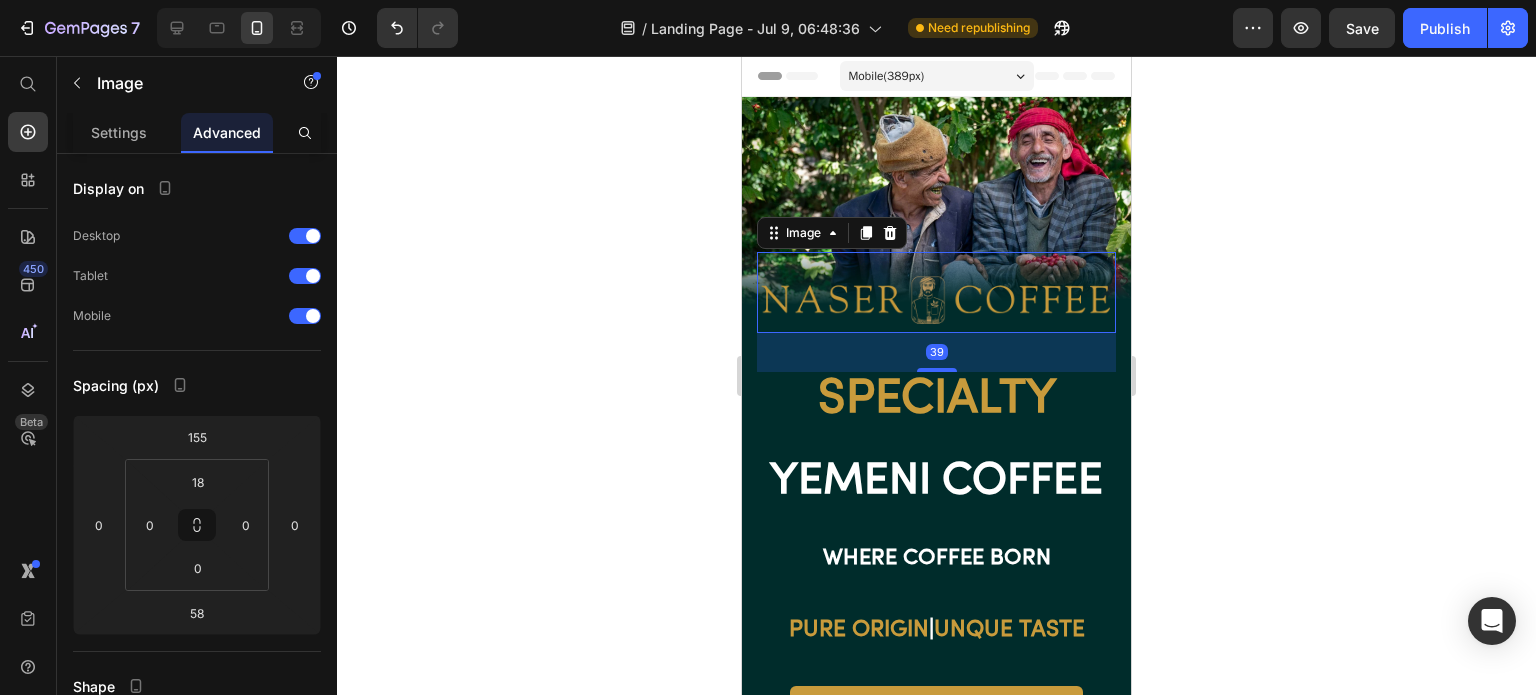 drag, startPoint x: 931, startPoint y: 386, endPoint x: 935, endPoint y: 367, distance: 19.416489 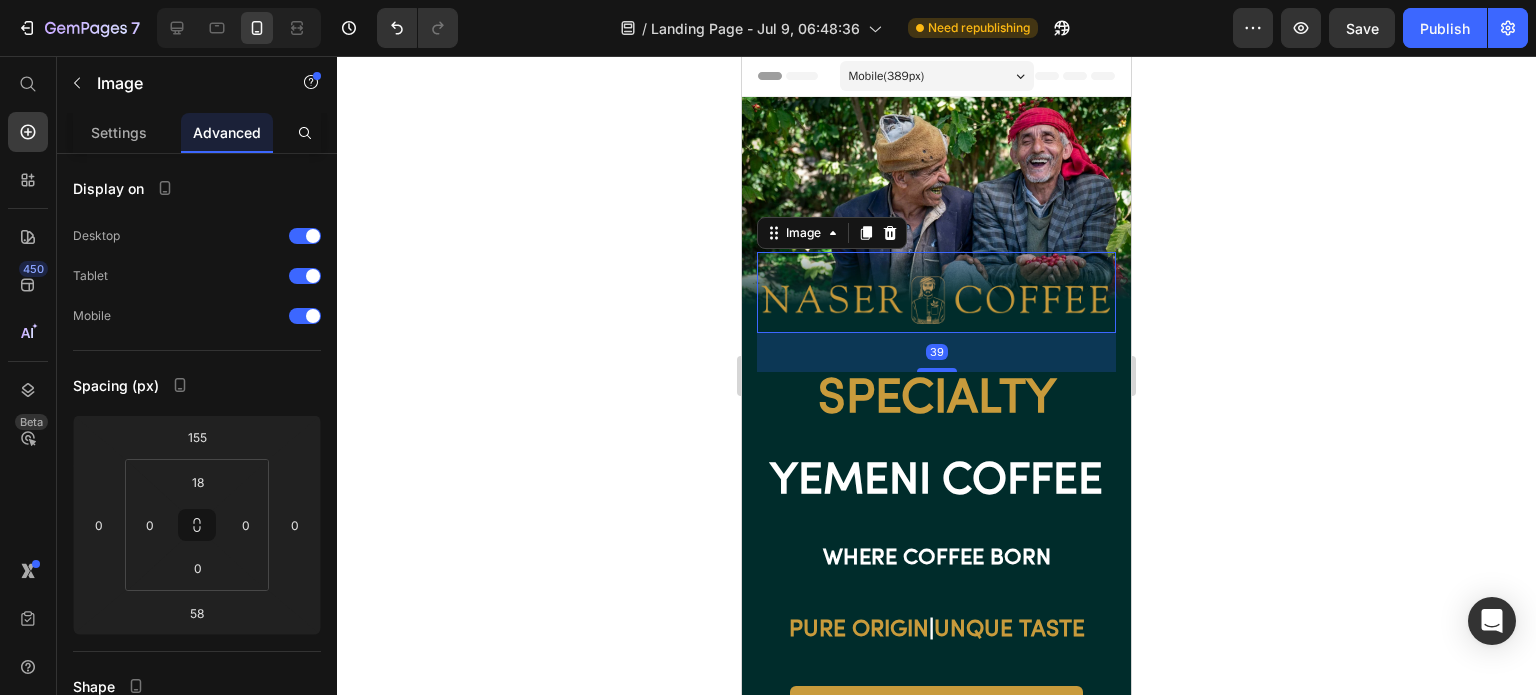 click at bounding box center (937, 370) 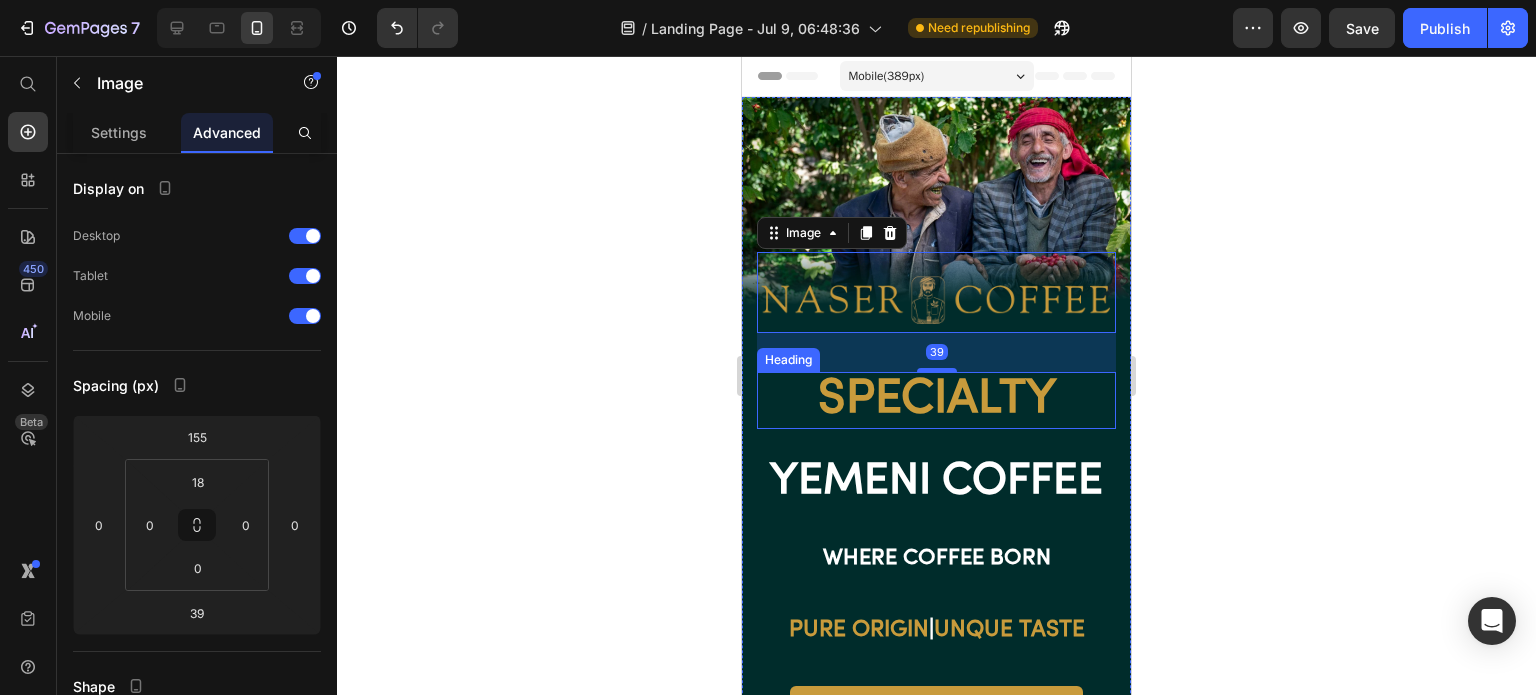 click 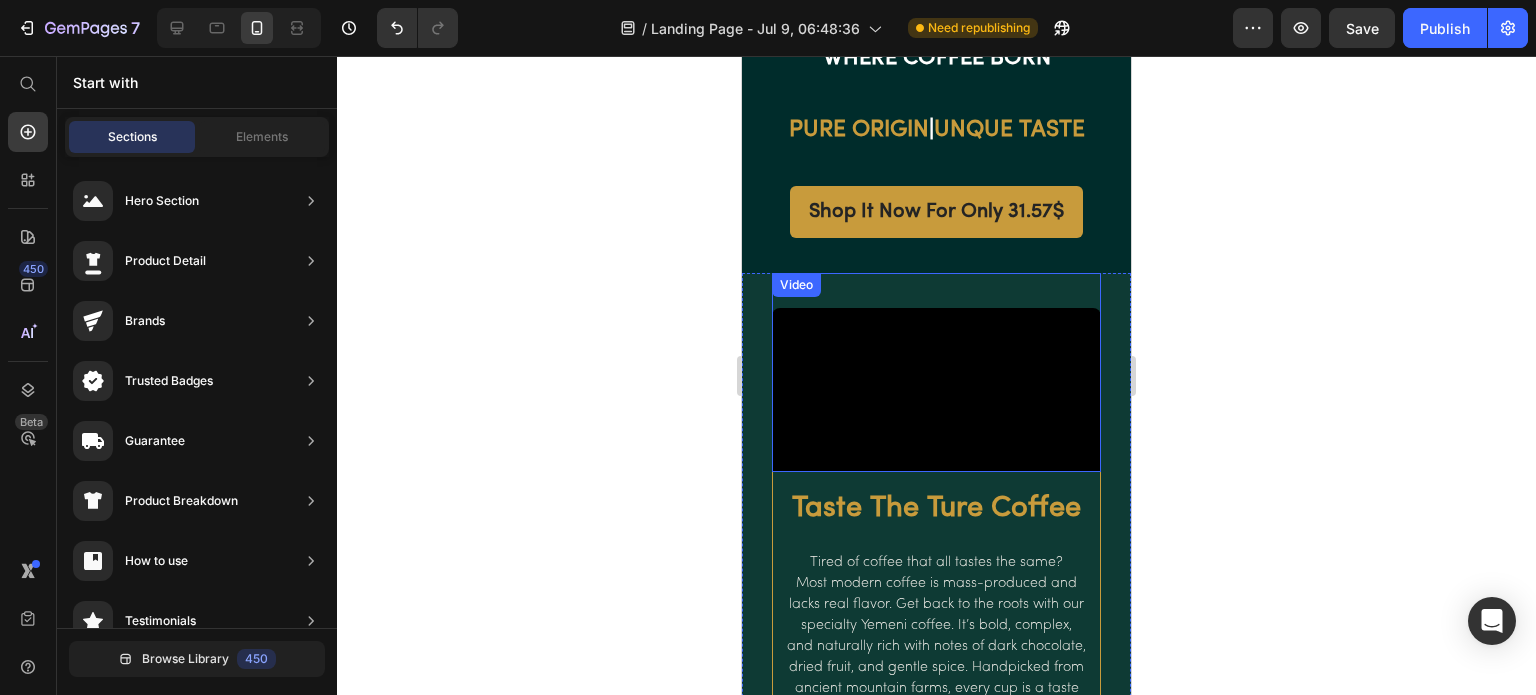 scroll, scrollTop: 400, scrollLeft: 0, axis: vertical 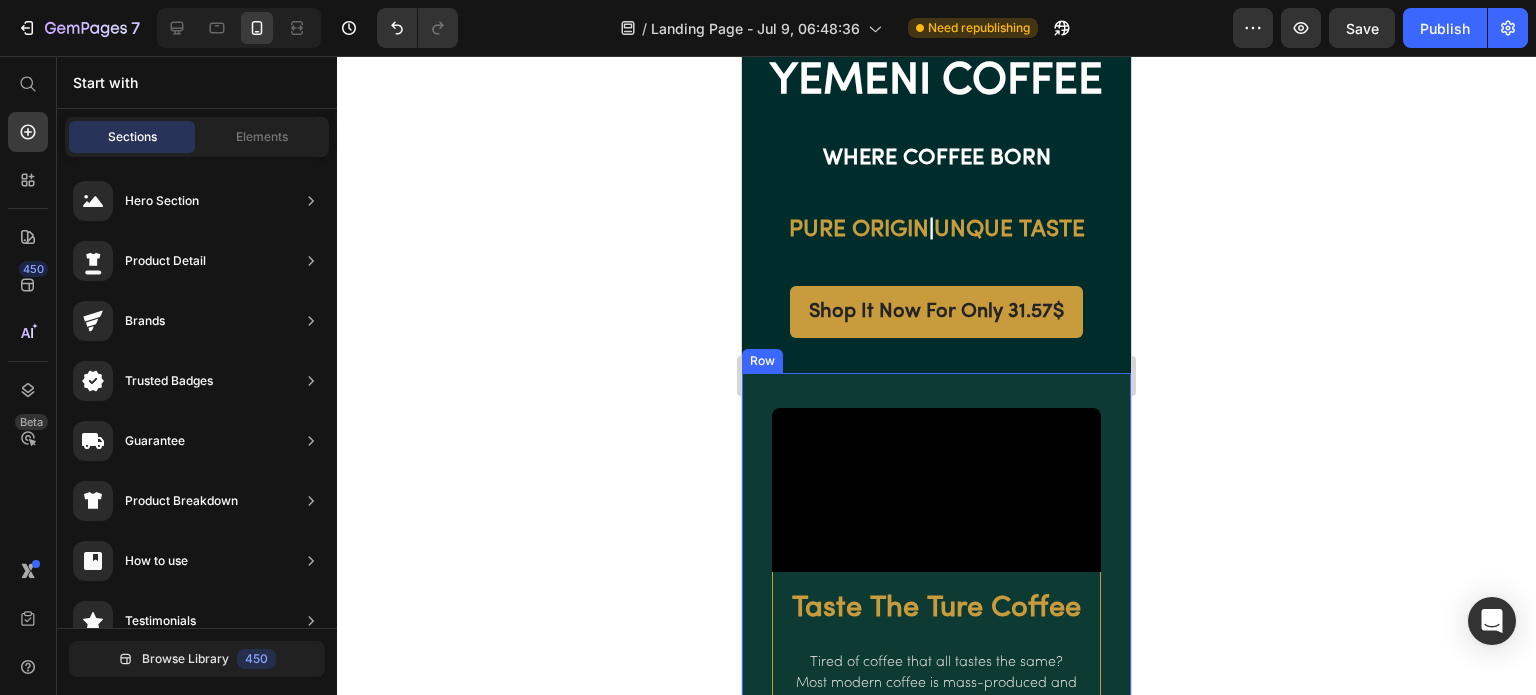 click on "Video" at bounding box center (936, 473) 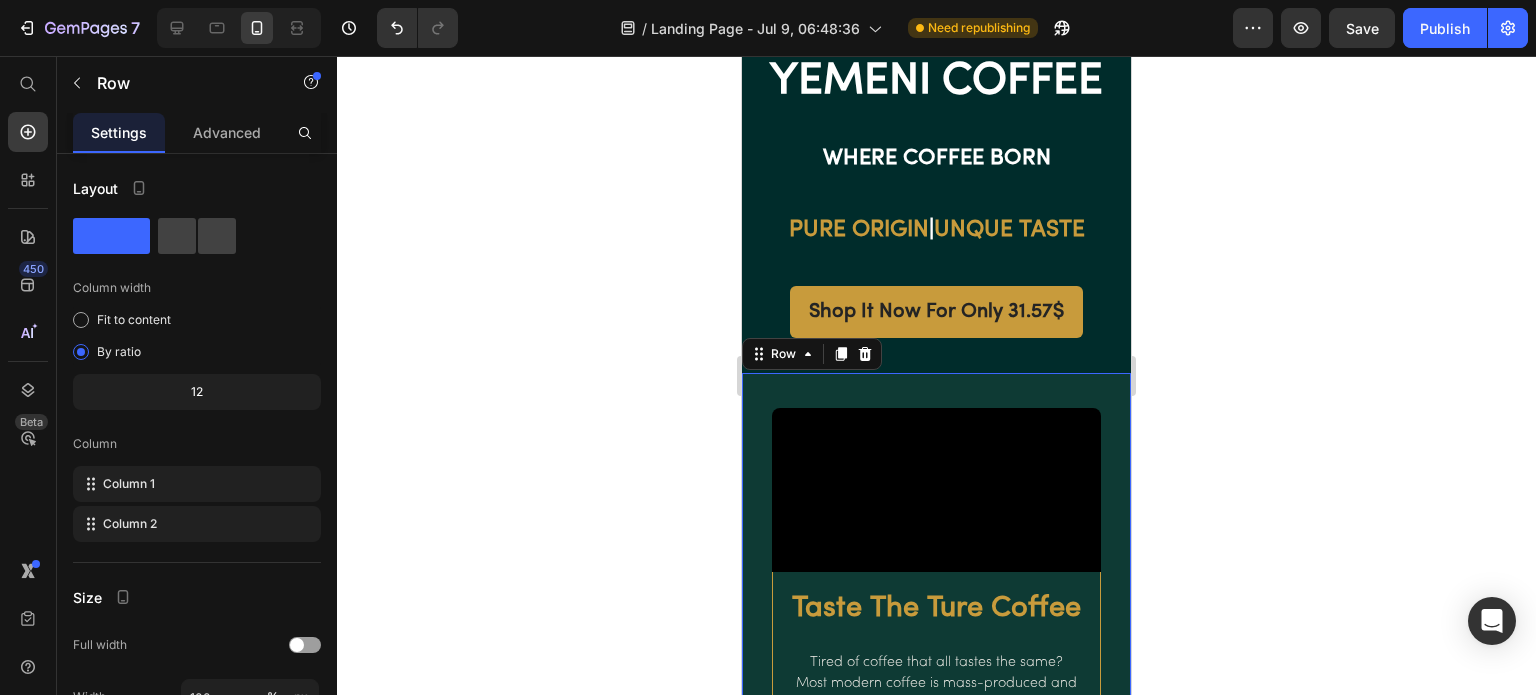 scroll, scrollTop: 200, scrollLeft: 0, axis: vertical 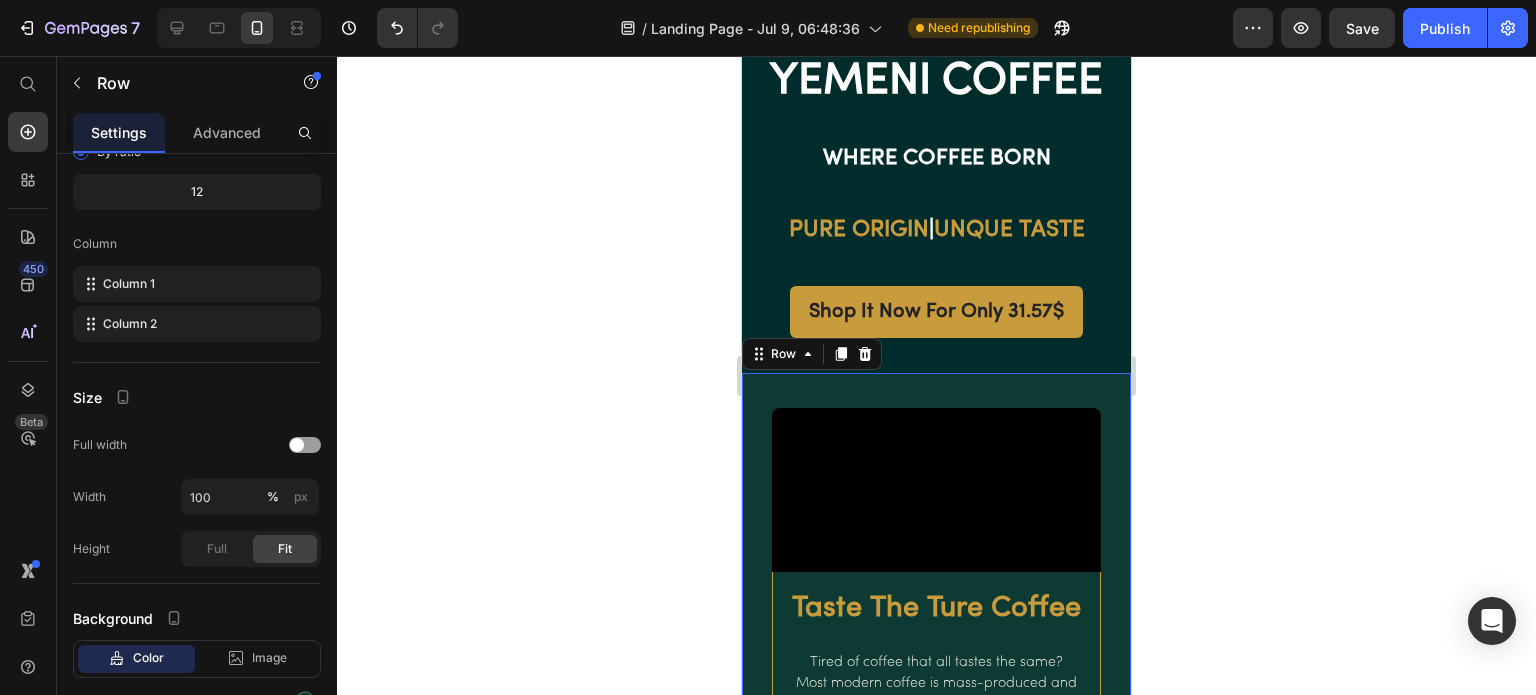 click on "Video Taste The Ture Coffee Heading Tired of coffee that all tastes the same? Most modern coffee is mass-produced and lacks real flavor. Get back to the roots with our specialty Yemeni coffee. It’s bold, complex, and naturally rich with notes of dark chocolate, dried fruit, and gentle spice. Handpicked from ancient mountain farms, every cup is a taste of tradition. Text block Row Taste The Real Coffee 34.97$ Button Row 0" at bounding box center [936, 660] 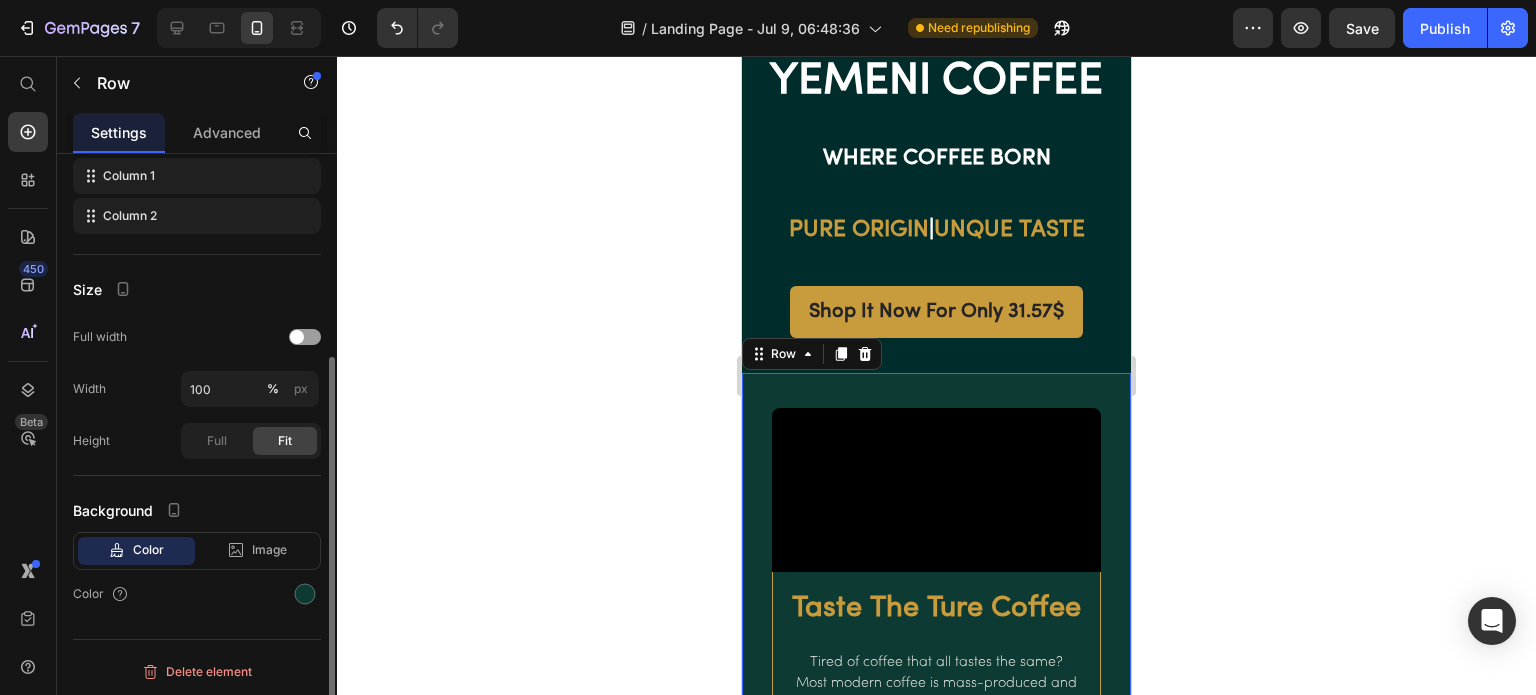 click at bounding box center (305, 594) 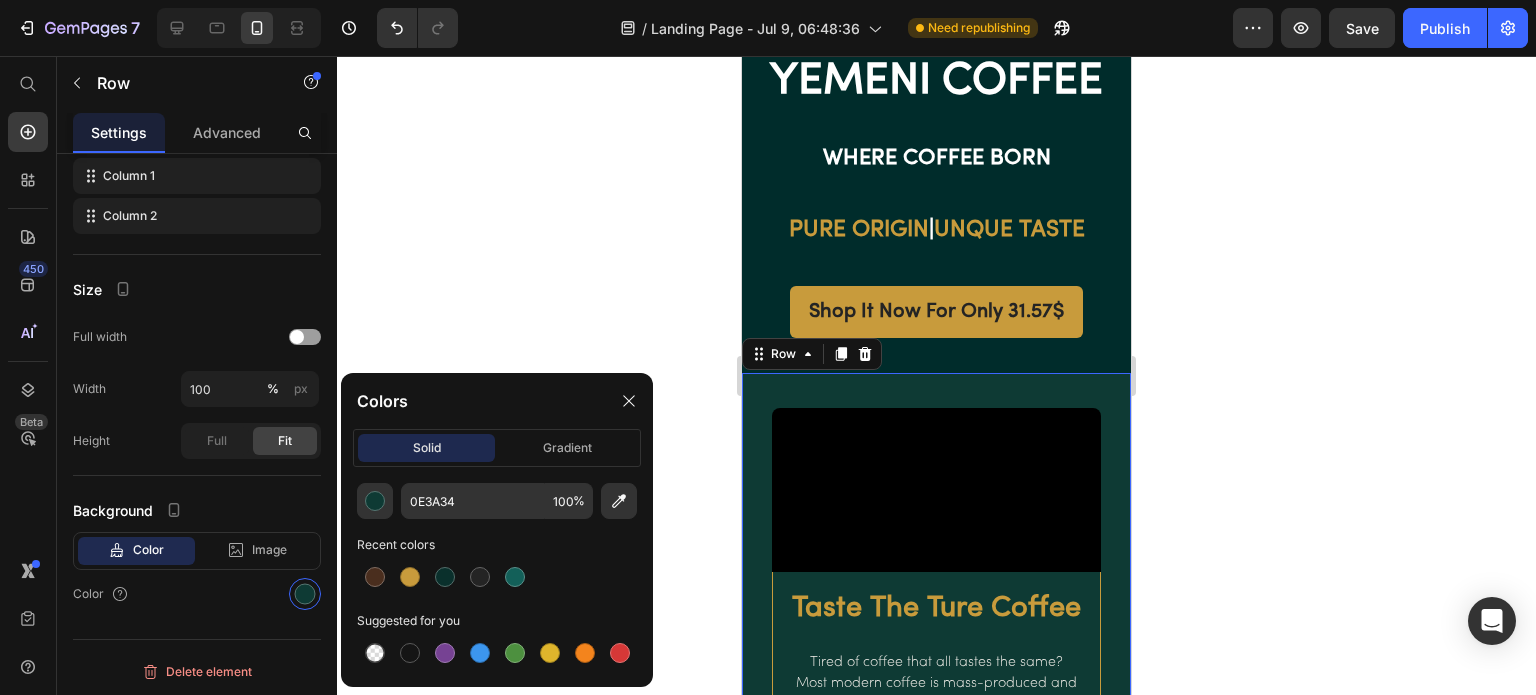 click 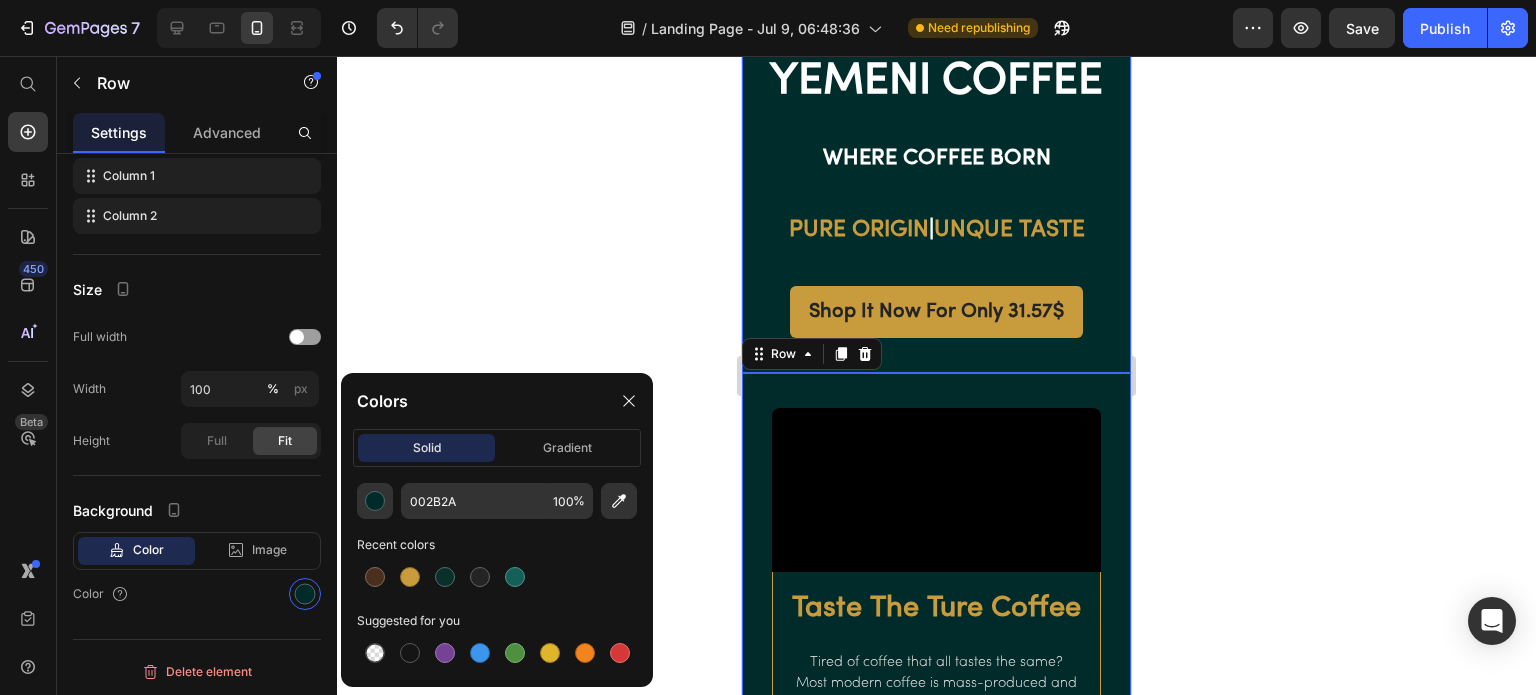 click 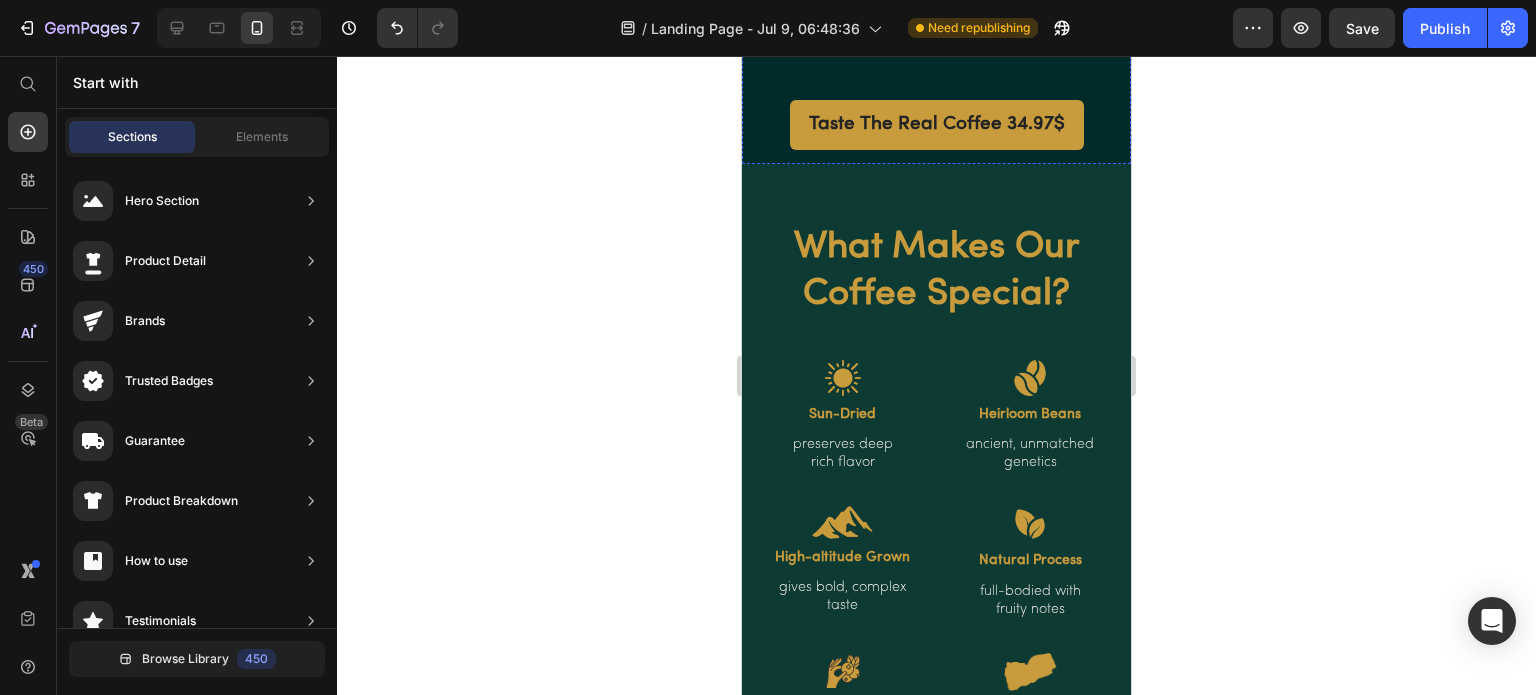 scroll, scrollTop: 1300, scrollLeft: 0, axis: vertical 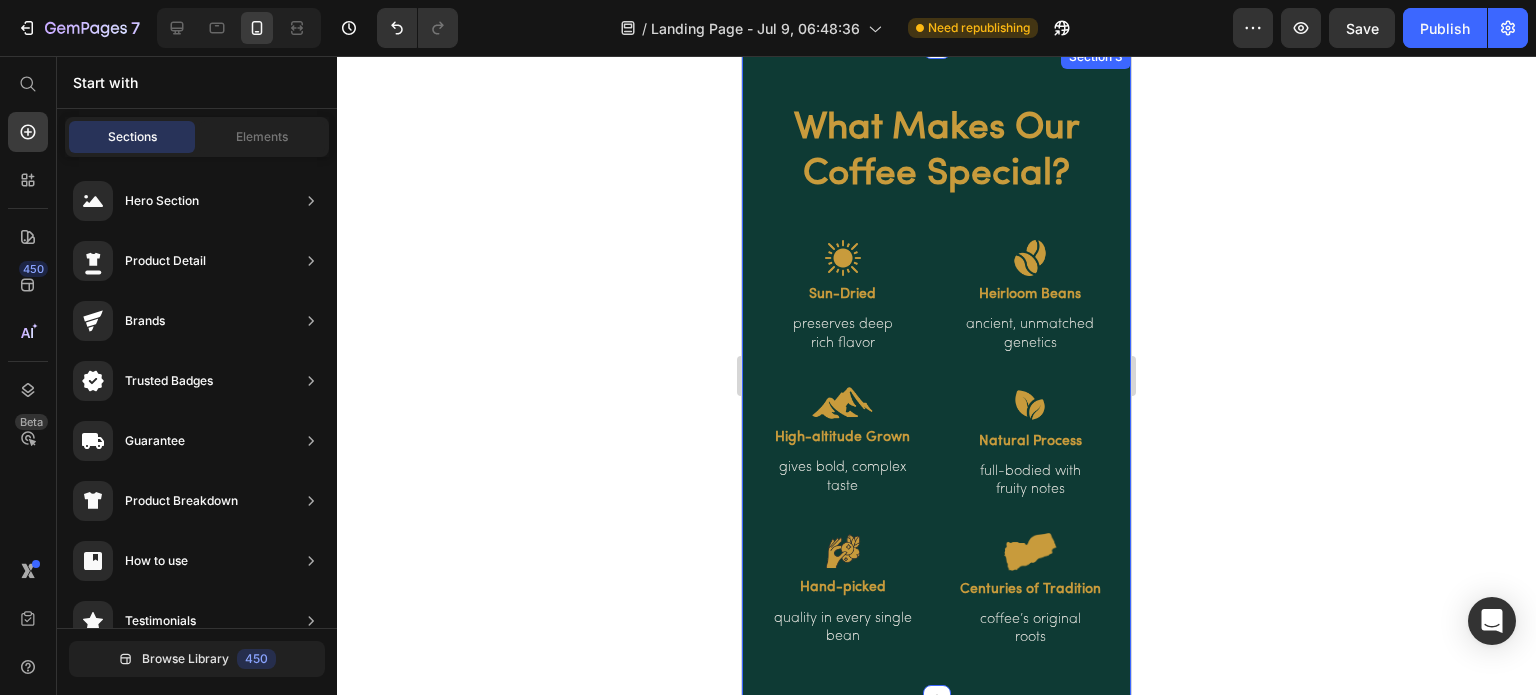 click on "What Makes Our Coffee Special? Heading Image Sun-Dried Text Block preserves deep rich rich flavor Text Block Image Heirloom Beans Text Block ancient, unmatched genetics Text Block Row Image High-altitude Grown Text Block gives bold, complex taste Text Block Image Natural Process Text Block full-bodied with fruity notes Text Block Row Image Hand-picked Text Block quality in every single bean Text Block Image Centuries of Tradition Text Block coffee’s original roots Text Block Row Row Section 3" at bounding box center (936, 372) 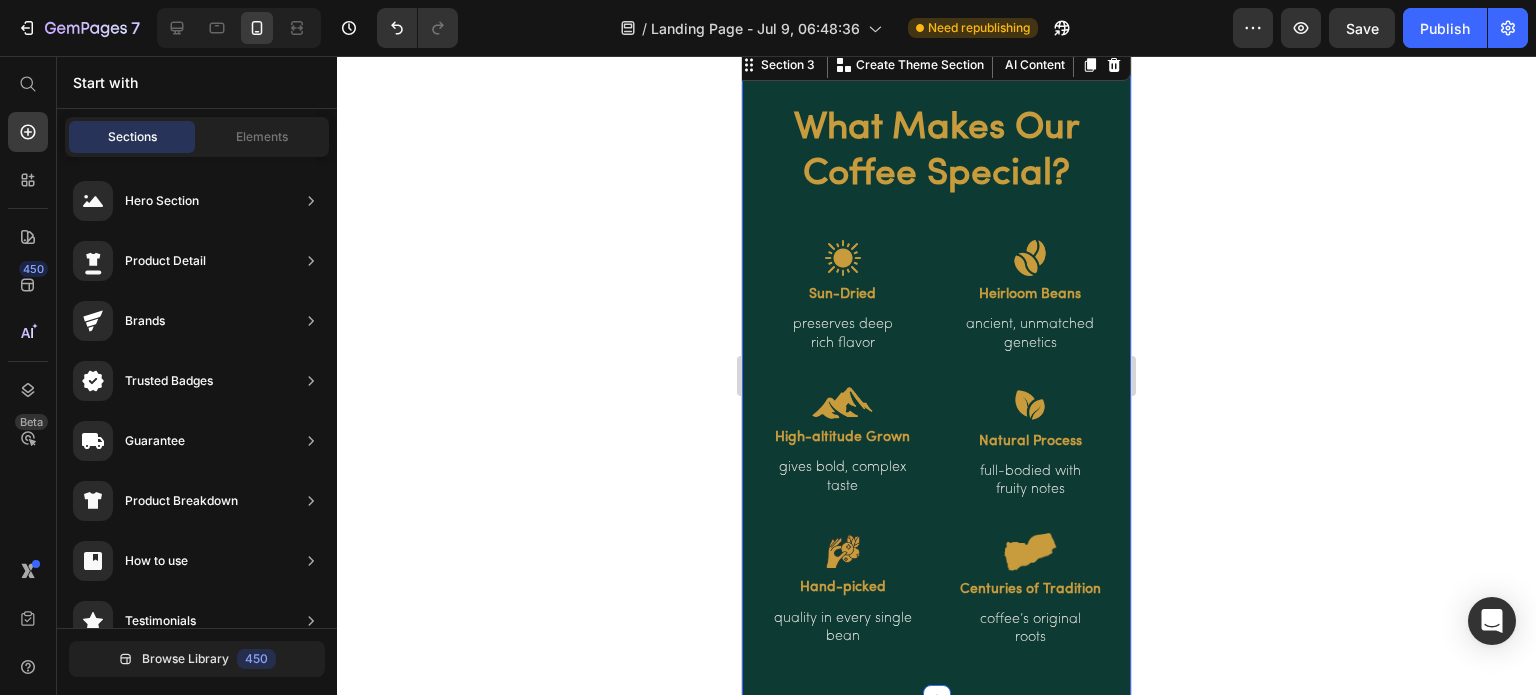 scroll, scrollTop: 0, scrollLeft: 0, axis: both 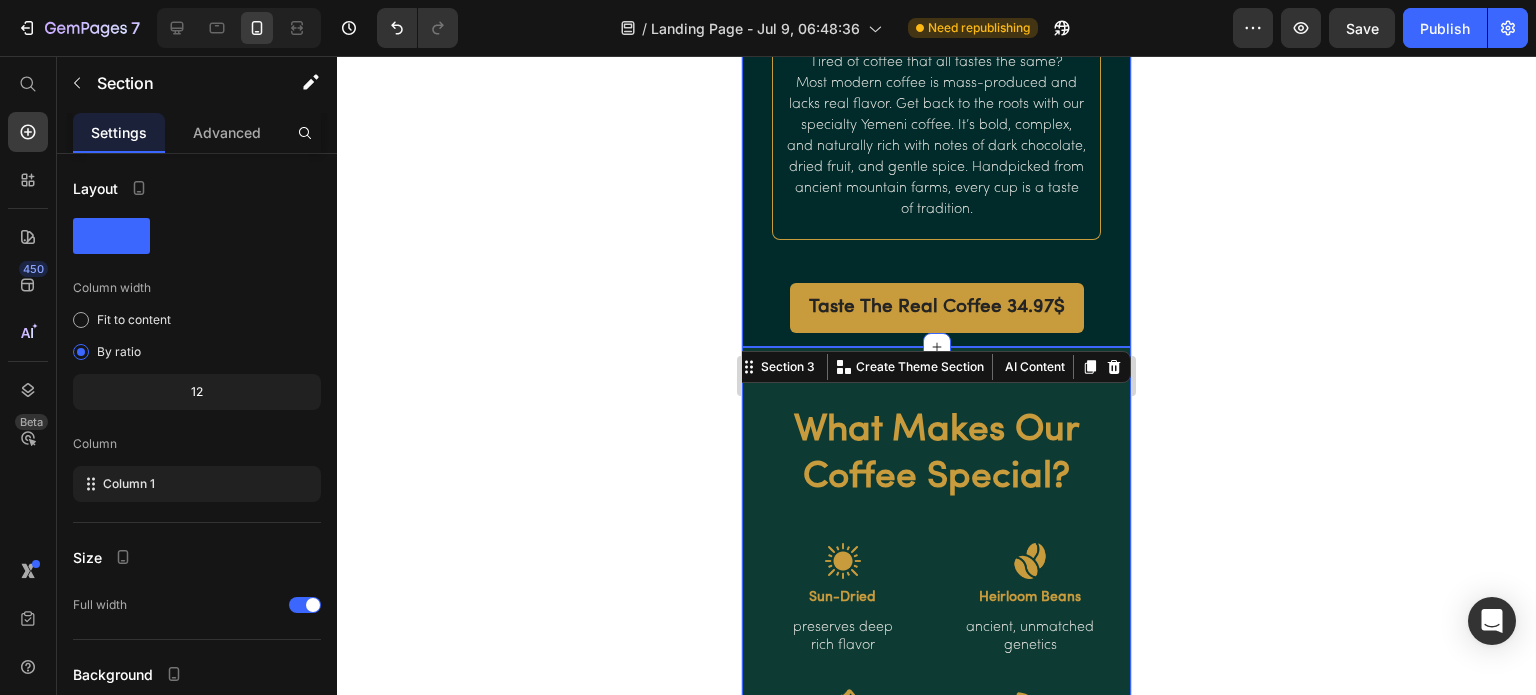 click on "Video Taste The Ture Coffee Heading Tired of coffee that all tastes the same? Most modern coffee is mass-produced and lacks real flavor. Get back to the roots with our specialty Yemeni coffee. It’s bold, complex, and naturally rich with notes of dark chocolate, dried fruit, and gentle spice. Handpicked from ancient mountain farms, every cup is a taste of tradition. Text block Row Taste The Real Coffee 34.97$ Button Row" at bounding box center [936, 60] 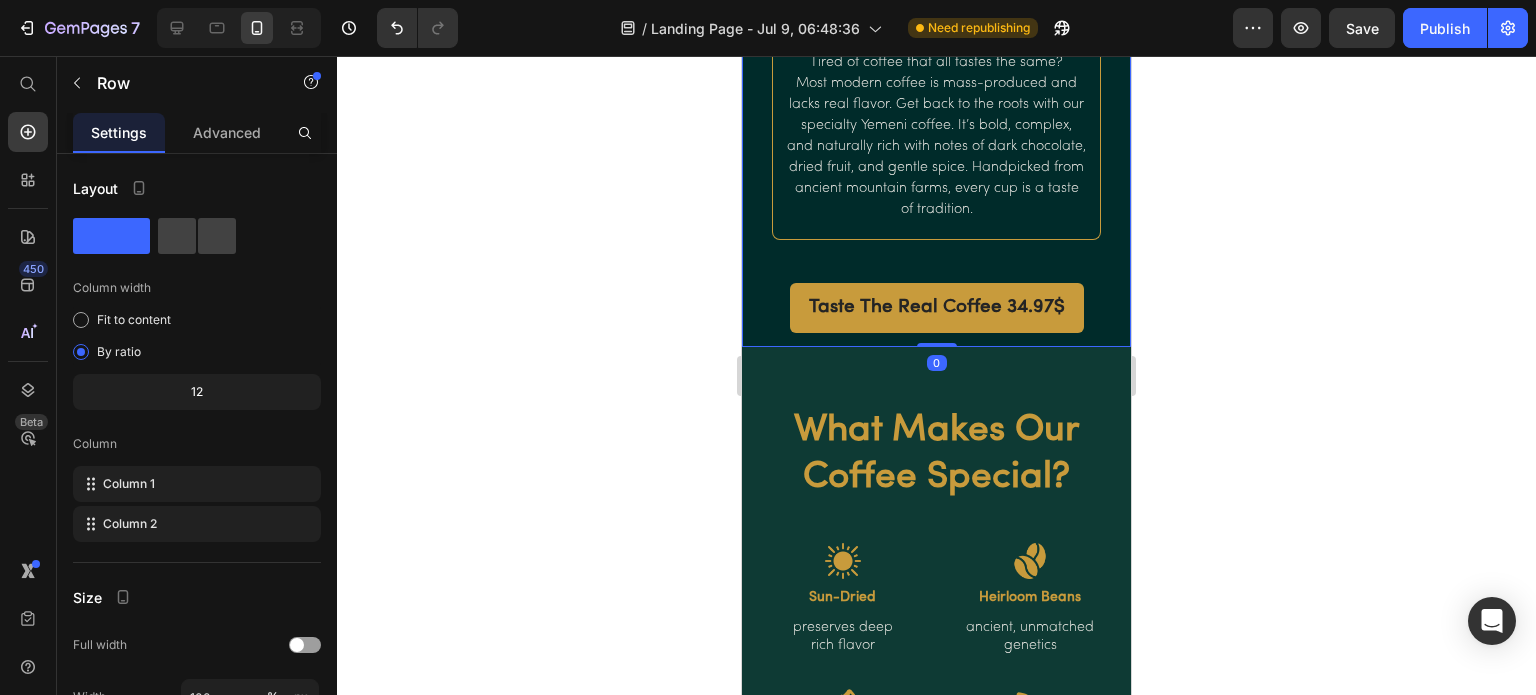 scroll, scrollTop: 300, scrollLeft: 0, axis: vertical 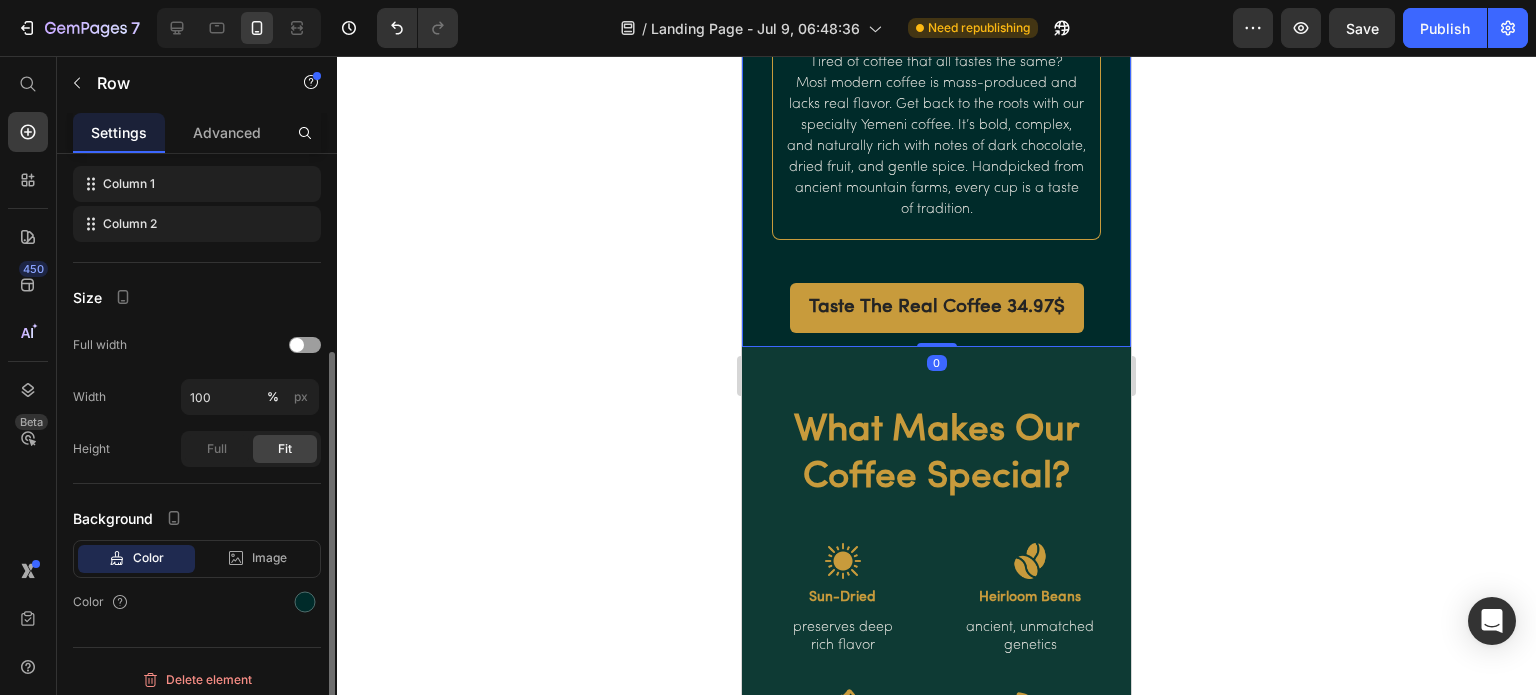click at bounding box center (305, 602) 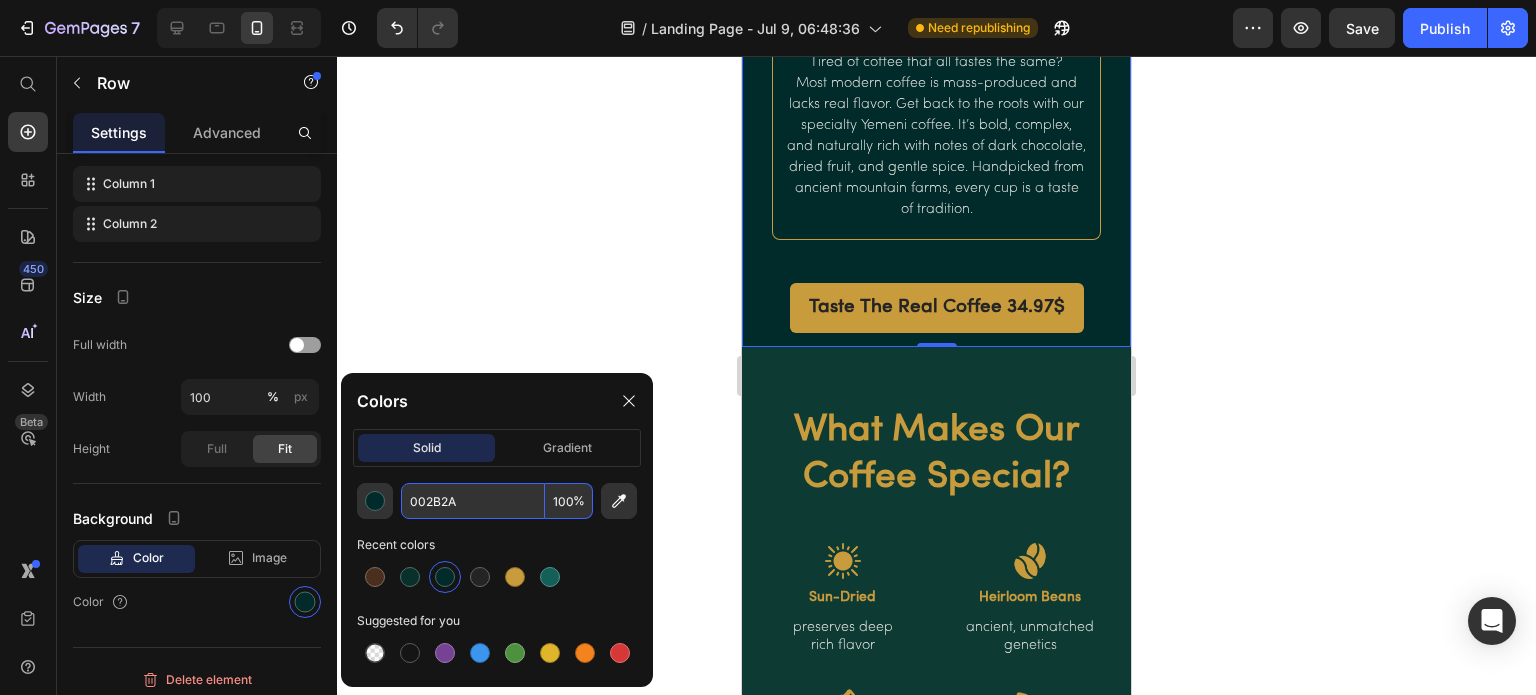 click on "002B2A" at bounding box center (473, 501) 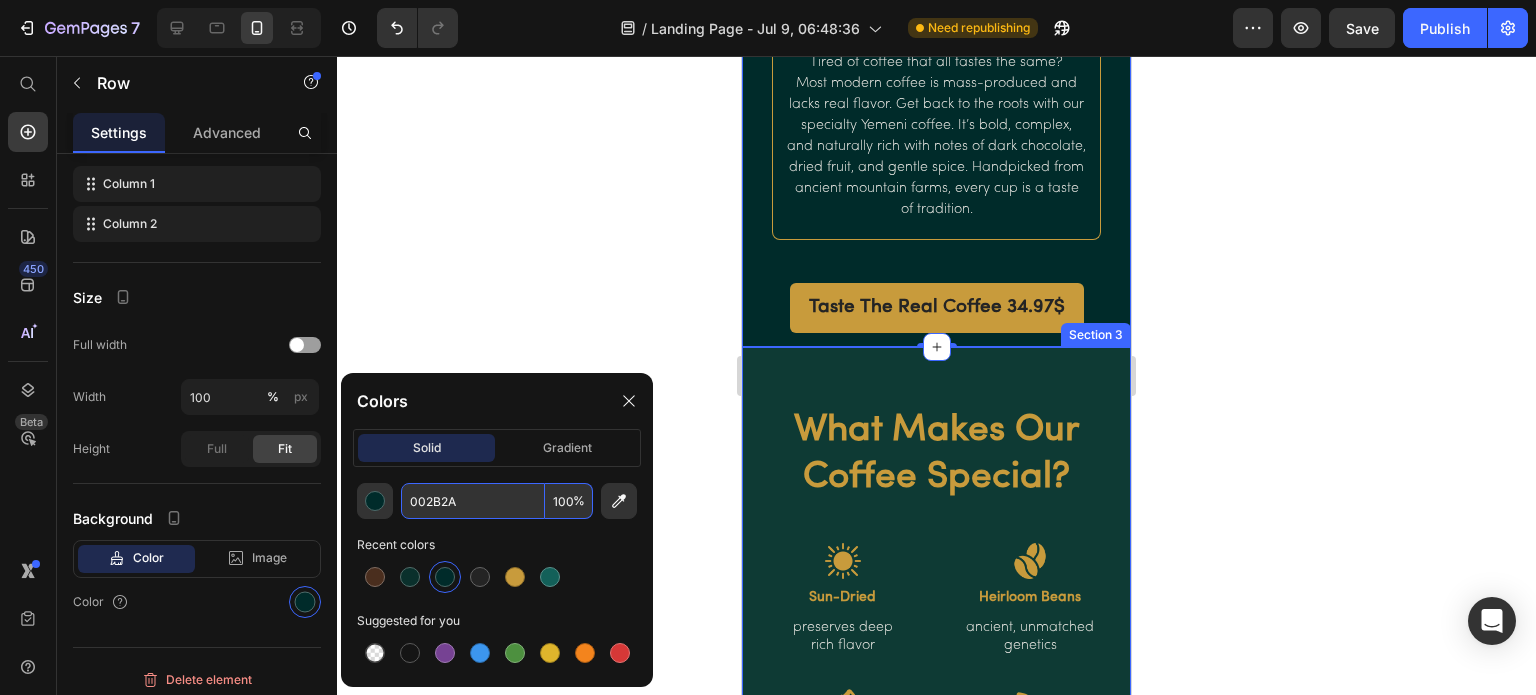 click on "What Makes Our Coffee Special? Heading Image Sun-Dried Text Block preserves deep rich rich flavor Text Block Image Heirloom Beans Text Block ancient, unmatched genetics Text Block Row Image High-altitude Grown Text Block gives bold, complex taste Text Block Image Natural Process Text Block full-bodied with fruity notes Text Block Row Image Hand-picked Text Block quality in every single bean Text Block Image Centuries of Tradition Text Block coffee’s original roots Text Block Row Row Section 3" at bounding box center (936, 674) 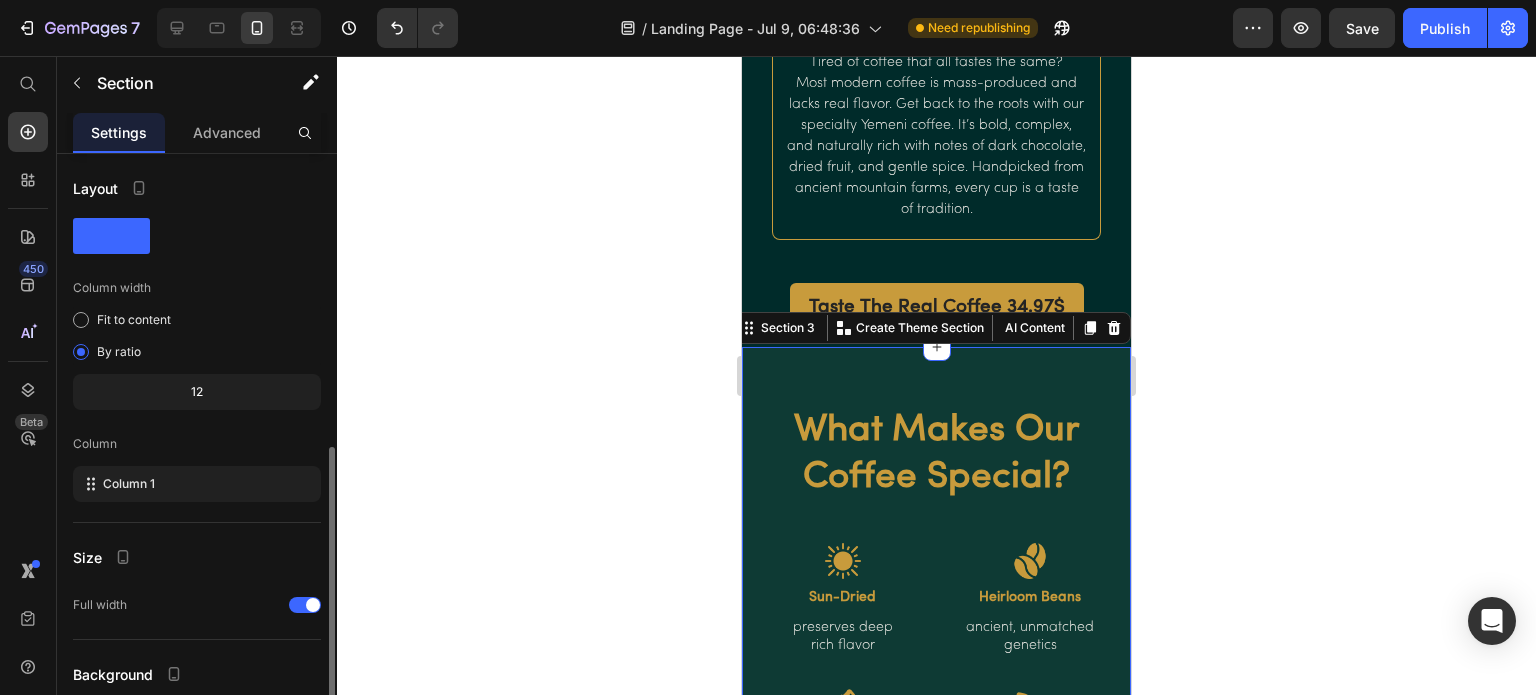 scroll, scrollTop: 164, scrollLeft: 0, axis: vertical 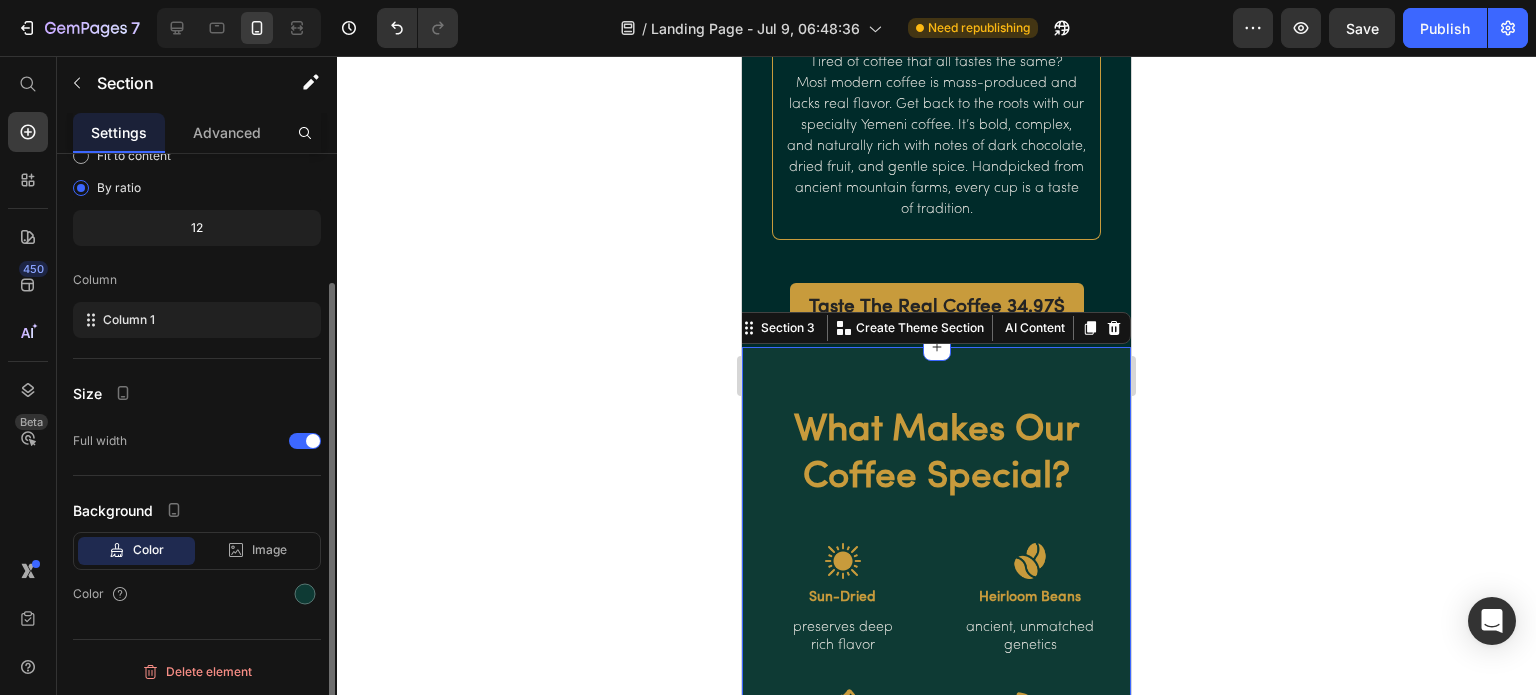 click at bounding box center (305, 594) 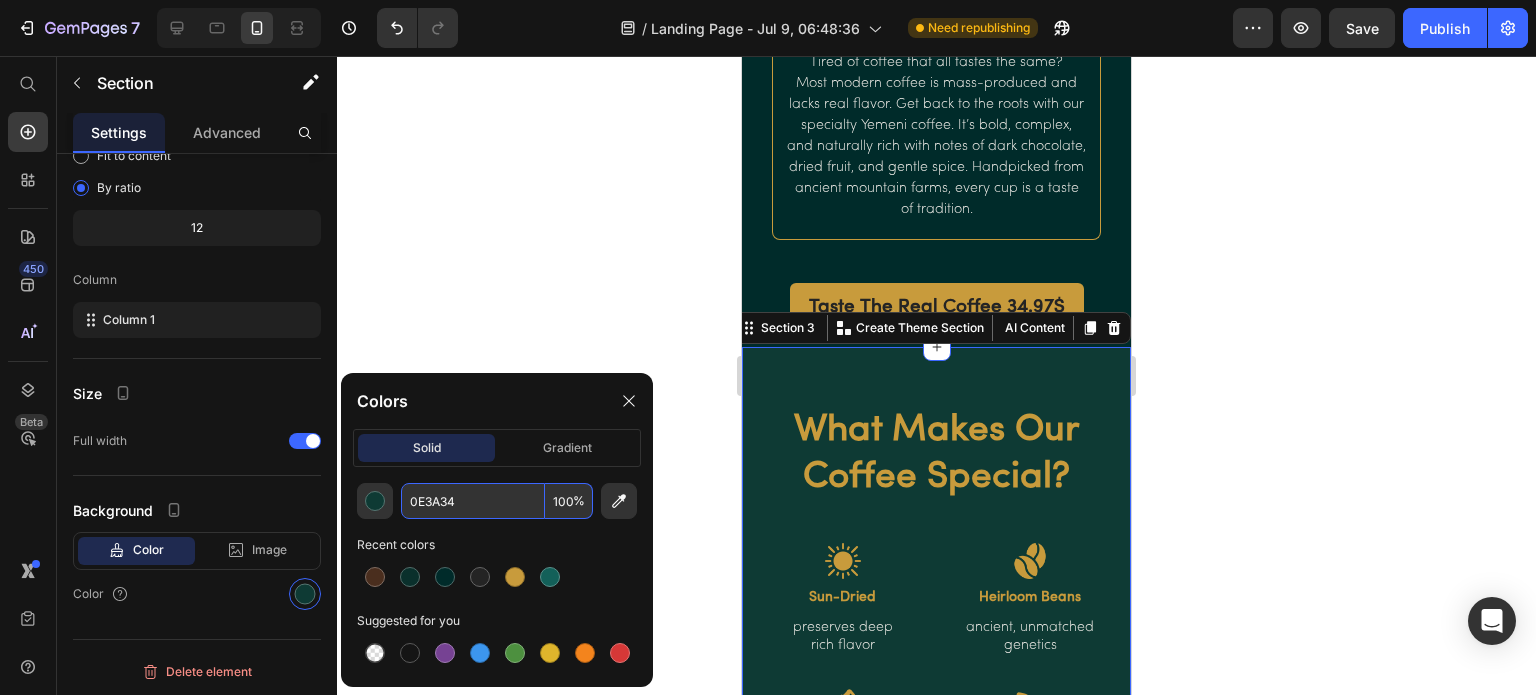 click on "0E3A34" at bounding box center (473, 501) 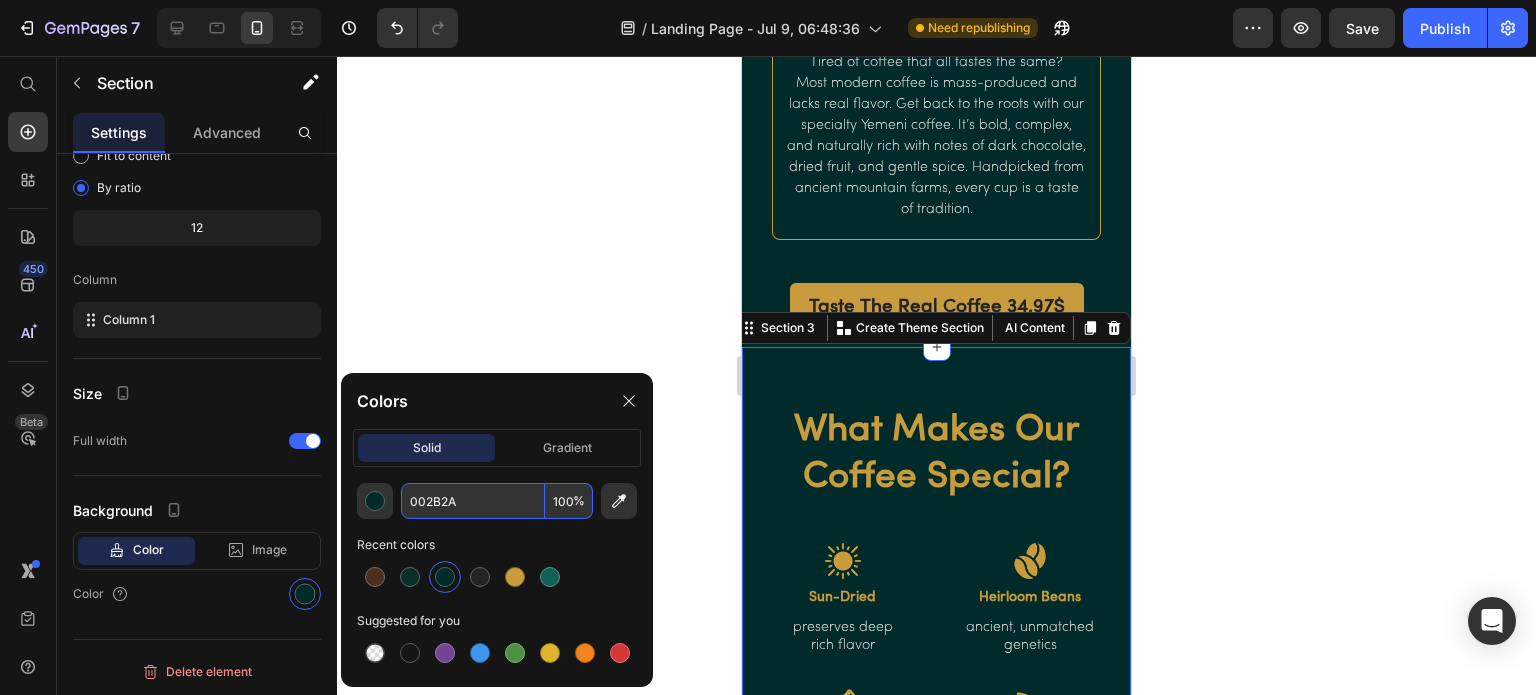 type on "002B2A" 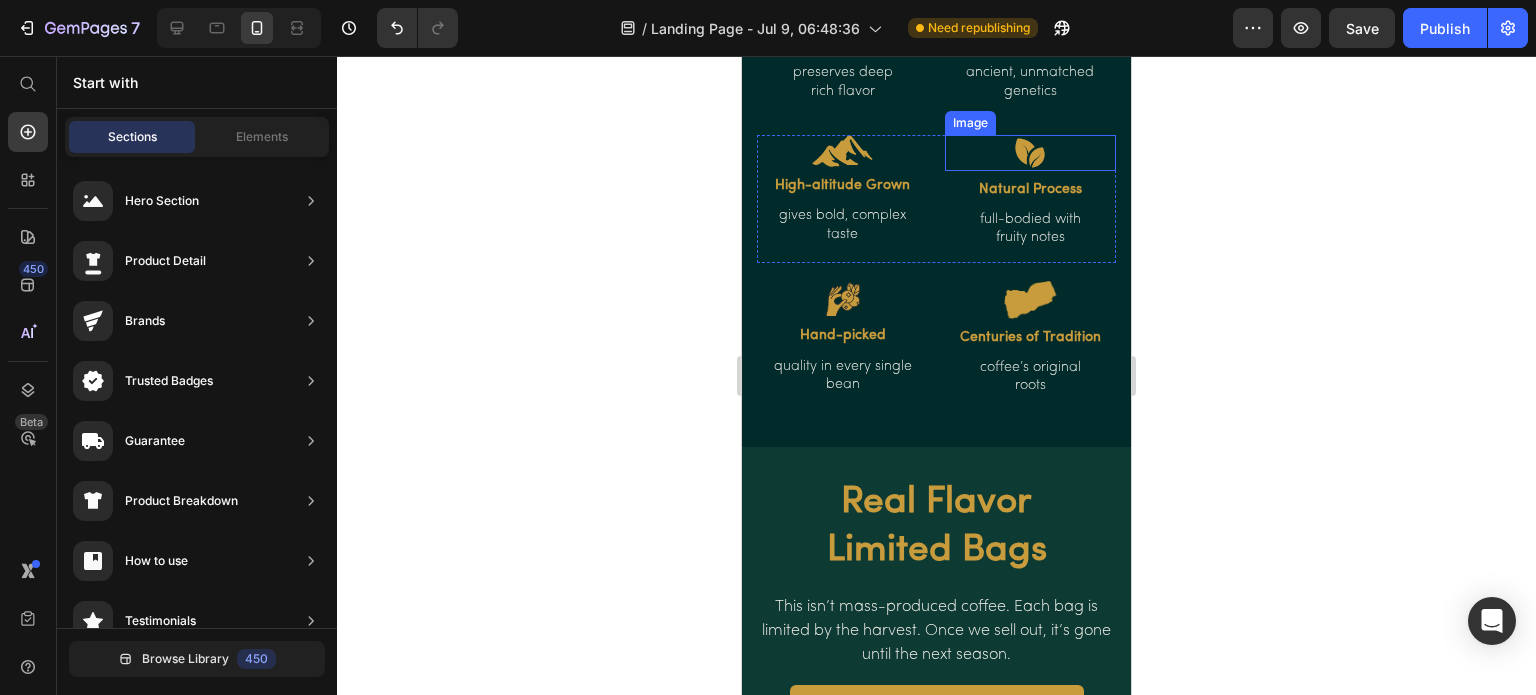 scroll, scrollTop: 1300, scrollLeft: 0, axis: vertical 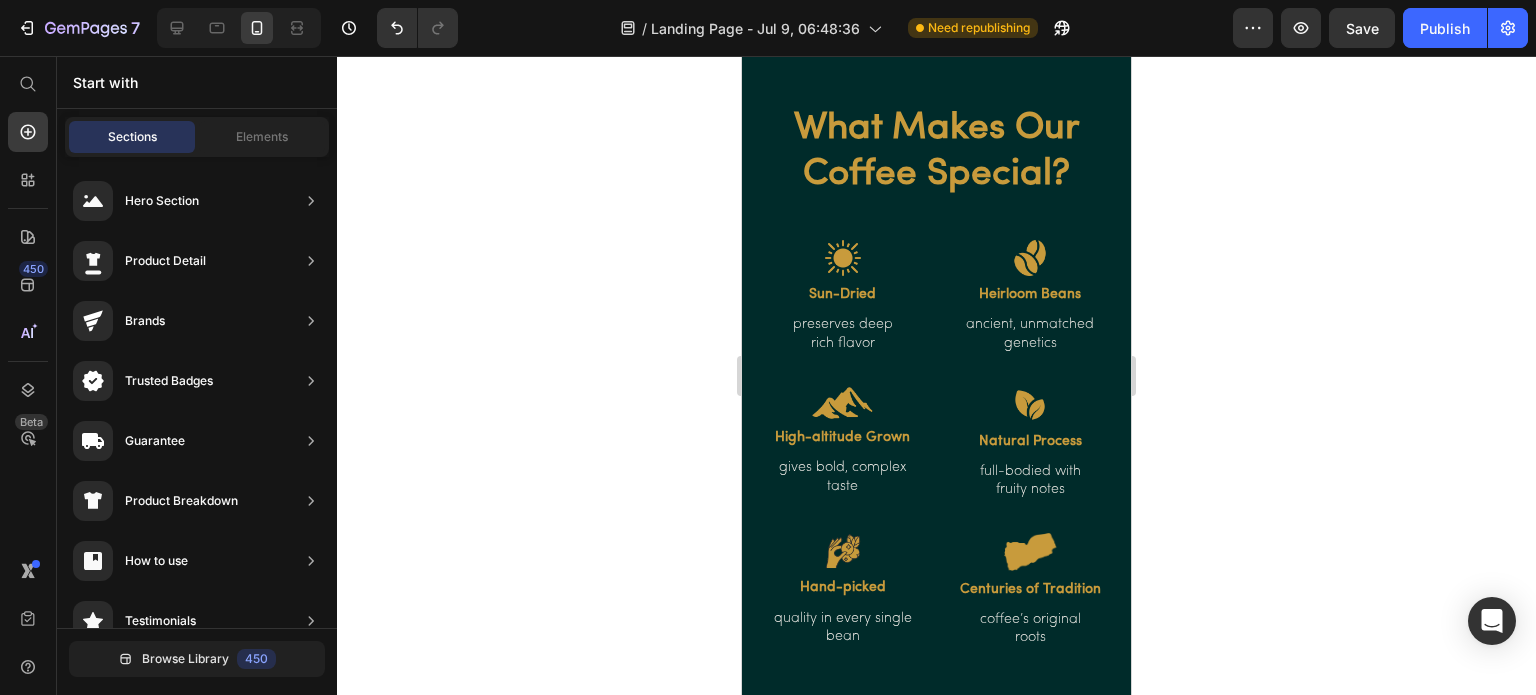 click on "Publish" at bounding box center [1445, 28] 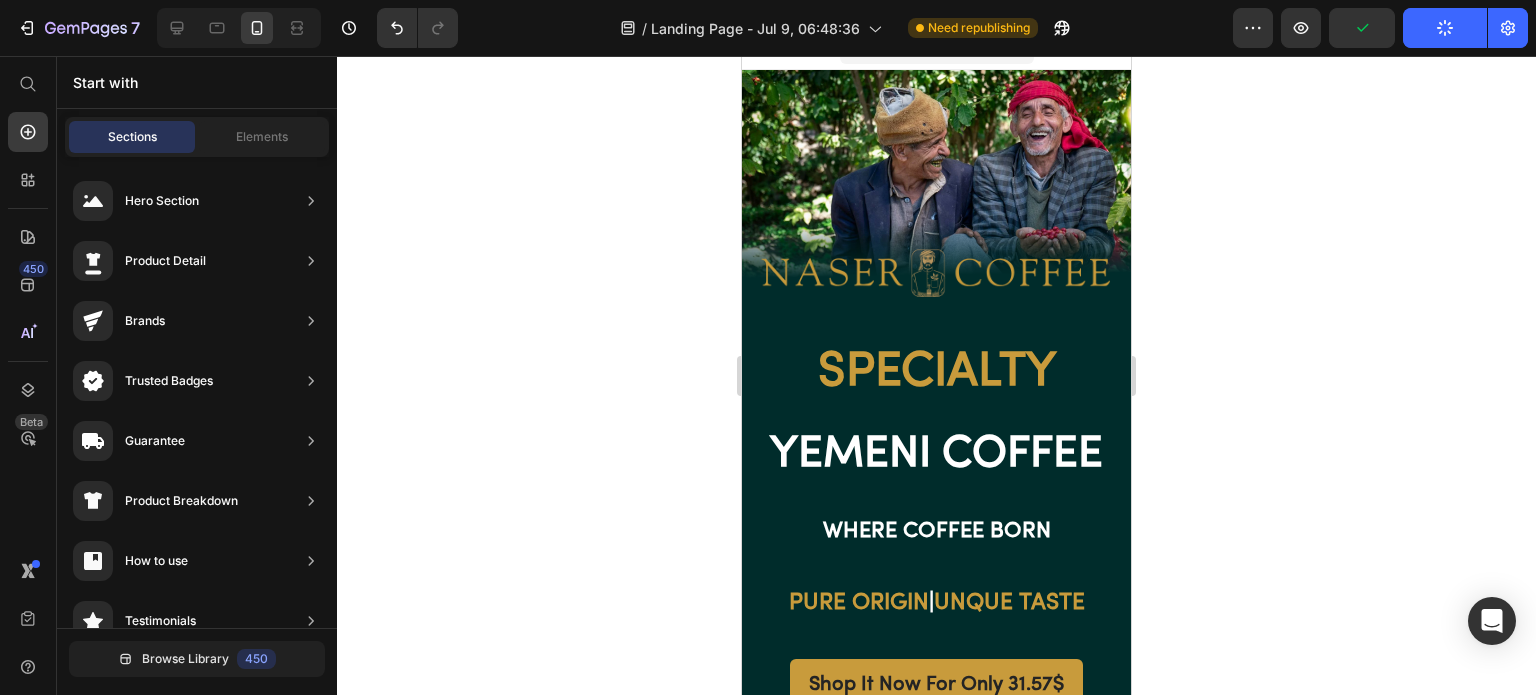 scroll, scrollTop: 0, scrollLeft: 0, axis: both 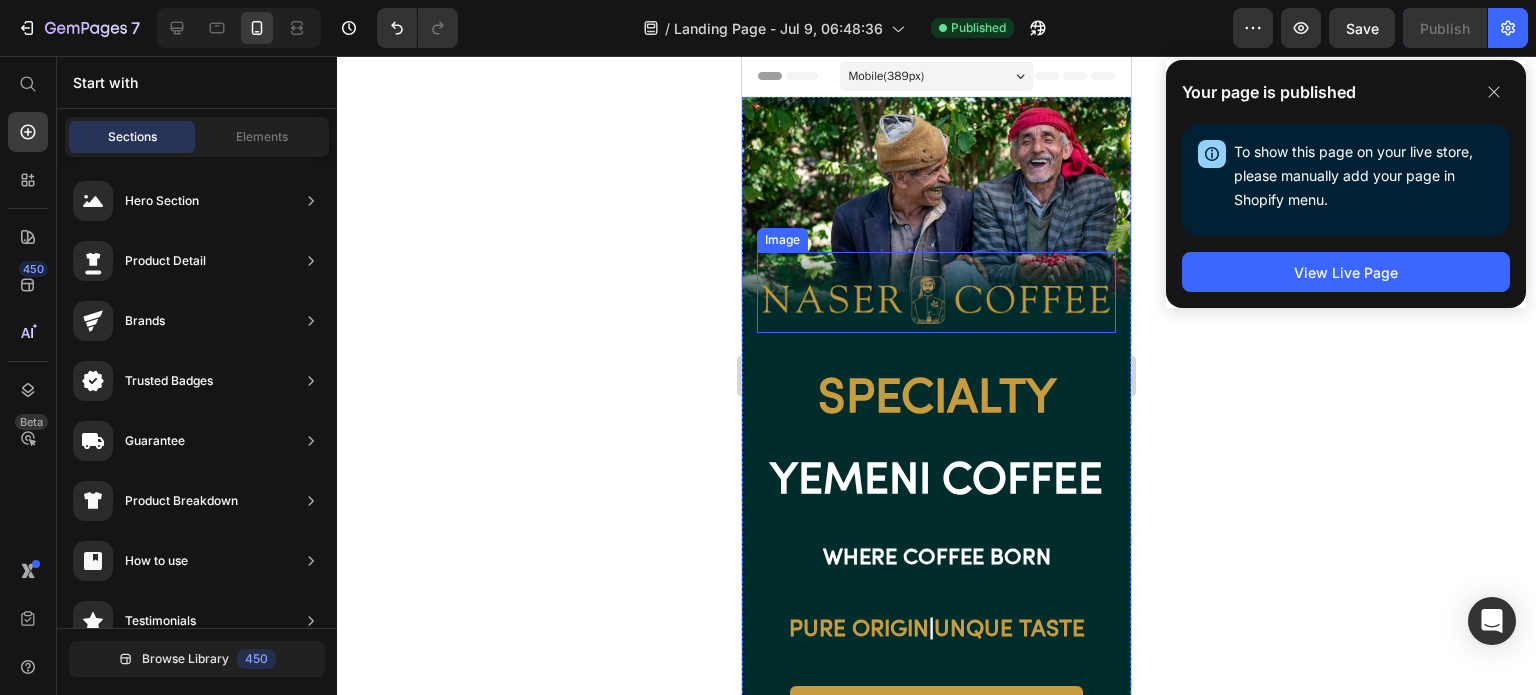 click at bounding box center (936, 292) 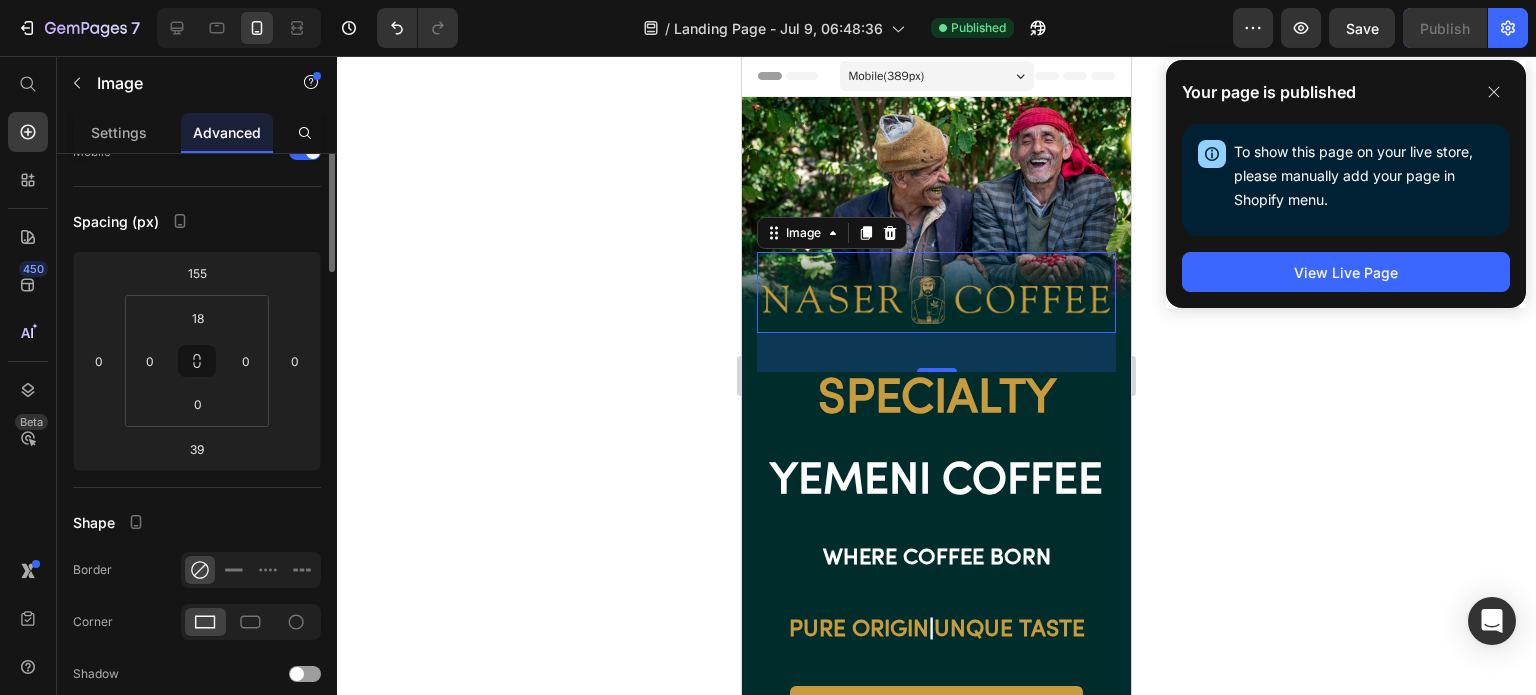 scroll, scrollTop: 0, scrollLeft: 0, axis: both 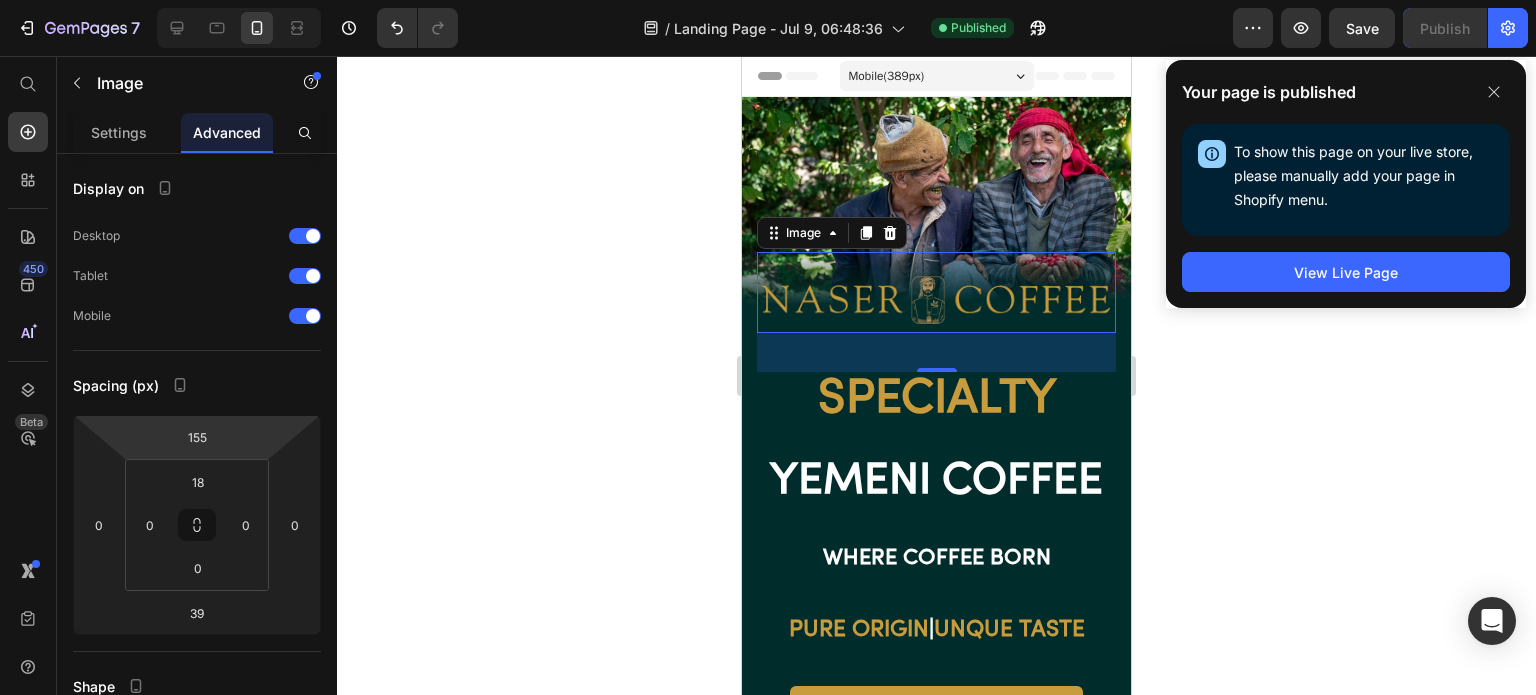 click on "155" at bounding box center [197, 437] 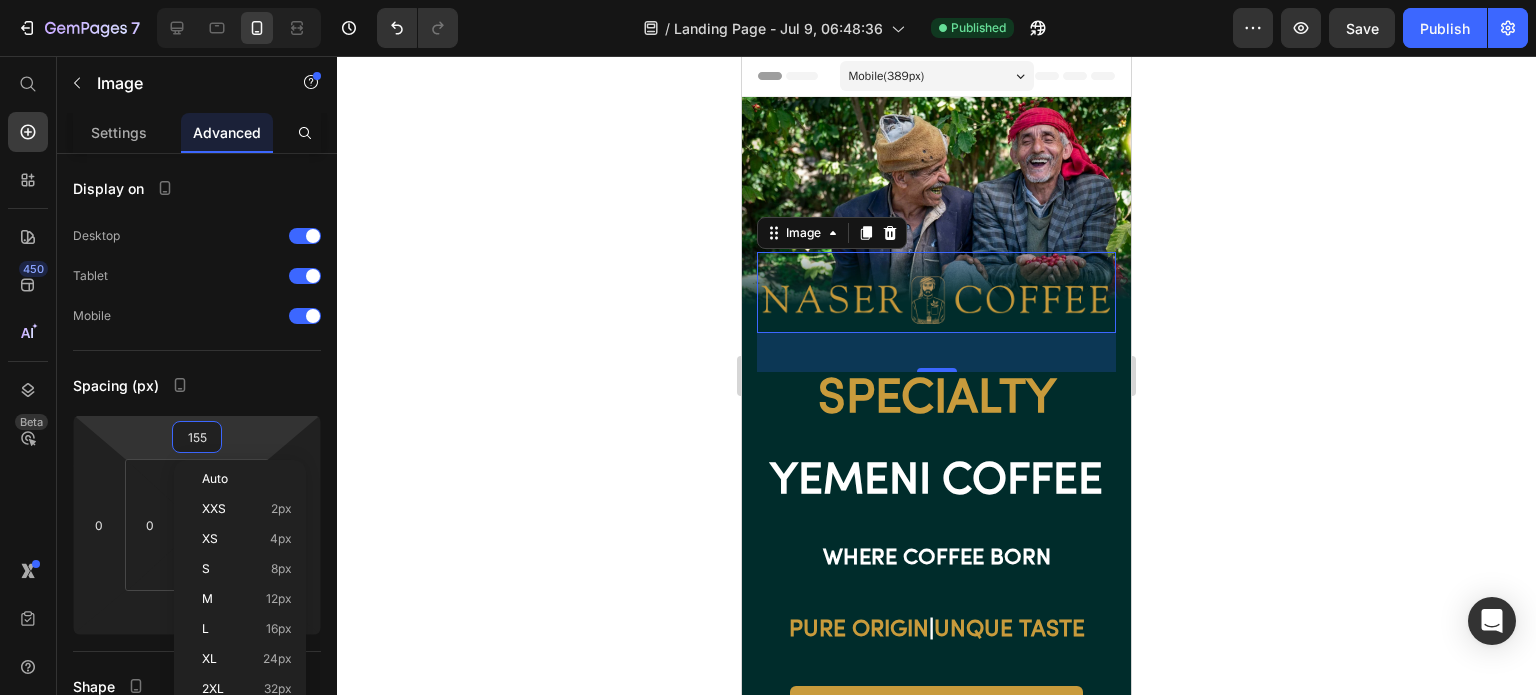 click on "155" at bounding box center (197, 437) 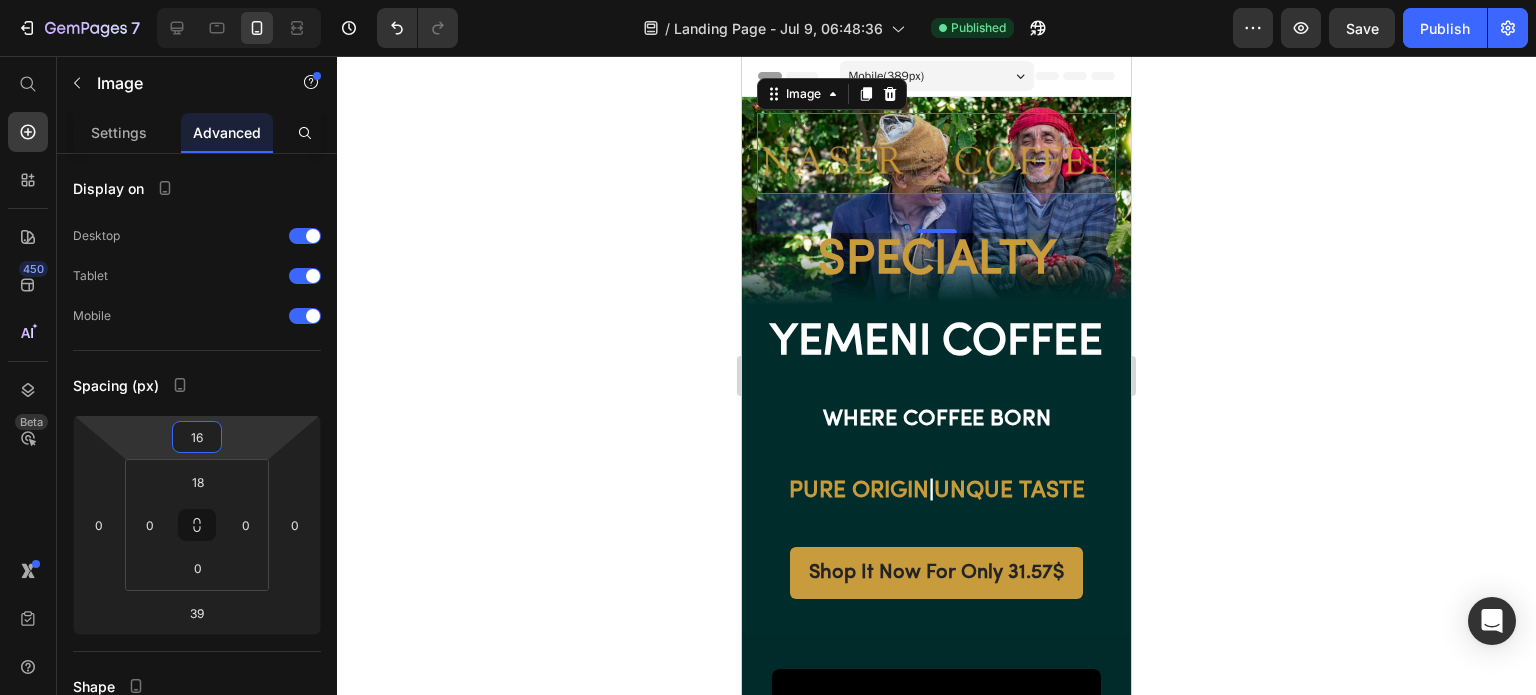 type on "160" 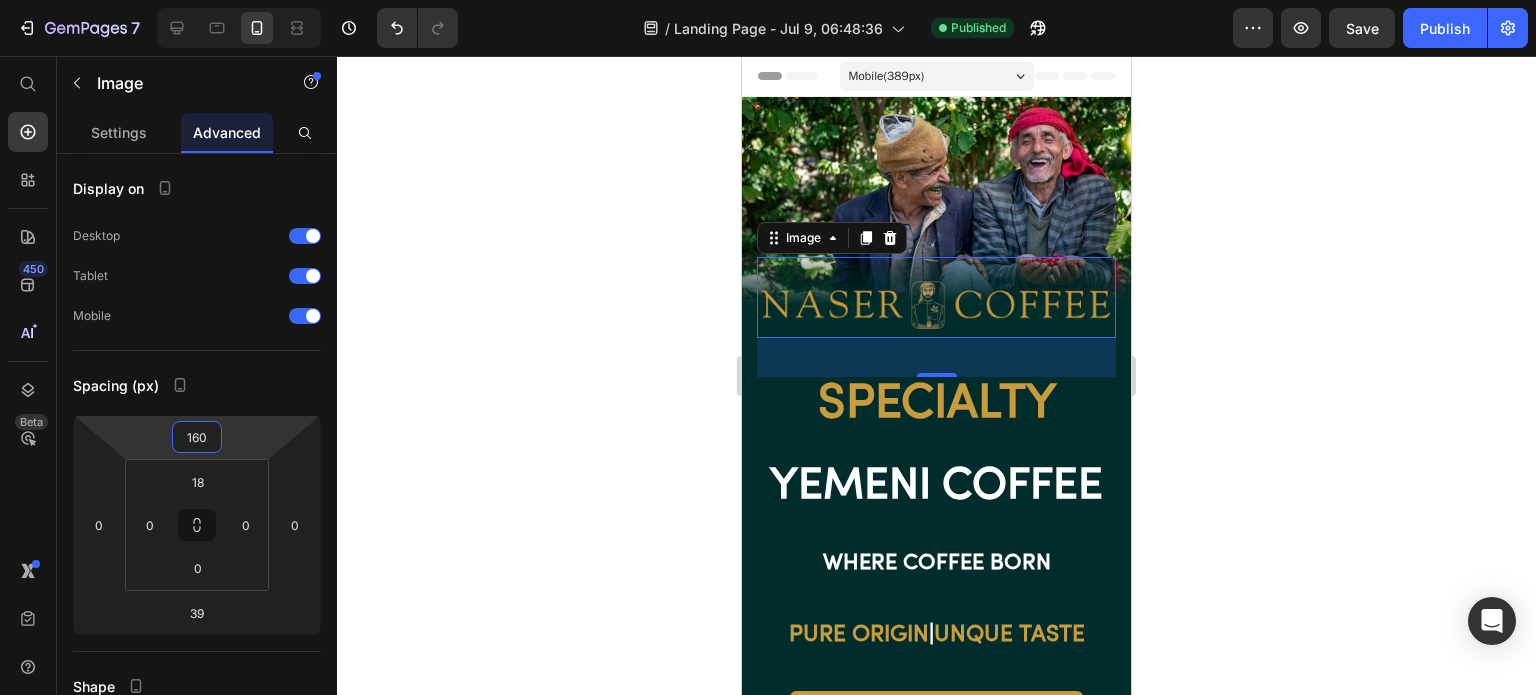 click 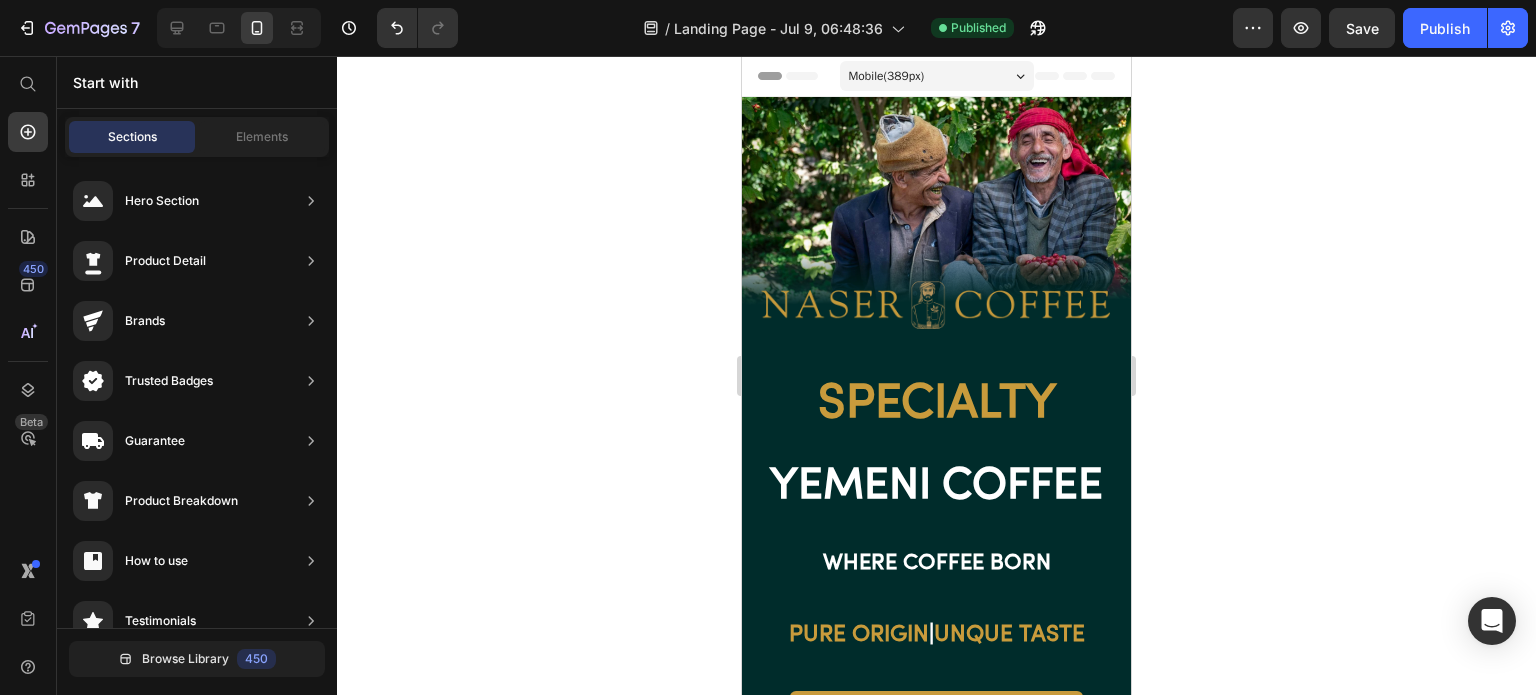 click on "Publish" at bounding box center [1445, 28] 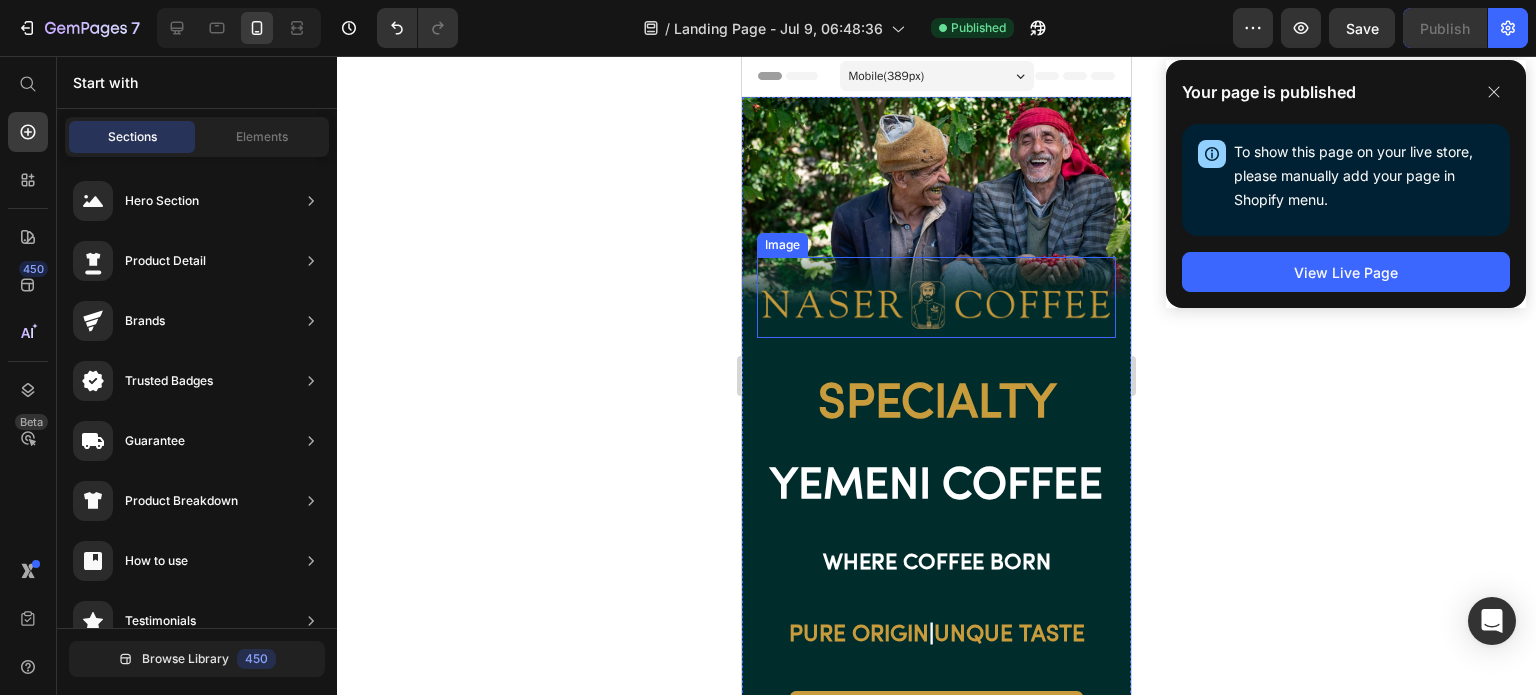 click at bounding box center [936, 297] 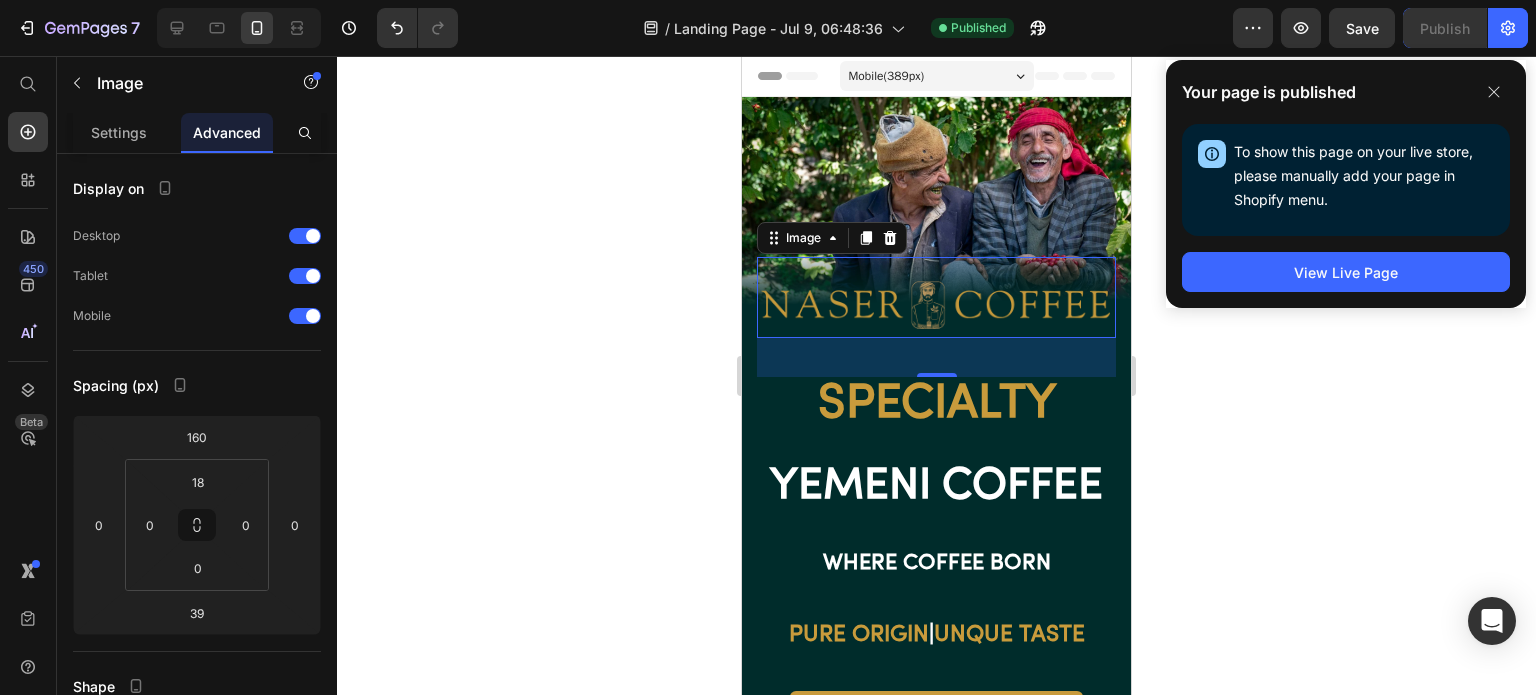 click on "Settings" at bounding box center [119, 132] 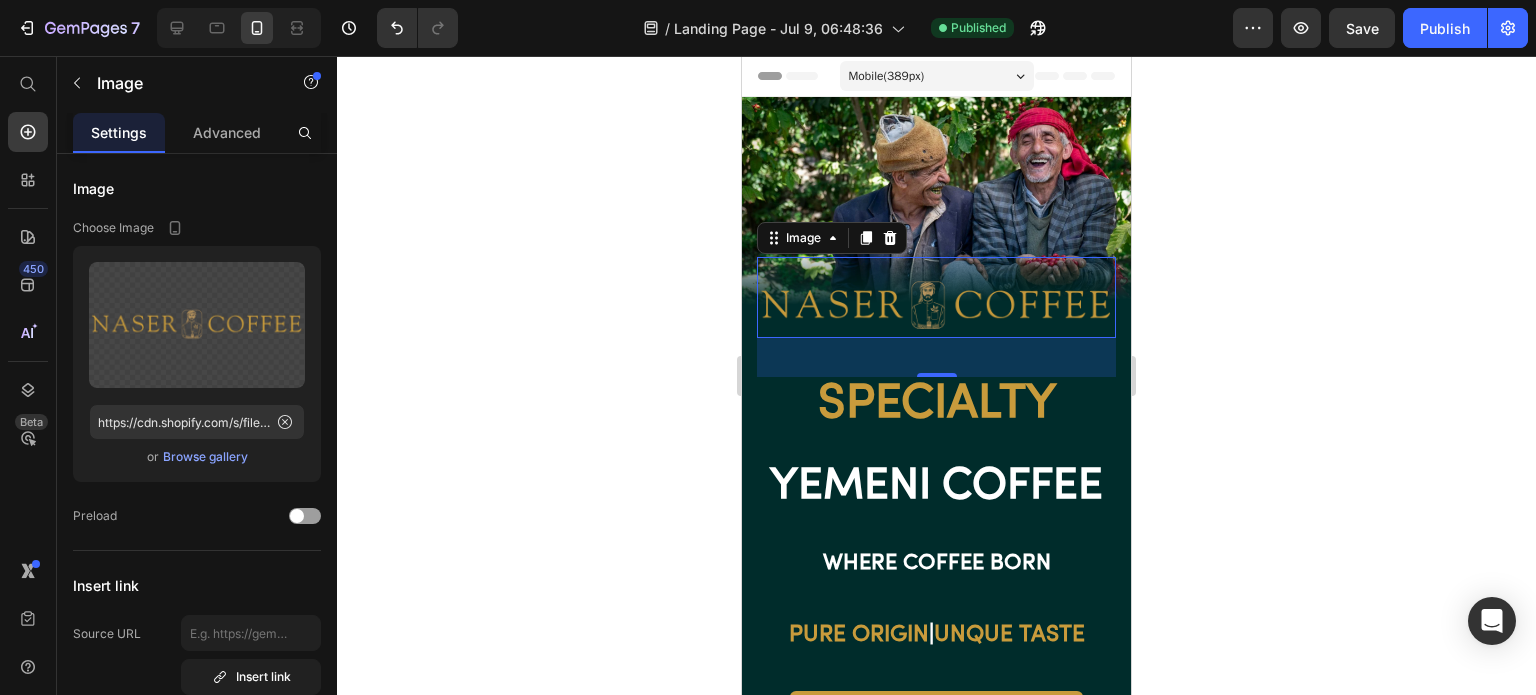 click 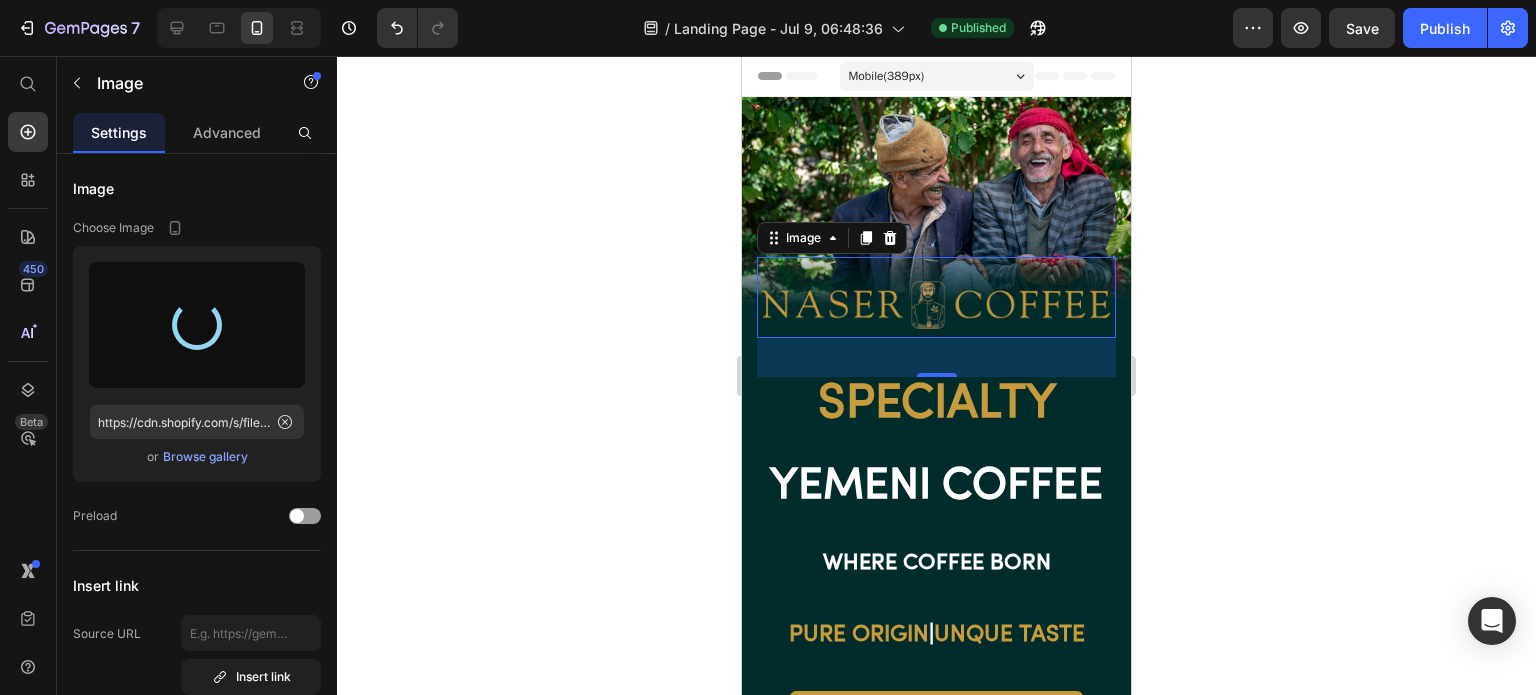 type on "https://cdn.shopify.com/s/files/1/0689/2902/8270/files/gempages_560776313170822234-ae126e38-96a4-42f3-9f95-5b4e0341a434.png" 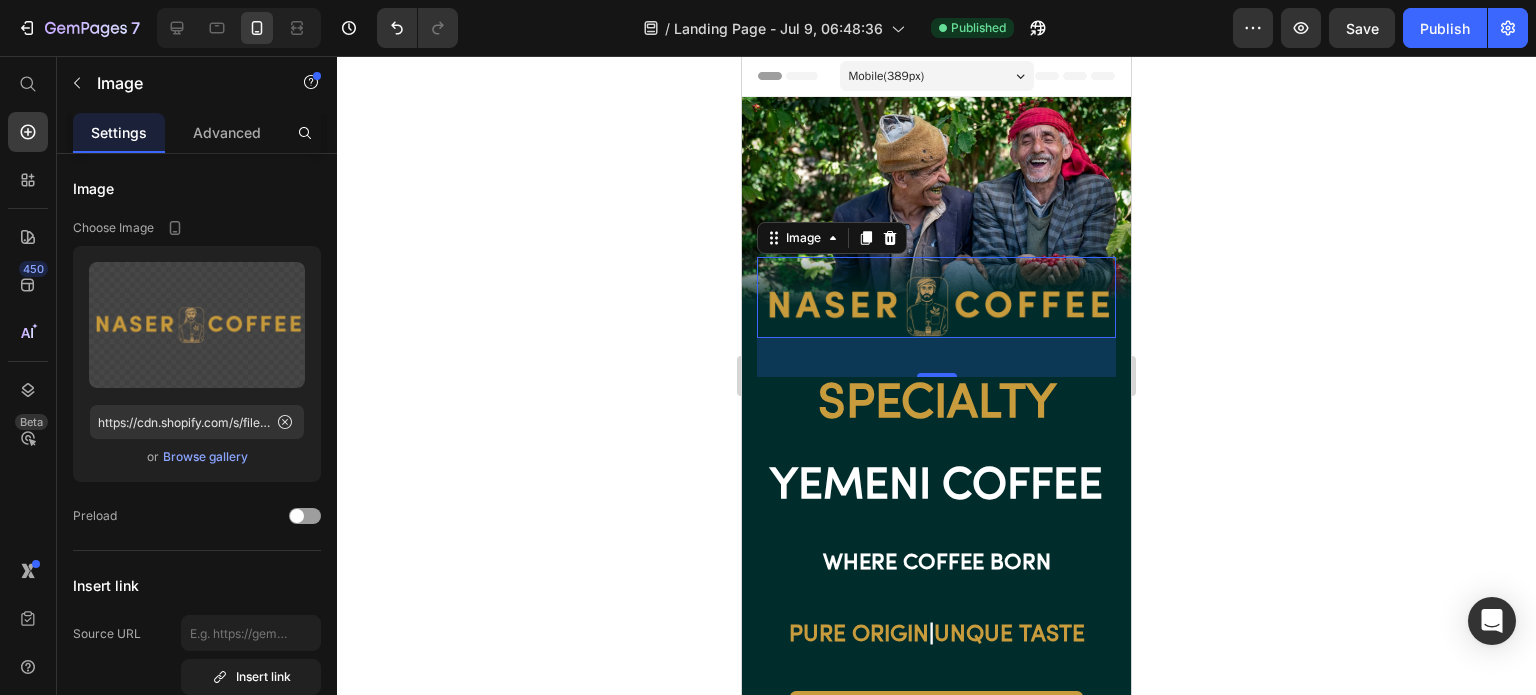 click 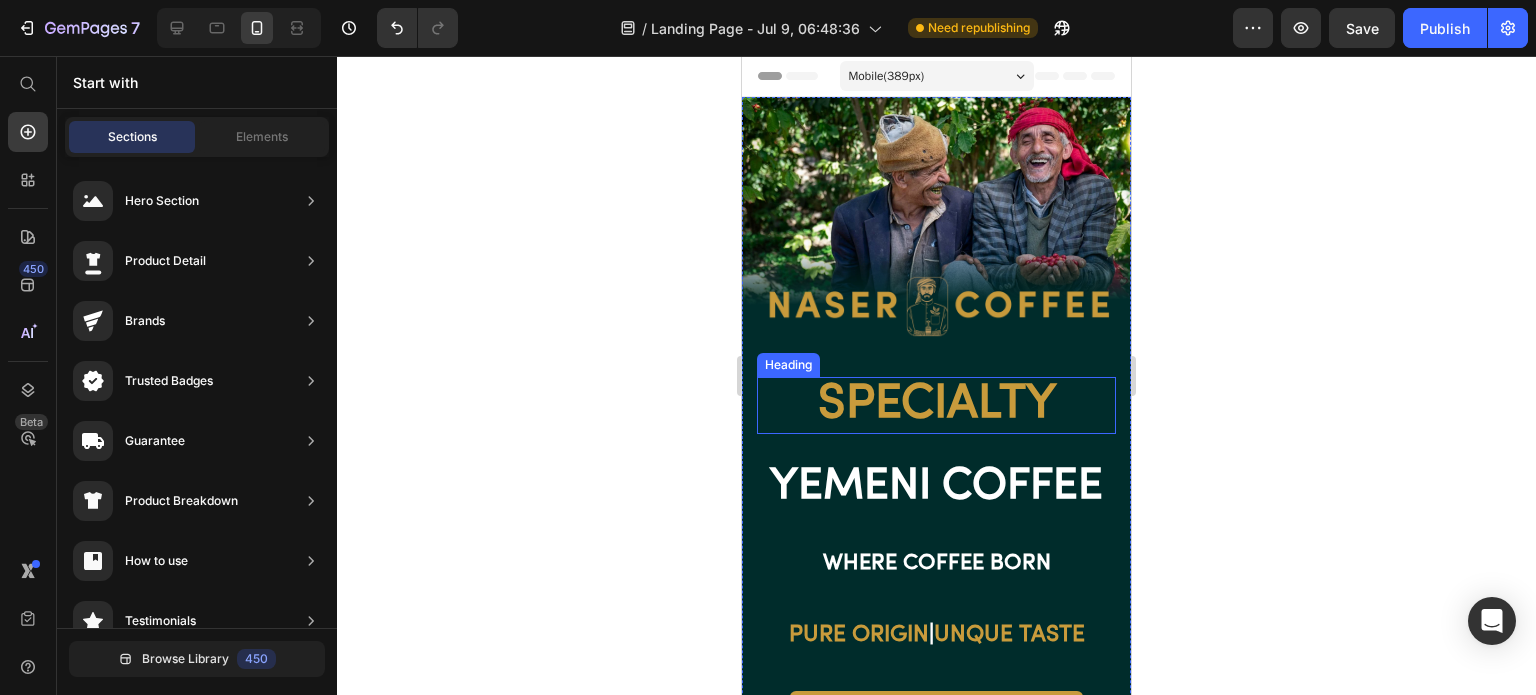 click on "Specialty" at bounding box center (936, 405) 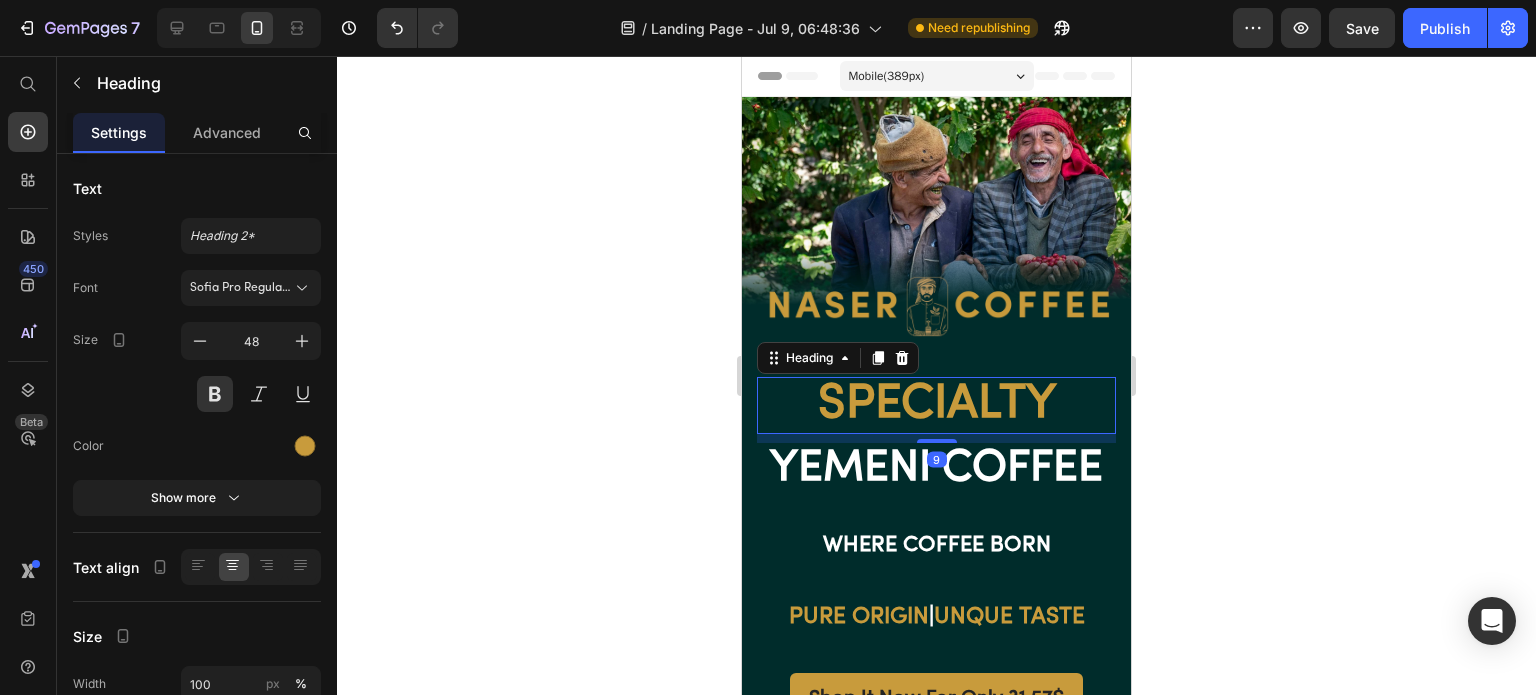 drag, startPoint x: 932, startPoint y: 453, endPoint x: 935, endPoint y: 435, distance: 18.248287 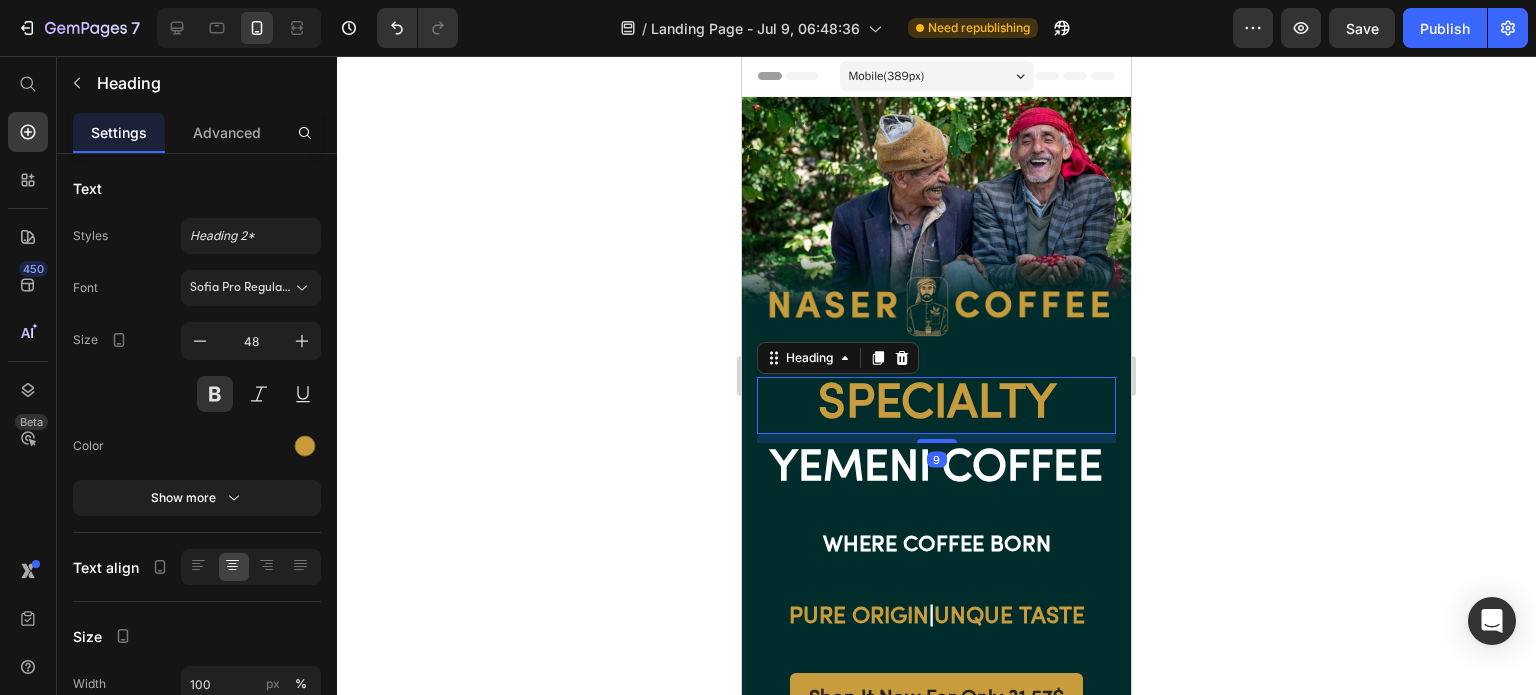 click 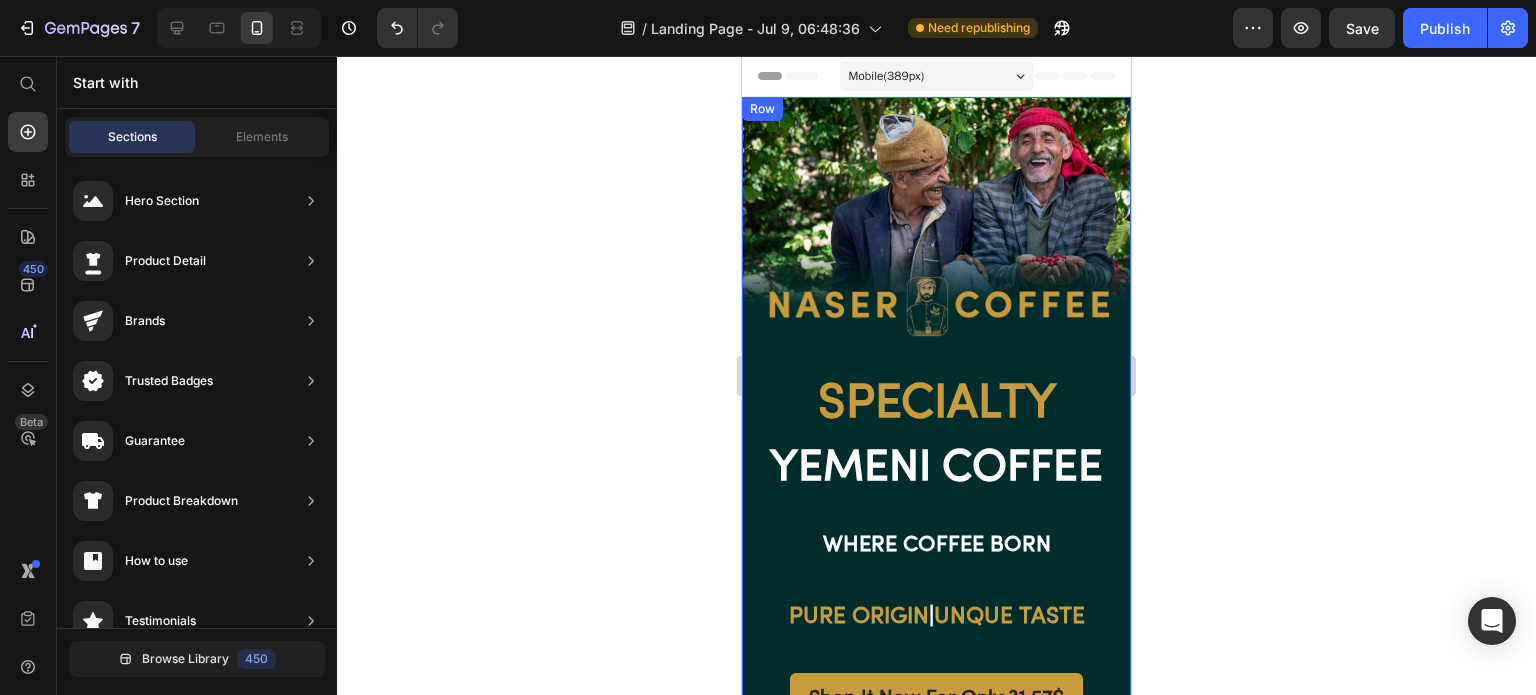 click on "Specialty" at bounding box center [936, 405] 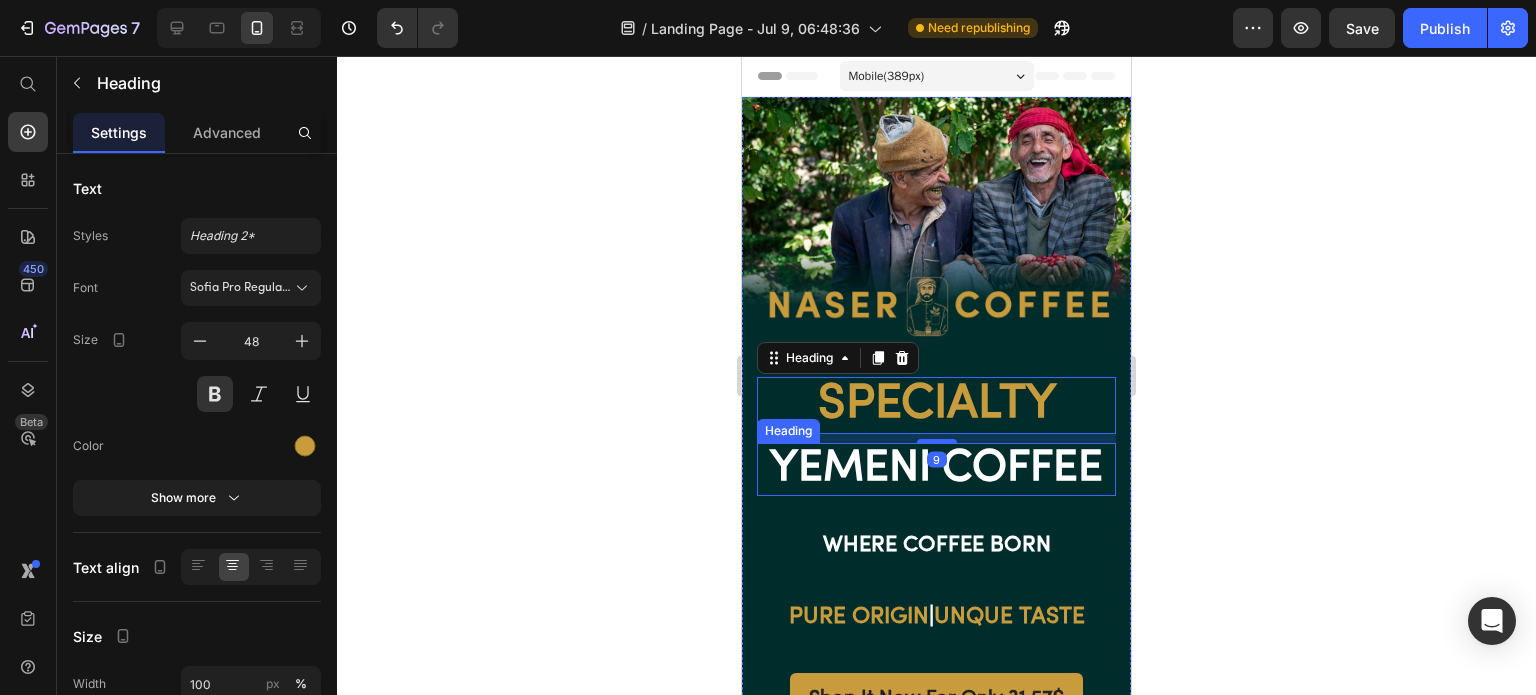 click on "YEMENI COFFEE" at bounding box center [936, 469] 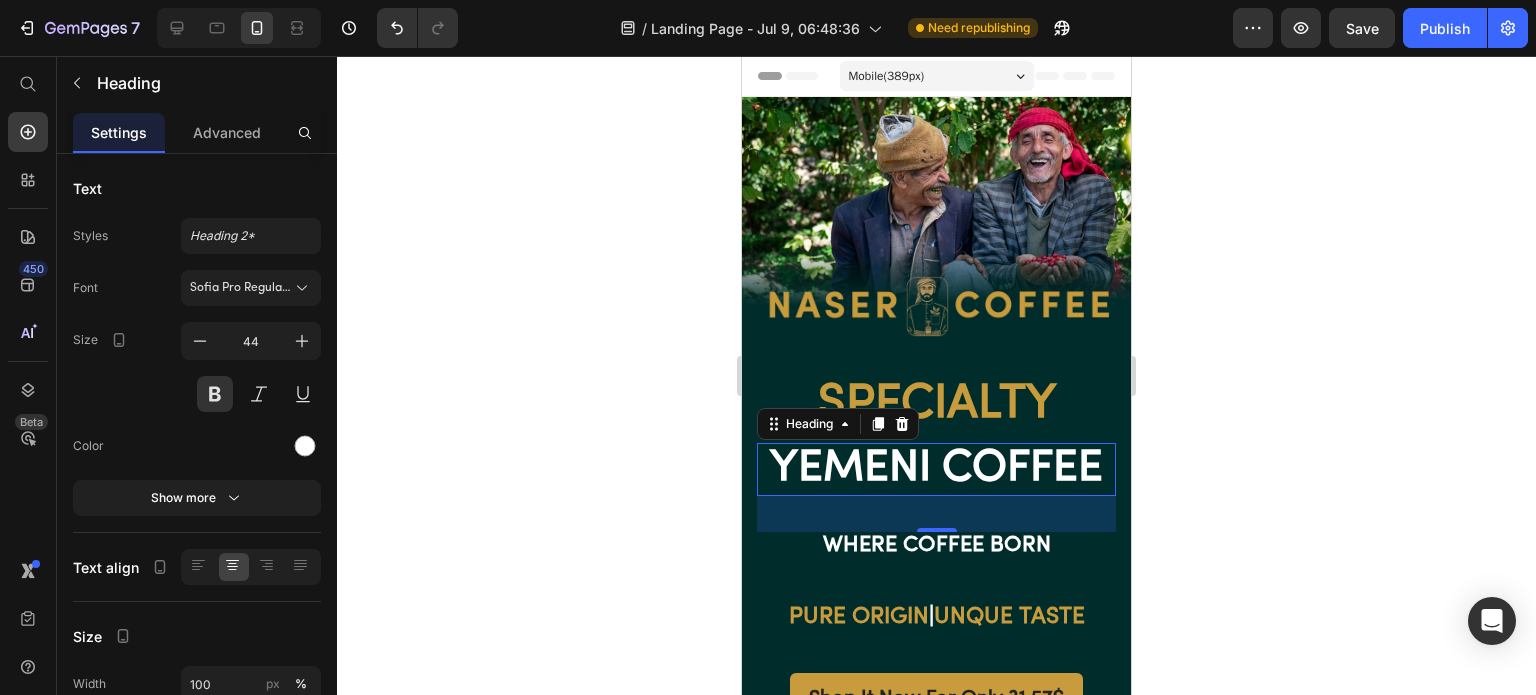 click 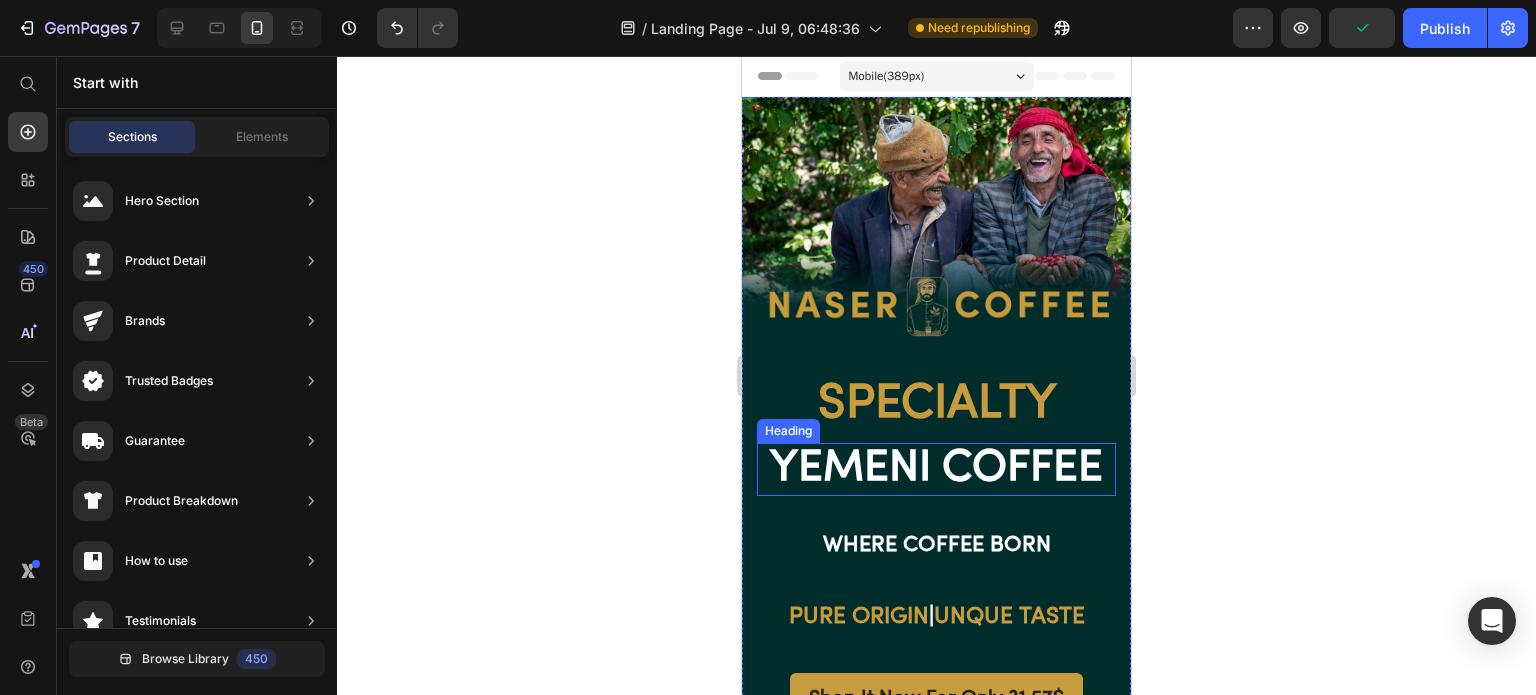 click on "YEMENI COFFEE" at bounding box center [936, 469] 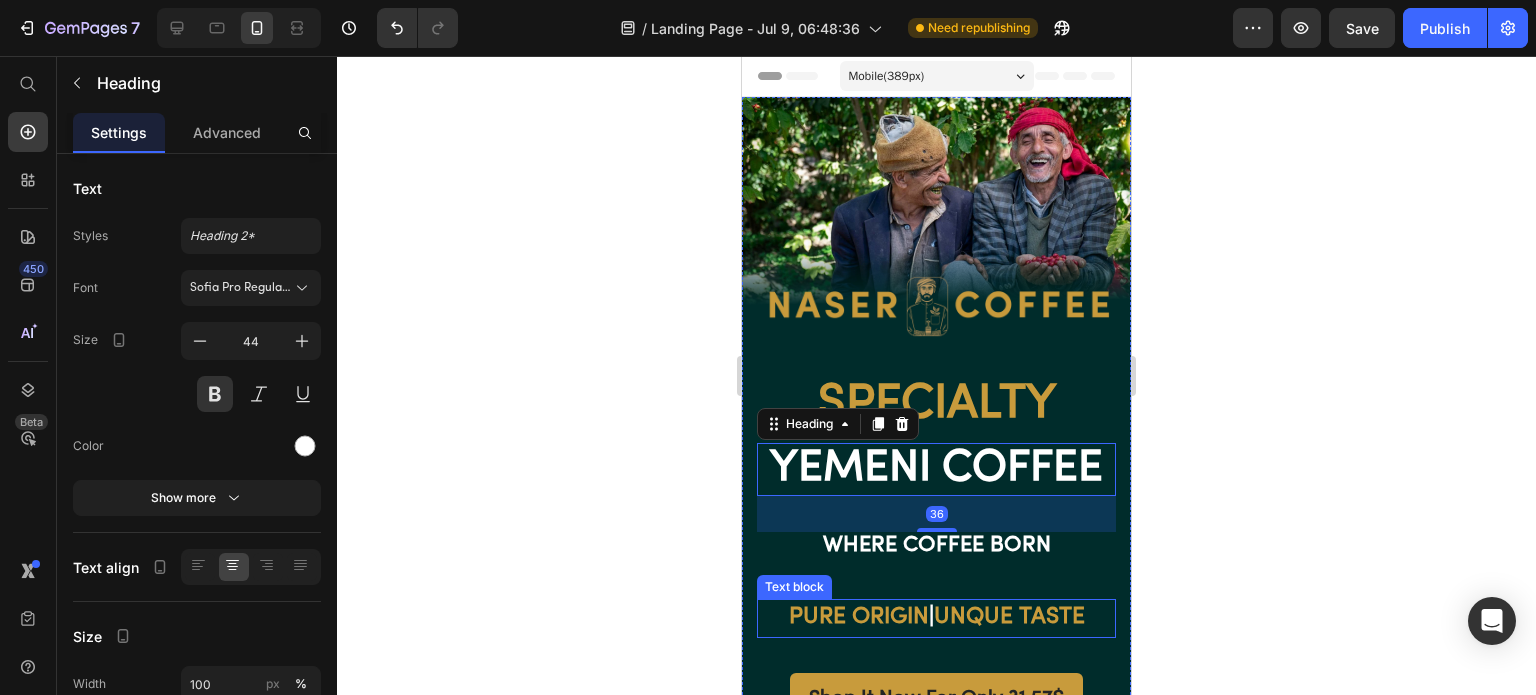click on "PURE ORIGIN | UNQUE TASTE" at bounding box center [936, 618] 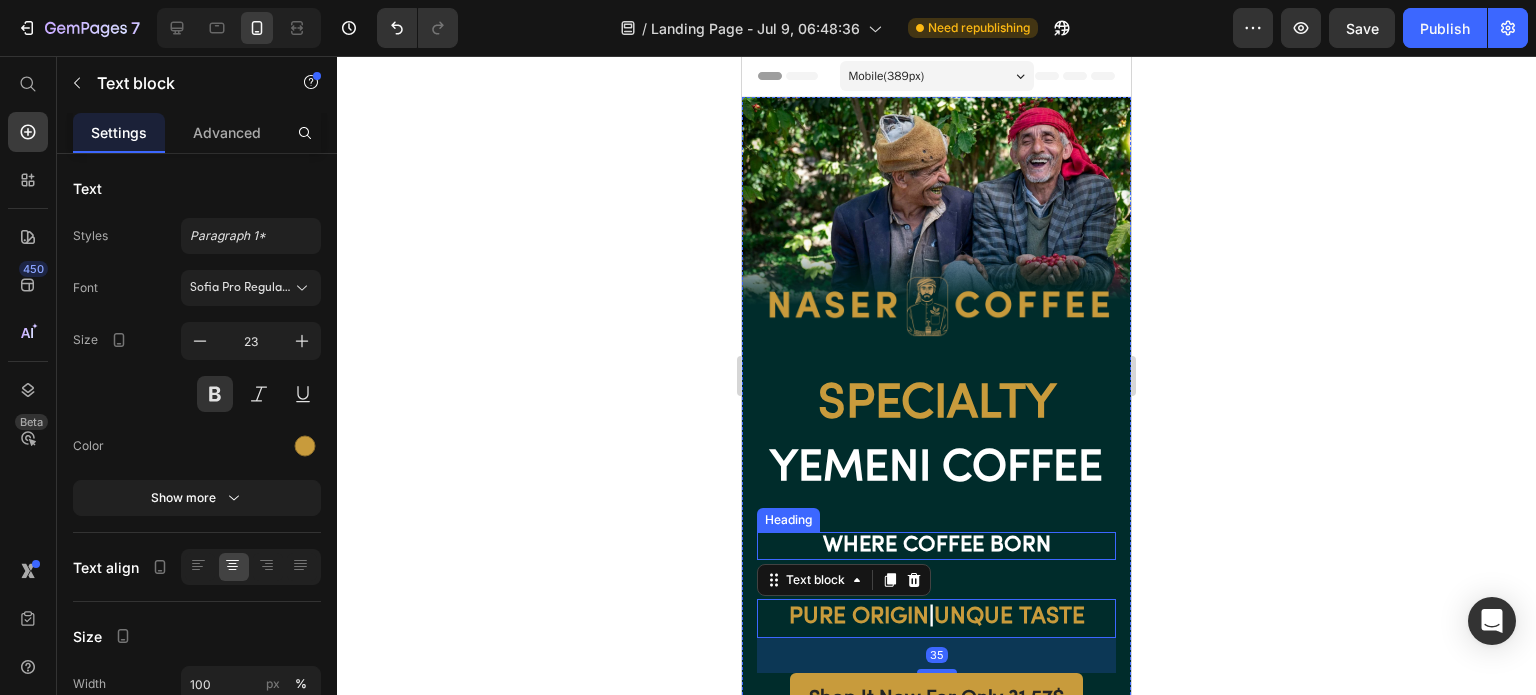 click on "Where coffee born" at bounding box center (936, 546) 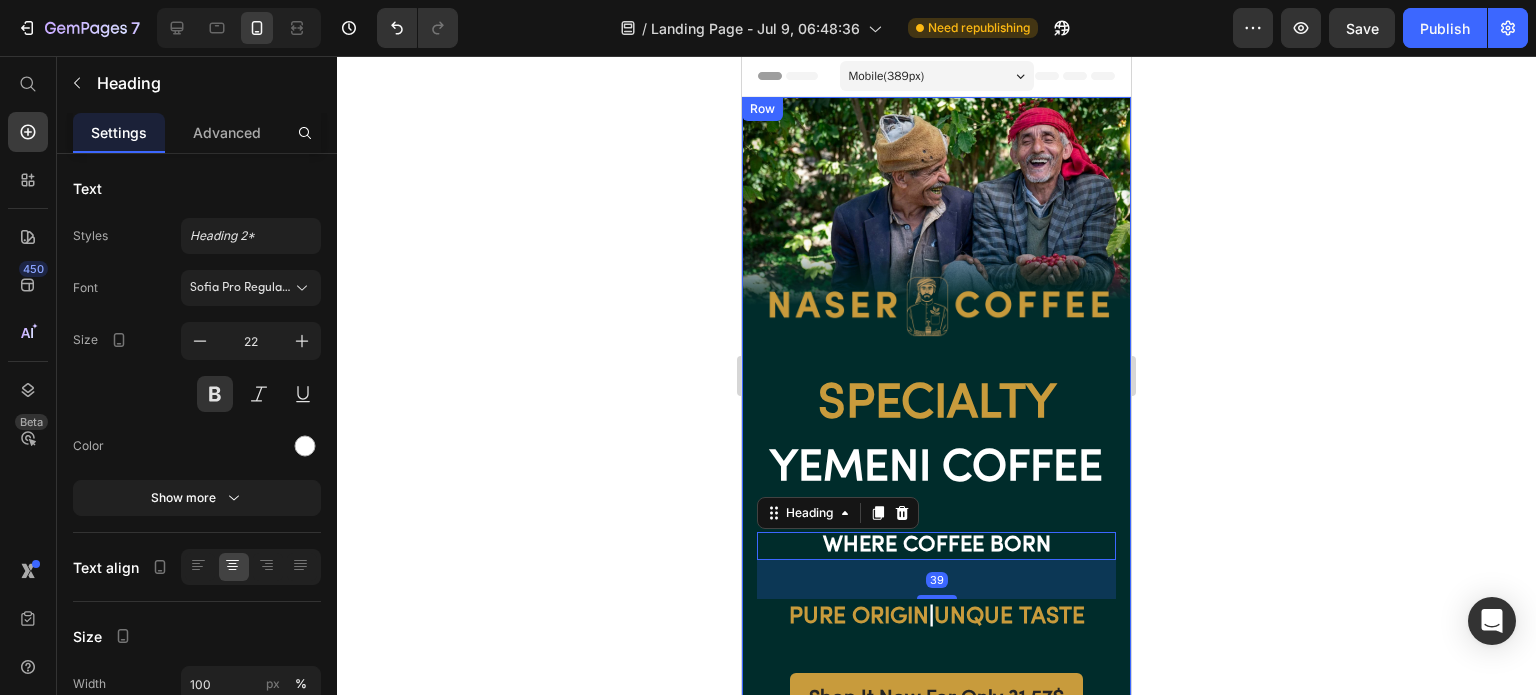 click on "YEMENI COFFEE" at bounding box center (936, 469) 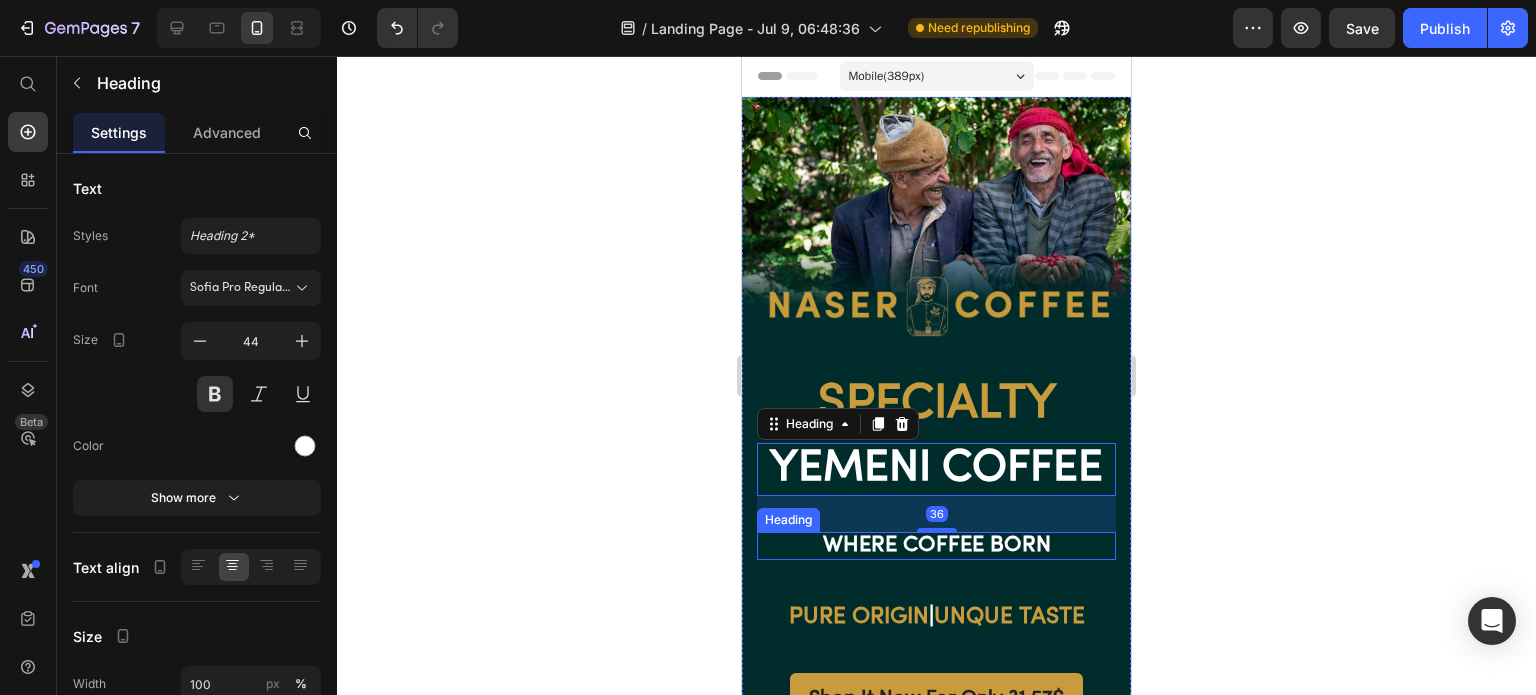 click on "Where coffee born" at bounding box center [936, 546] 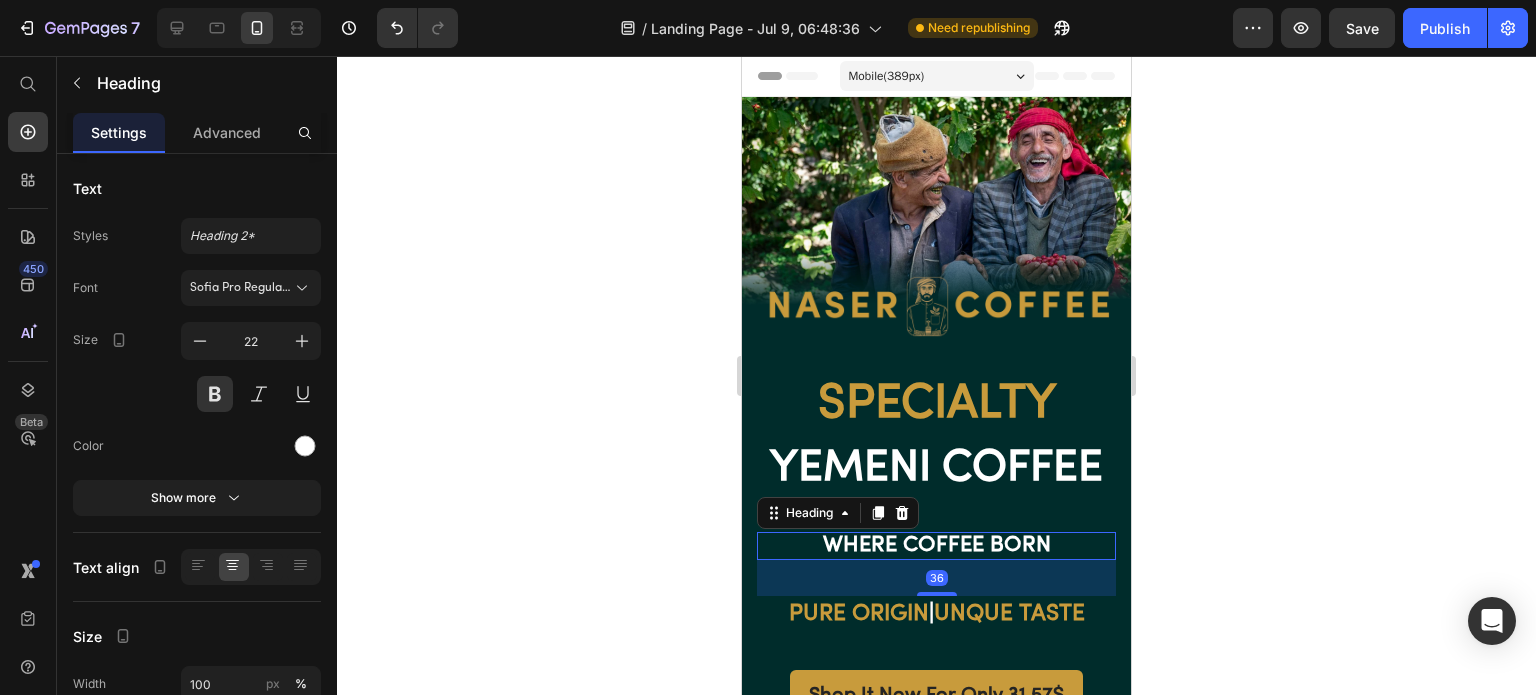 click at bounding box center (937, 594) 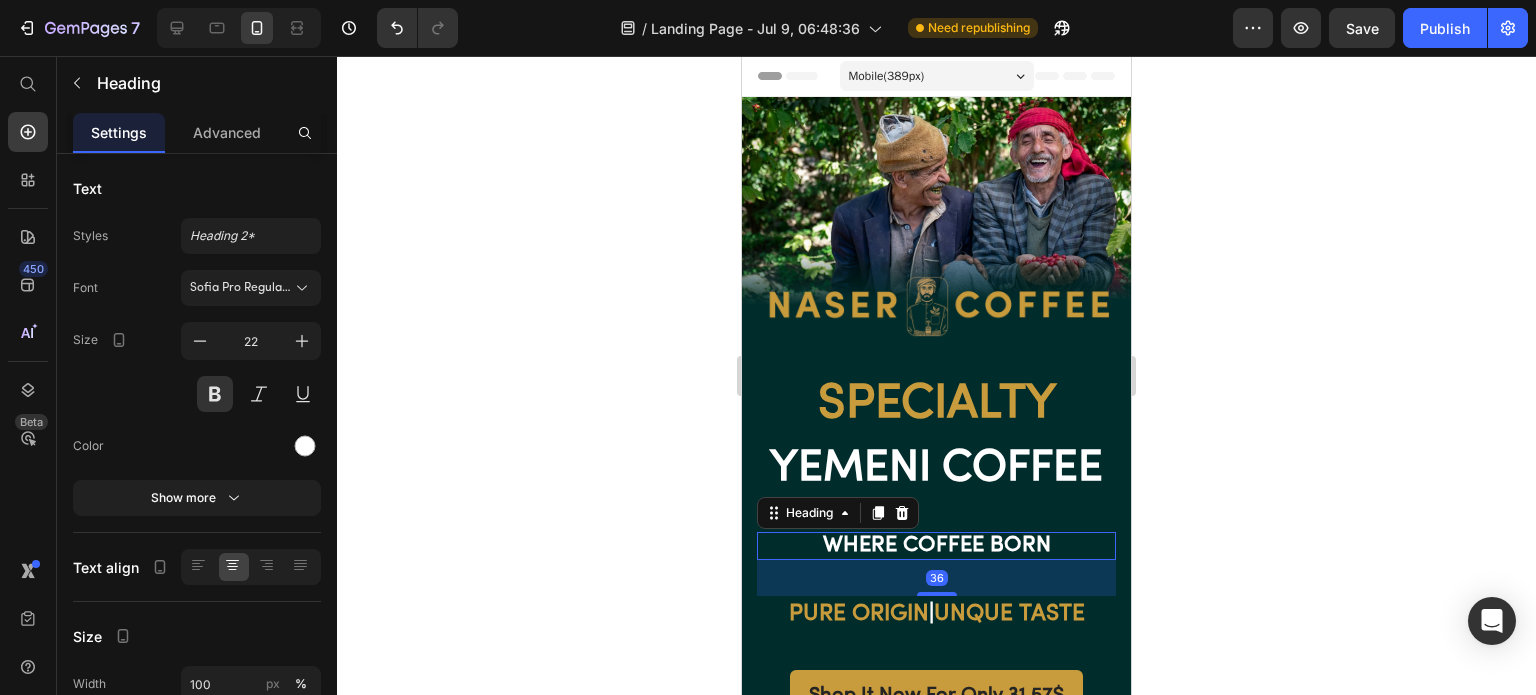 click 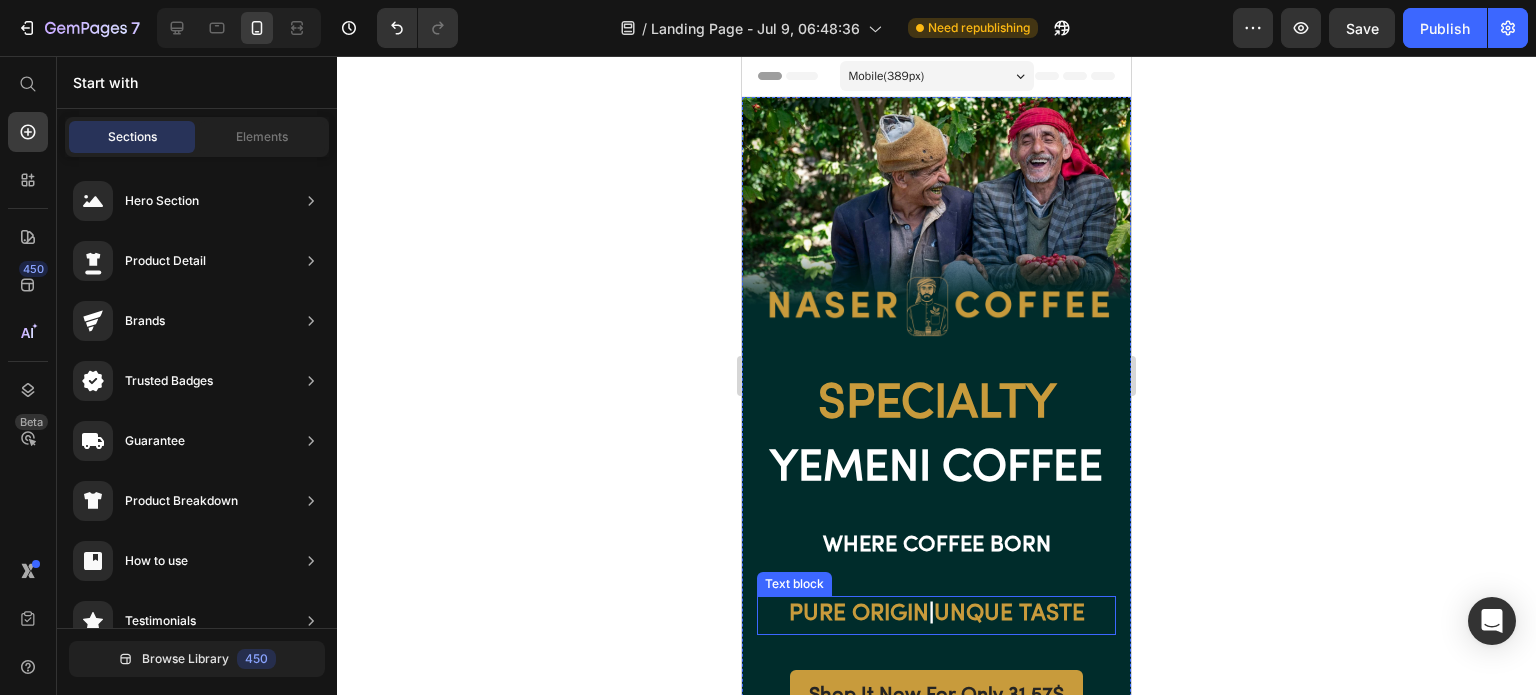 click on "PURE ORIGIN | UNQUE TASTE" at bounding box center [936, 615] 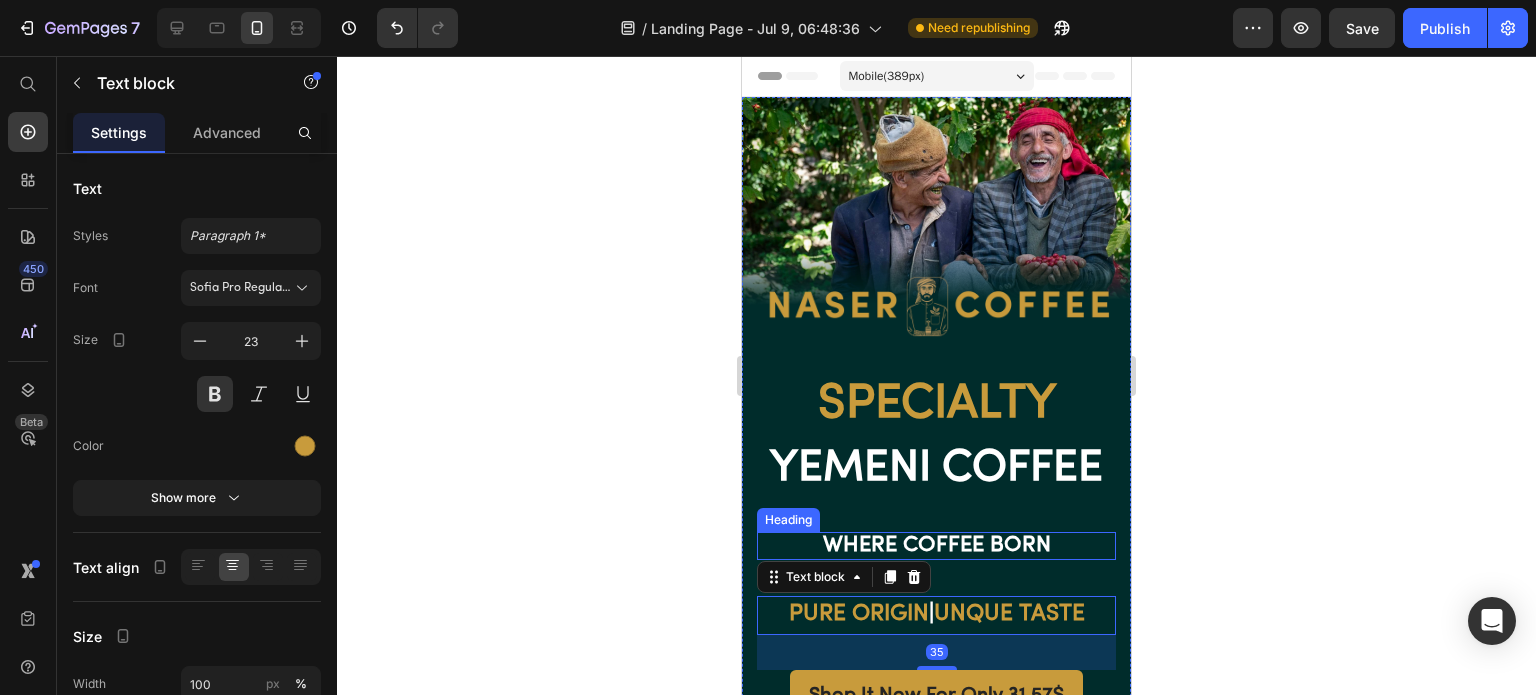 click on "Where coffee born" at bounding box center [936, 546] 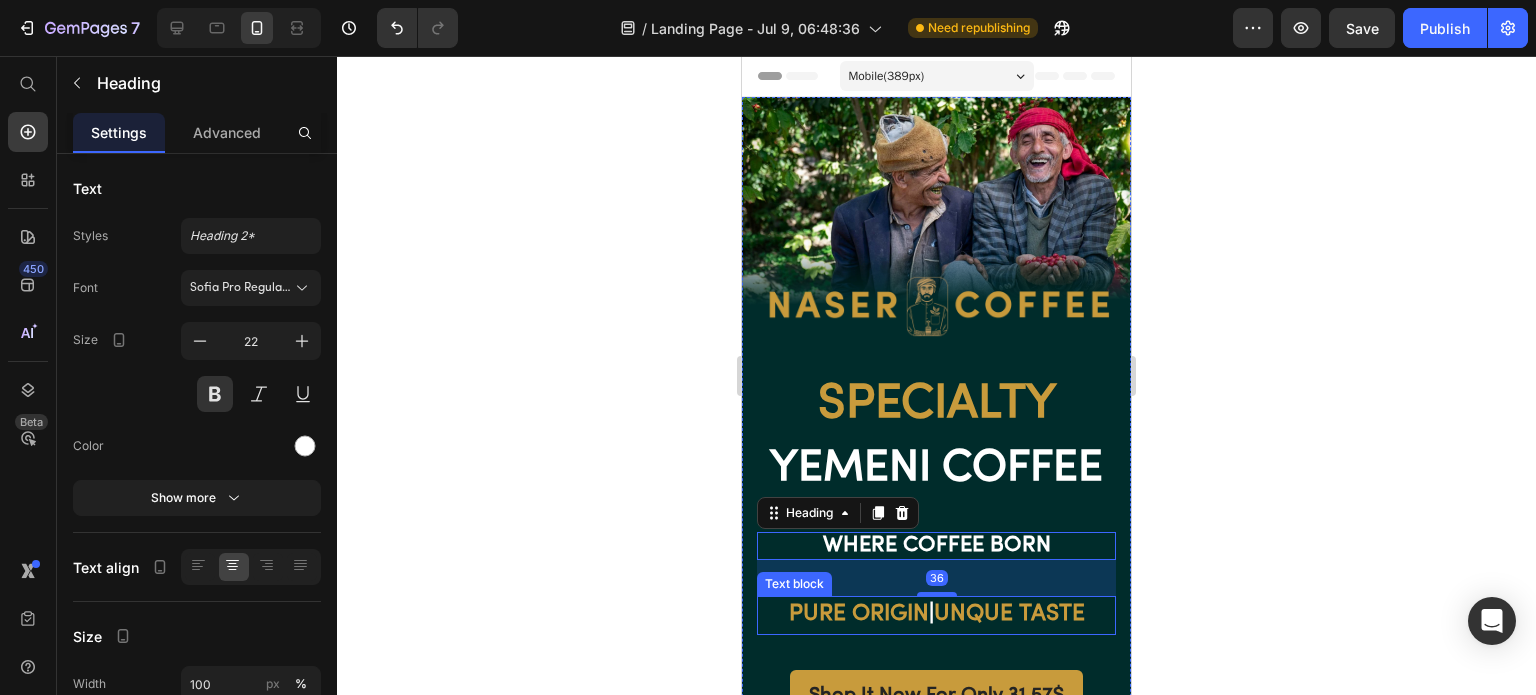 click on "PURE ORIGIN | UNQUE TASTE" at bounding box center (936, 615) 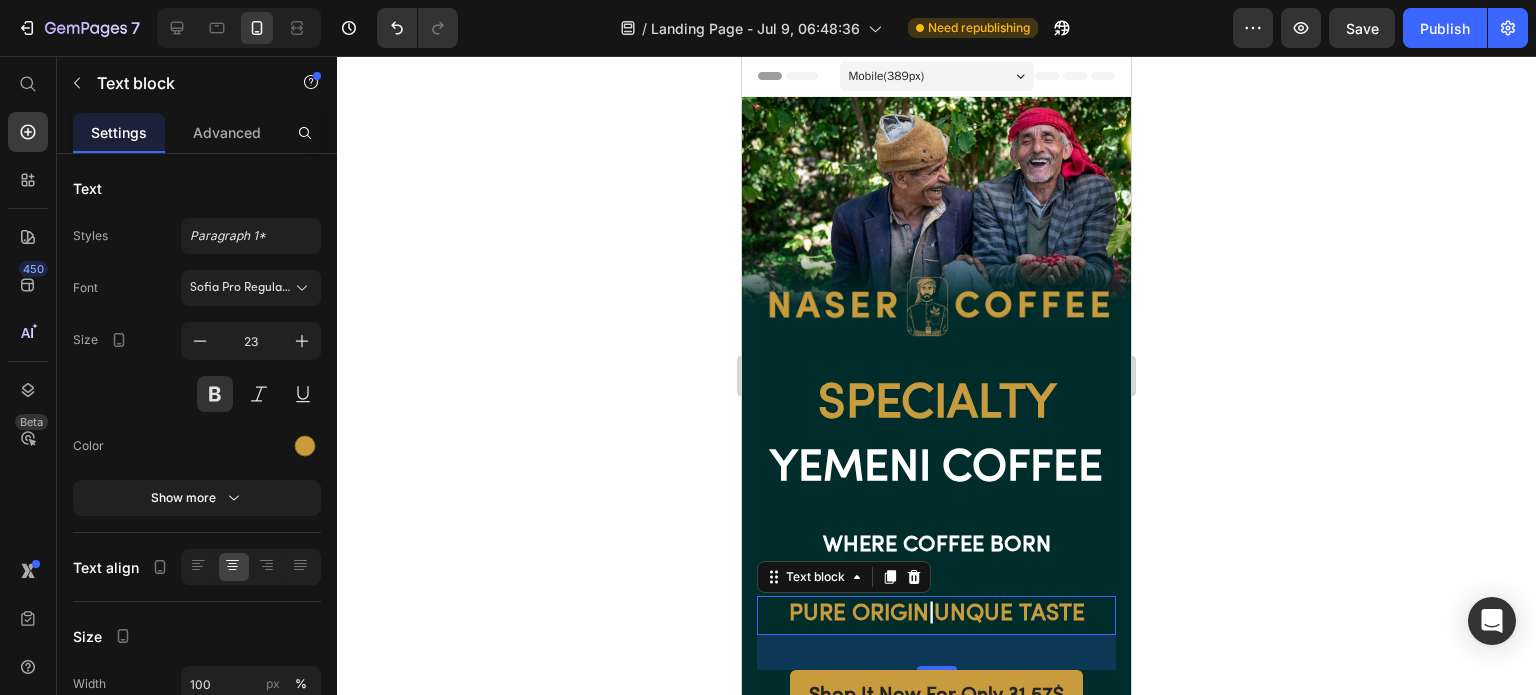 click 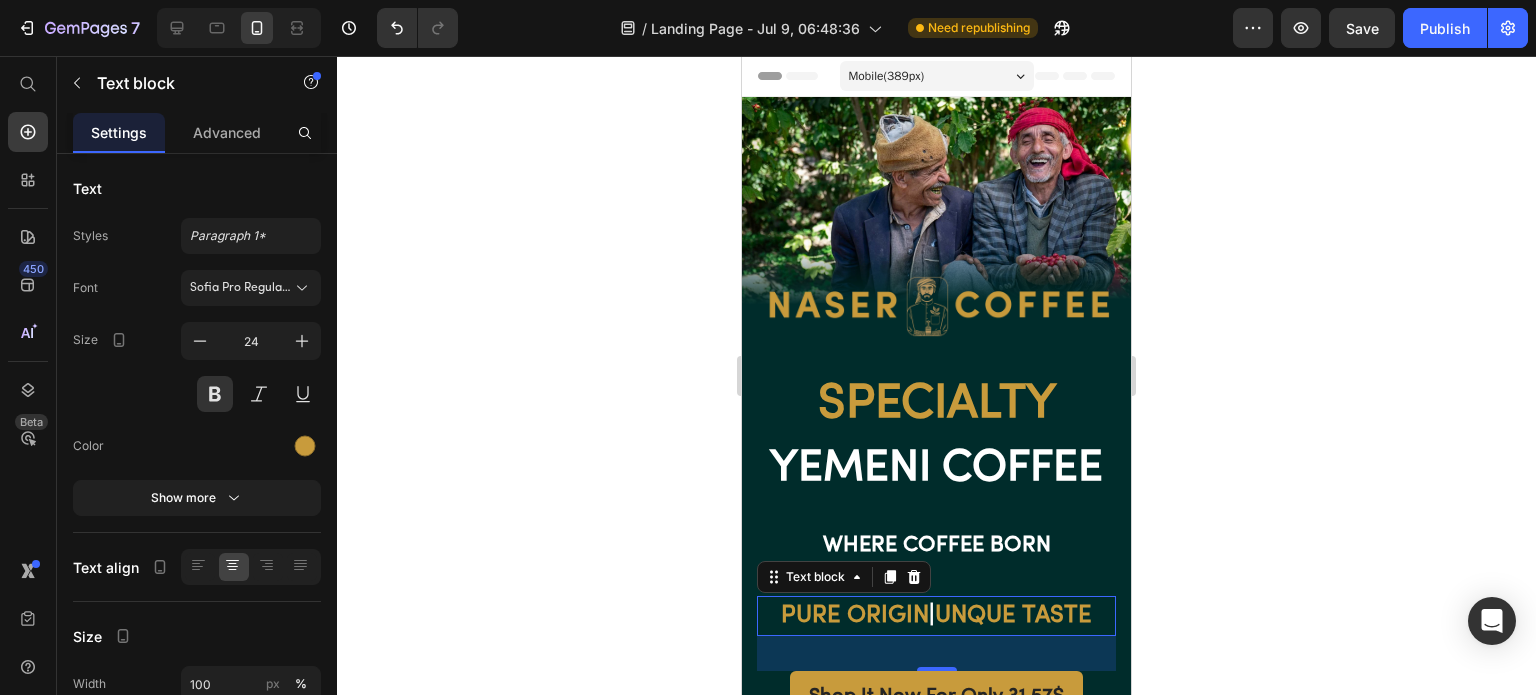 click 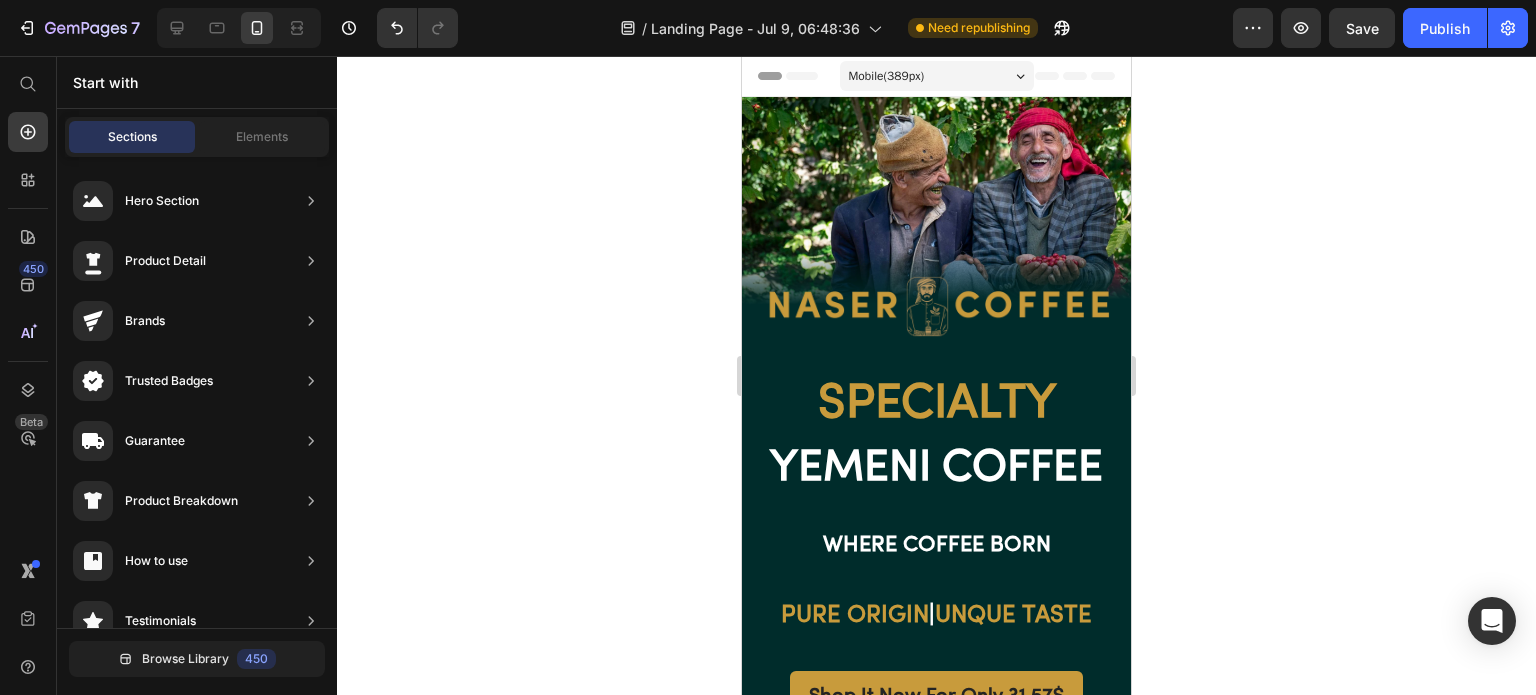 click on "Publish" at bounding box center (1445, 28) 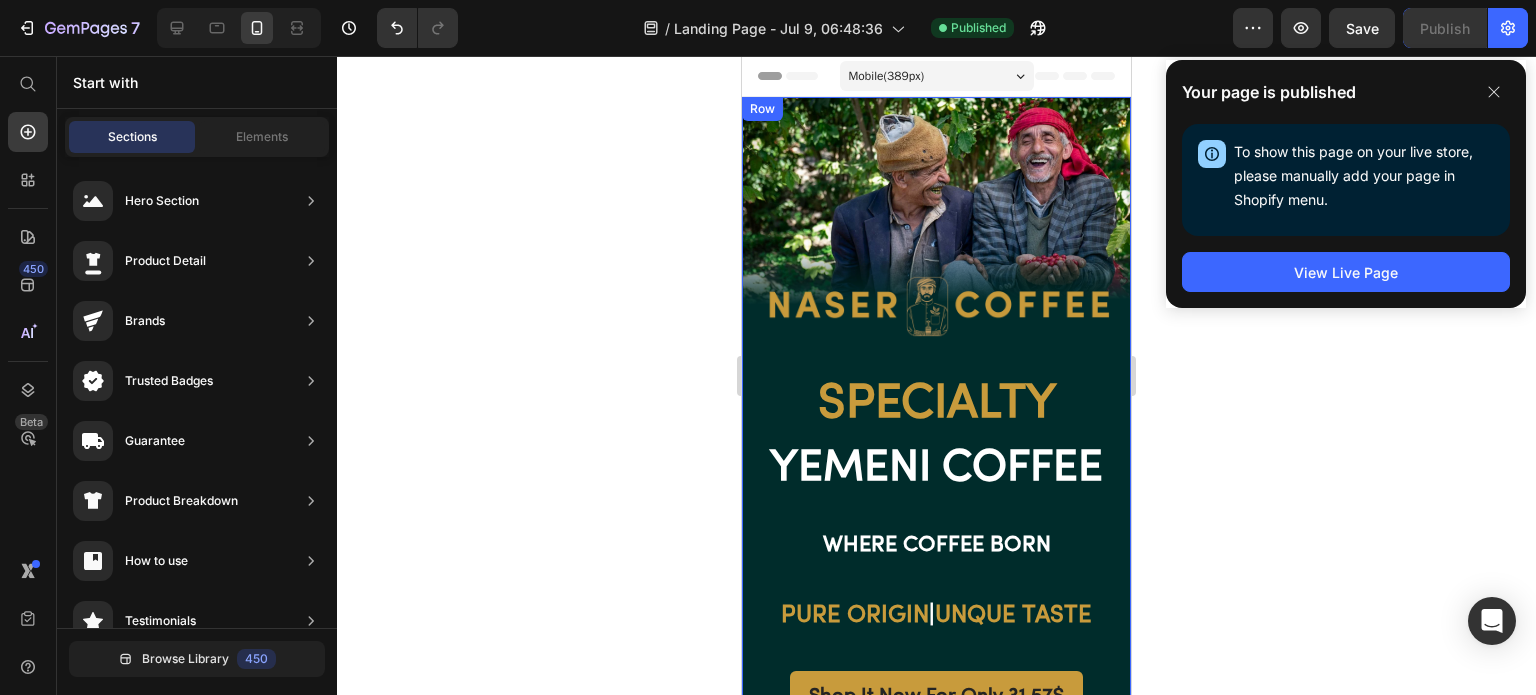 click at bounding box center [936, 297] 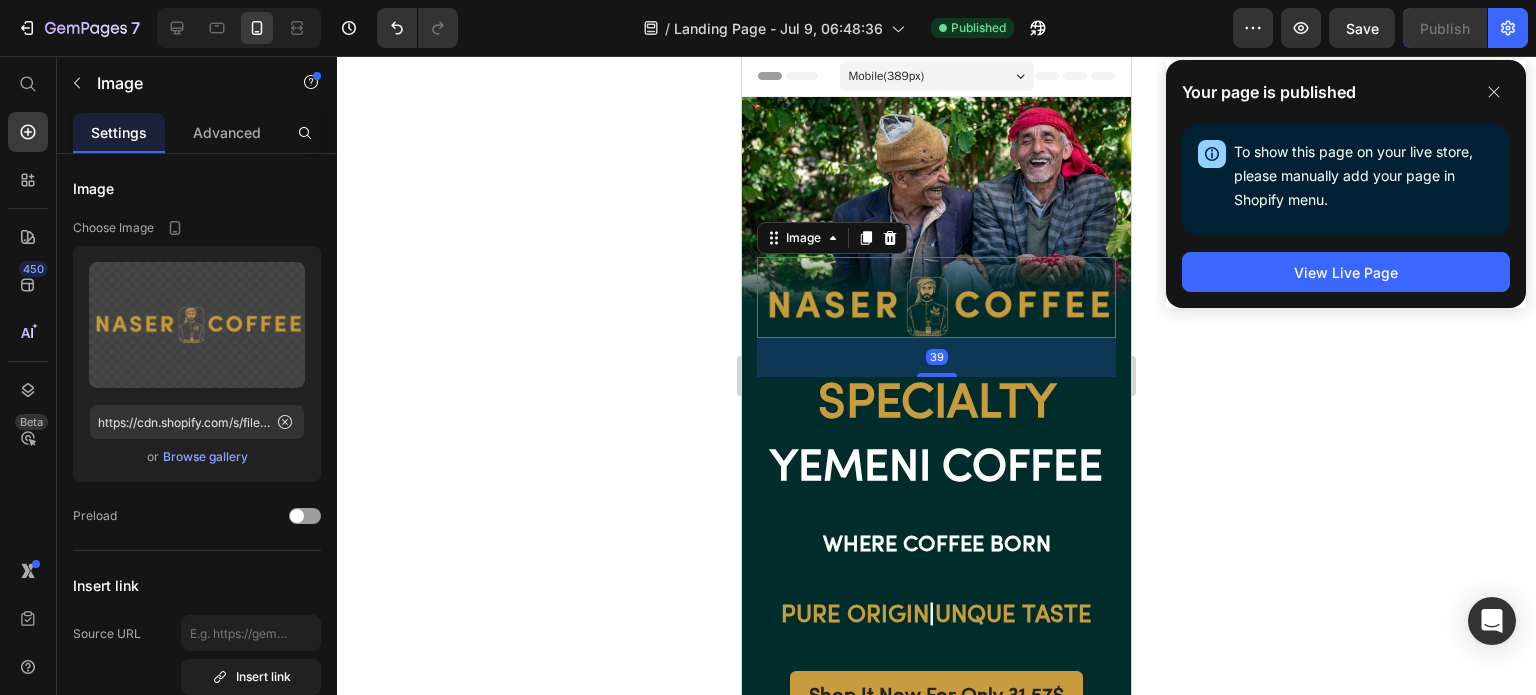 click 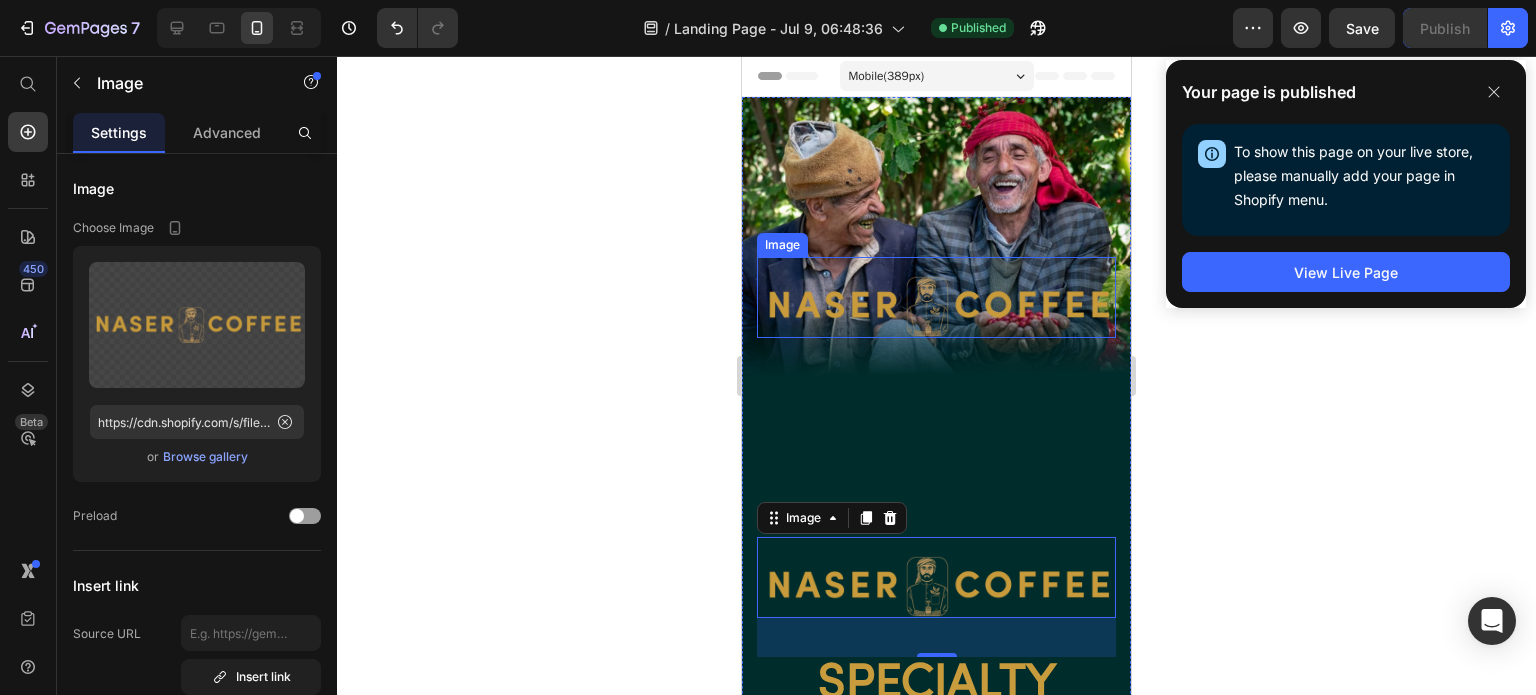 click at bounding box center (936, 297) 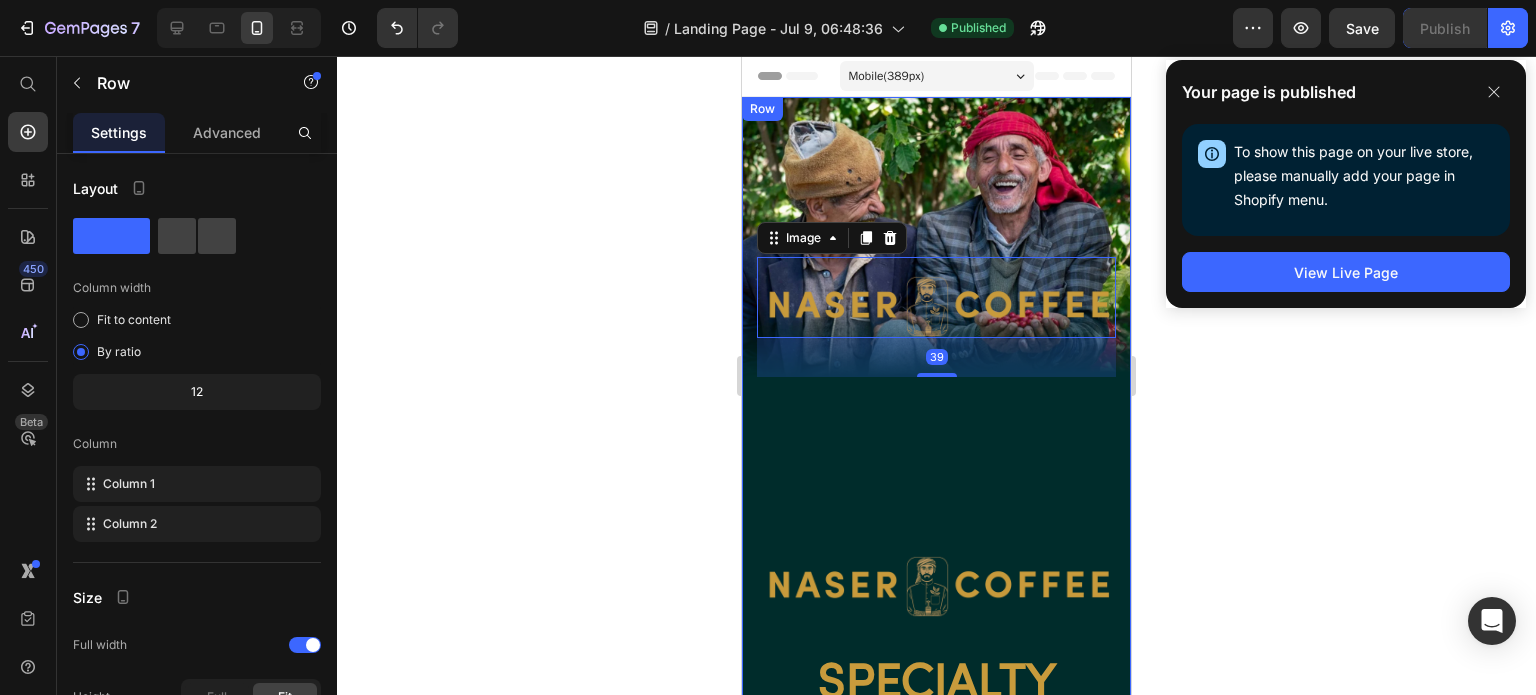 click on "Image 39 Image Specialty Heading YEMENI COFFEE Heading Where coffee born Heading PURE ORIGIN | UNQUE TASTE Text block" at bounding box center (936, 524) 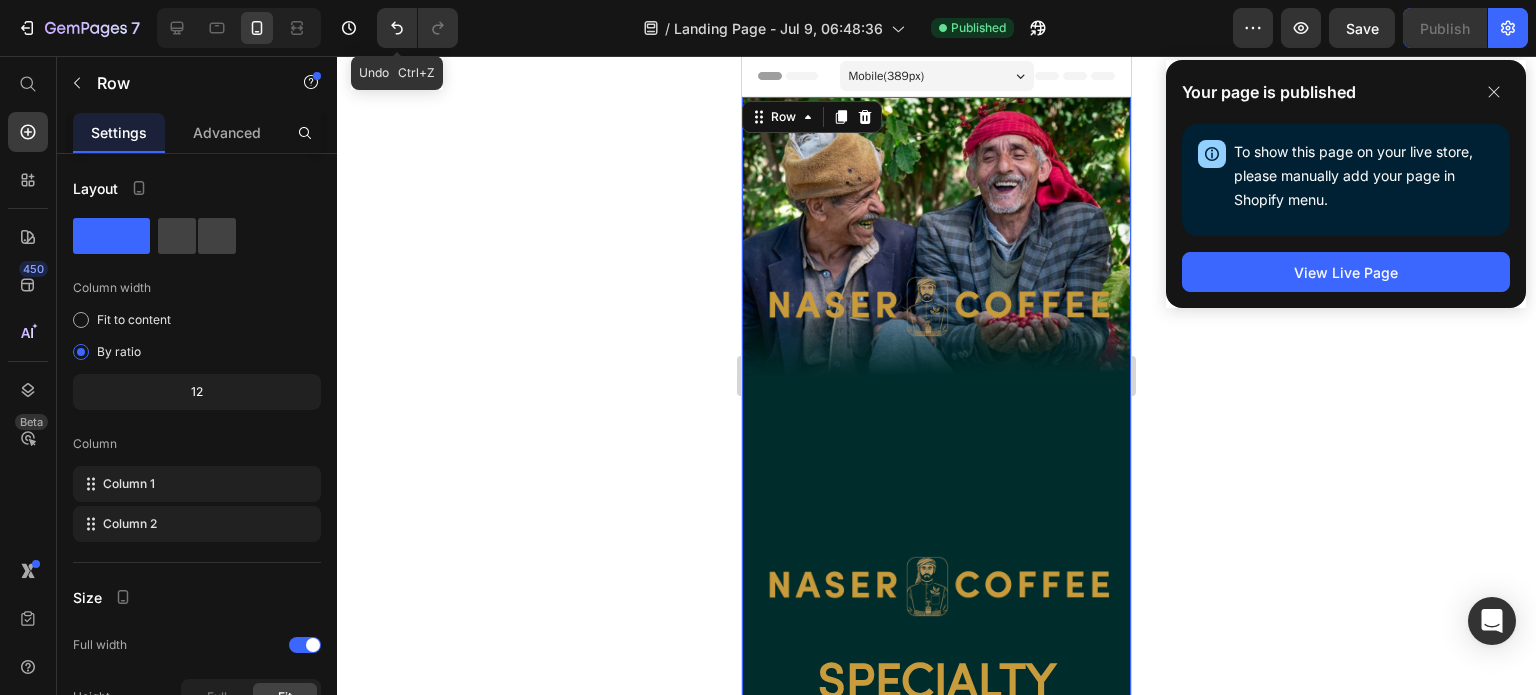 click 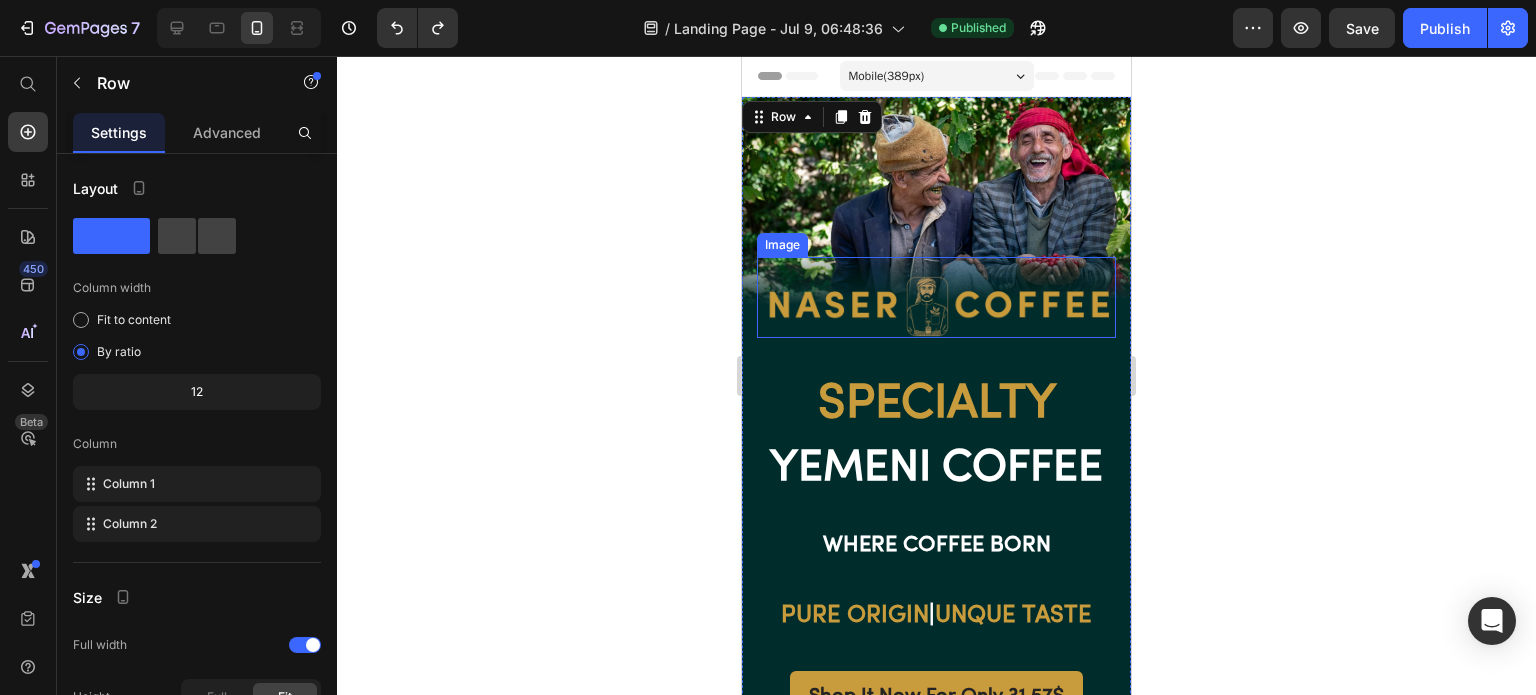 click at bounding box center [936, 297] 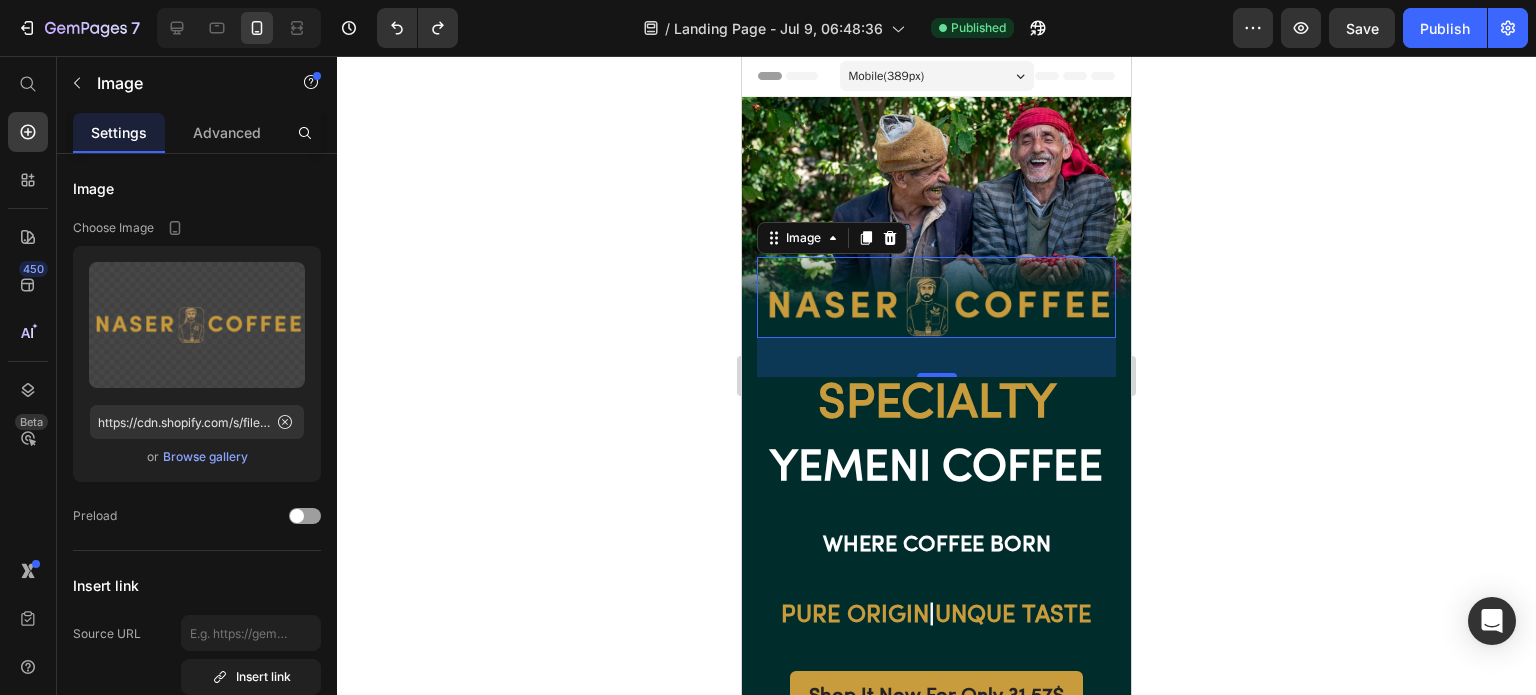 click 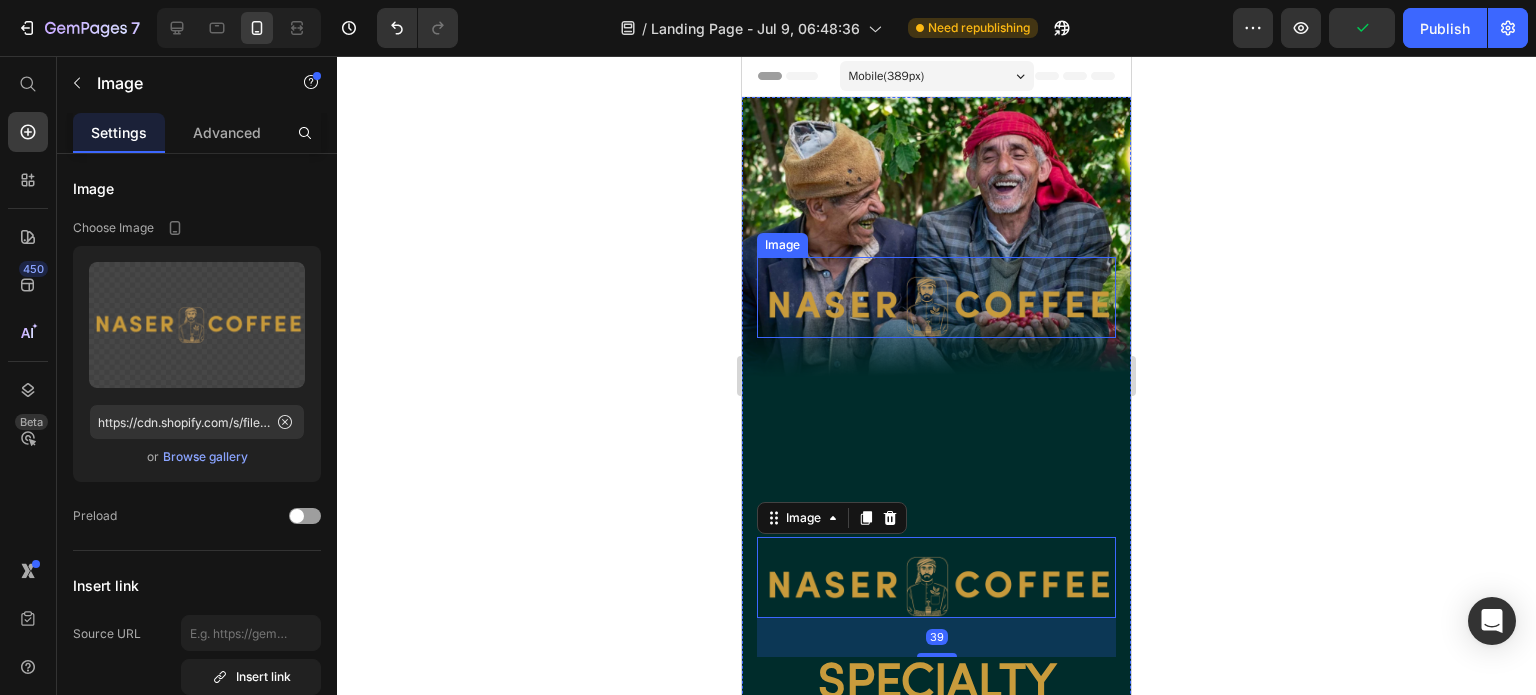 click at bounding box center (936, 297) 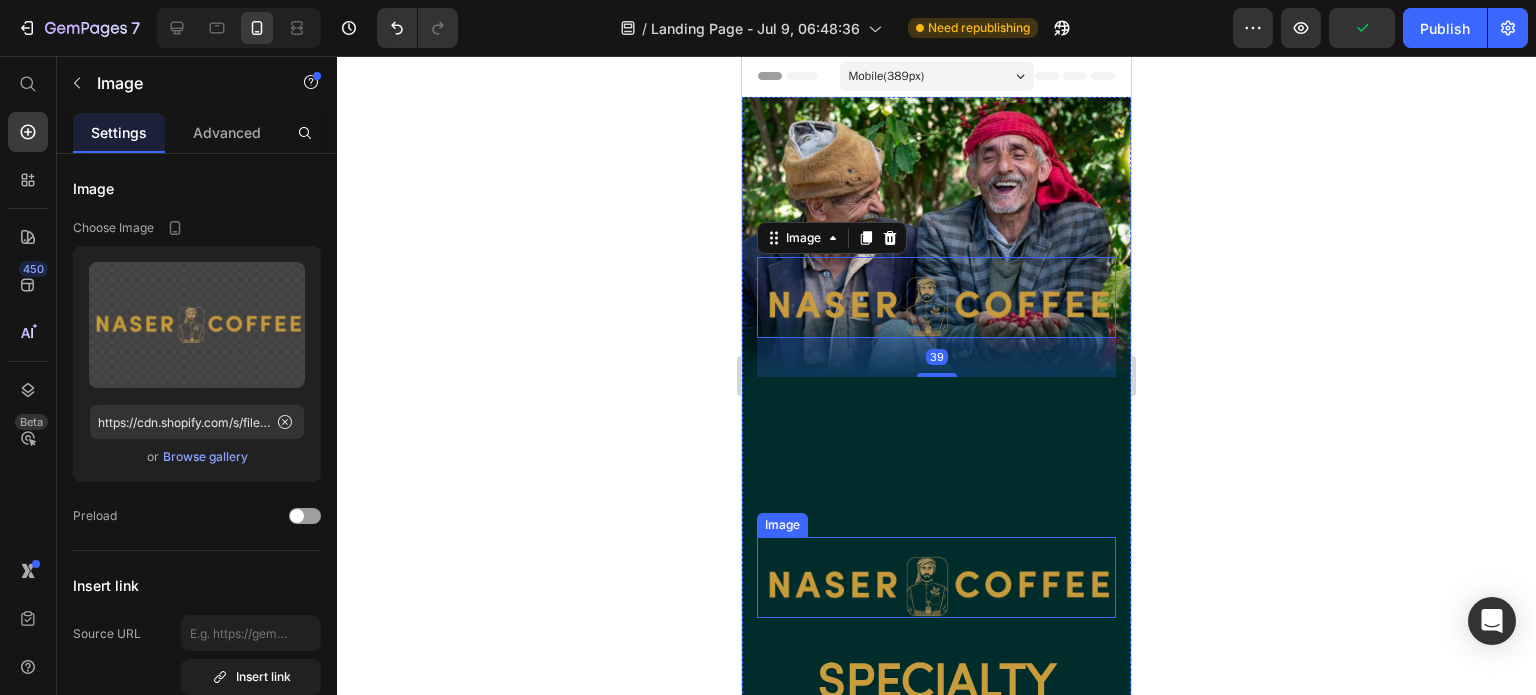 click at bounding box center (936, 577) 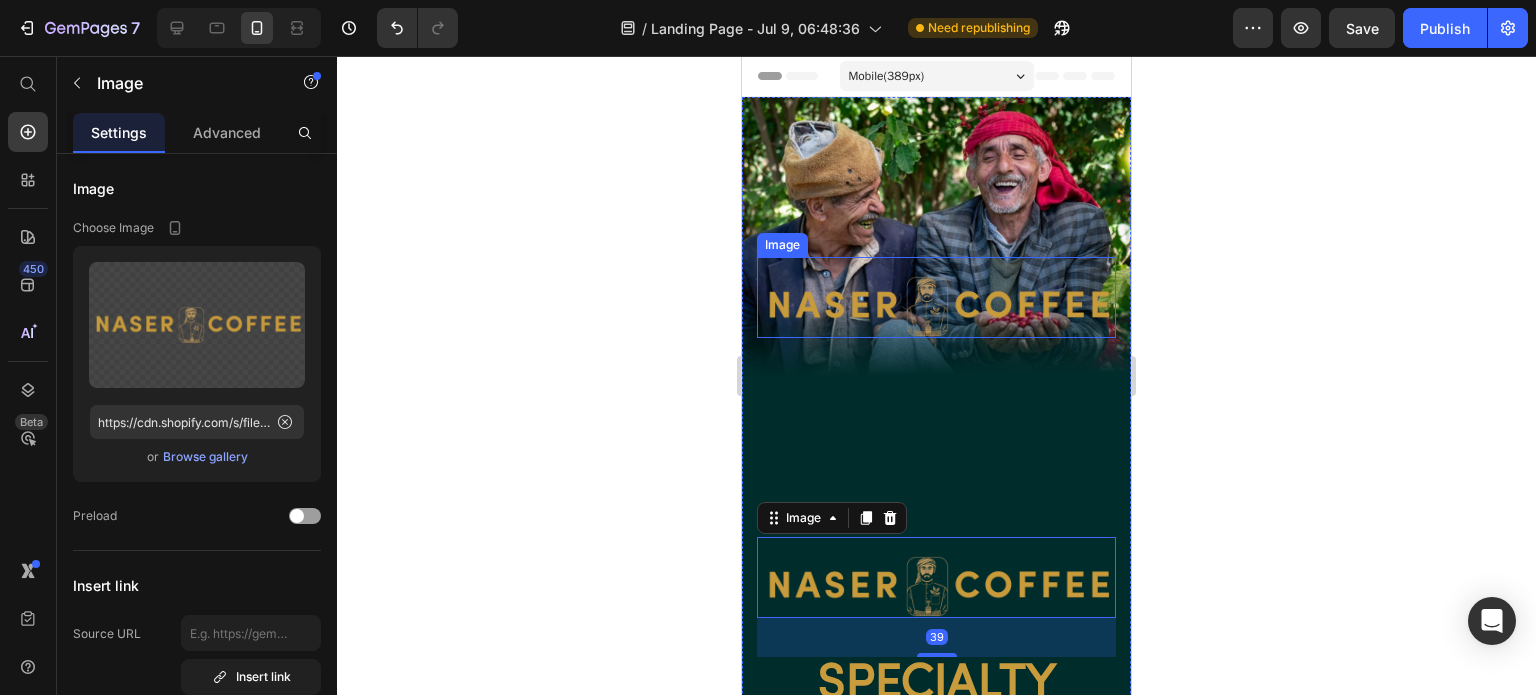 click at bounding box center (936, 297) 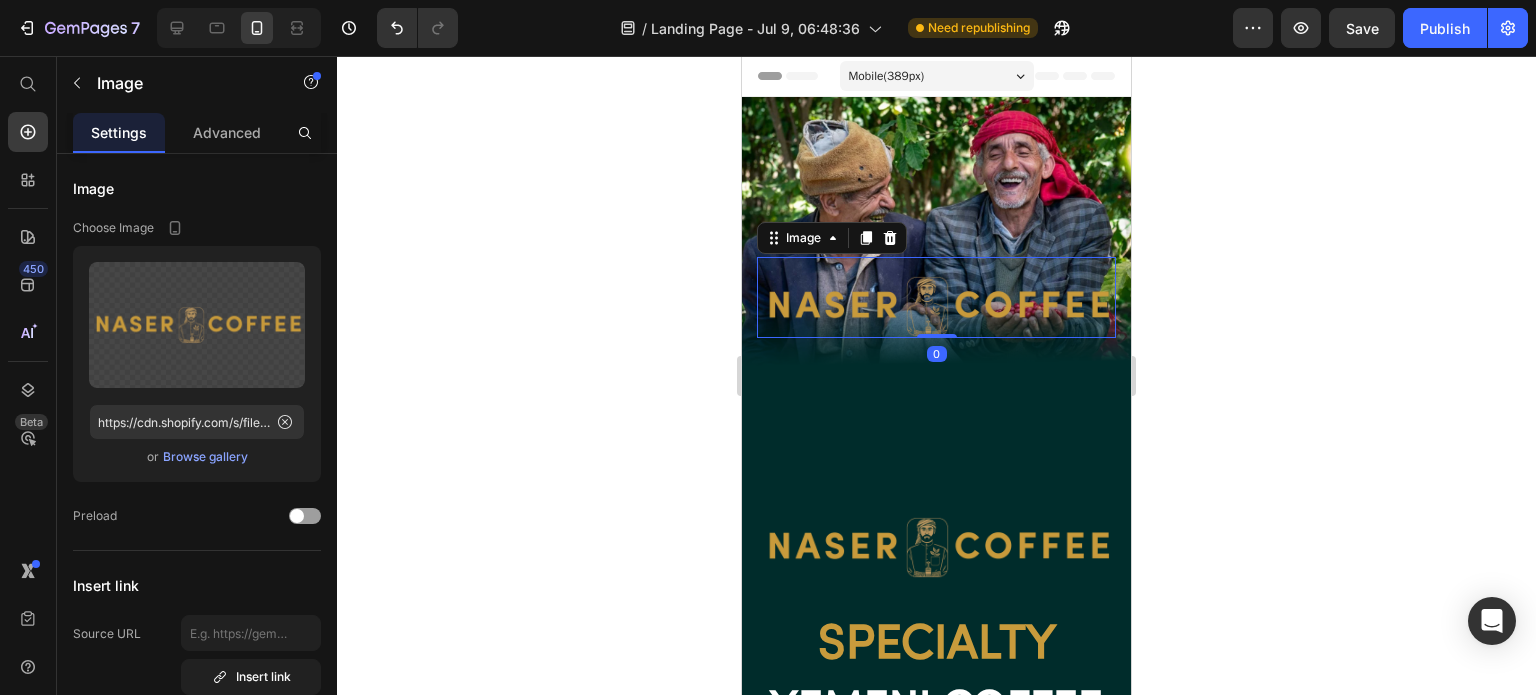 drag, startPoint x: 924, startPoint y: 369, endPoint x: 924, endPoint y: 300, distance: 69 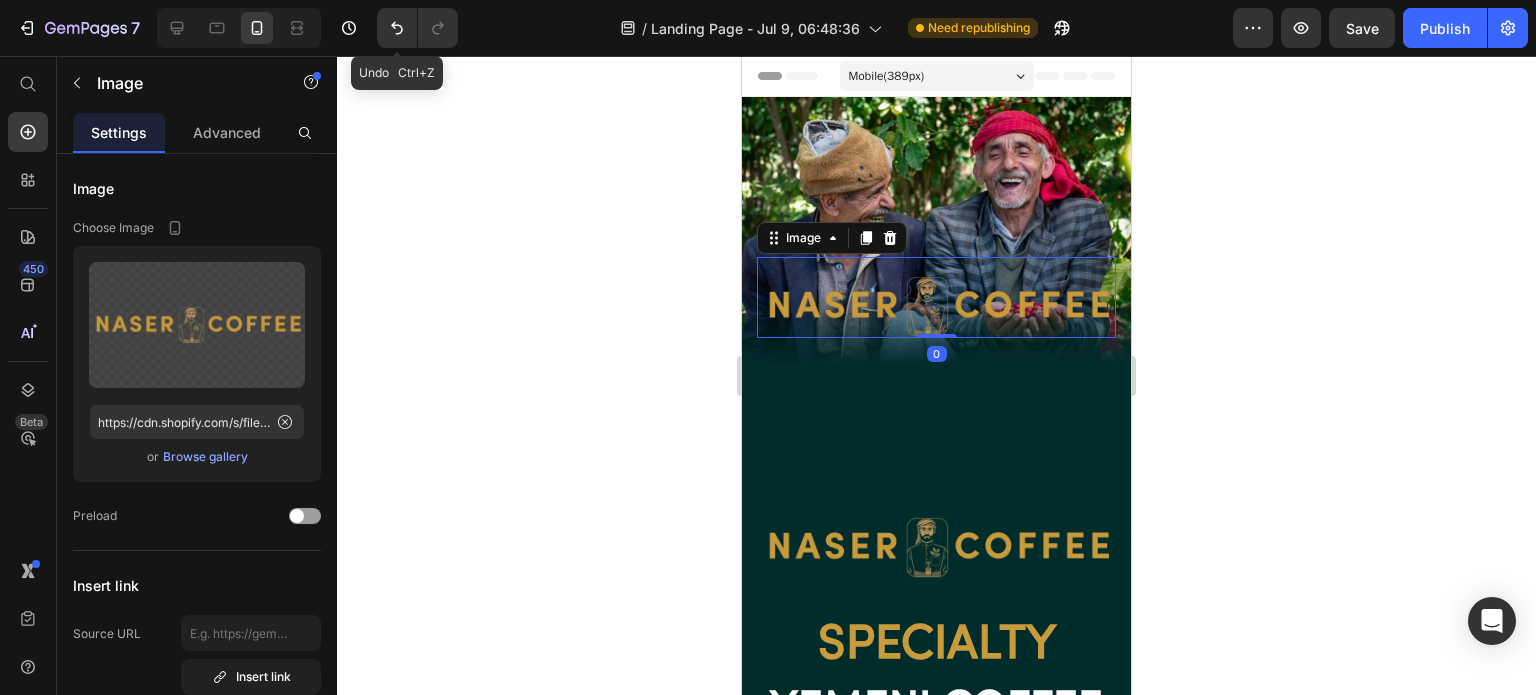 click 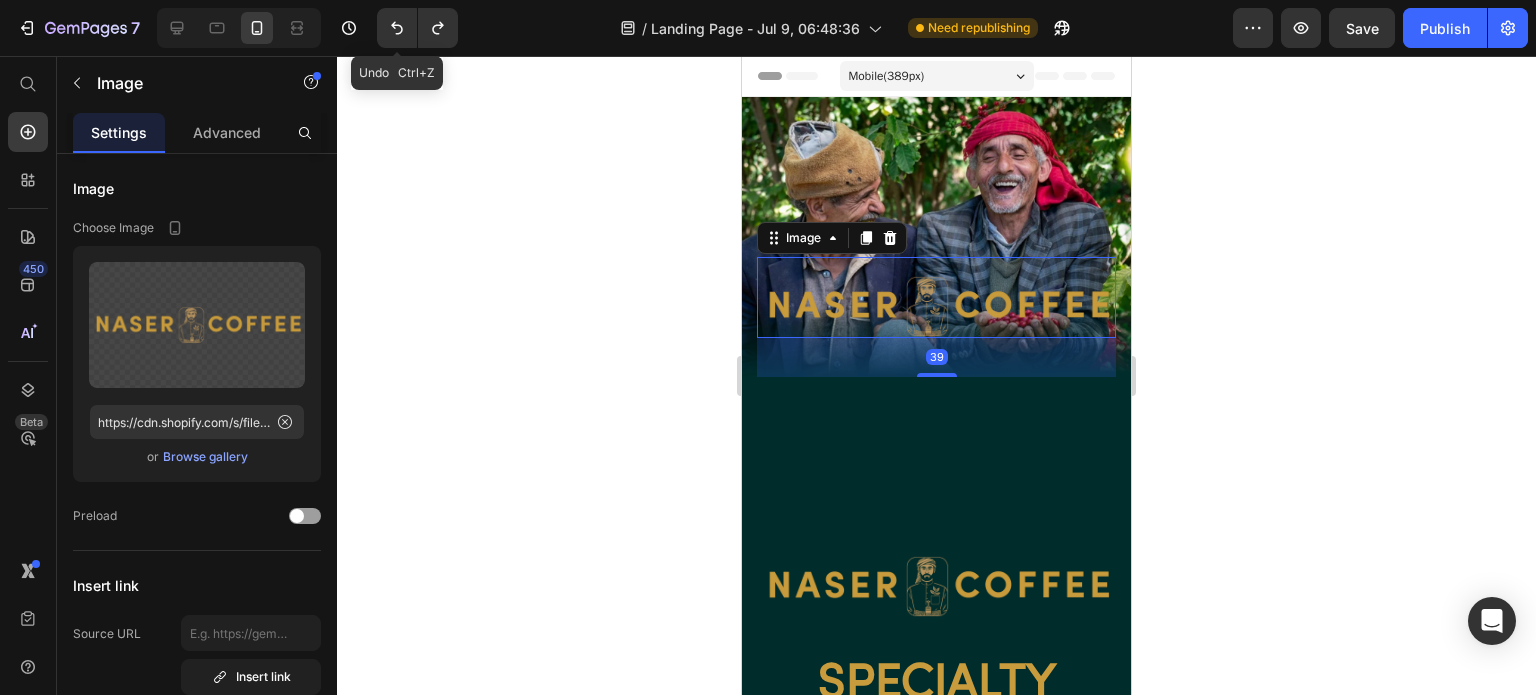click 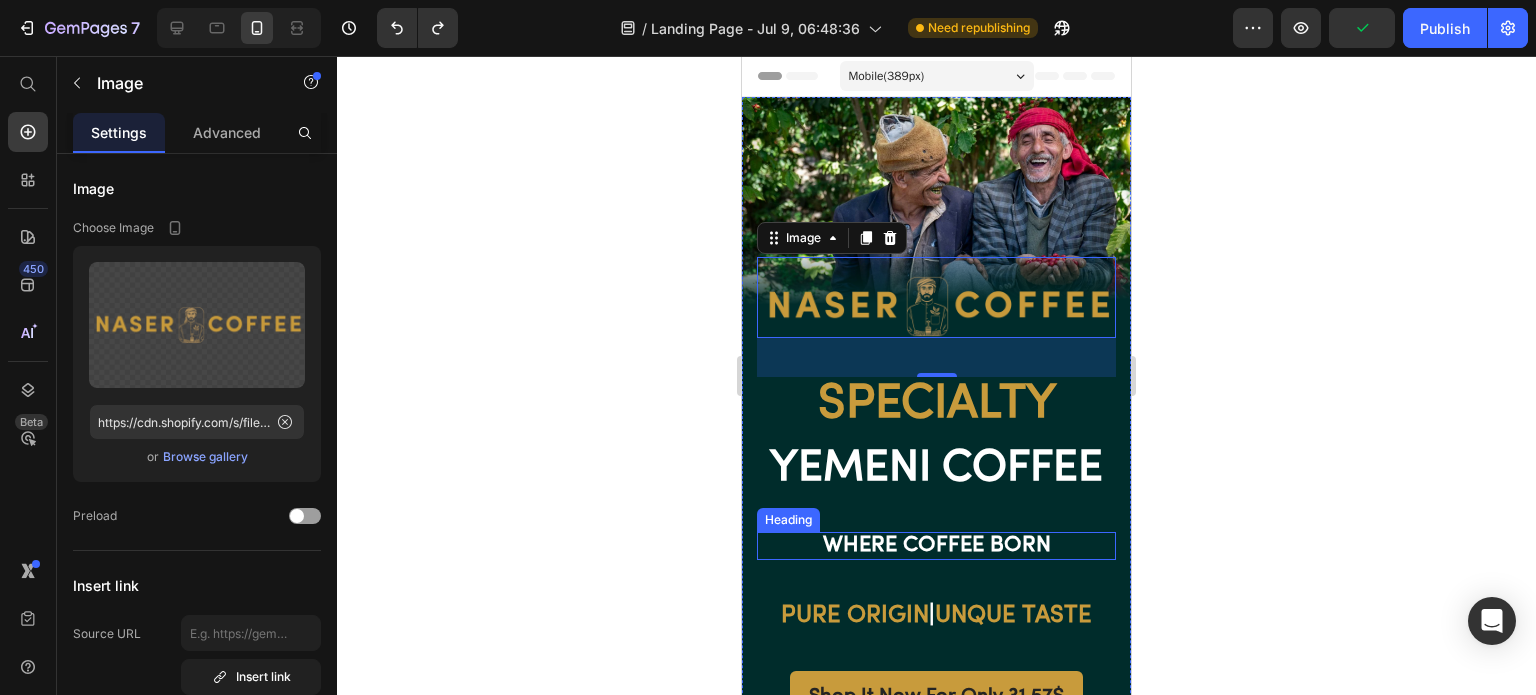 click 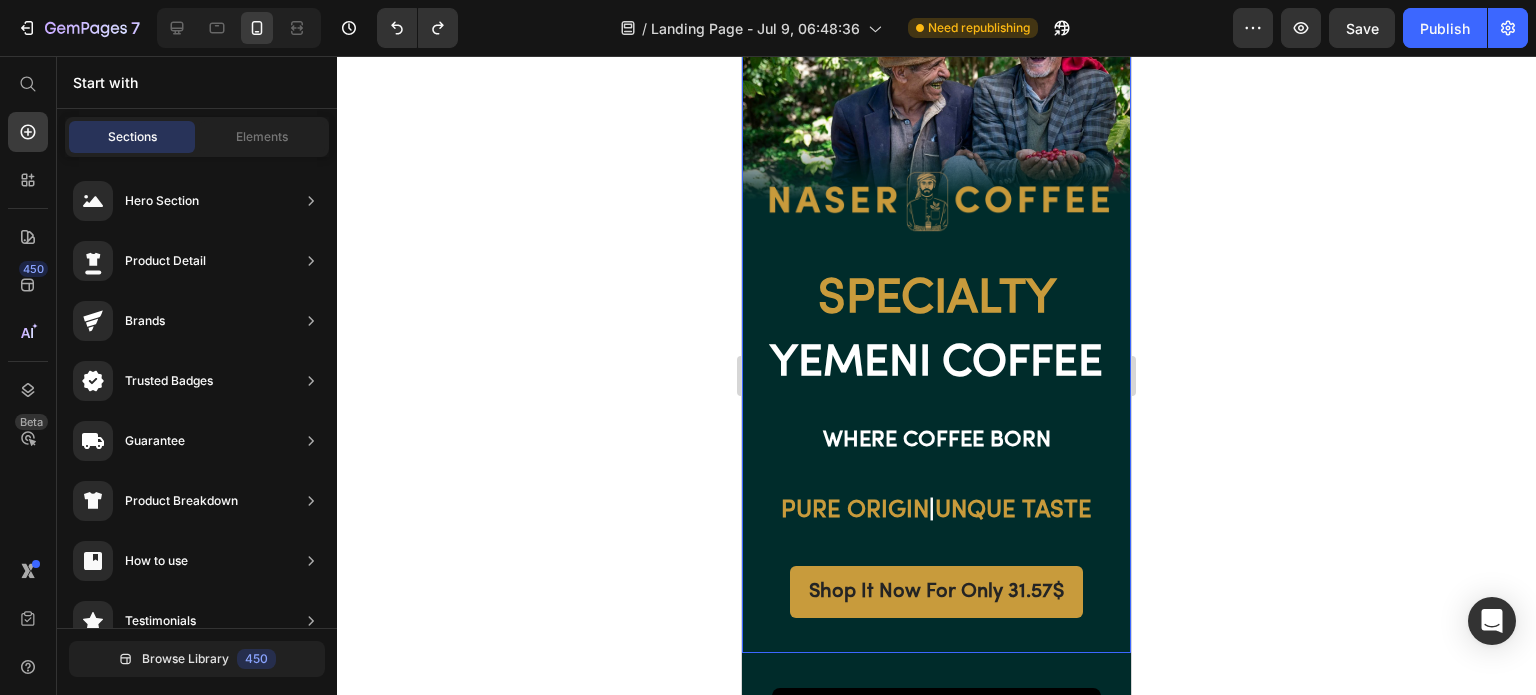 scroll, scrollTop: 0, scrollLeft: 0, axis: both 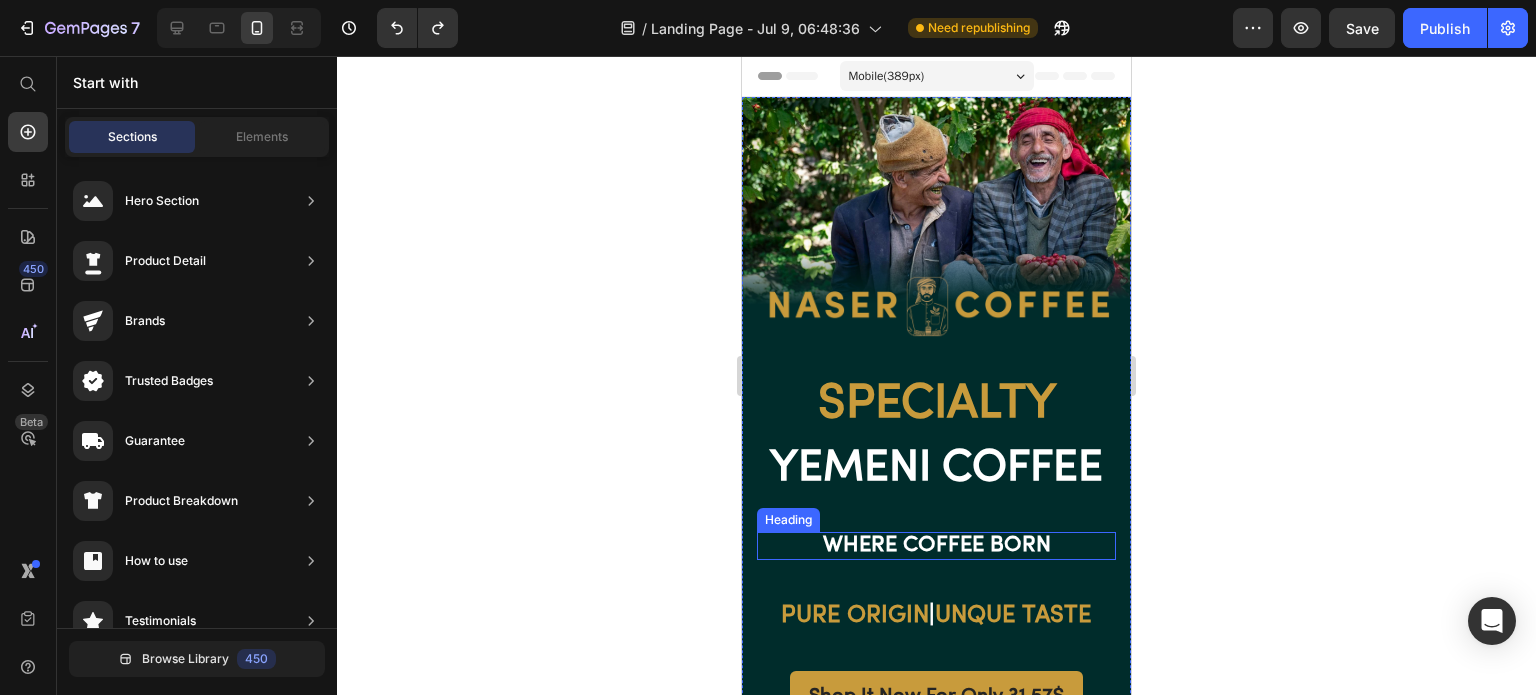 click on "Where coffee born" at bounding box center [936, 546] 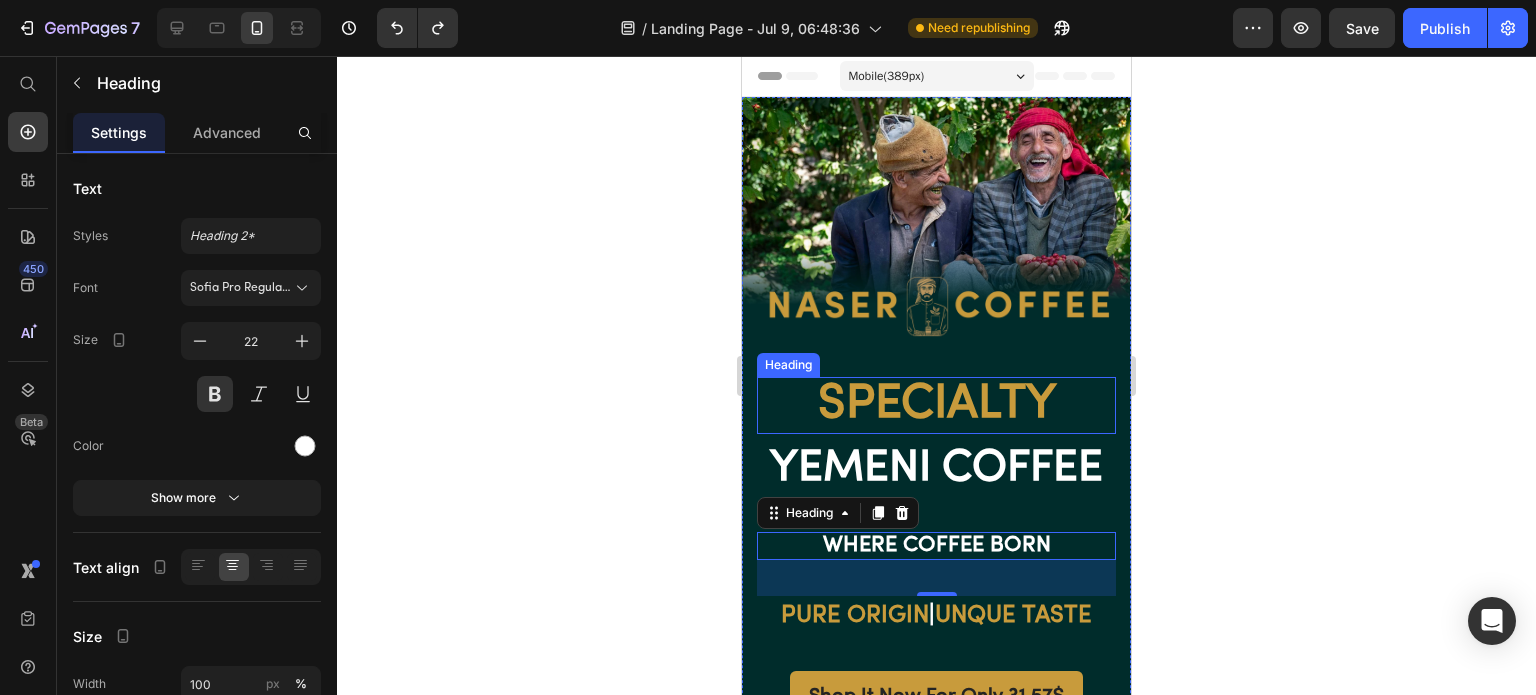 click on "Specialty" at bounding box center (936, 405) 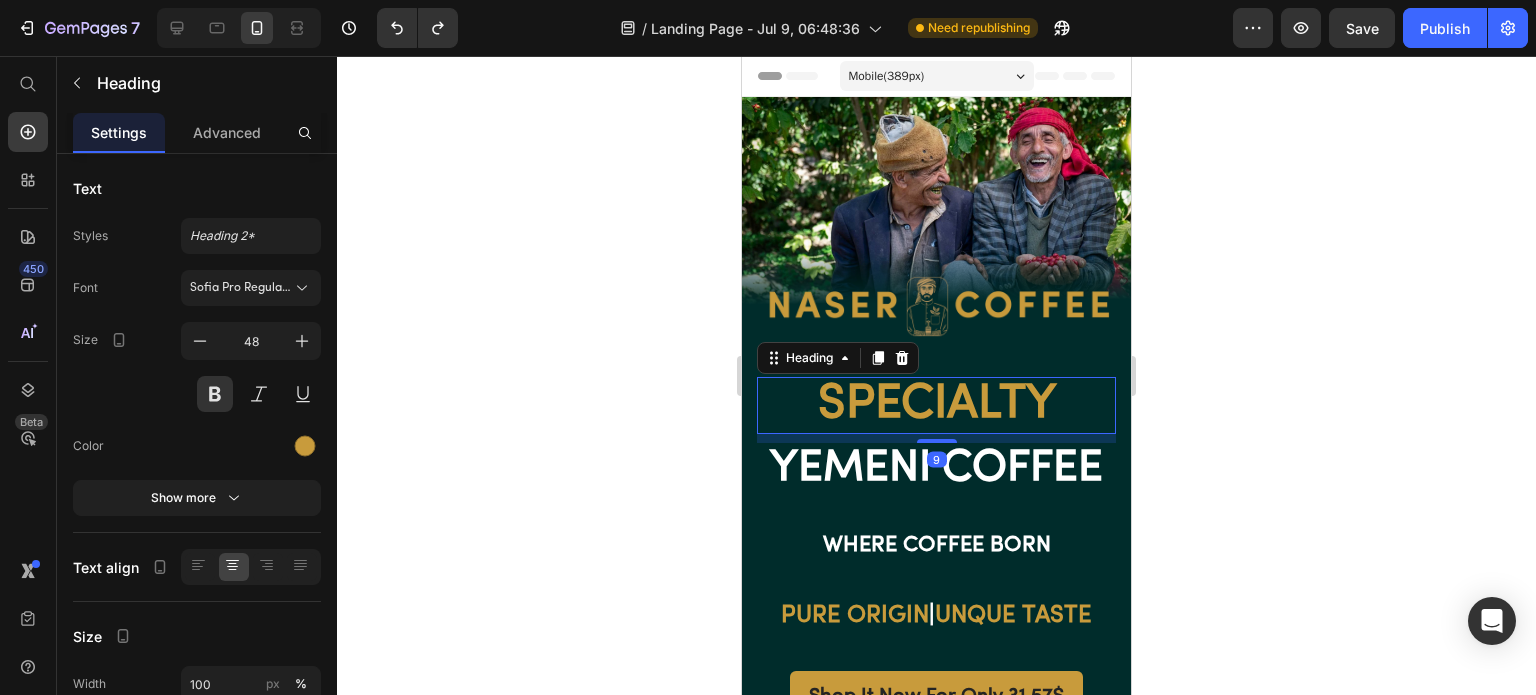 click at bounding box center [305, 446] 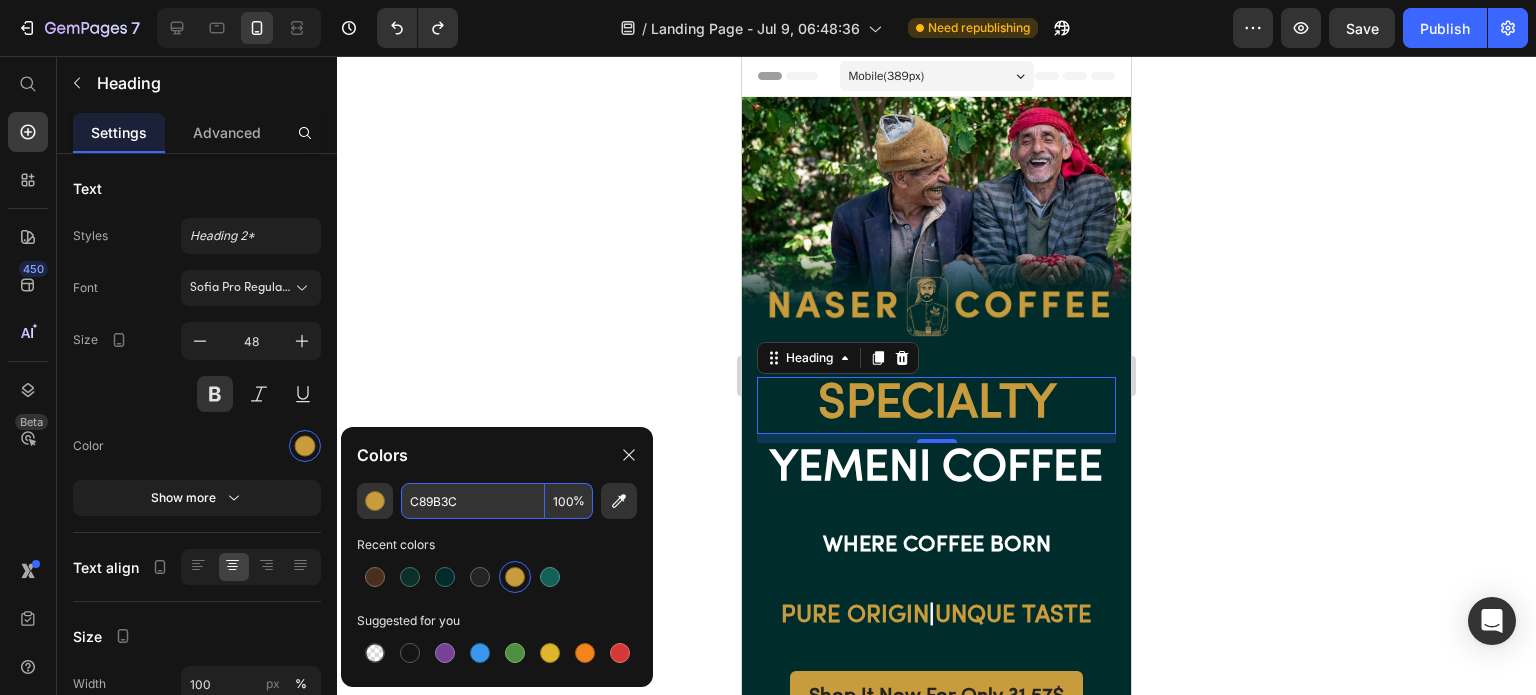click on "C89B3C" at bounding box center (473, 501) 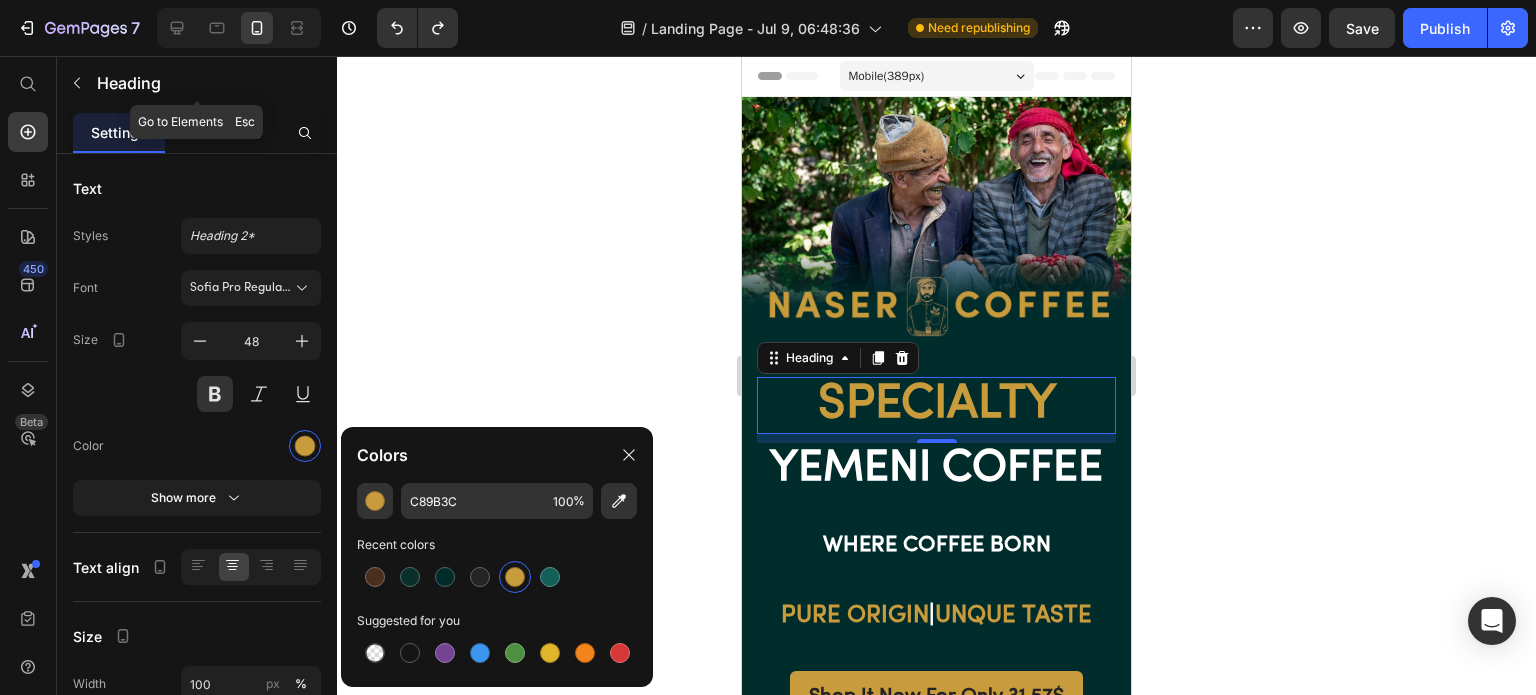 click at bounding box center (77, 83) 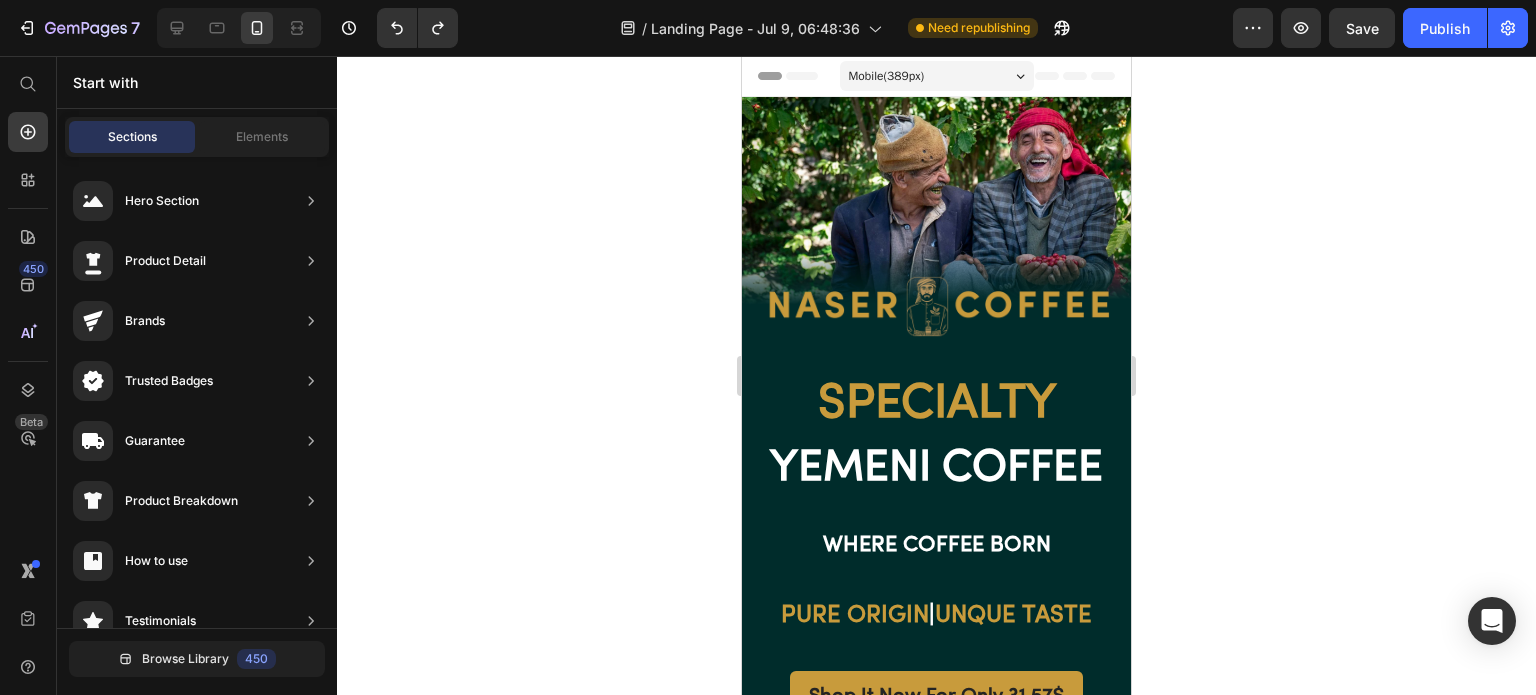 click on "Elements" at bounding box center (262, 137) 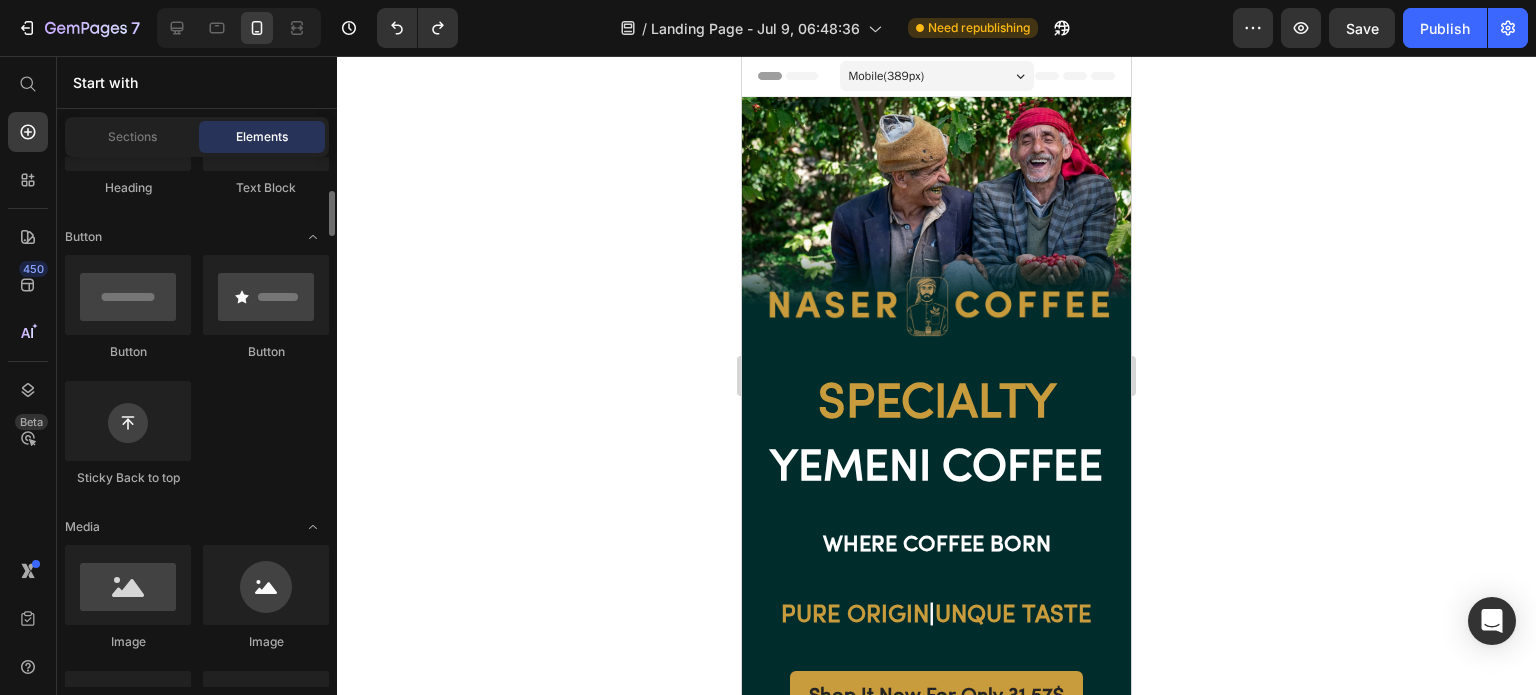 scroll, scrollTop: 600, scrollLeft: 0, axis: vertical 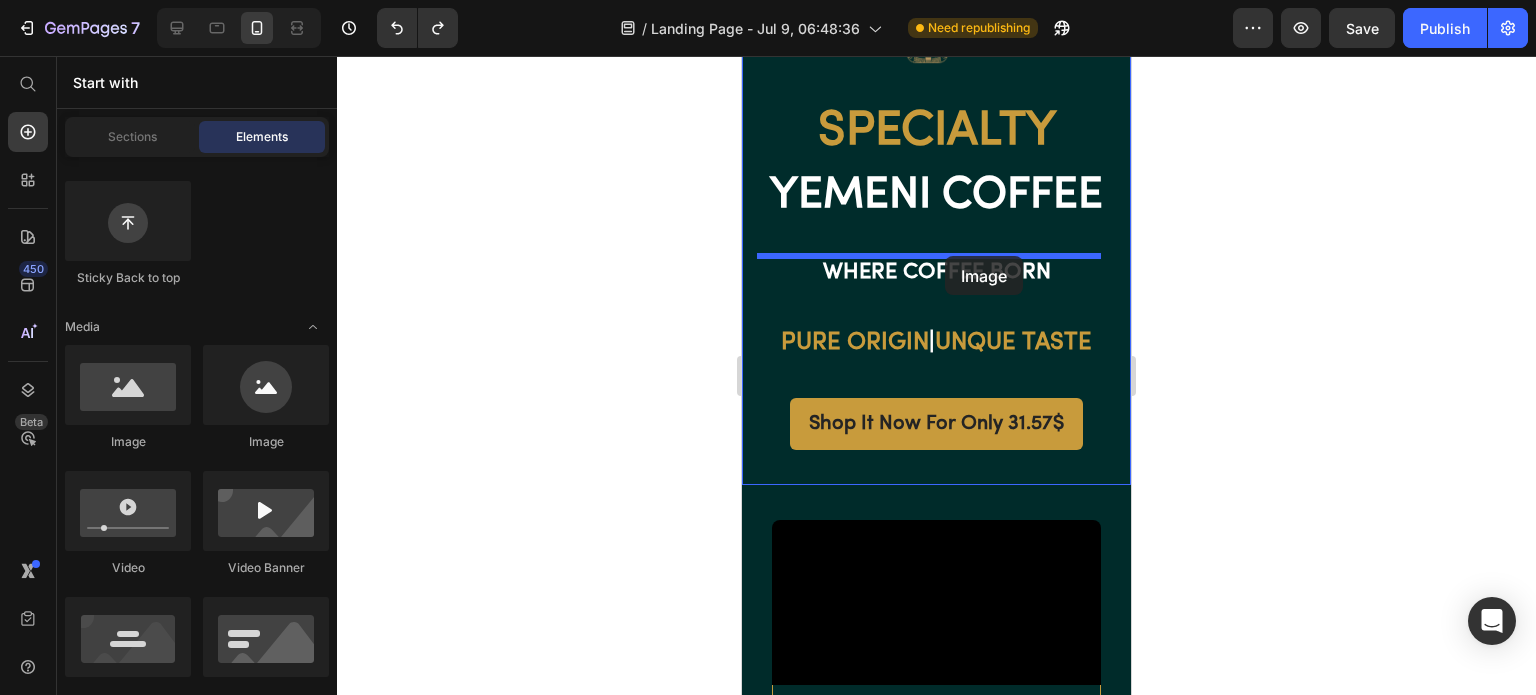 drag, startPoint x: 857, startPoint y: 447, endPoint x: 945, endPoint y: 256, distance: 210.29741 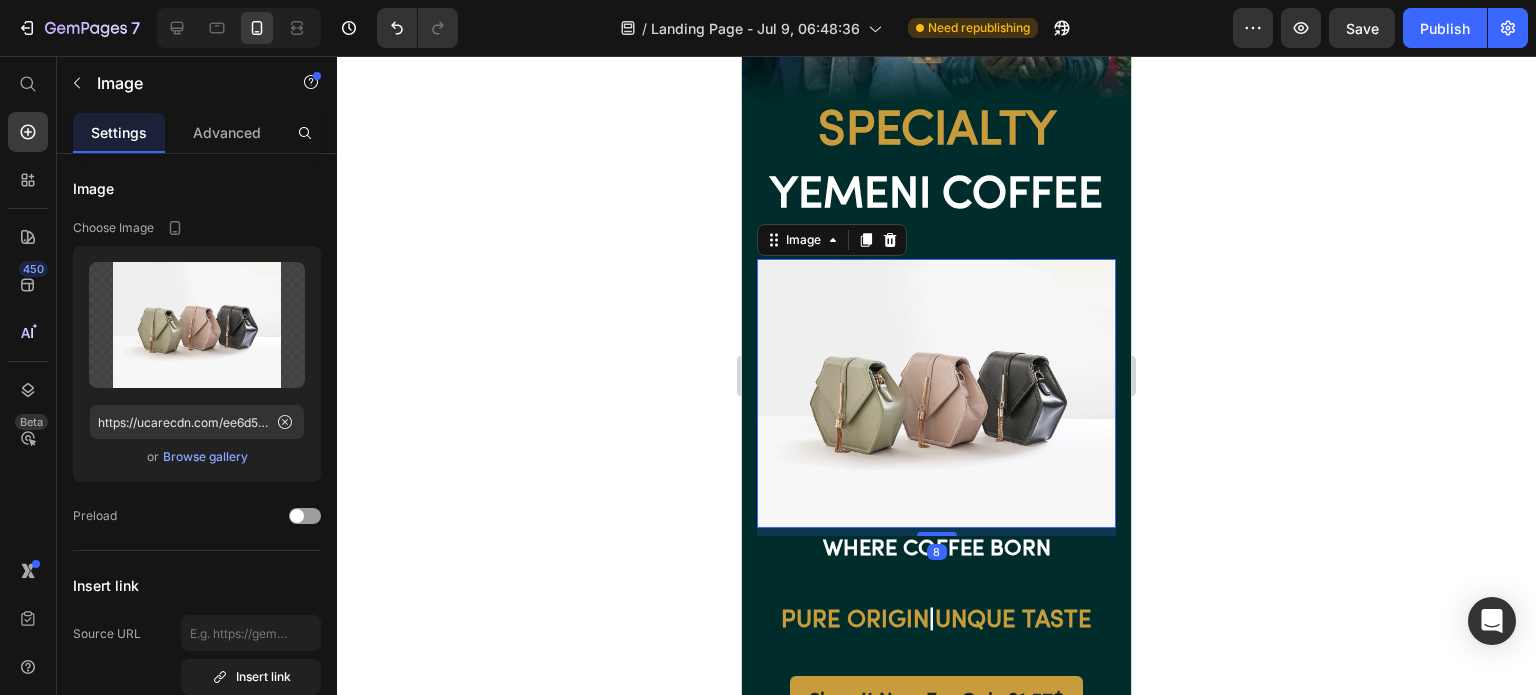 click 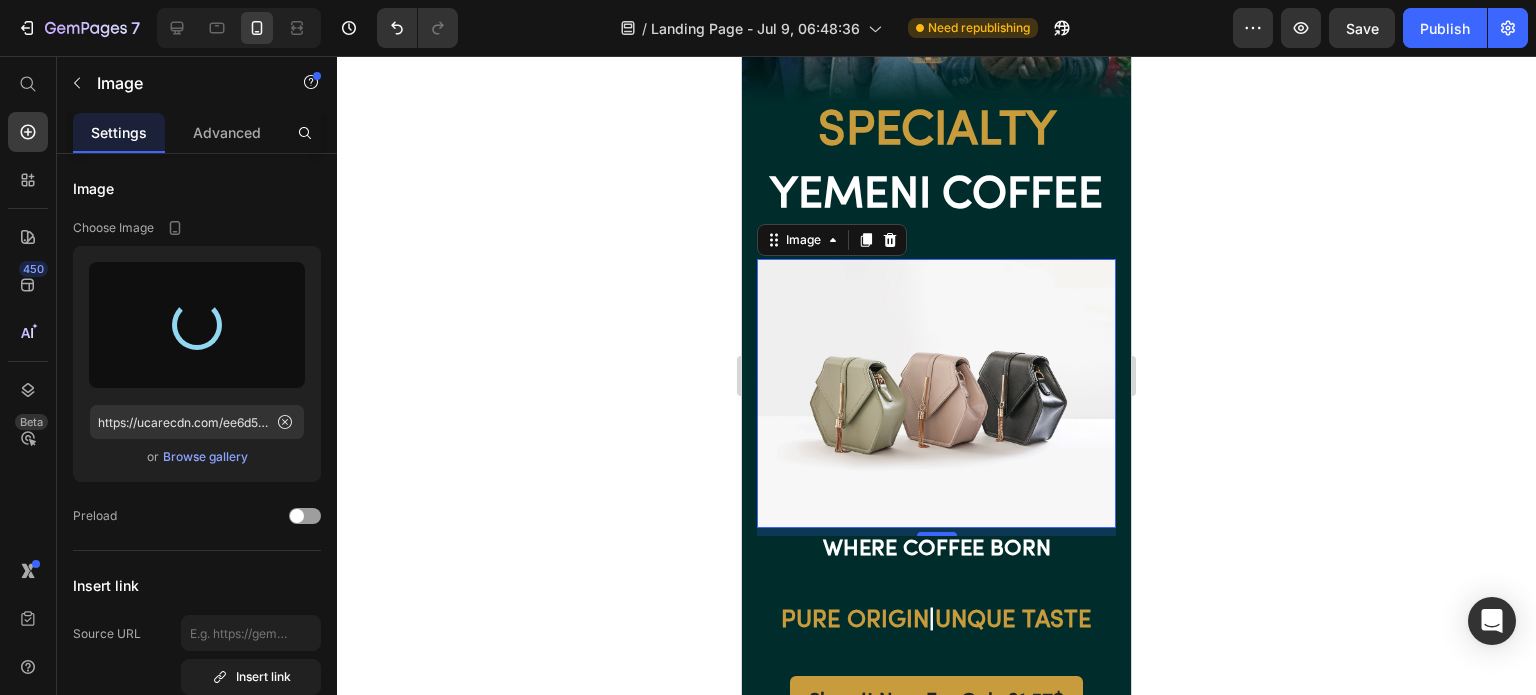 type on "https://cdn.shopify.com/s/files/1/0689/2902/8270/files/gempages_560776313170822234-d5d96cd8-4186-4322-91cc-1380729682fe.png" 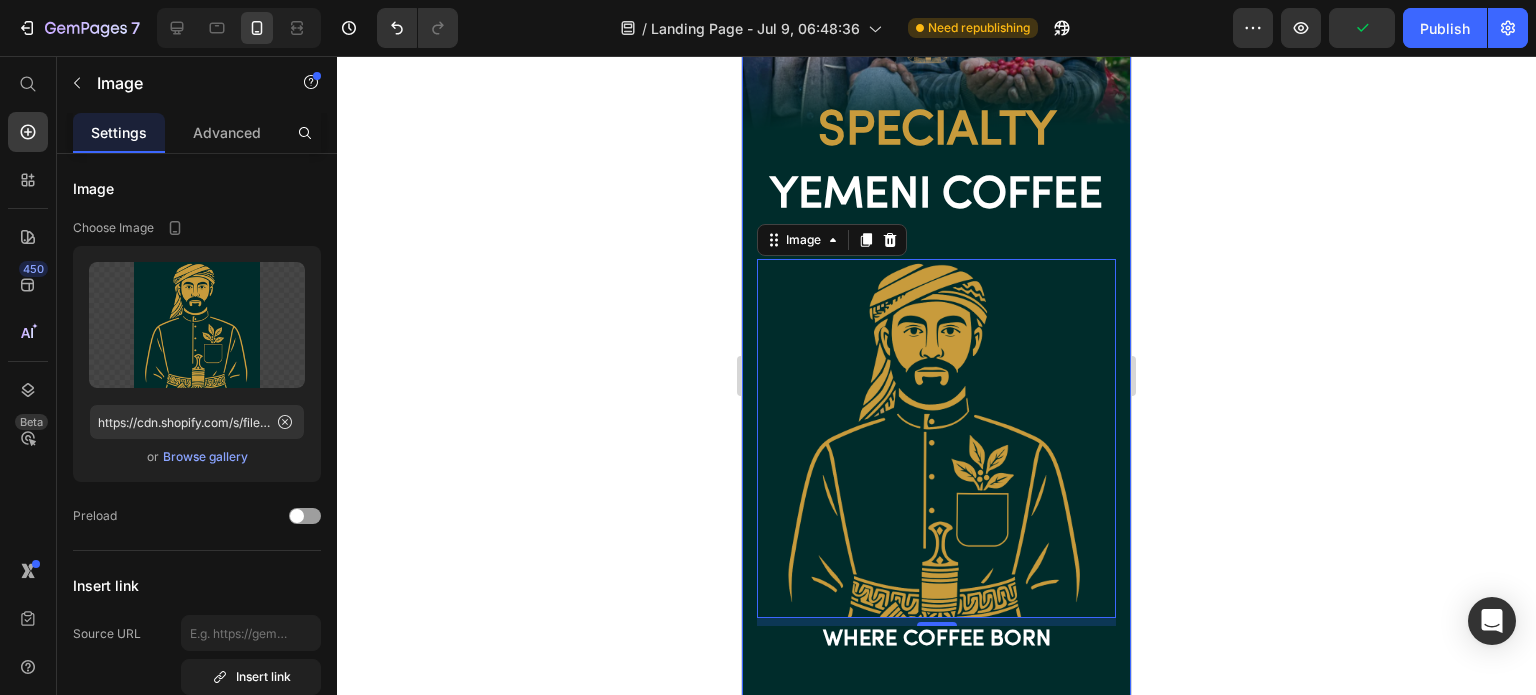 click 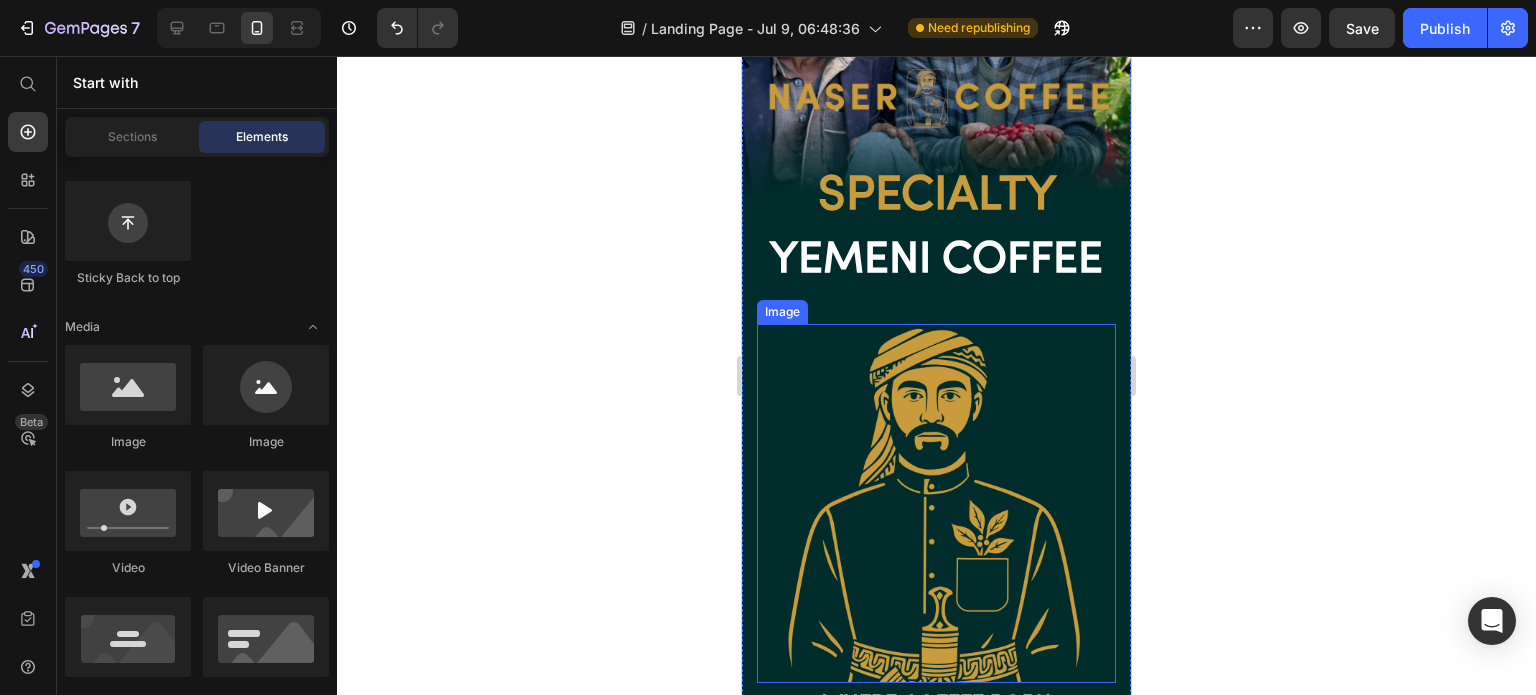 scroll, scrollTop: 173, scrollLeft: 0, axis: vertical 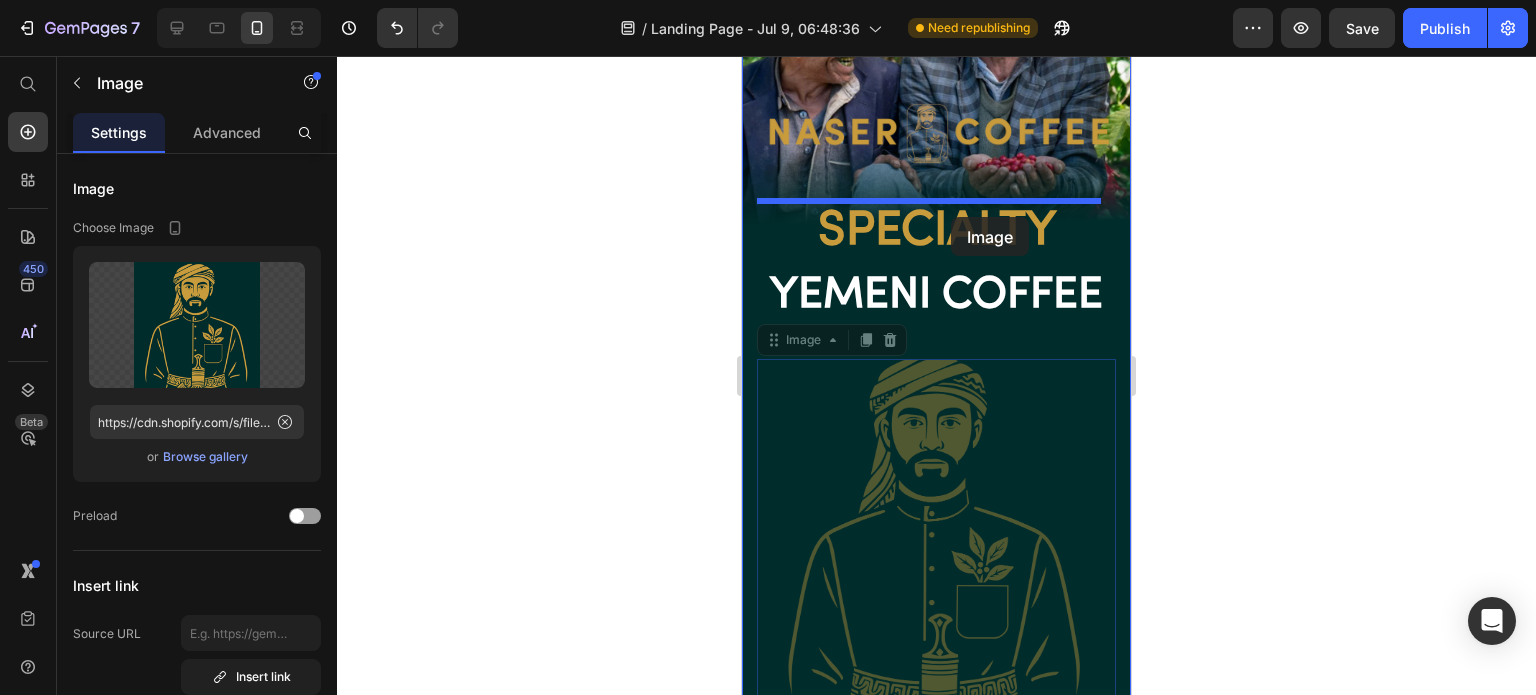 drag, startPoint x: 929, startPoint y: 472, endPoint x: 951, endPoint y: 217, distance: 255.94727 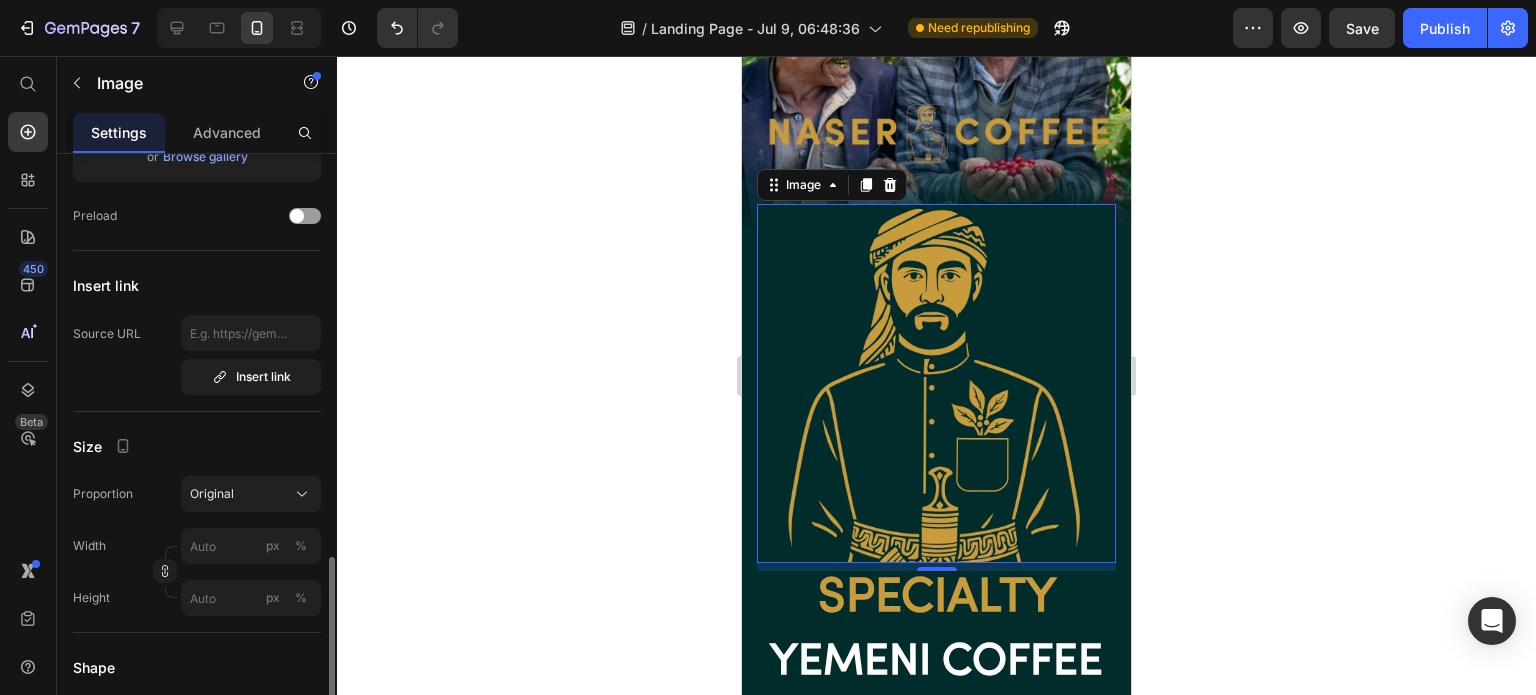 scroll, scrollTop: 500, scrollLeft: 0, axis: vertical 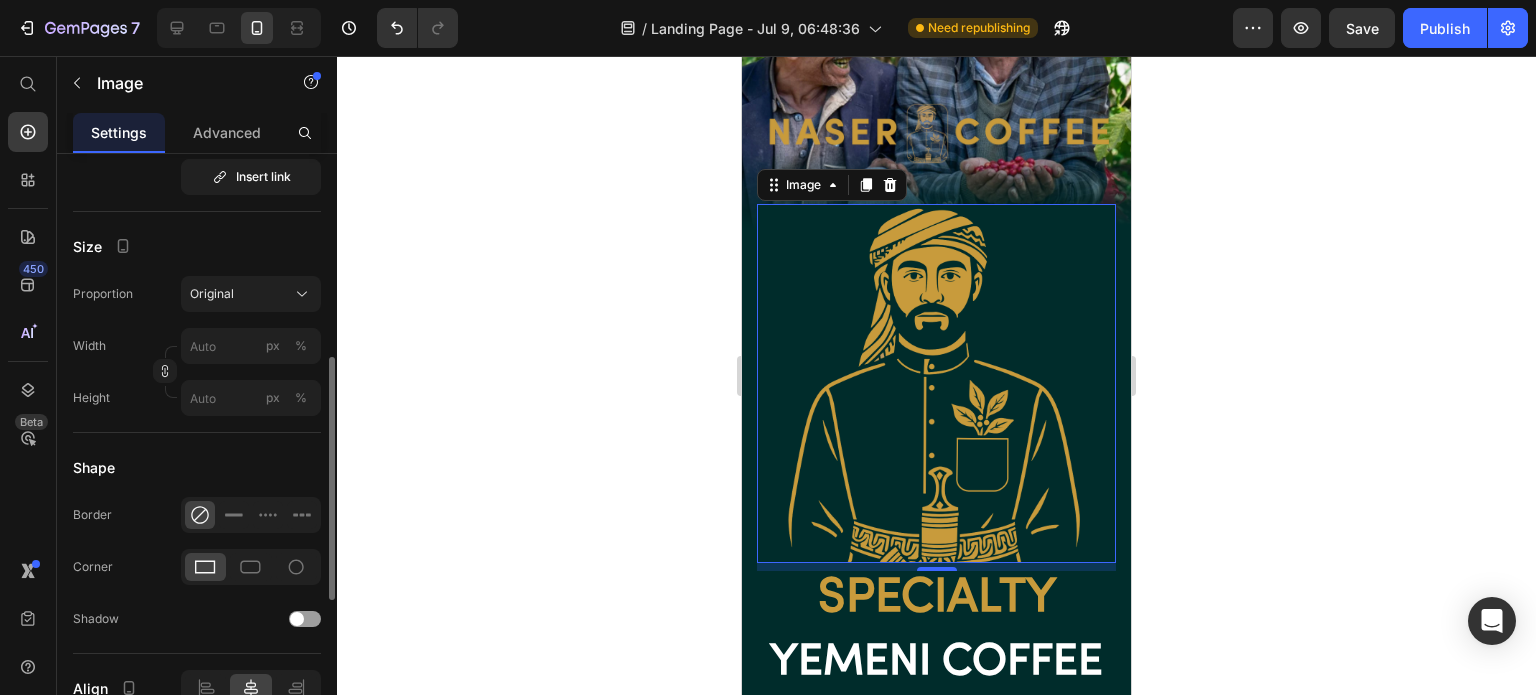 click on "Original" 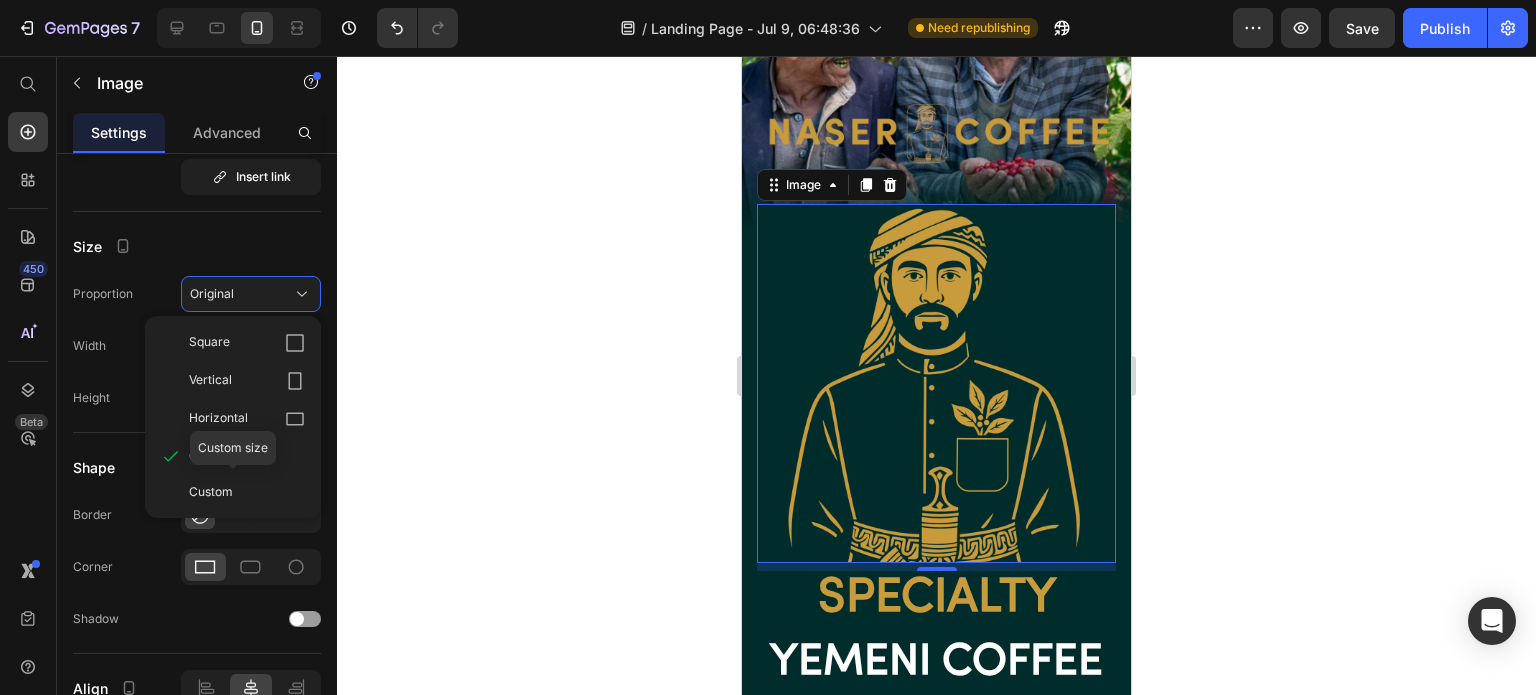 click on "Custom" at bounding box center [247, 492] 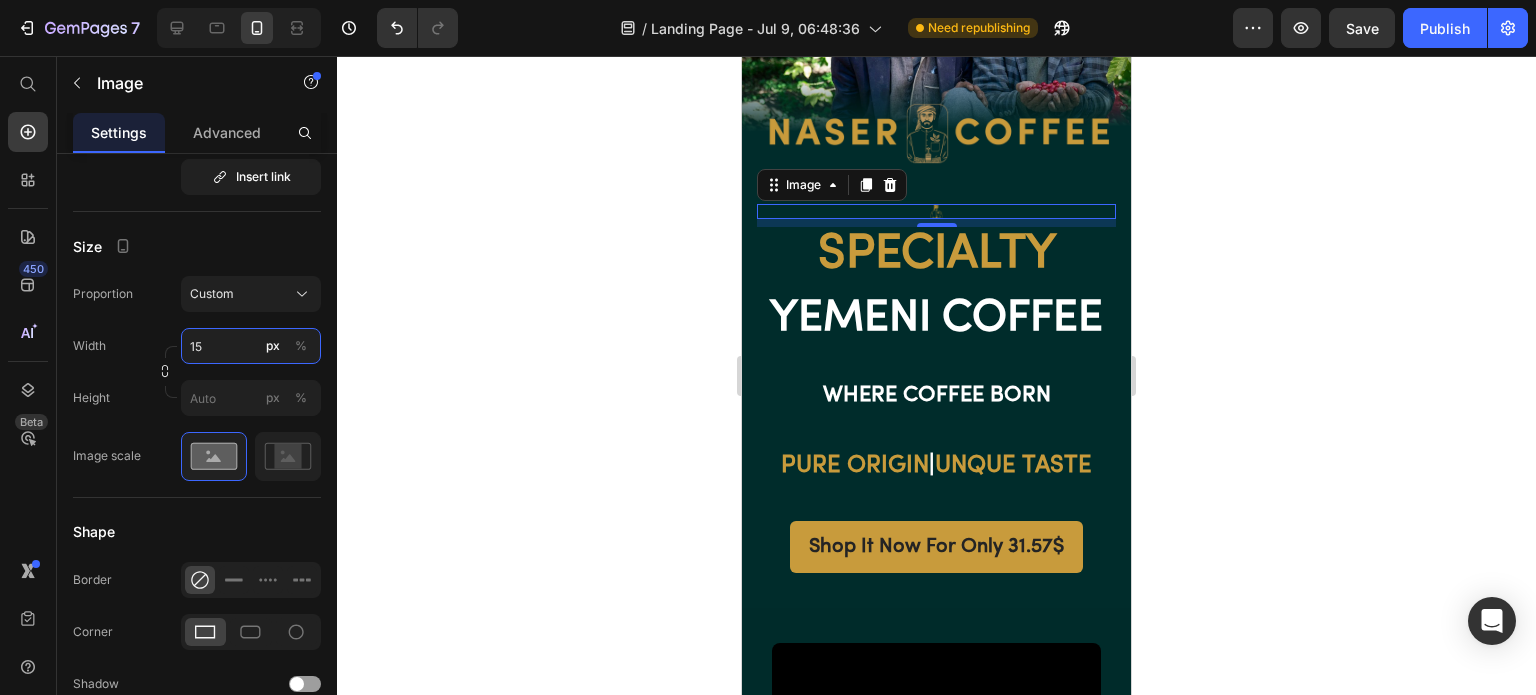 type on "150" 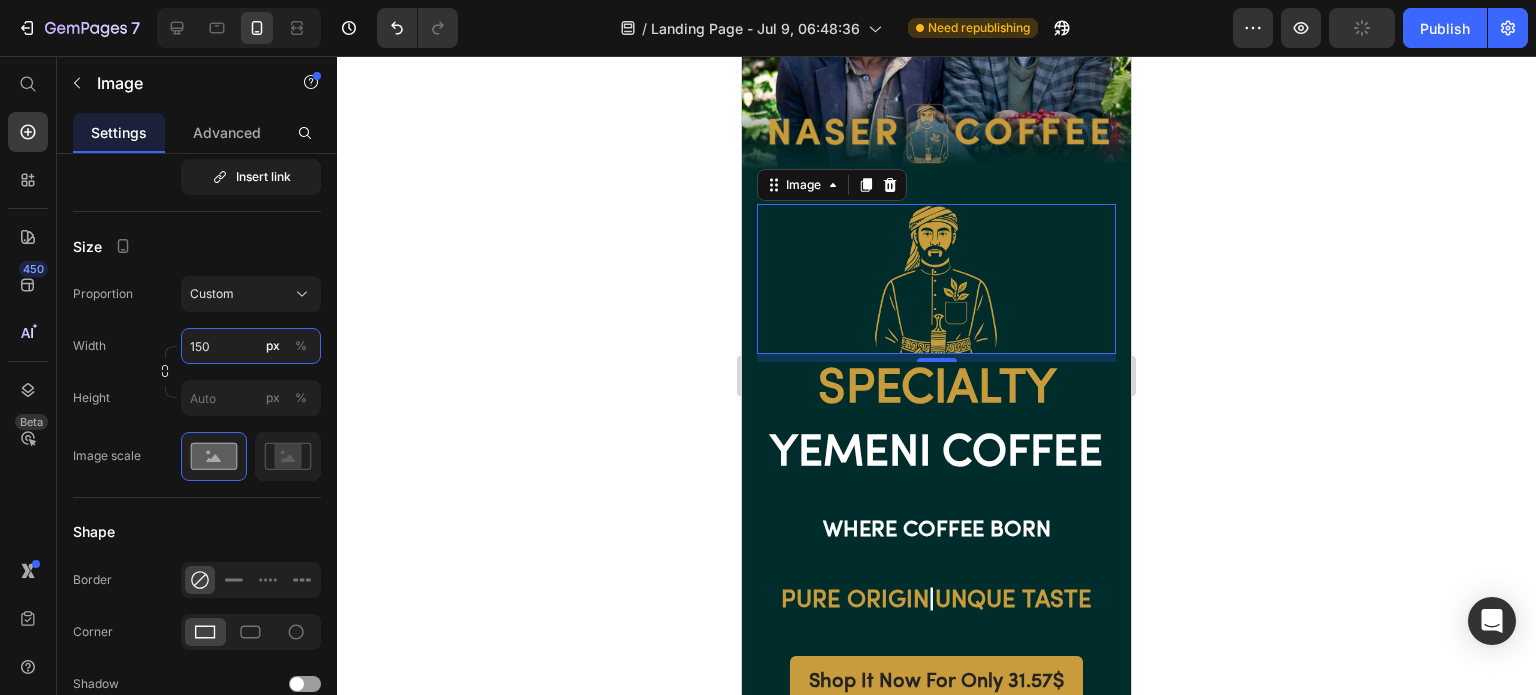 type 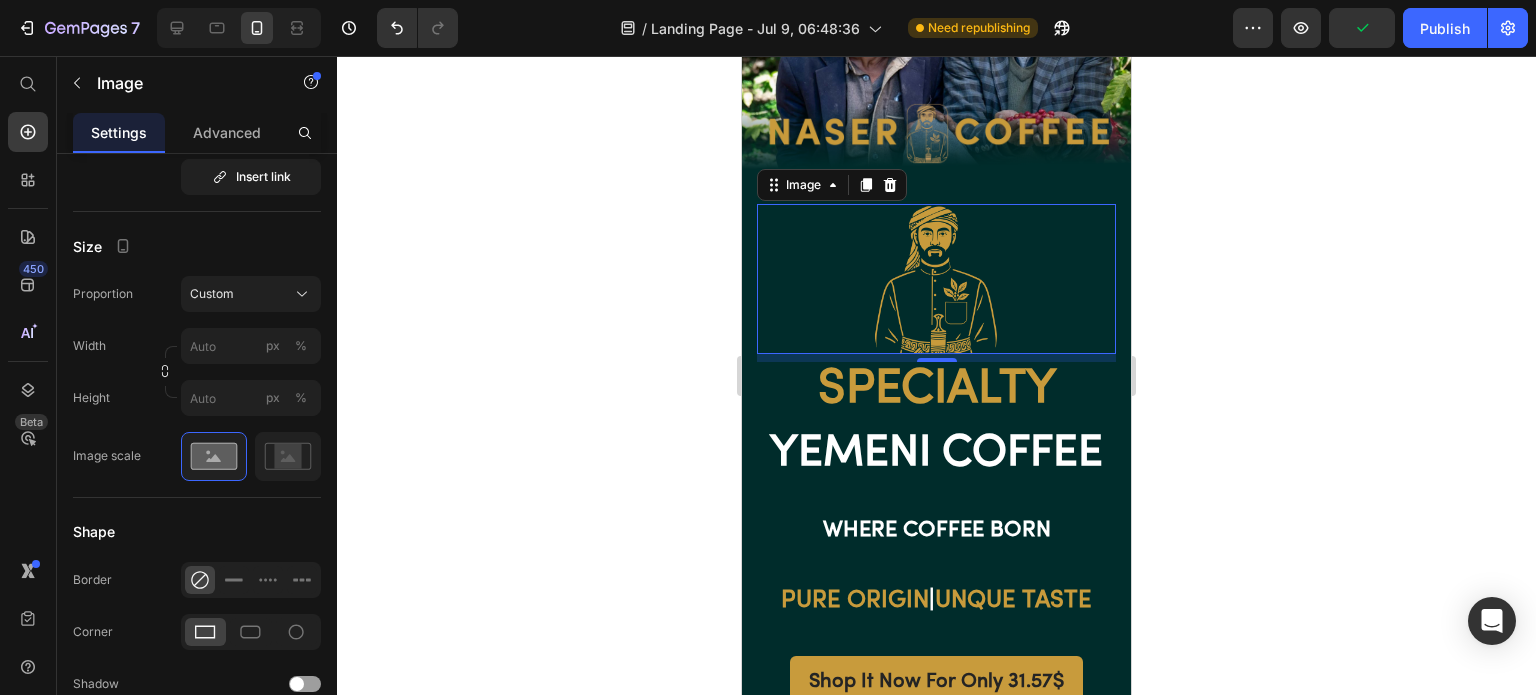 click 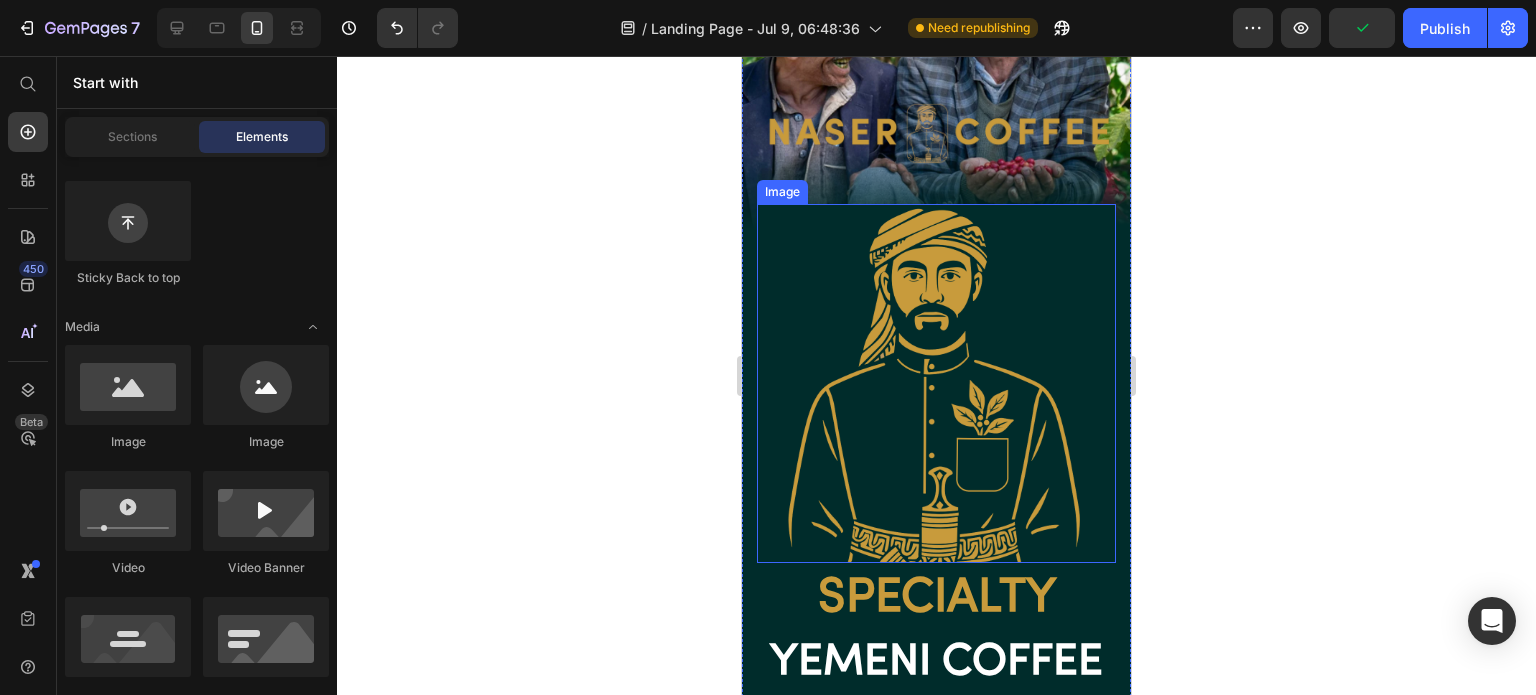 click at bounding box center (936, 383) 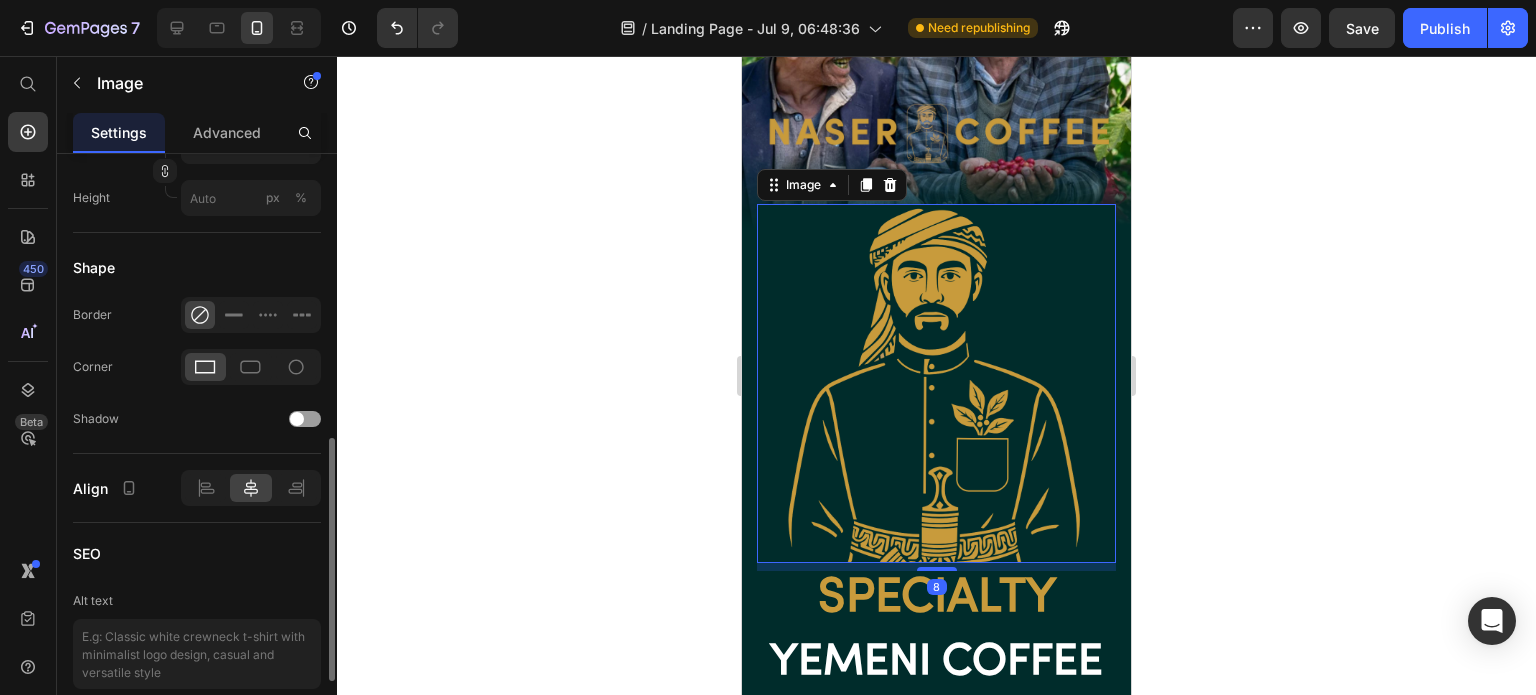 scroll, scrollTop: 500, scrollLeft: 0, axis: vertical 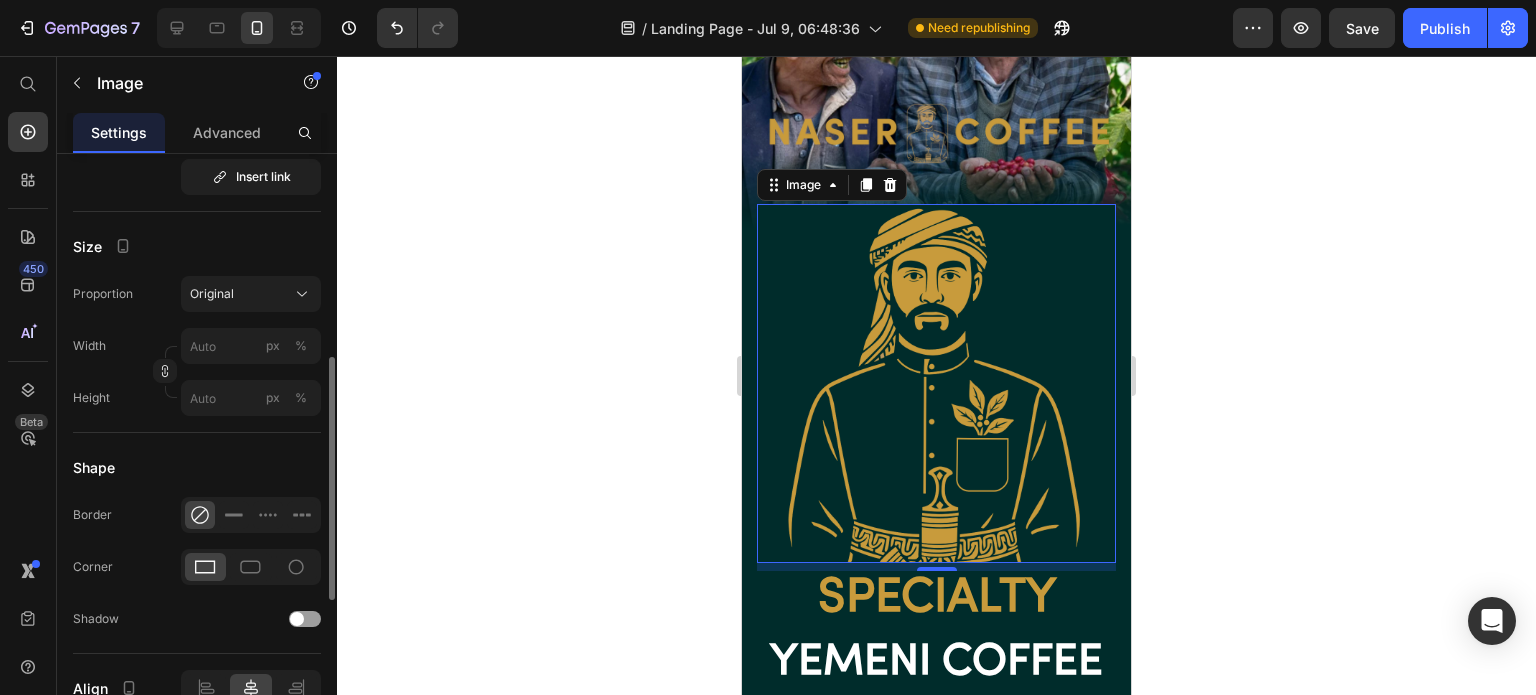 click on "Original" at bounding box center (212, 294) 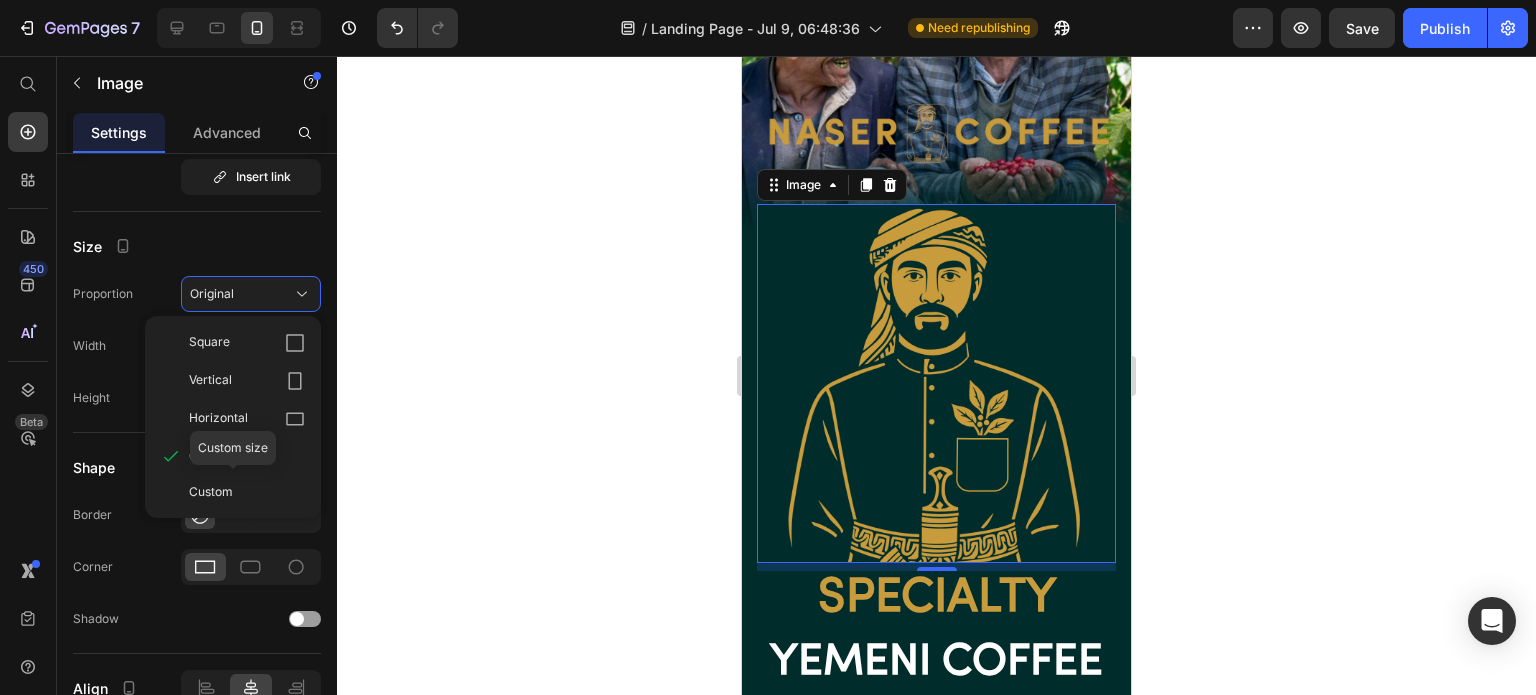 click on "Custom" at bounding box center [211, 492] 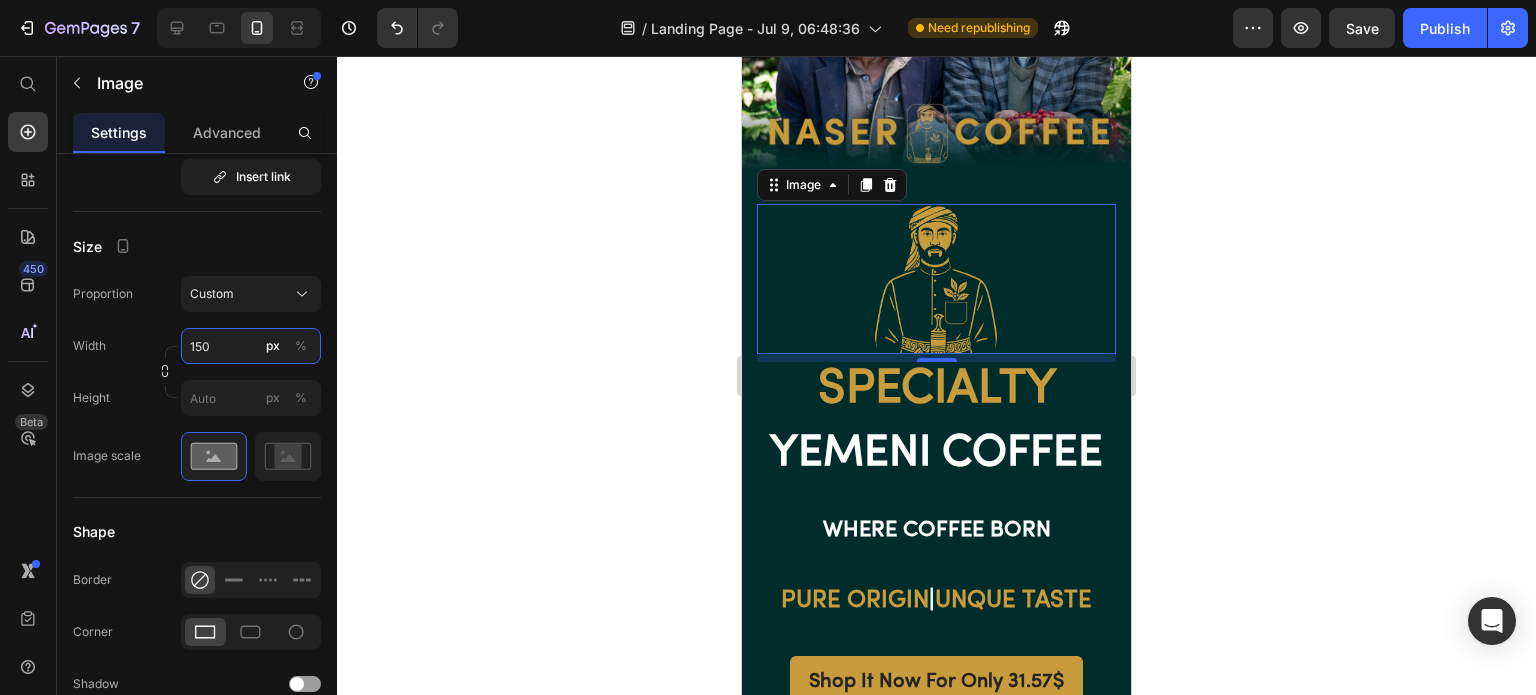 type on "150" 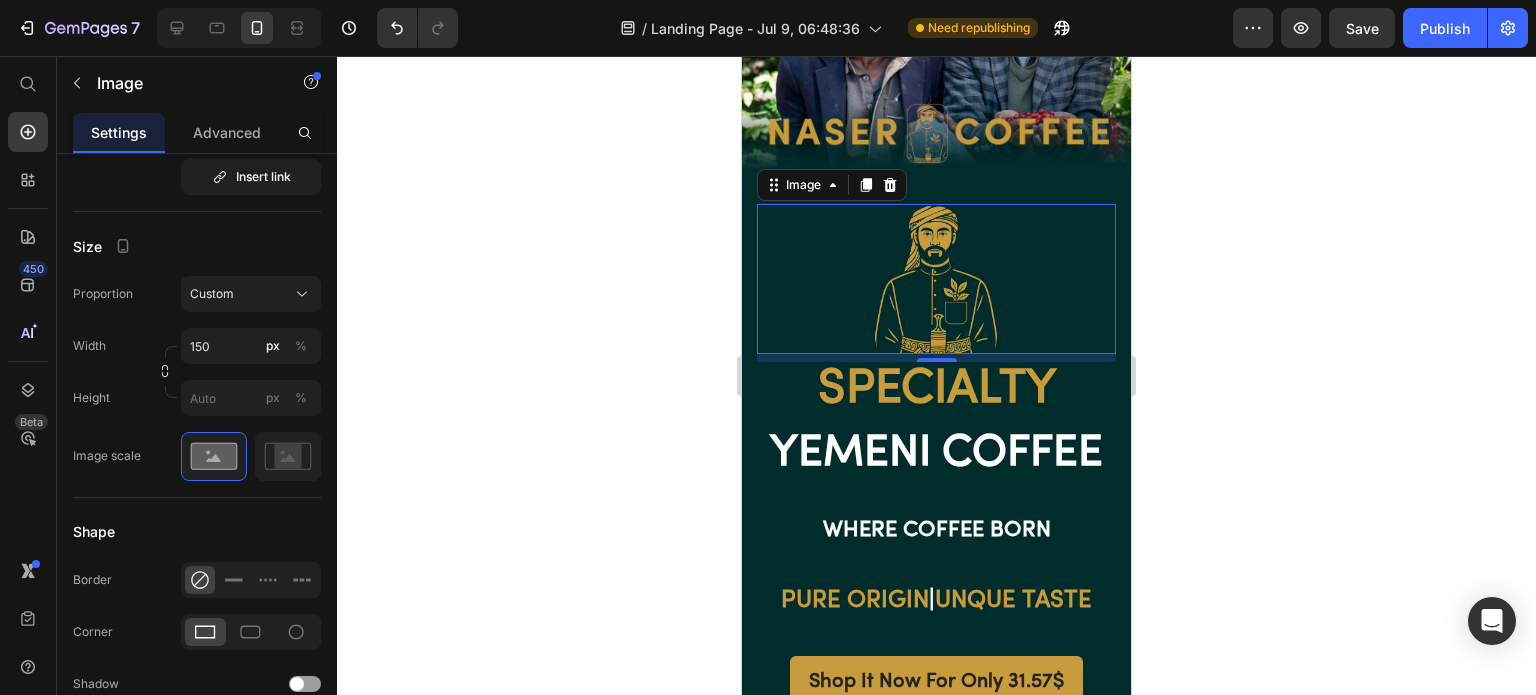 click on "Proportion Custom Width 150 px % Height px %" at bounding box center (197, 346) 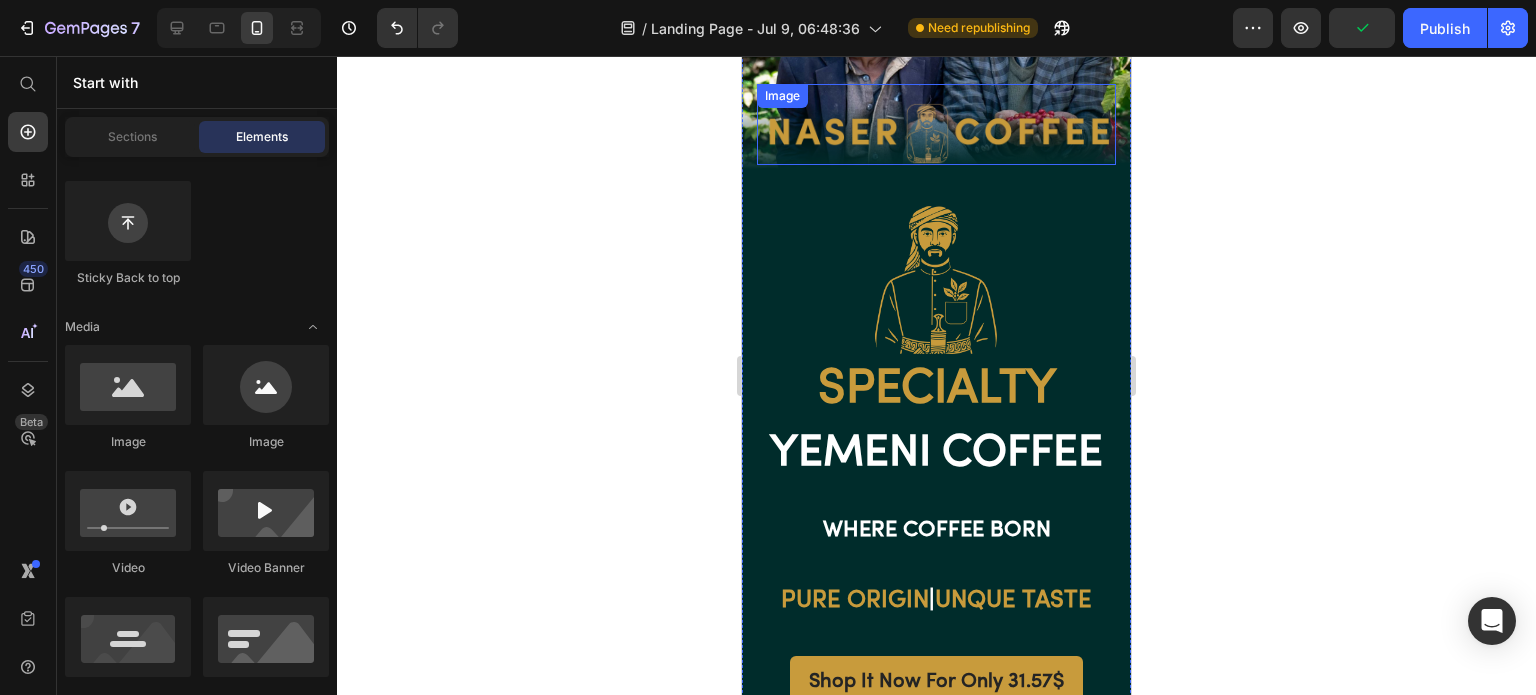 click at bounding box center [936, 124] 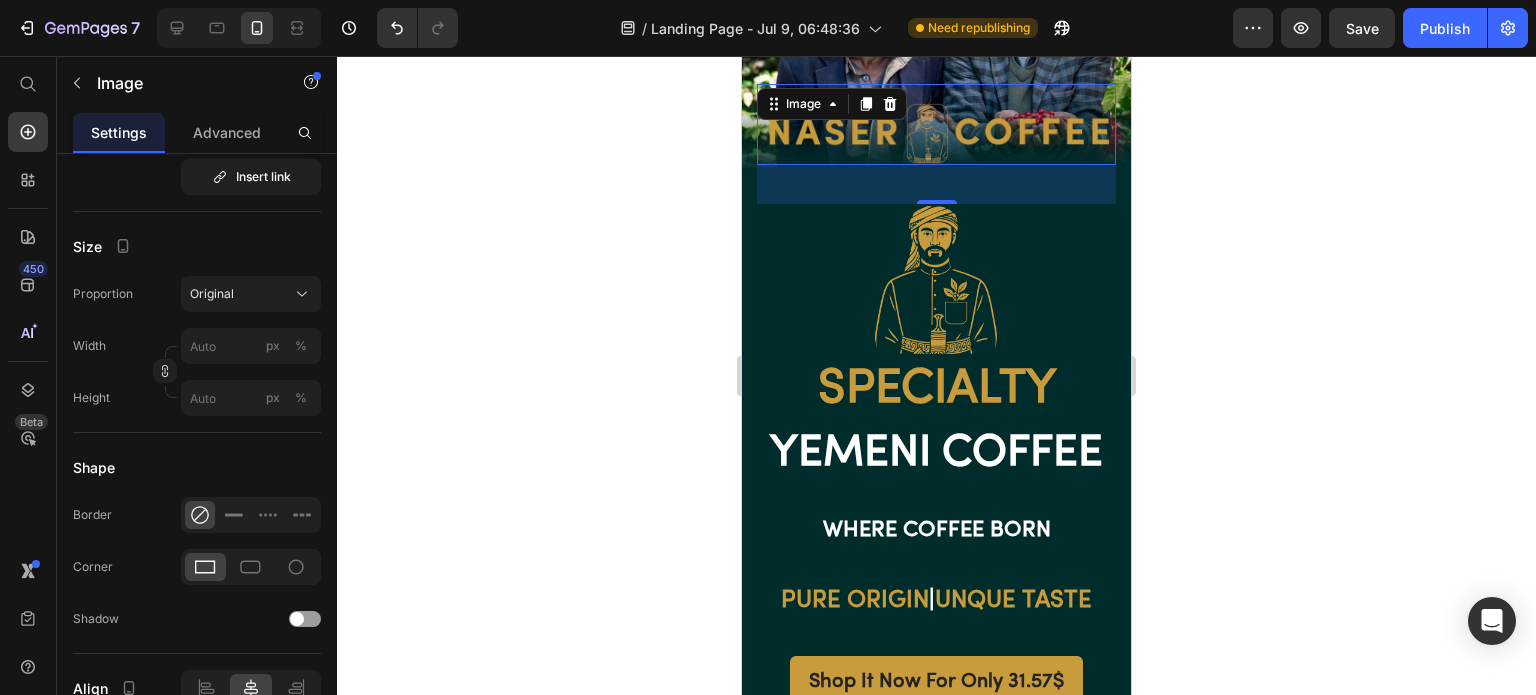 click 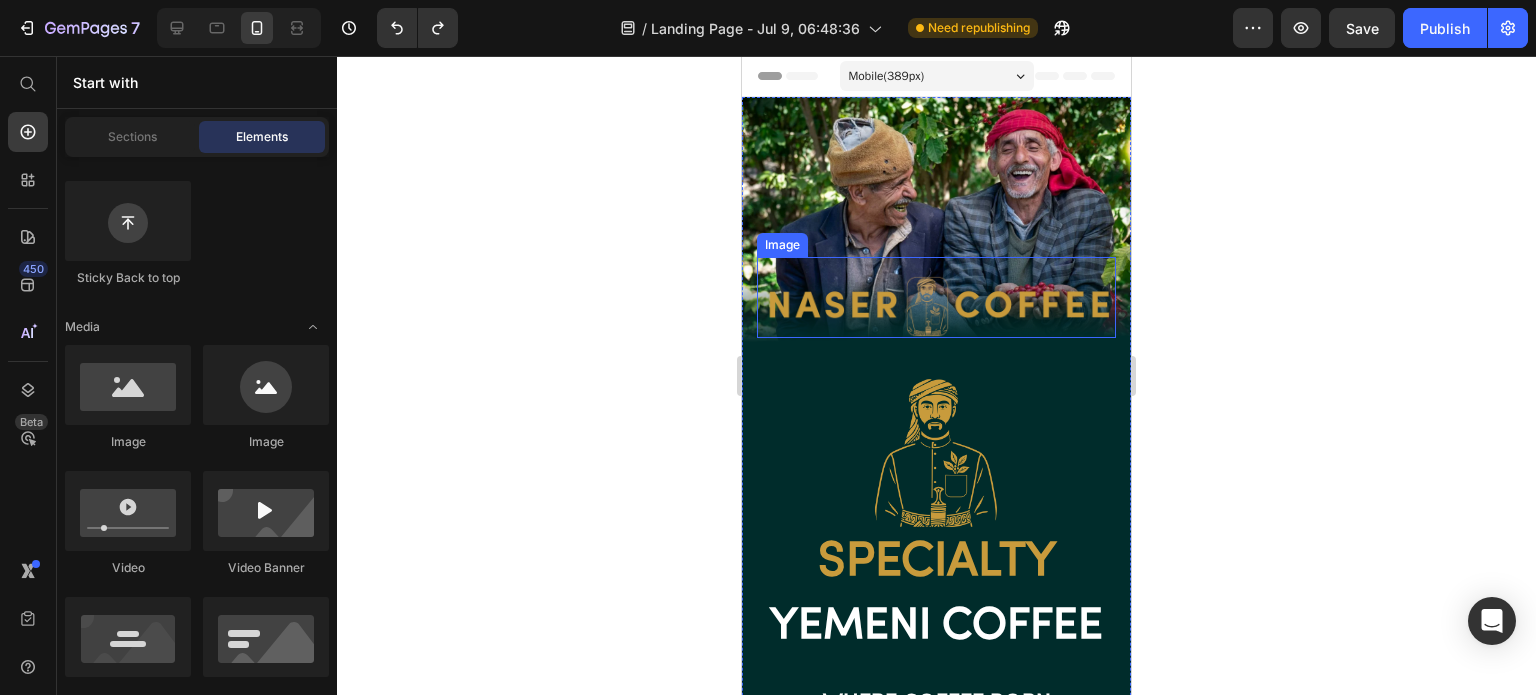 click at bounding box center [936, 297] 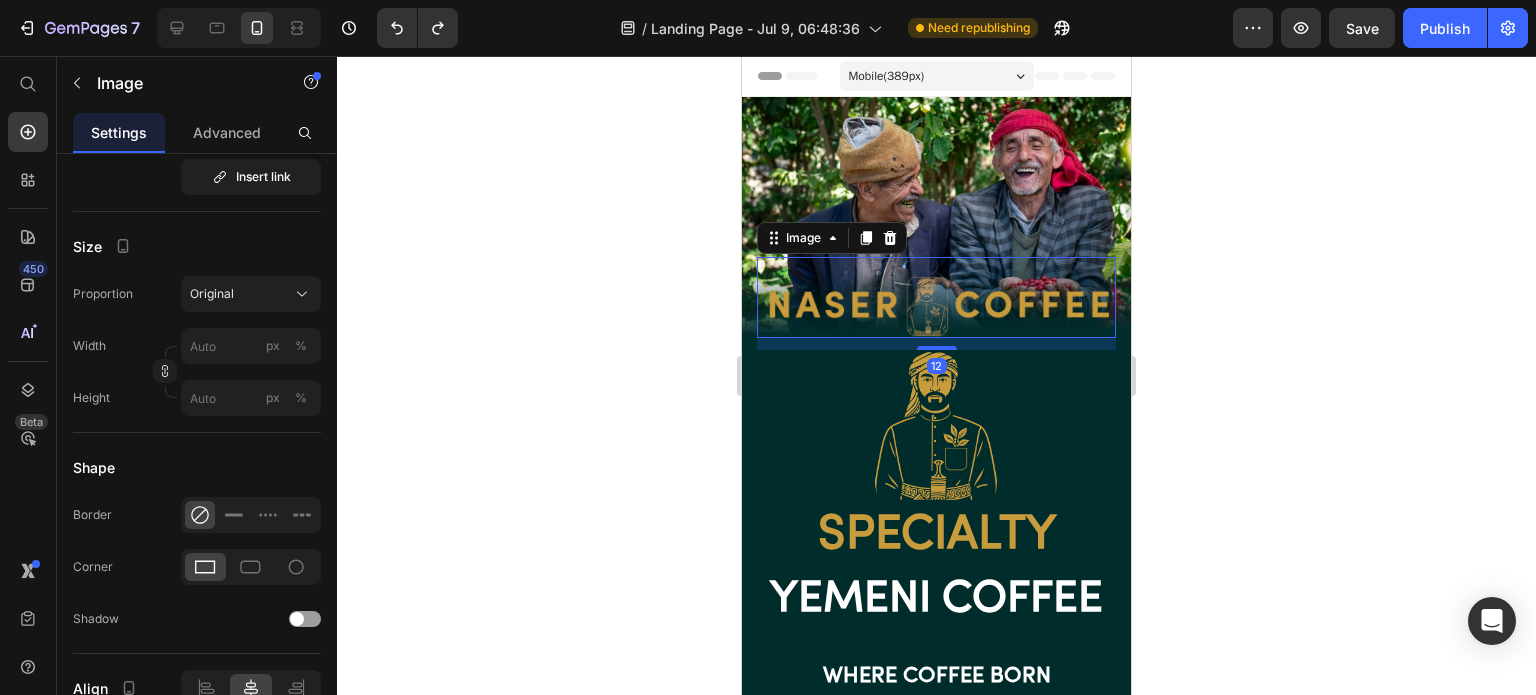 drag, startPoint x: 932, startPoint y: 370, endPoint x: 932, endPoint y: 343, distance: 27 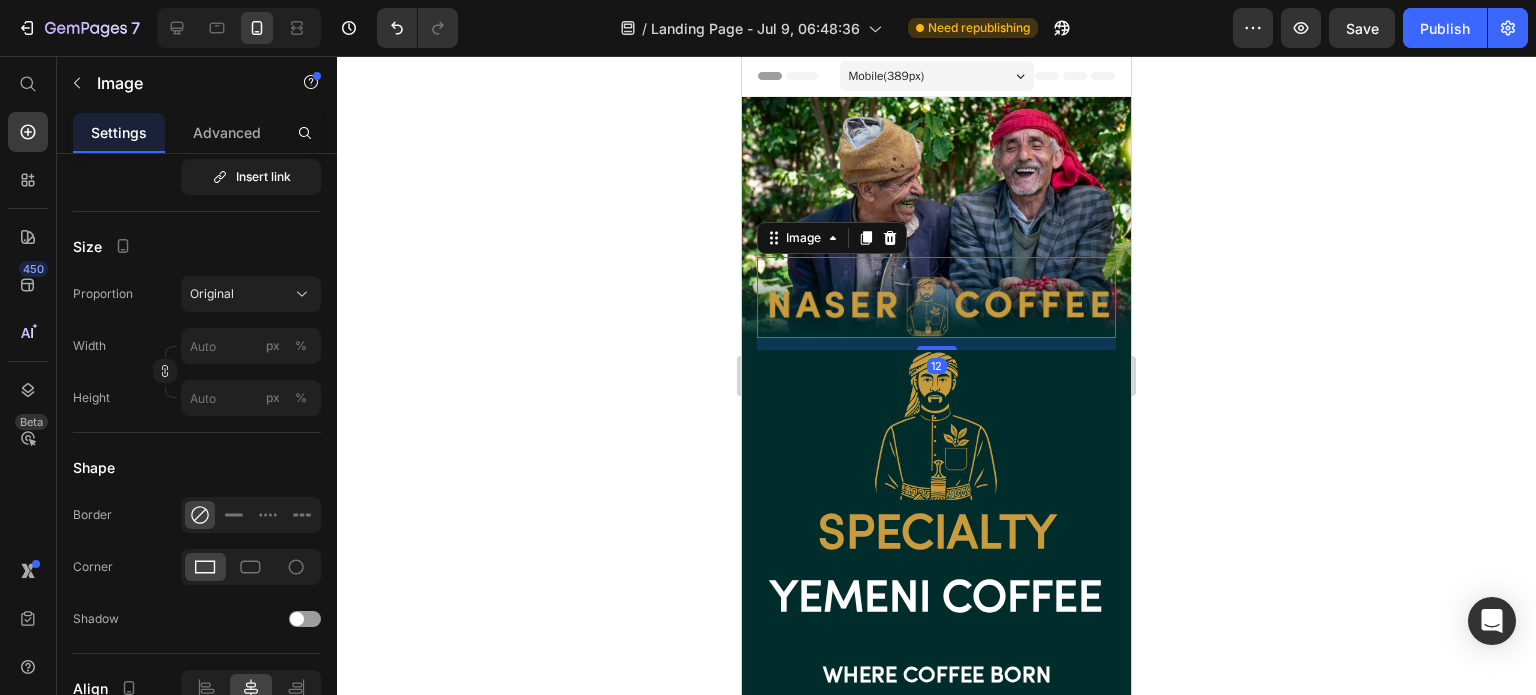 click 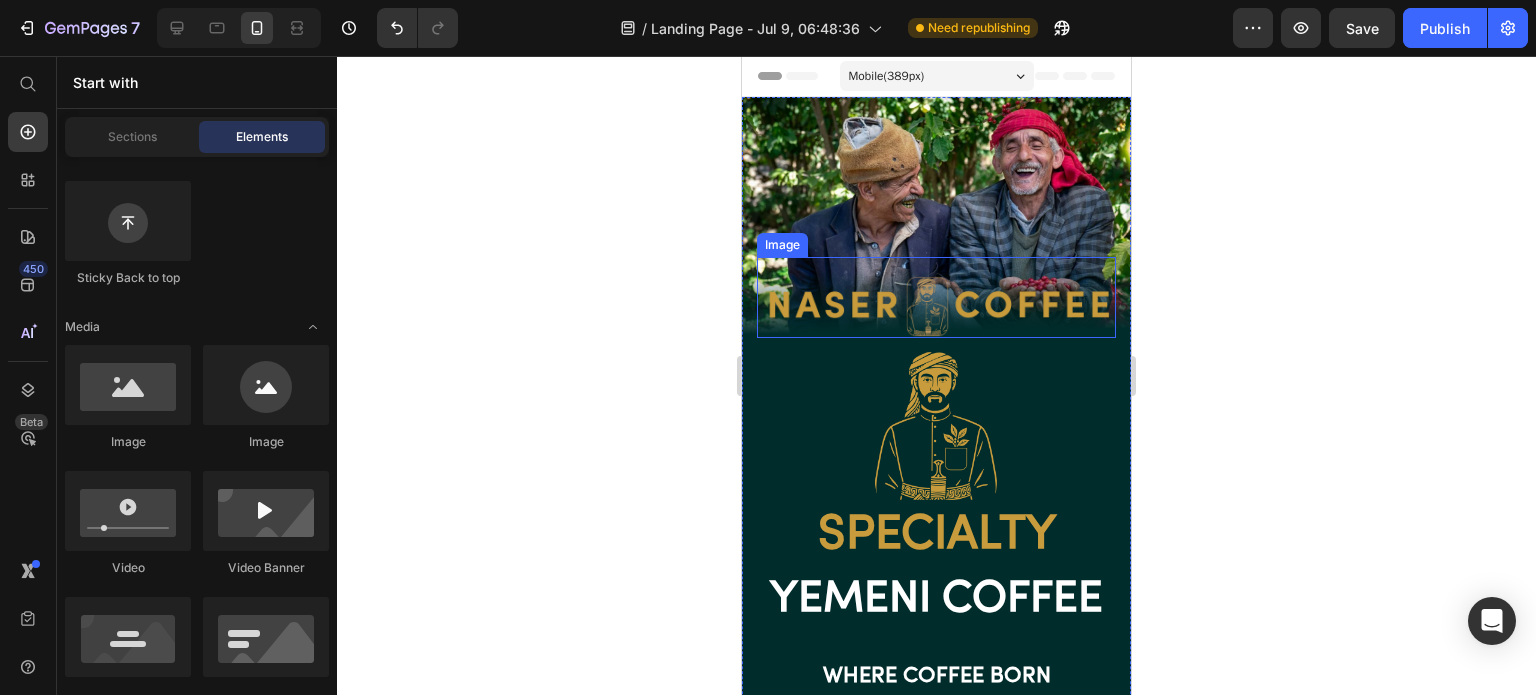 click at bounding box center [936, 297] 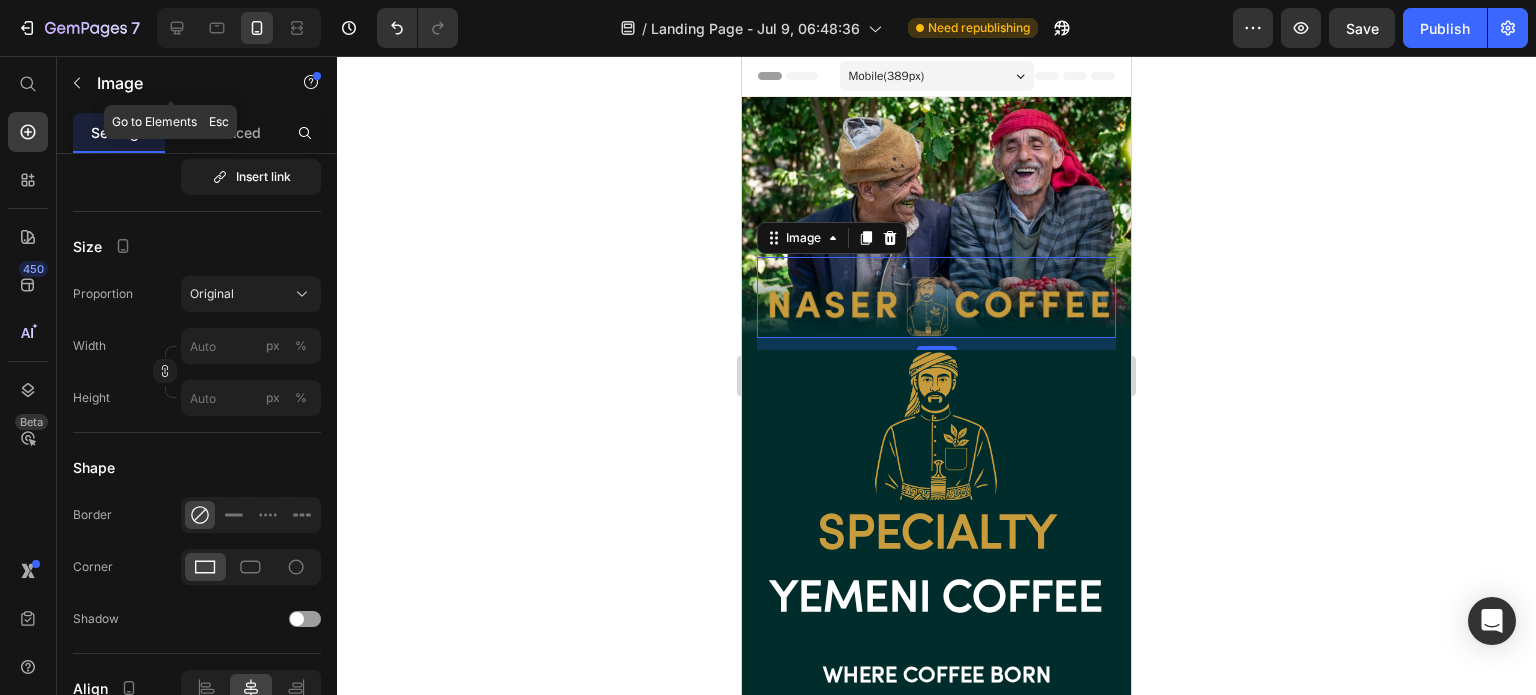 click 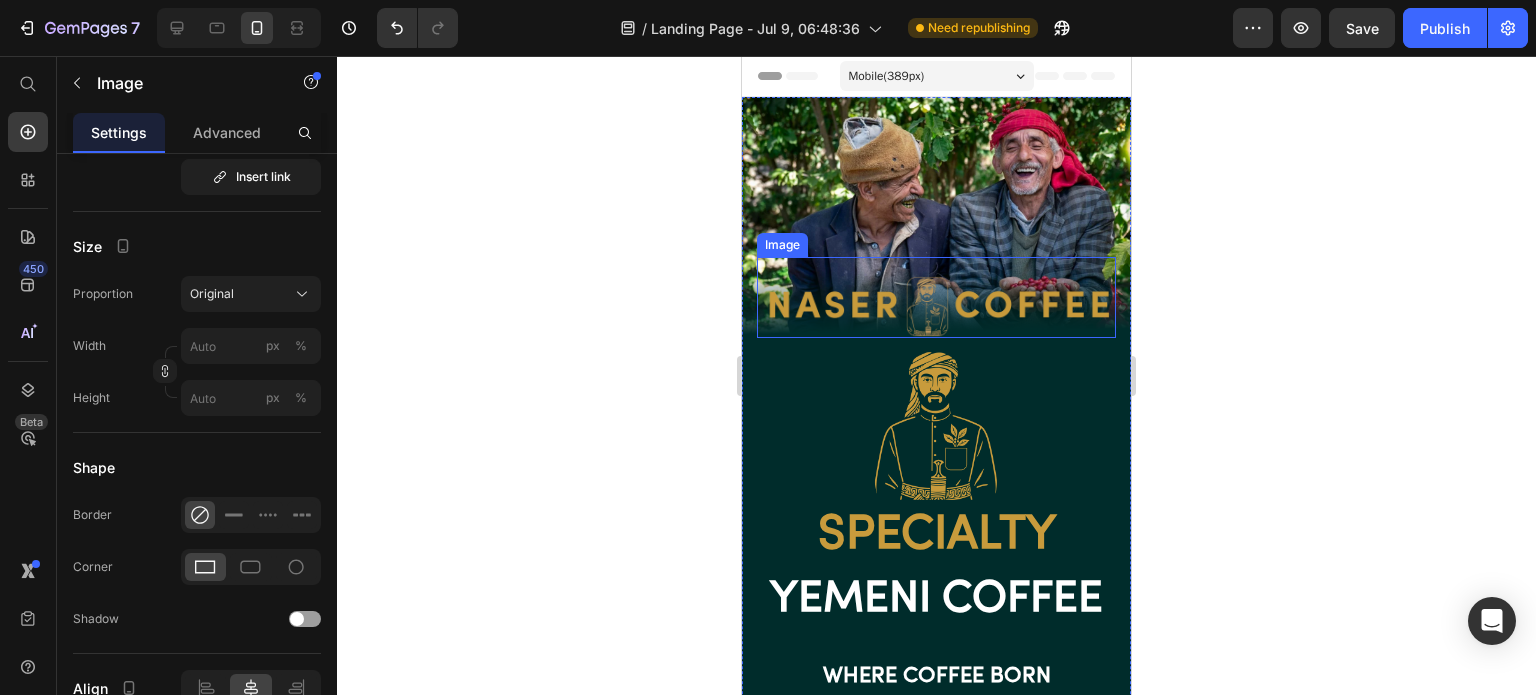 click at bounding box center (936, 297) 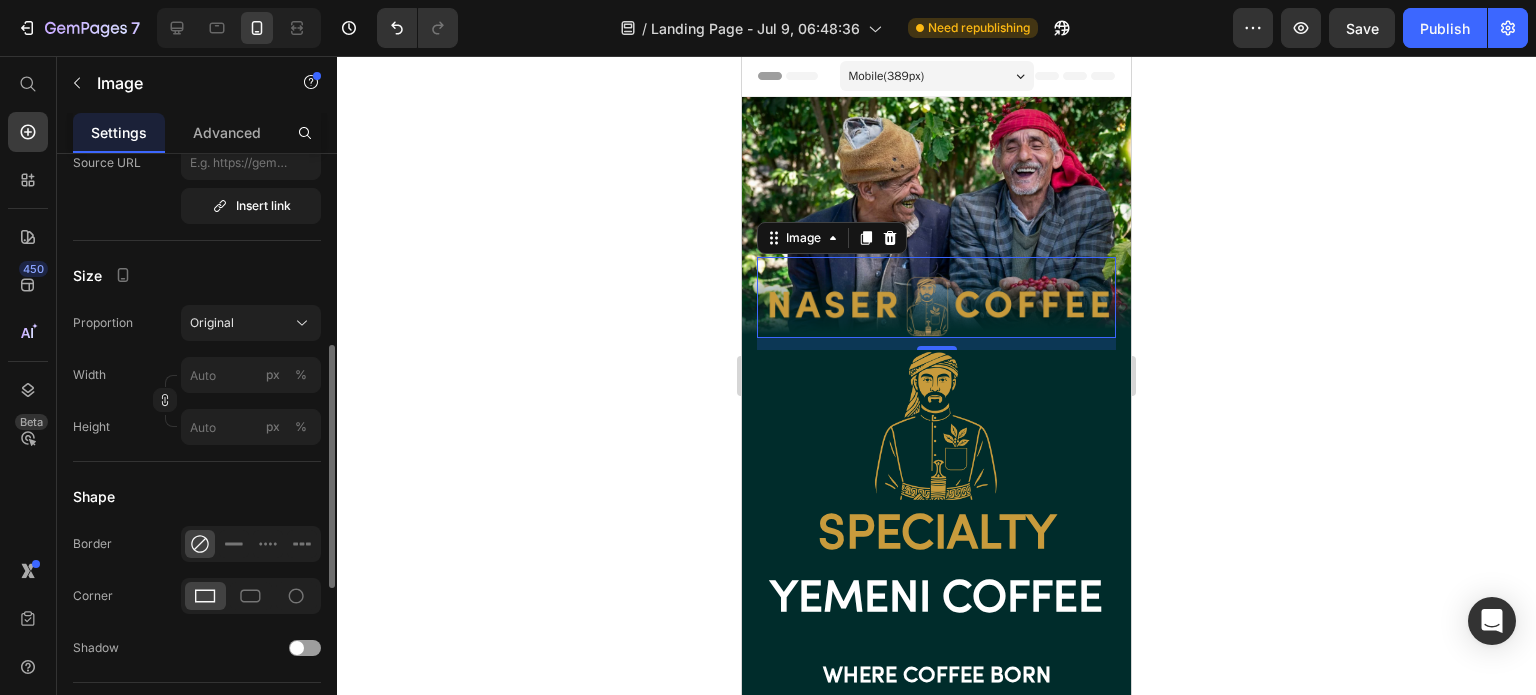 scroll, scrollTop: 0, scrollLeft: 0, axis: both 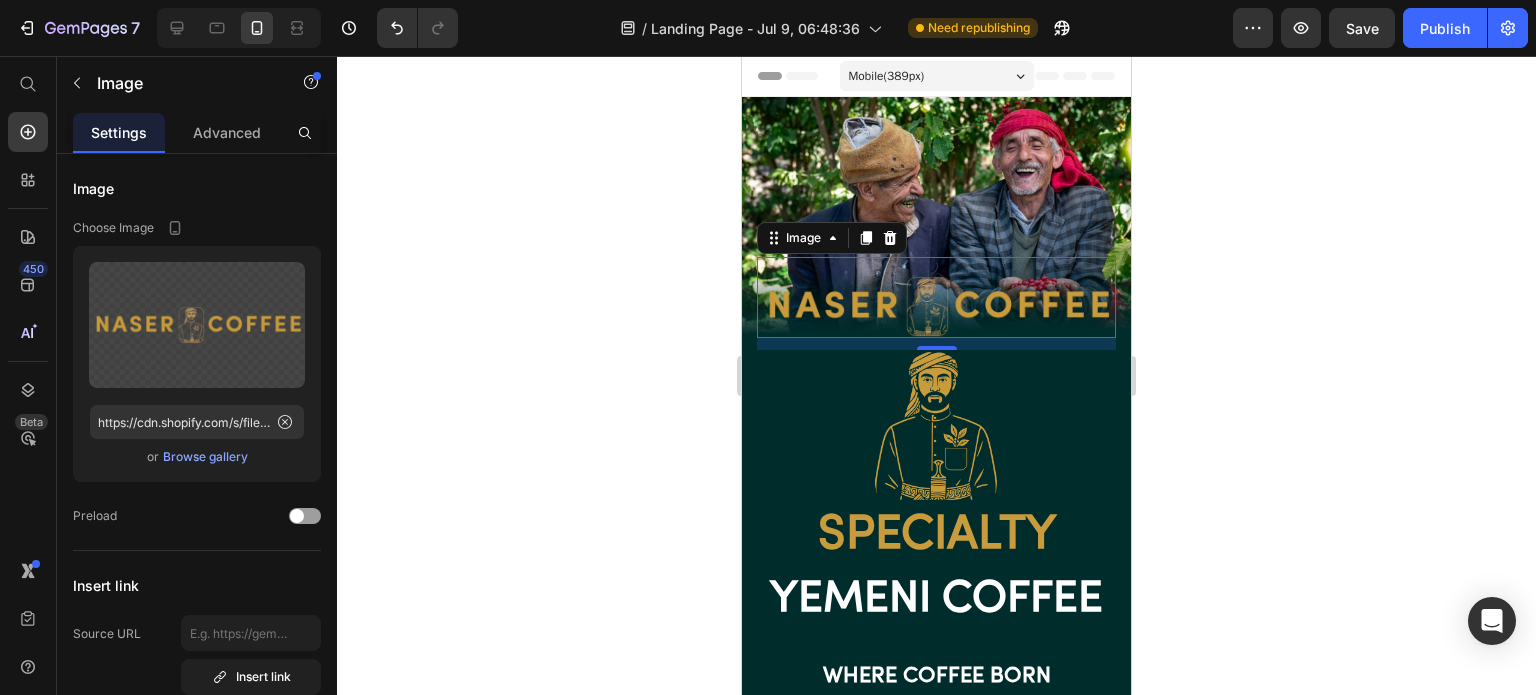 click 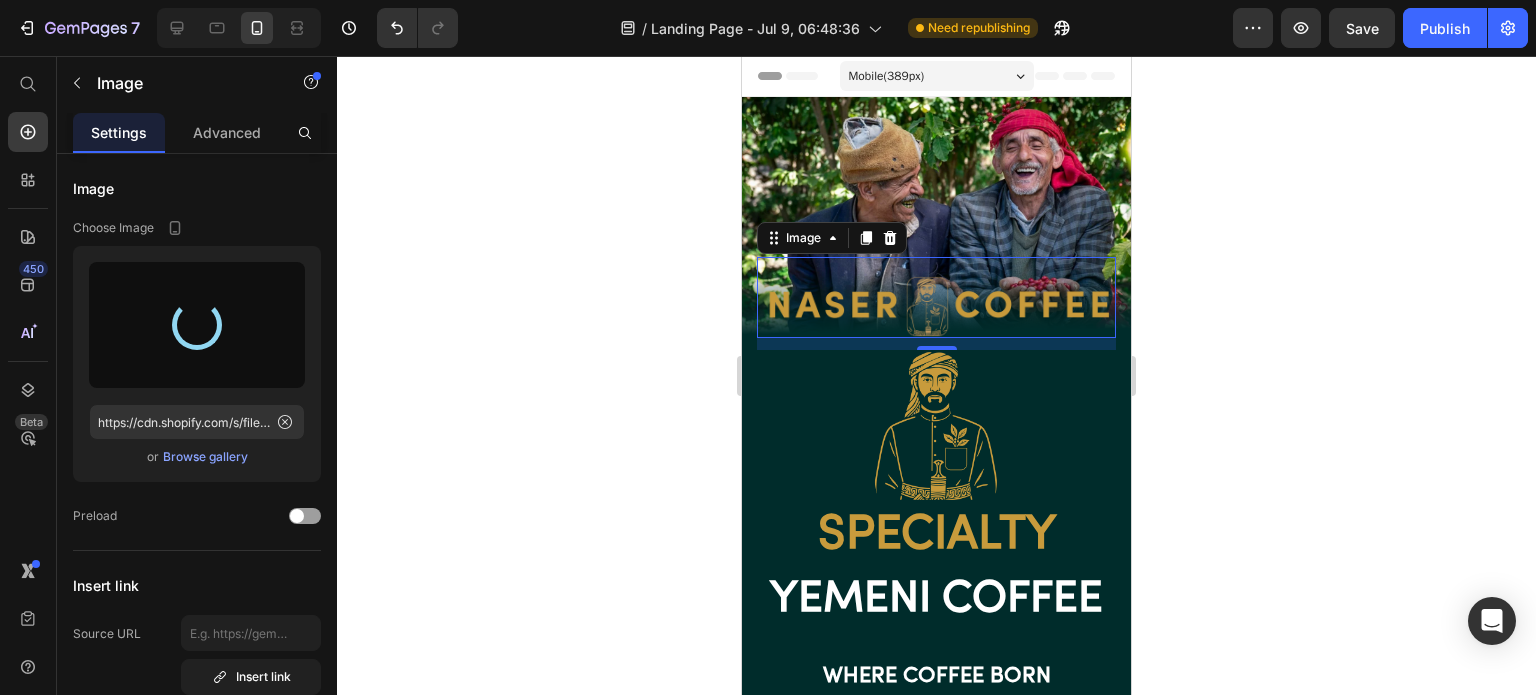 type on "https://cdn.shopify.com/s/files/1/0689/2902/8270/files/gempages_560776313170822234-406f9b39-61d3-4eab-865a-6e280453464a.png" 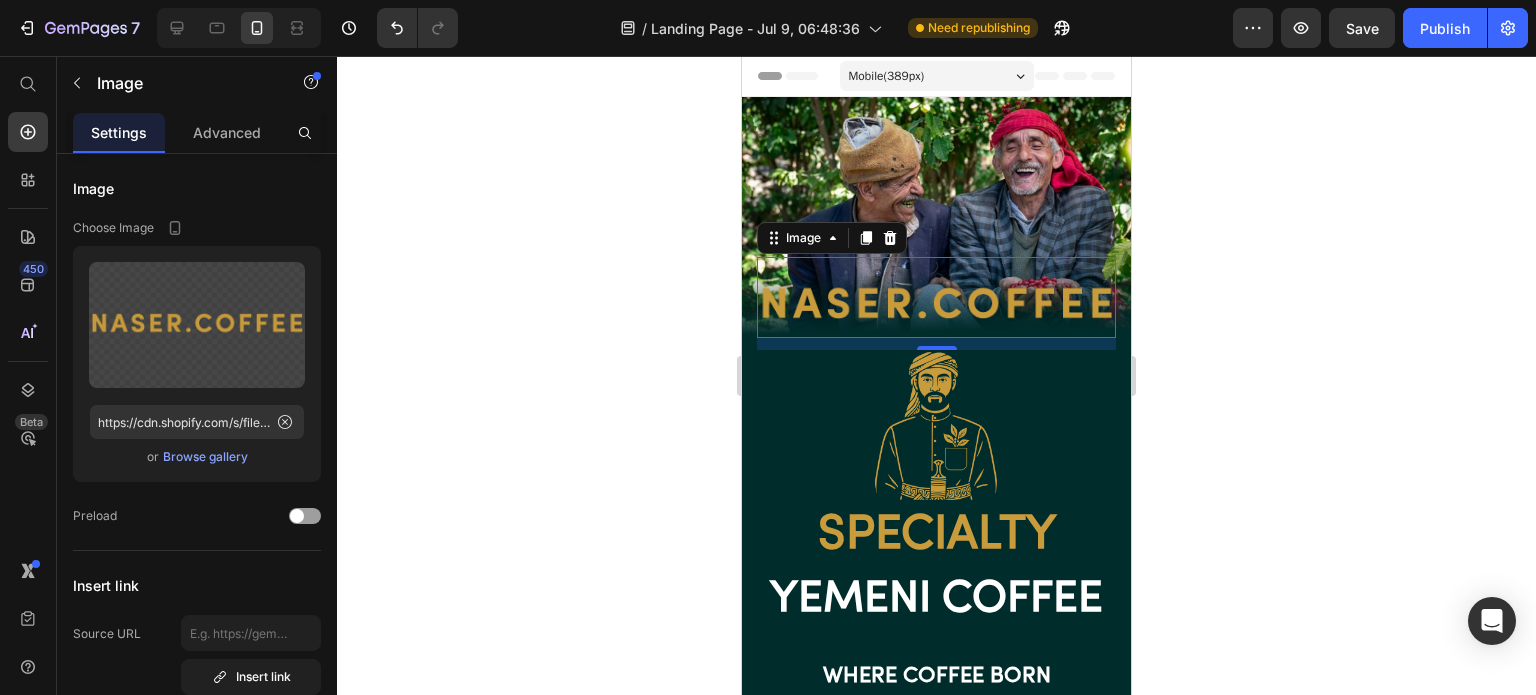 click 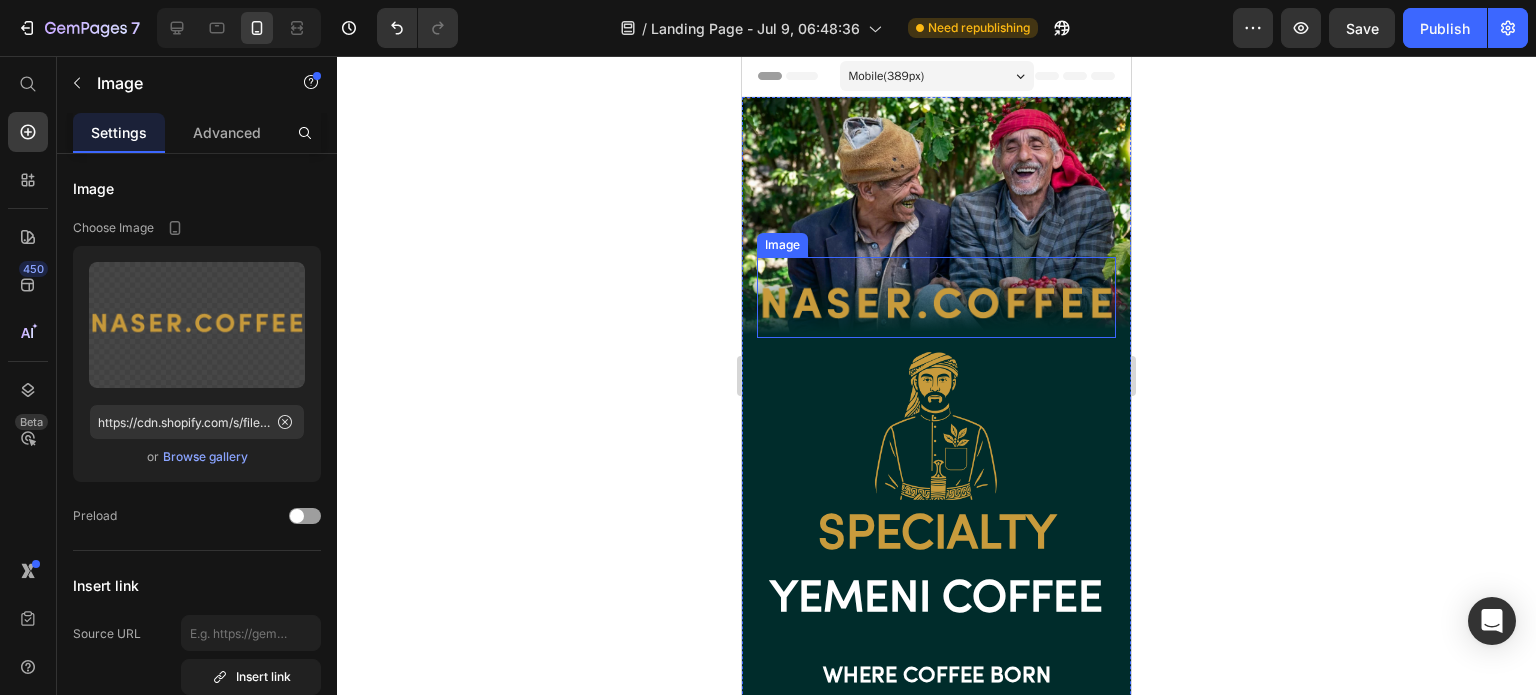 click at bounding box center [936, 297] 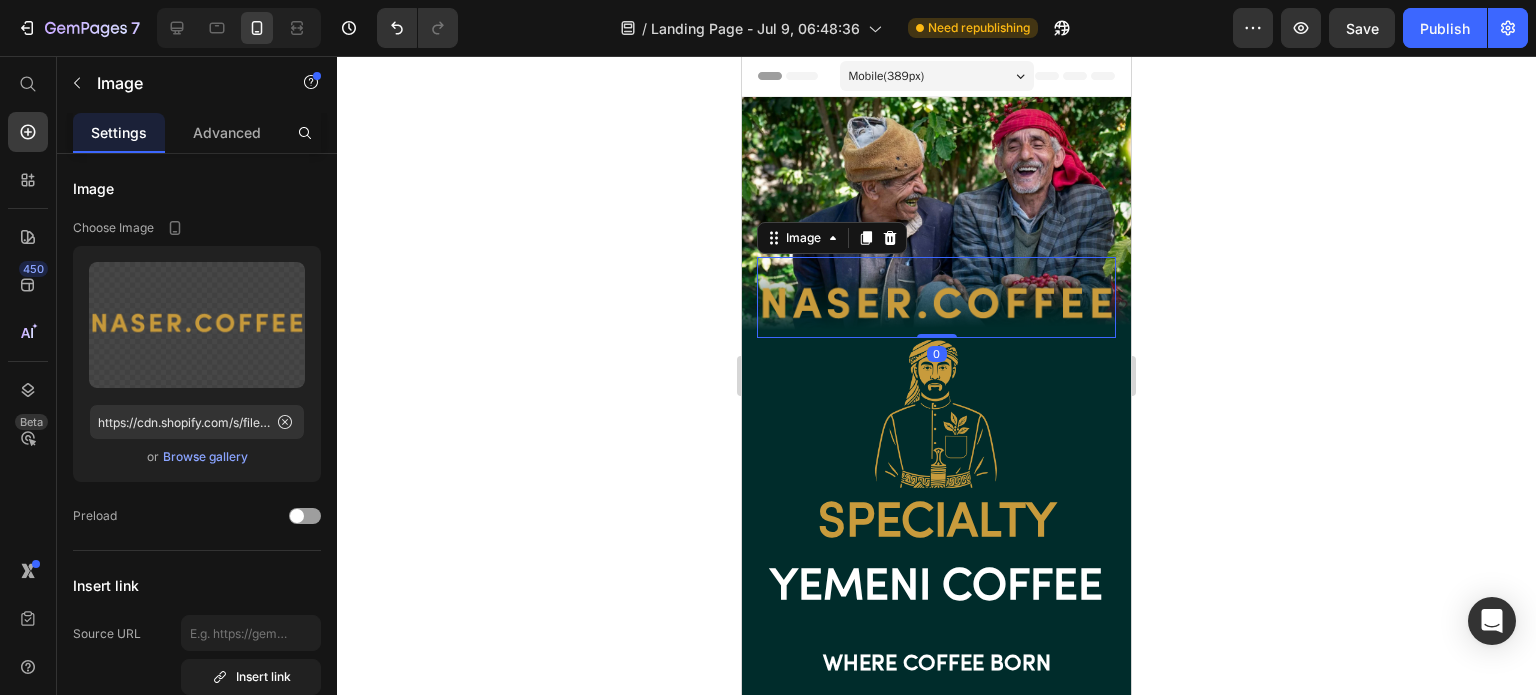 drag, startPoint x: 934, startPoint y: 343, endPoint x: 935, endPoint y: 324, distance: 19.026299 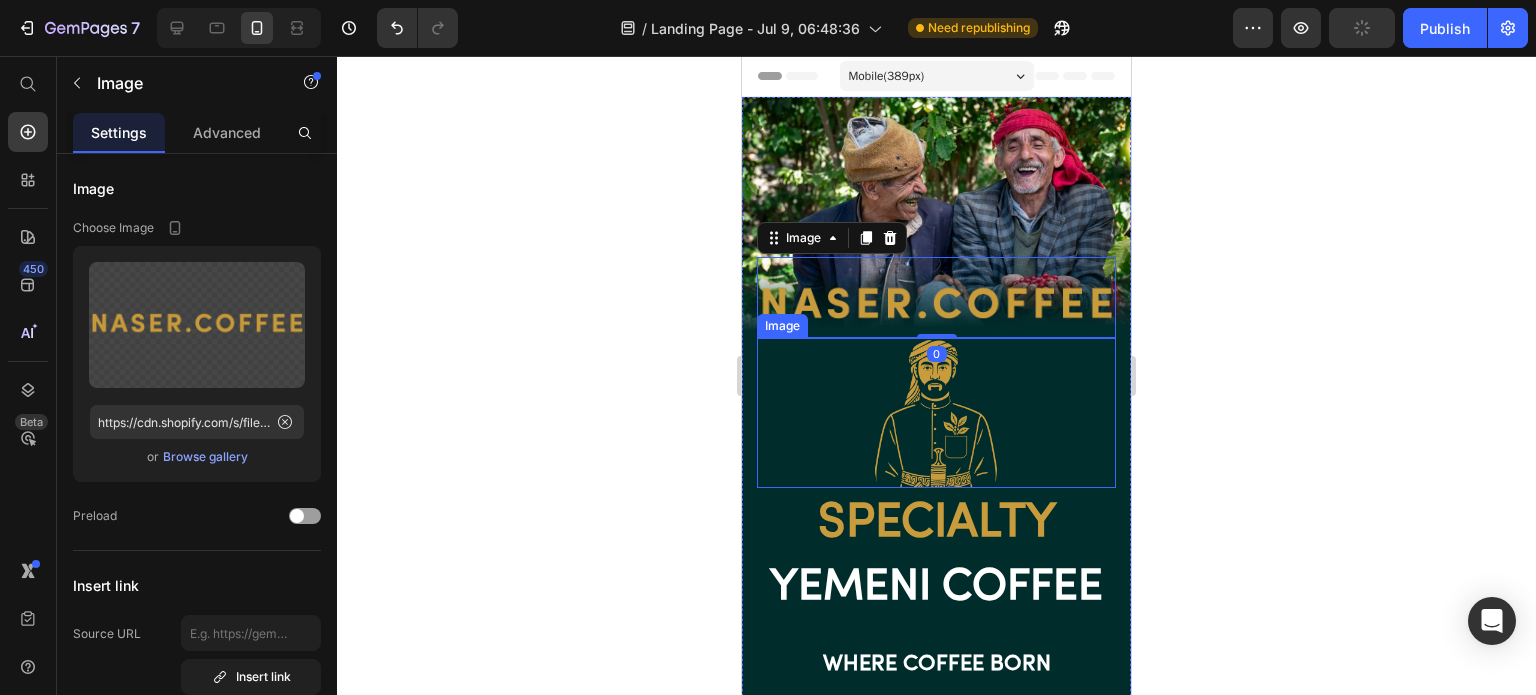 click 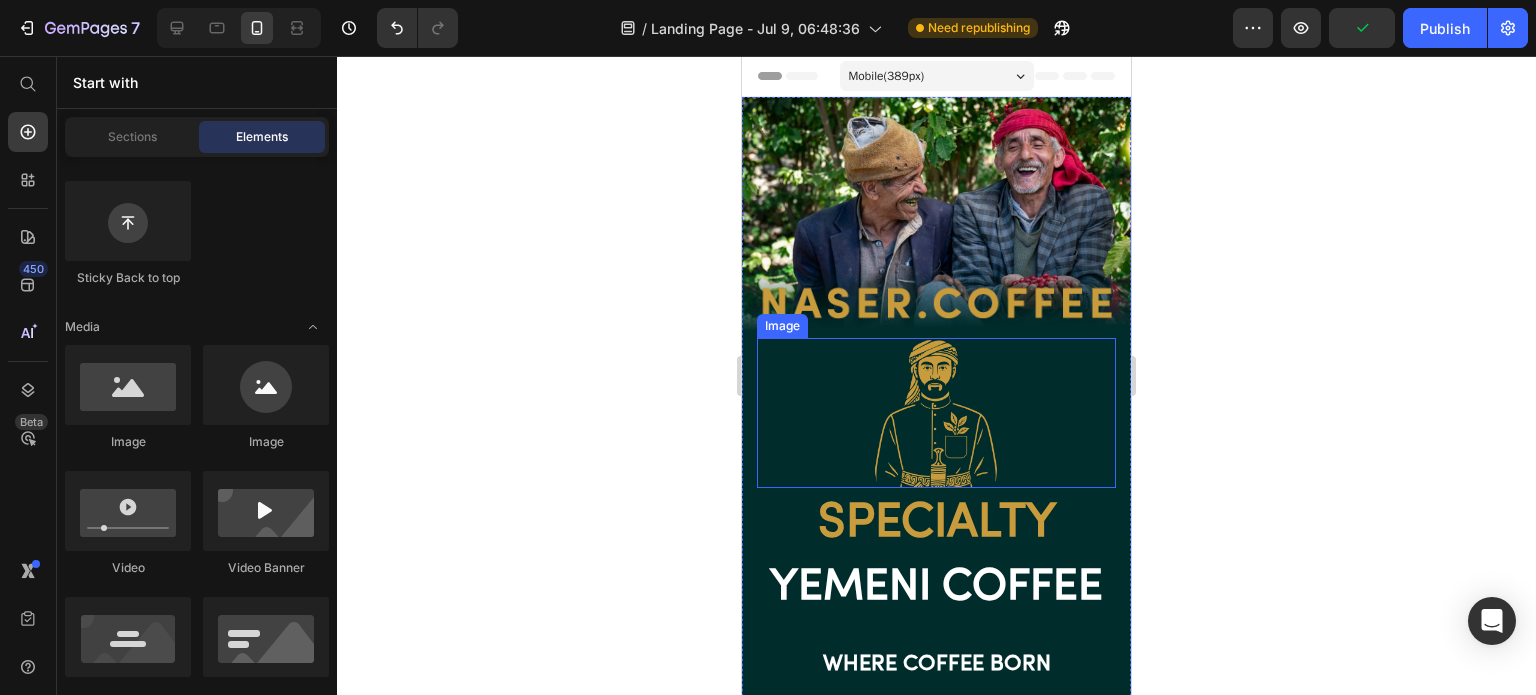 click 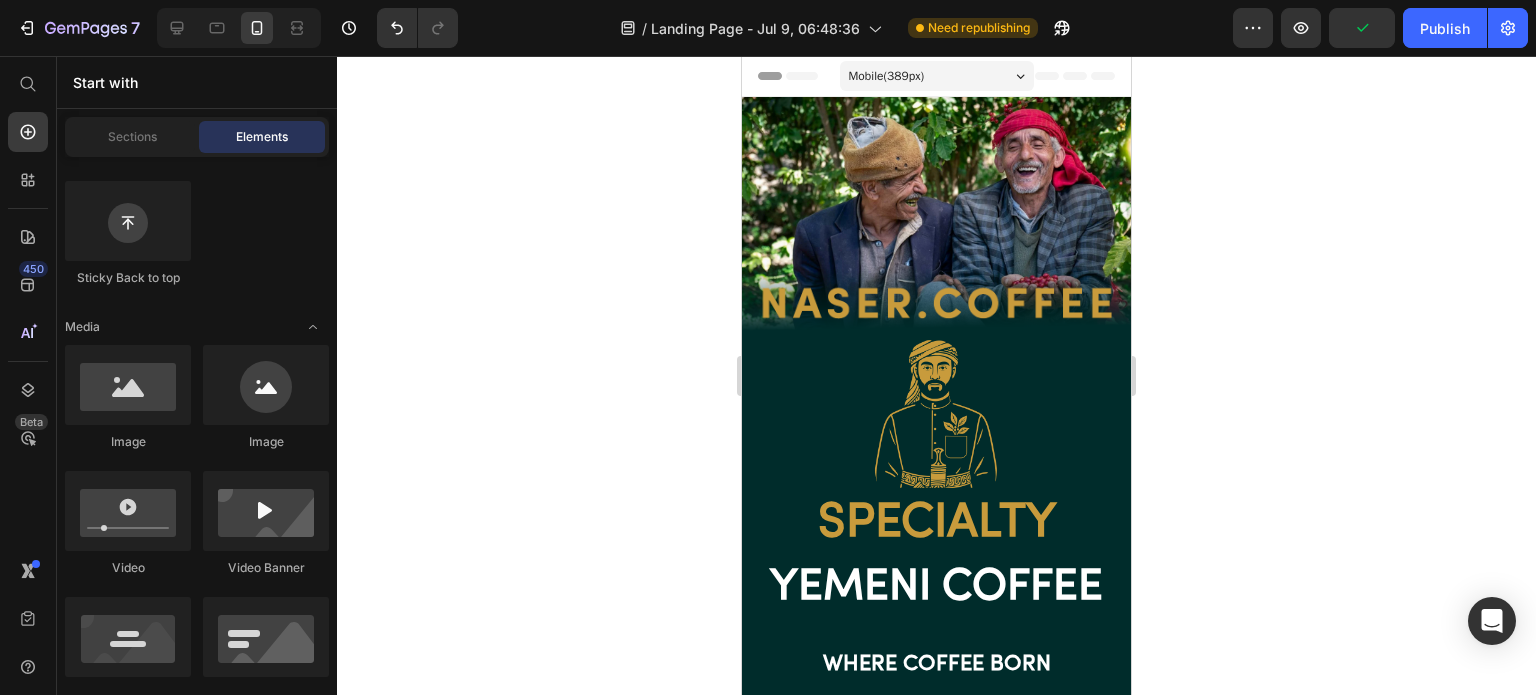 click 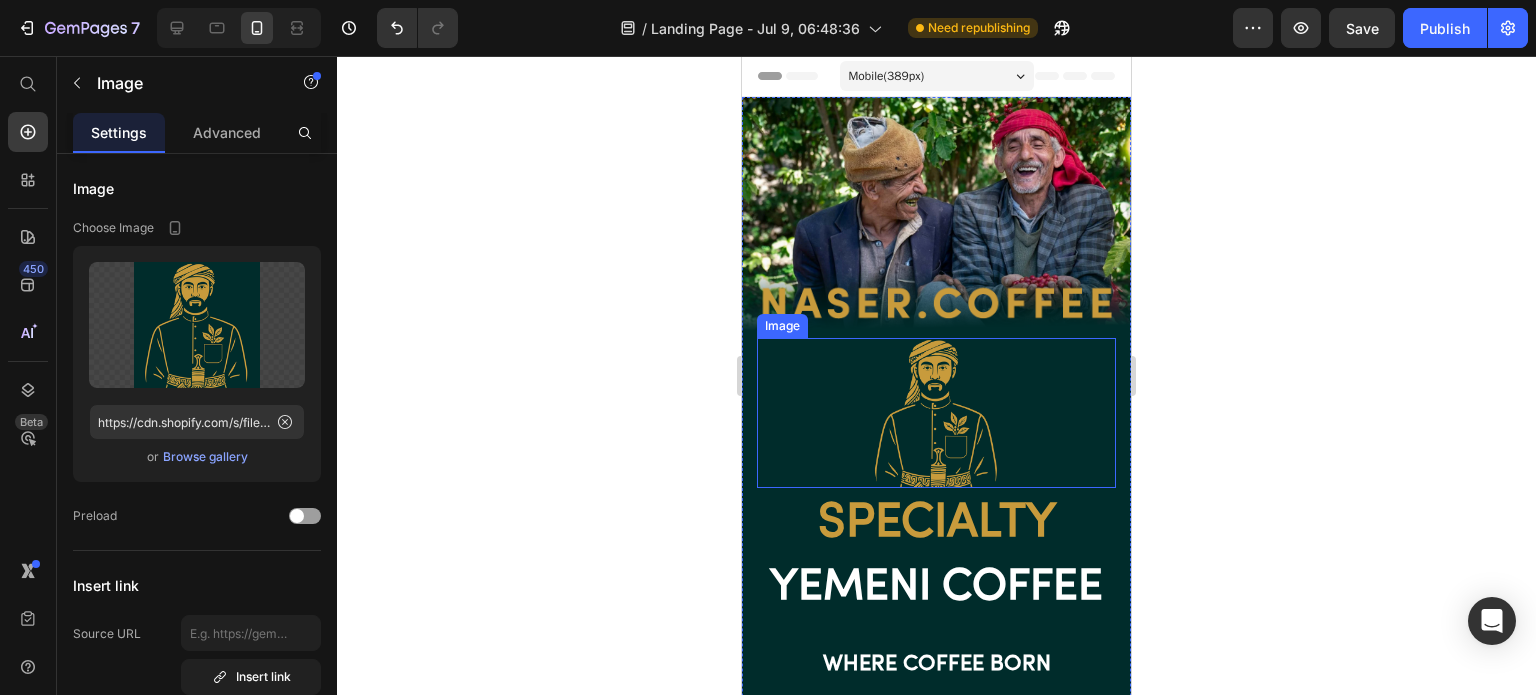 click at bounding box center [936, 413] 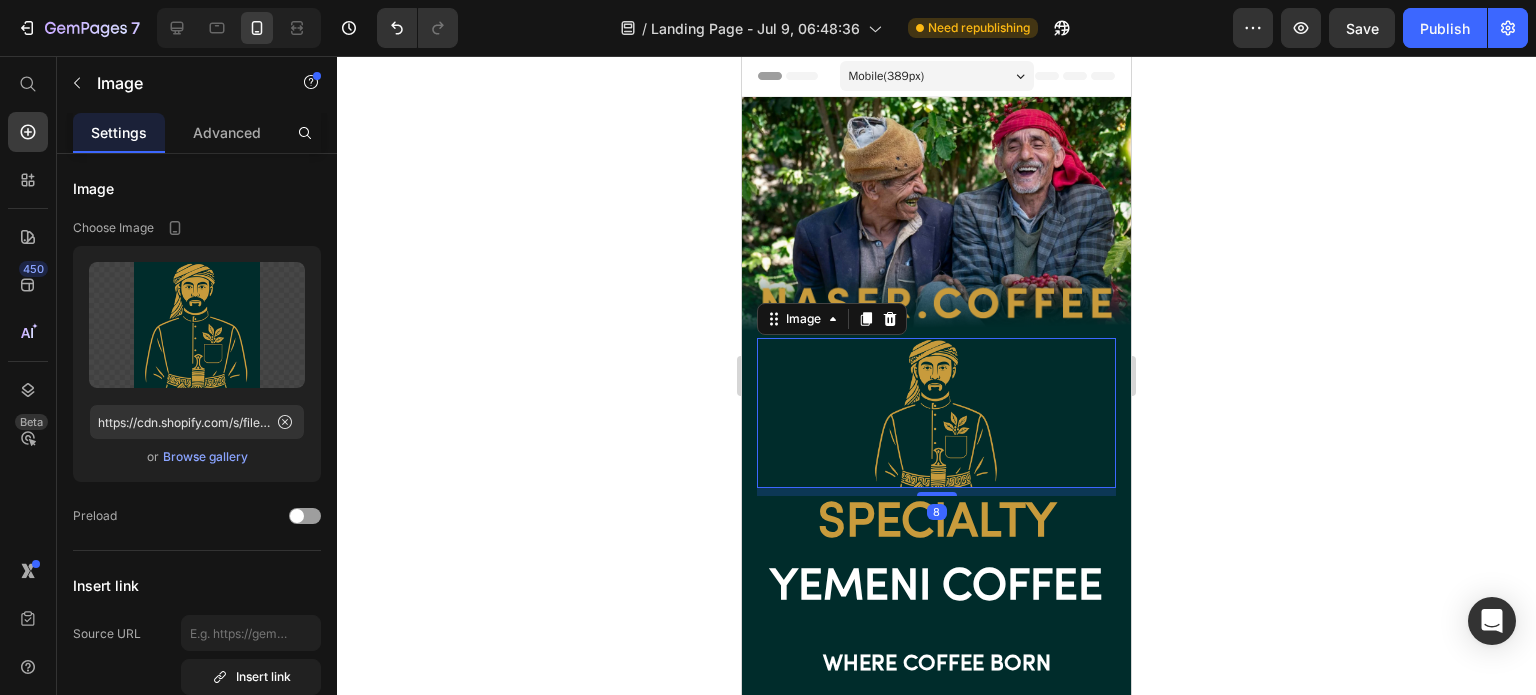 click 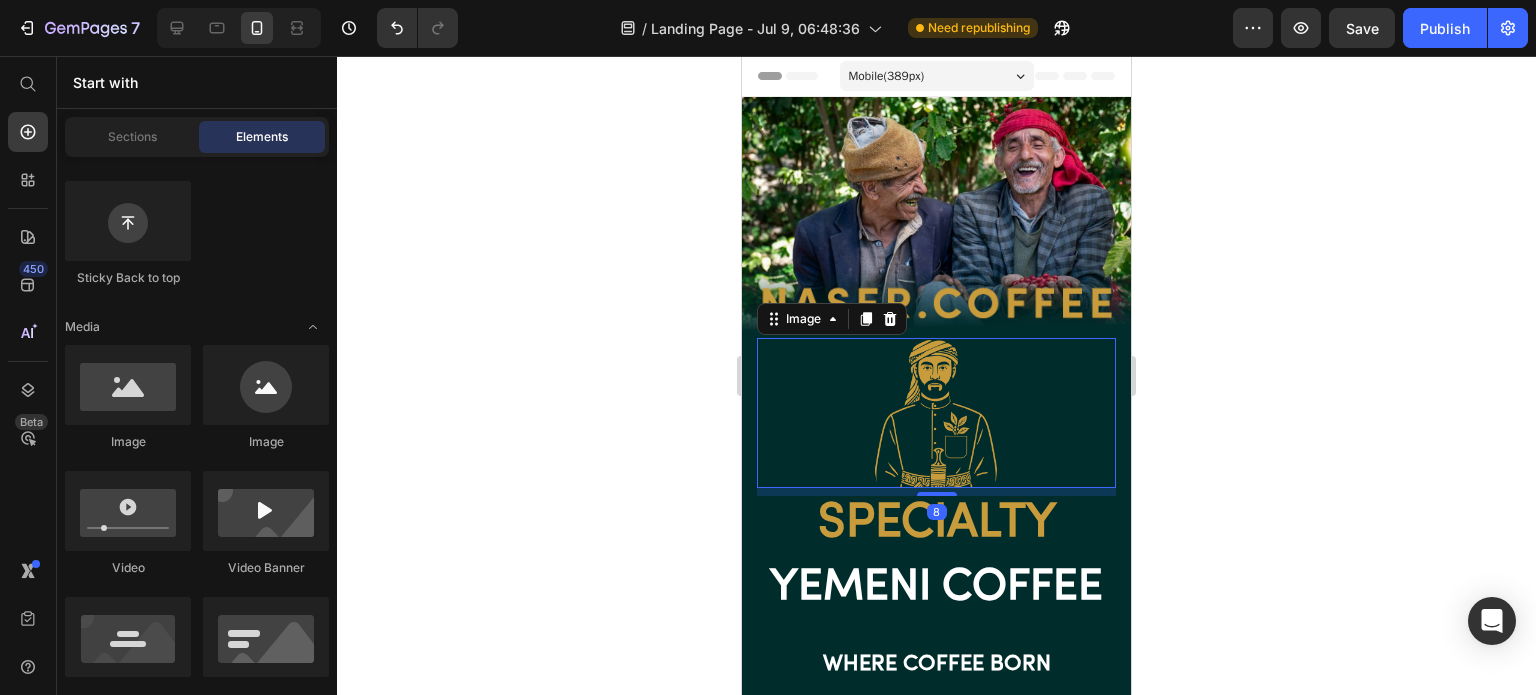 click at bounding box center (936, 413) 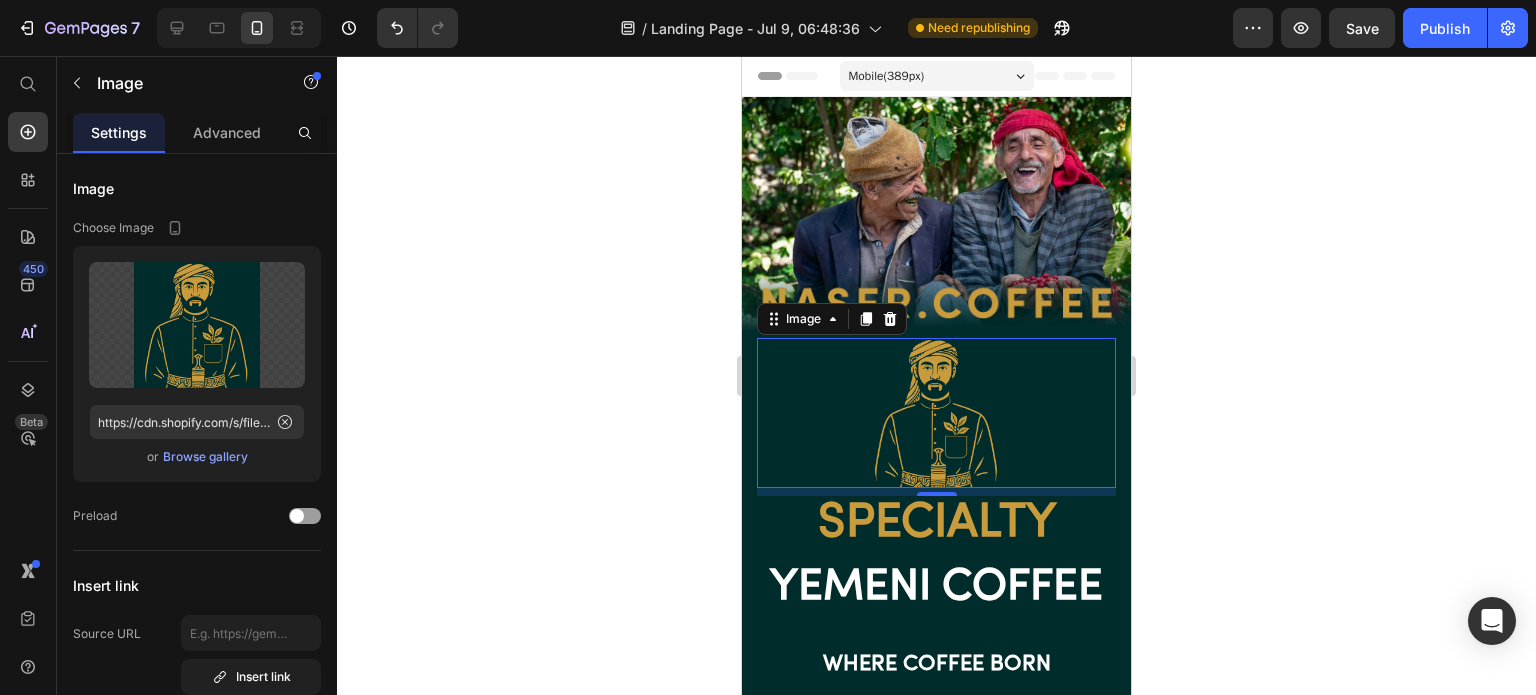 click 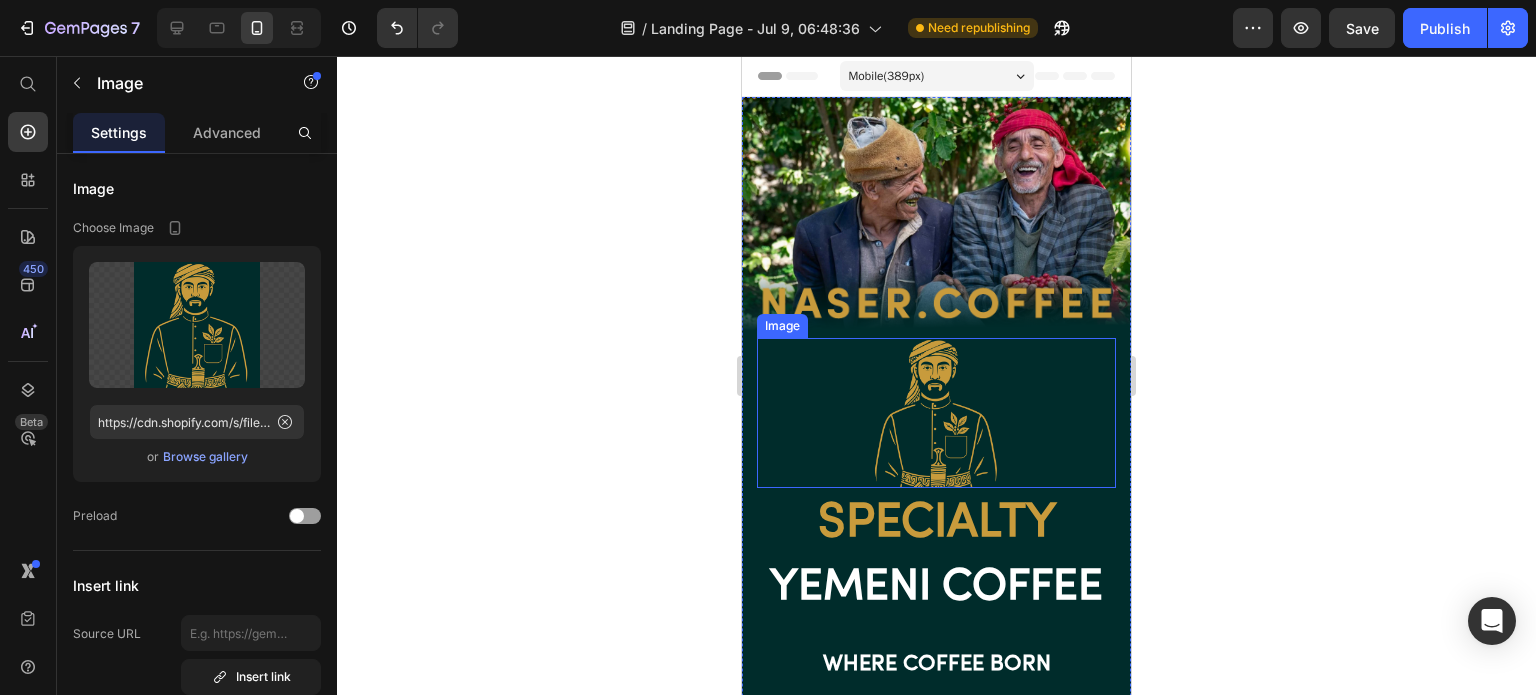 click at bounding box center [936, 413] 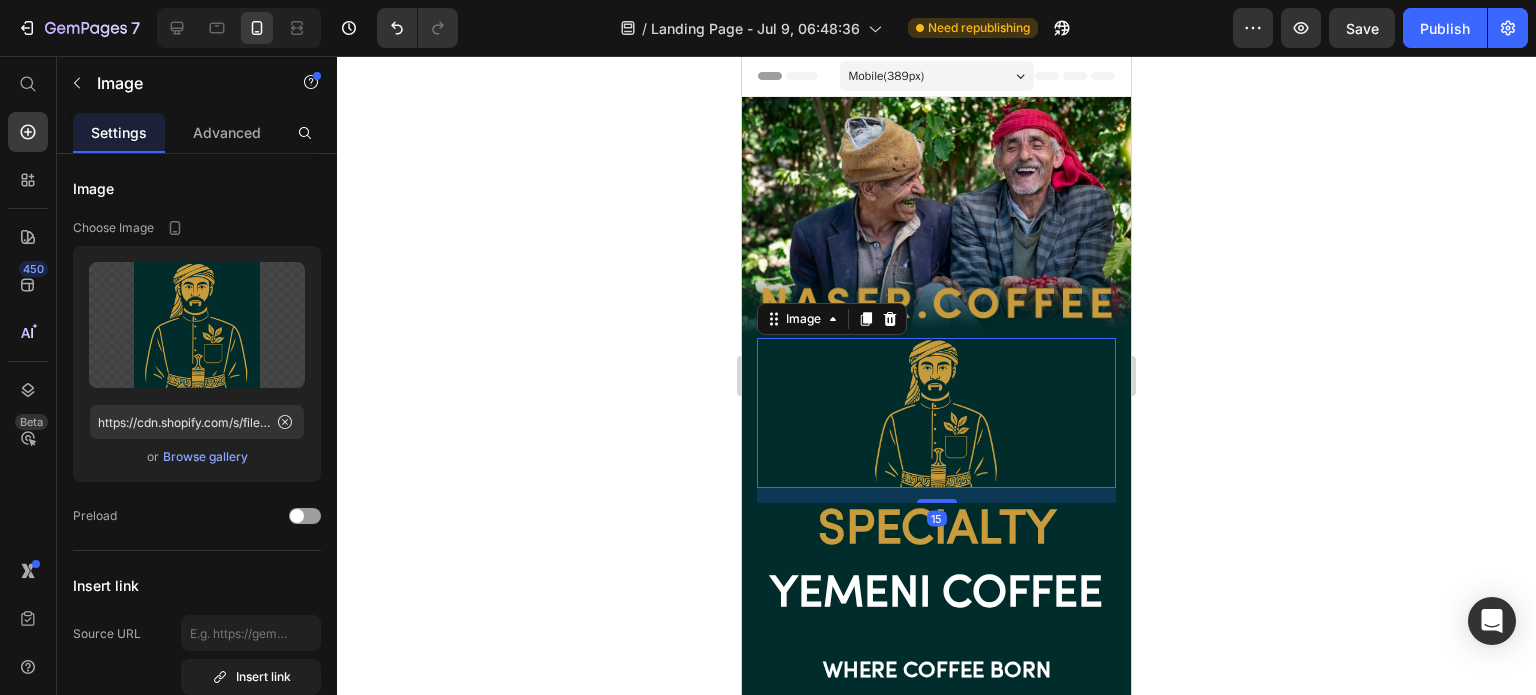 click at bounding box center [937, 501] 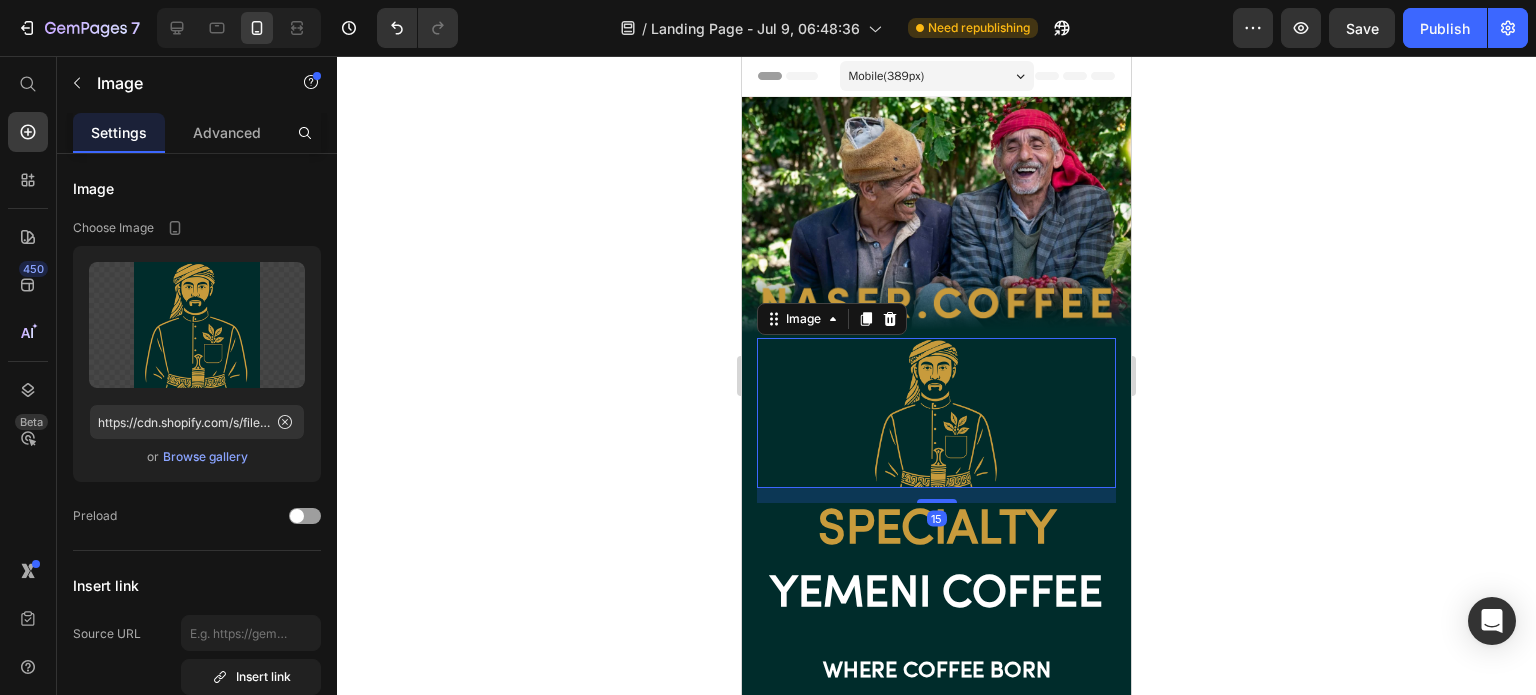 click 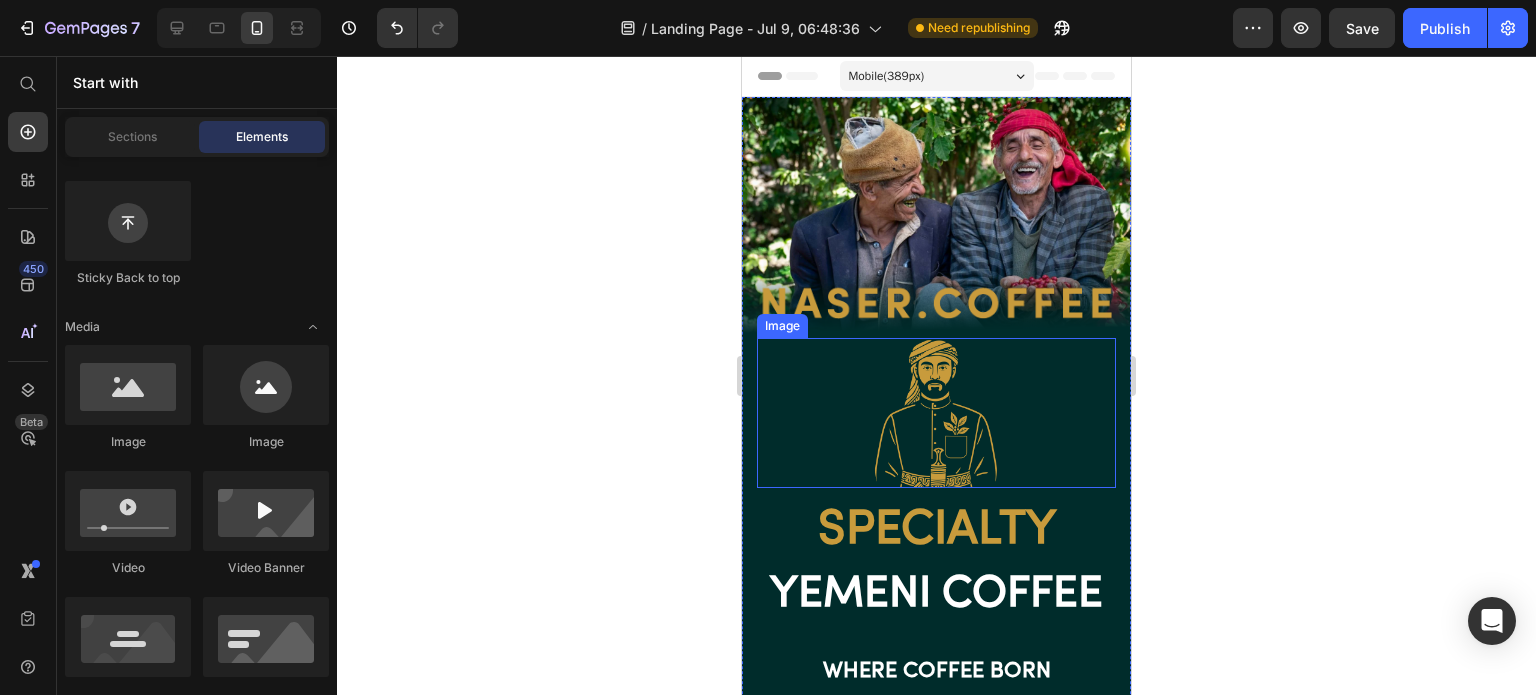 click at bounding box center (936, 413) 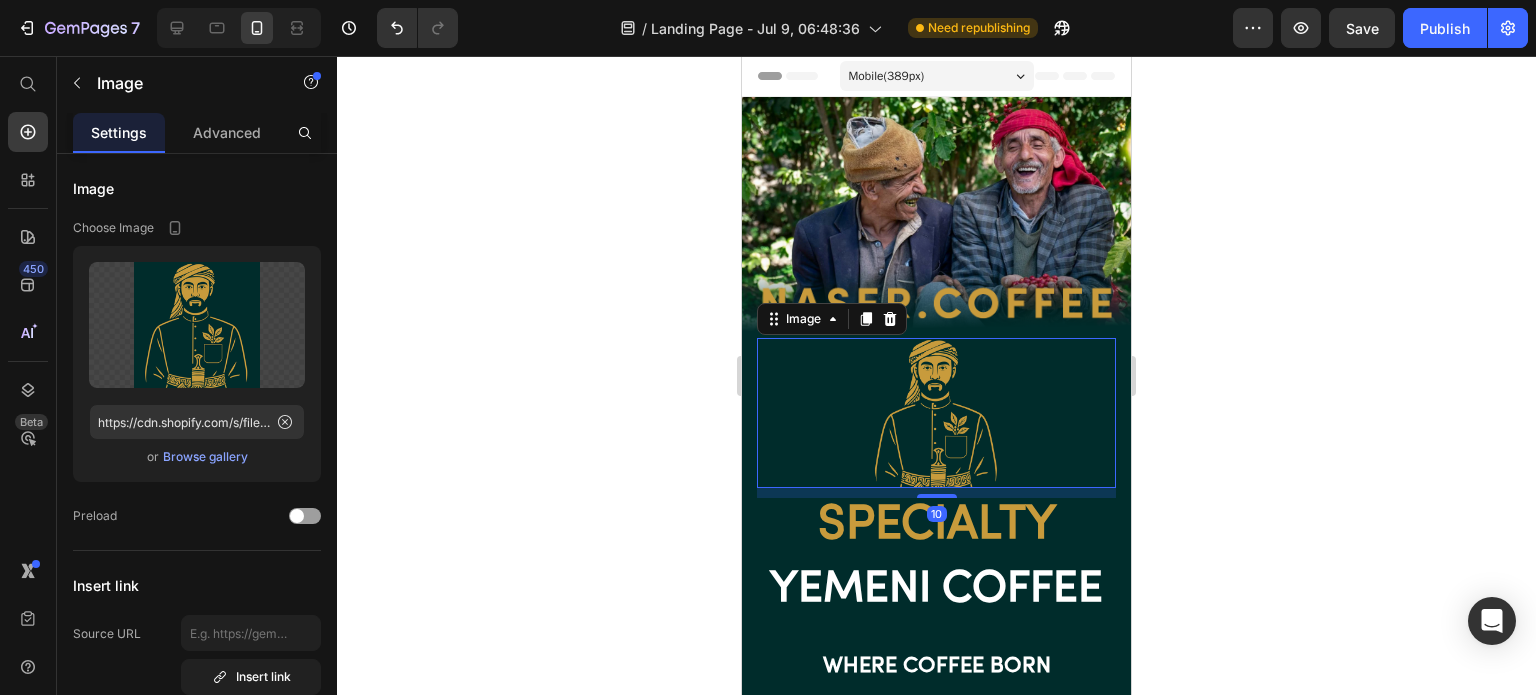 click at bounding box center [937, 496] 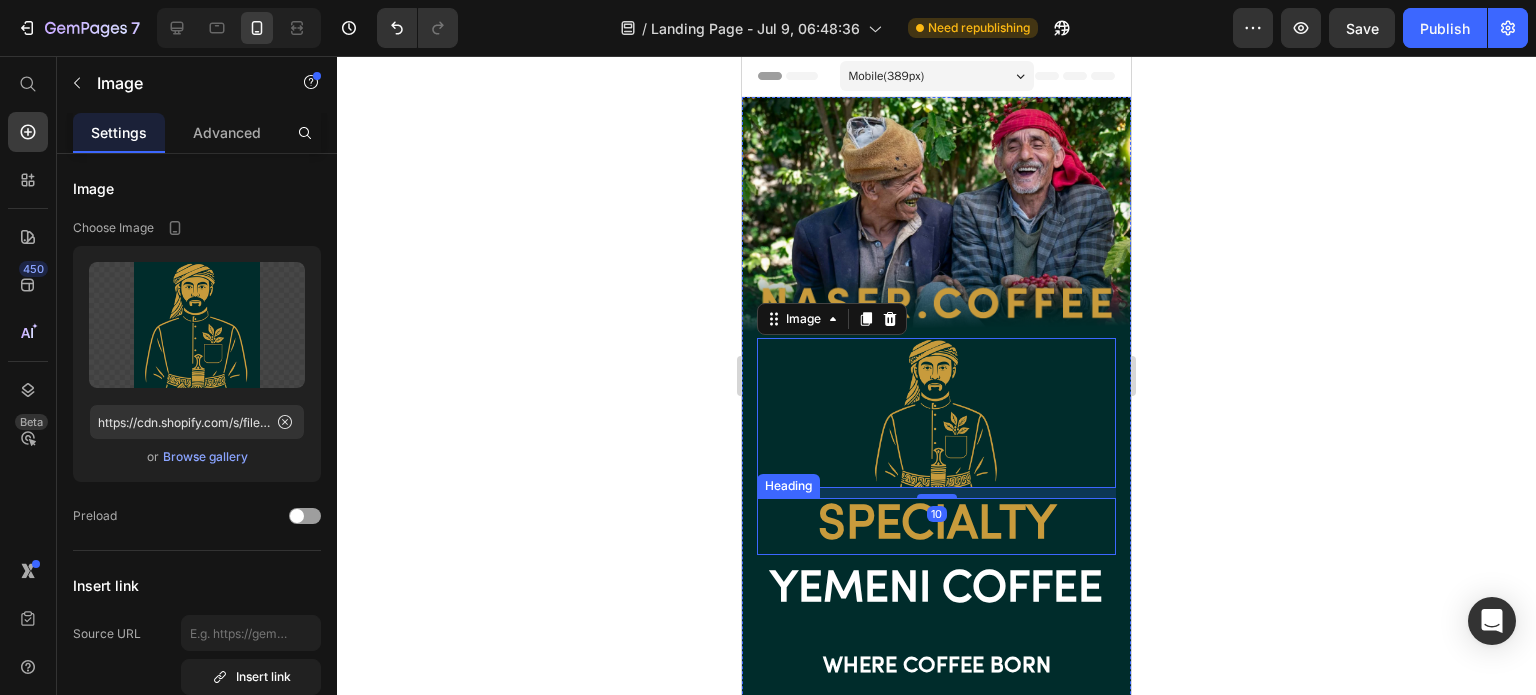 click 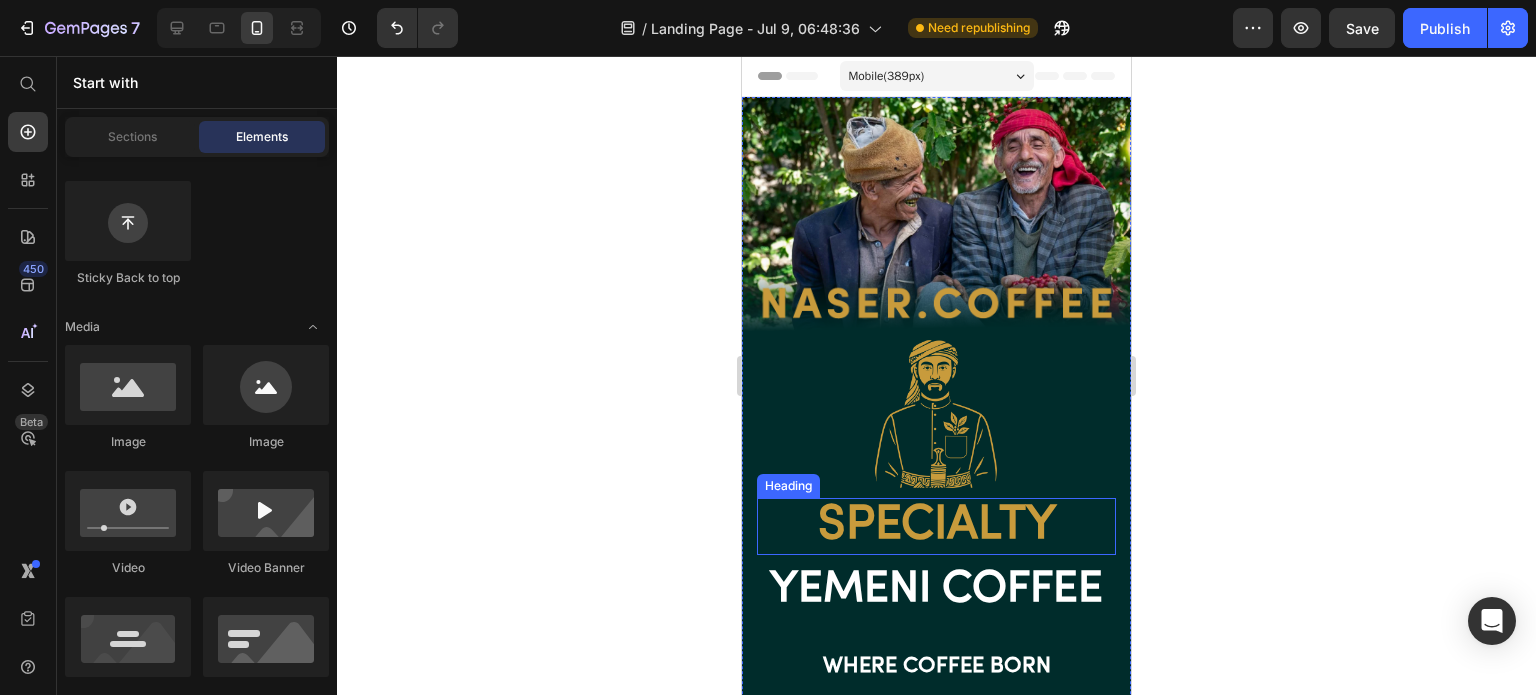 click 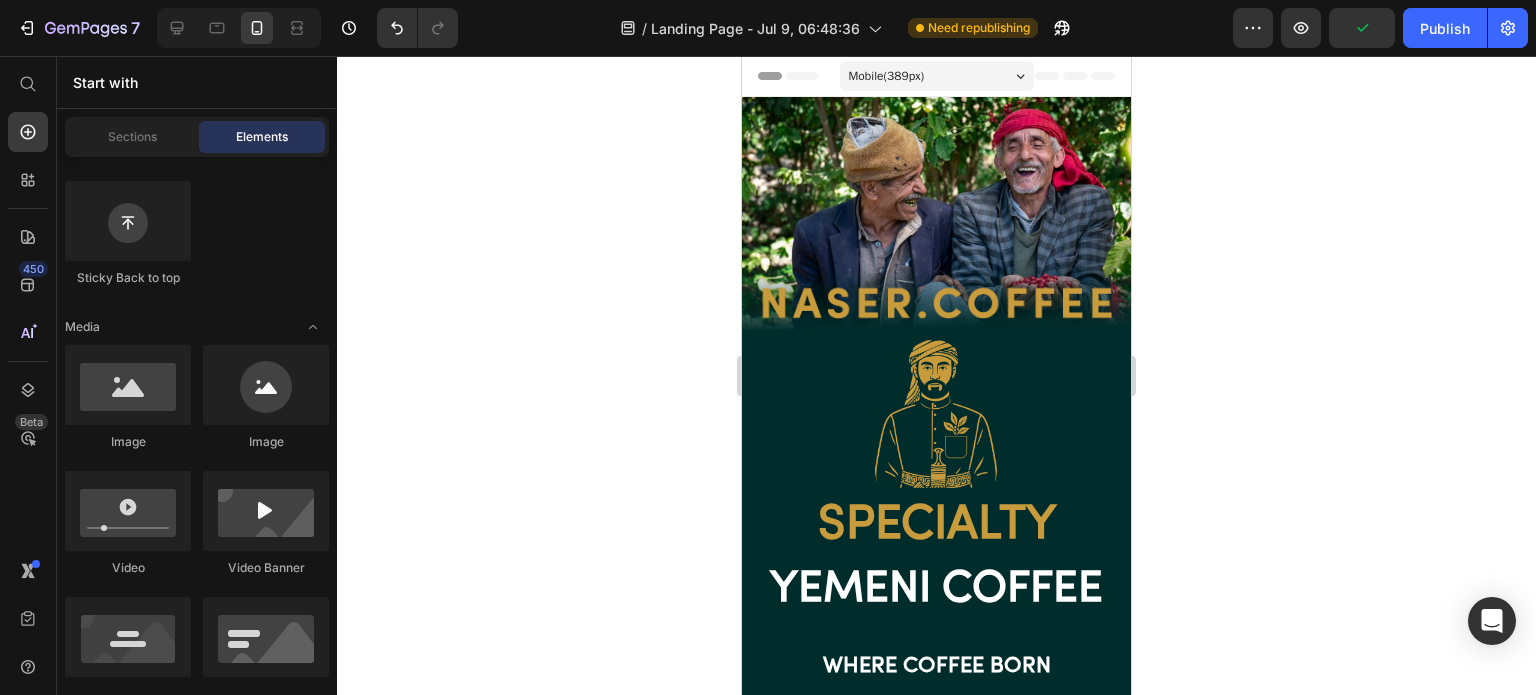 click 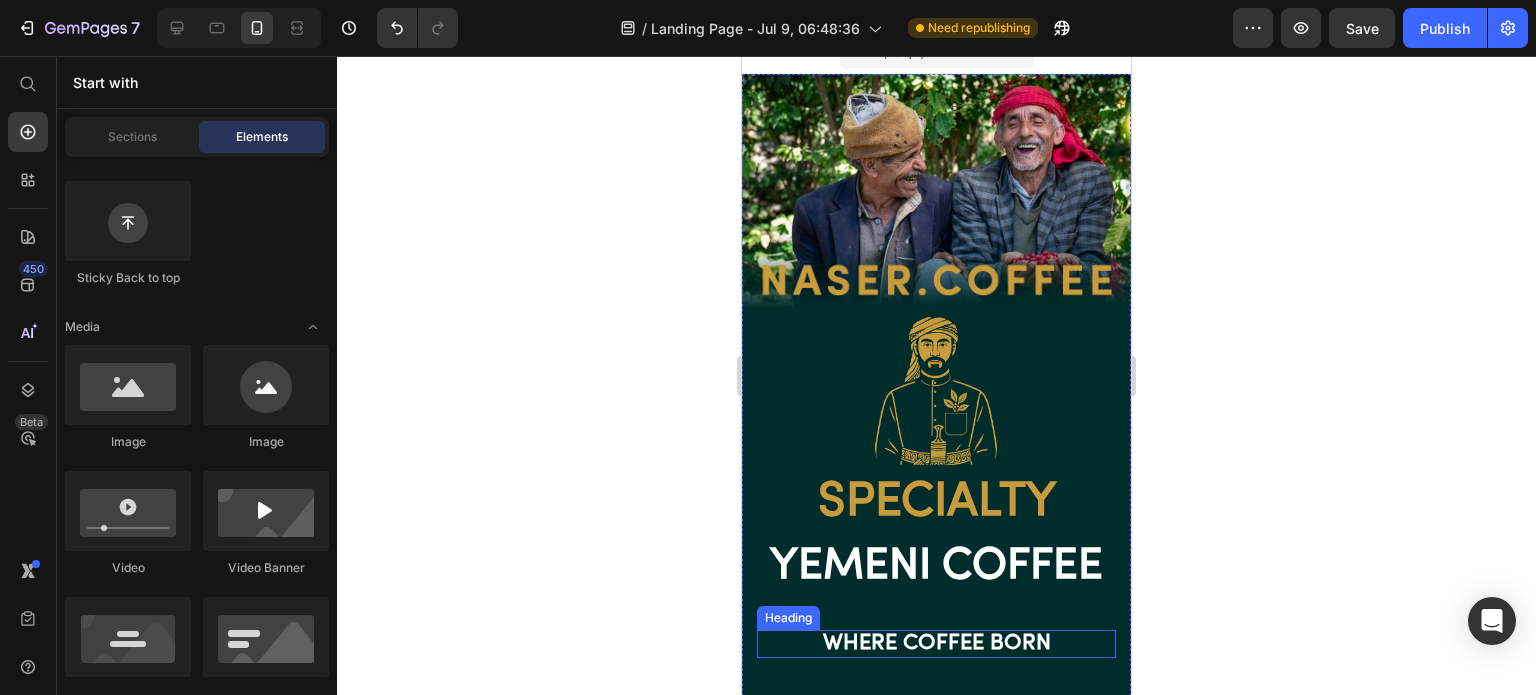 scroll, scrollTop: 0, scrollLeft: 0, axis: both 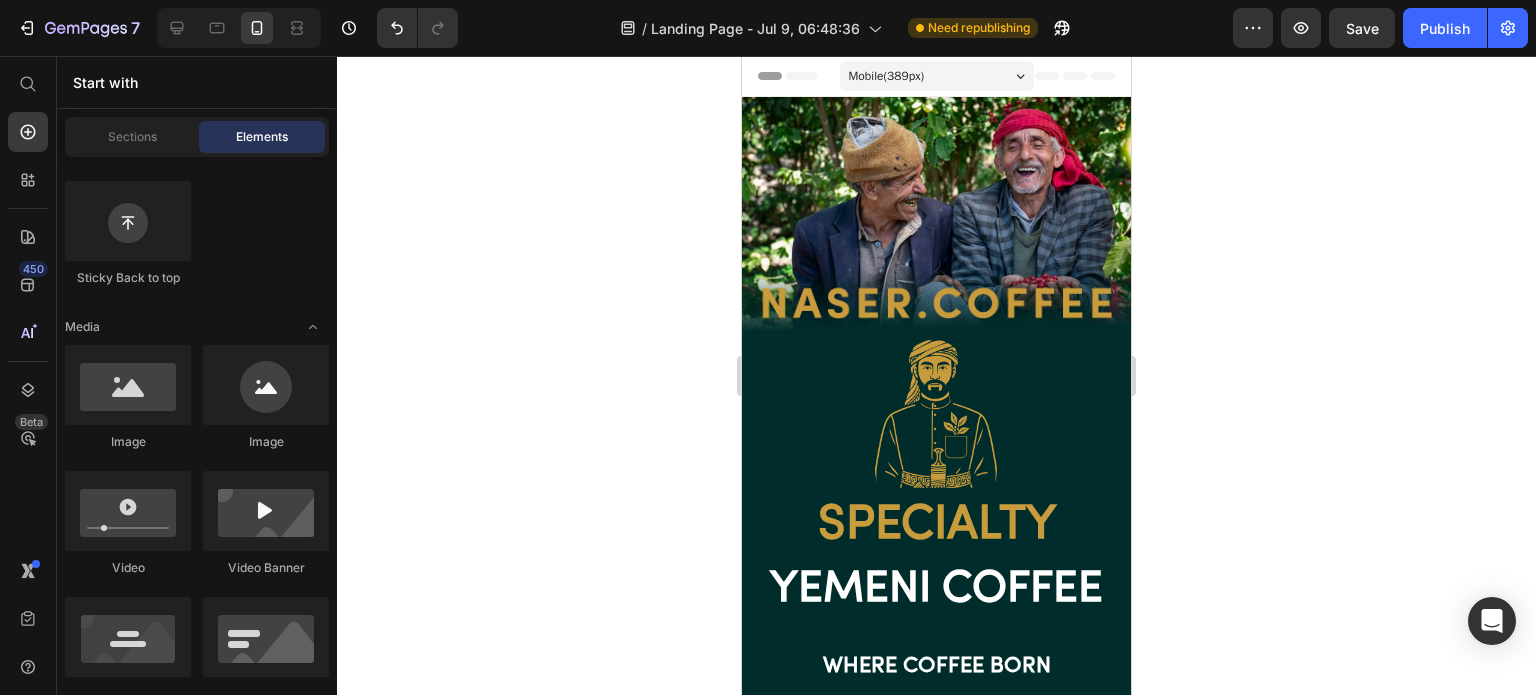 click on "Publish" at bounding box center [1445, 28] 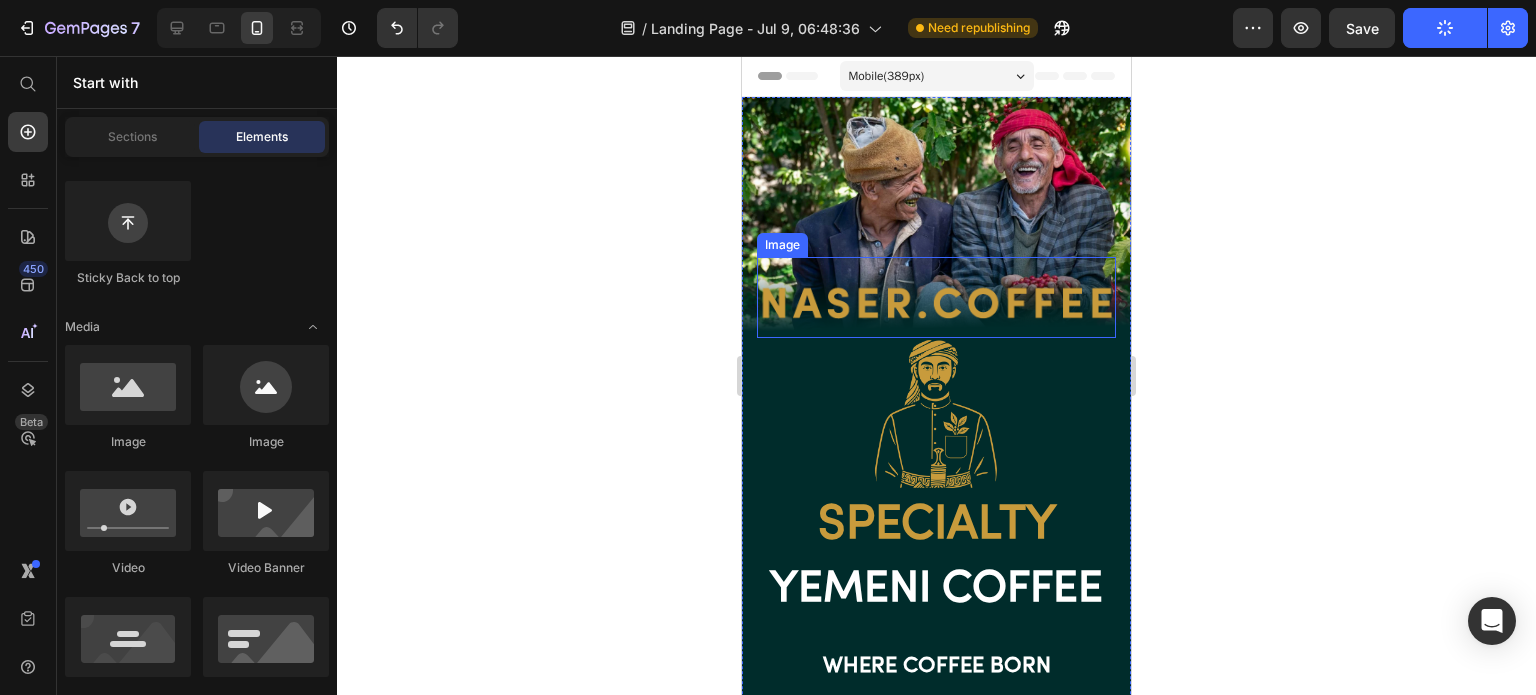 click at bounding box center (936, 297) 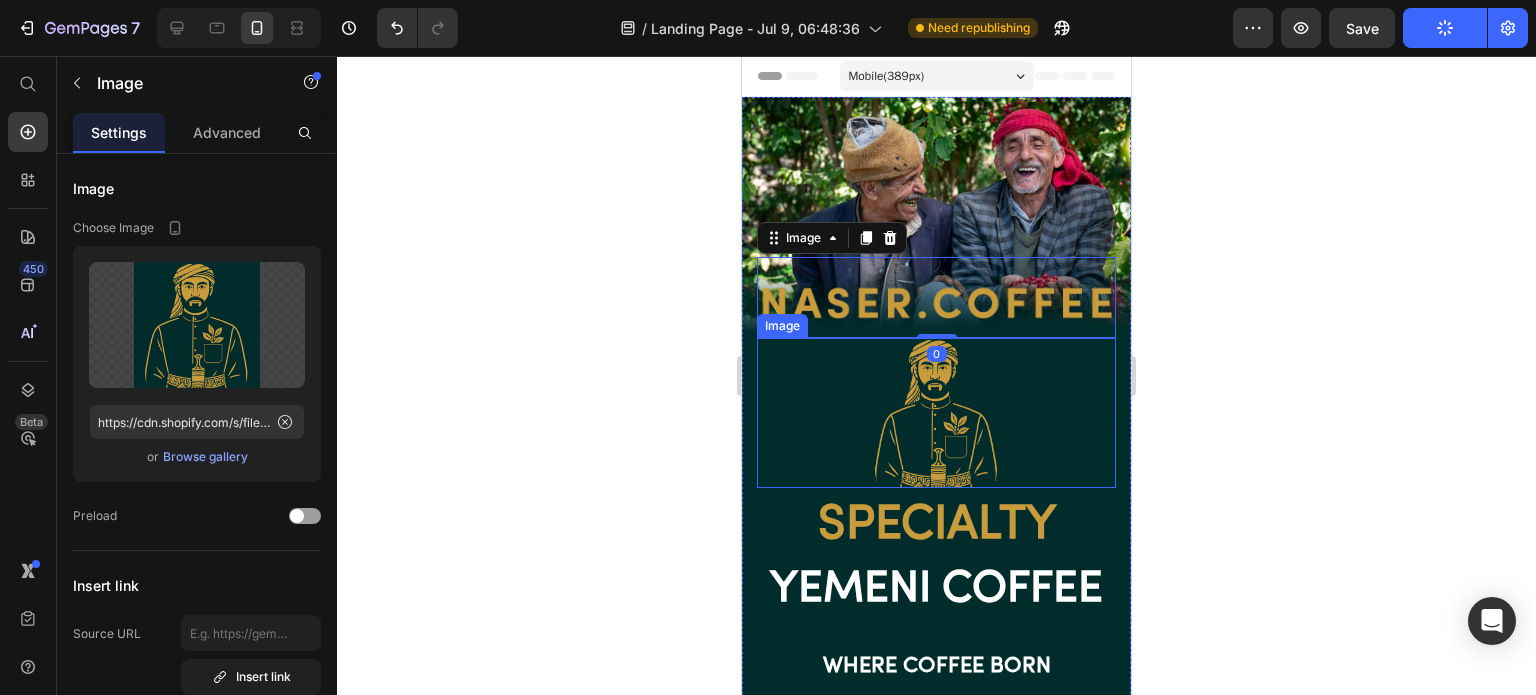 click at bounding box center [936, 413] 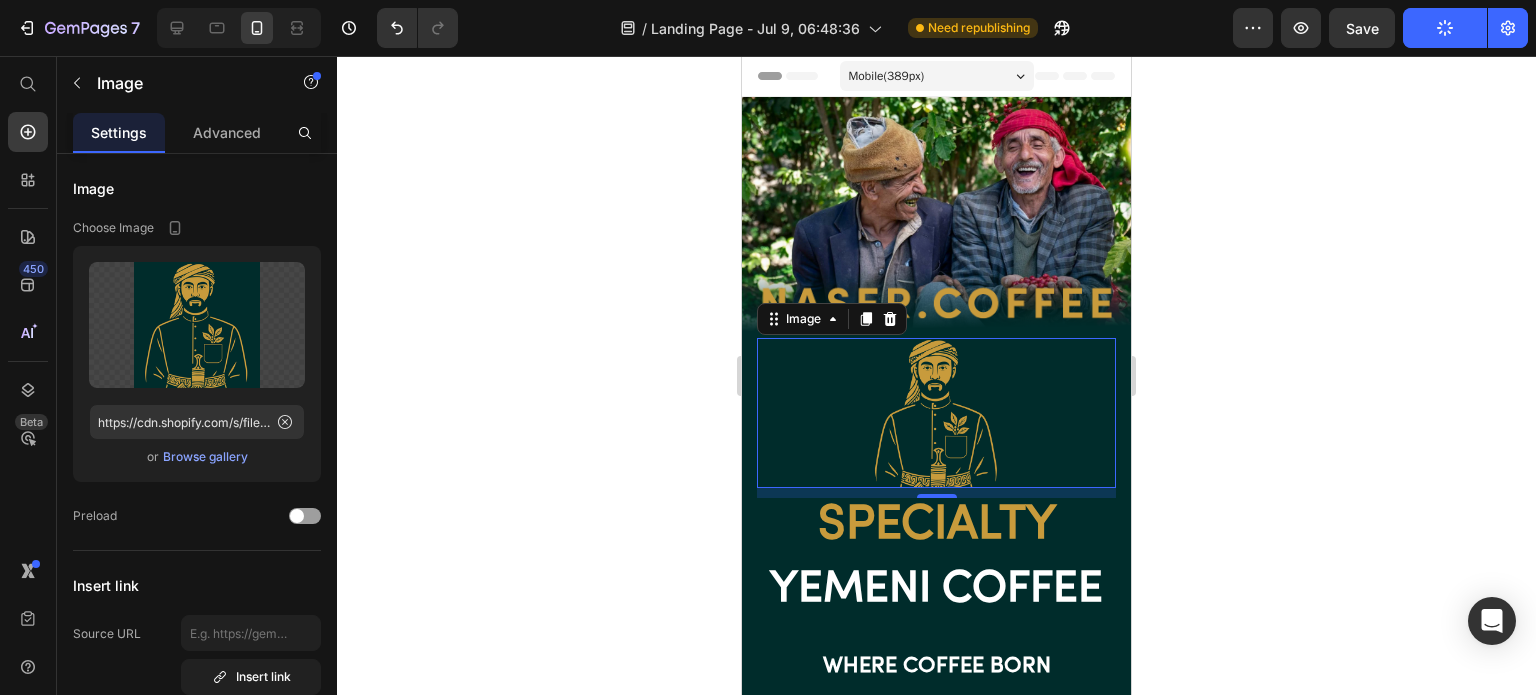 click on "Advanced" at bounding box center (227, 132) 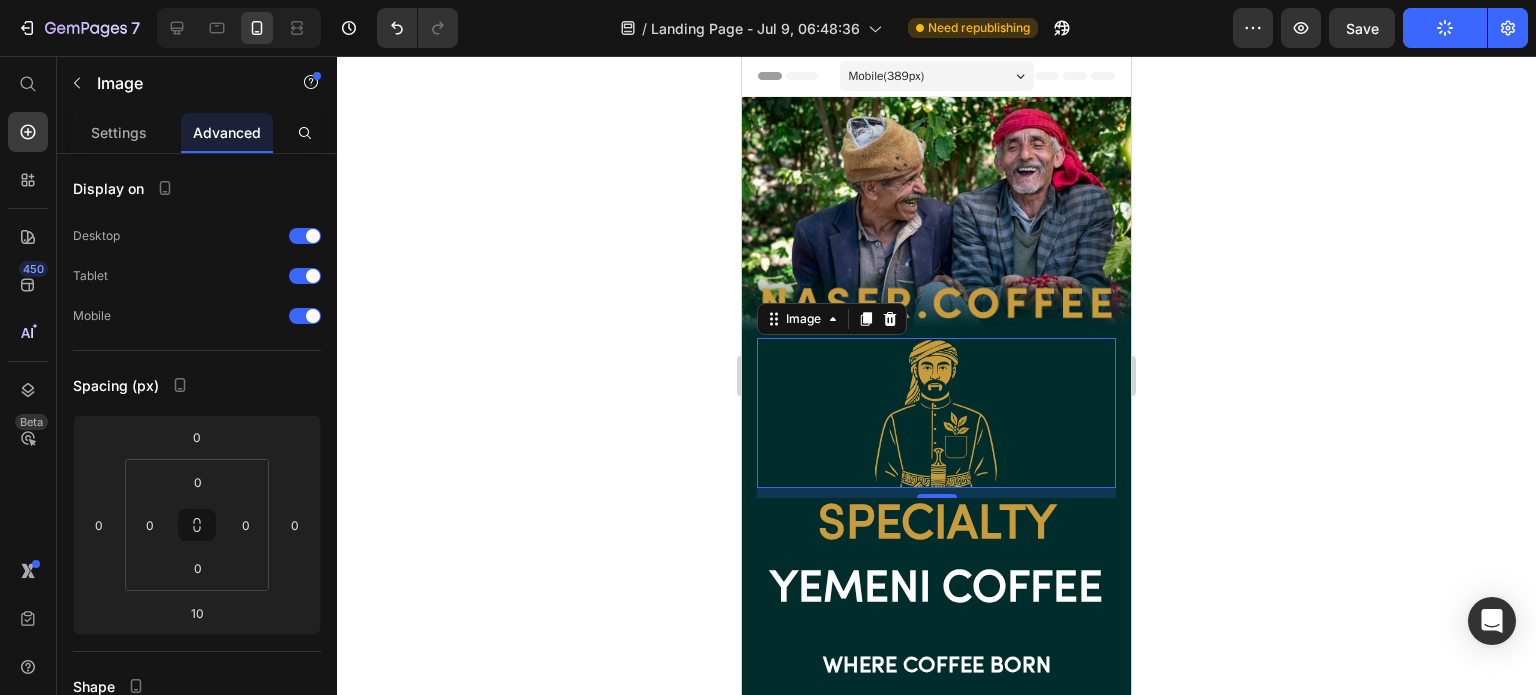 click 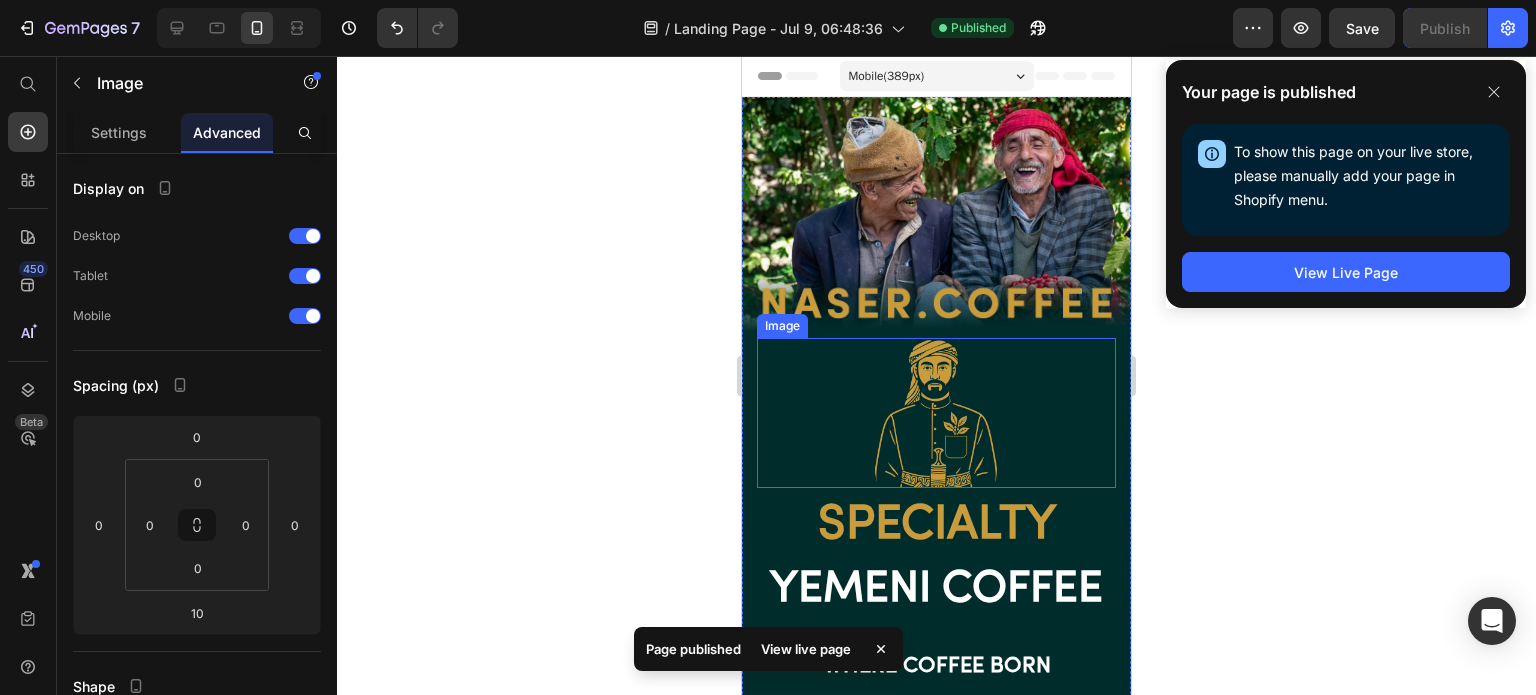 click at bounding box center (936, 413) 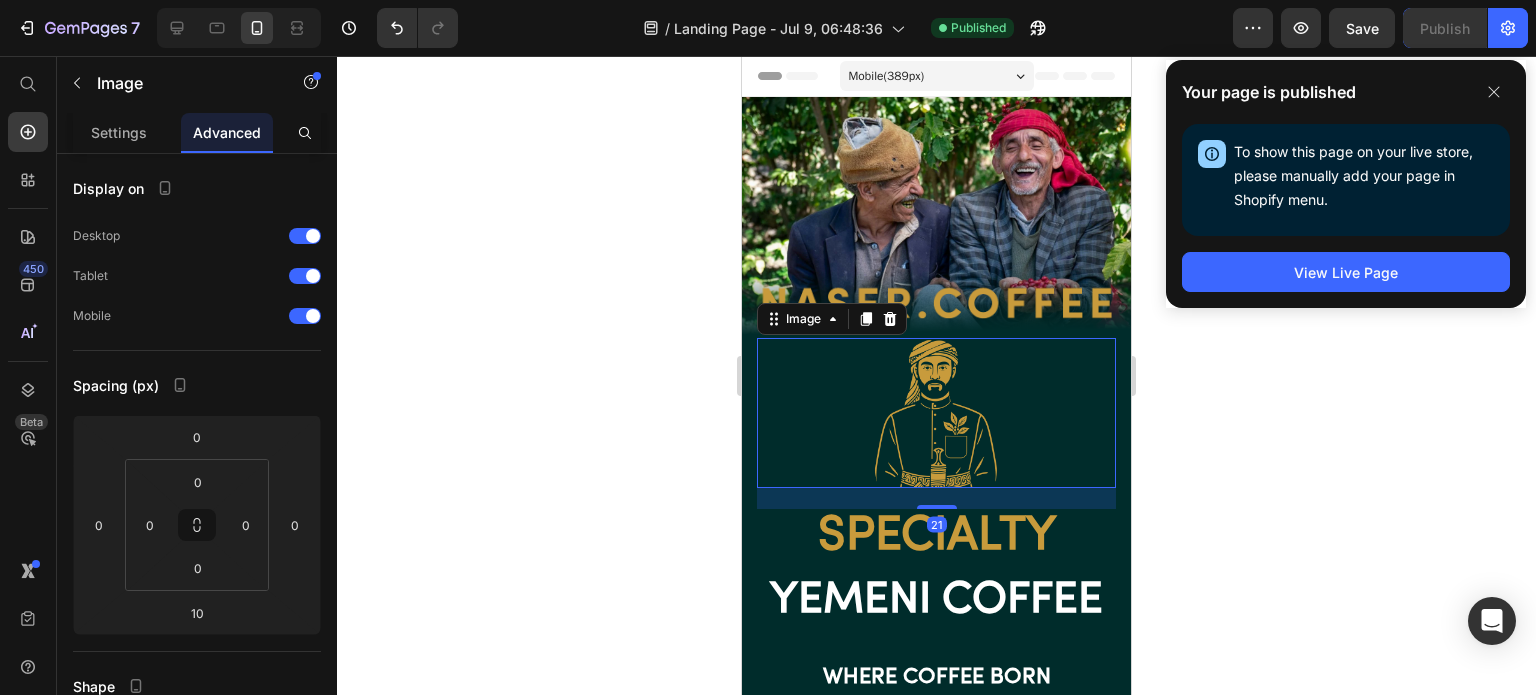 drag, startPoint x: 930, startPoint y: 492, endPoint x: 930, endPoint y: 503, distance: 11 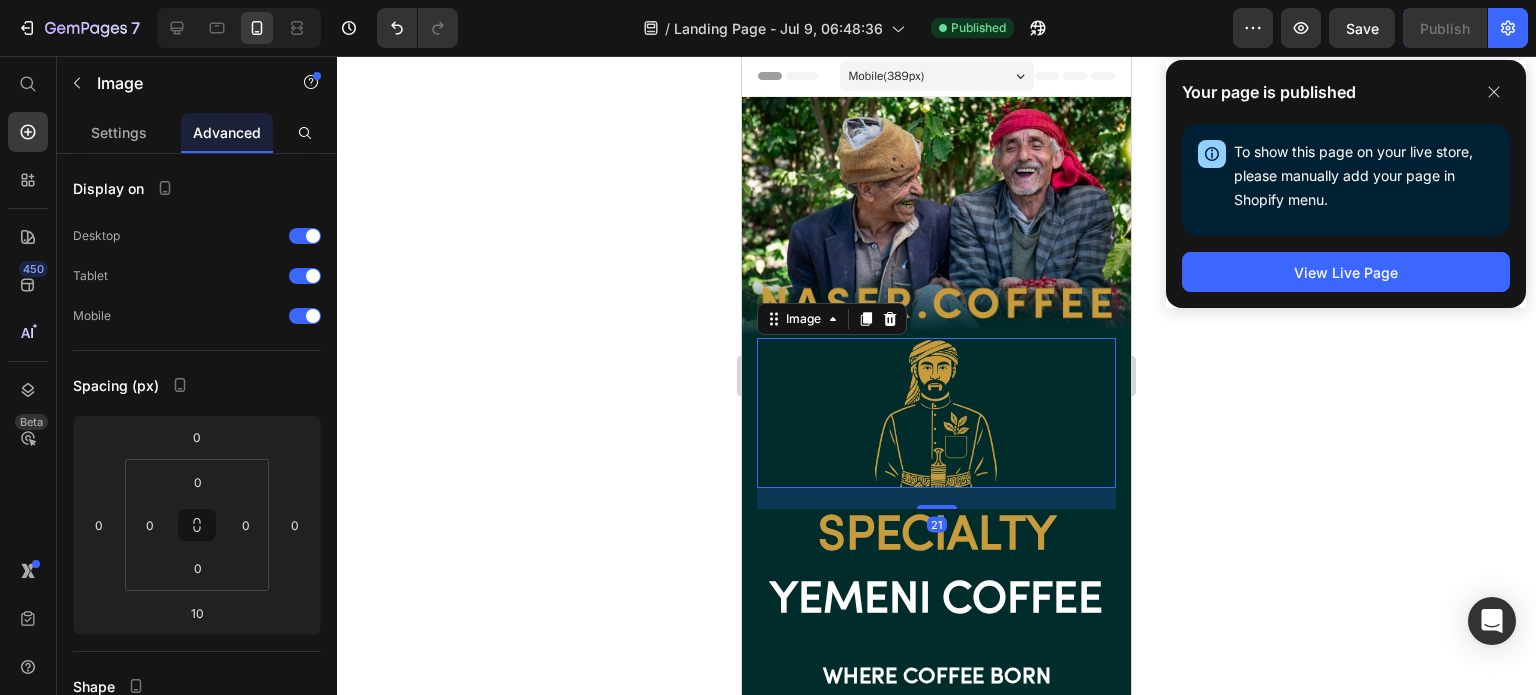 click at bounding box center [937, 507] 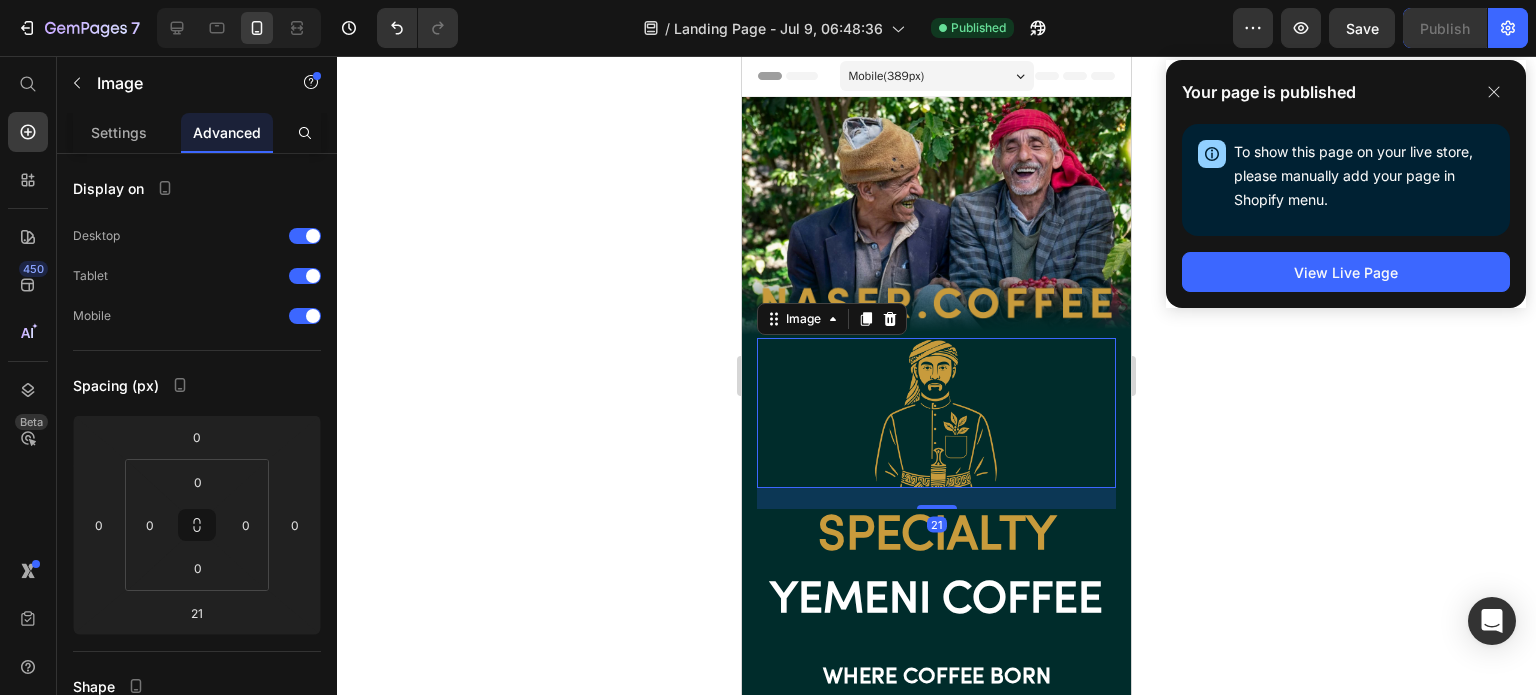 click 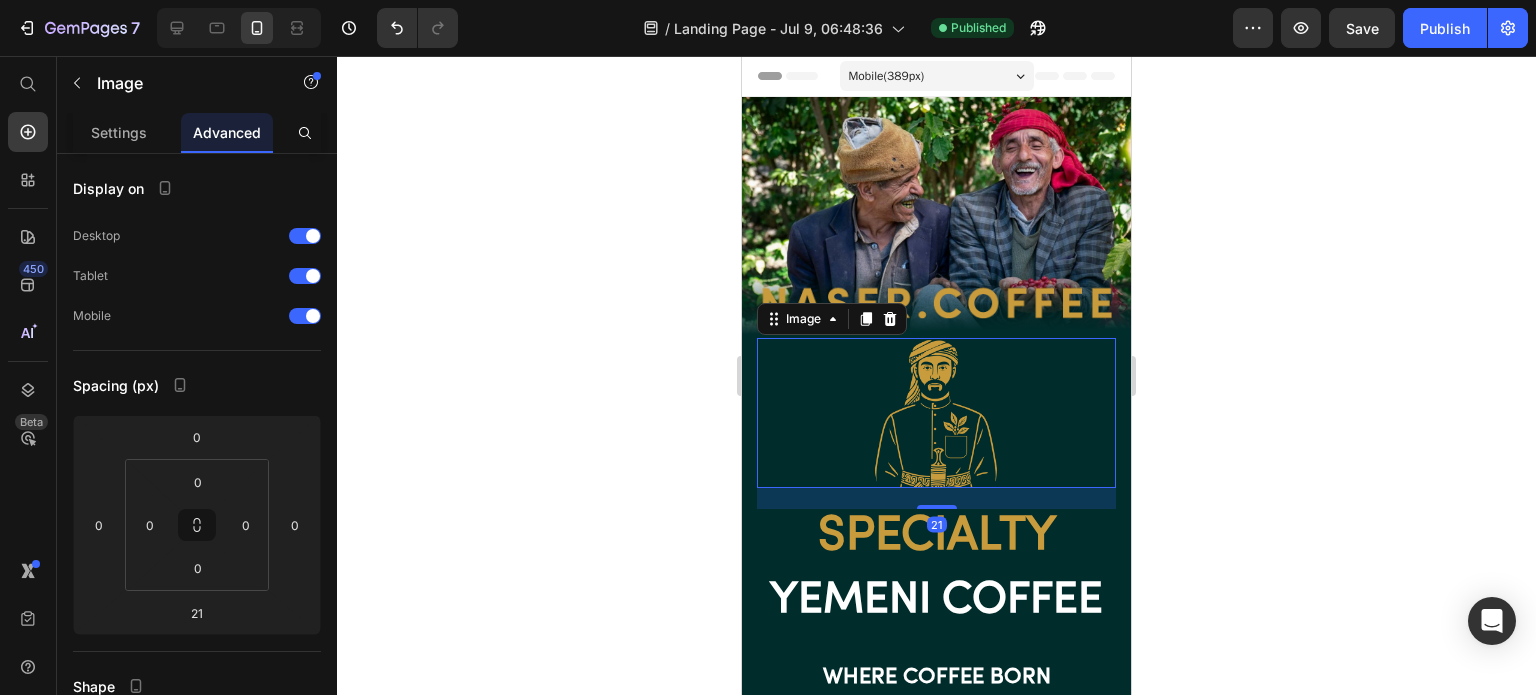 click at bounding box center [936, 413] 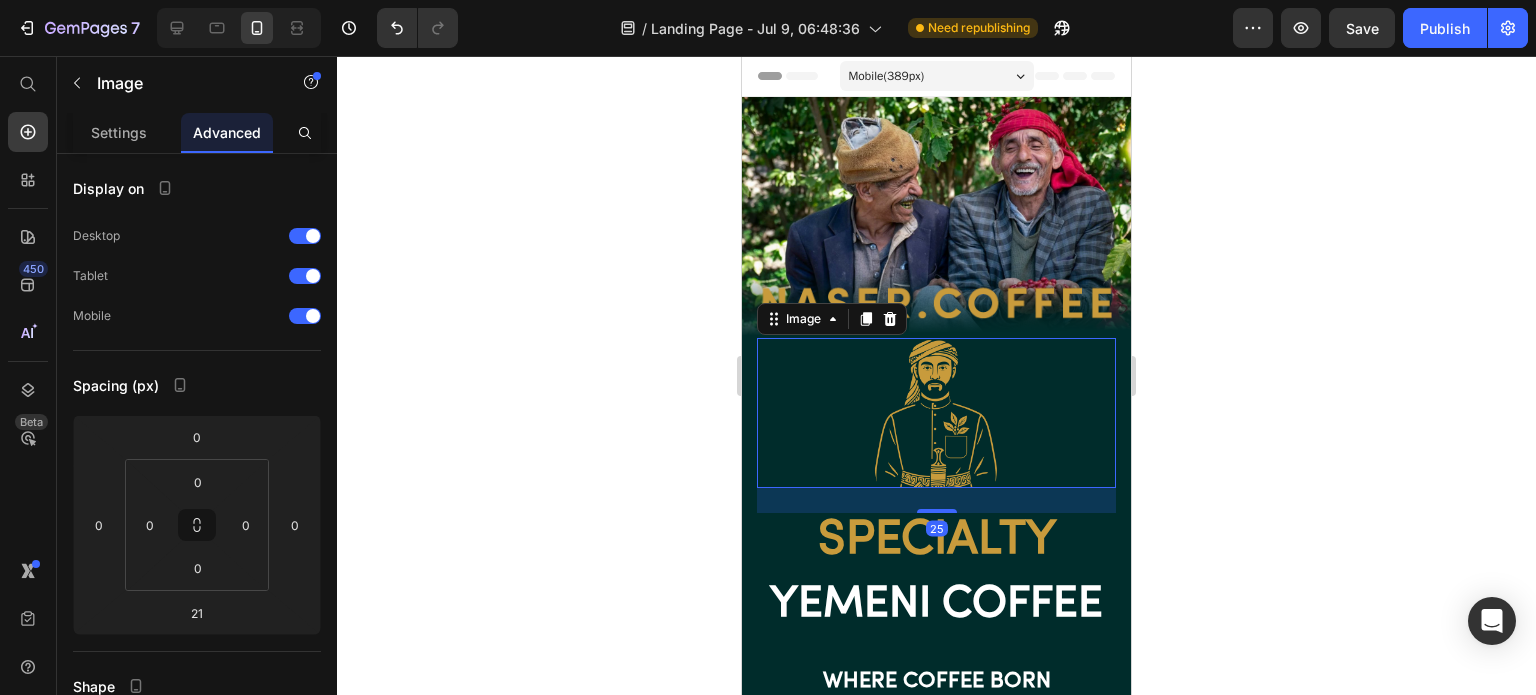 click at bounding box center (937, 511) 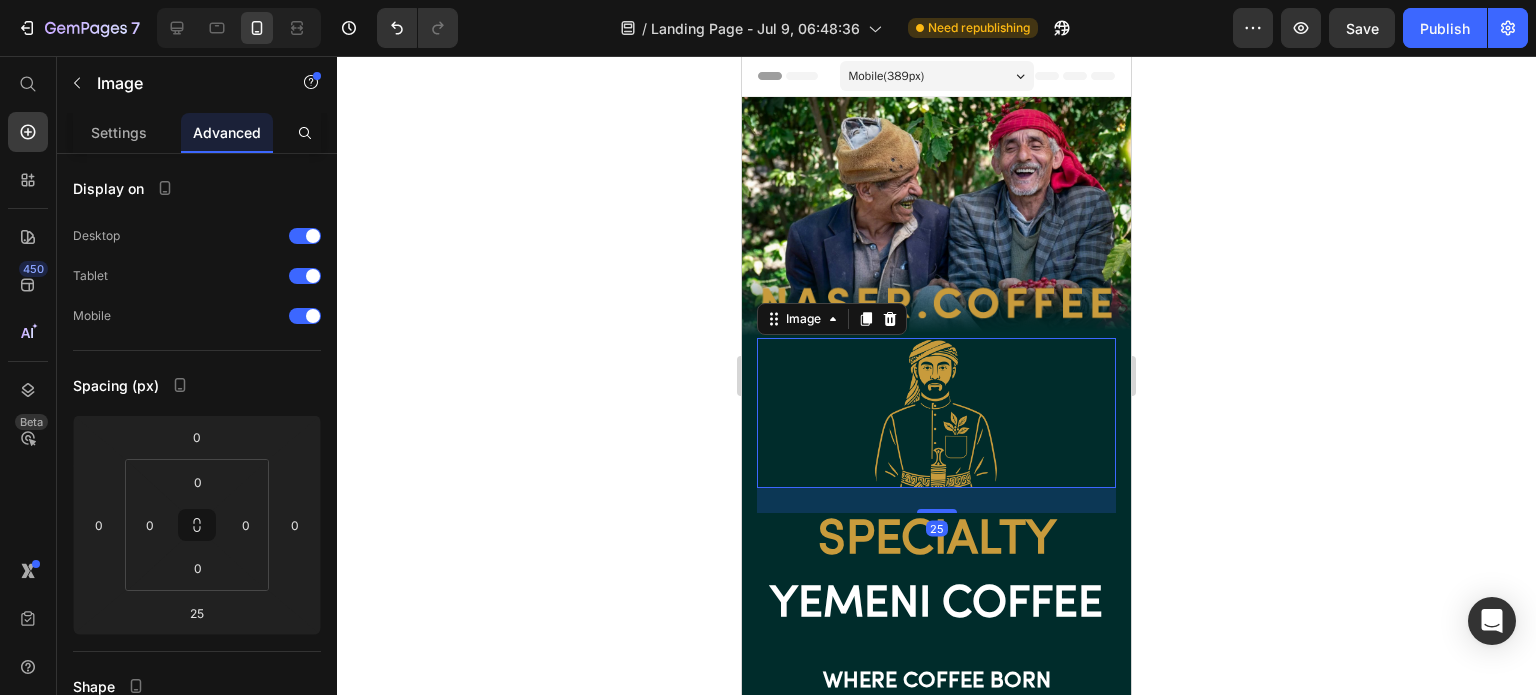 click 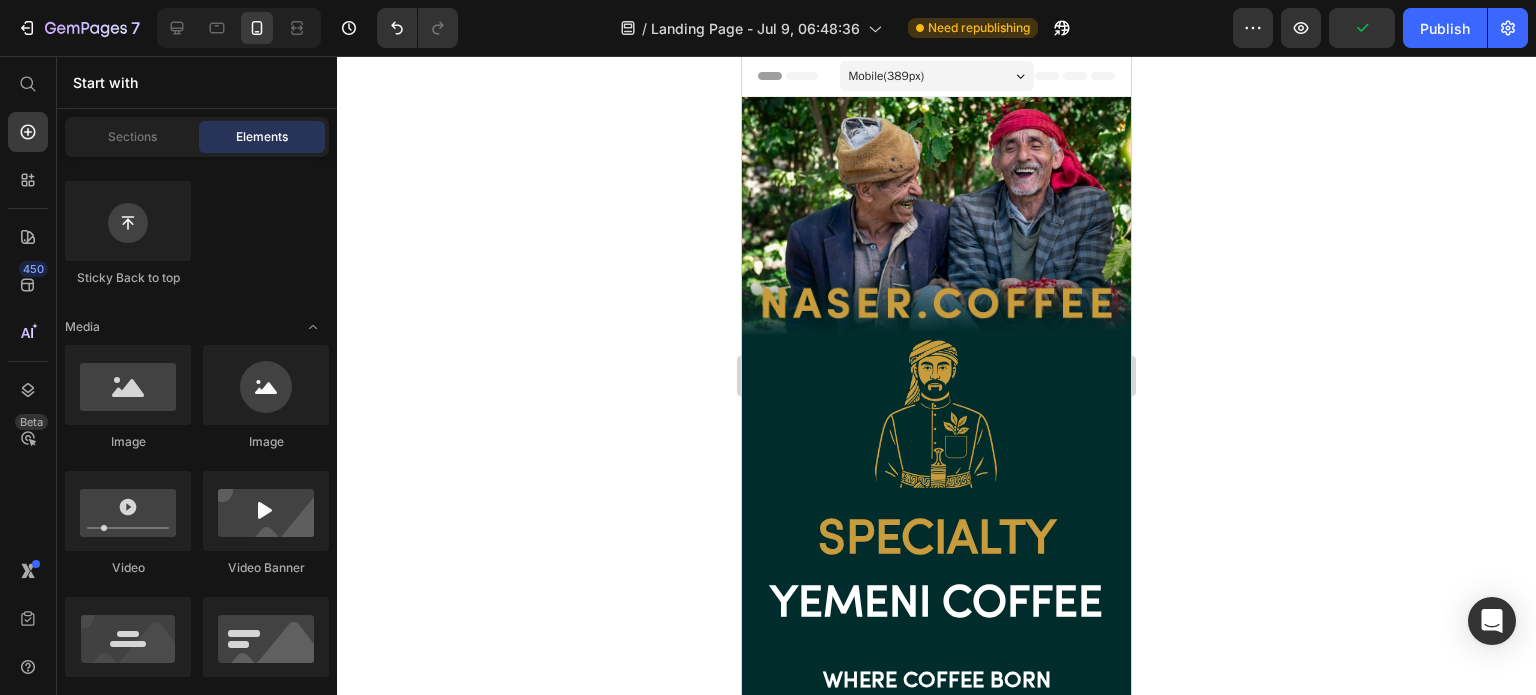 click on "Publish" 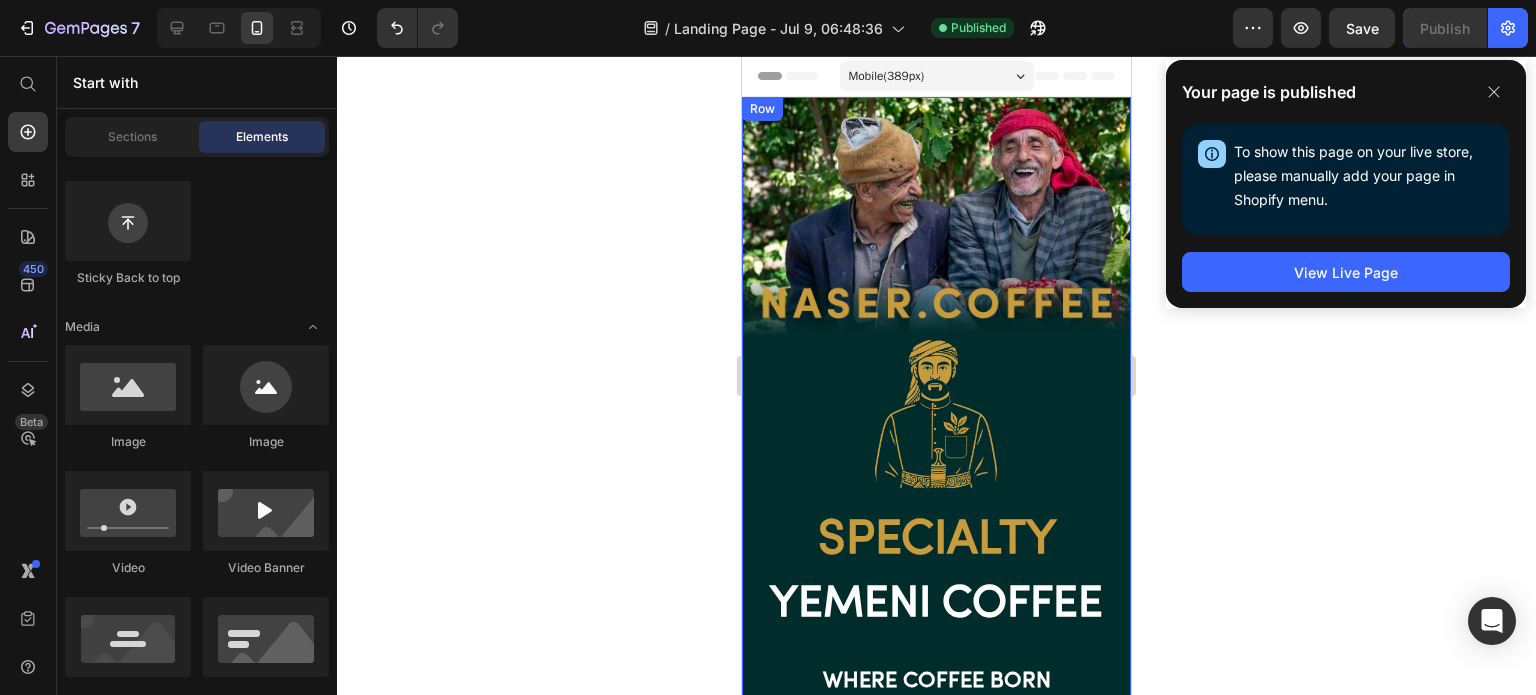 click on "Image Image Specialty Heading YEMENI COFFEE Heading Where coffee born Heading PURE ORIGIN | UNQUE TASTE Text block Shop It Now For Only 31.57$ Button Row" at bounding box center [936, 495] 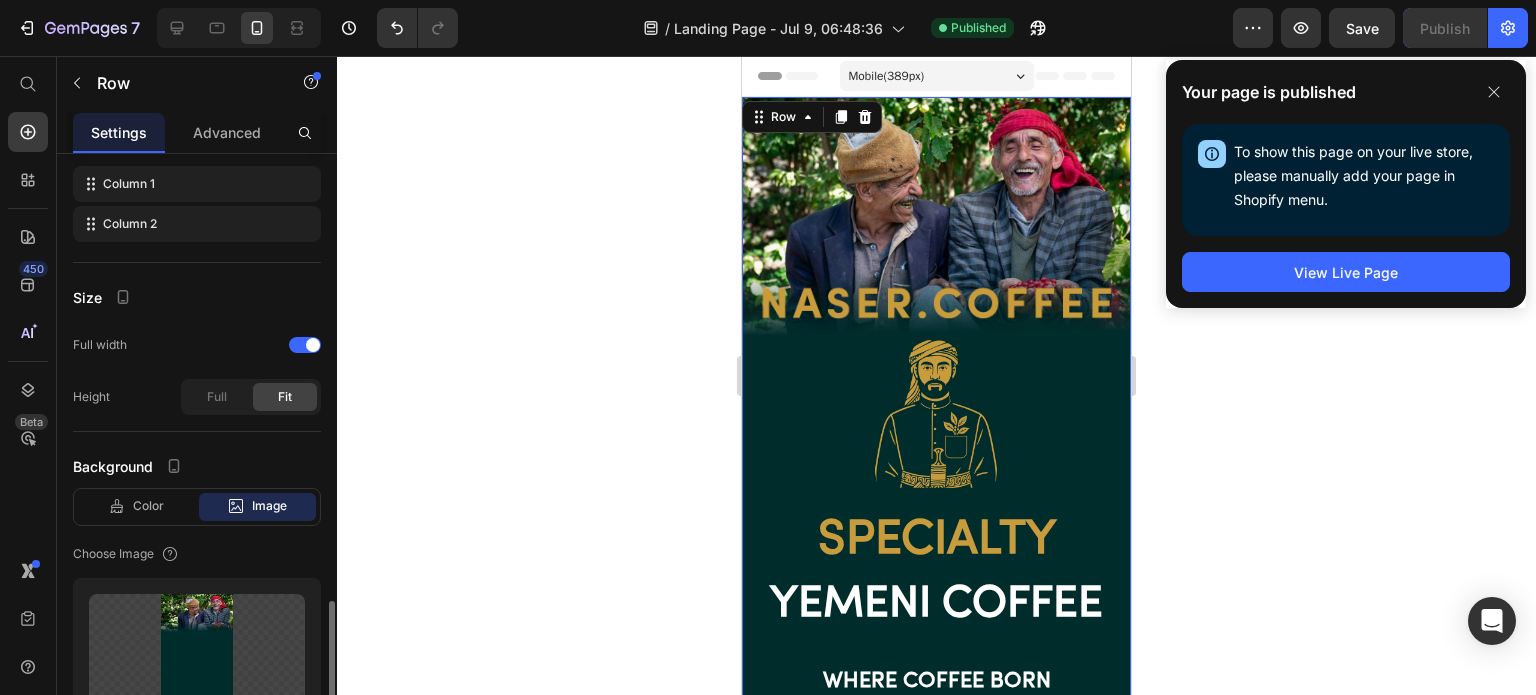scroll, scrollTop: 500, scrollLeft: 0, axis: vertical 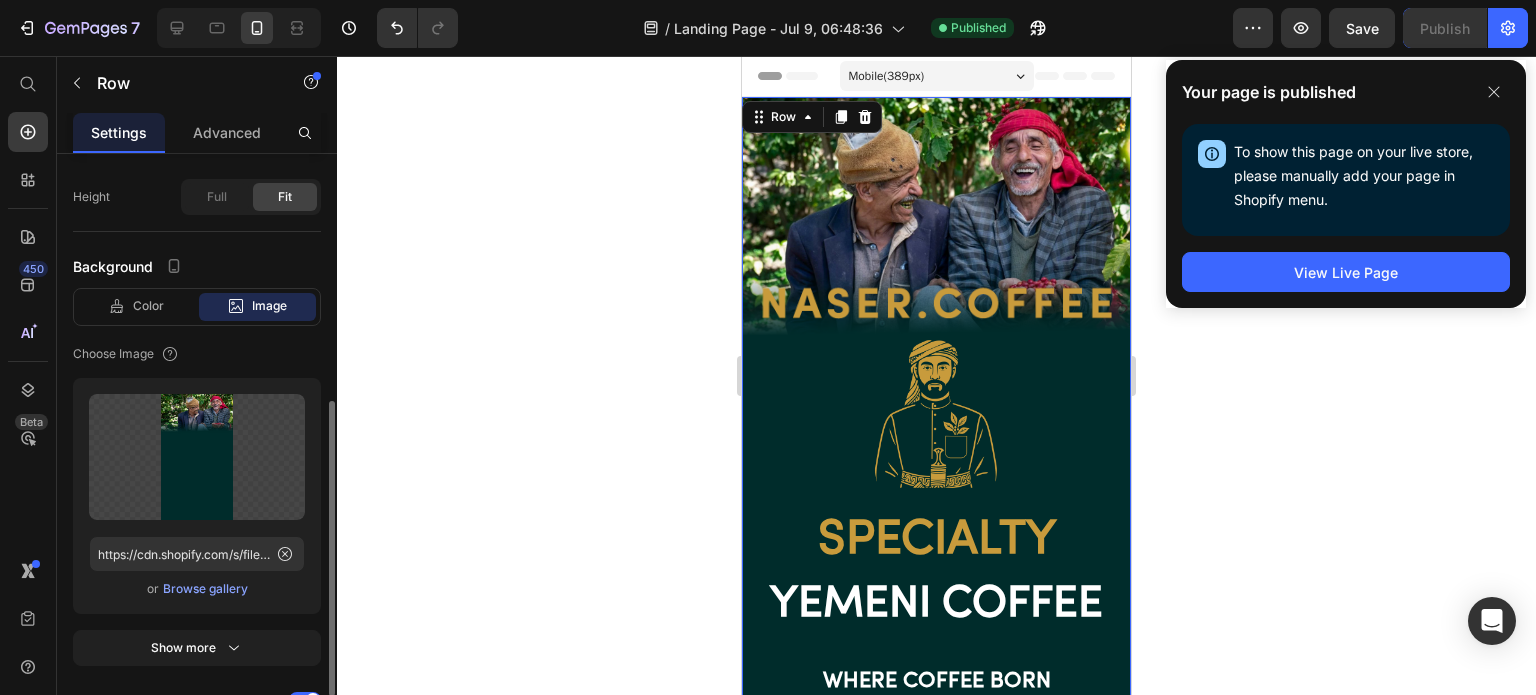 click 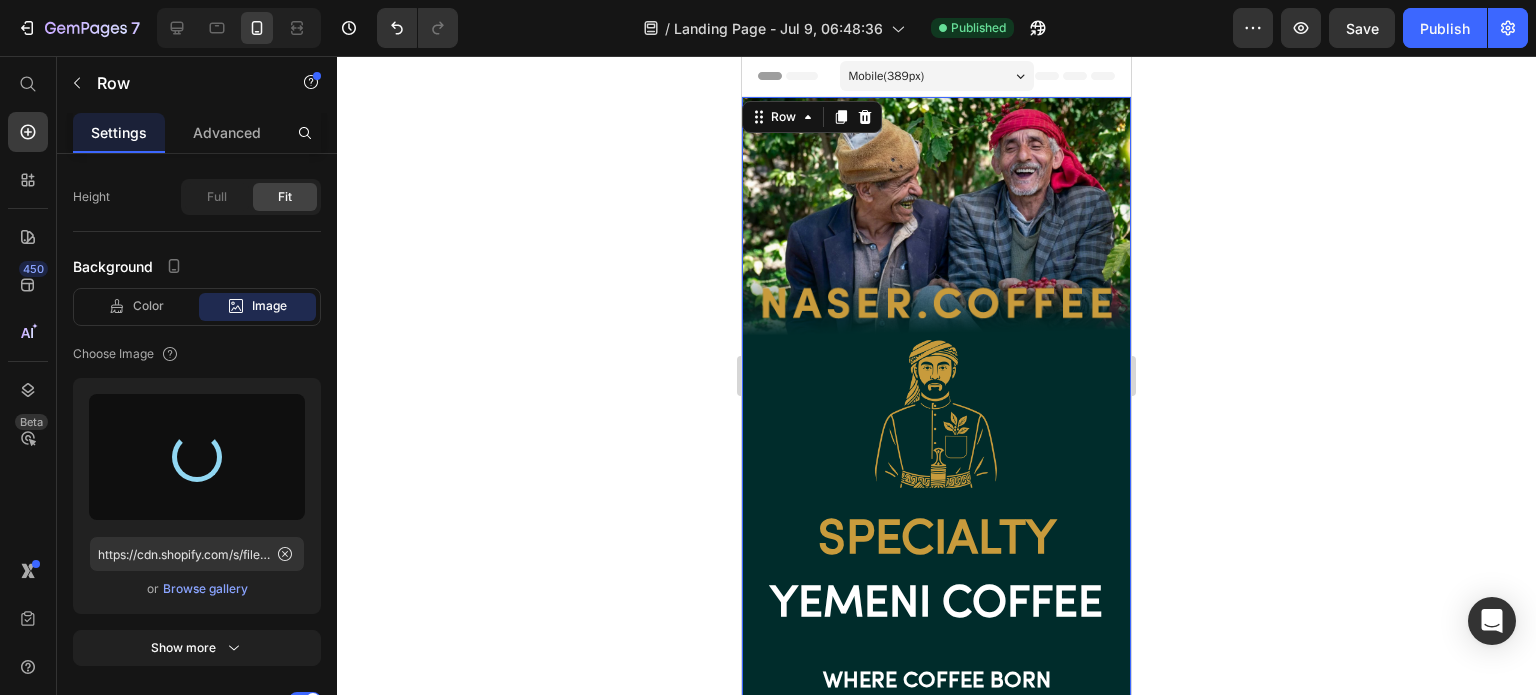 type on "https://cdn.shopify.com/s/files/1/0689/2902/8270/files/gempages_560776313170822234-bd7a6e8c-ec2f-42a3-9766-963ef41e669d.png" 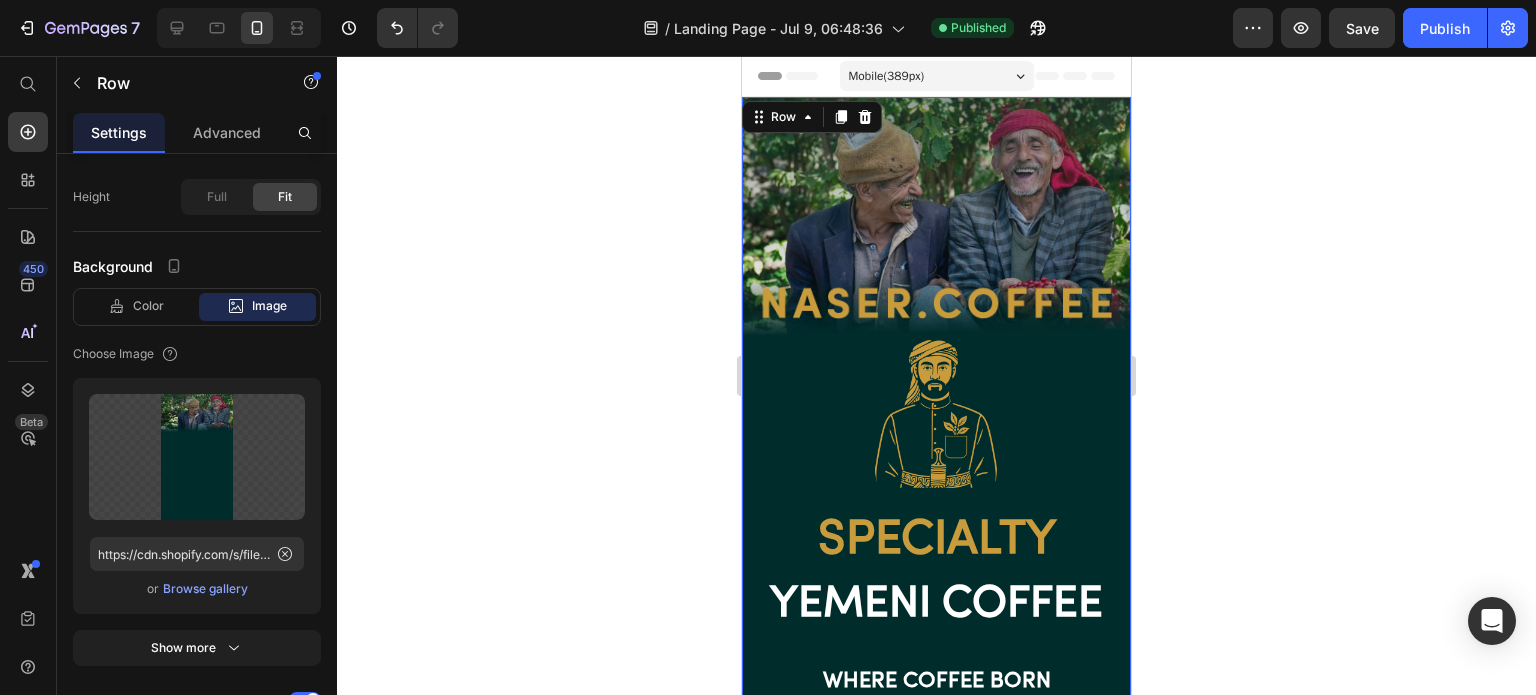 click on "Image Image Specialty Heading YEMENI COFFEE Heading Where coffee born Heading PURE ORIGIN | UNQUE TASTE Text block" at bounding box center [936, 452] 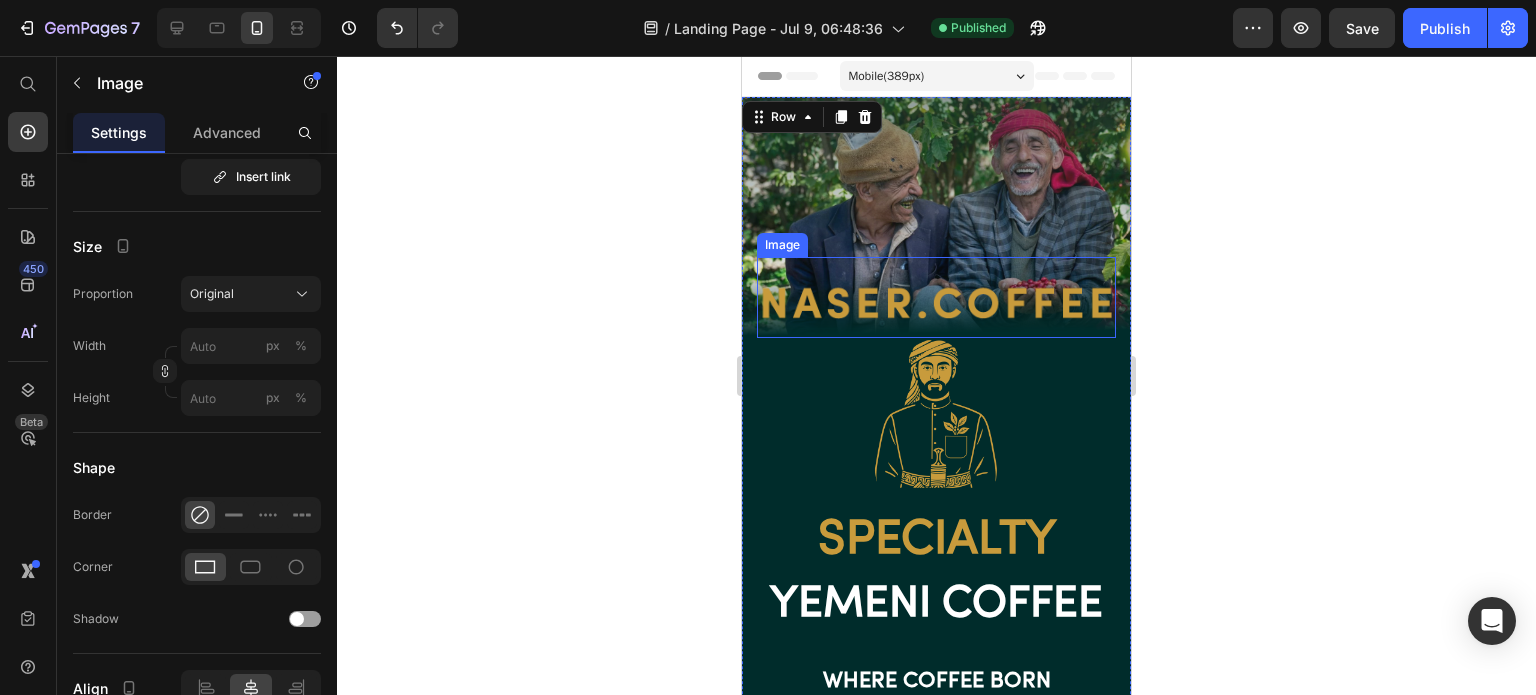click at bounding box center (936, 297) 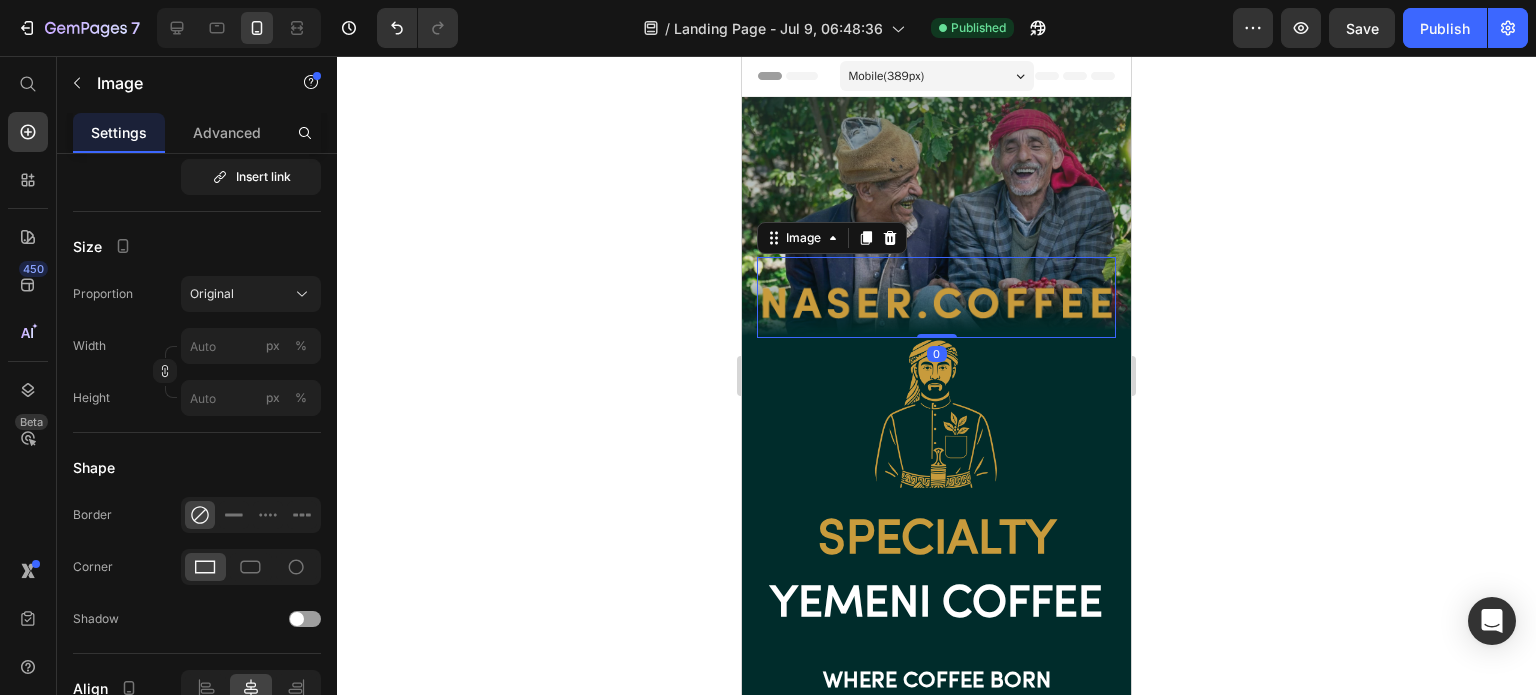 scroll, scrollTop: 0, scrollLeft: 0, axis: both 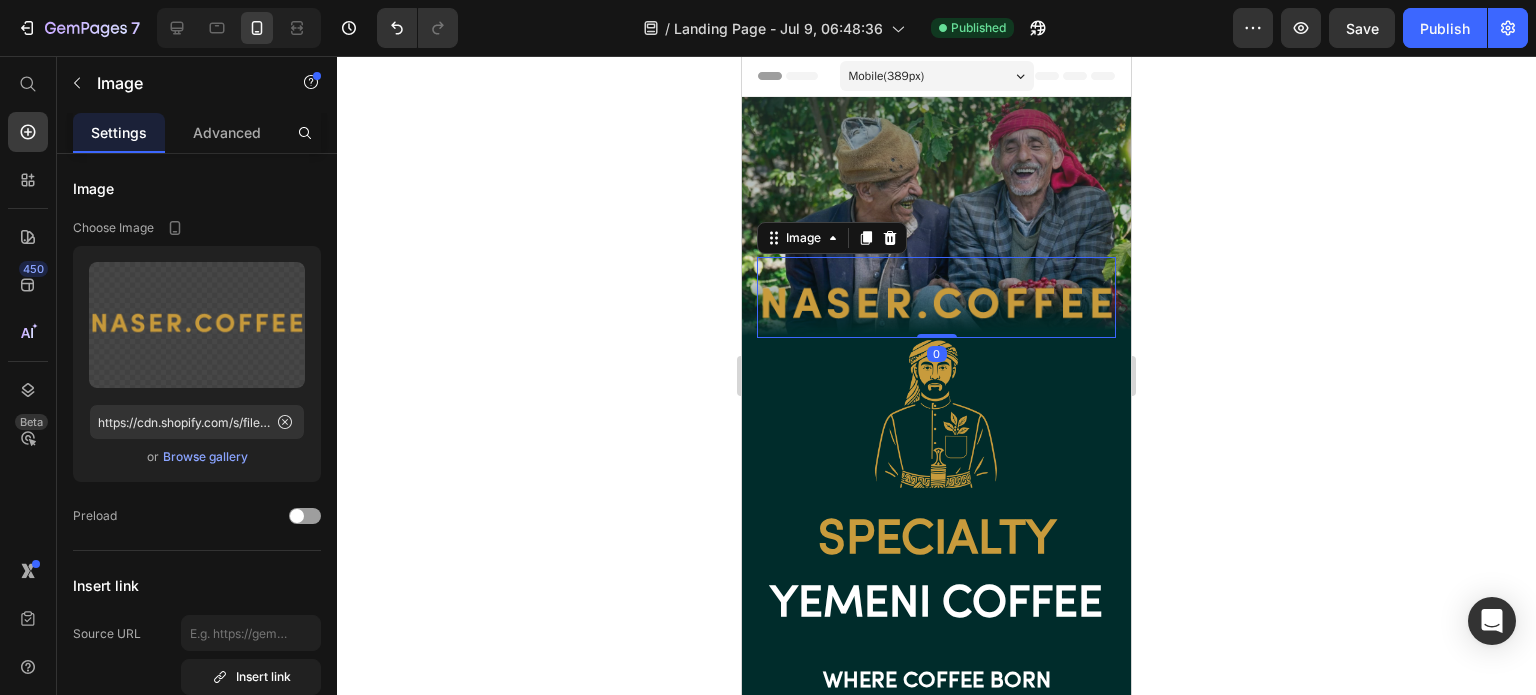click on "Advanced" at bounding box center (227, 132) 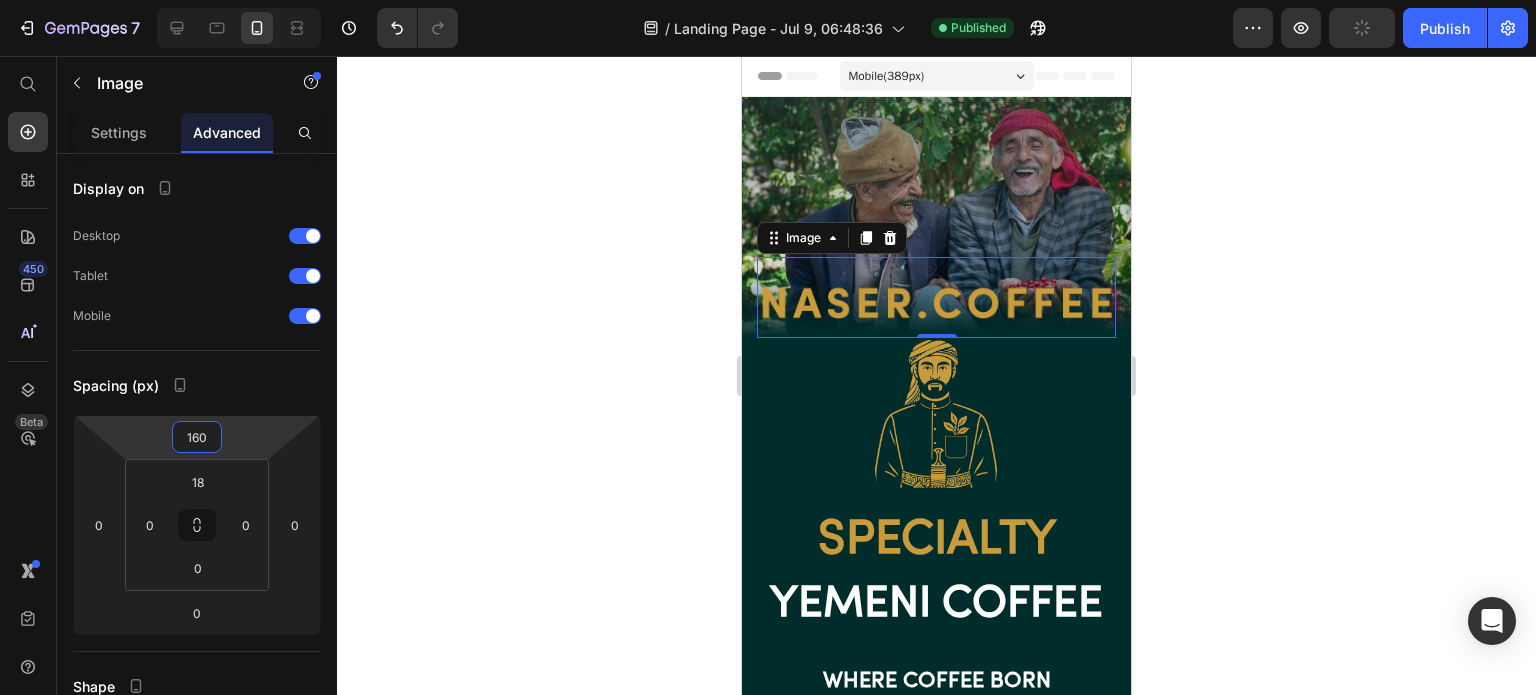 click on "160" at bounding box center (197, 437) 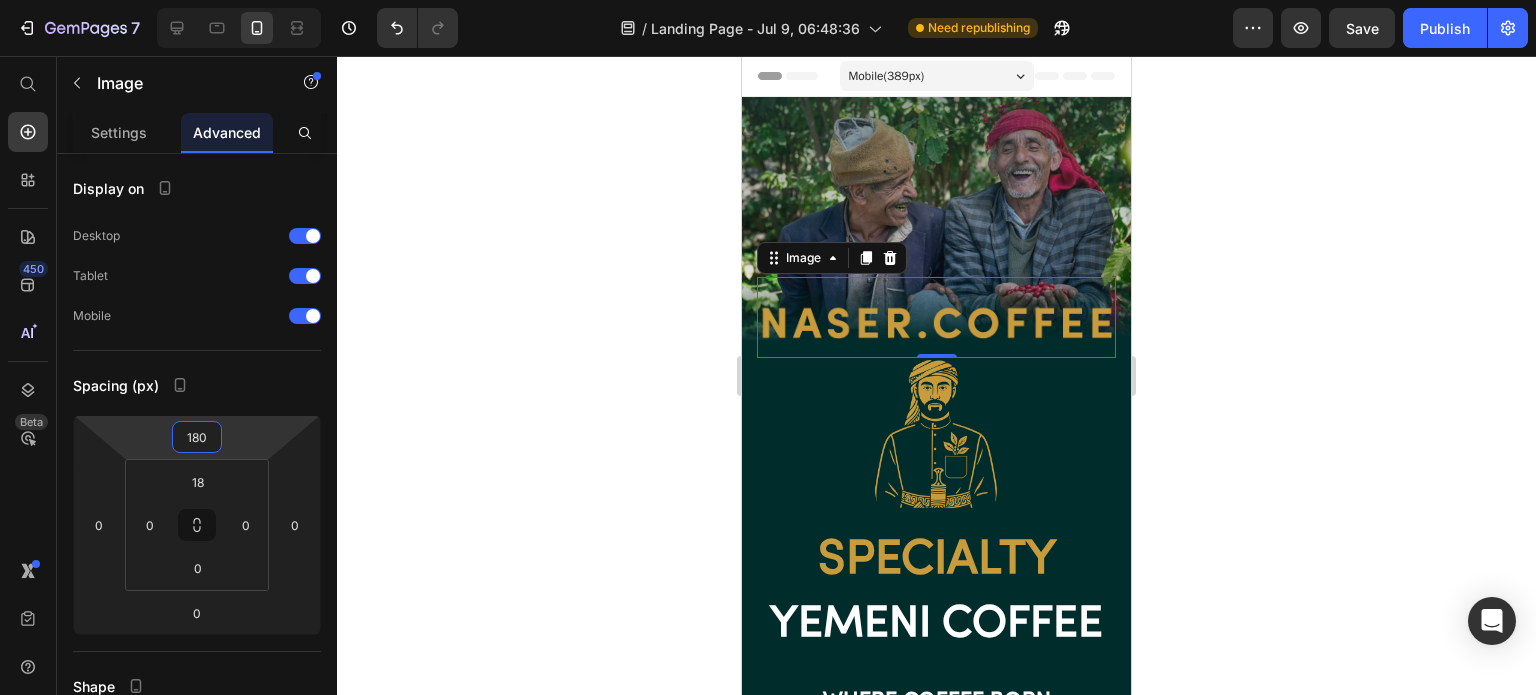 type on "180" 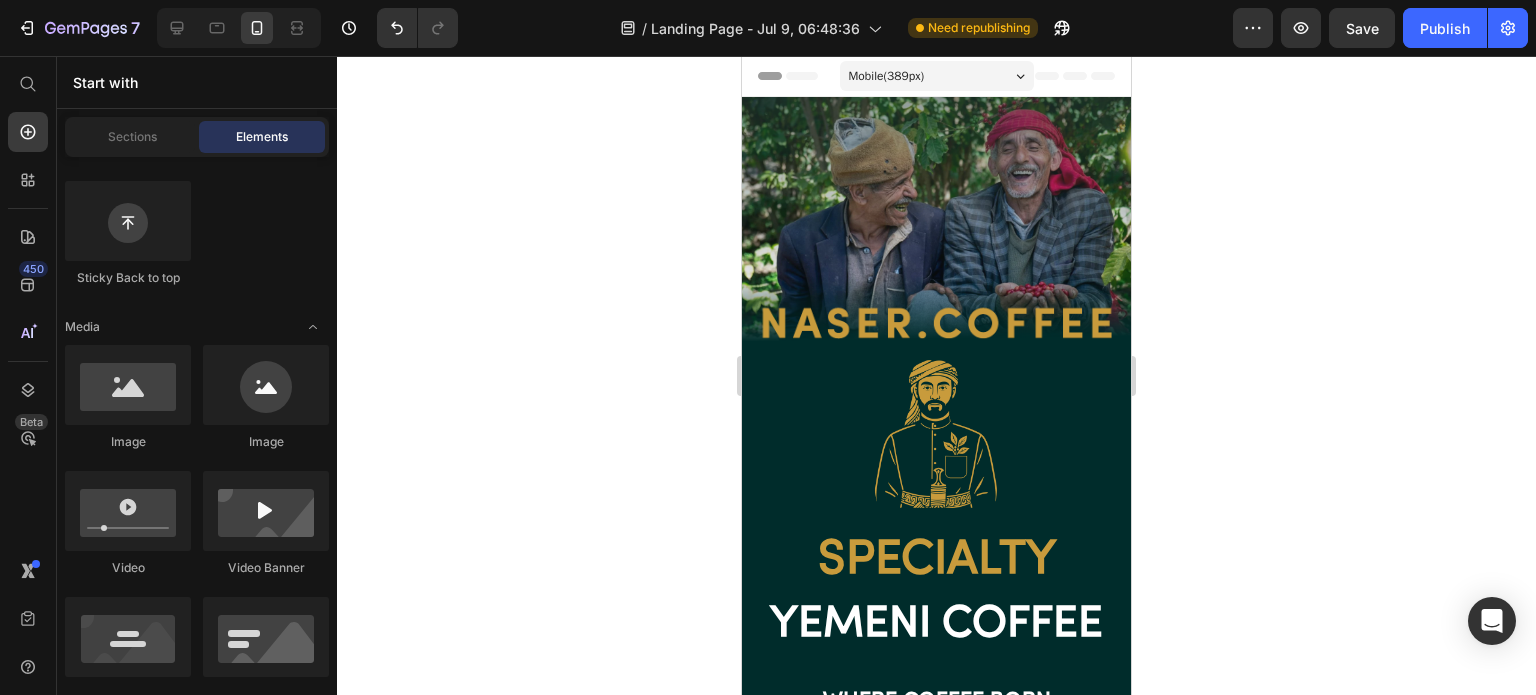 click on "Publish" at bounding box center (1445, 28) 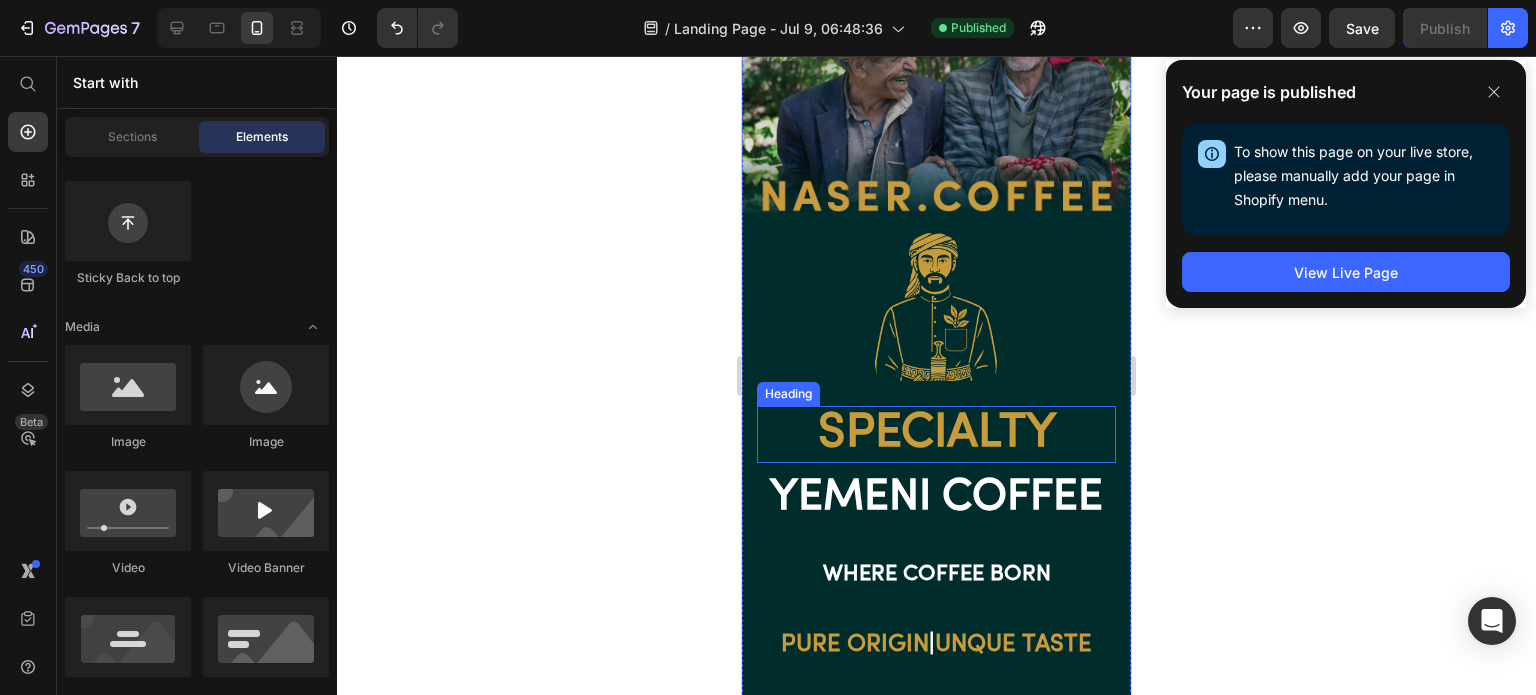 scroll, scrollTop: 300, scrollLeft: 0, axis: vertical 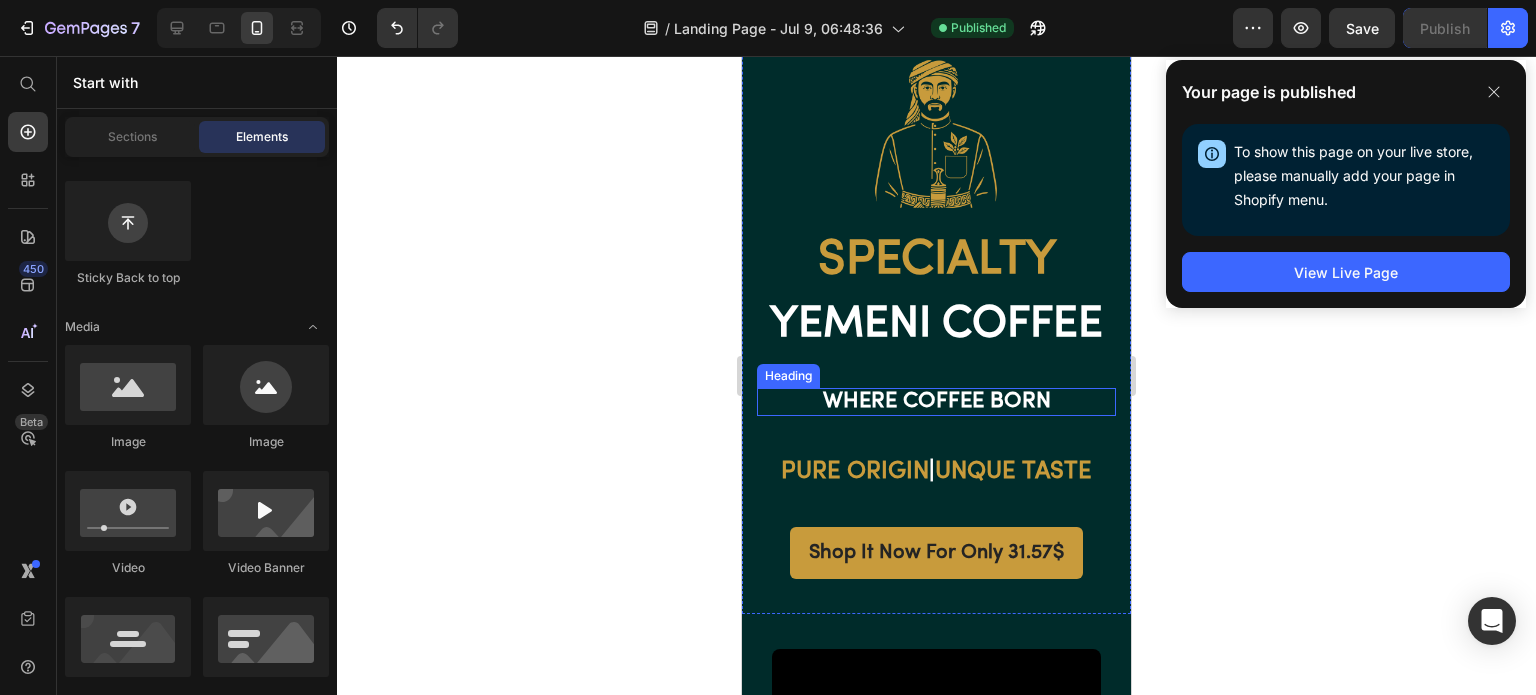 click on "Where coffee born" at bounding box center [936, 402] 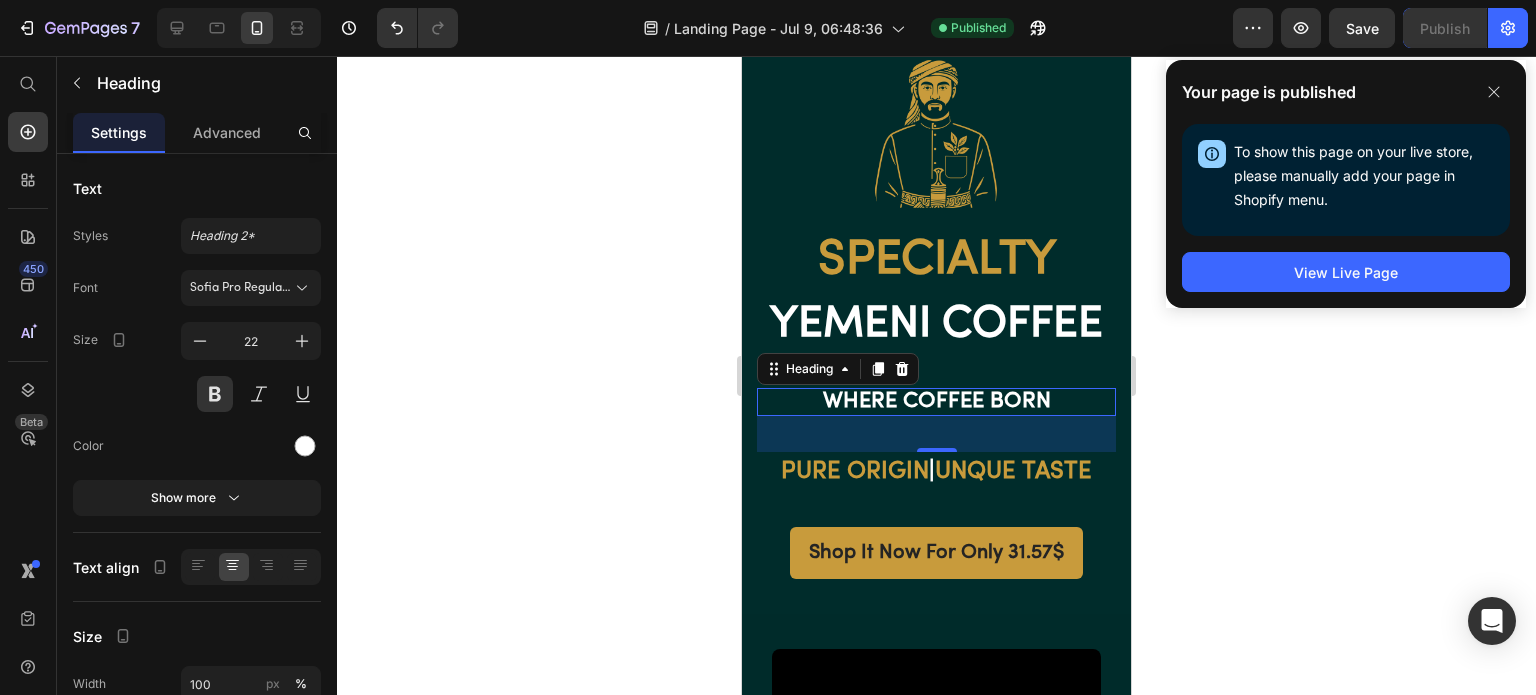 click 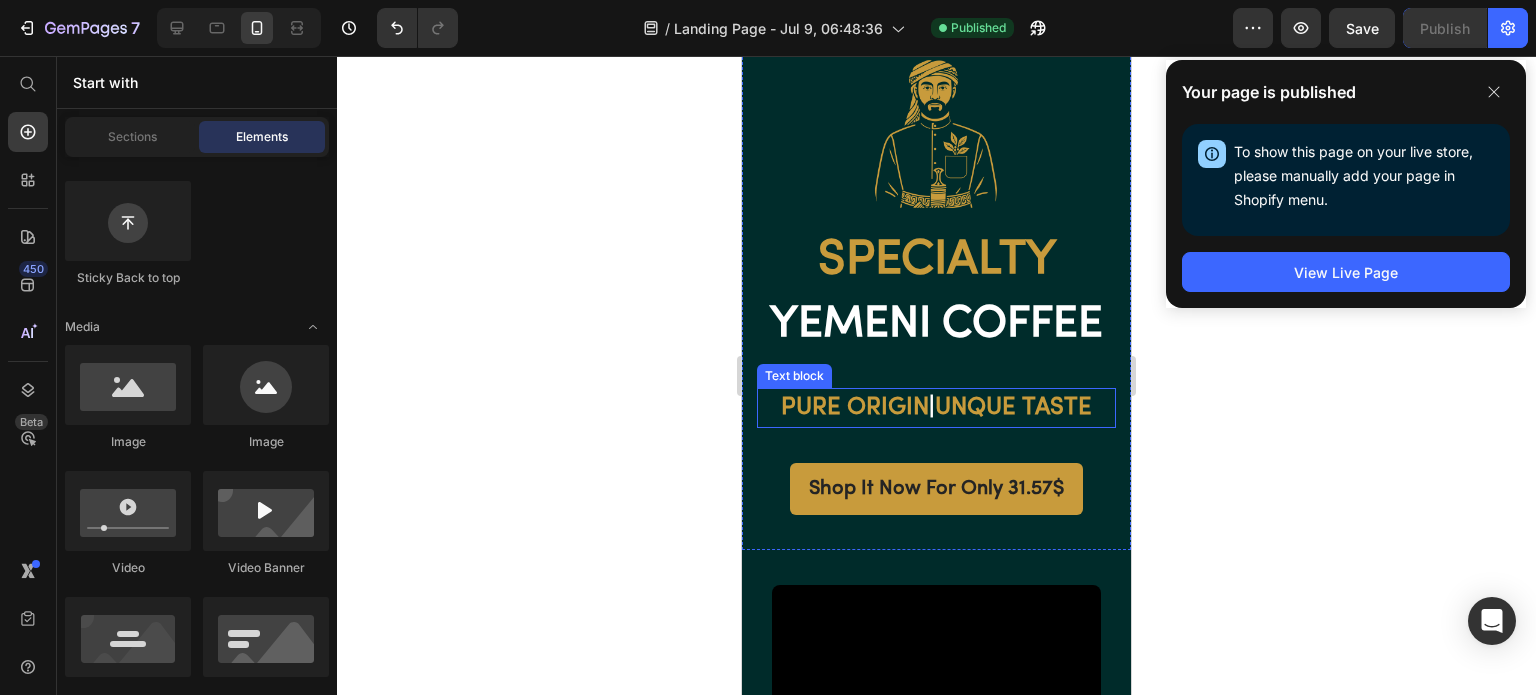 click on "PURE ORIGIN | UNQUE TASTE" at bounding box center [936, 408] 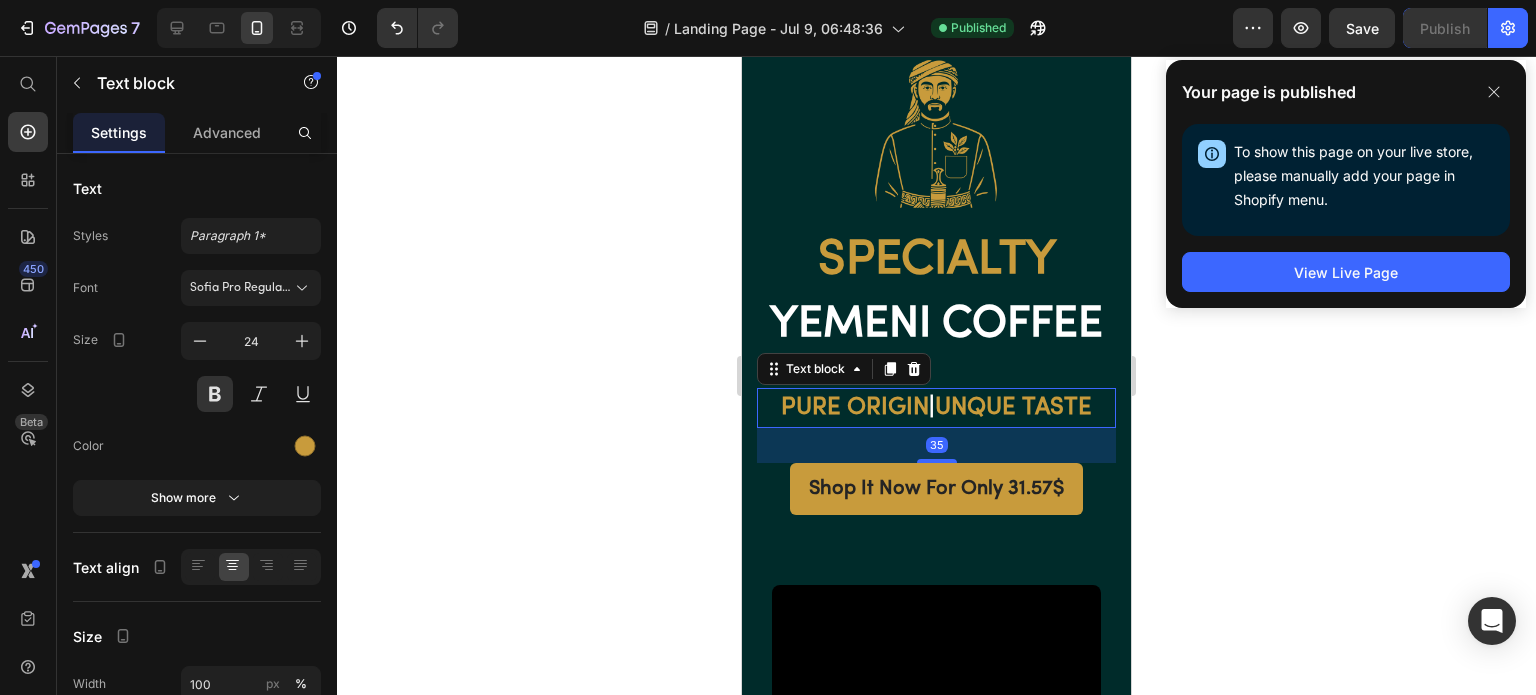 click 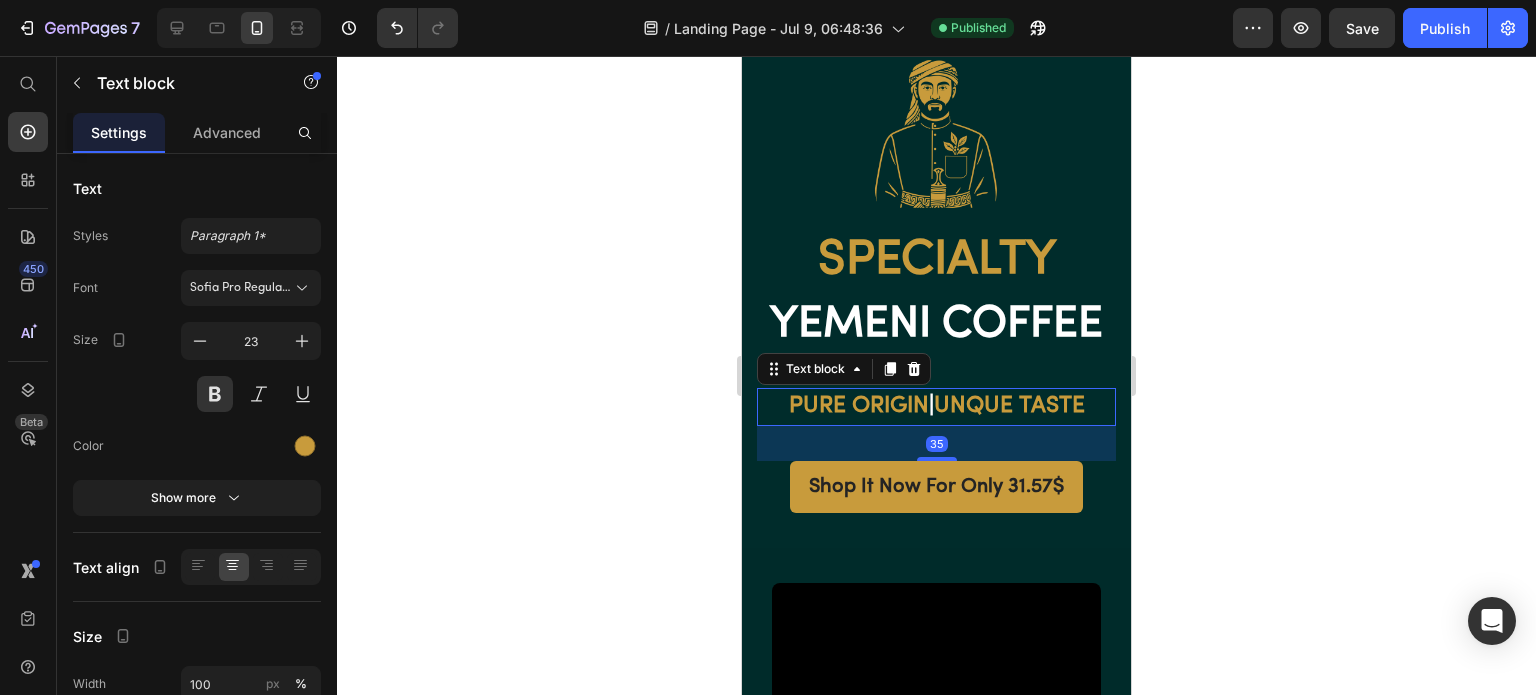 click 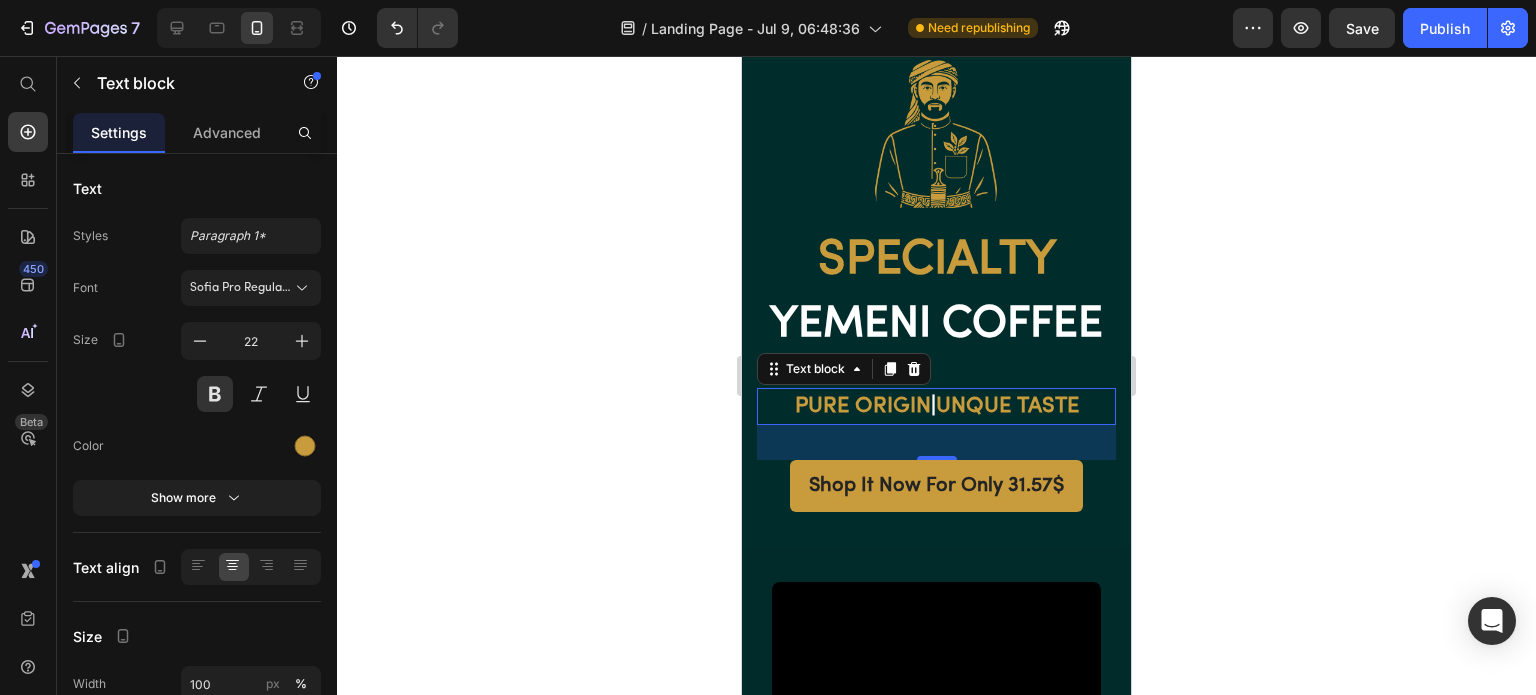 click 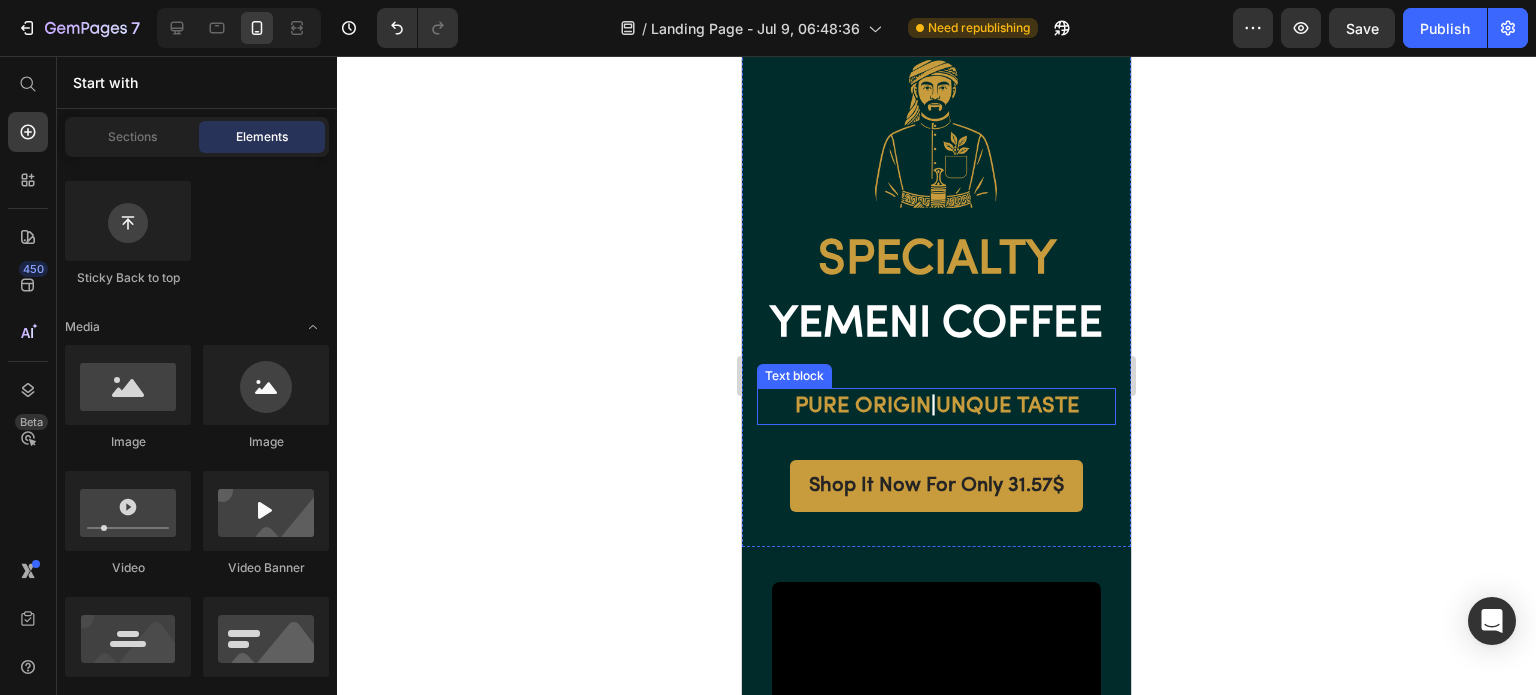 click on "PURE ORIGIN | UNQUE TASTE" at bounding box center (936, 406) 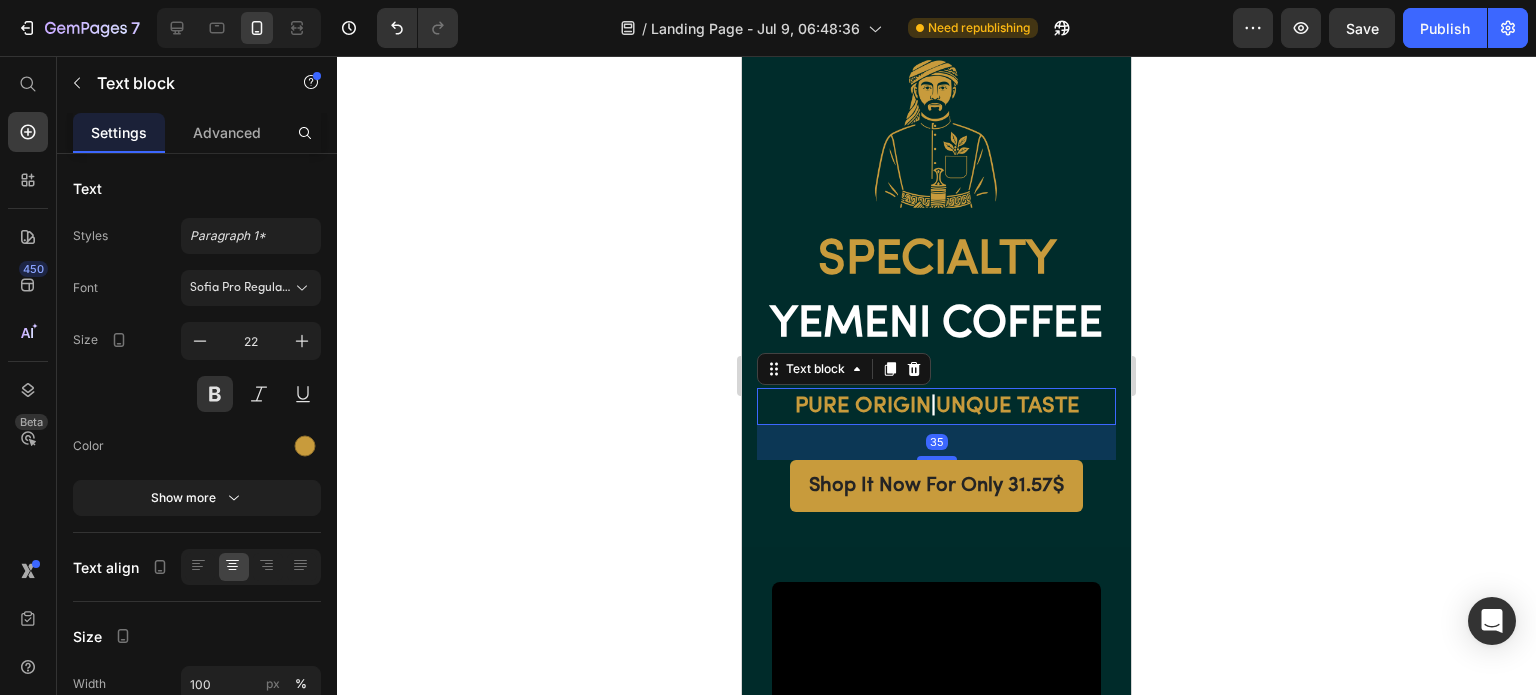 click 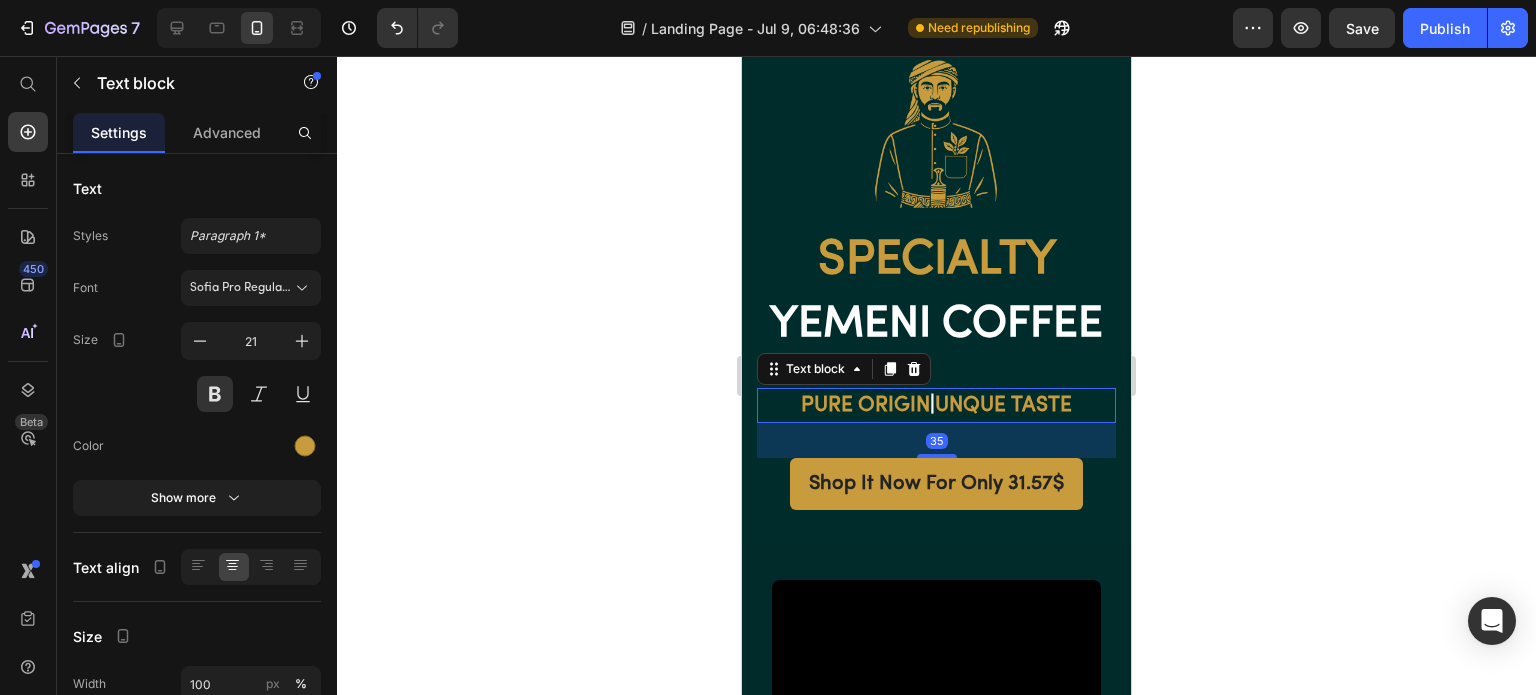 click 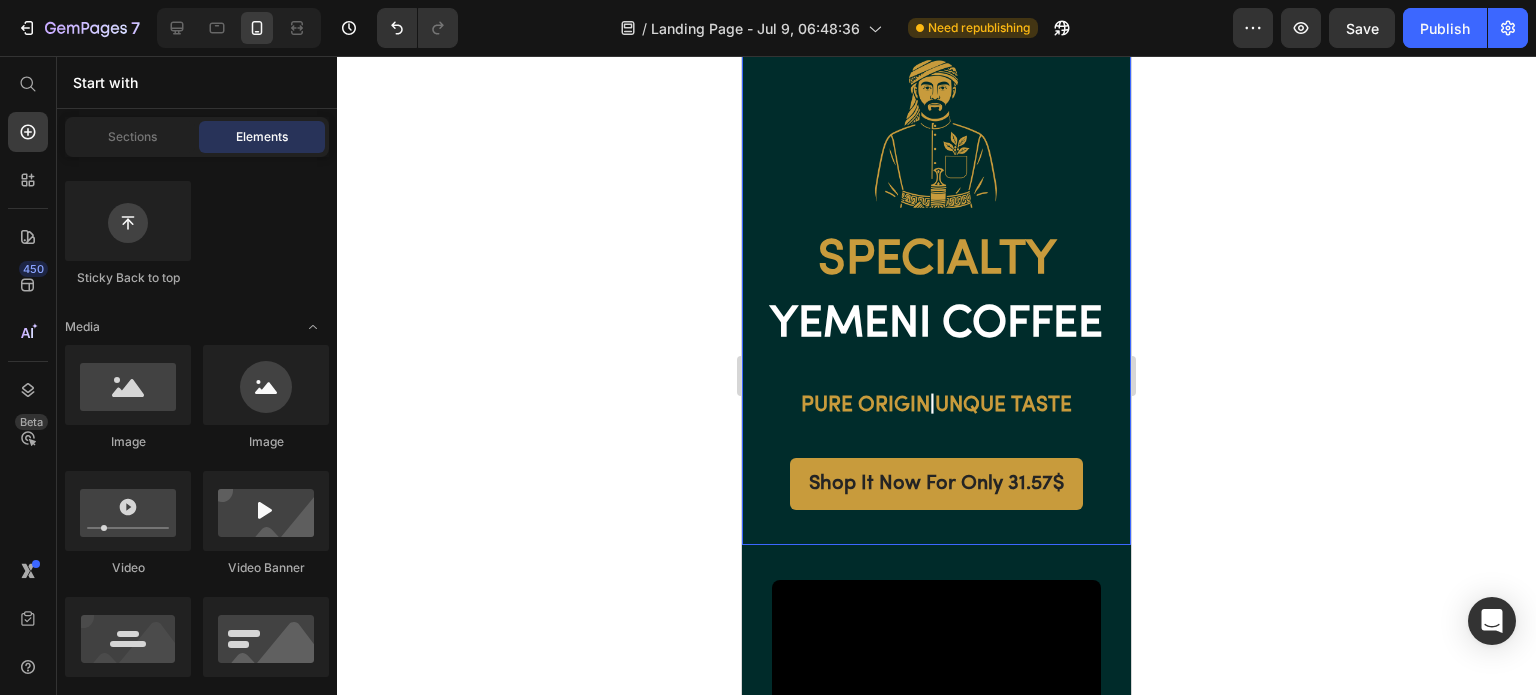 click on "Specialty" at bounding box center (936, 261) 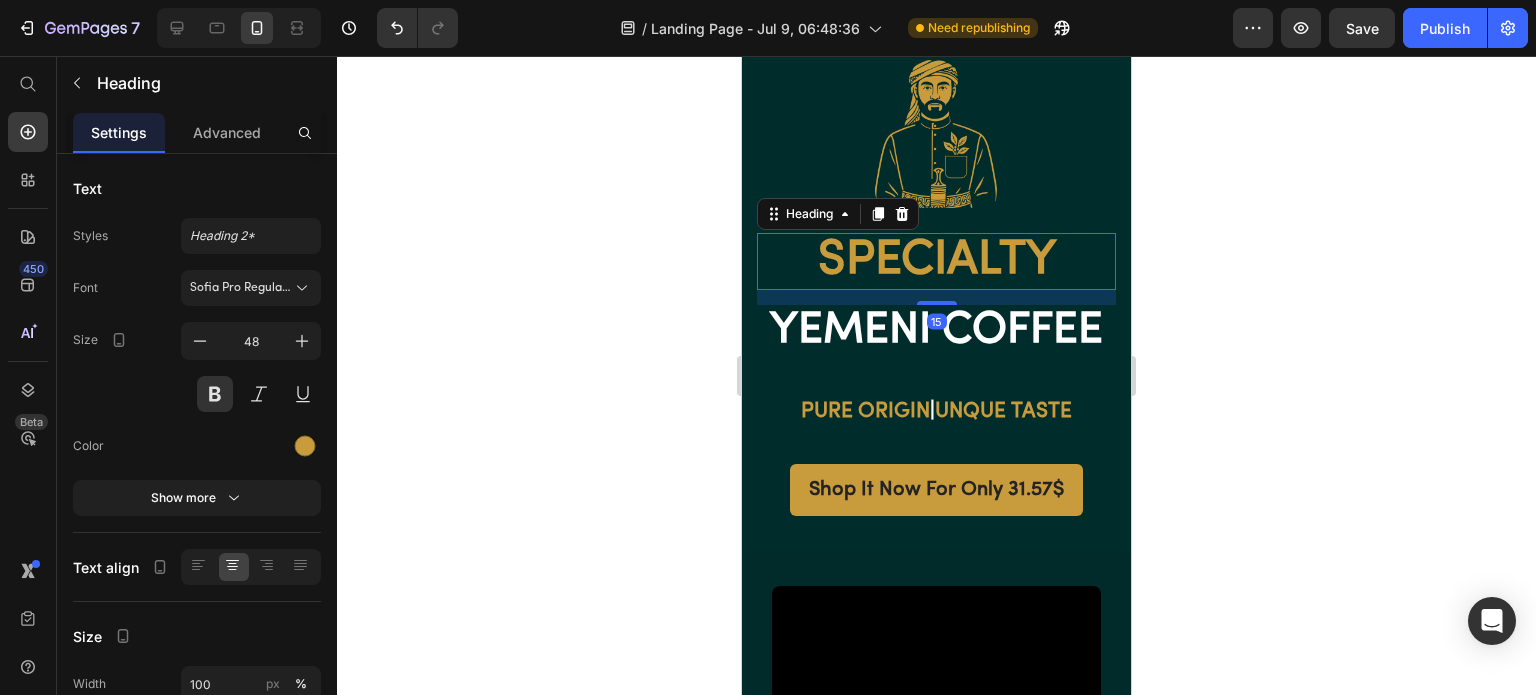 click at bounding box center [937, 303] 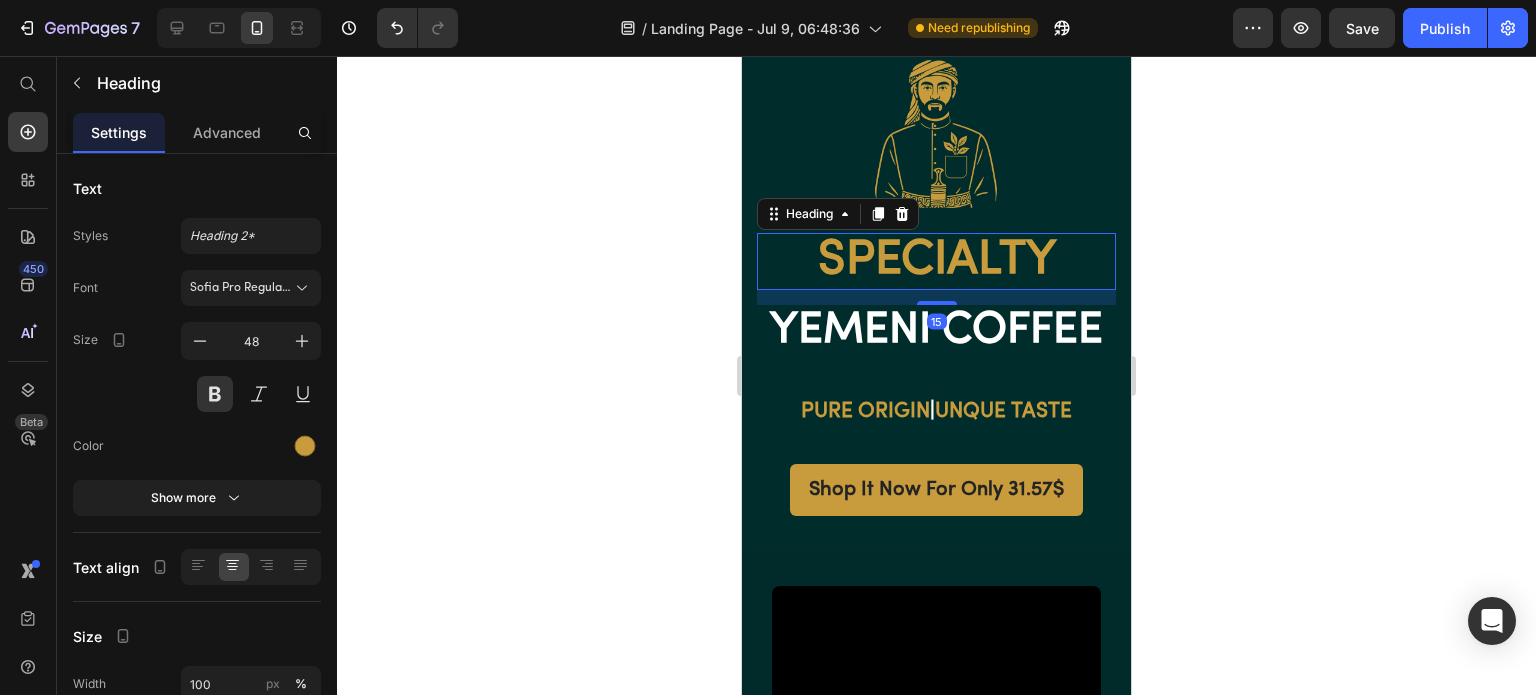 click 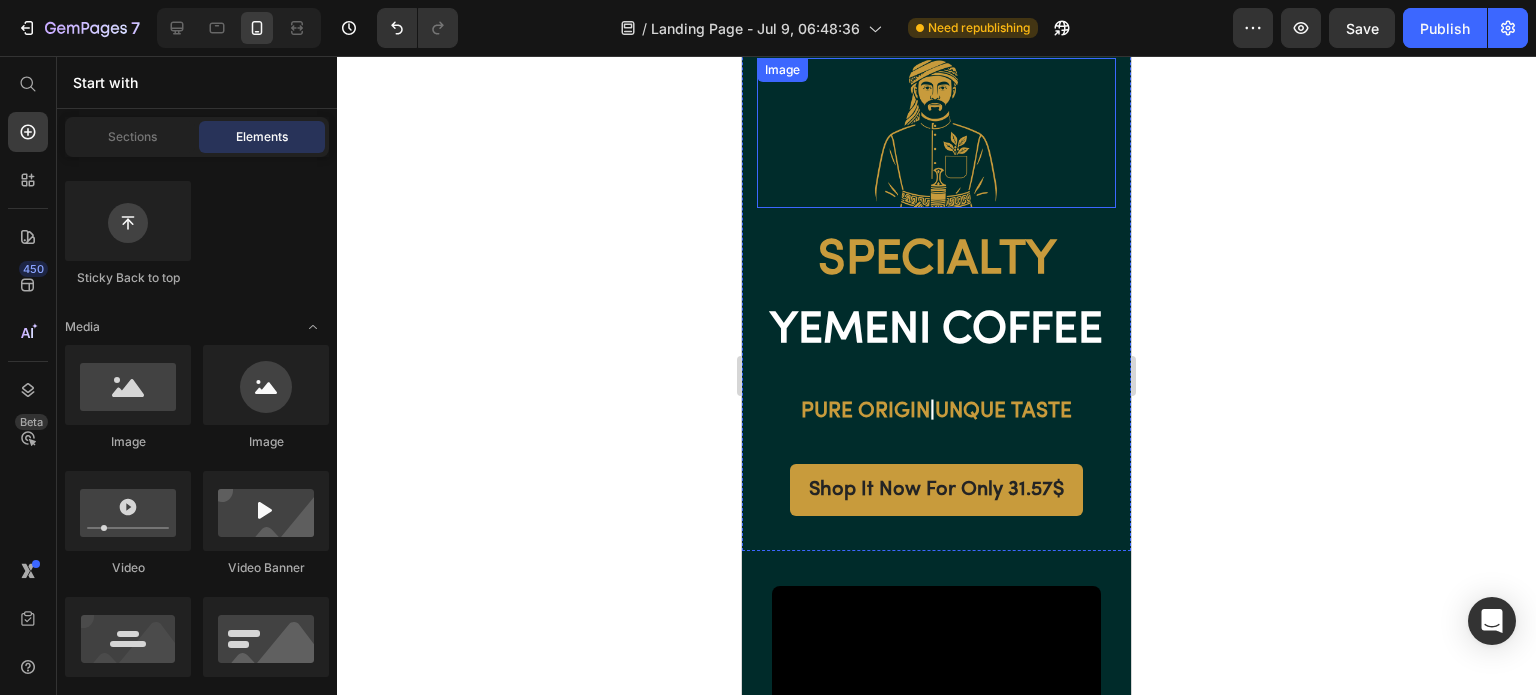 click at bounding box center (936, 133) 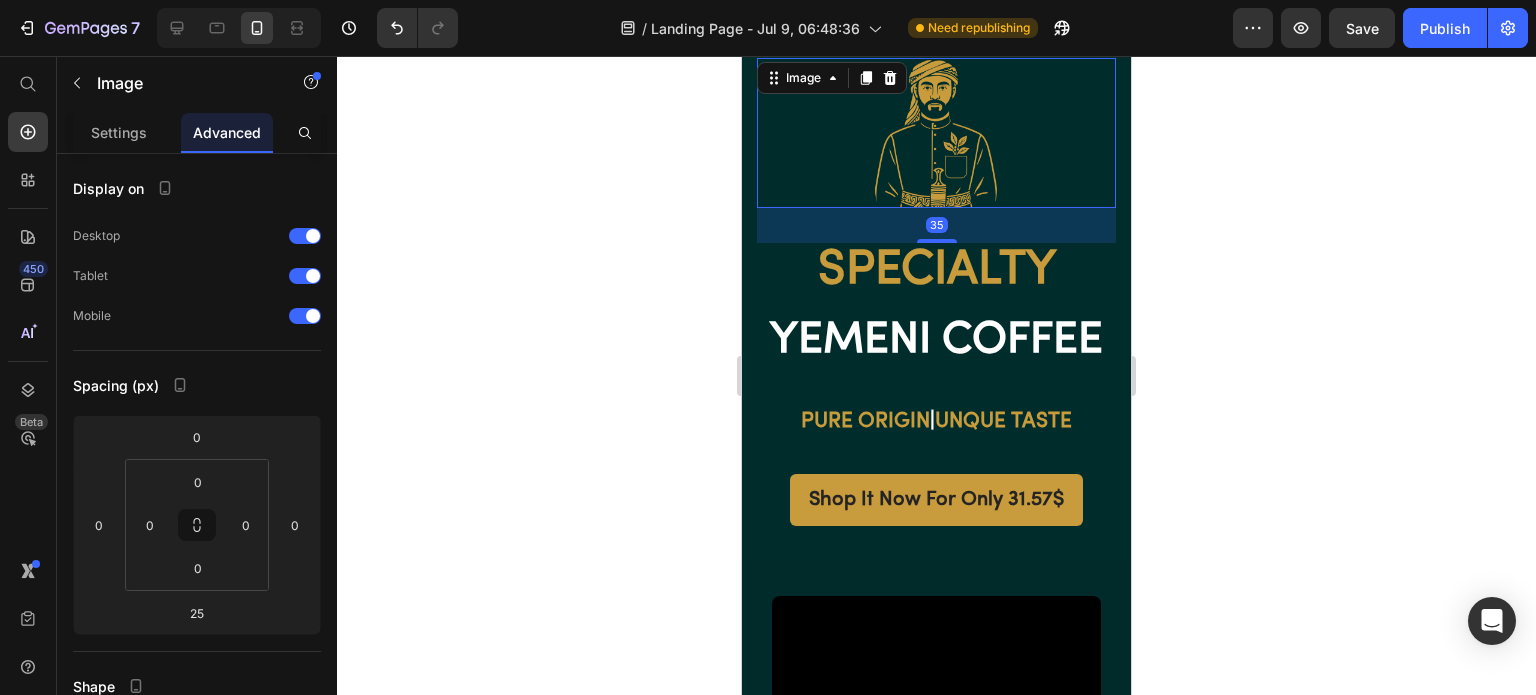 click at bounding box center [937, 241] 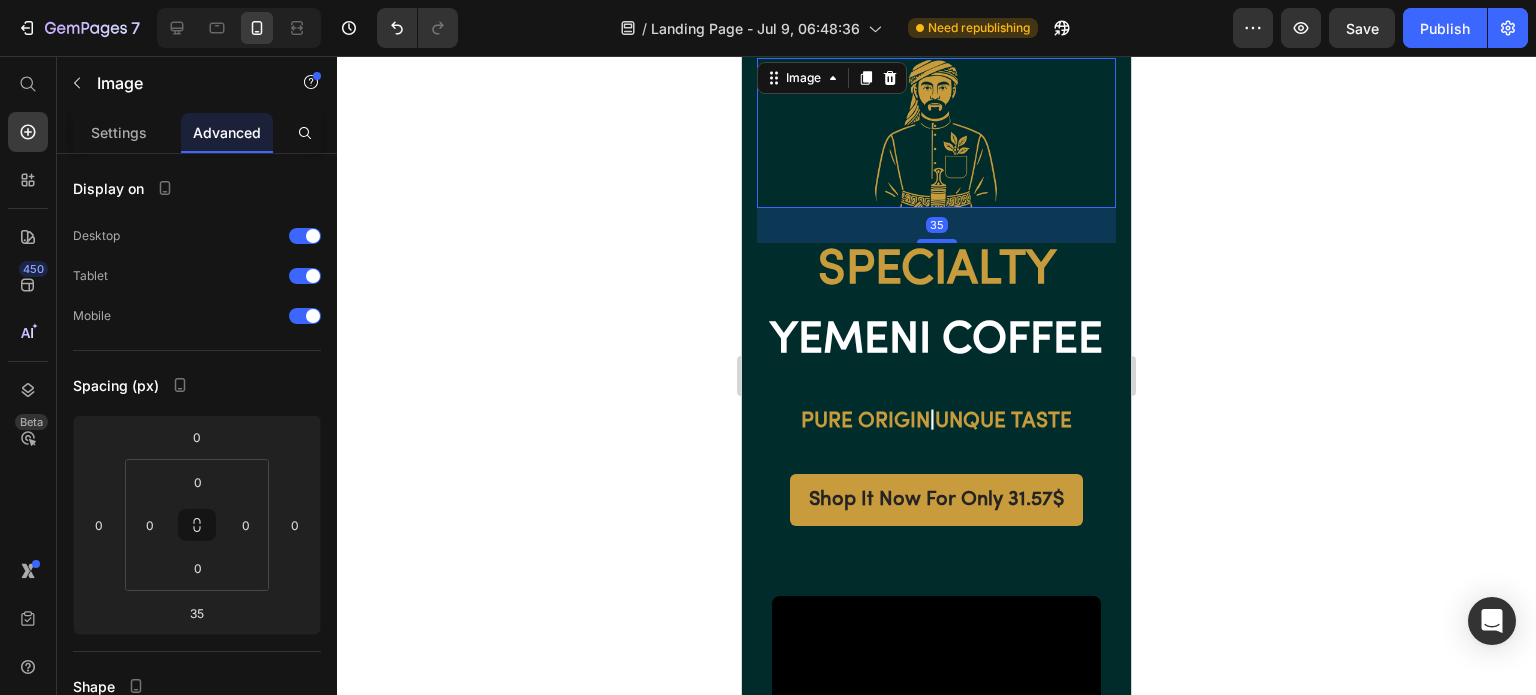click 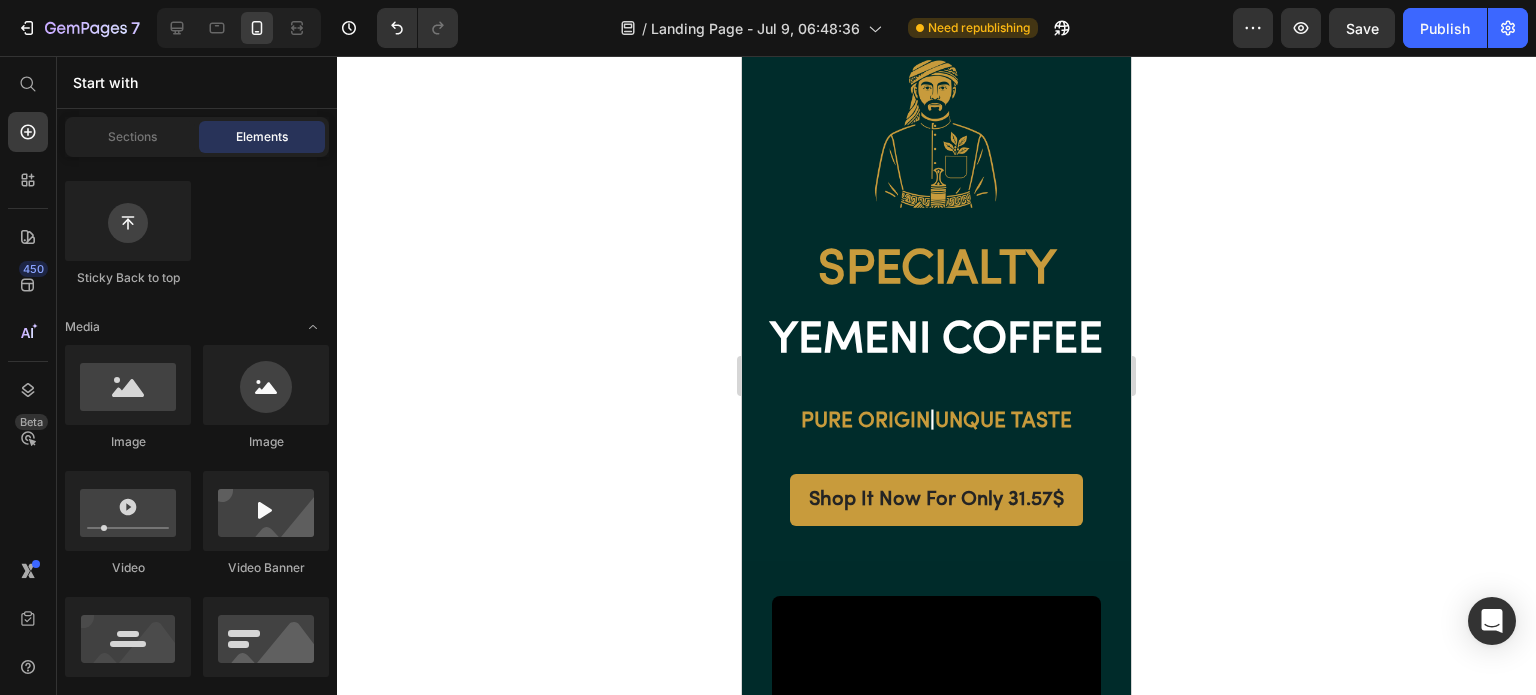 click on "Publish" 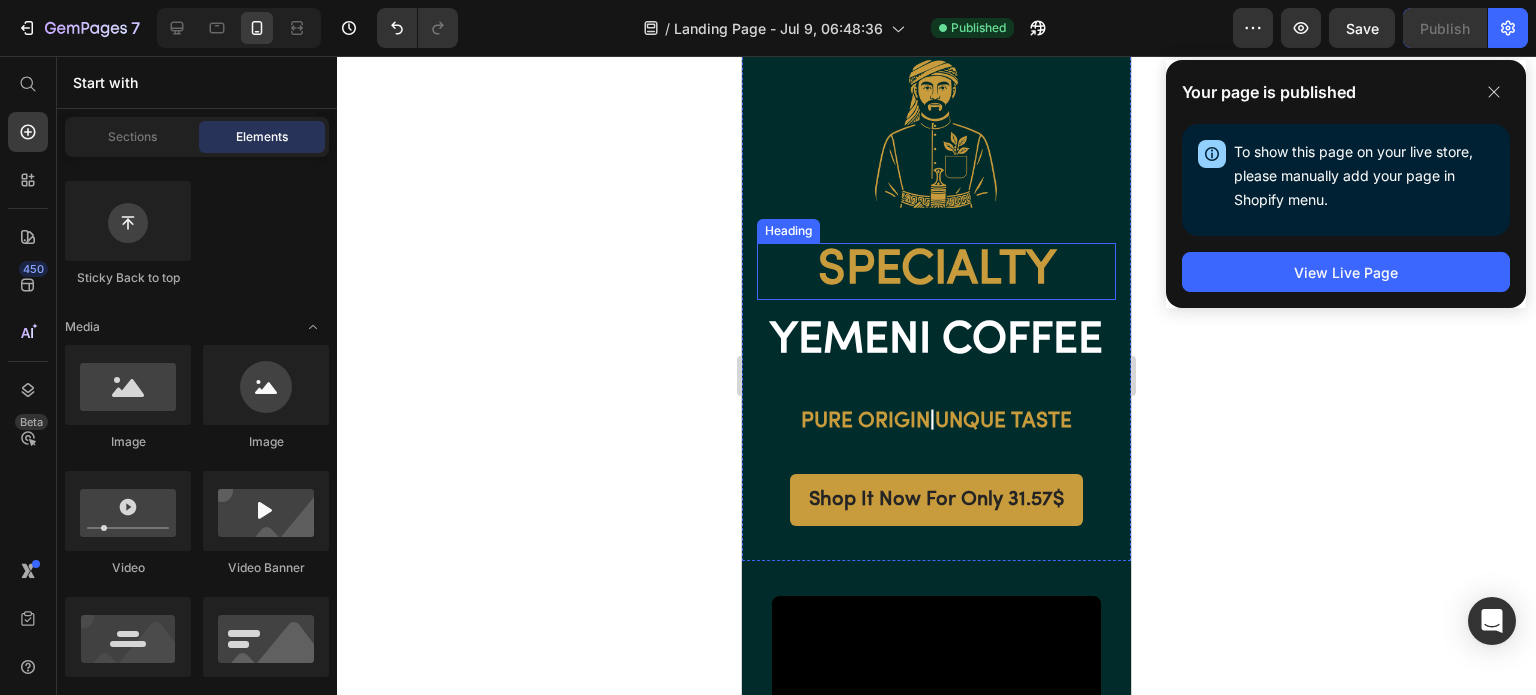 click on "Specialty" at bounding box center (936, 271) 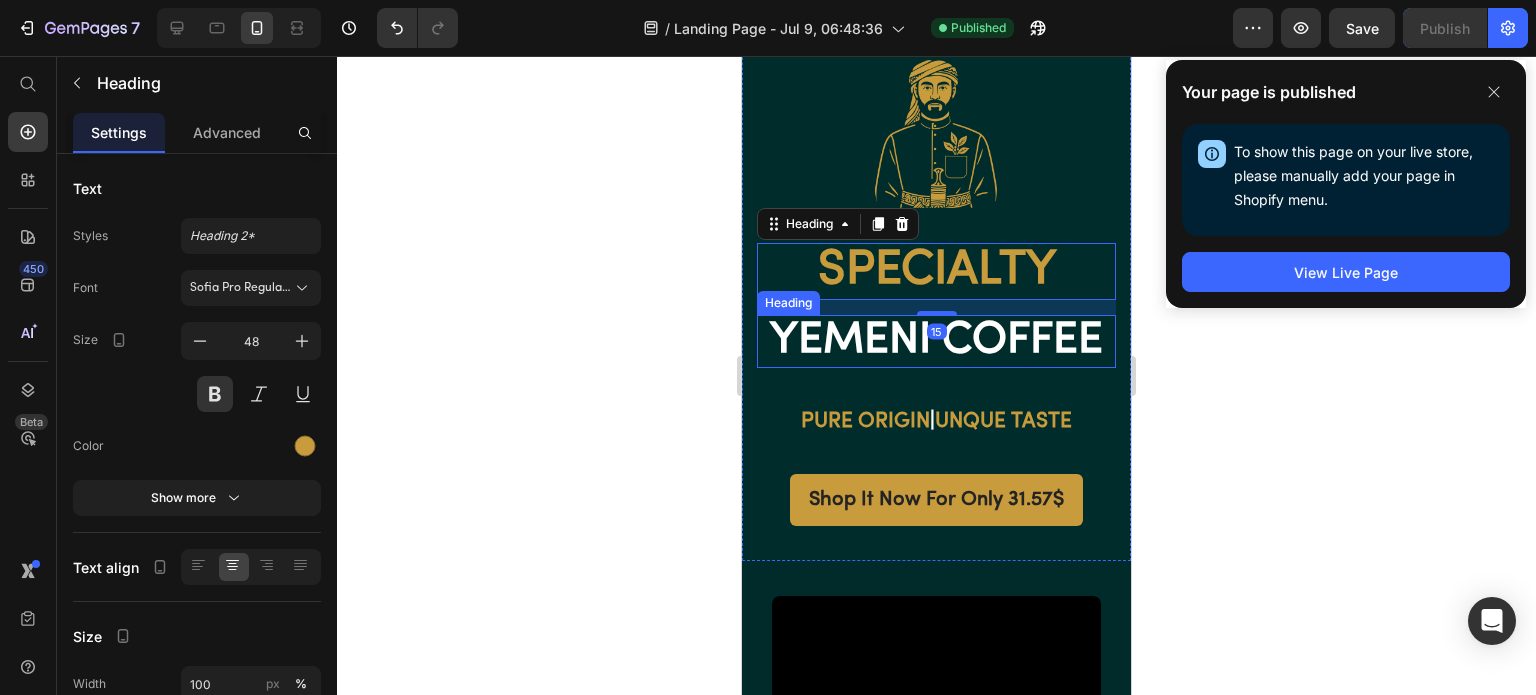 click on "YEMENI COFFEE" at bounding box center (936, 341) 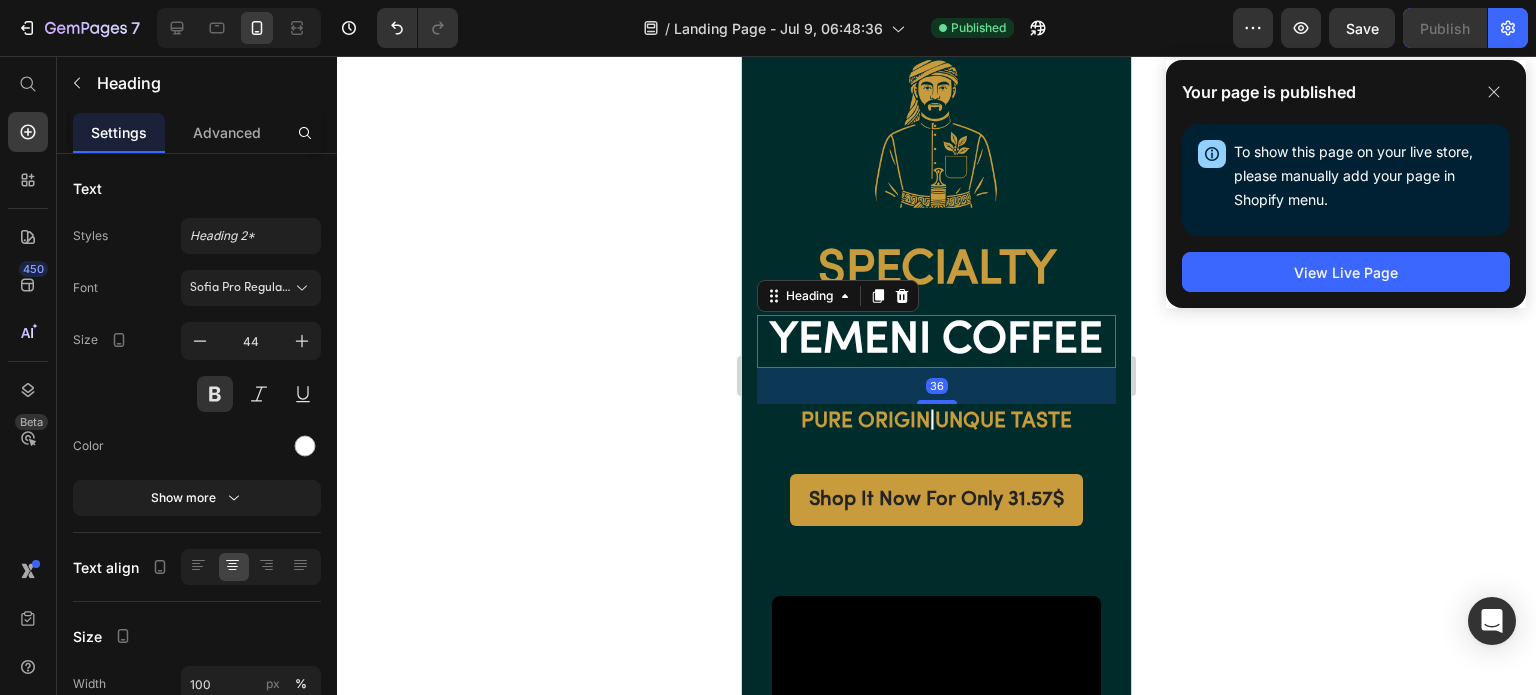 click 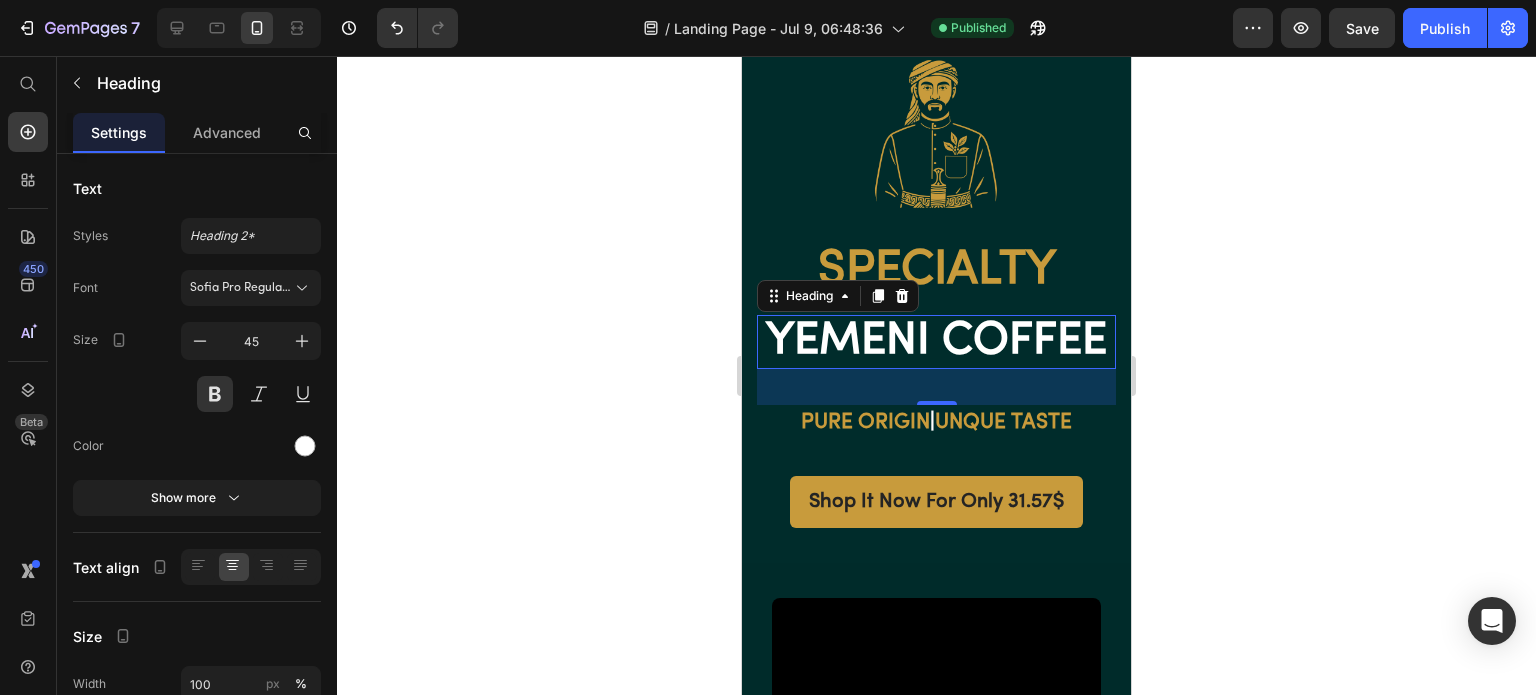 click 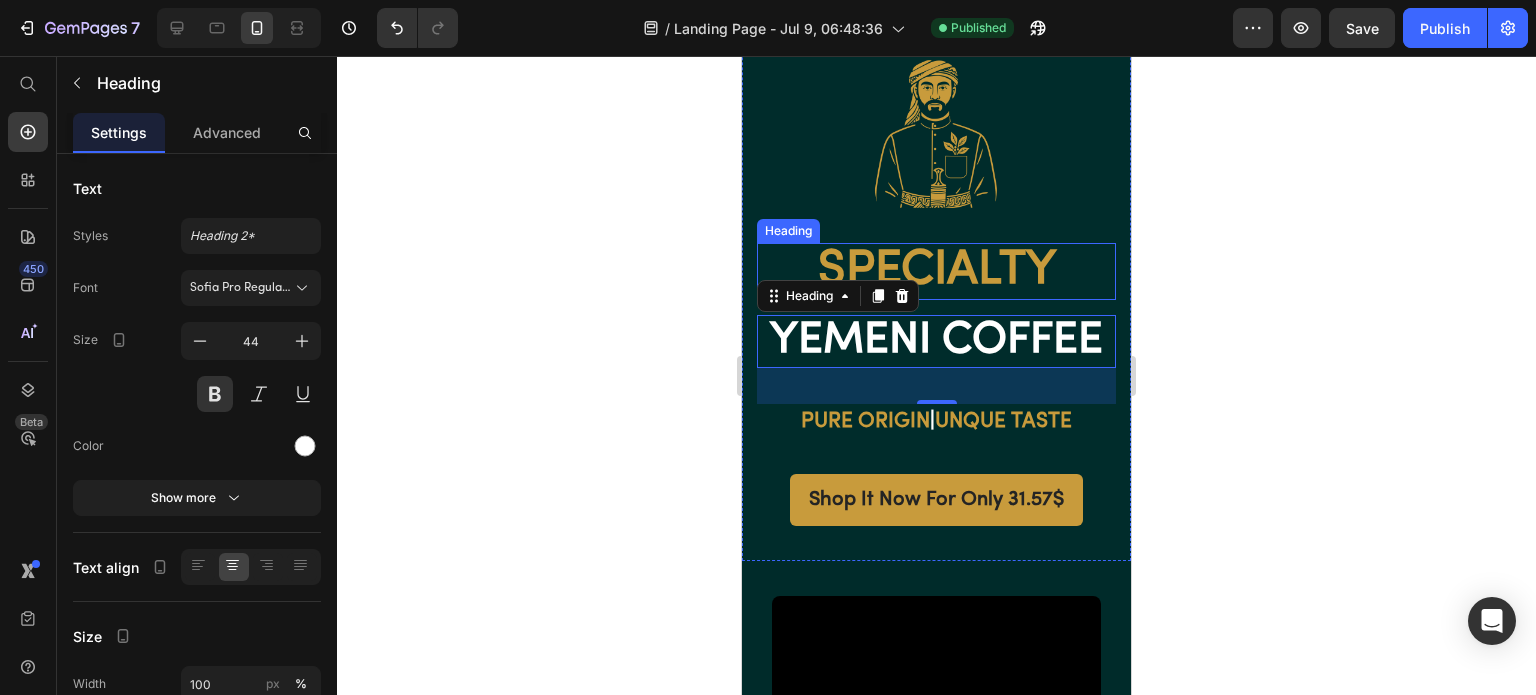 click on "Specialty" at bounding box center (936, 271) 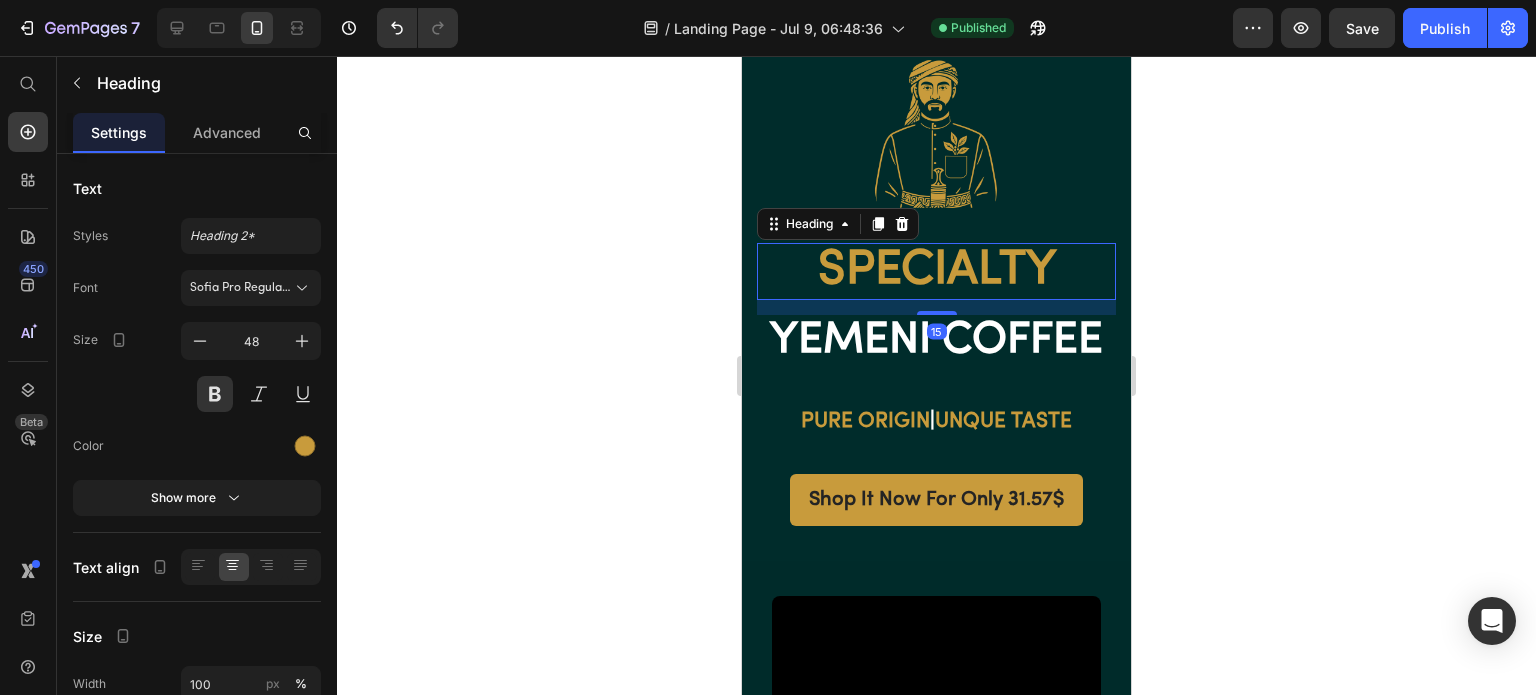 click 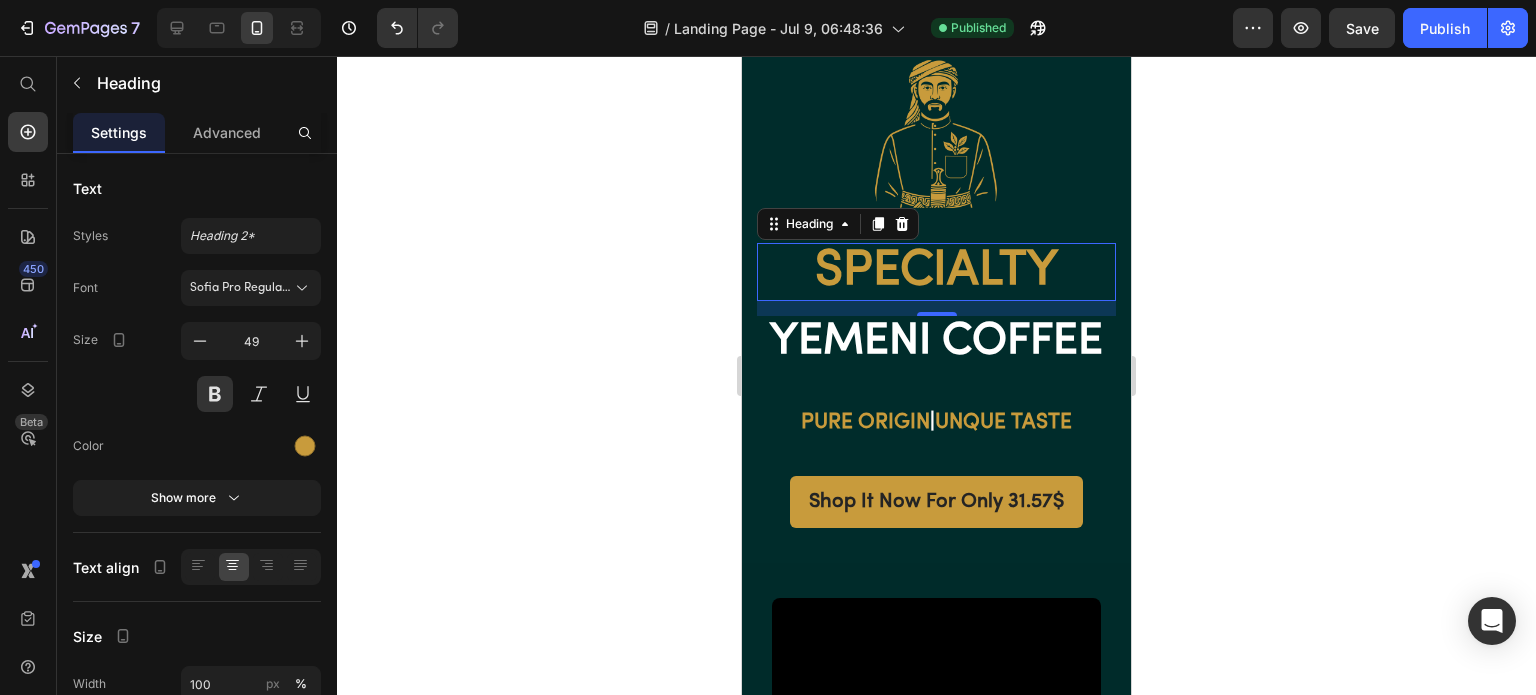 click 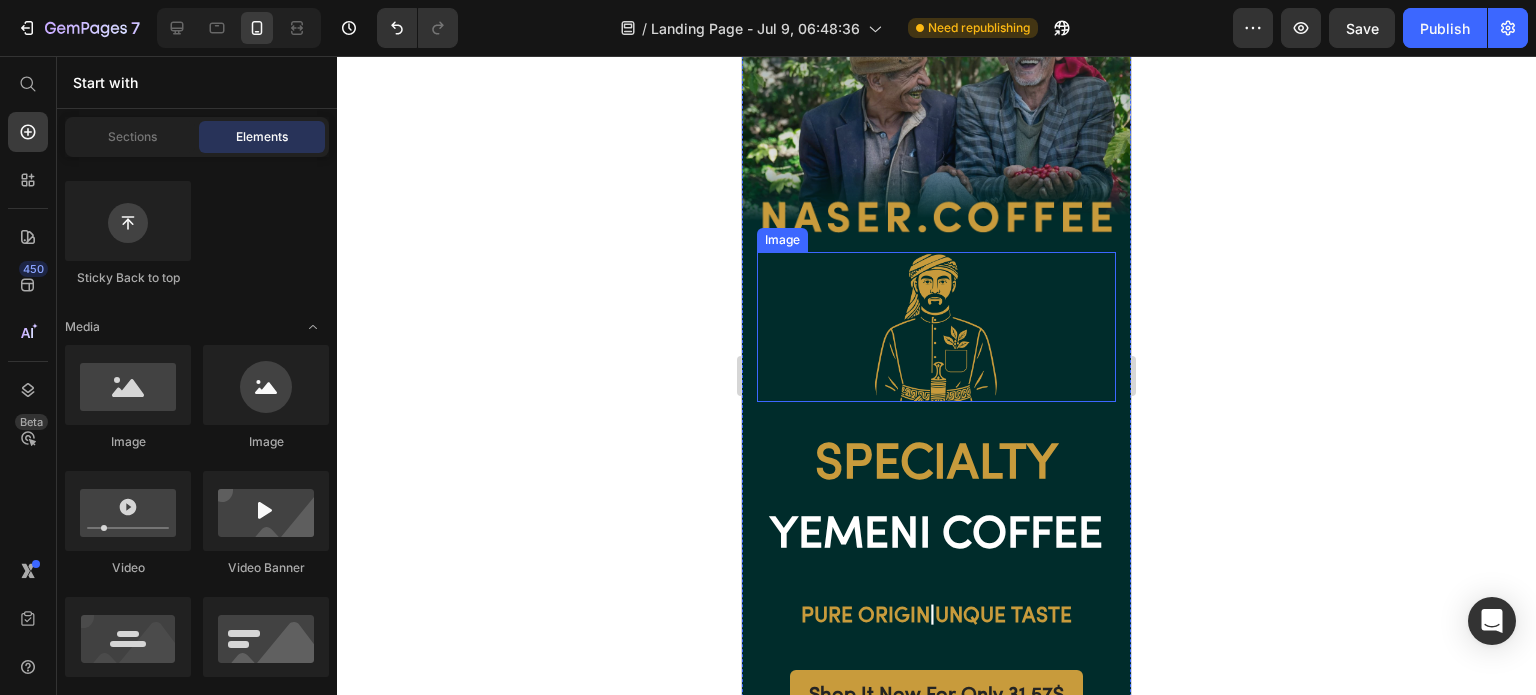 scroll, scrollTop: 100, scrollLeft: 0, axis: vertical 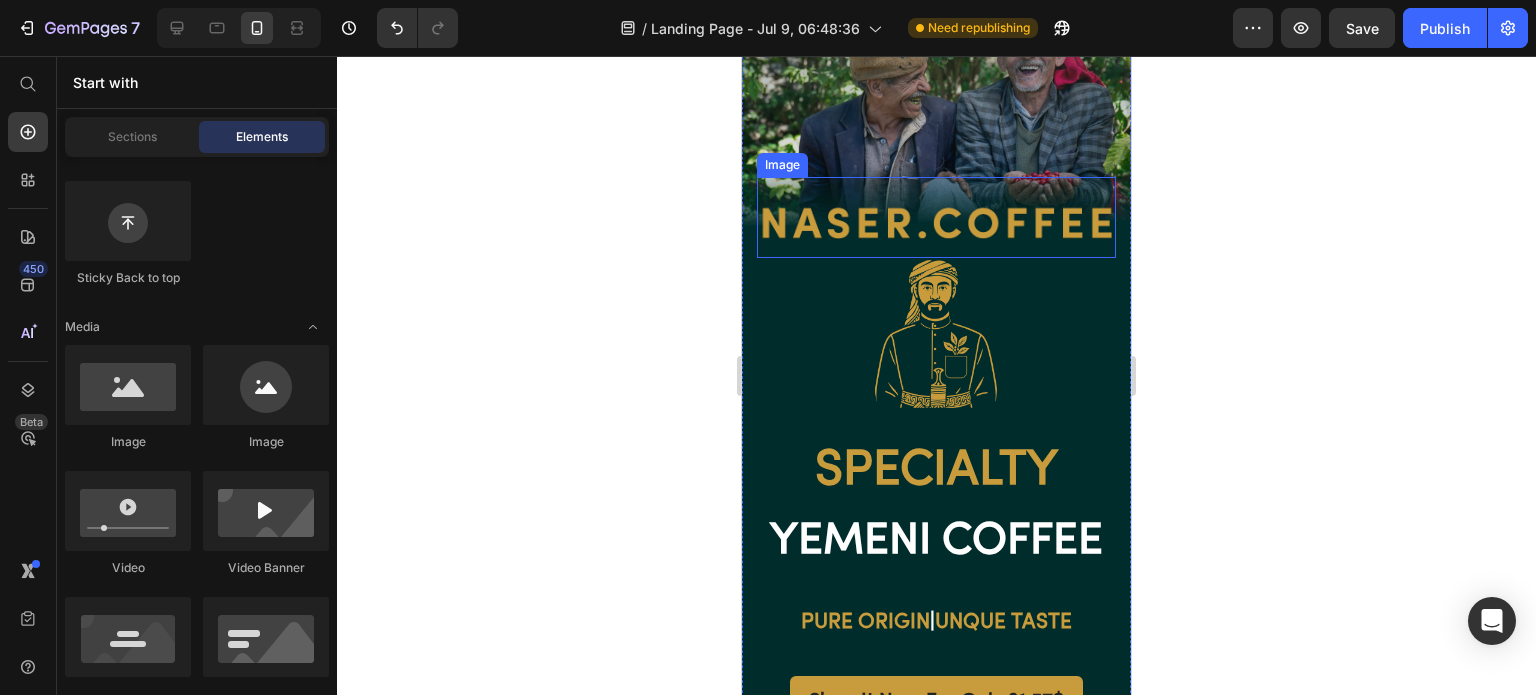 click at bounding box center [936, 217] 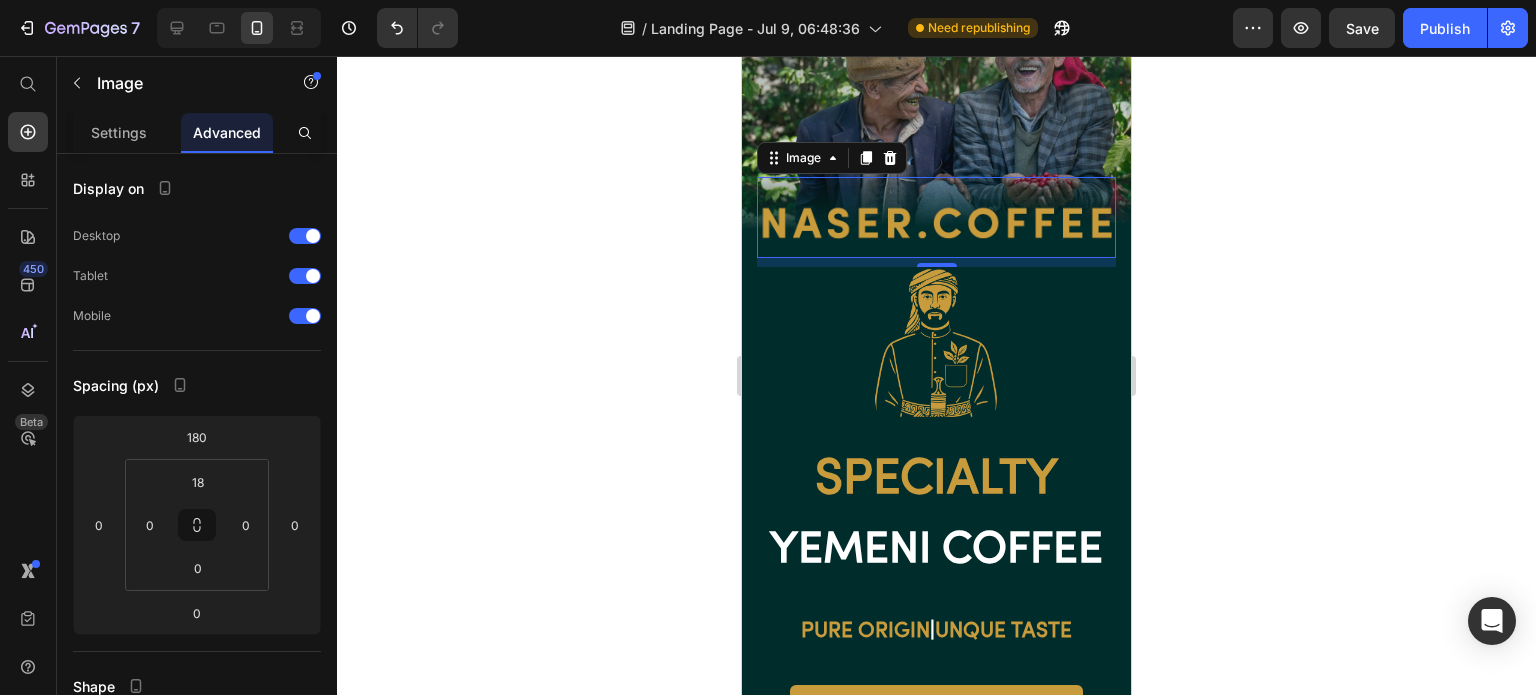 click at bounding box center [937, 265] 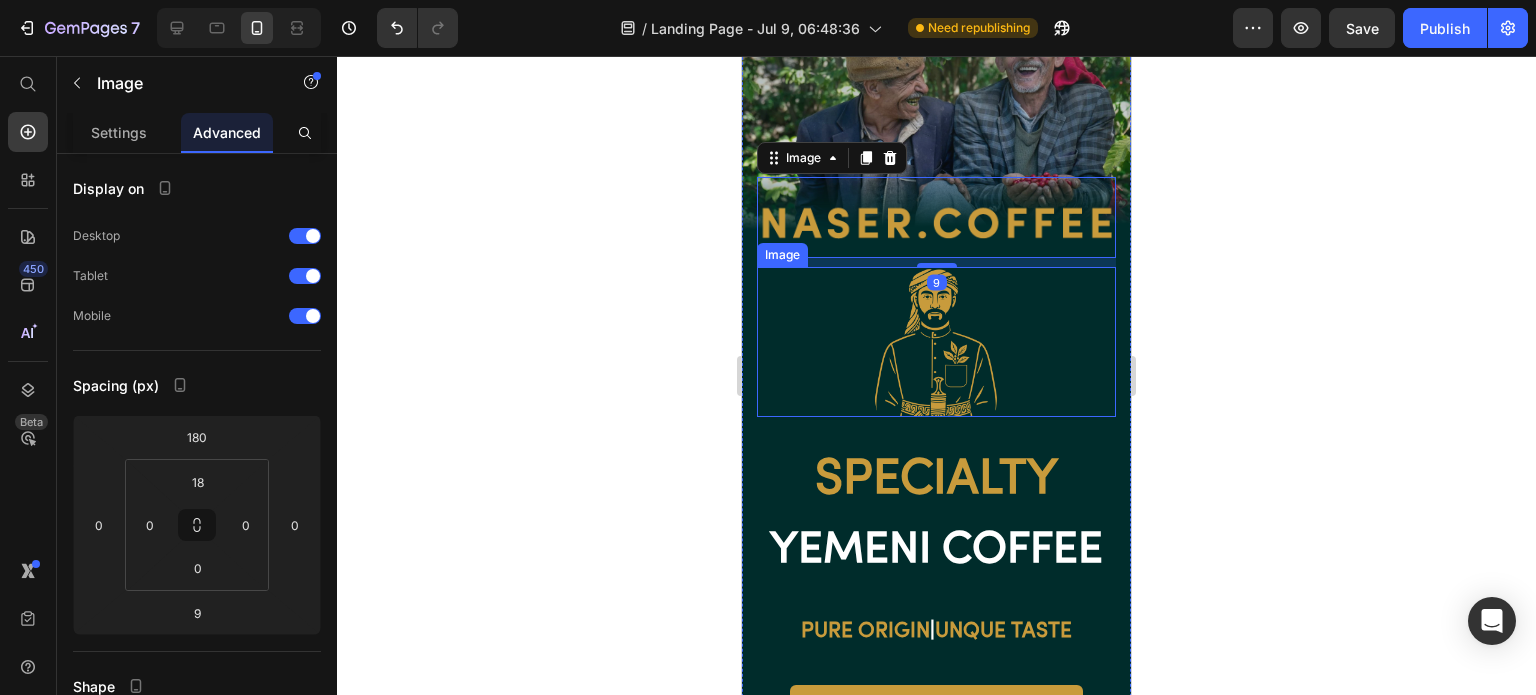 click 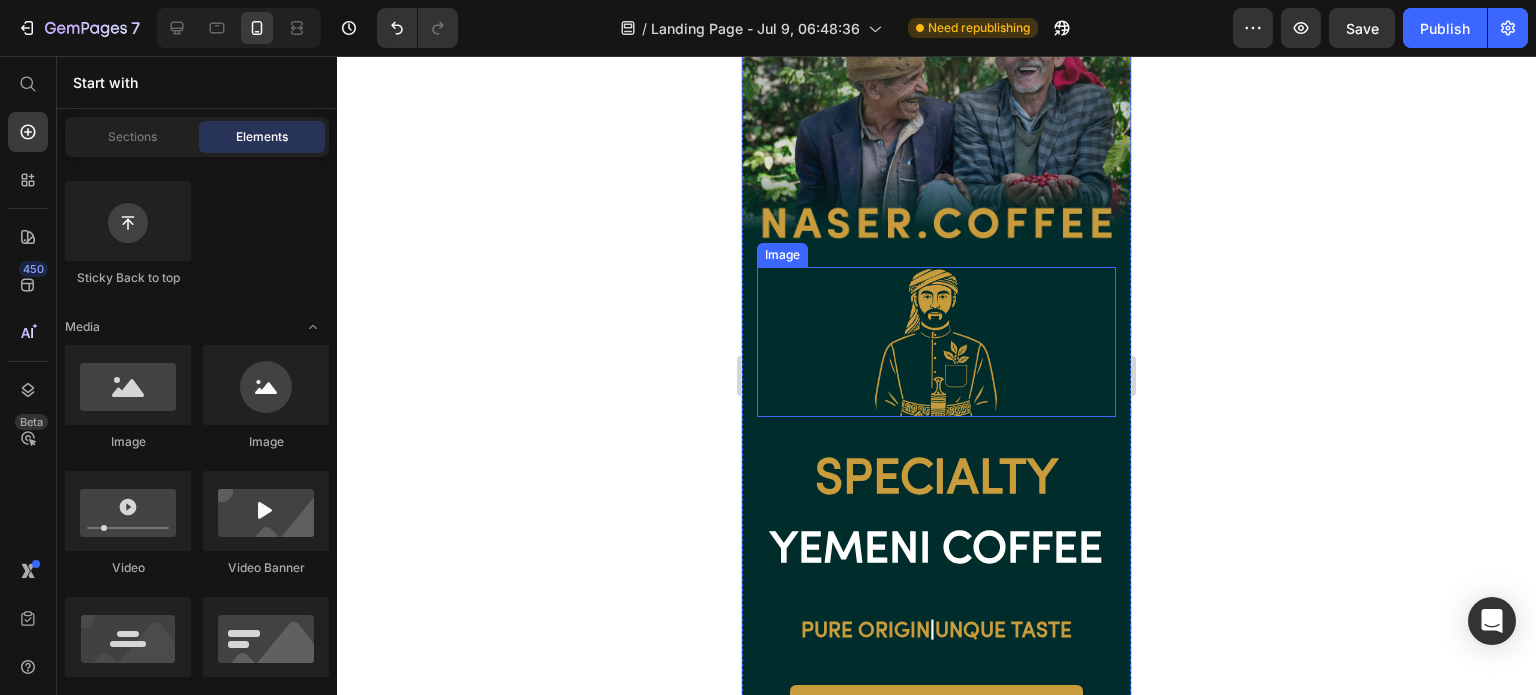 scroll, scrollTop: 0, scrollLeft: 0, axis: both 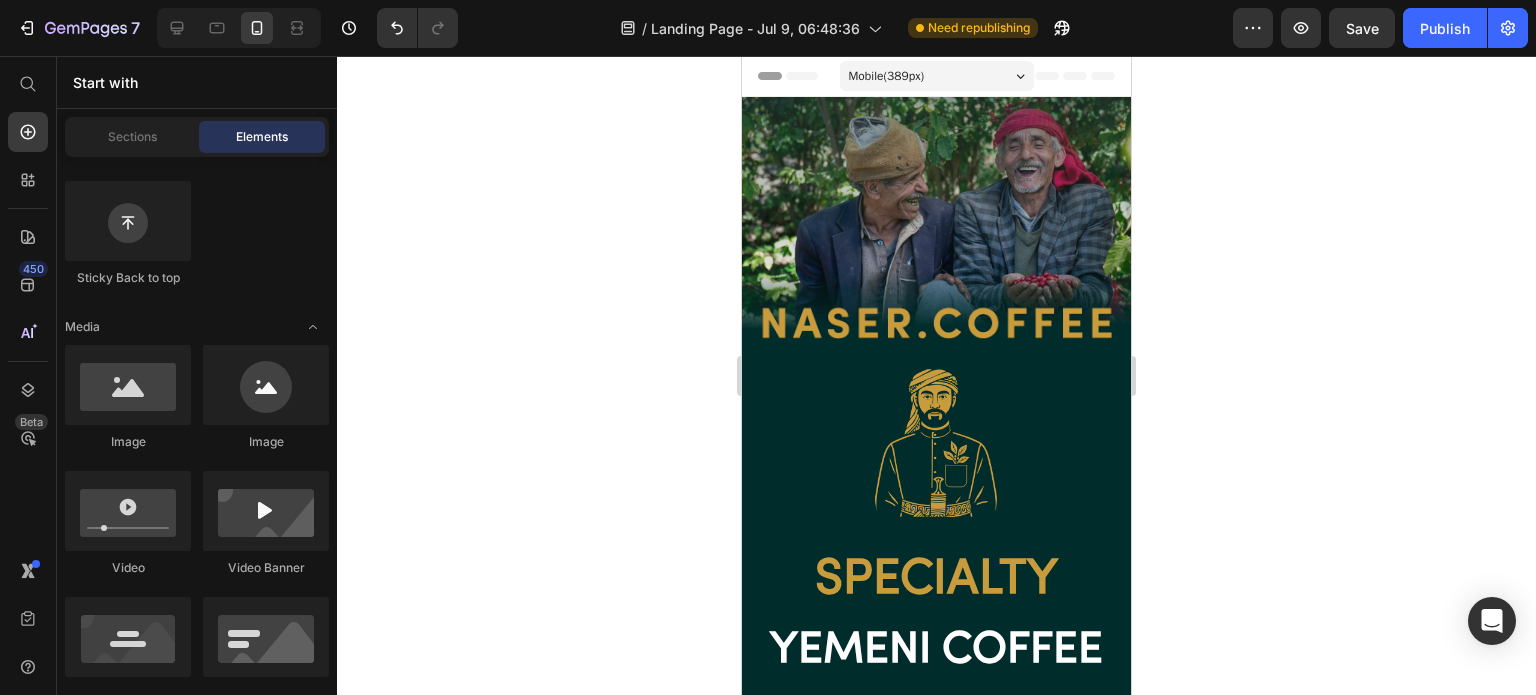 click on "Publish" 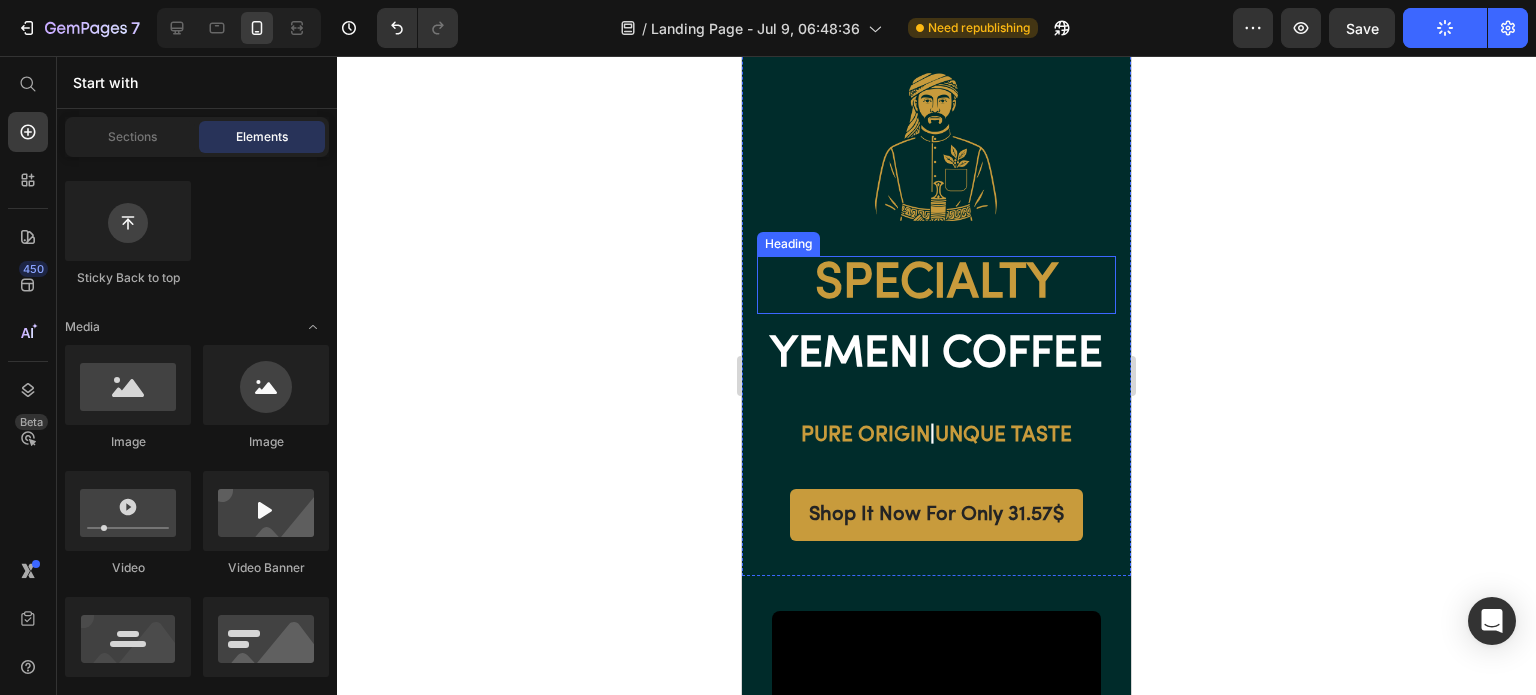 scroll, scrollTop: 400, scrollLeft: 0, axis: vertical 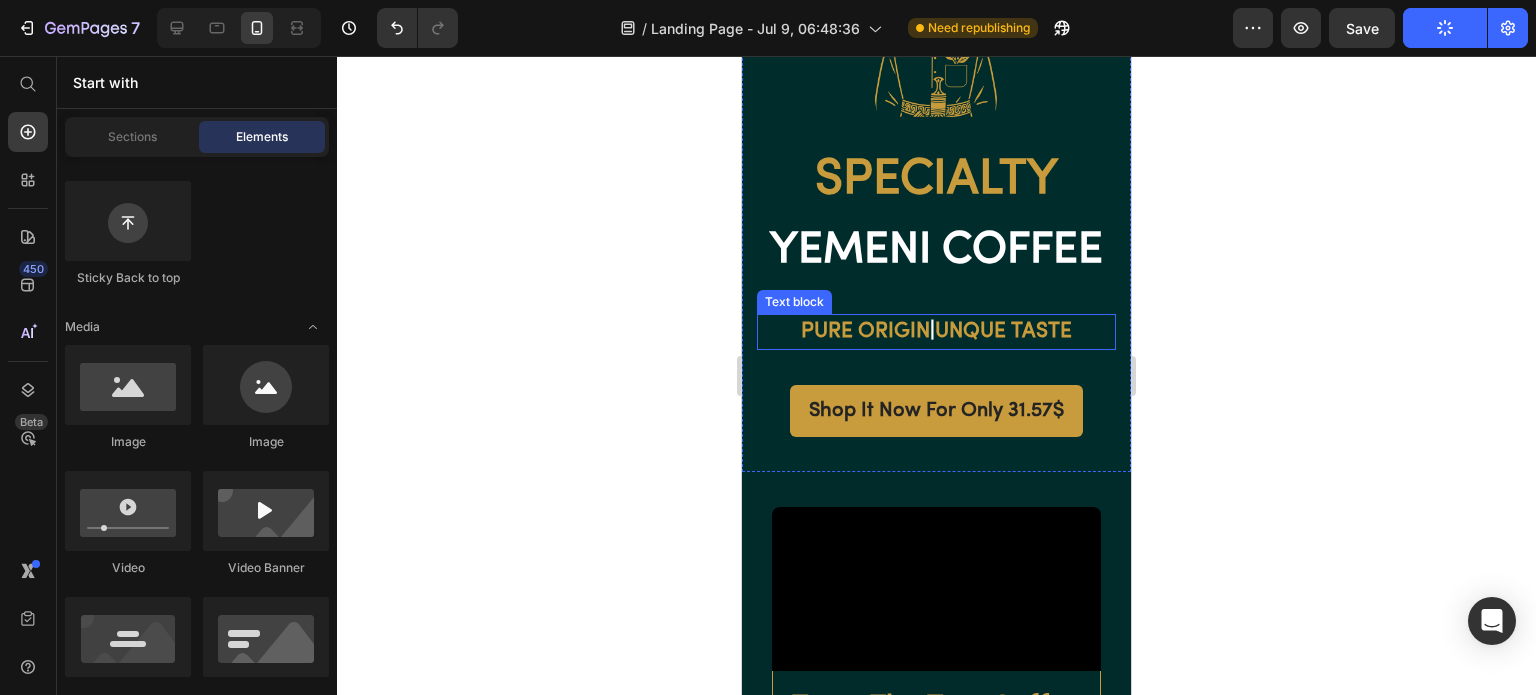 click on "PURE ORIGIN | UNQUE TASTE" at bounding box center [936, 332] 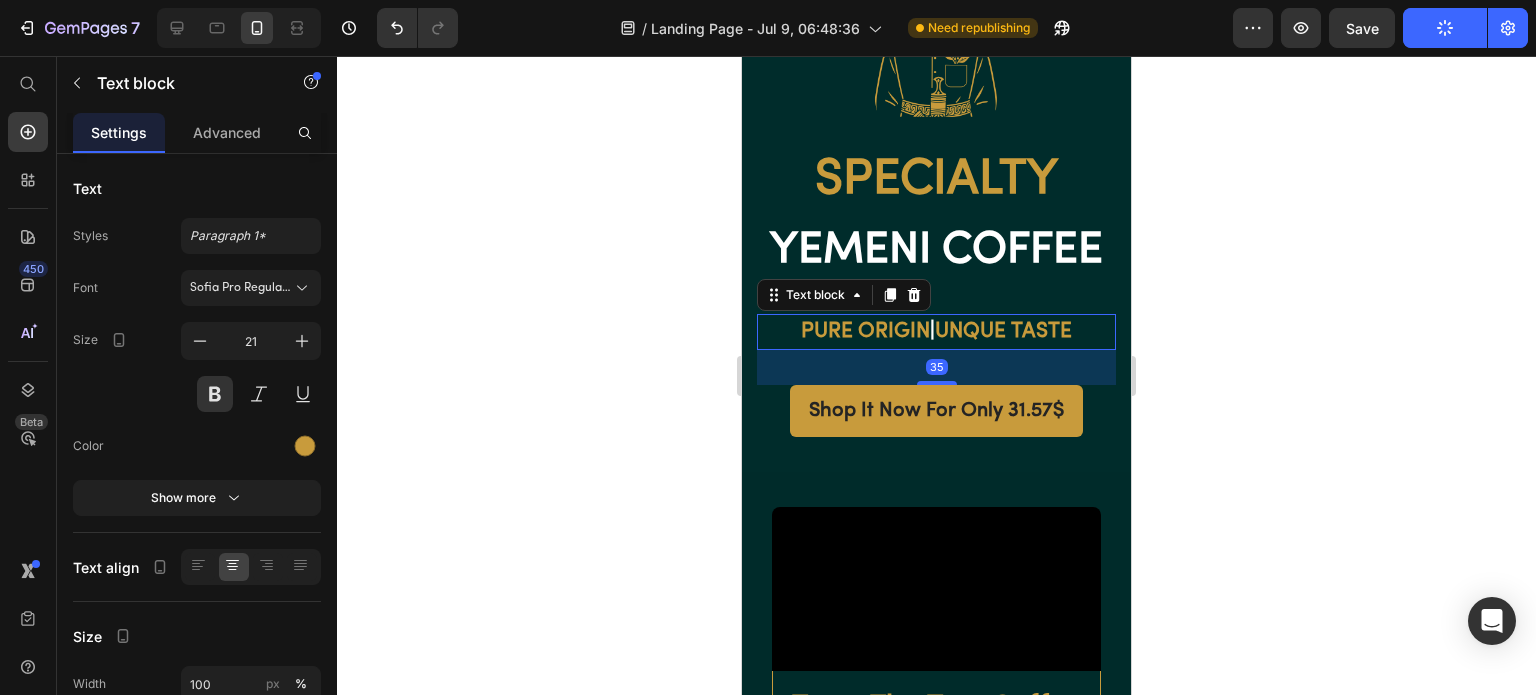 click 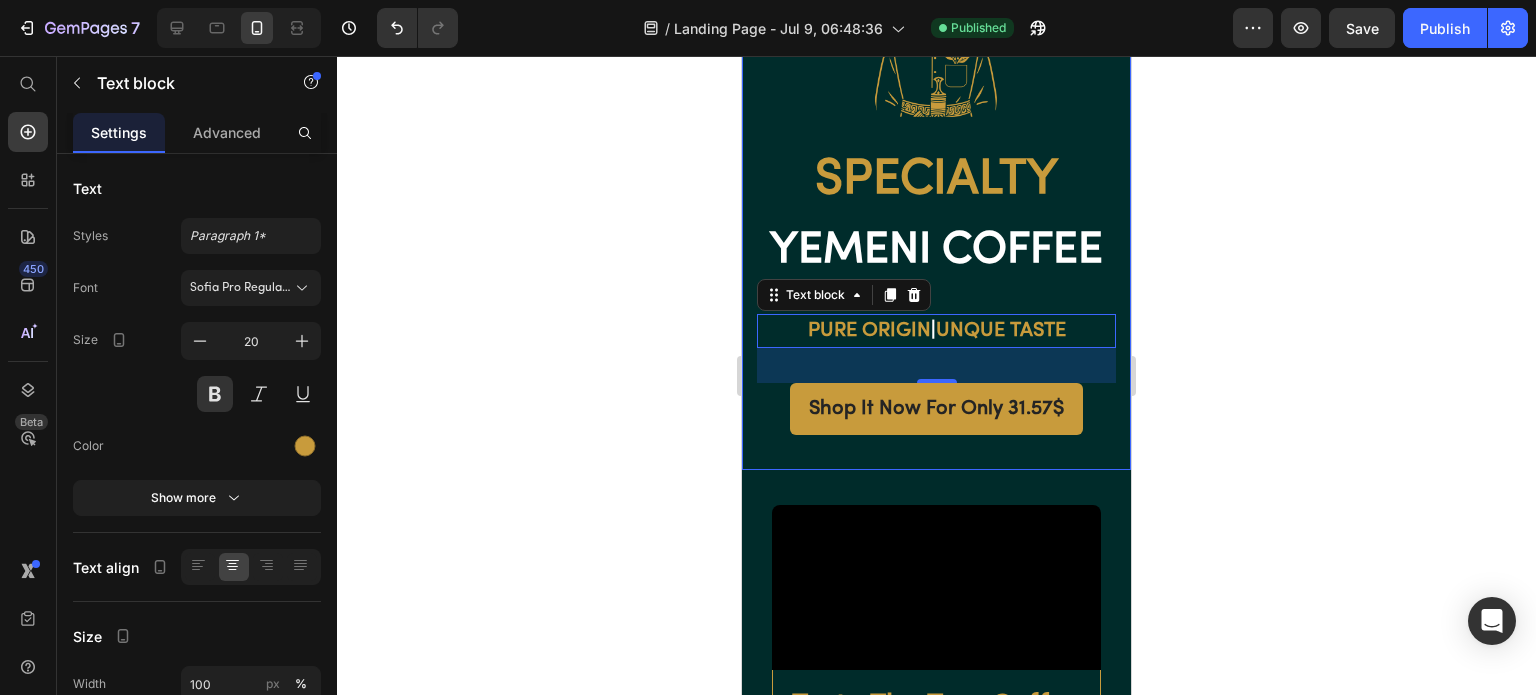 click 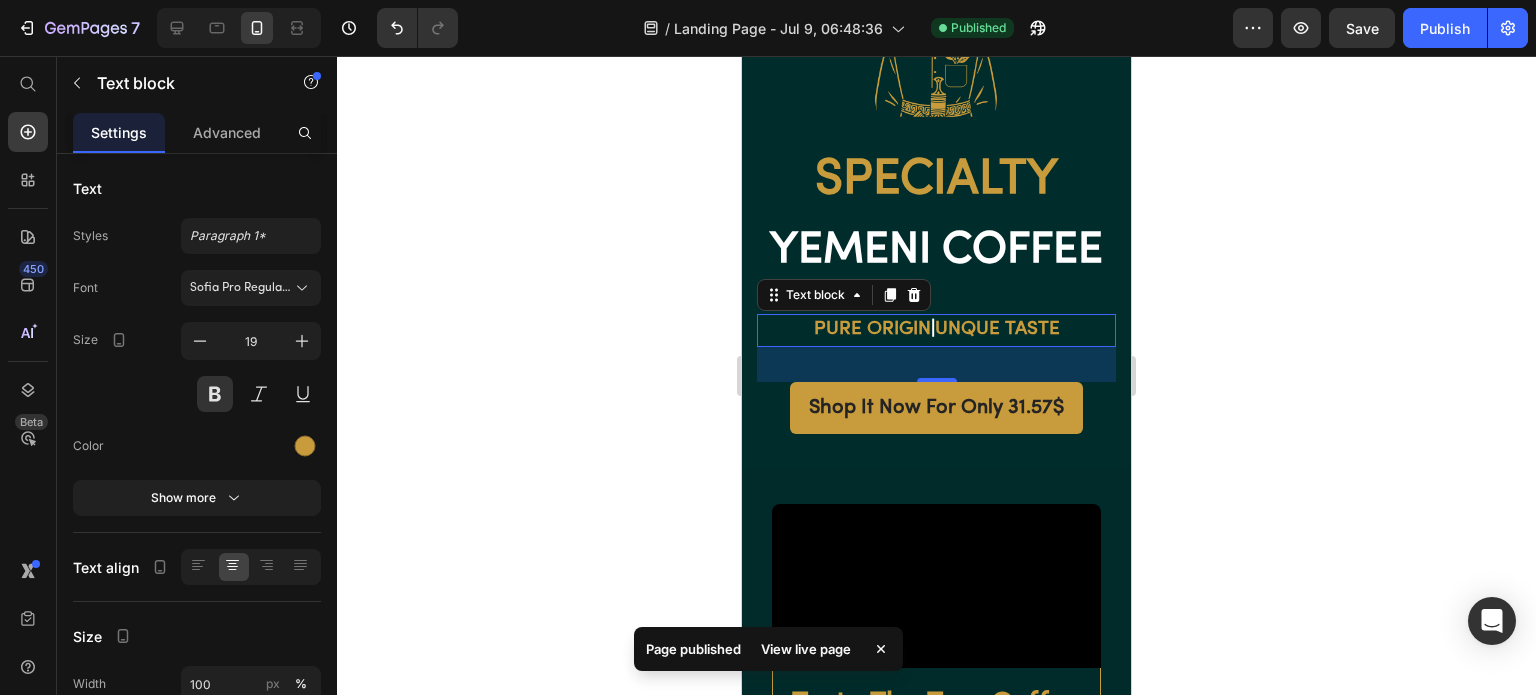 click on "Publish" at bounding box center [1445, 28] 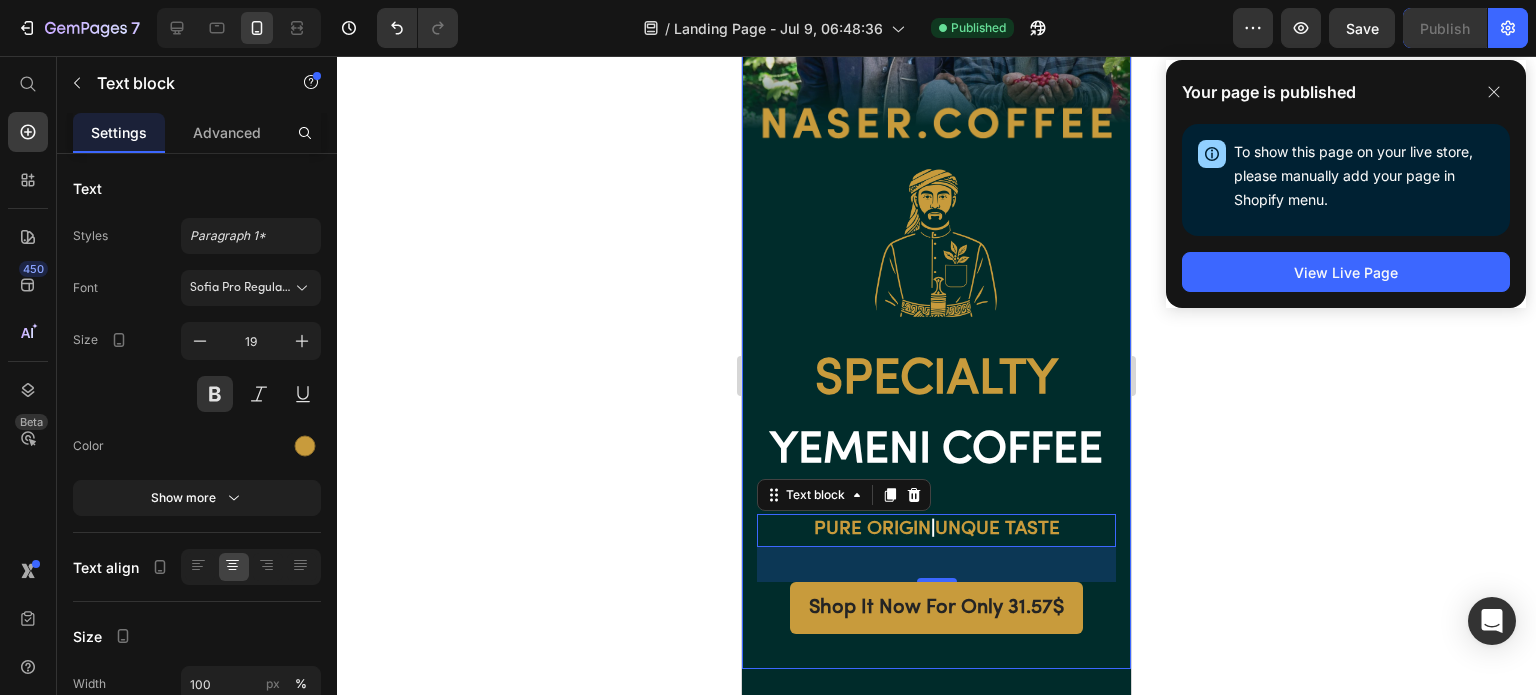 scroll, scrollTop: 0, scrollLeft: 0, axis: both 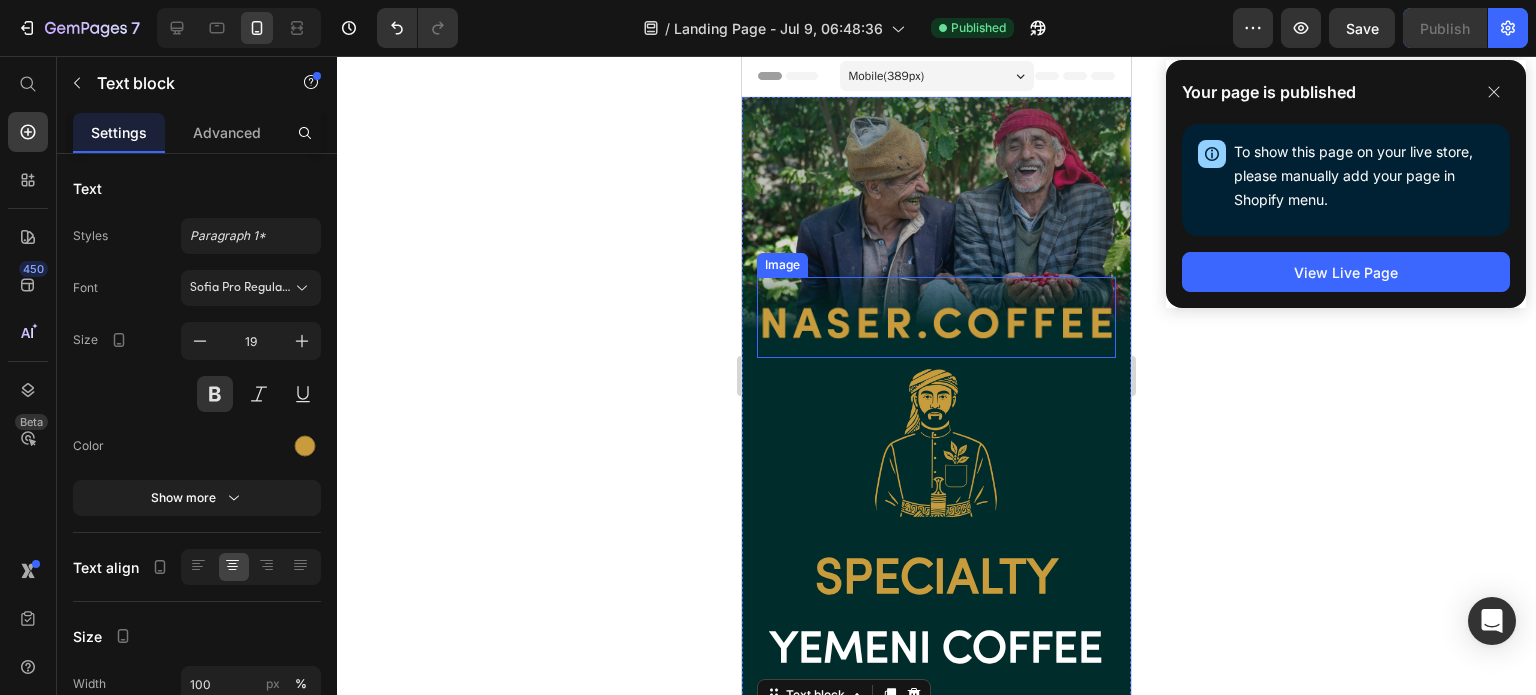 click at bounding box center (936, 317) 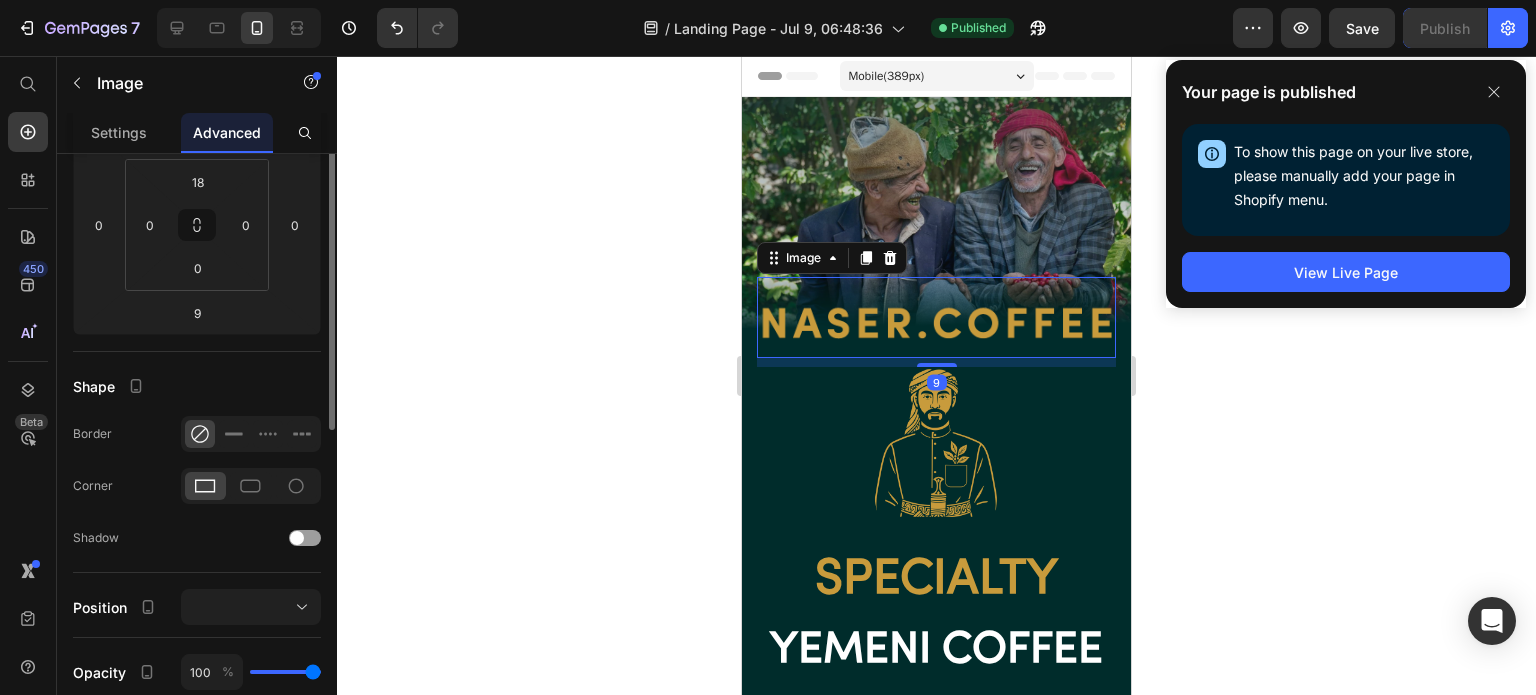 scroll, scrollTop: 100, scrollLeft: 0, axis: vertical 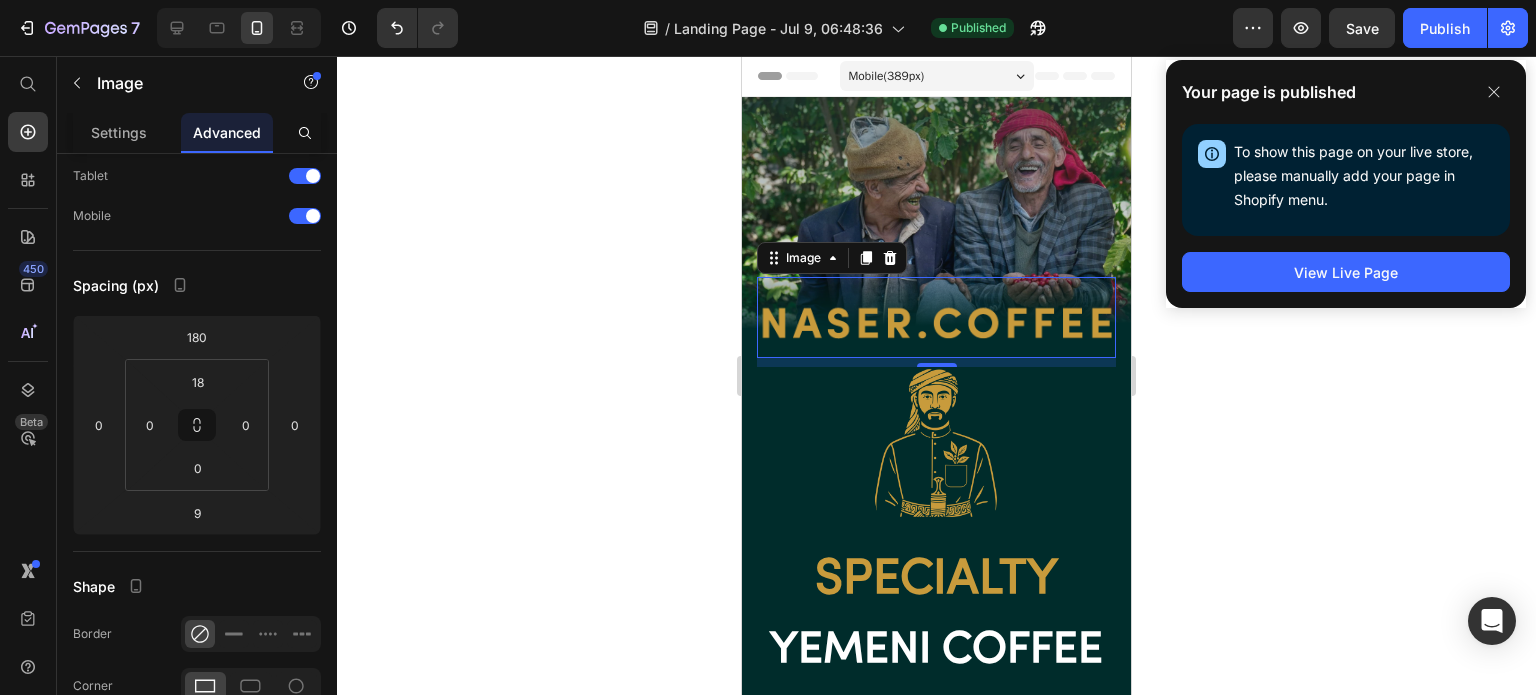 click on "Settings" at bounding box center [119, 132] 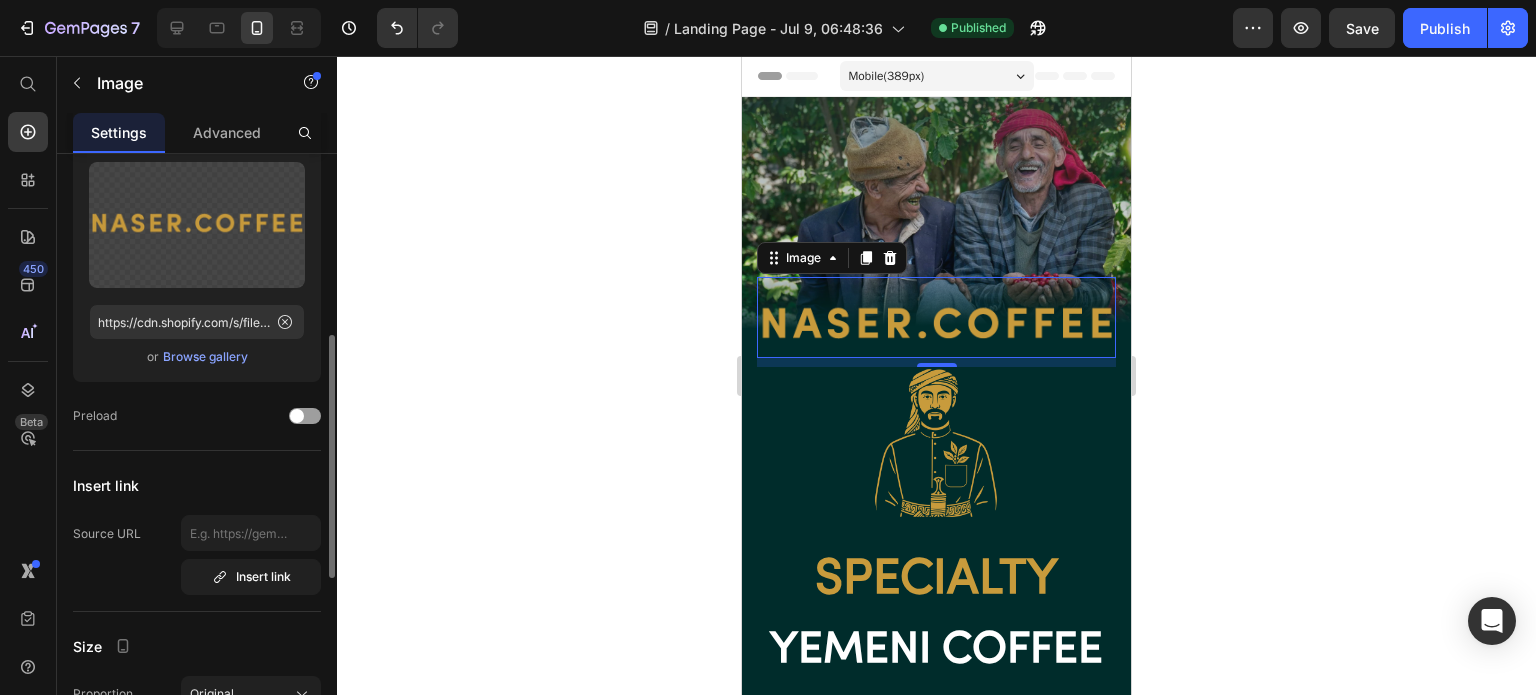 scroll, scrollTop: 300, scrollLeft: 0, axis: vertical 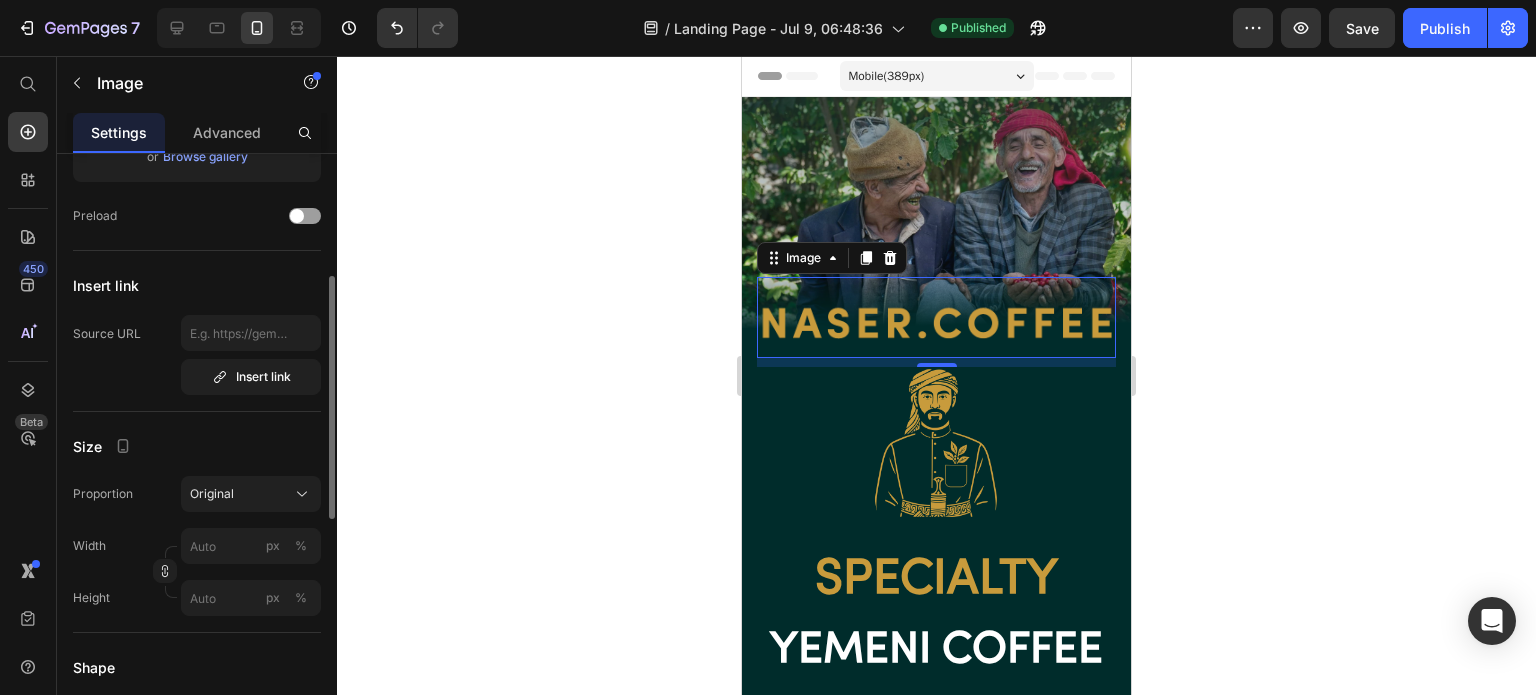 click on "Original" 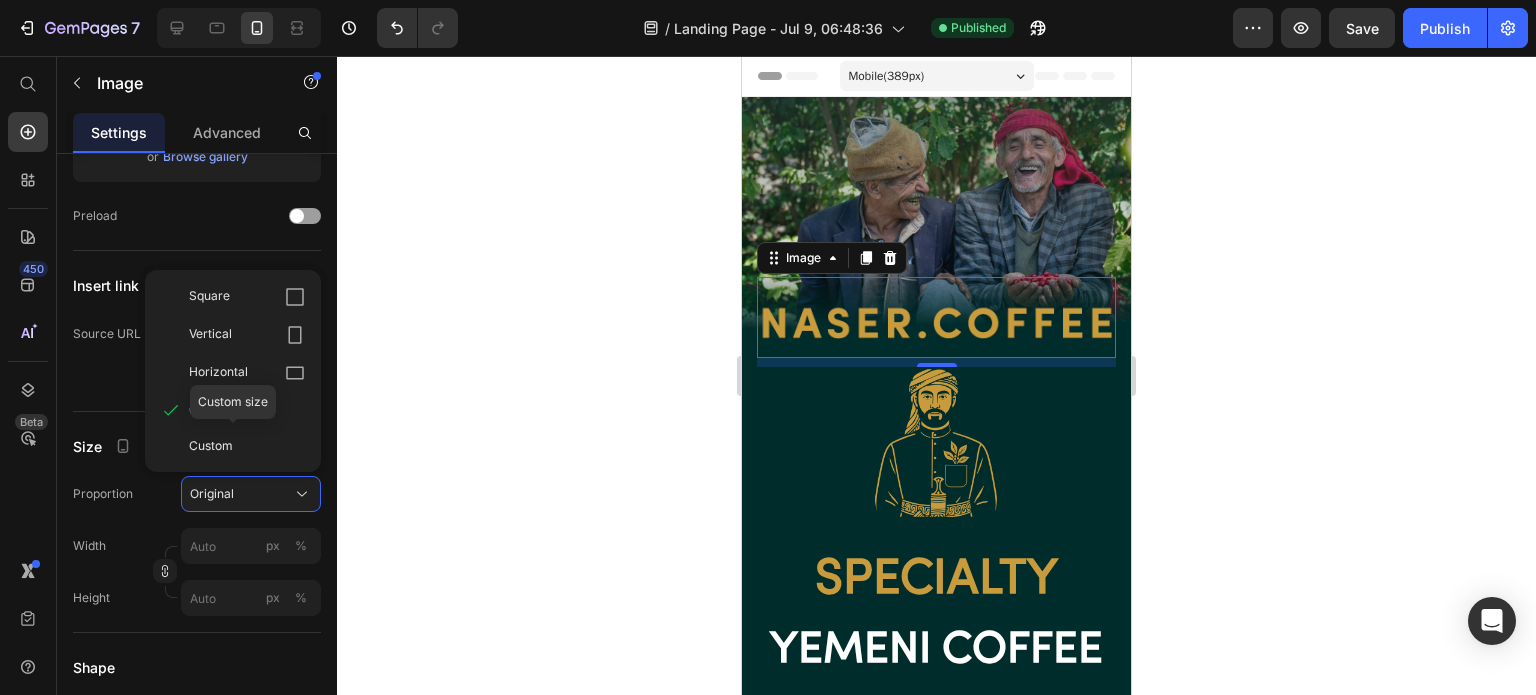 click on "Custom" at bounding box center (211, 446) 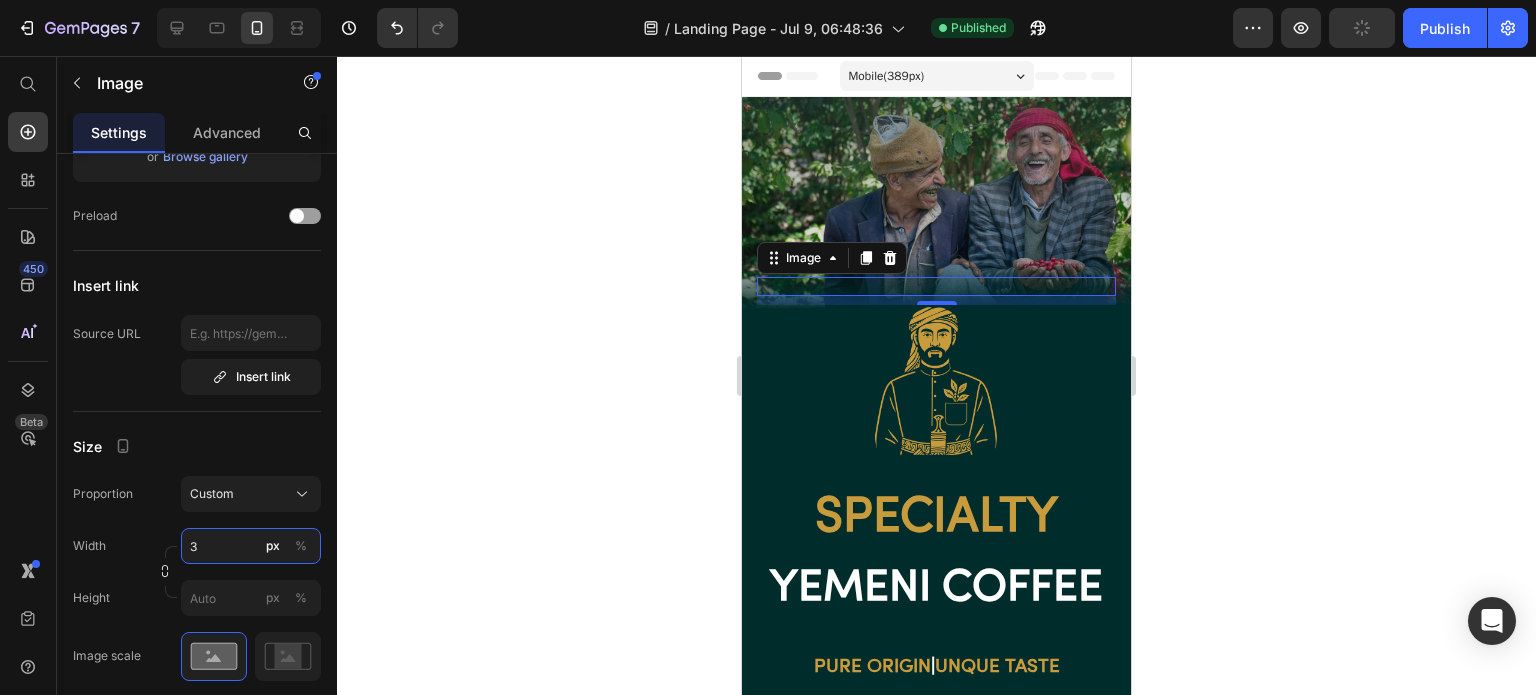 type on "30" 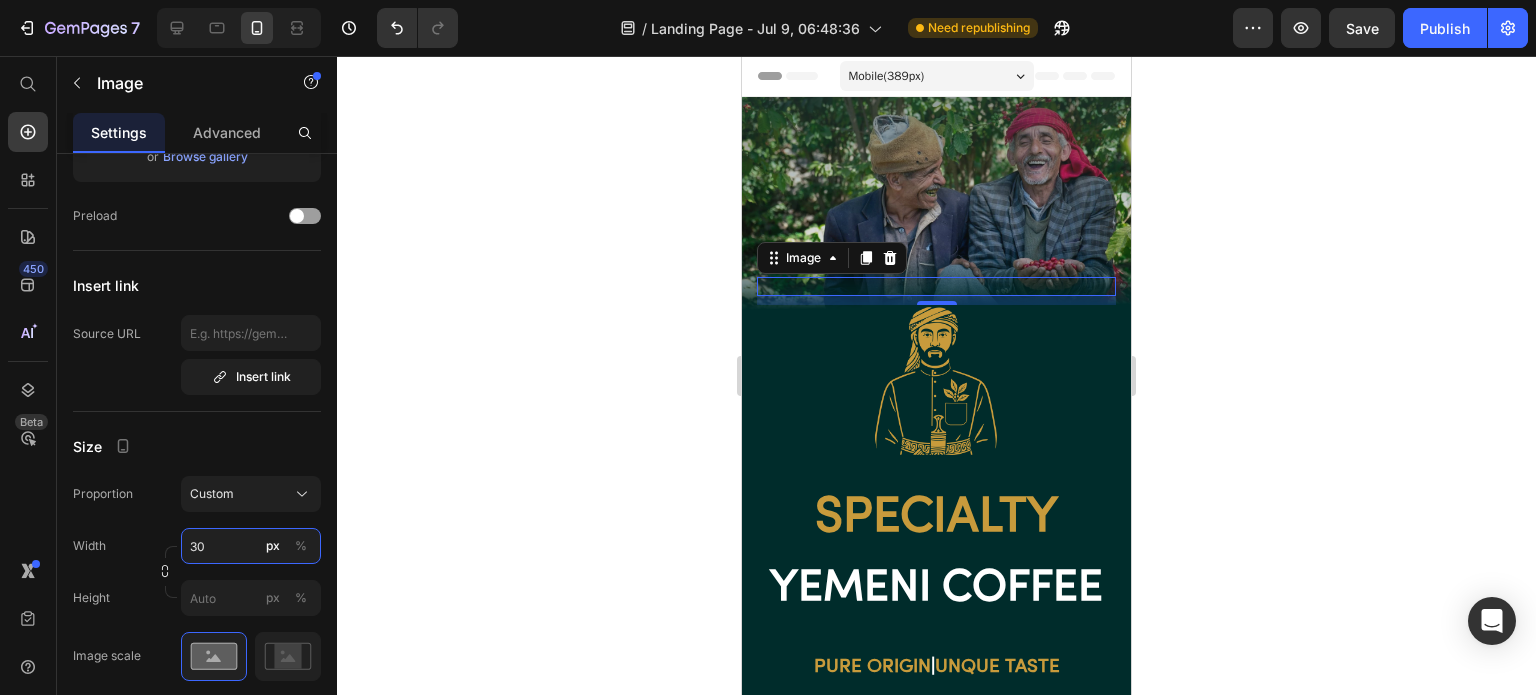 type on "300" 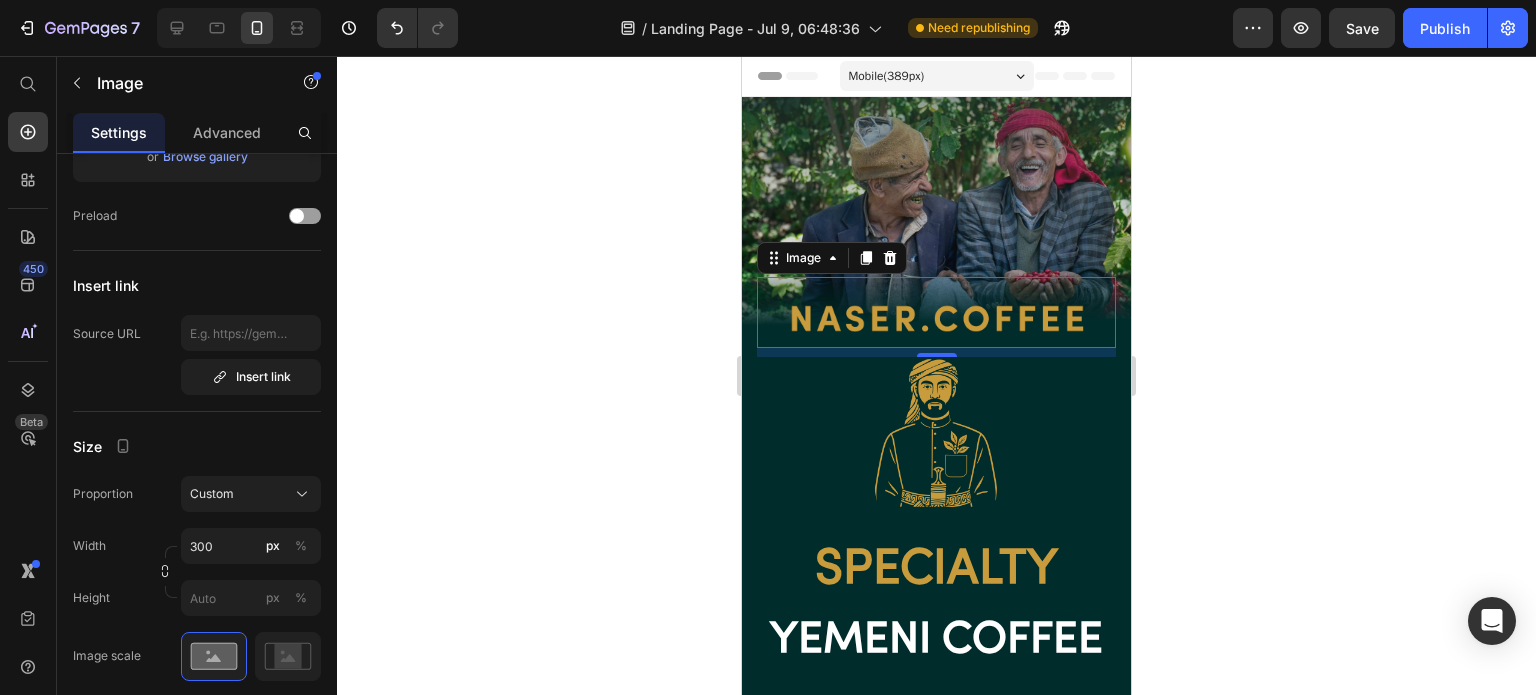 click 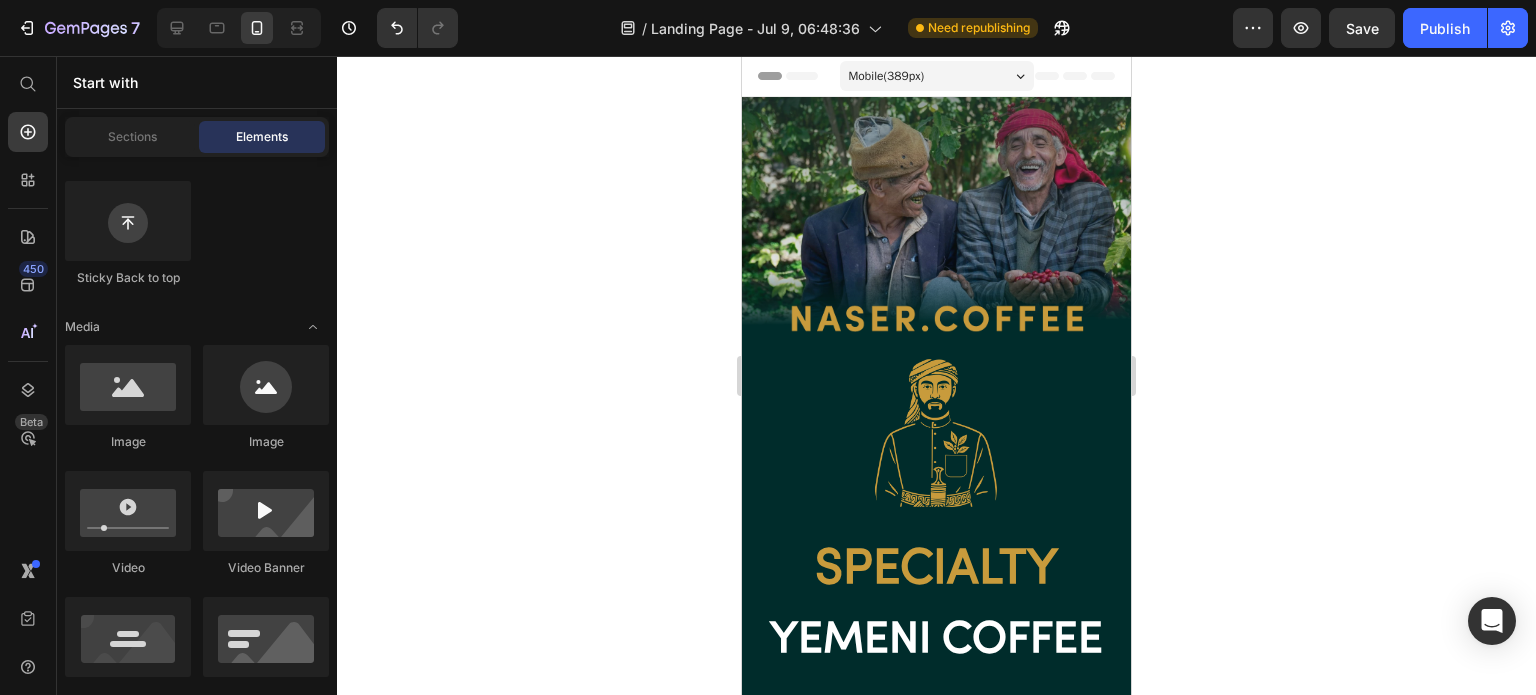 click on "Publish" at bounding box center (1445, 28) 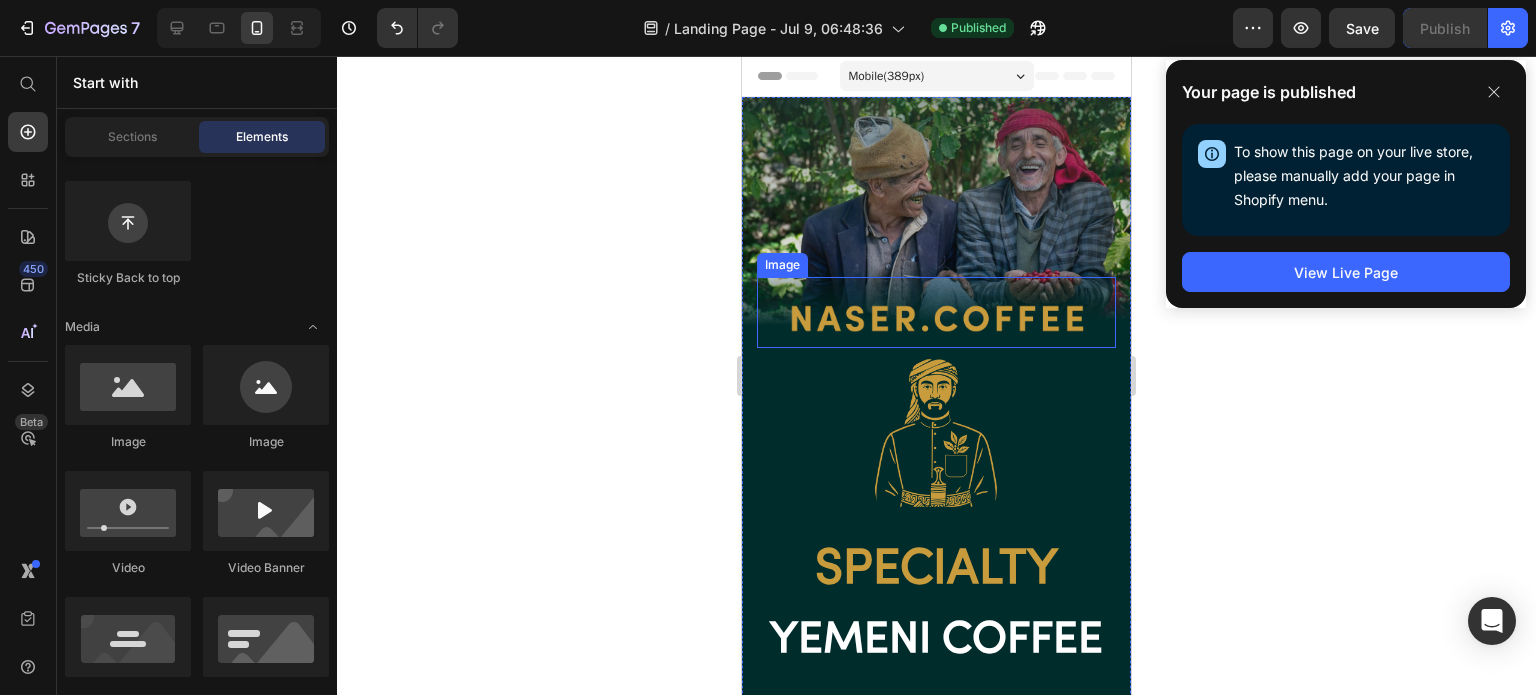 click at bounding box center (936, 312) 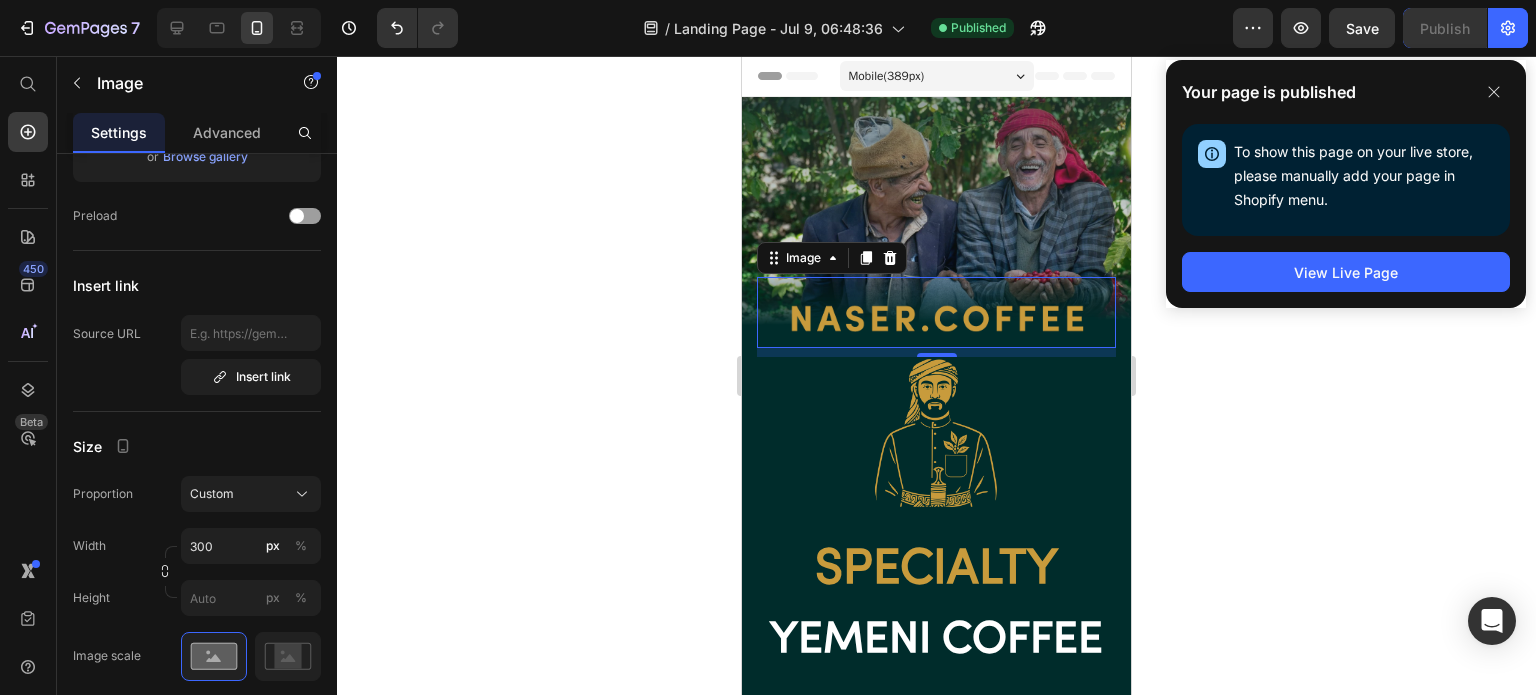 scroll, scrollTop: 0, scrollLeft: 0, axis: both 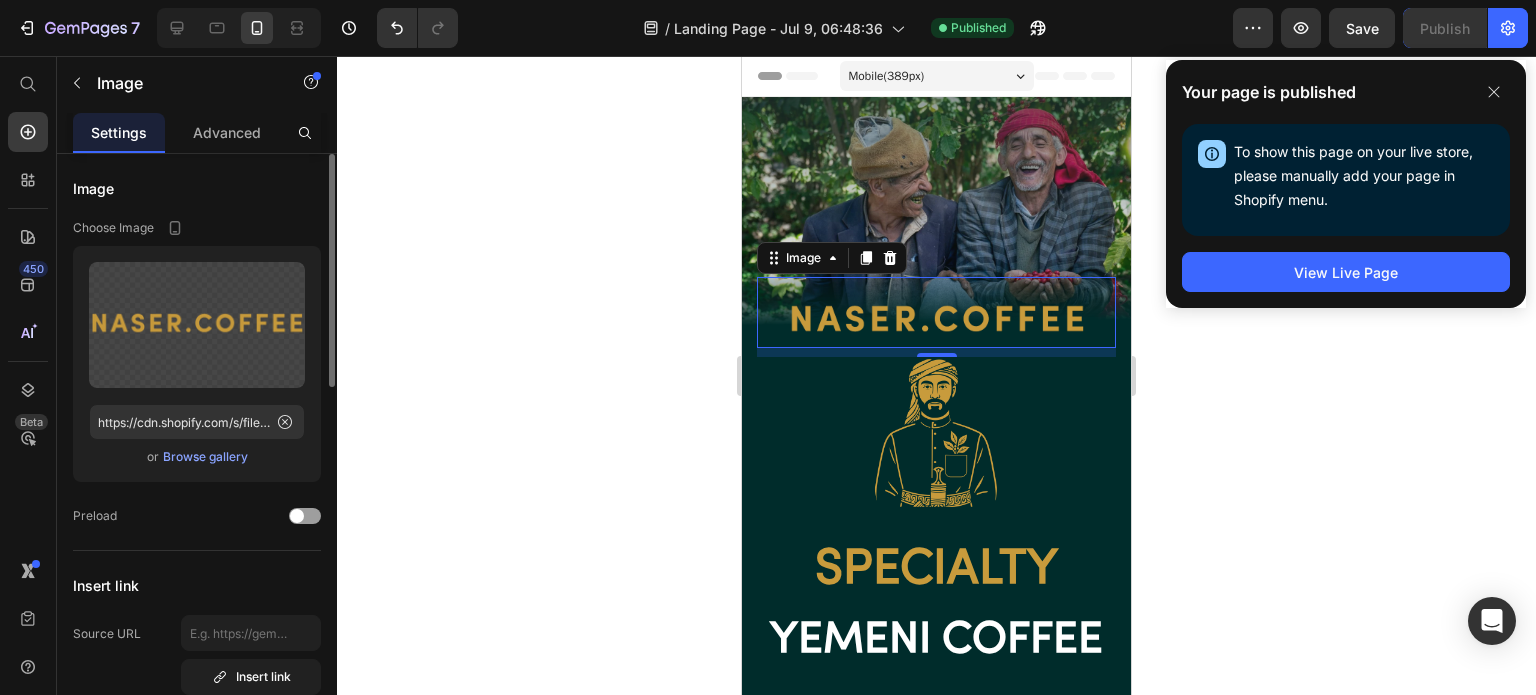click 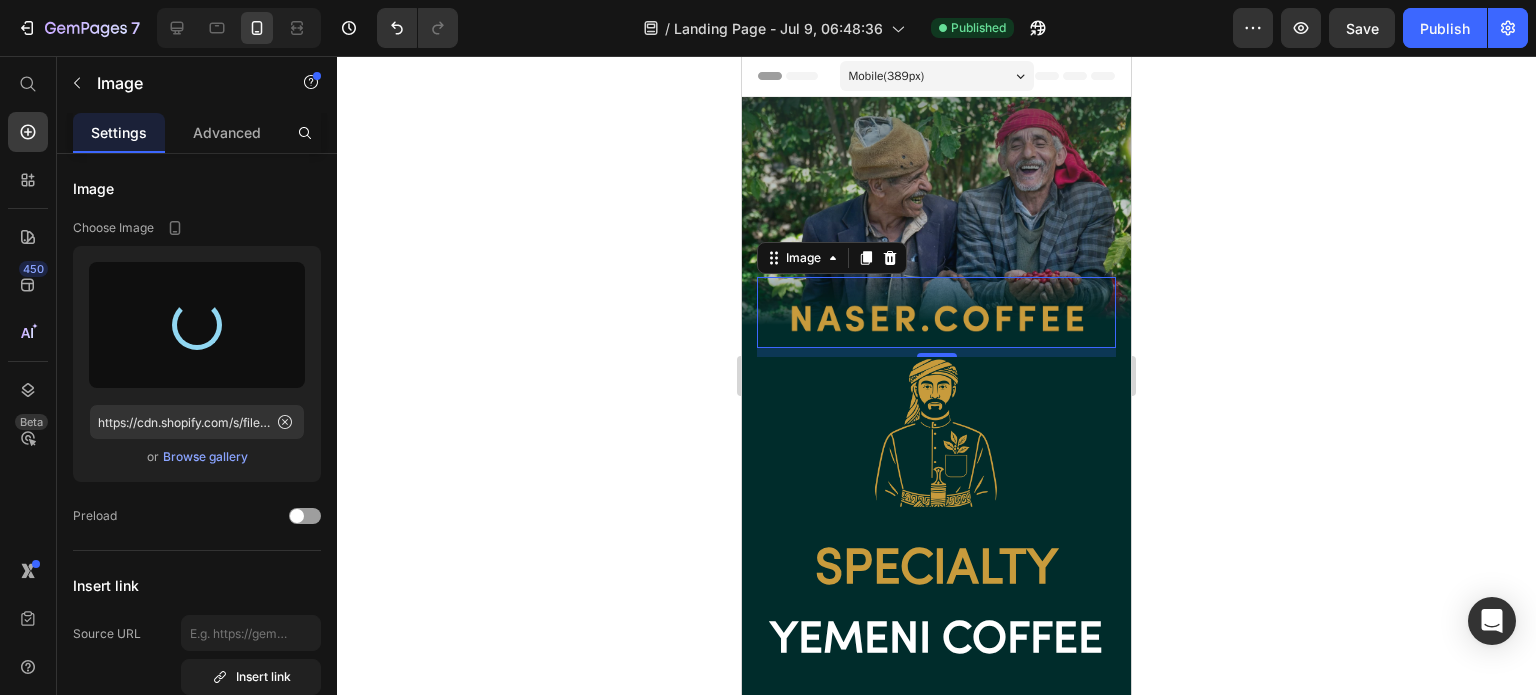 type on "https://cdn.shopify.com/s/files/1/0689/2902/8270/files/gempages_560776313170822234-a92036dd-5af8-4920-931d-669ee889c01c.png" 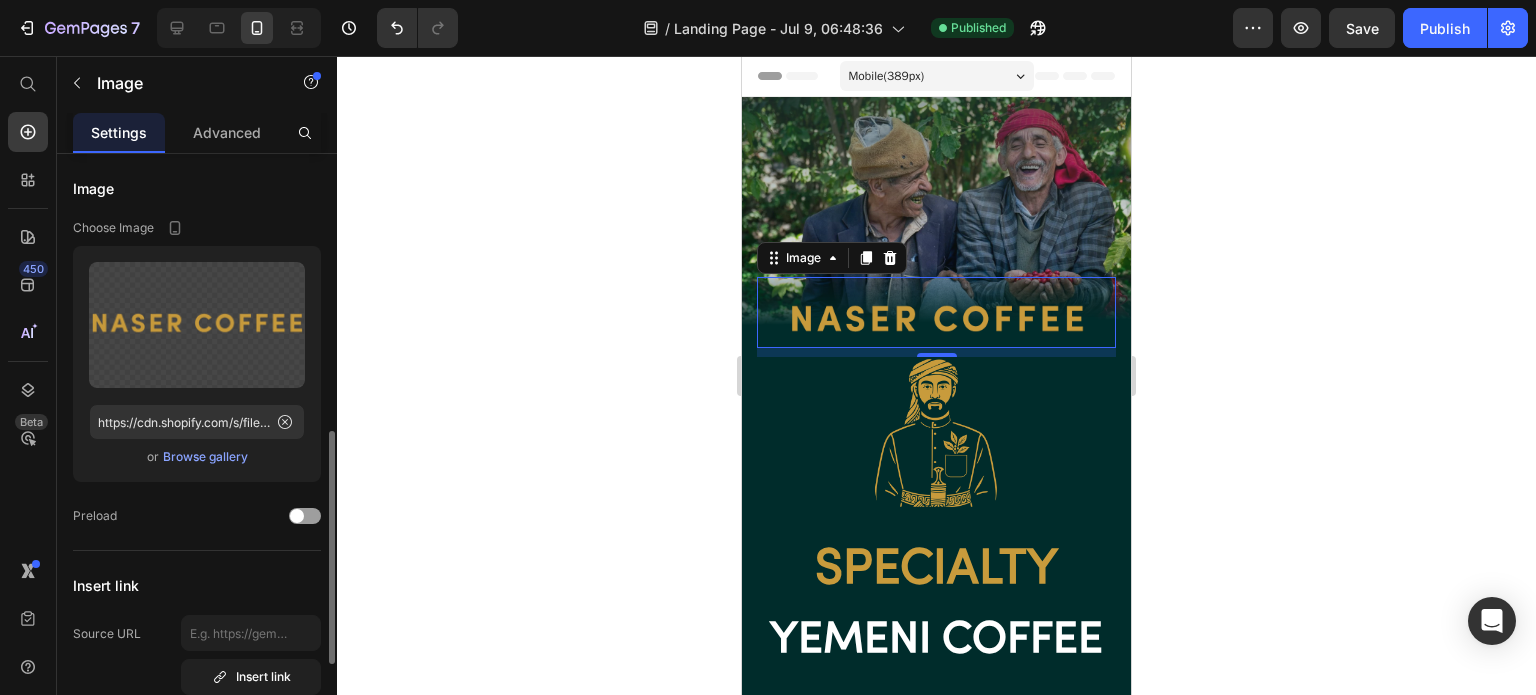 scroll, scrollTop: 200, scrollLeft: 0, axis: vertical 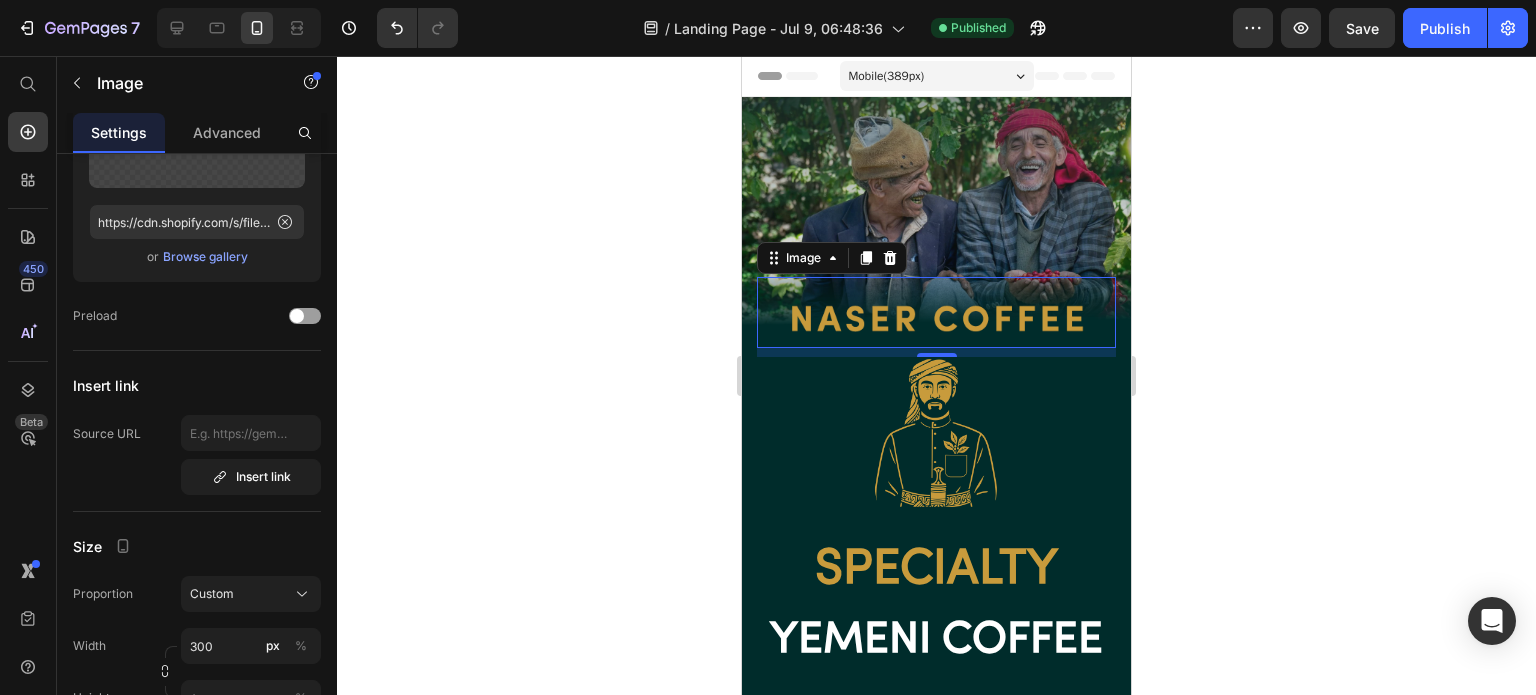 click 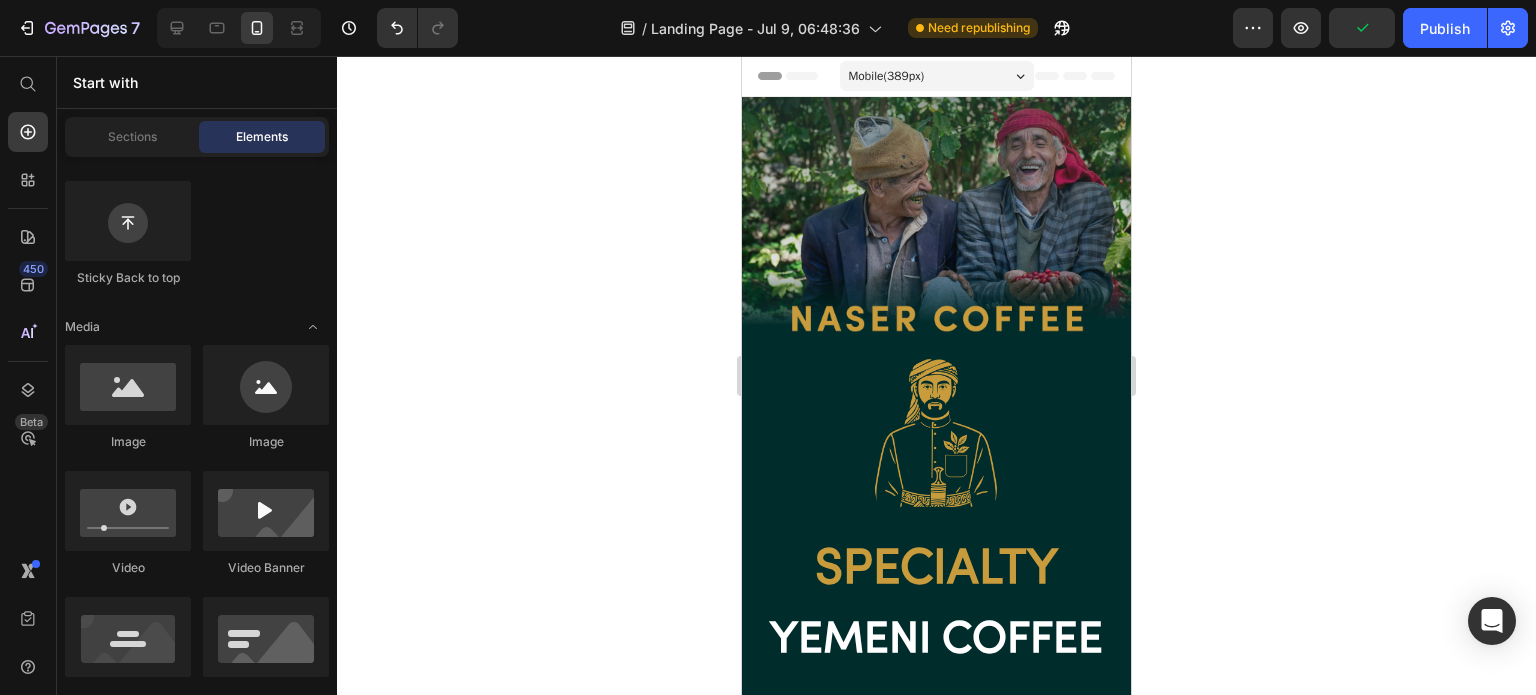 click on "Publish" at bounding box center [1445, 28] 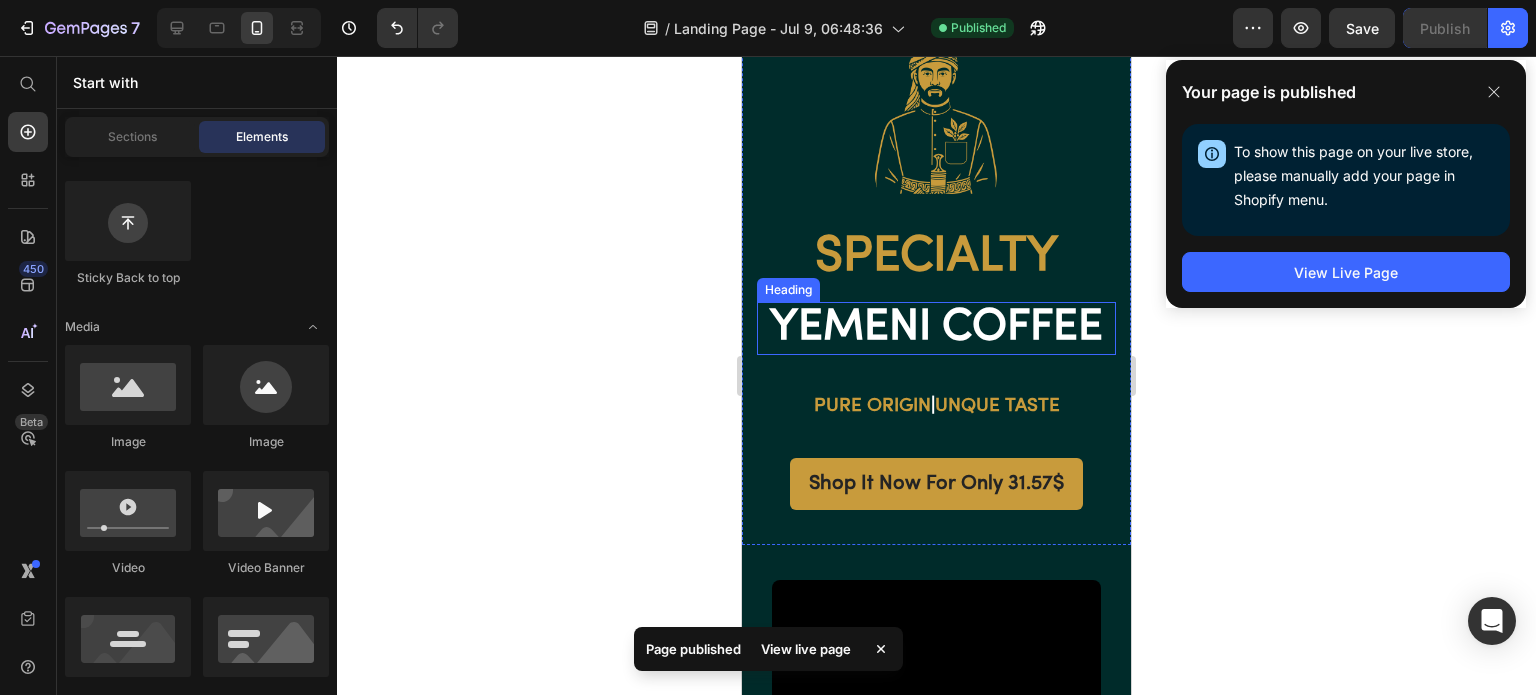 scroll, scrollTop: 400, scrollLeft: 0, axis: vertical 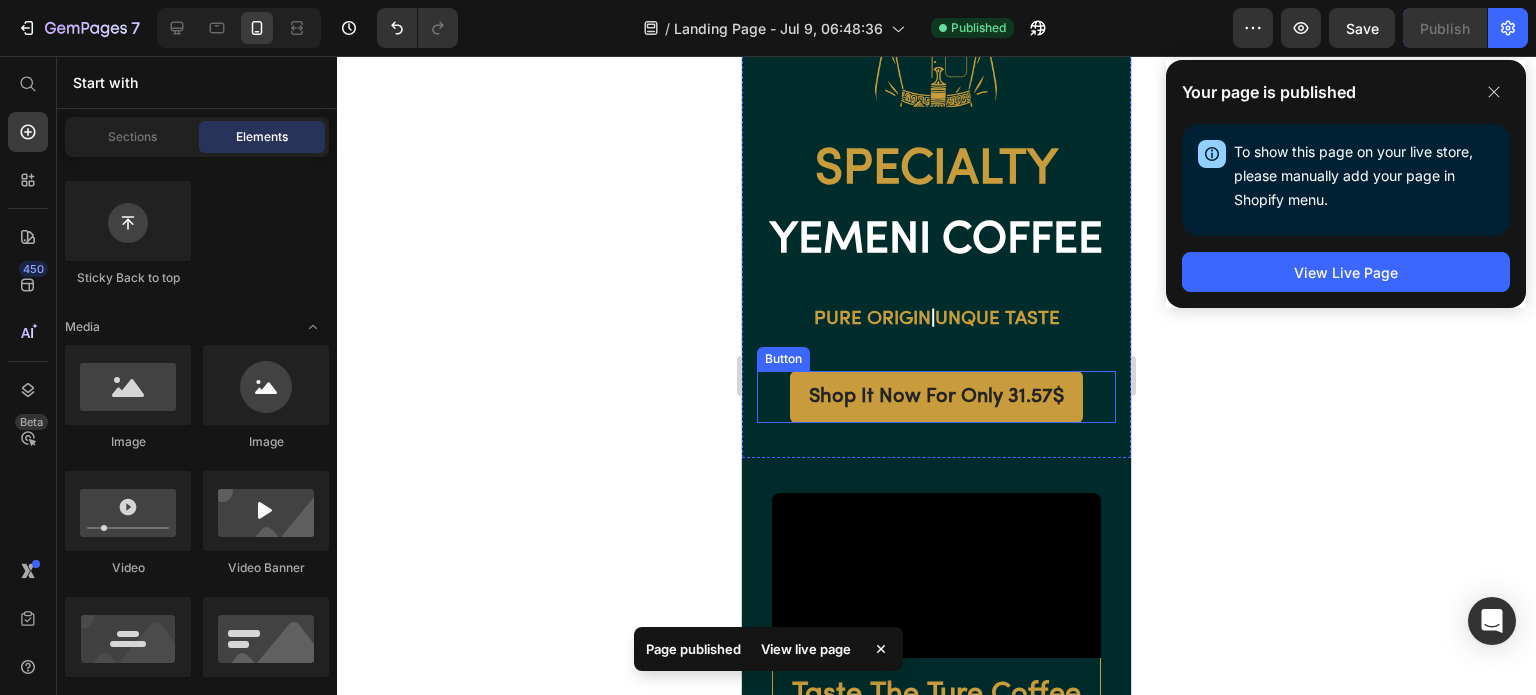 click on "Shop It Now For Only 31.57$" at bounding box center (936, 397) 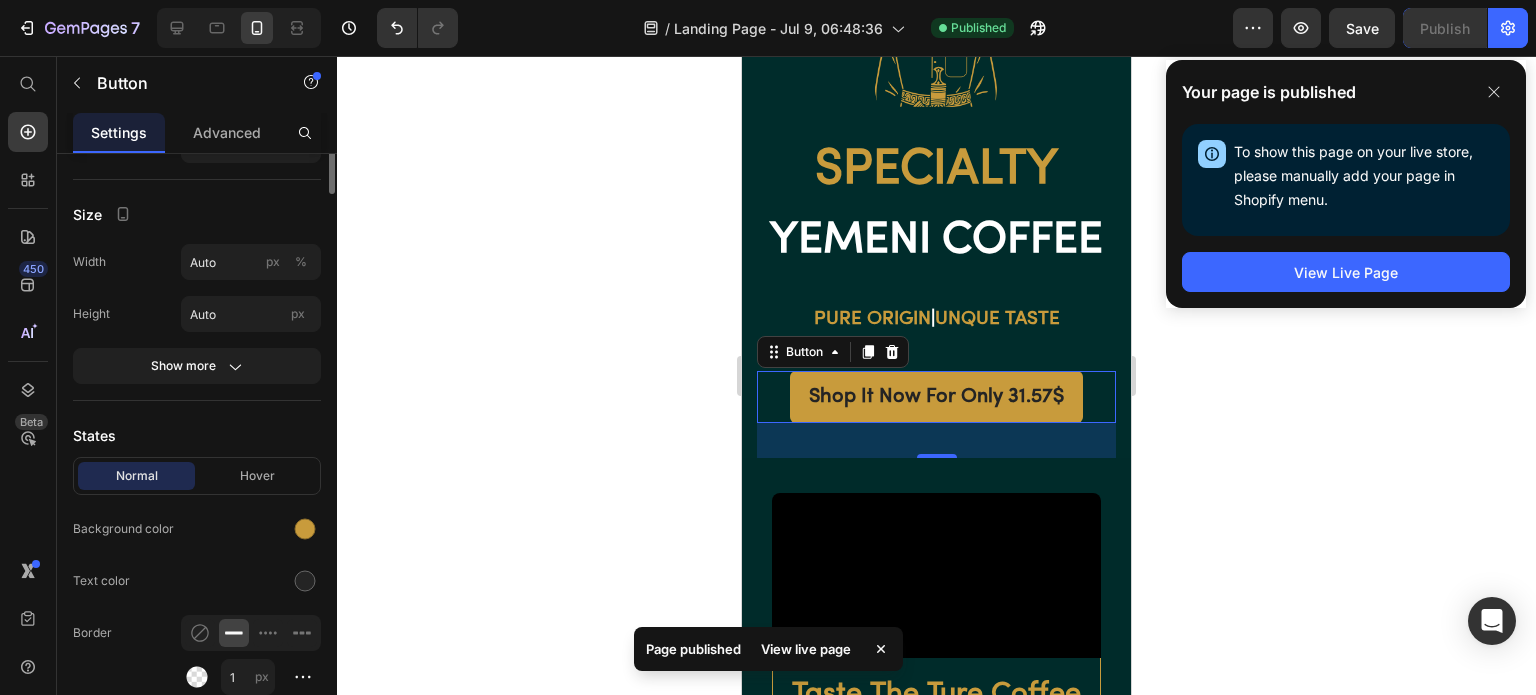 scroll, scrollTop: 0, scrollLeft: 0, axis: both 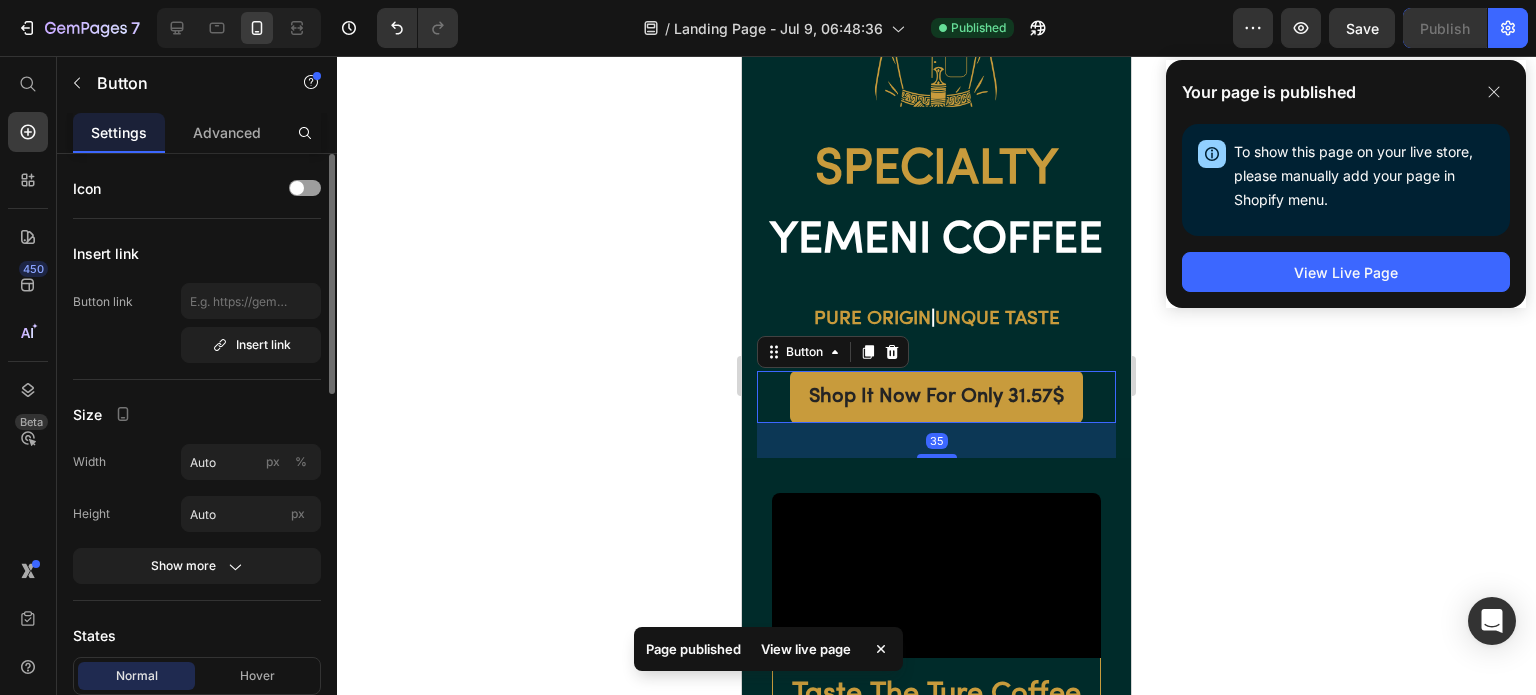 click on "Shop It Now For Only 31.57$" at bounding box center [936, 397] 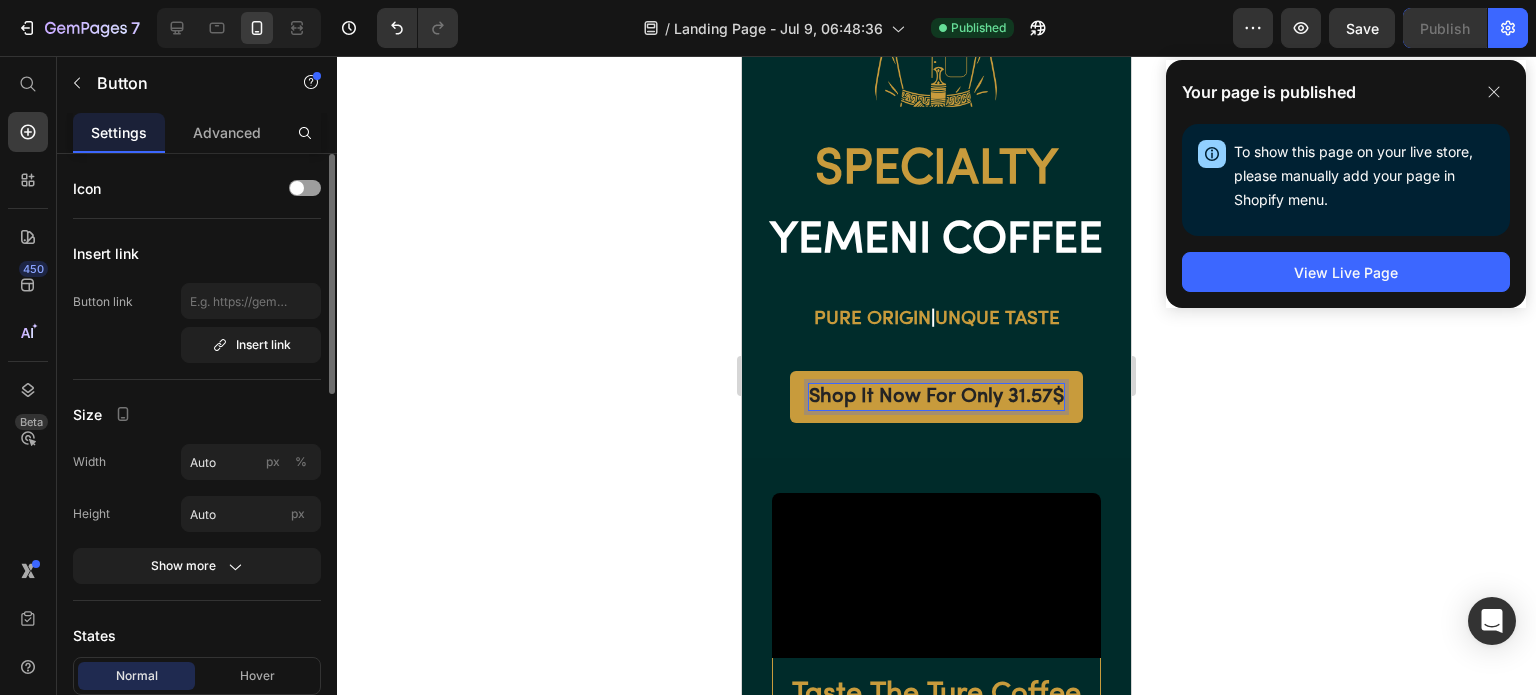 click on "Shop It Now For Only 31.57$" at bounding box center (936, 397) 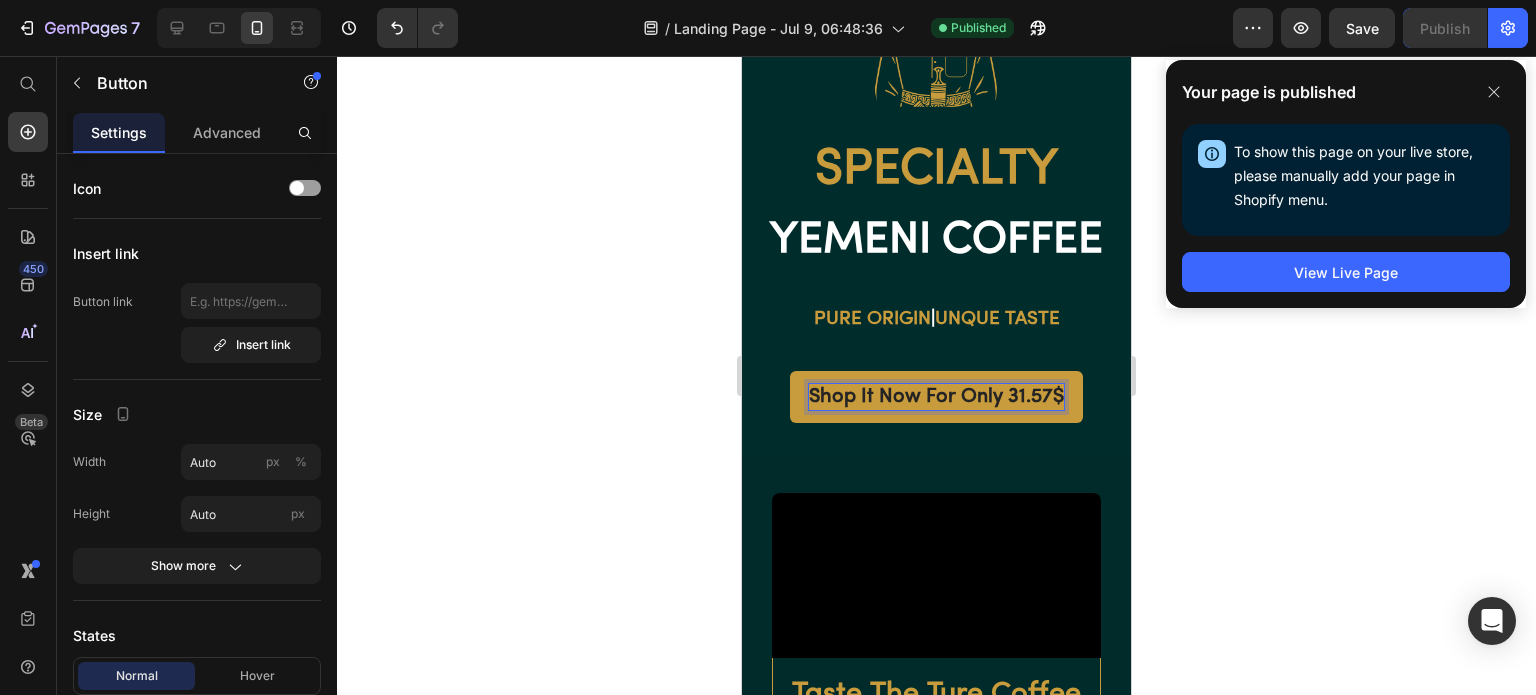 click on "Shop It Now For Only 31.57$" at bounding box center [936, 397] 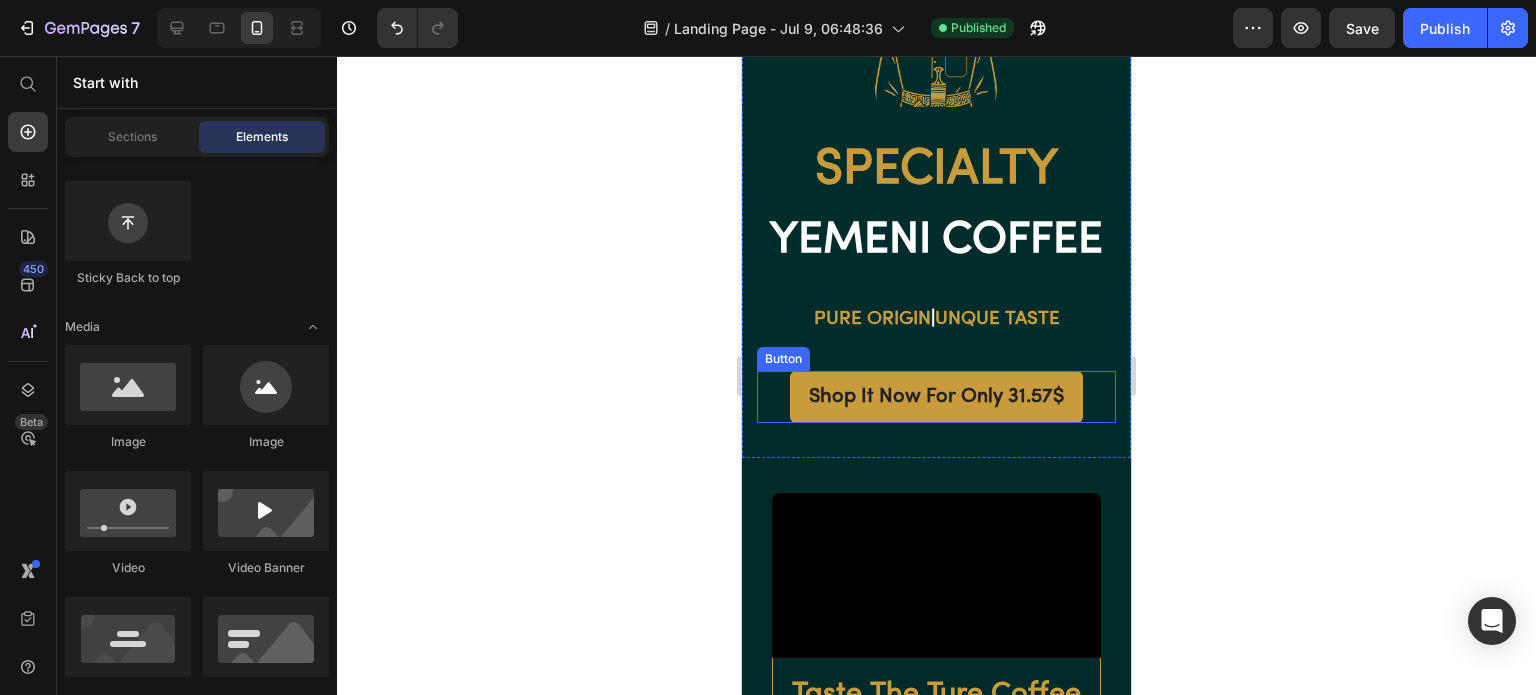click on "Shop It Now For Only 31.57$" at bounding box center [936, 397] 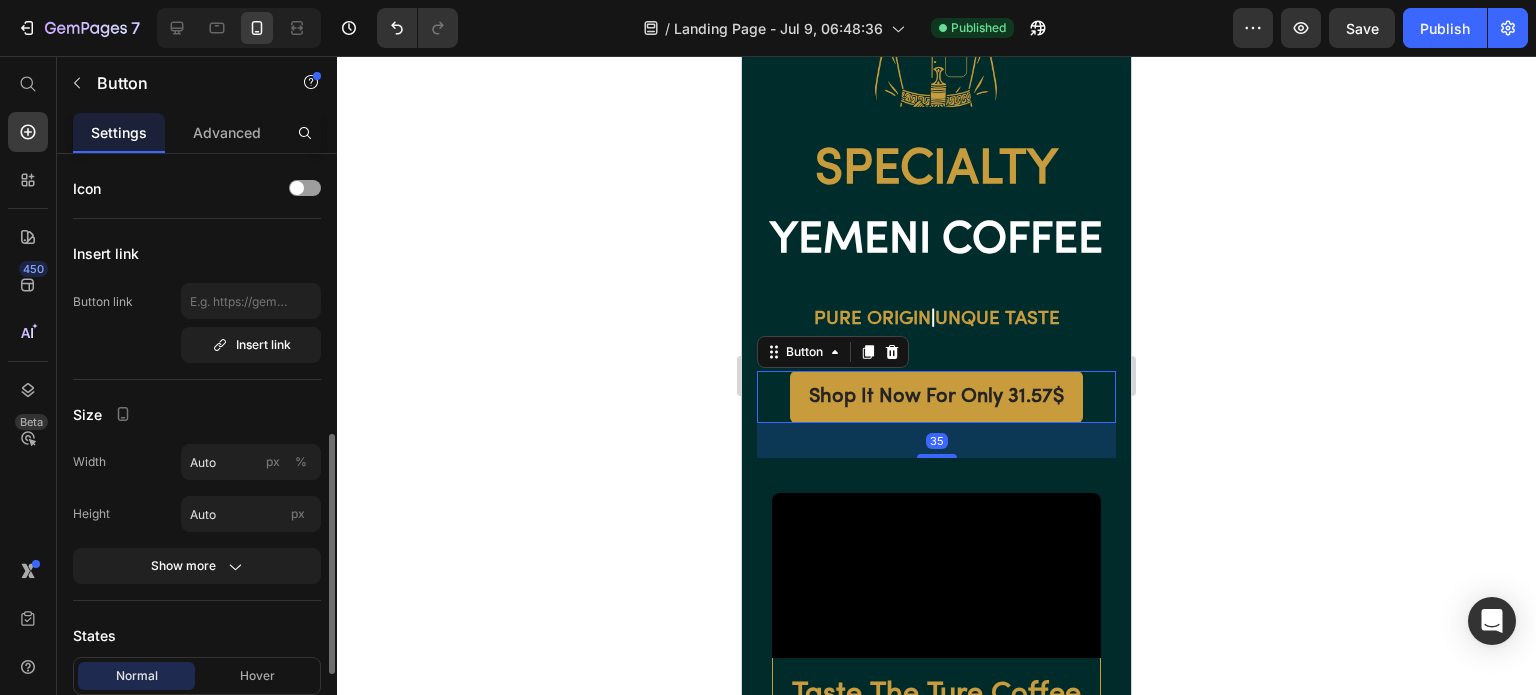 scroll, scrollTop: 300, scrollLeft: 0, axis: vertical 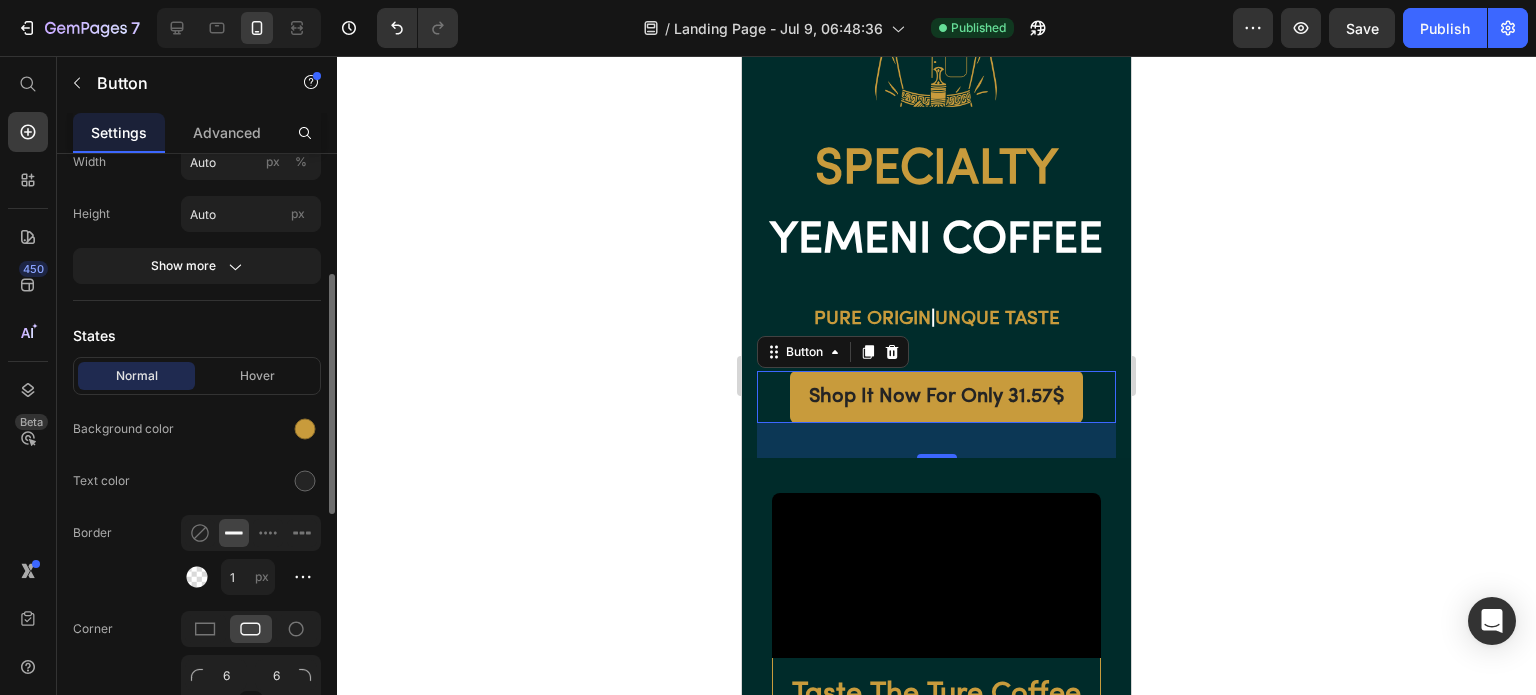 drag, startPoint x: 500, startPoint y: 378, endPoint x: 550, endPoint y: 367, distance: 51.1957 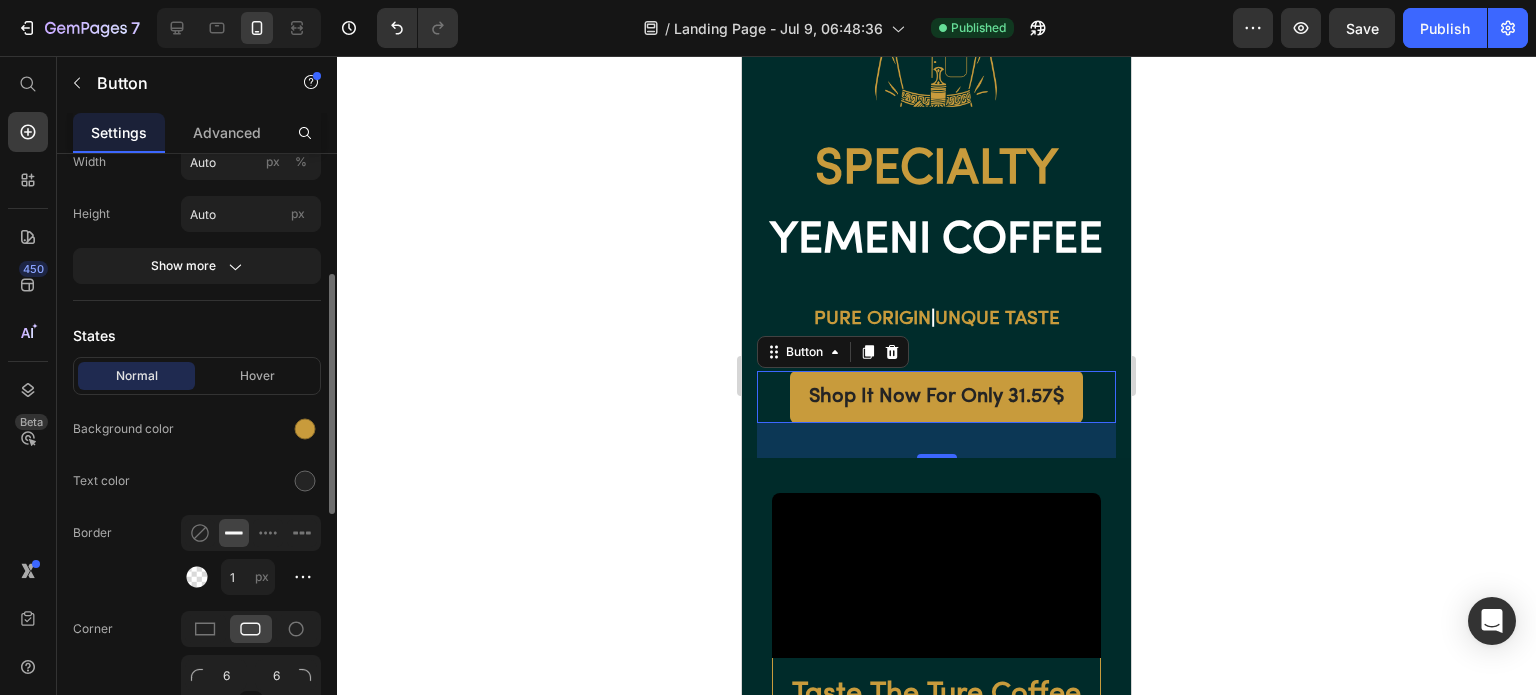 click 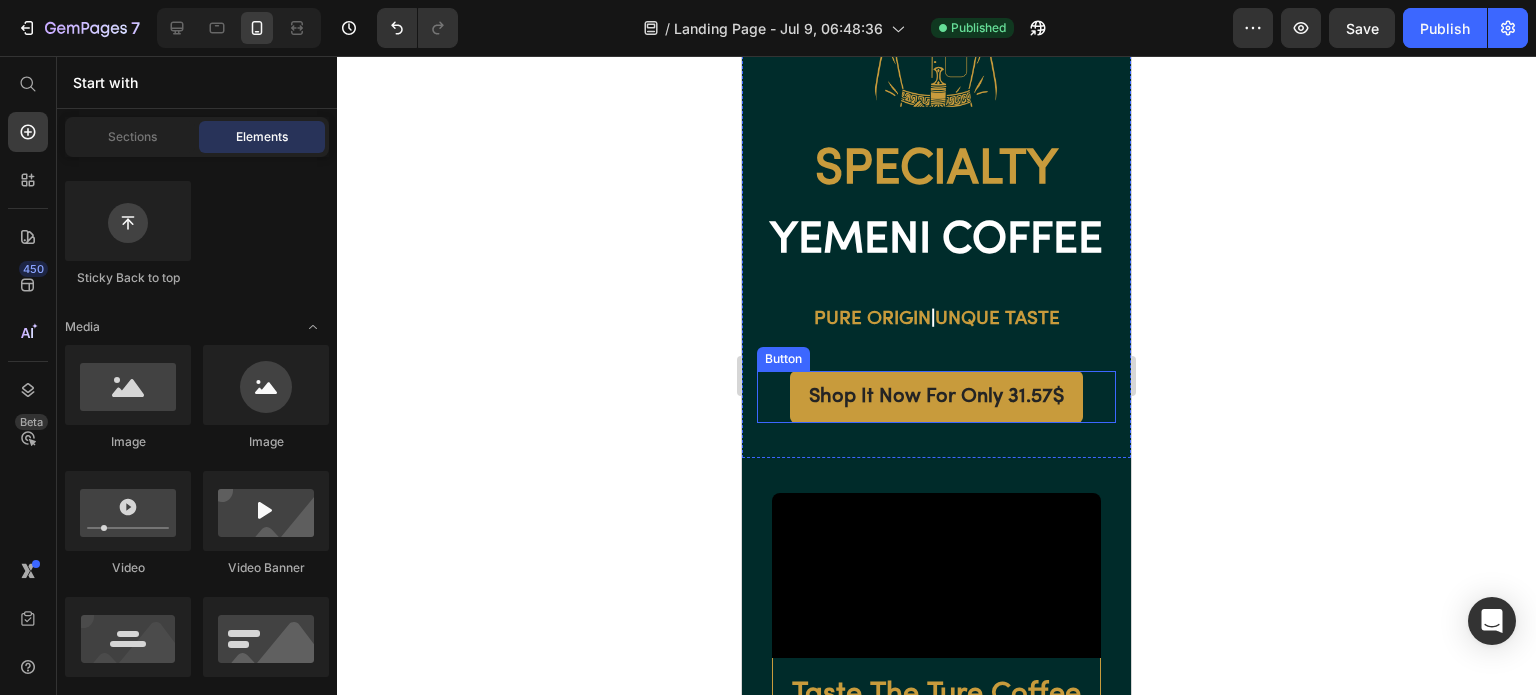 click on "Shop It Now For Only 31.57$" at bounding box center (936, 397) 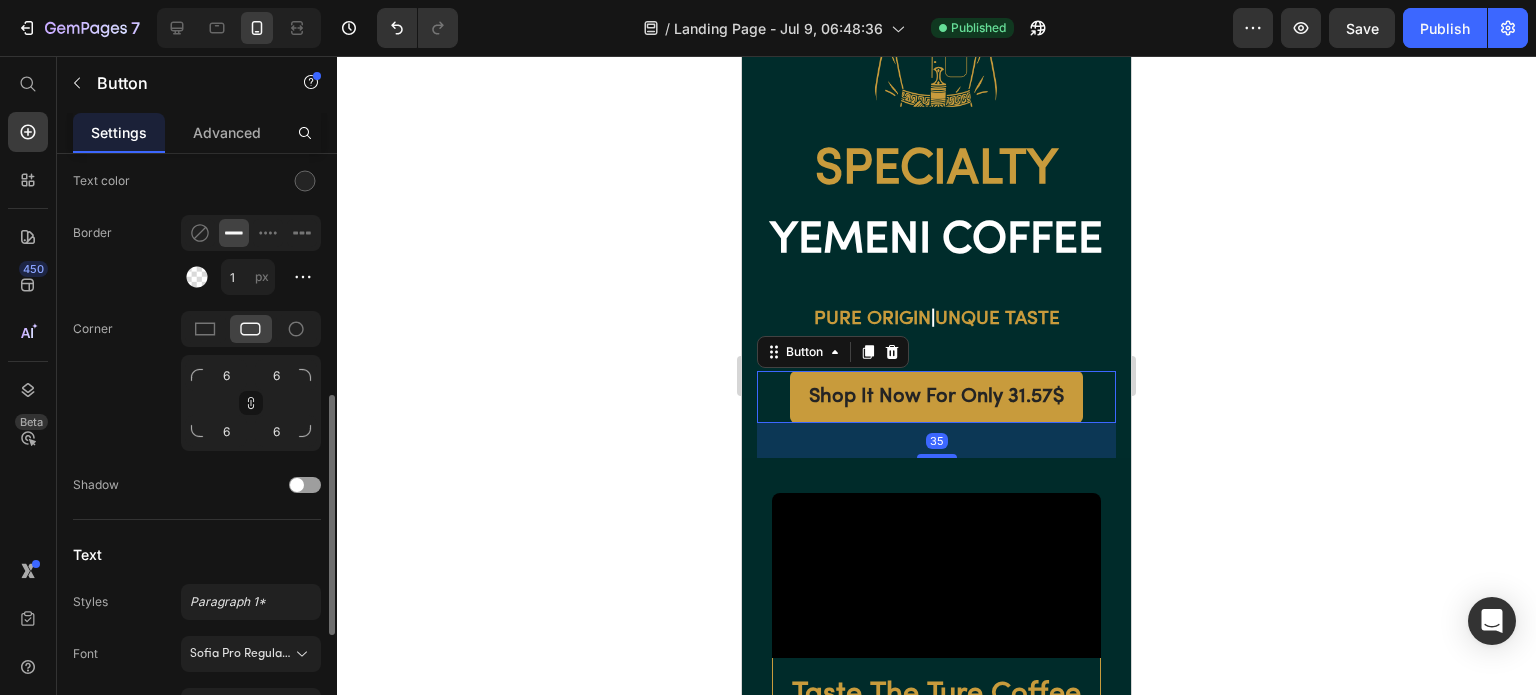 scroll, scrollTop: 800, scrollLeft: 0, axis: vertical 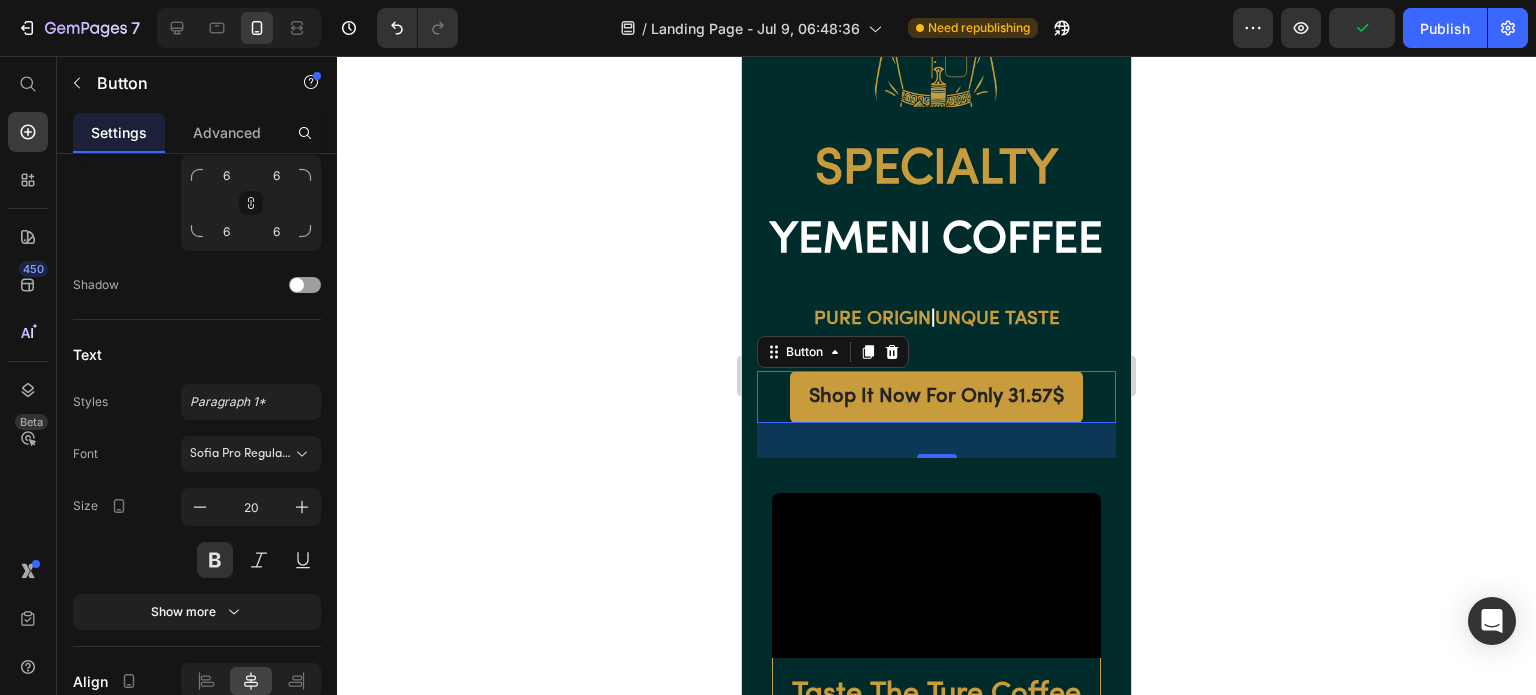 click 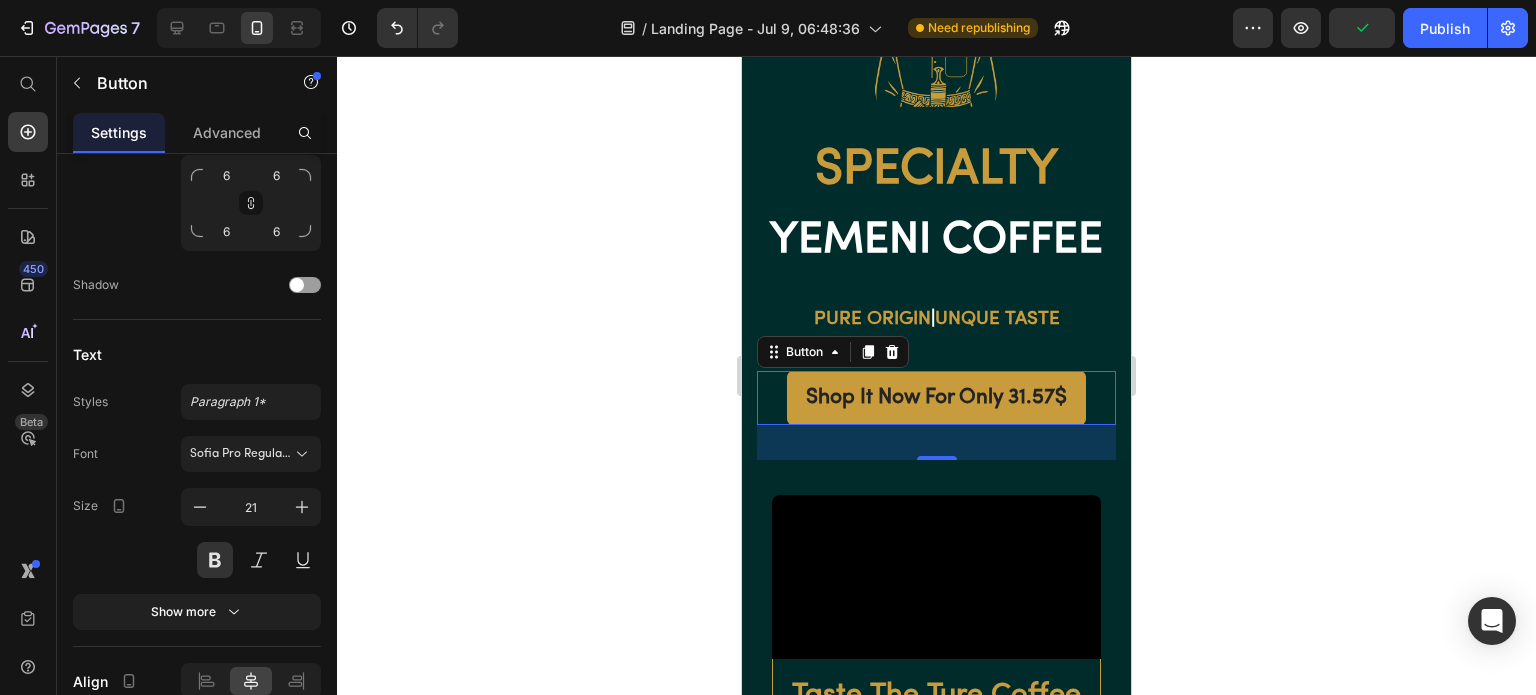 click 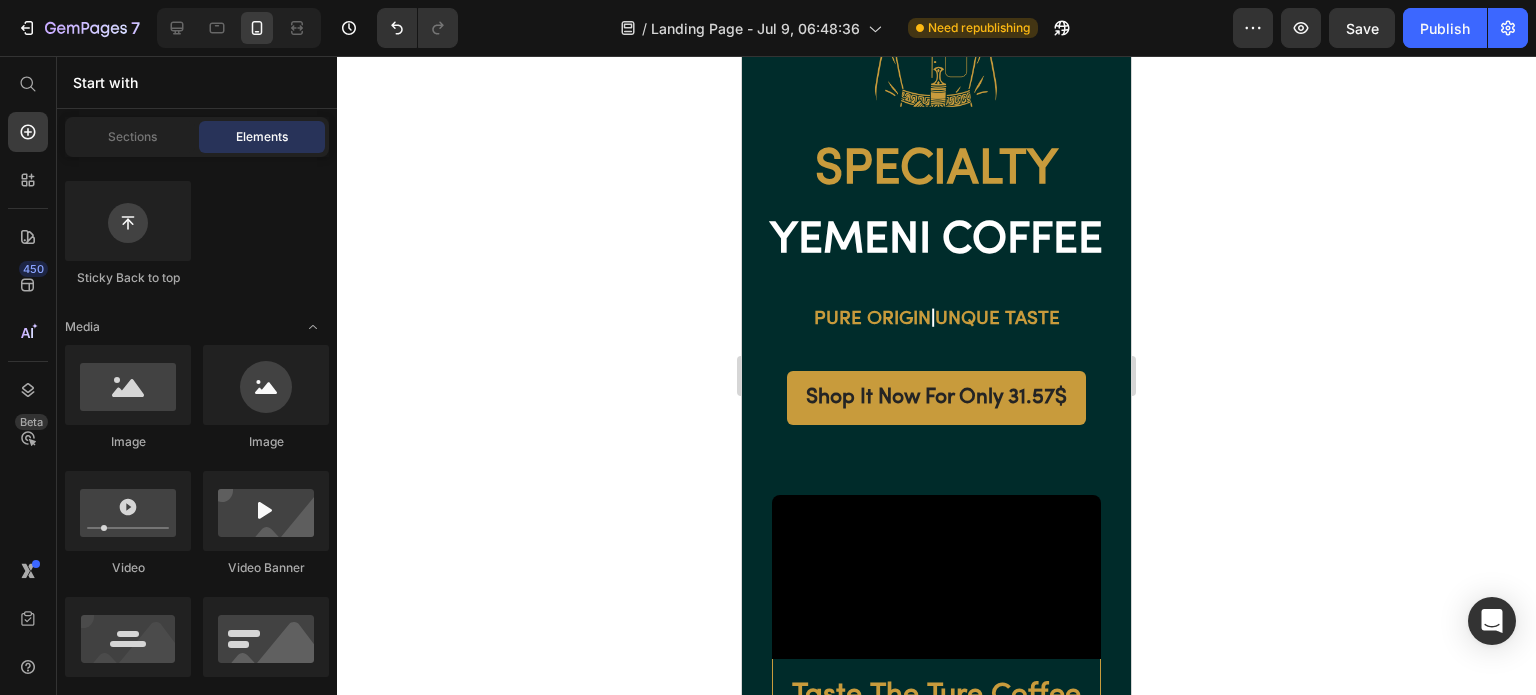 click on "Publish" at bounding box center [1445, 28] 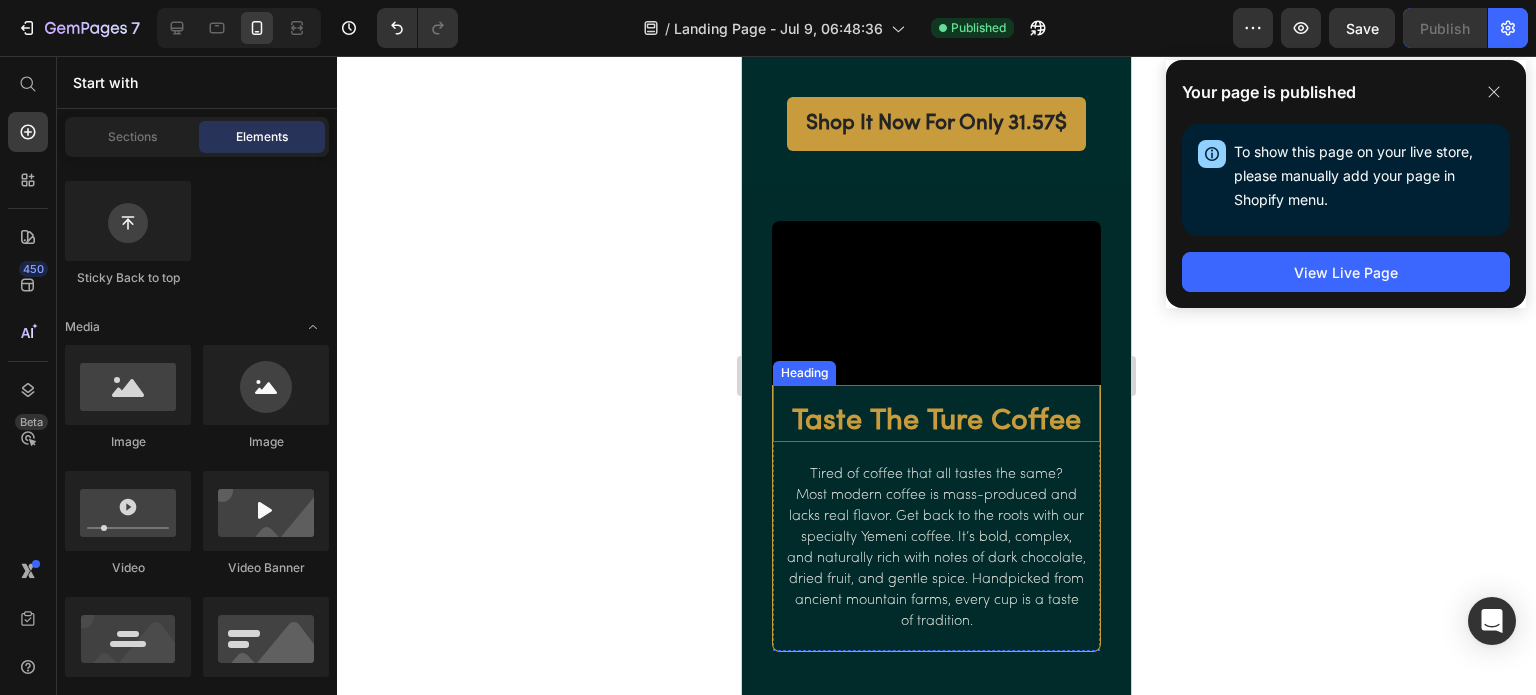 scroll, scrollTop: 500, scrollLeft: 0, axis: vertical 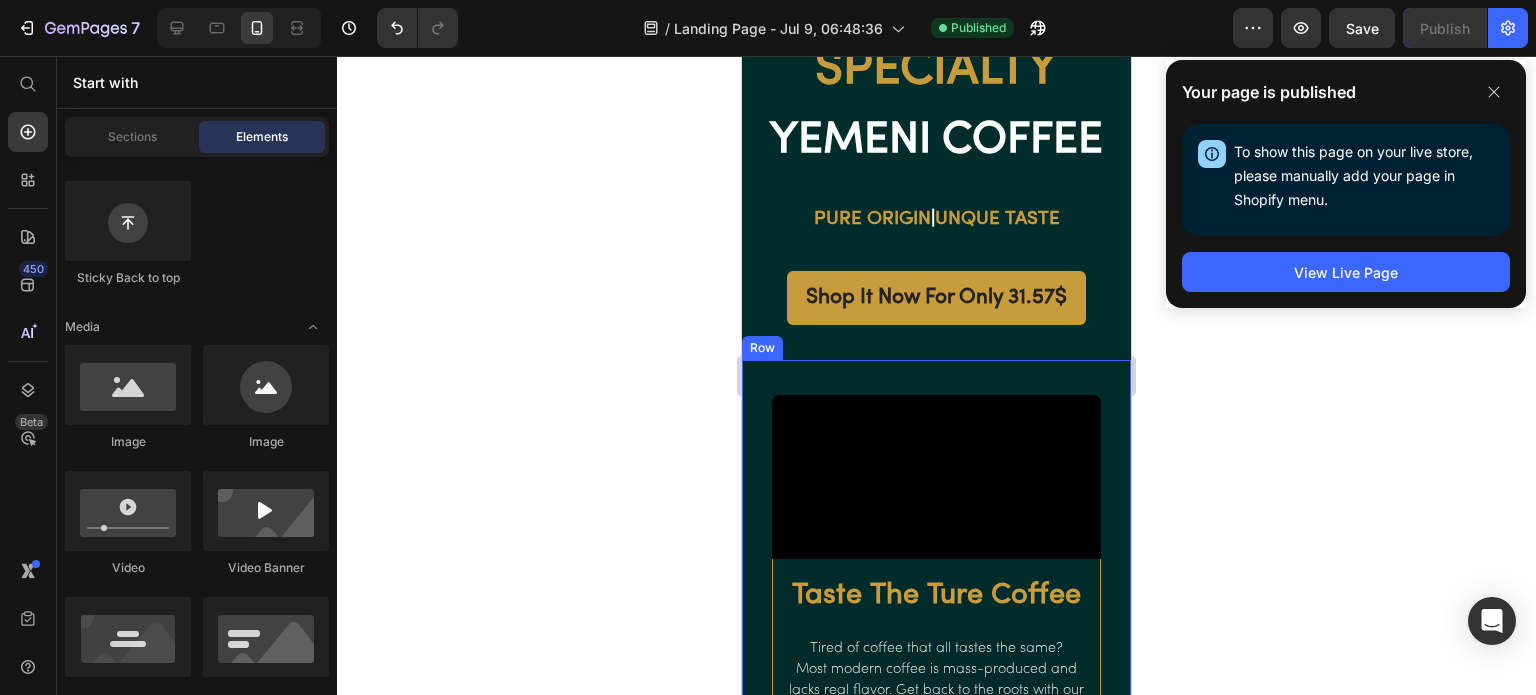 click on "Video" at bounding box center (936, 460) 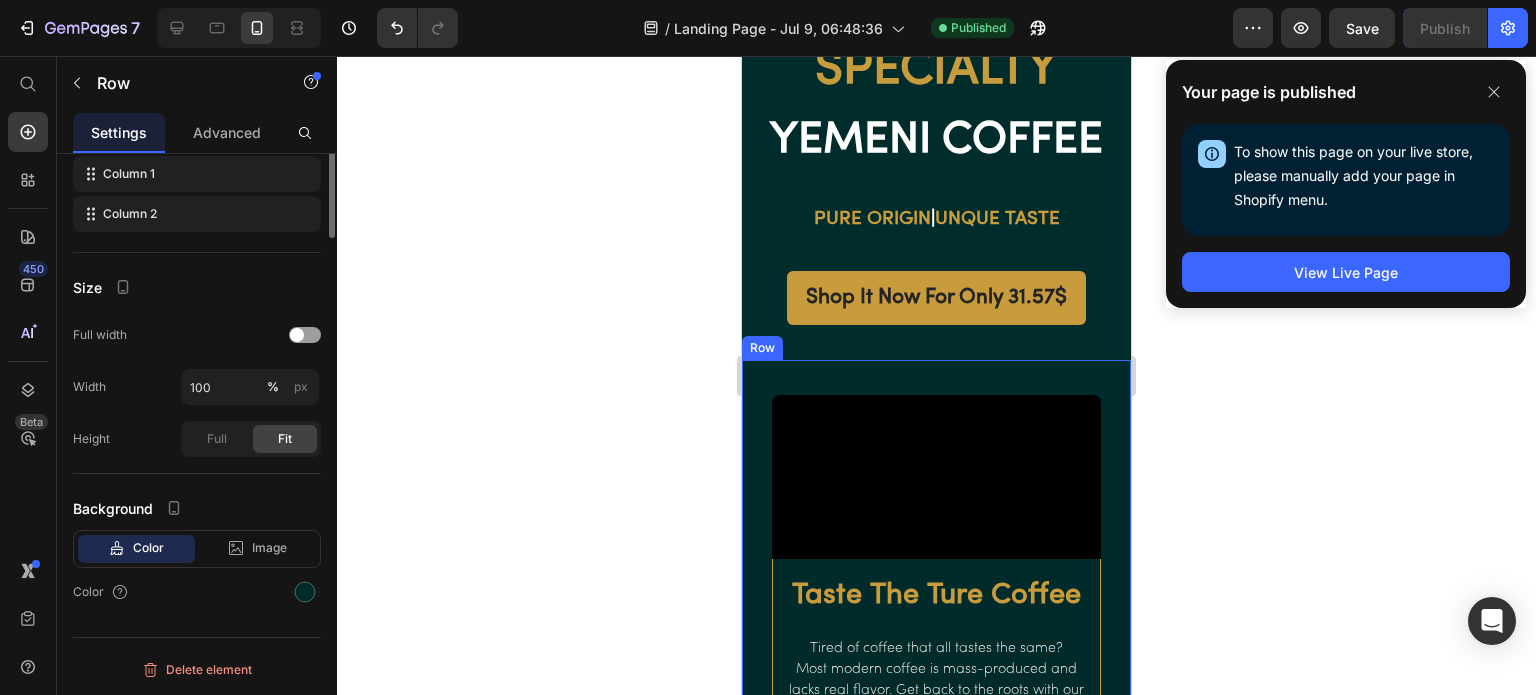 scroll, scrollTop: 0, scrollLeft: 0, axis: both 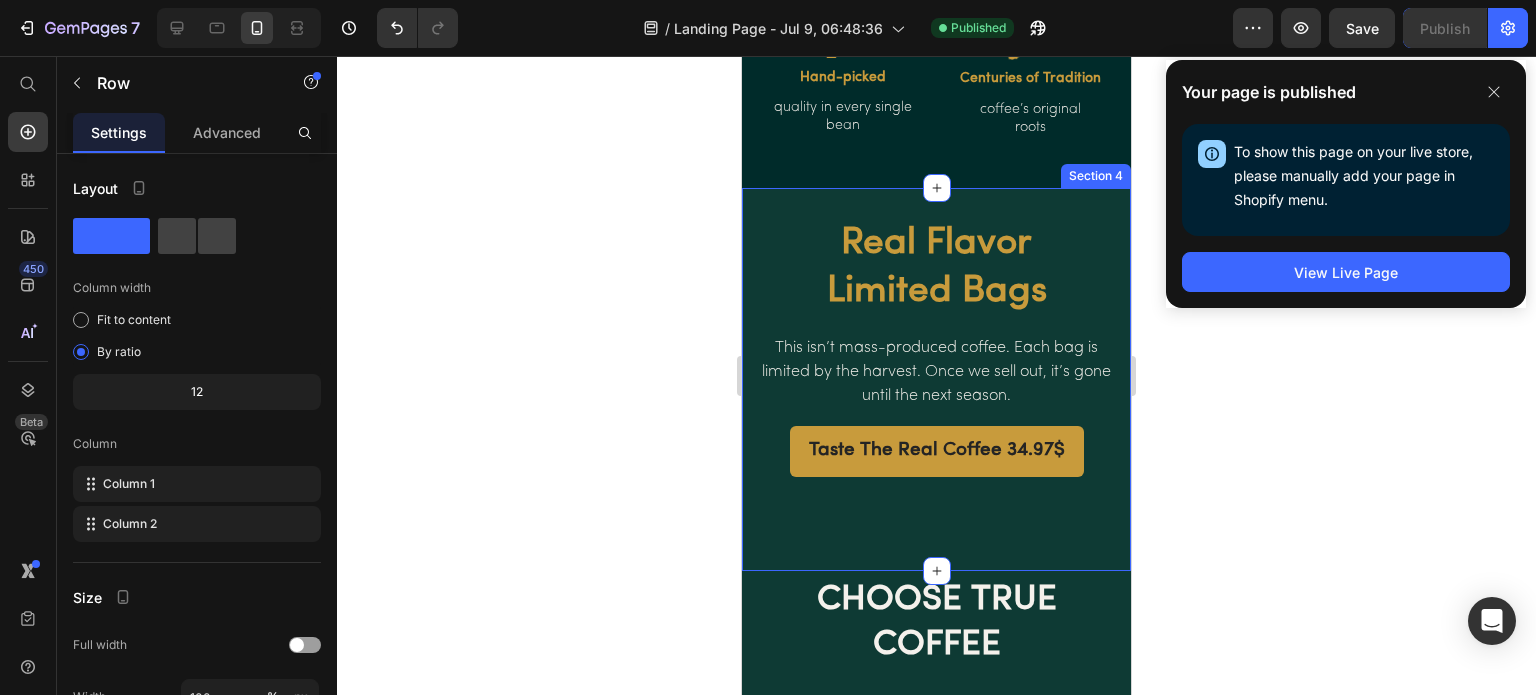 click on "Real Flavor Limited Bags Heading This isn’t mass-produced coffee. Each bag is limited by the harvest. Once we sell out, it’s gone until the next season. Text block Taste The Real Coffee 34.97$ Button Row Section 4" at bounding box center (936, 379) 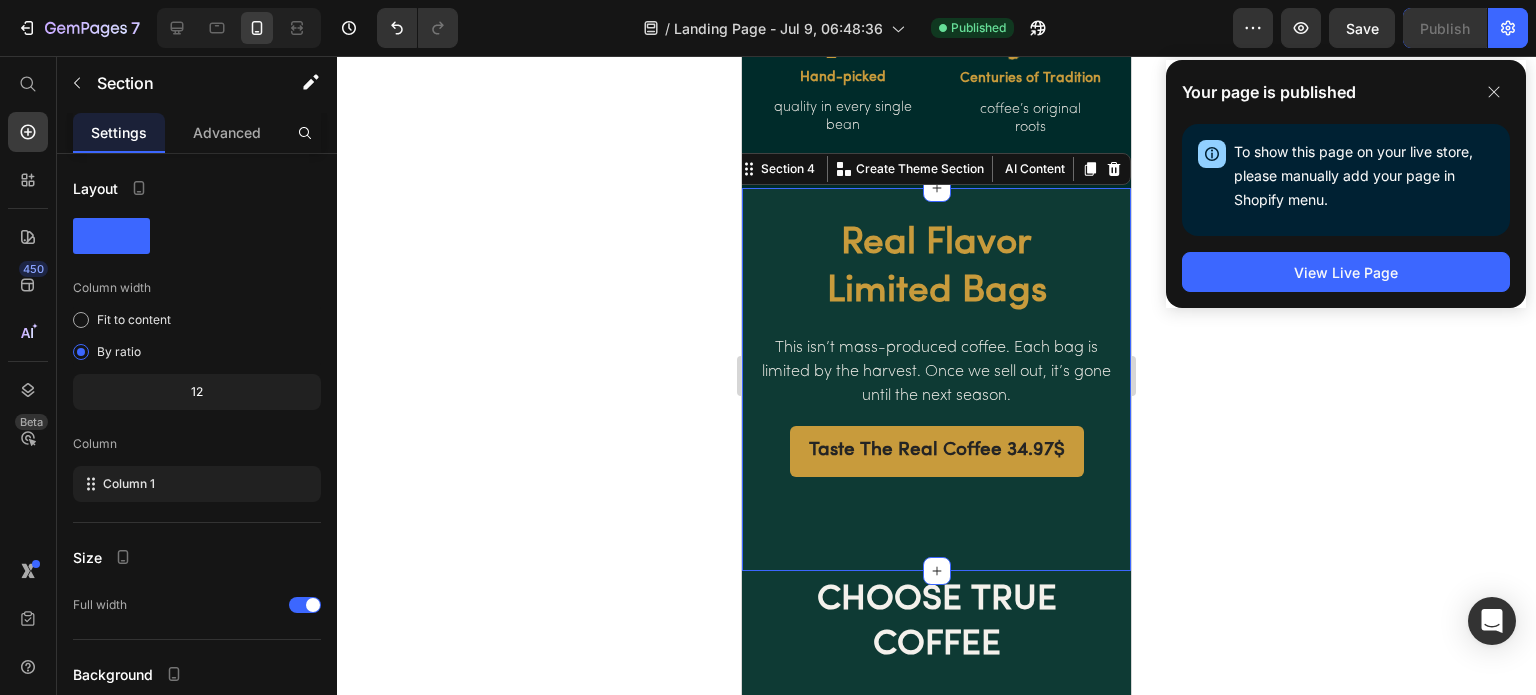 scroll, scrollTop: 164, scrollLeft: 0, axis: vertical 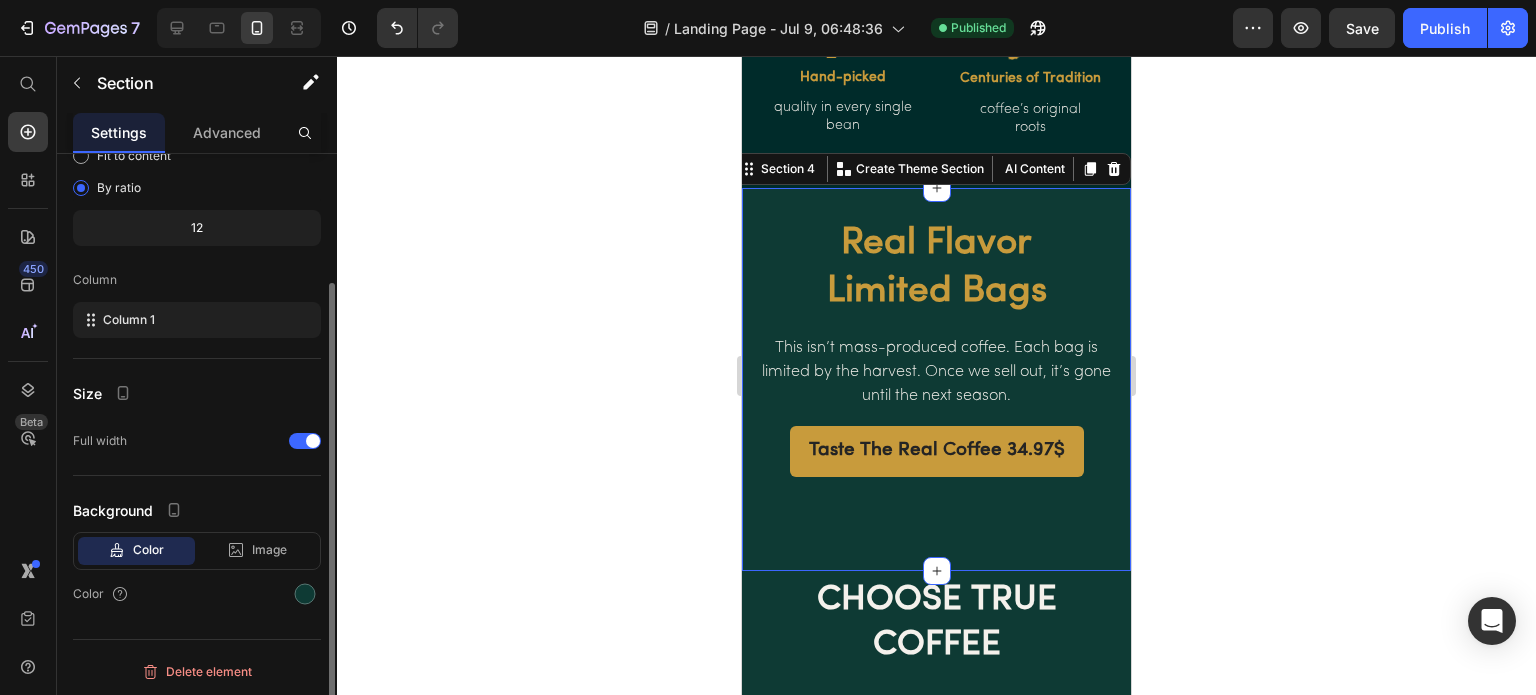 click at bounding box center (305, 594) 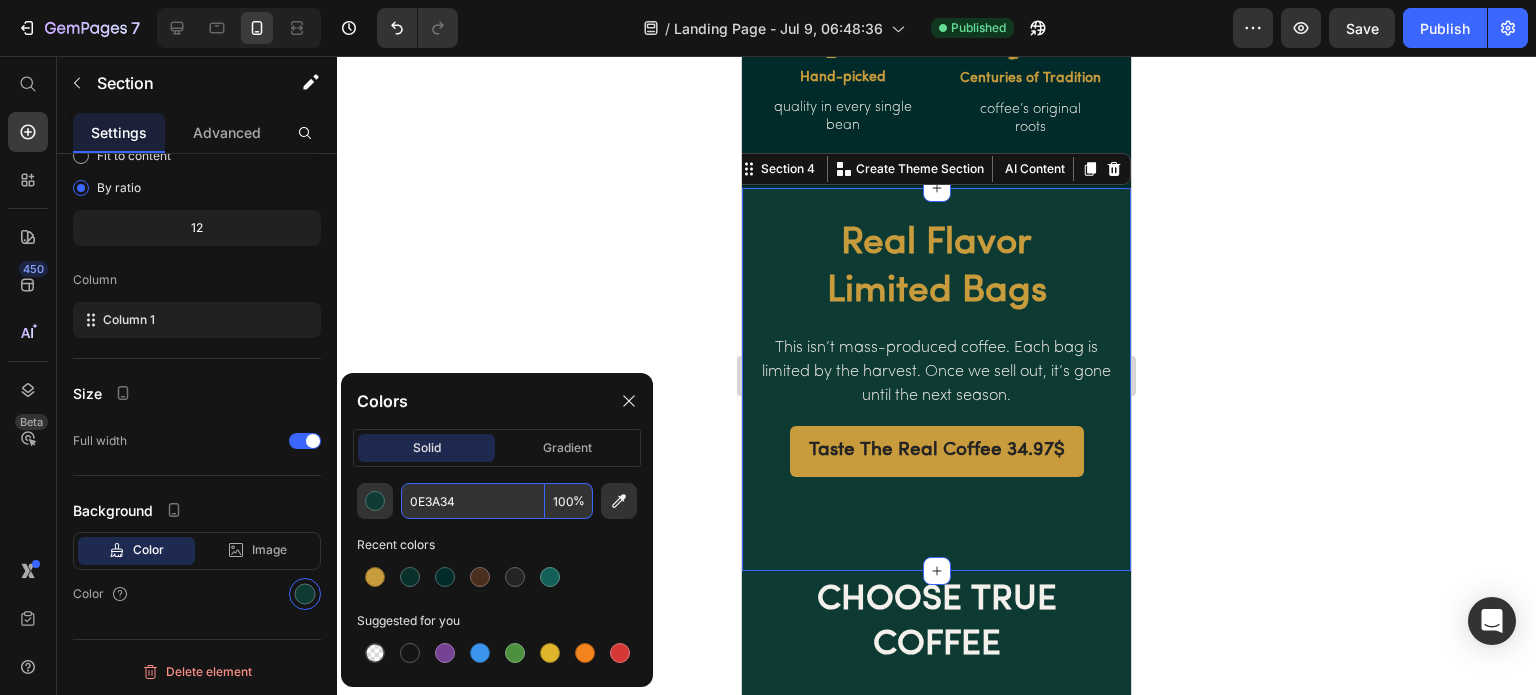 click on "0E3A34" at bounding box center (473, 501) 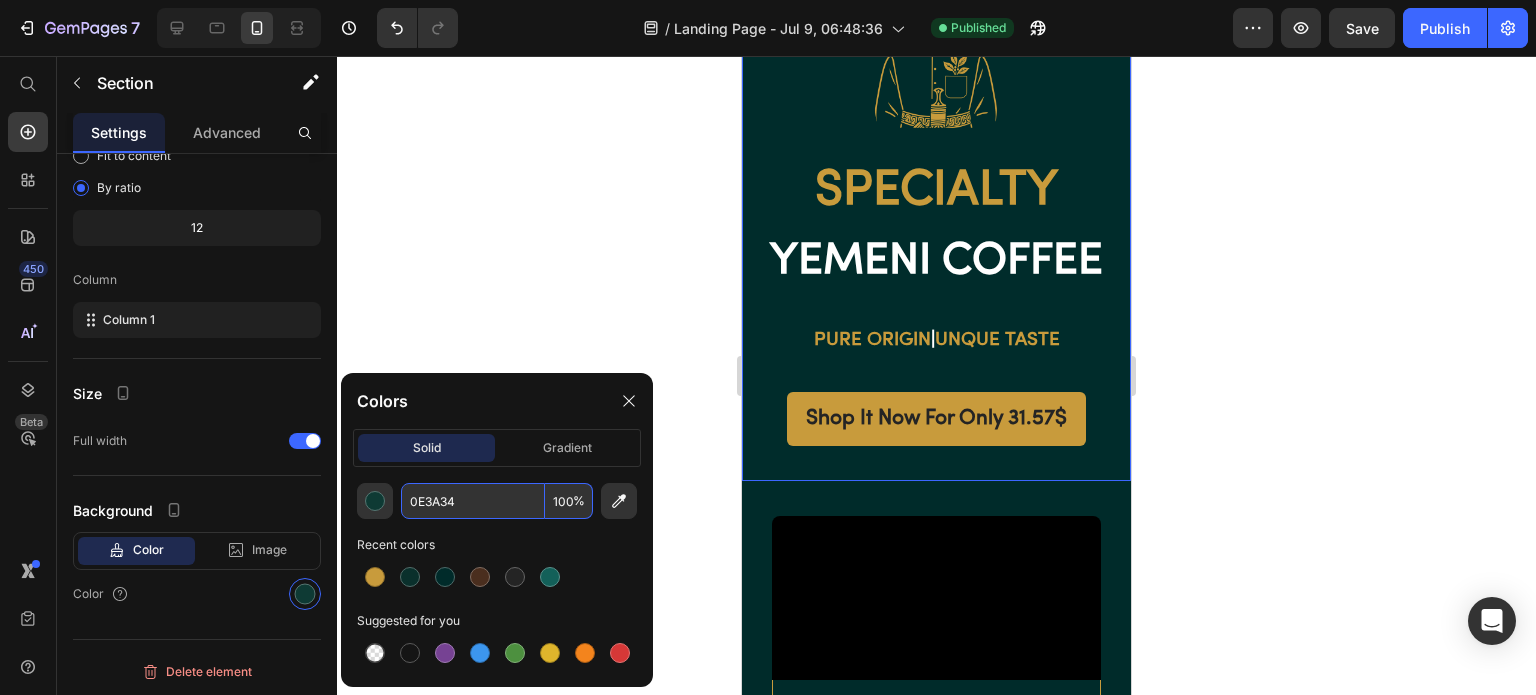 scroll, scrollTop: 500, scrollLeft: 0, axis: vertical 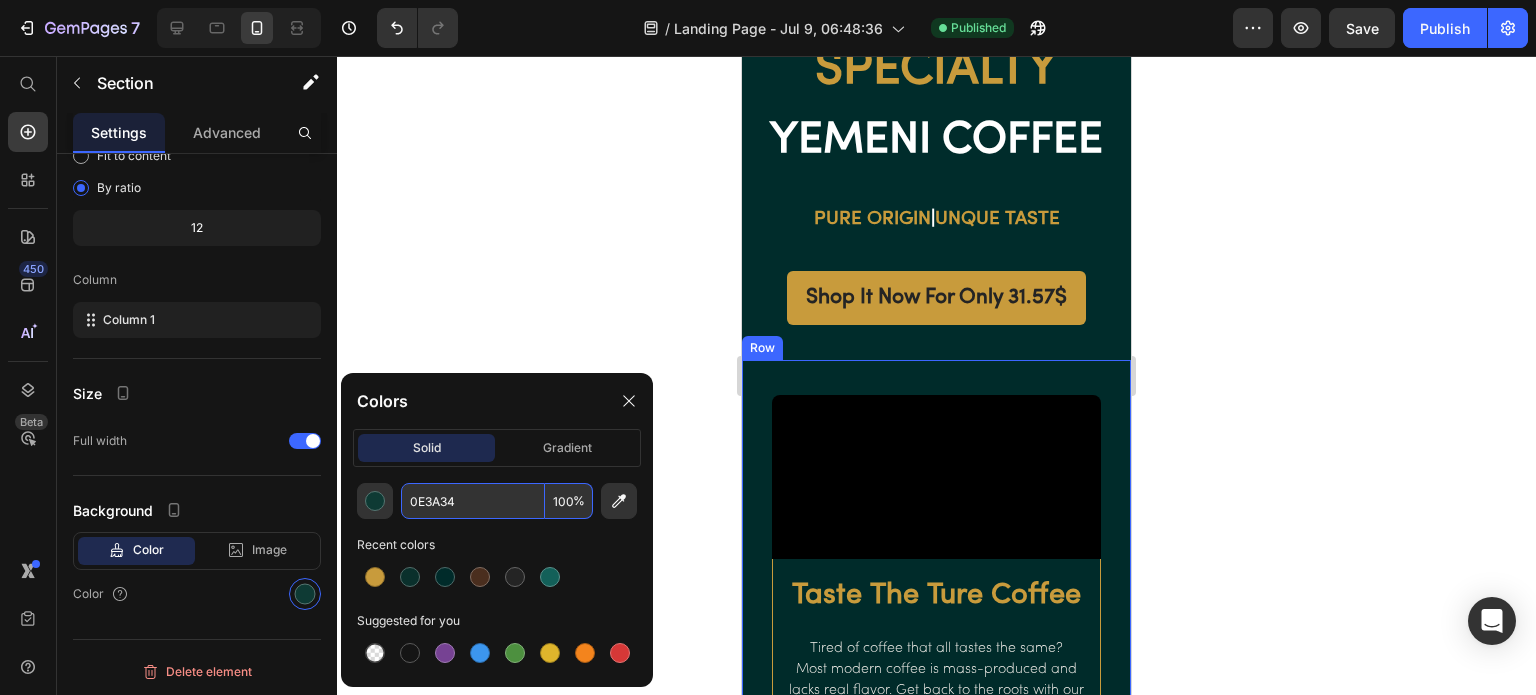 click on "Video" at bounding box center (936, 460) 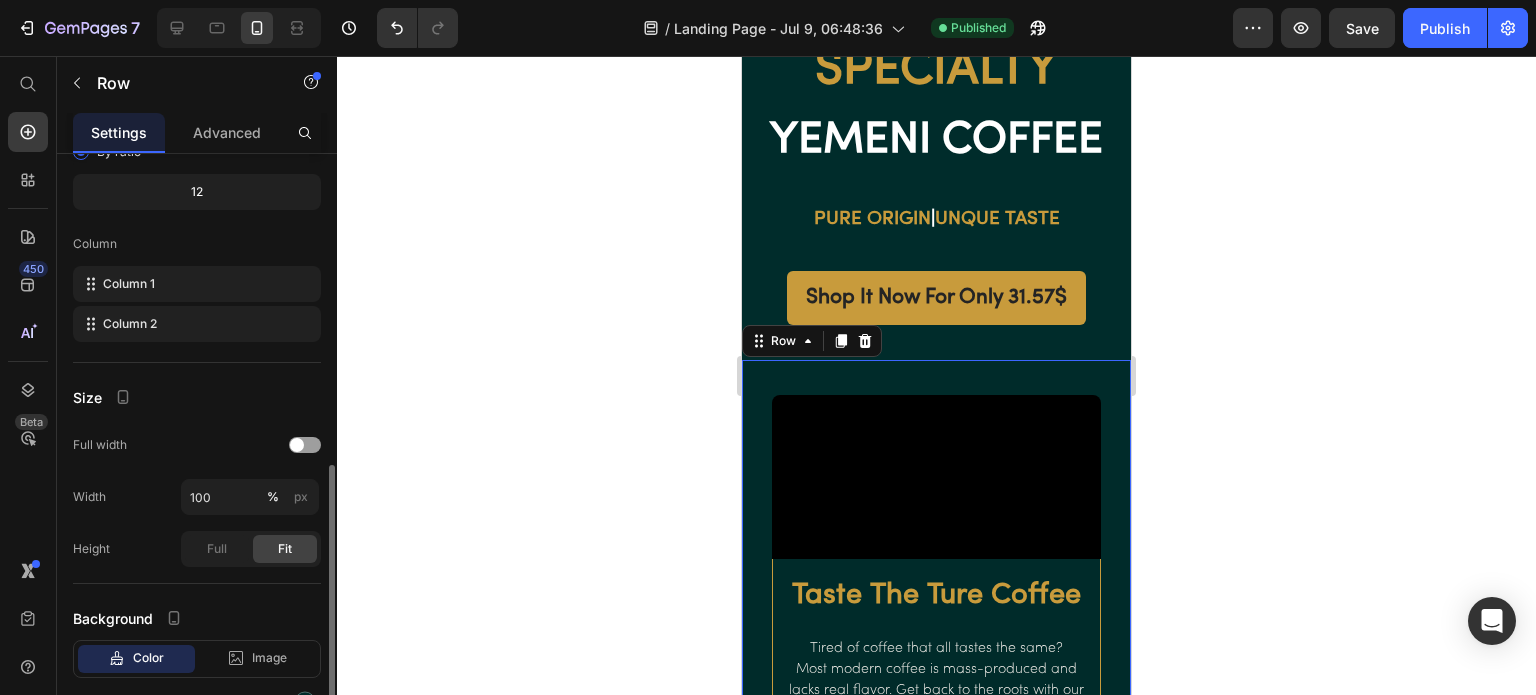scroll, scrollTop: 308, scrollLeft: 0, axis: vertical 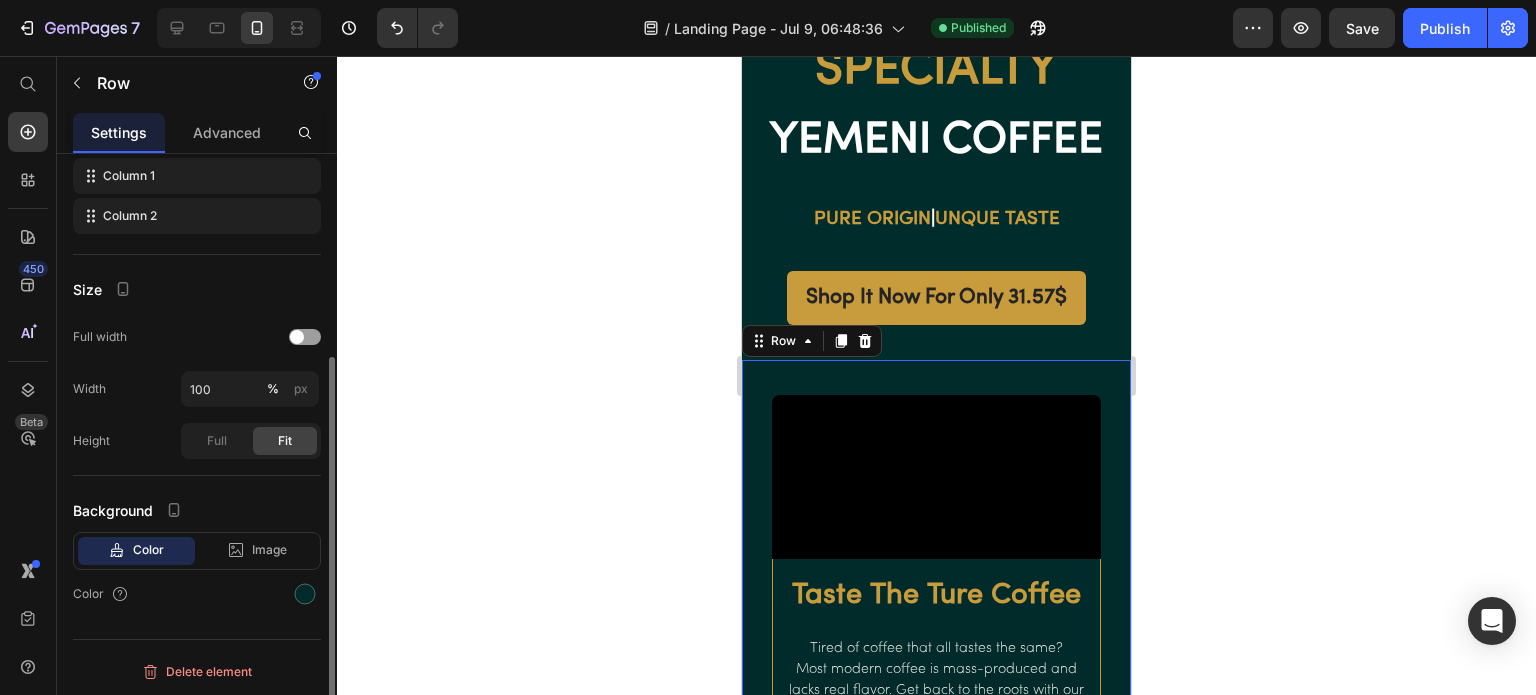 click at bounding box center (305, 594) 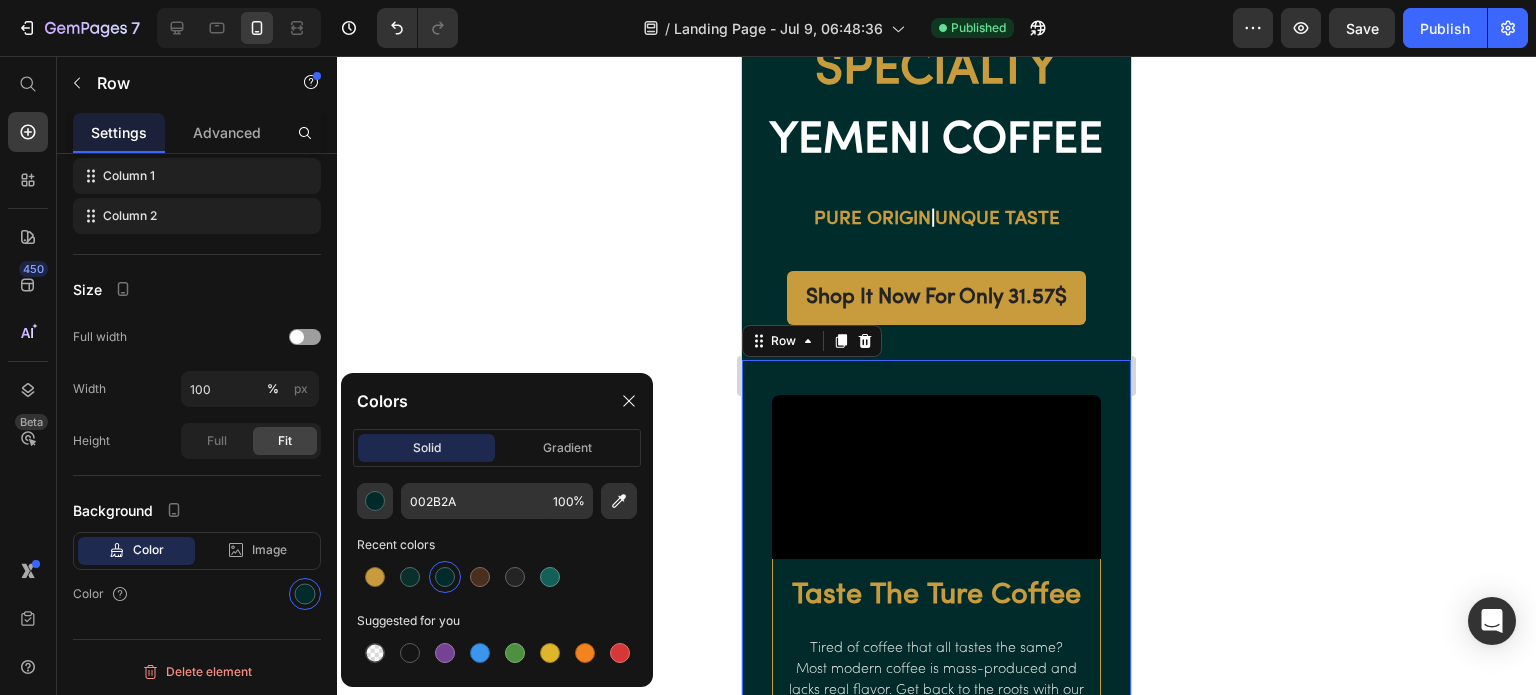 click at bounding box center [375, 501] 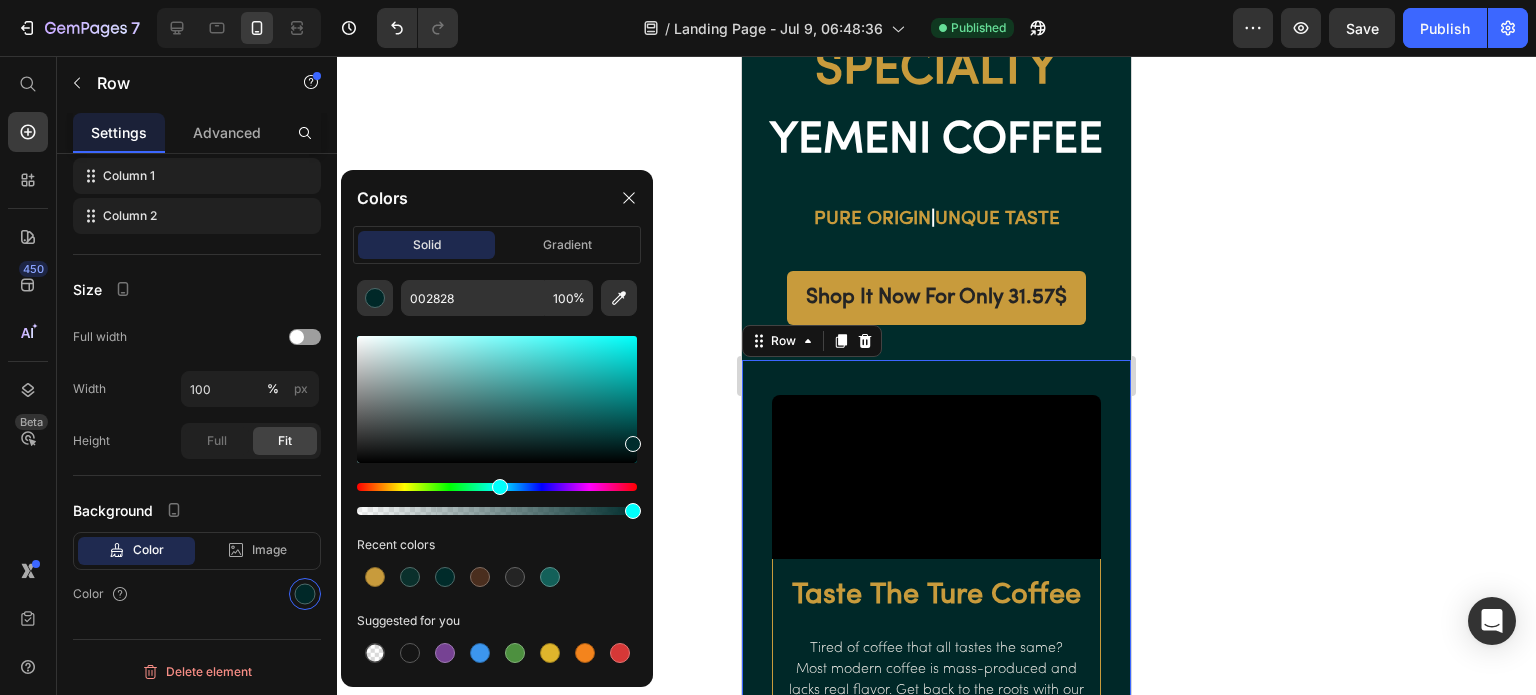 type on "002D2D" 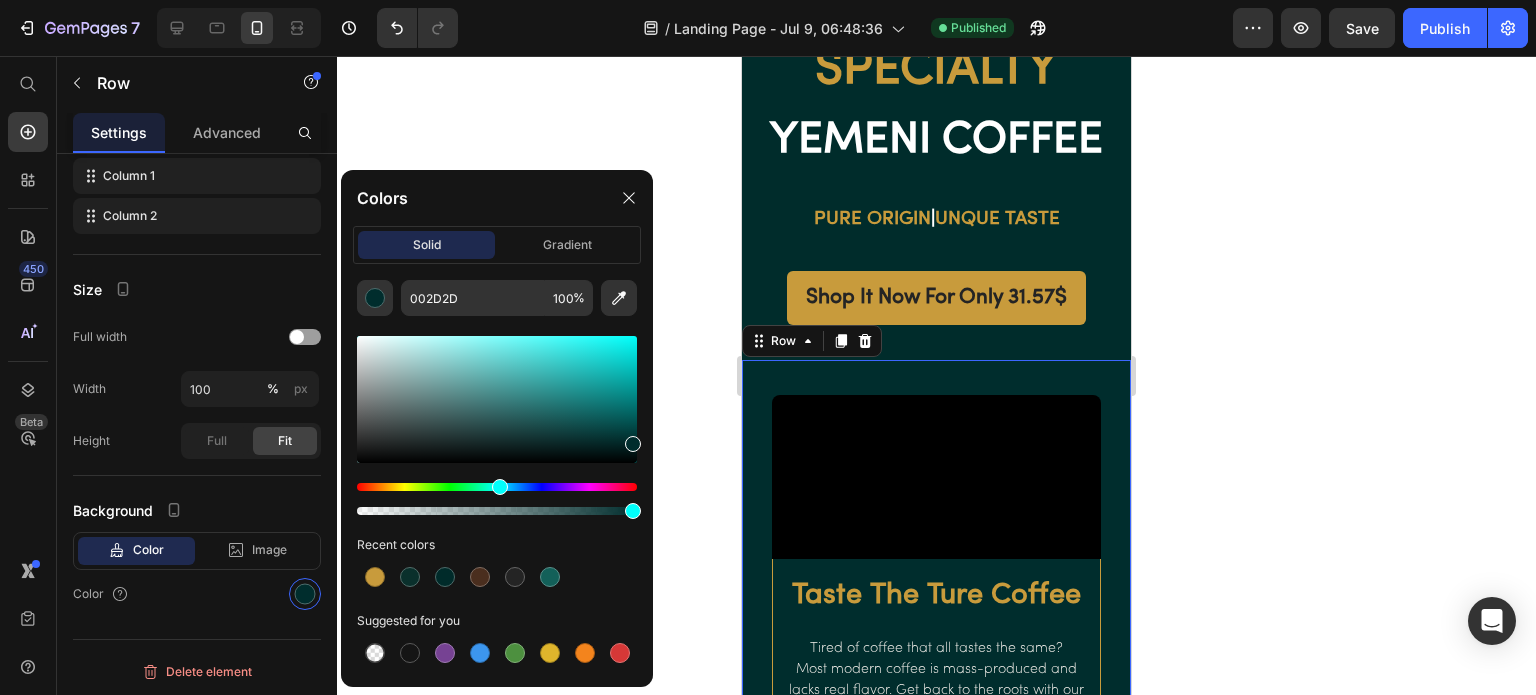click at bounding box center [633, 444] 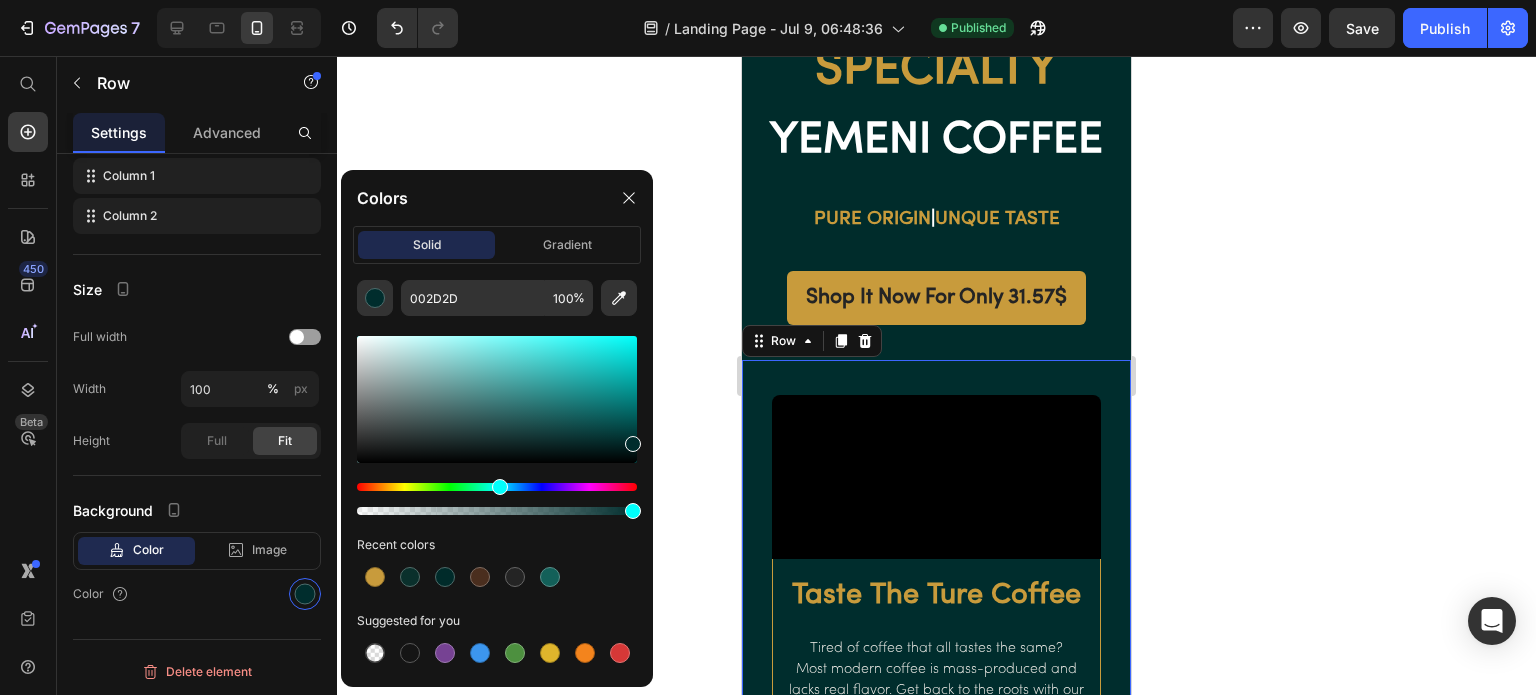 click 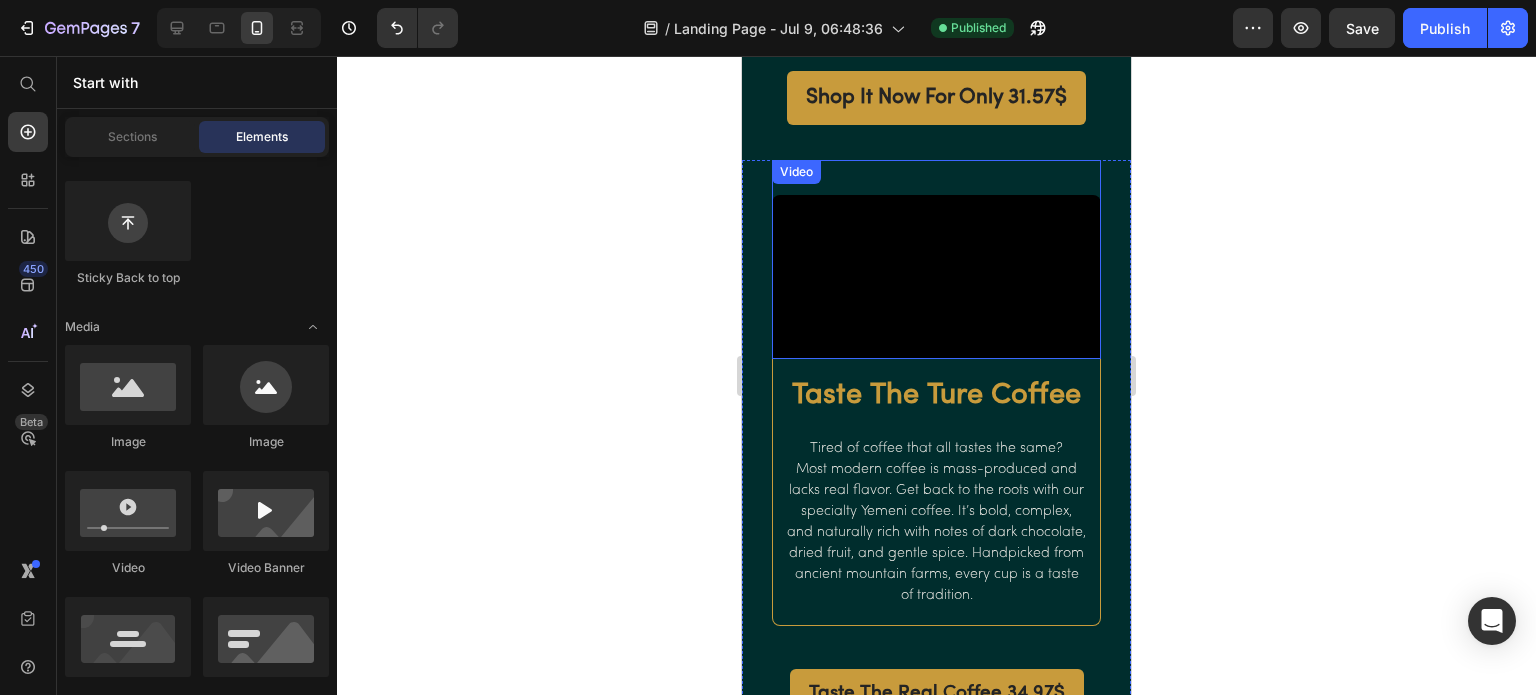scroll, scrollTop: 500, scrollLeft: 0, axis: vertical 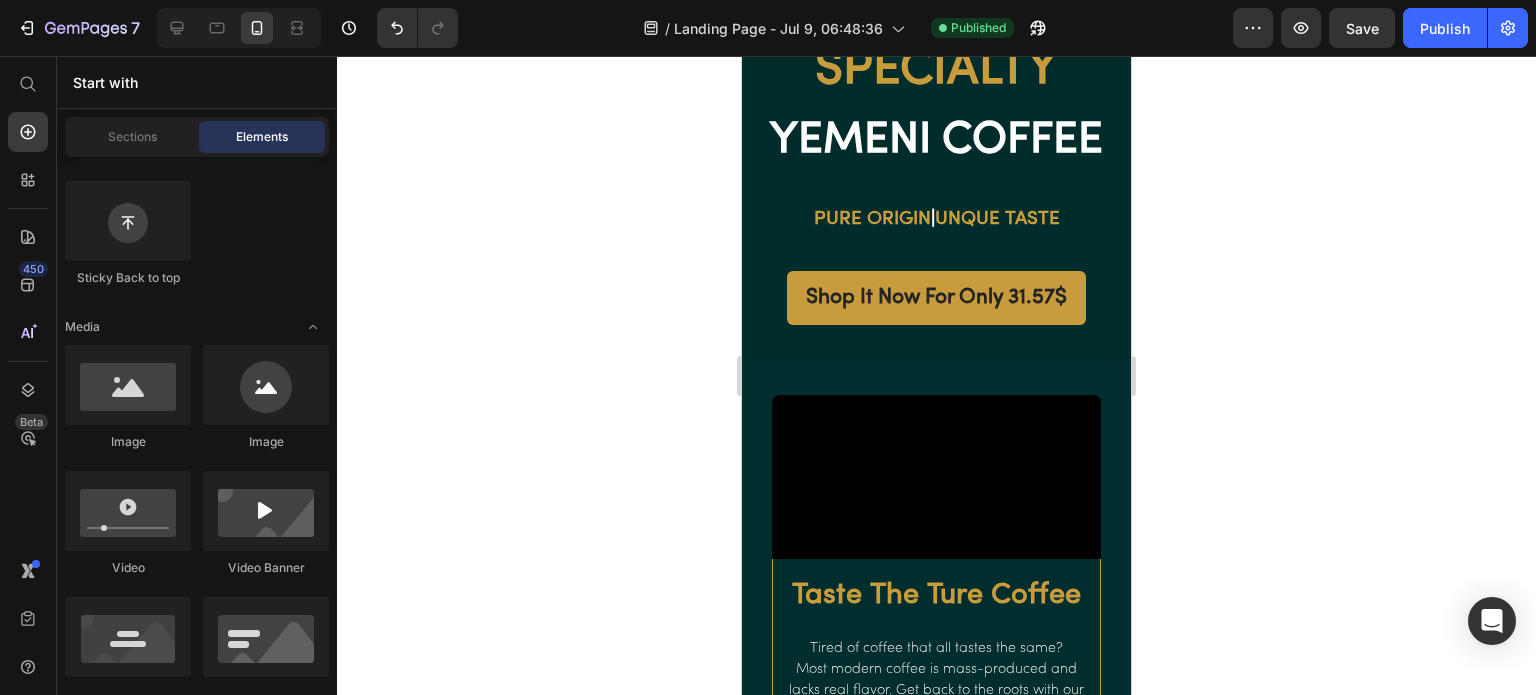 click on "Publish" at bounding box center [1445, 28] 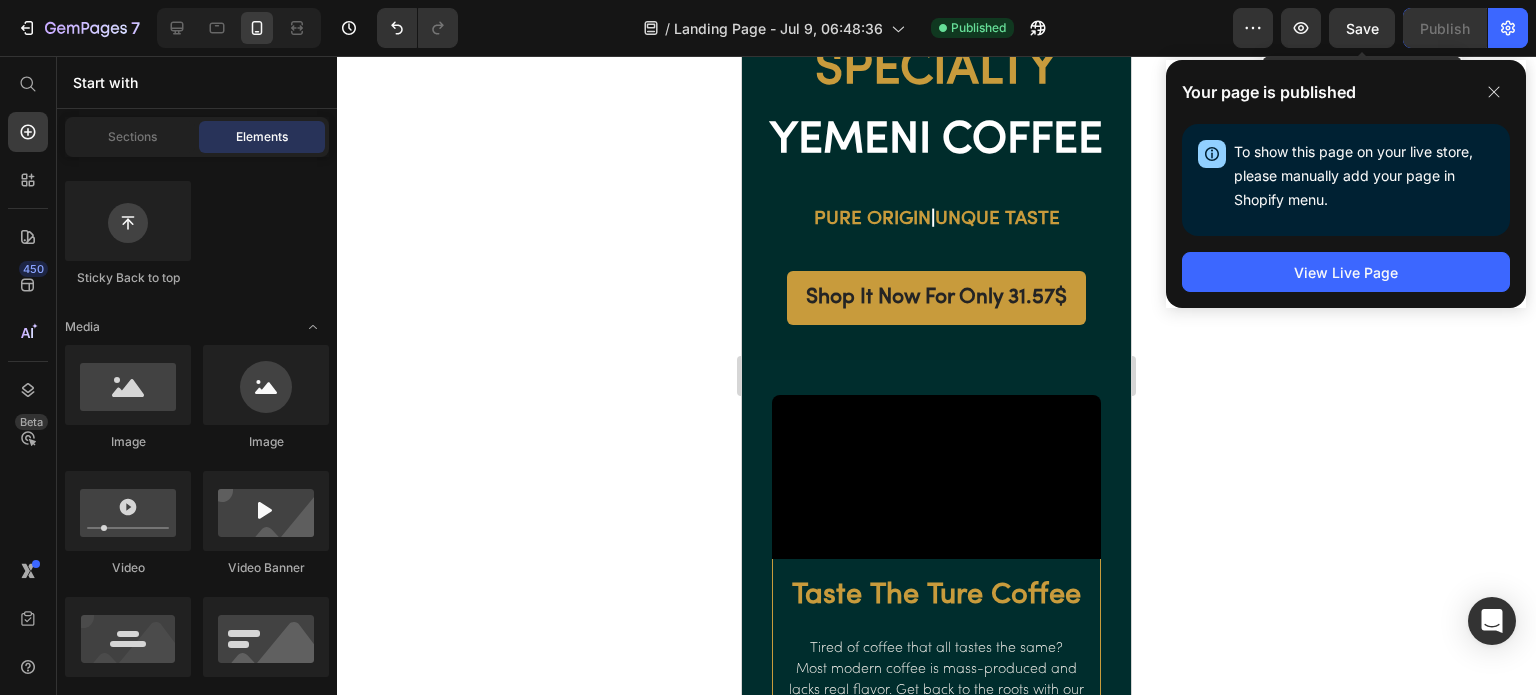 click on "Save" at bounding box center (1362, 28) 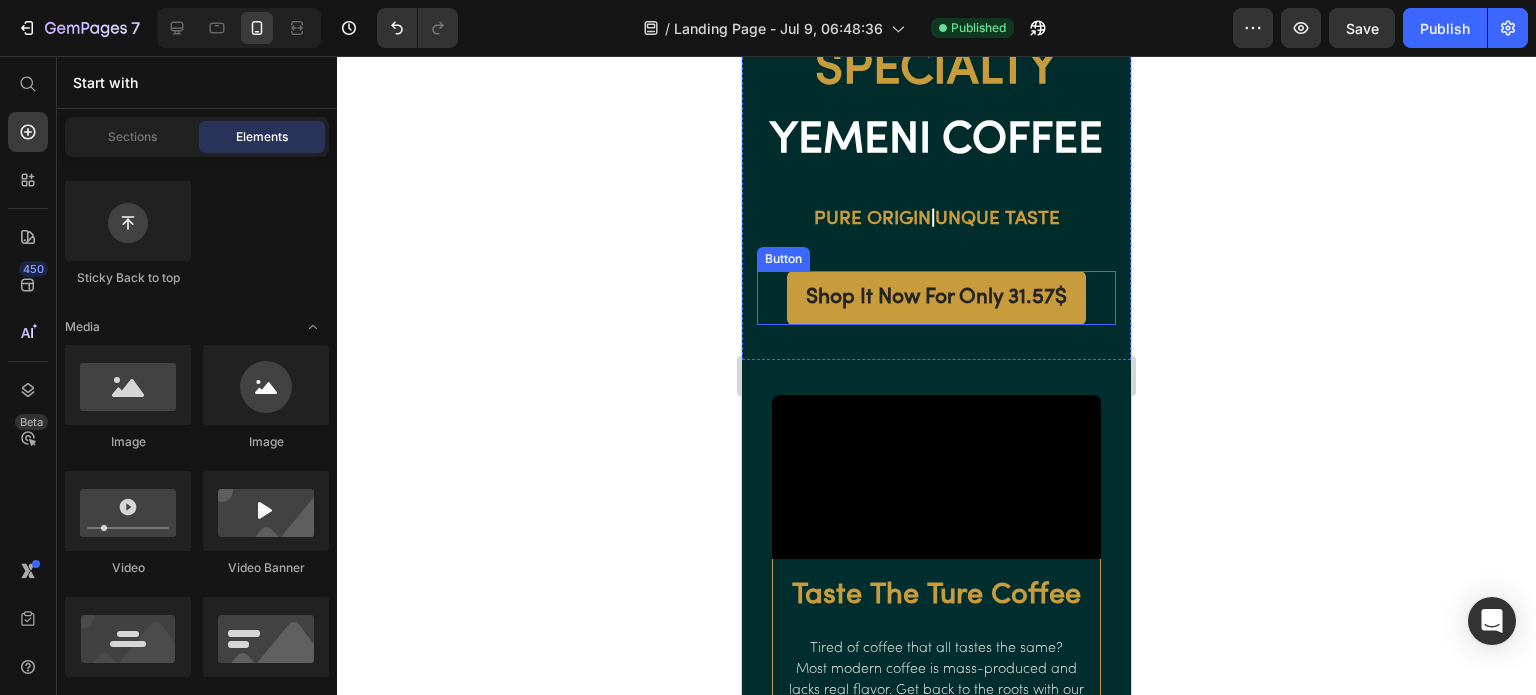 click on "Shop It Now For Only 31.57$" at bounding box center [936, 297] 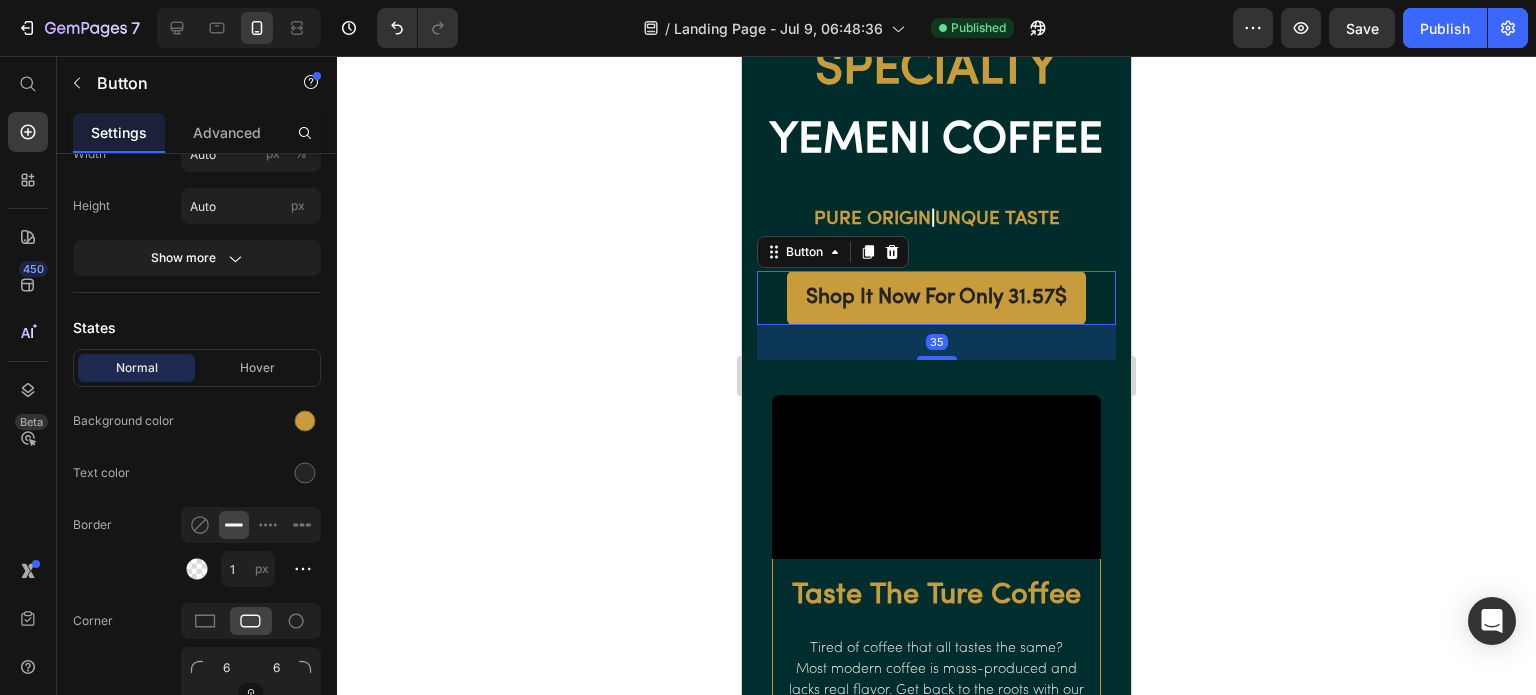 scroll, scrollTop: 0, scrollLeft: 0, axis: both 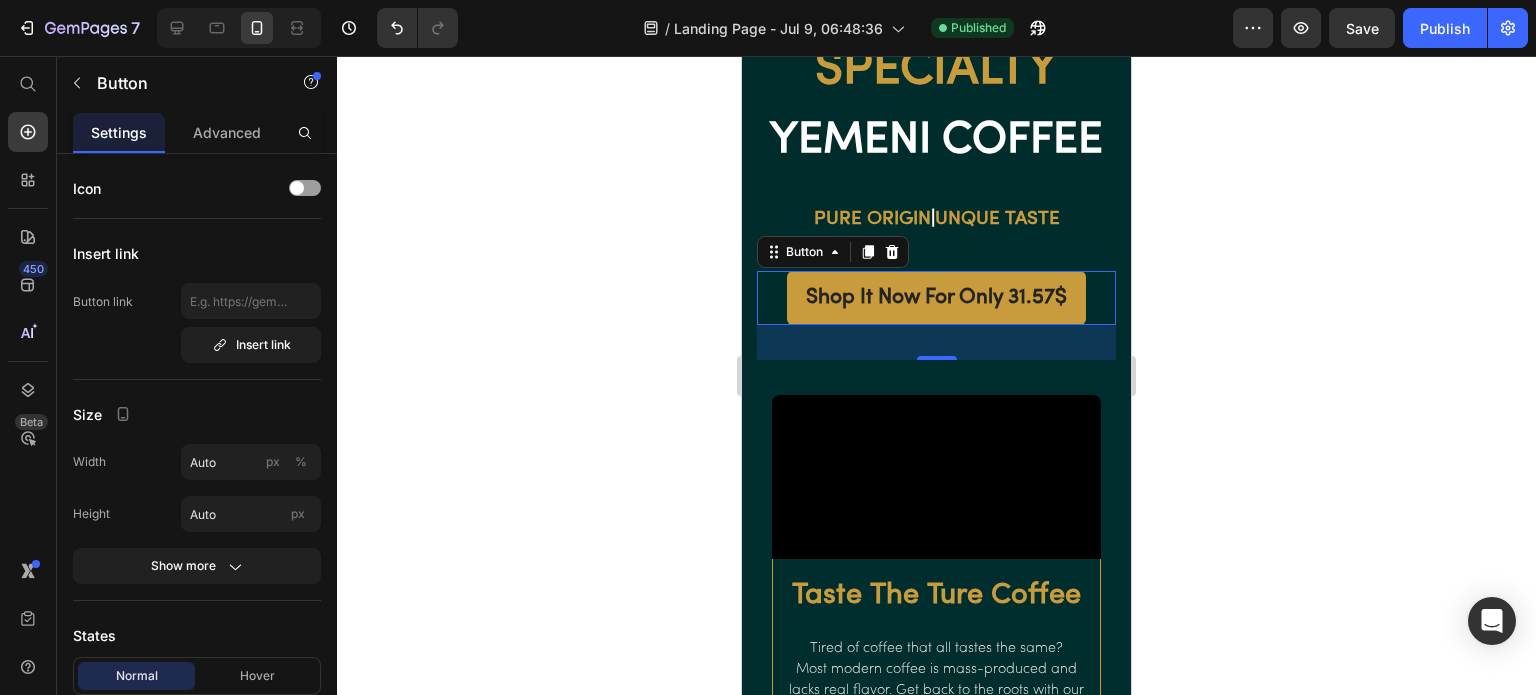 click 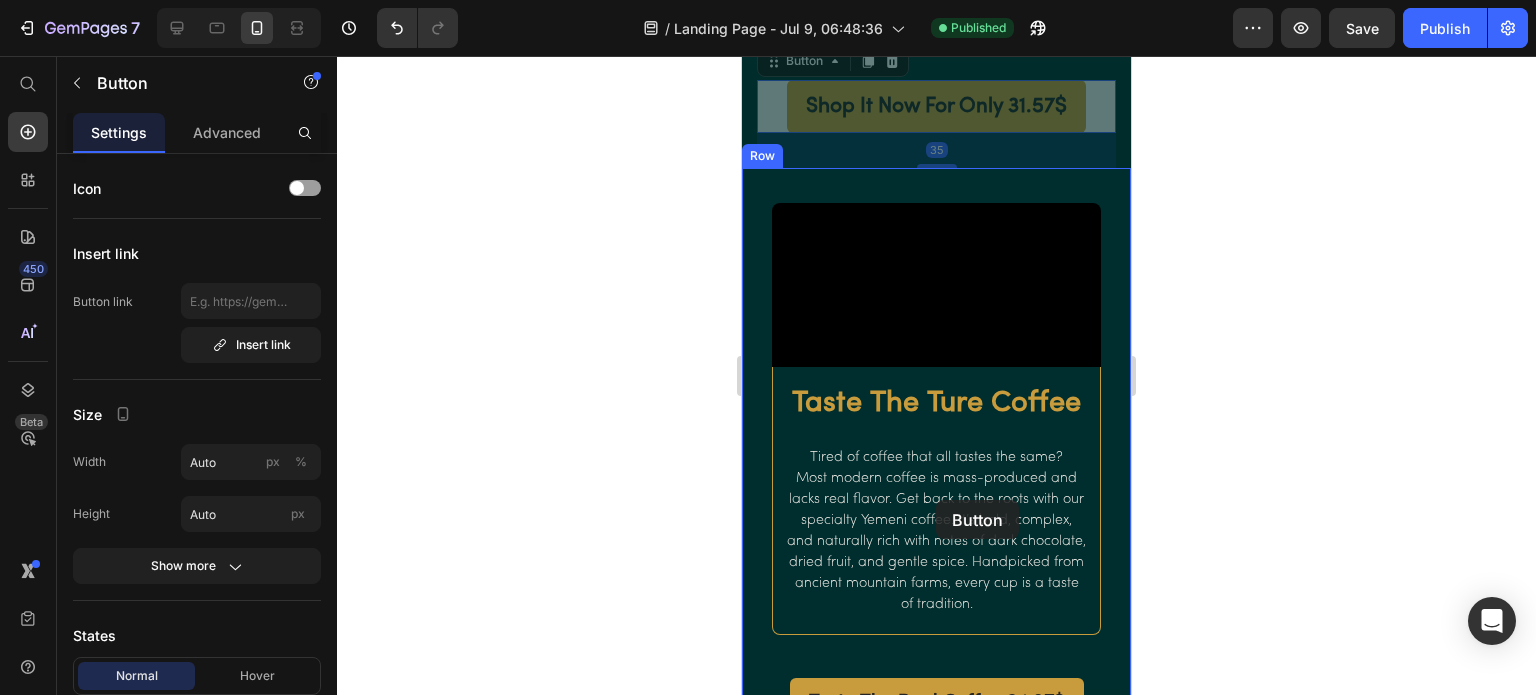 scroll, scrollTop: 1100, scrollLeft: 0, axis: vertical 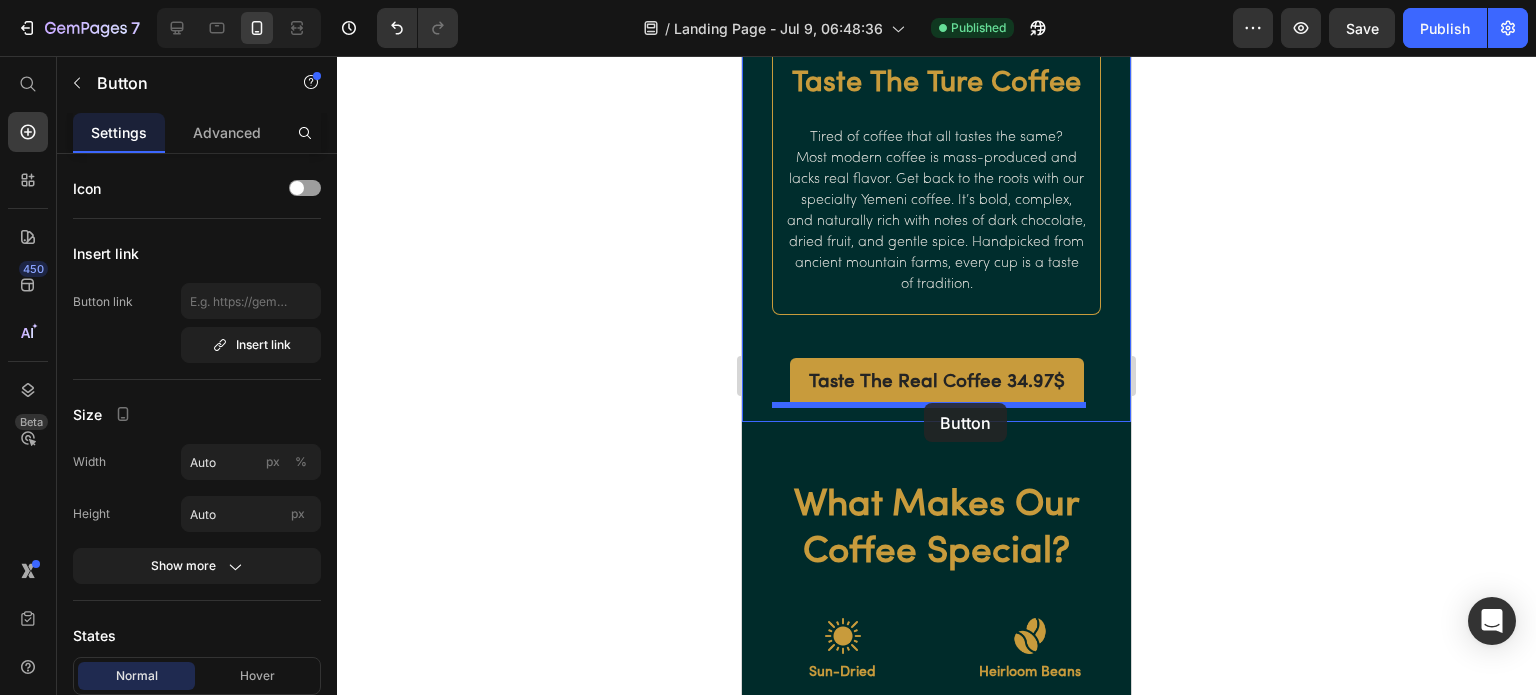 drag, startPoint x: 780, startPoint y: 344, endPoint x: 924, endPoint y: 403, distance: 155.61812 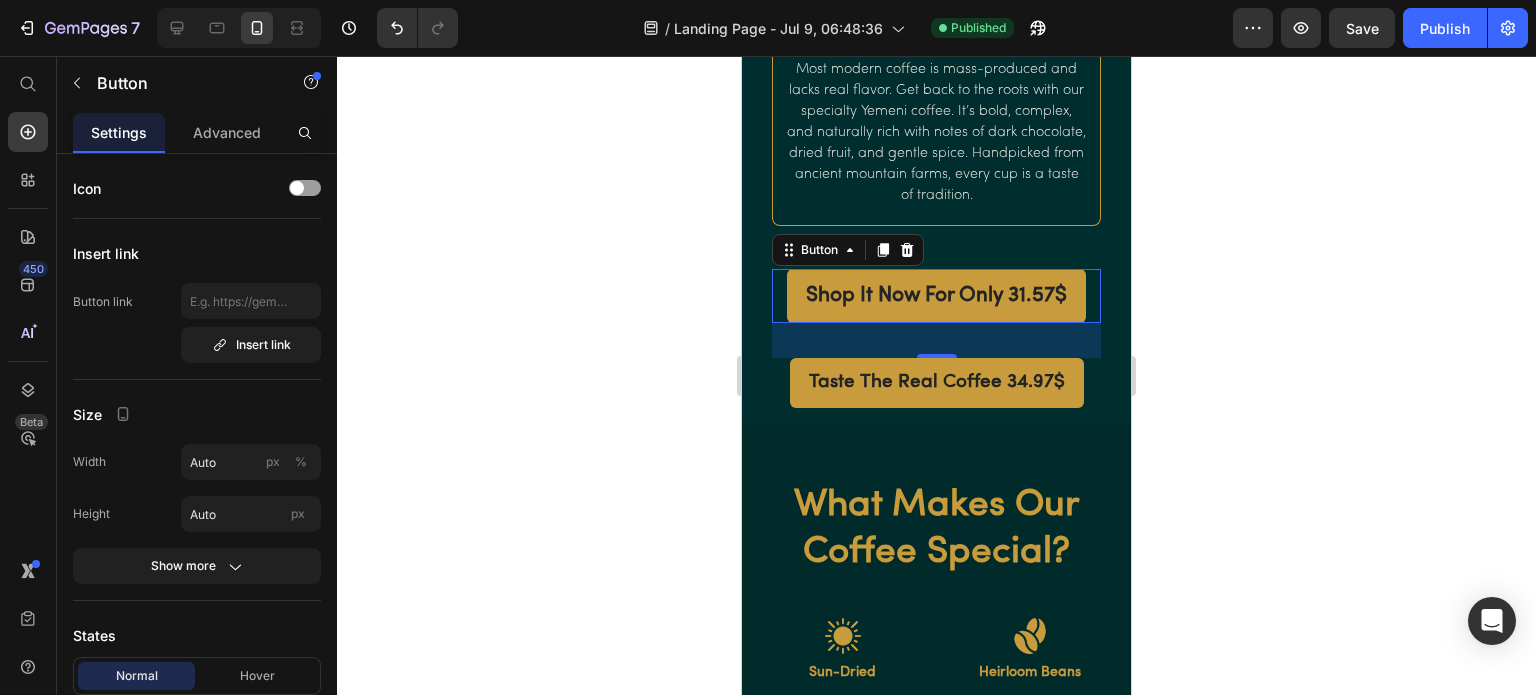 scroll, scrollTop: 1012, scrollLeft: 0, axis: vertical 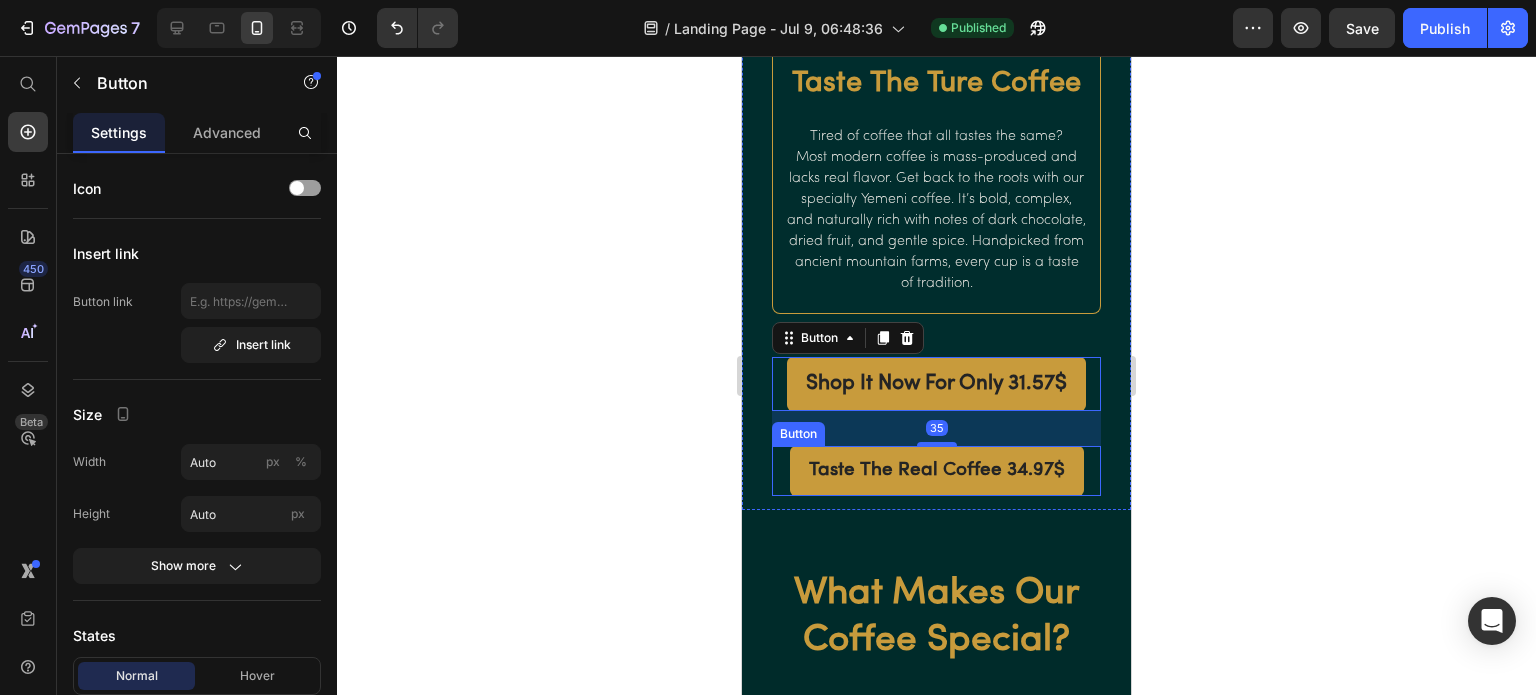 click on "Taste The Real Coffee 34.97$ Button" at bounding box center [936, 471] 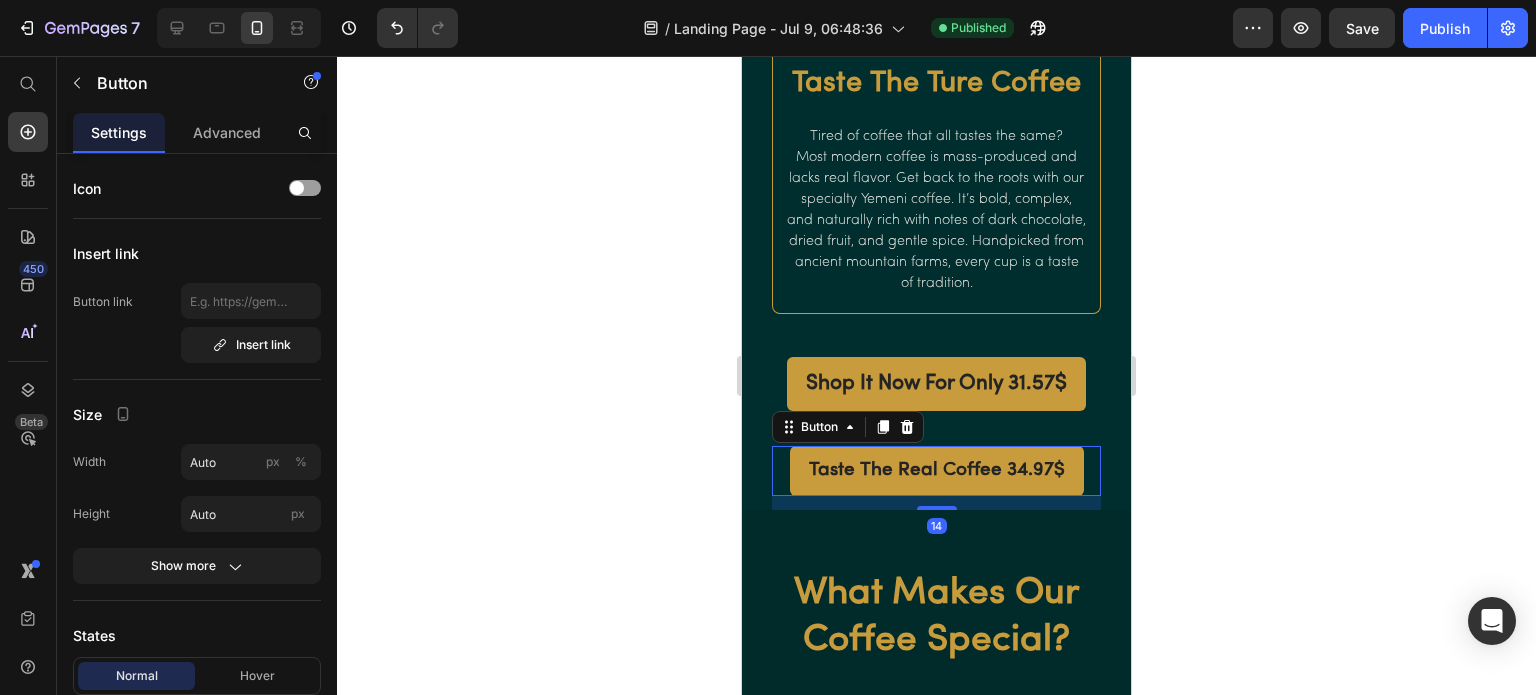 click 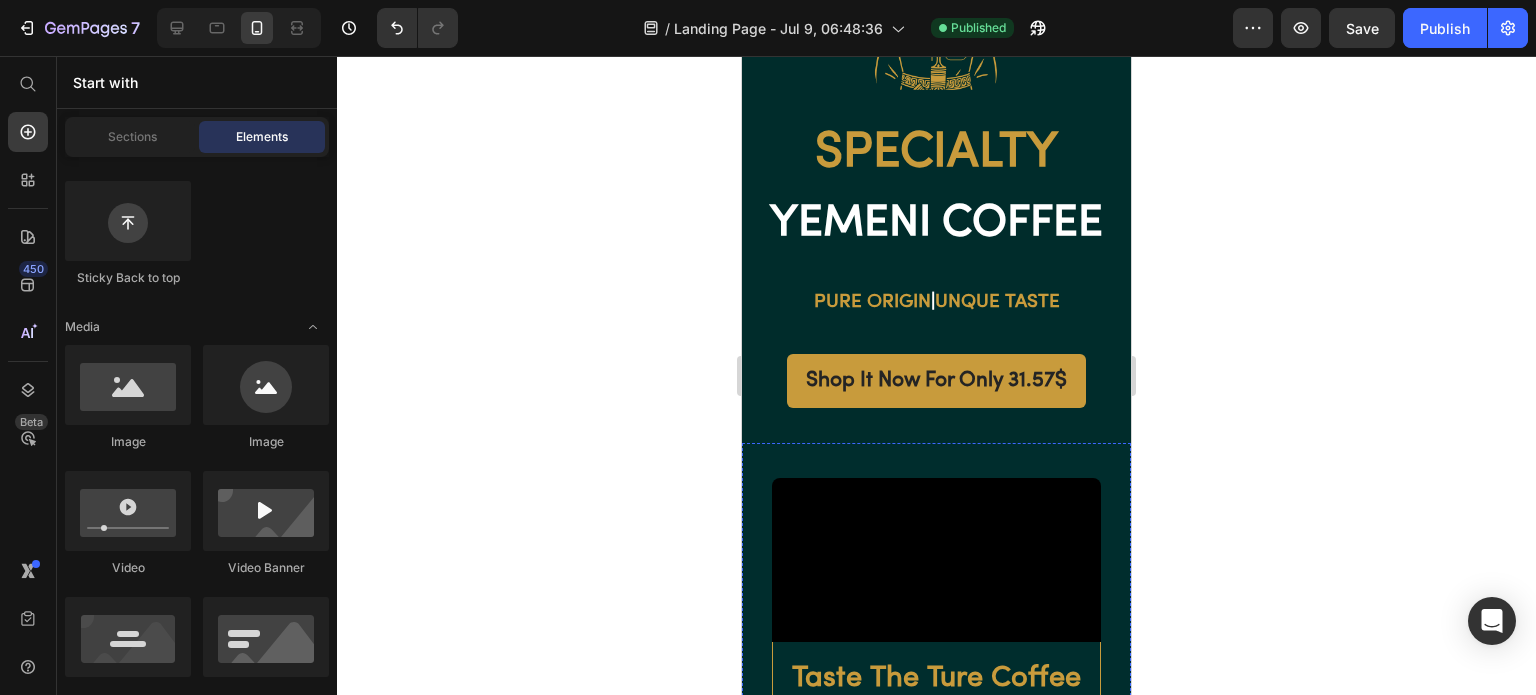 scroll, scrollTop: 412, scrollLeft: 0, axis: vertical 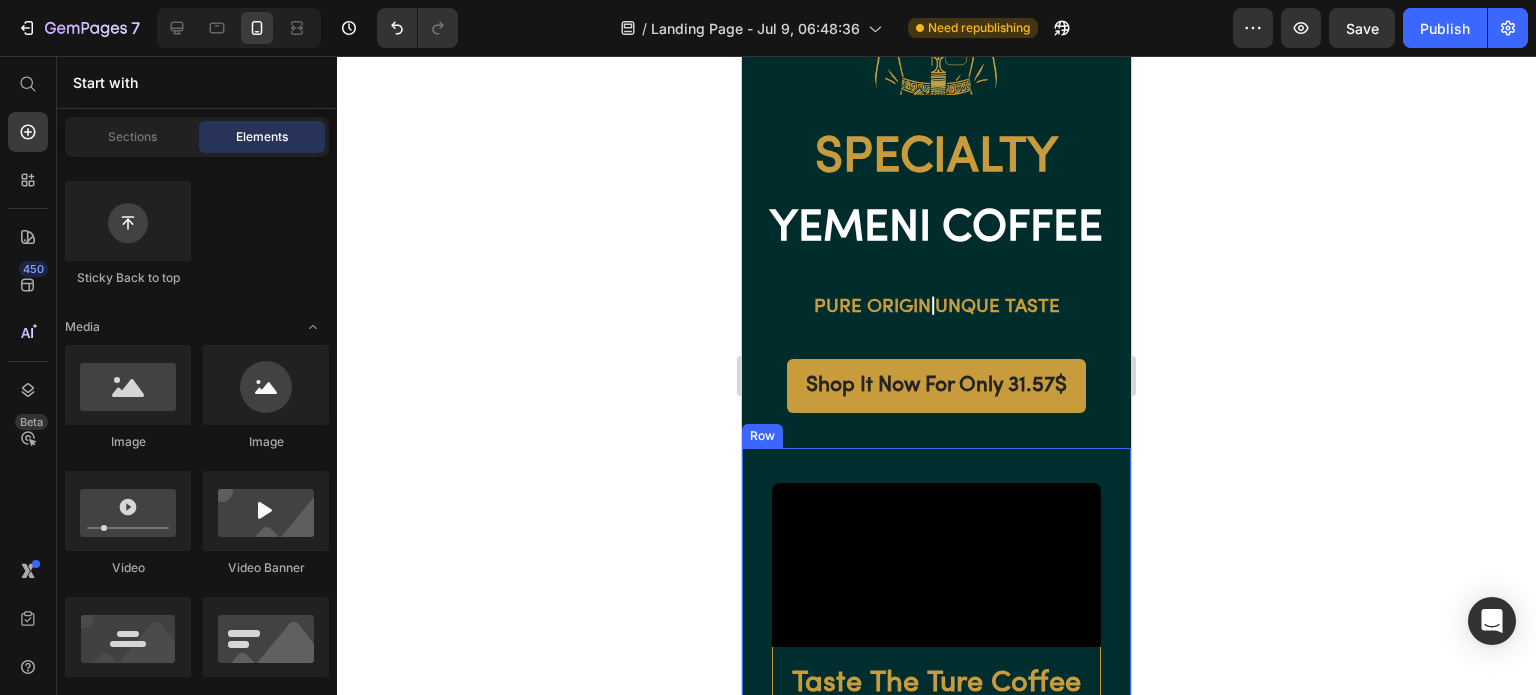 click 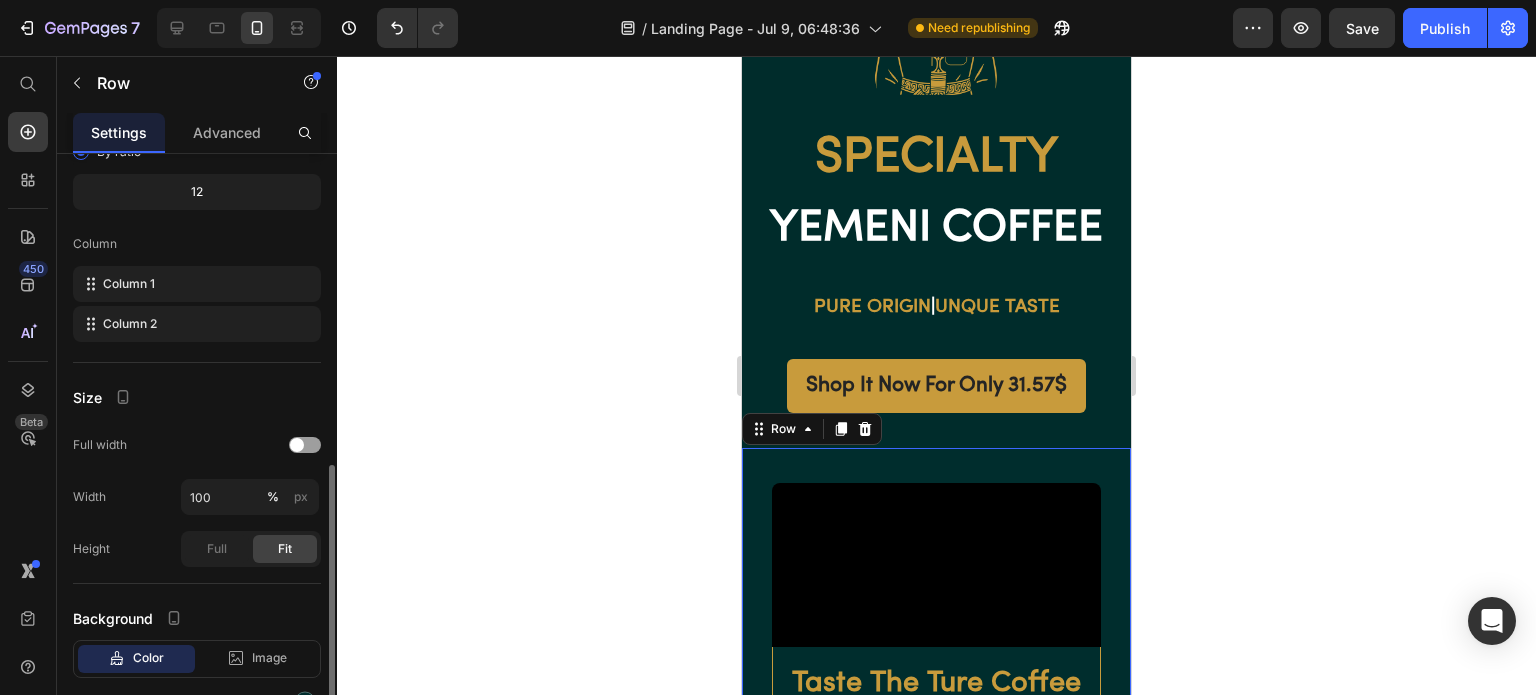 scroll, scrollTop: 308, scrollLeft: 0, axis: vertical 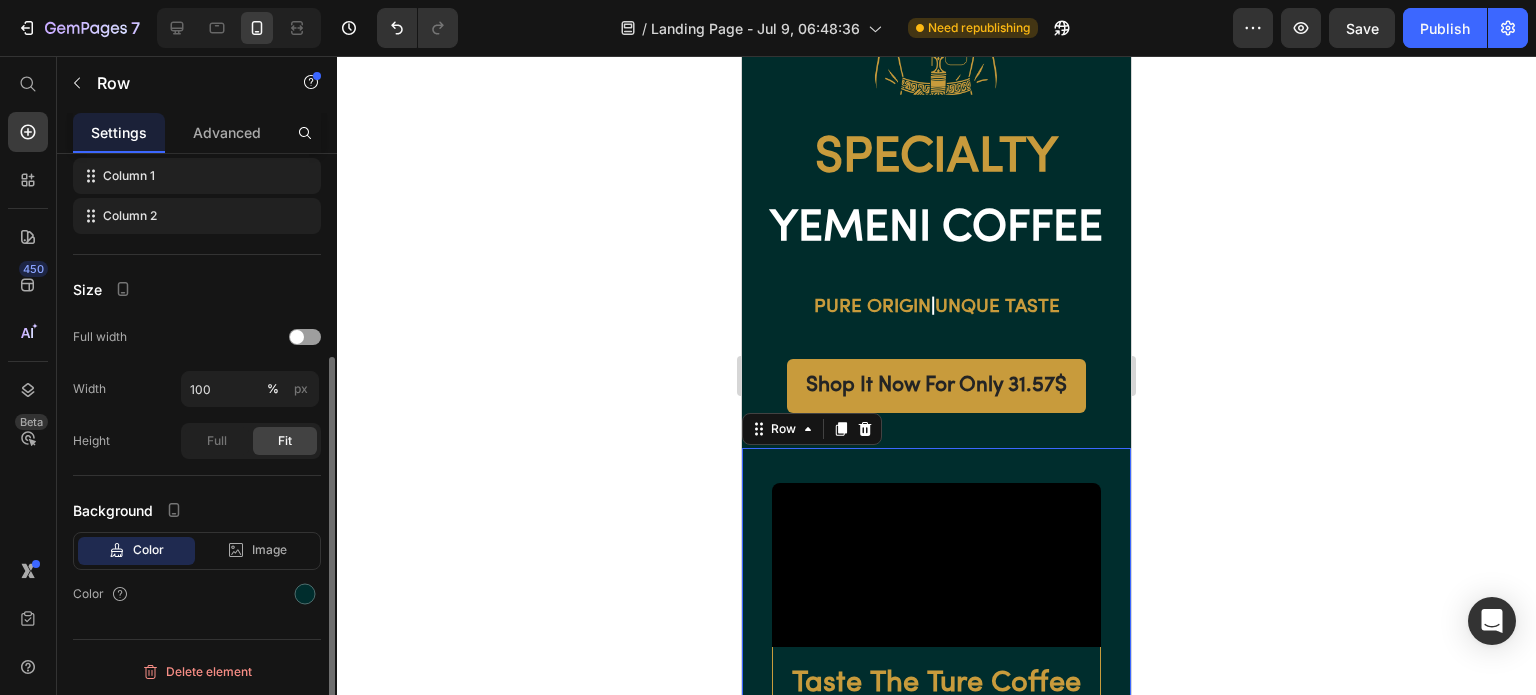 click at bounding box center (305, 594) 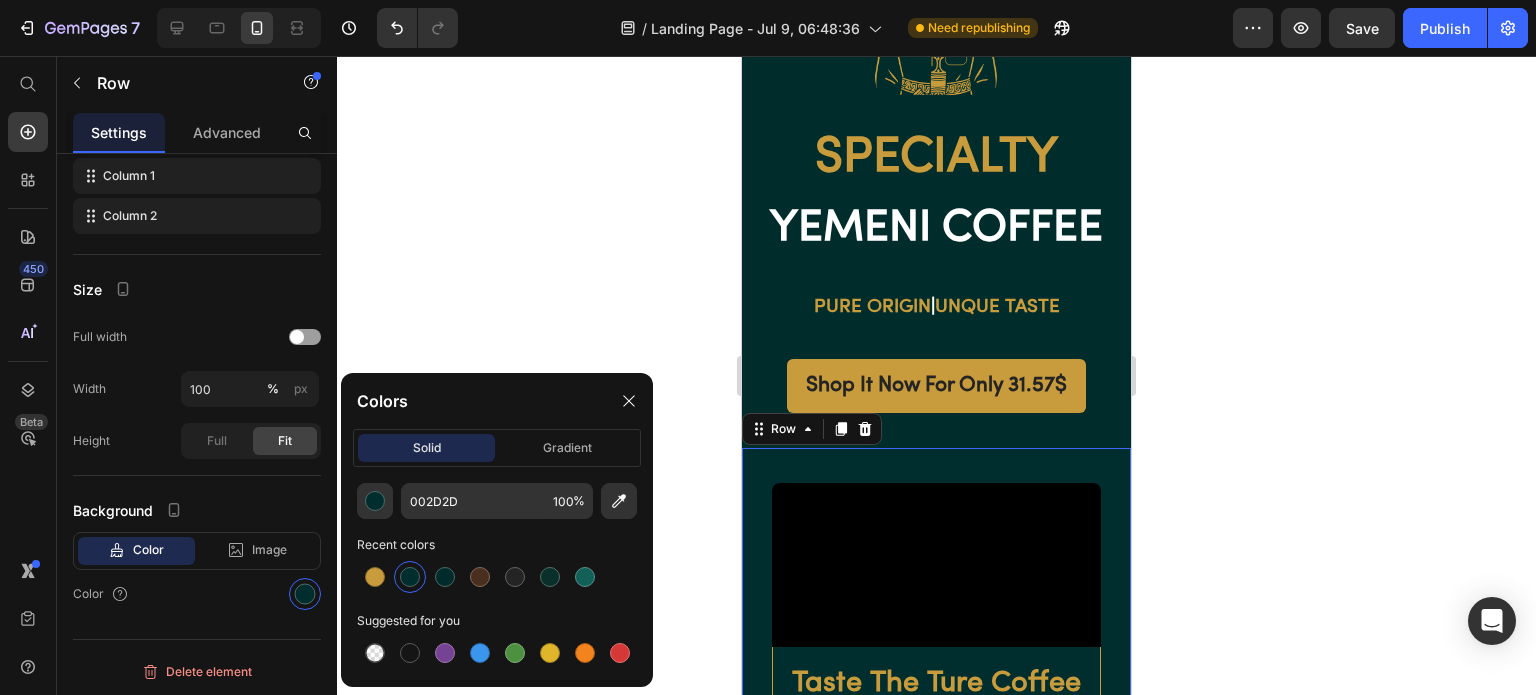 click at bounding box center [375, 501] 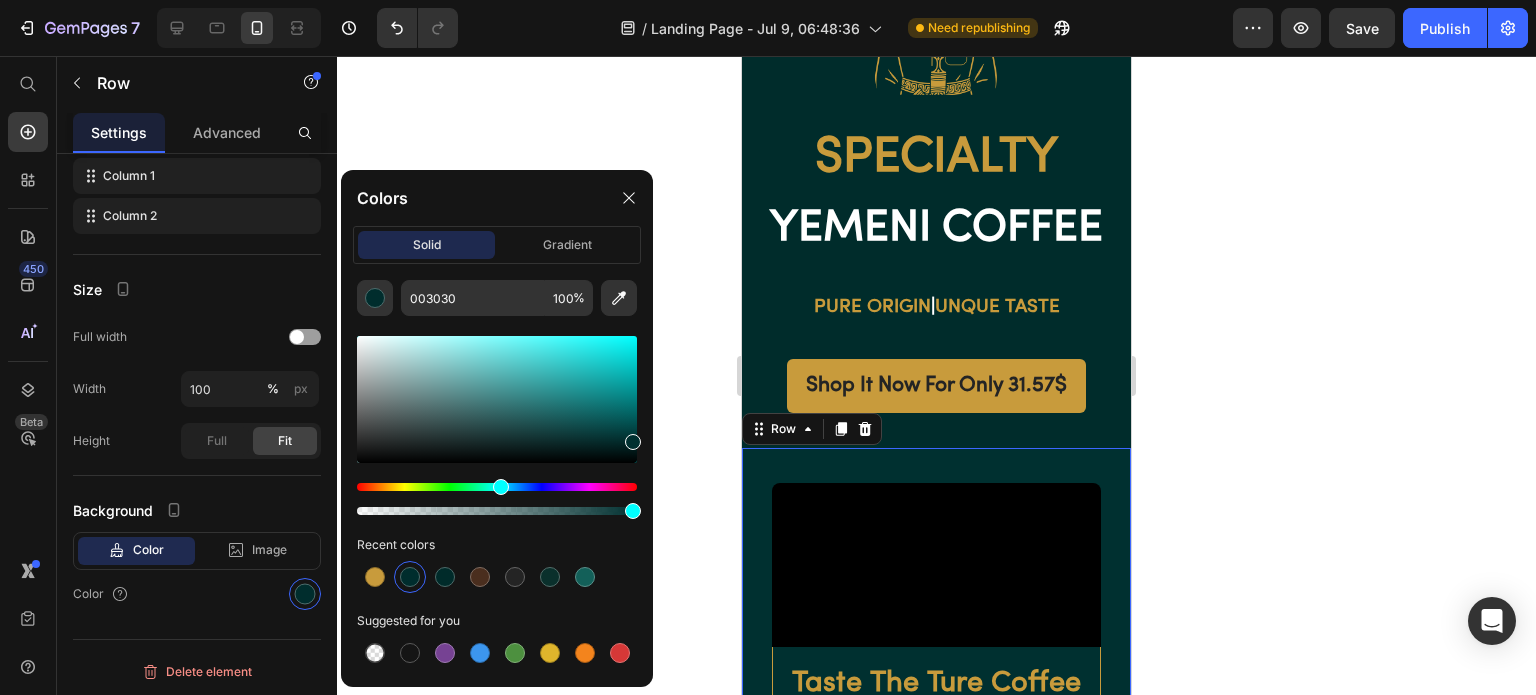 click at bounding box center (633, 442) 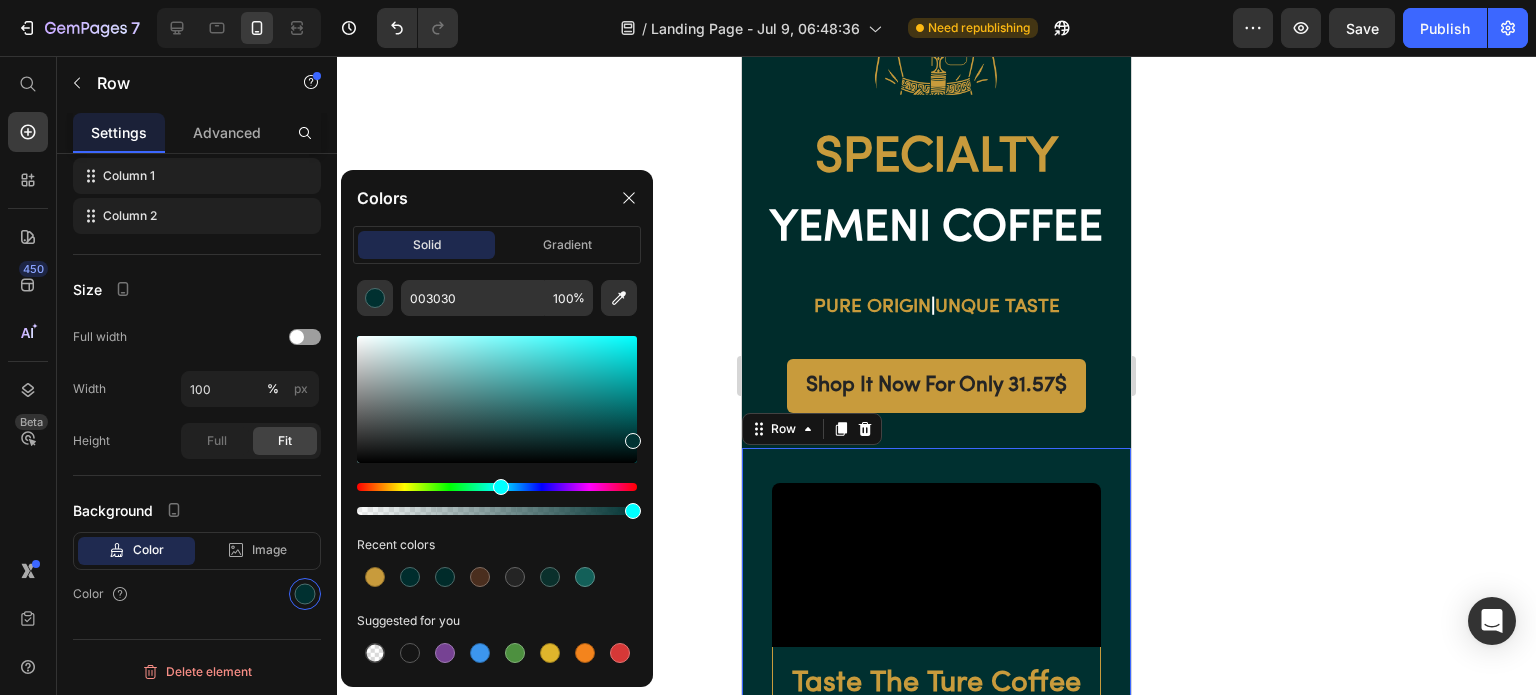 type on "013333" 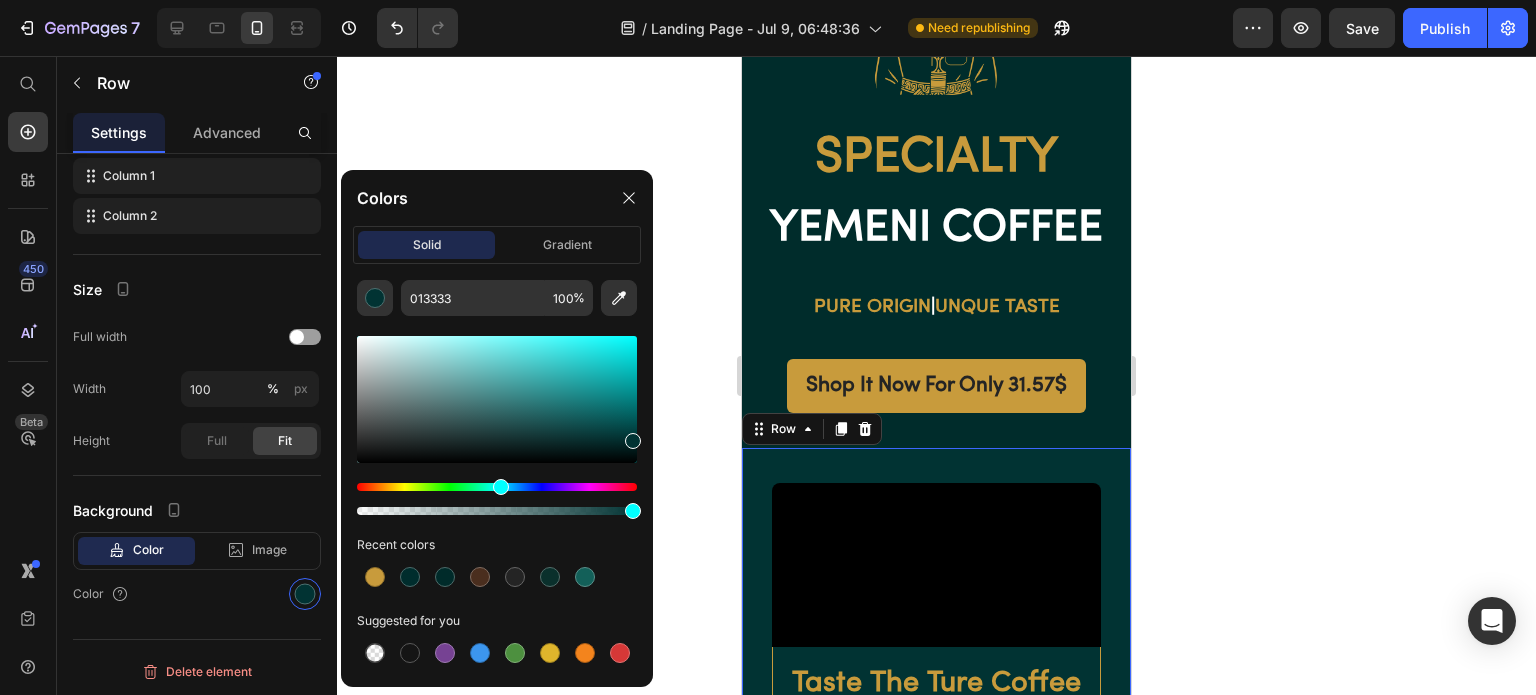 click 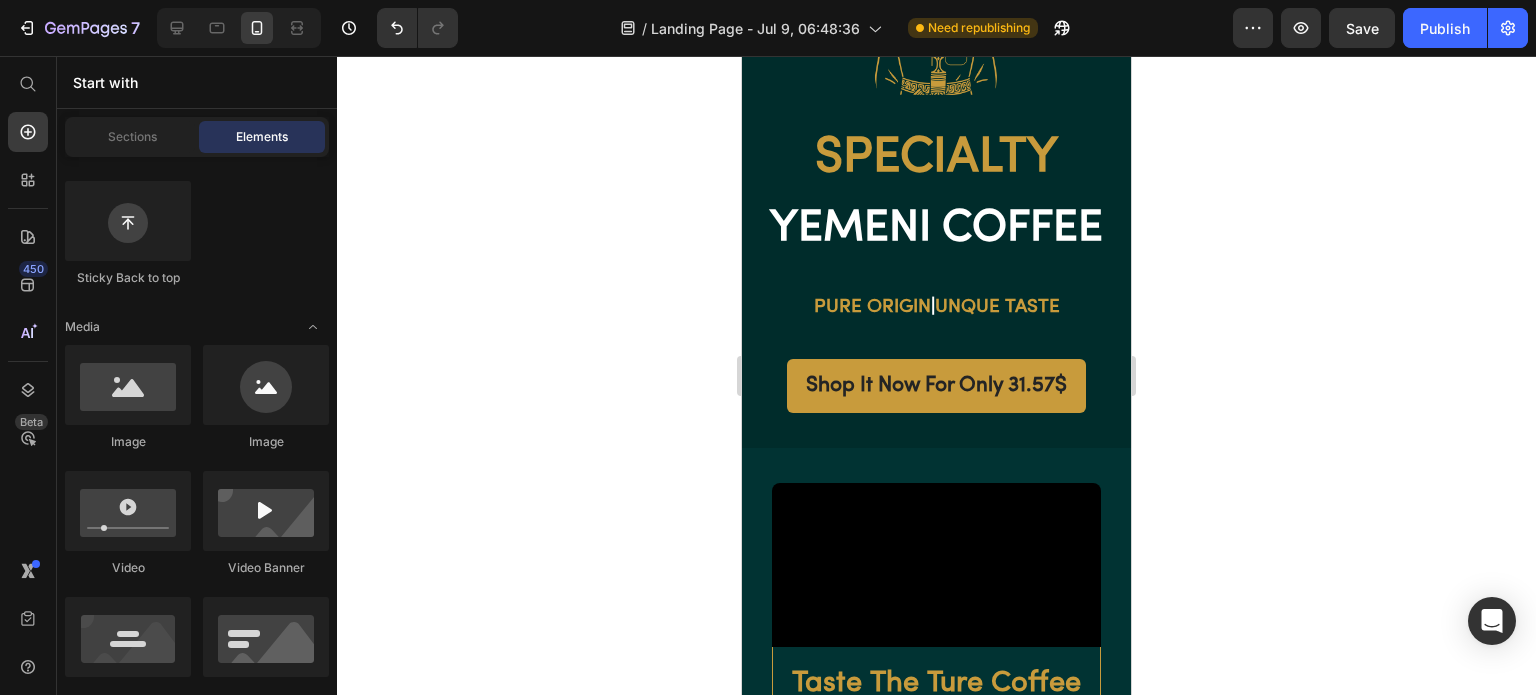 click on "Publish" at bounding box center (1445, 28) 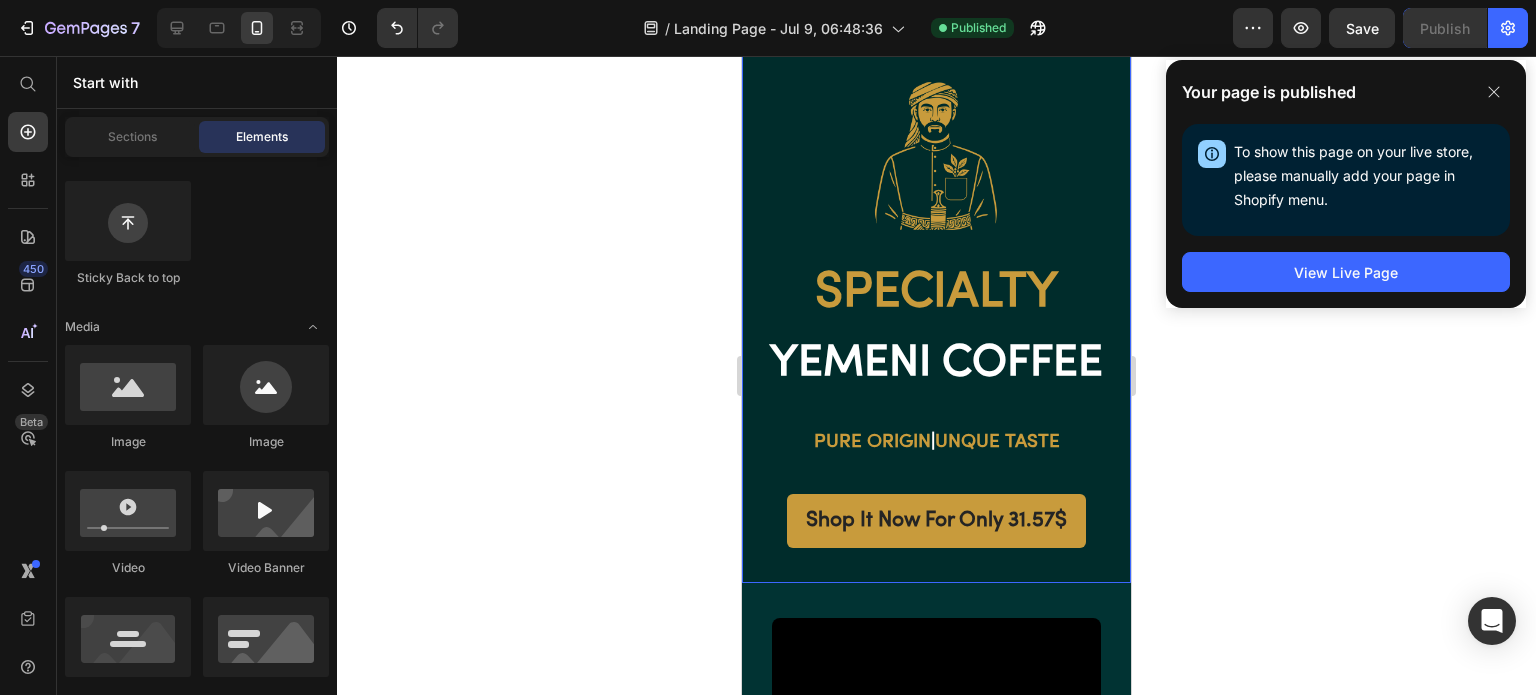 scroll, scrollTop: 112, scrollLeft: 0, axis: vertical 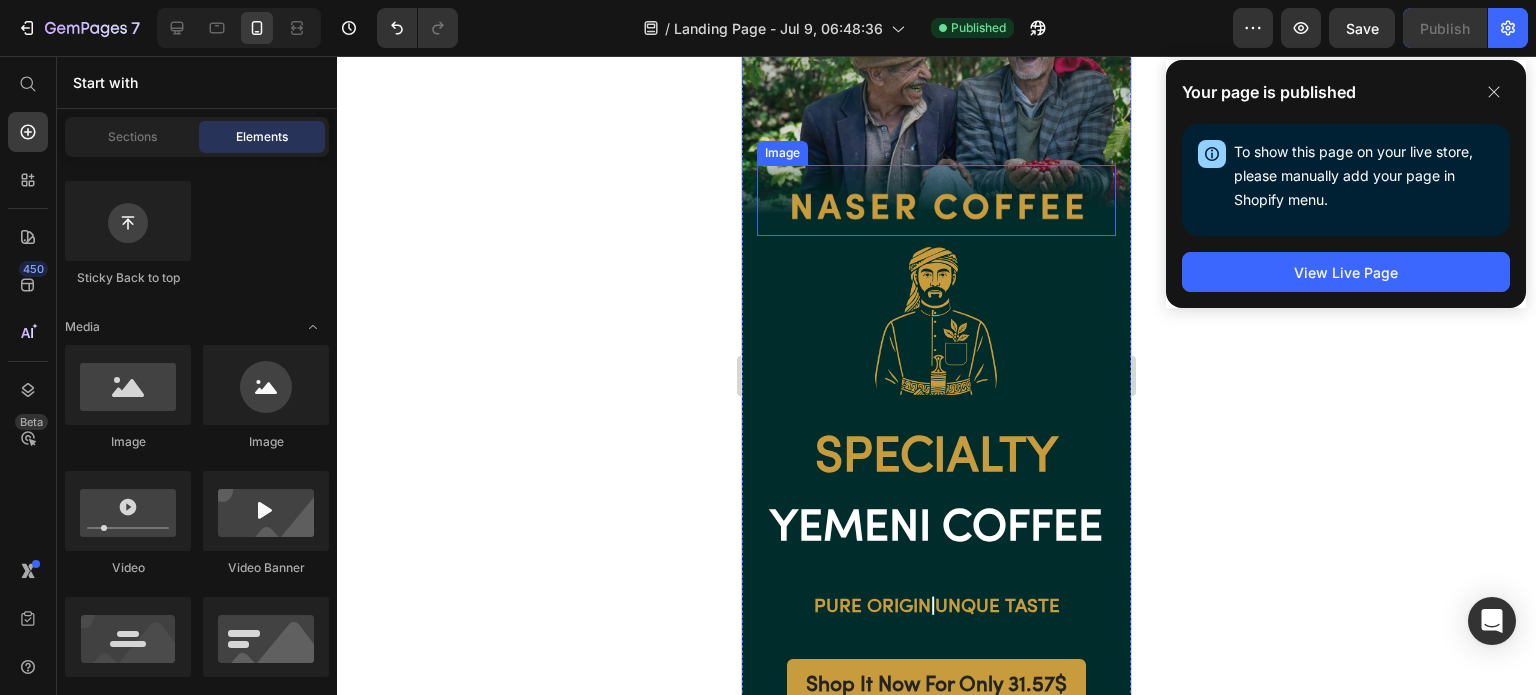 click at bounding box center (936, 200) 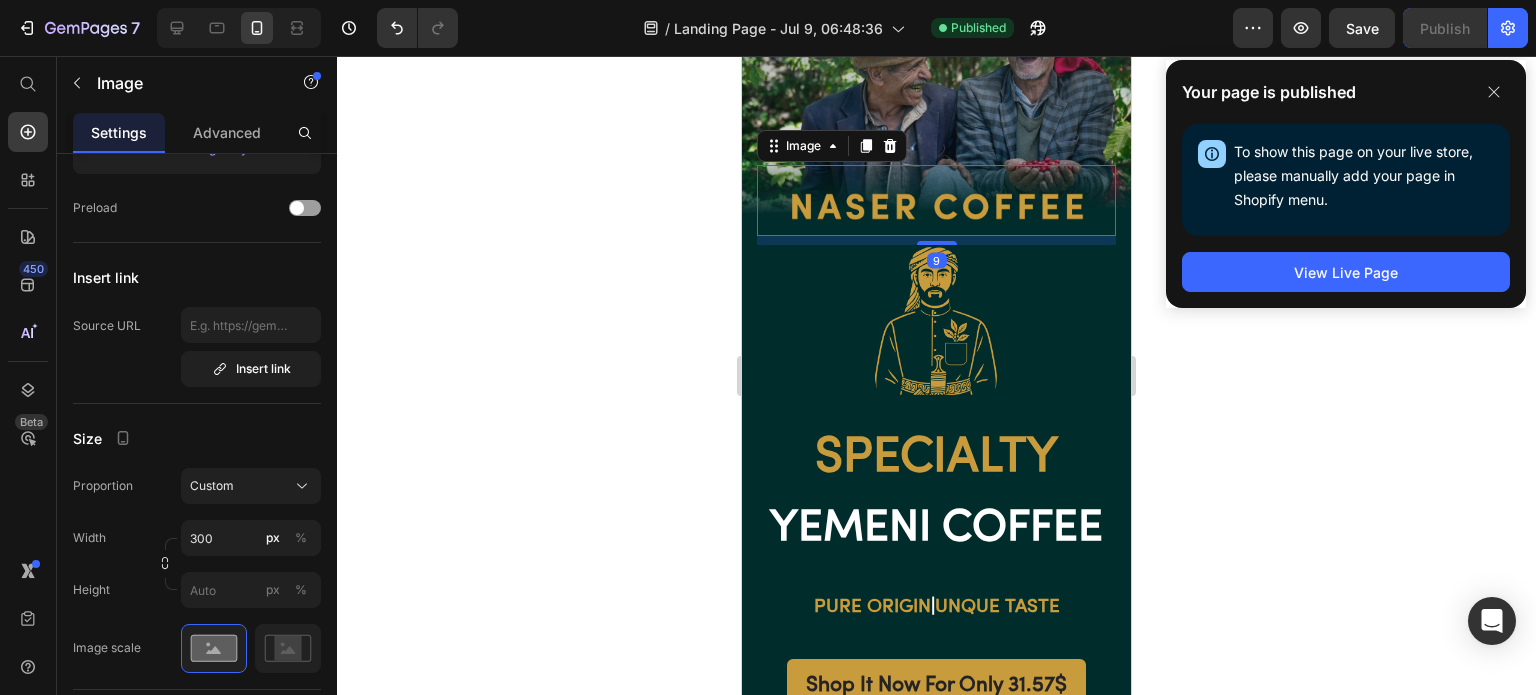 scroll, scrollTop: 0, scrollLeft: 0, axis: both 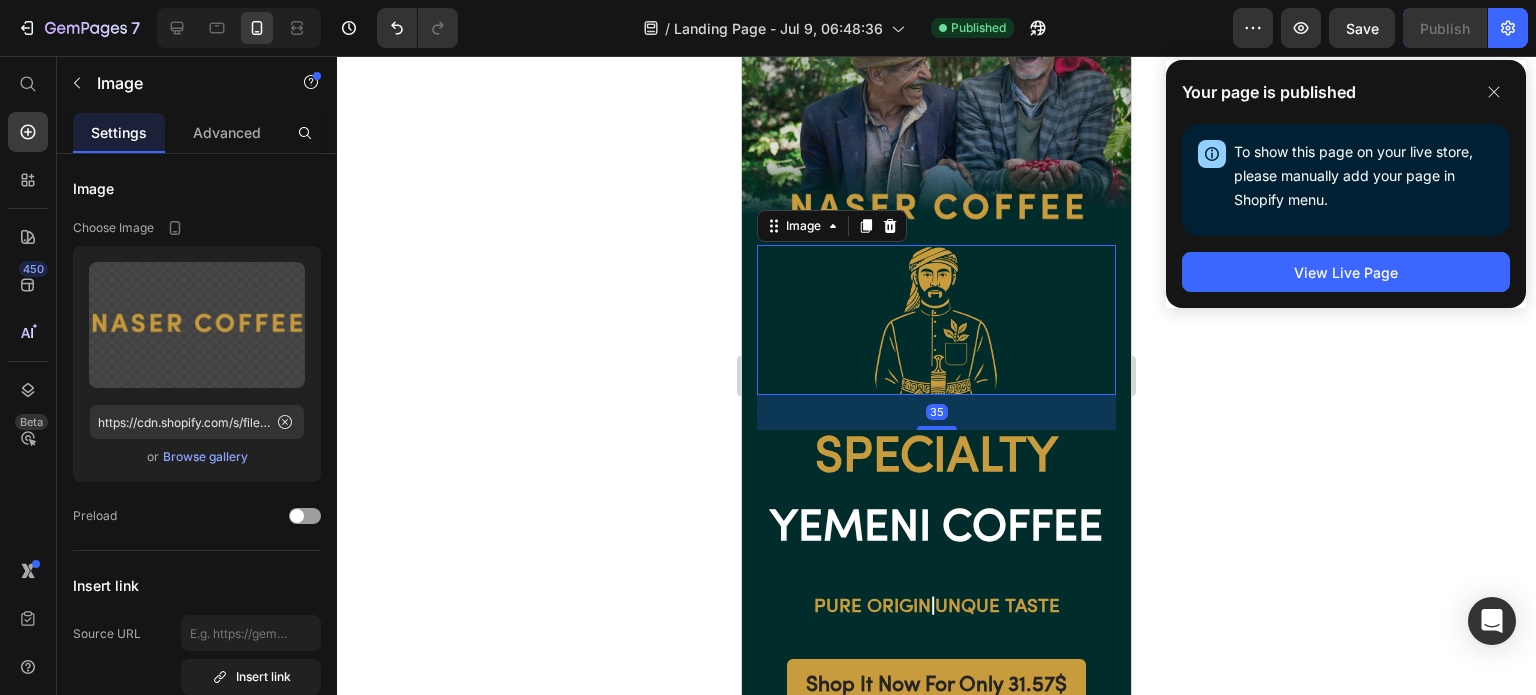 click at bounding box center (936, 320) 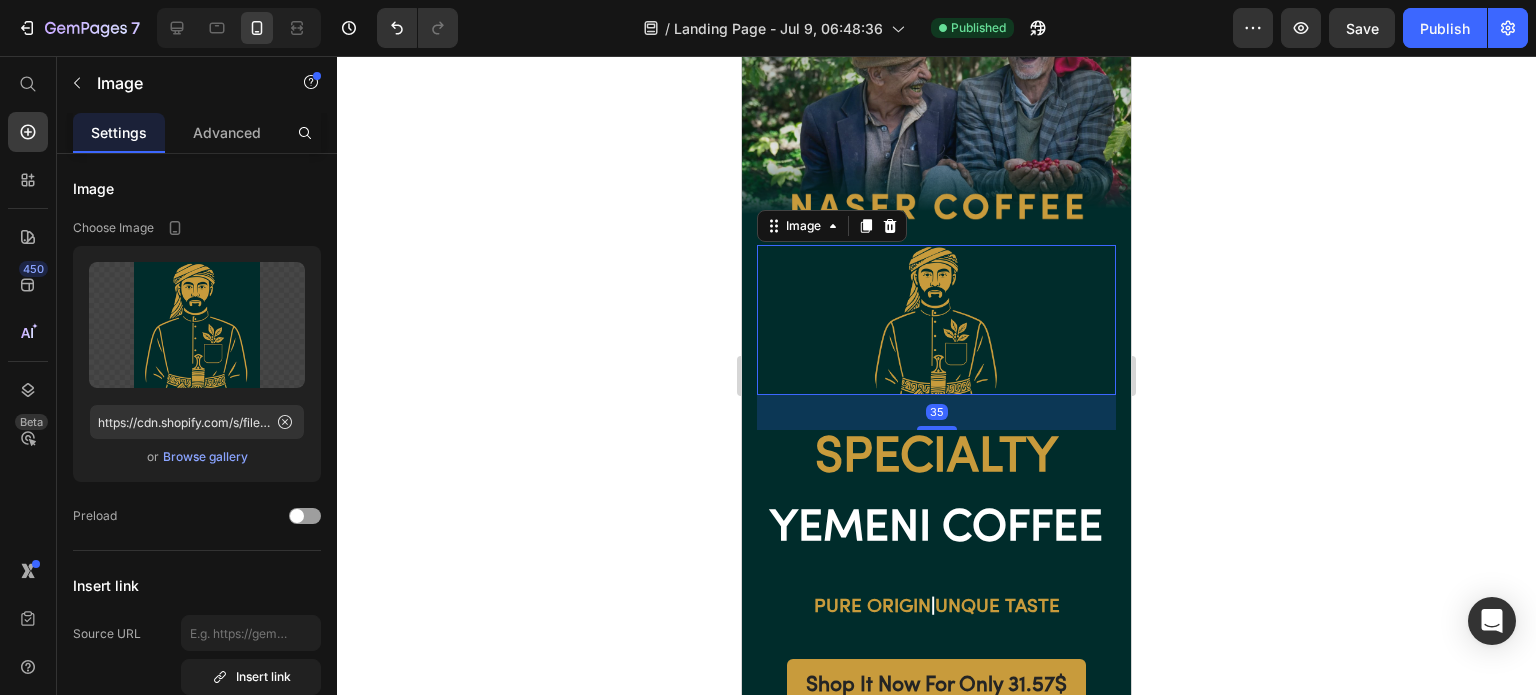 click on "Advanced" at bounding box center [227, 132] 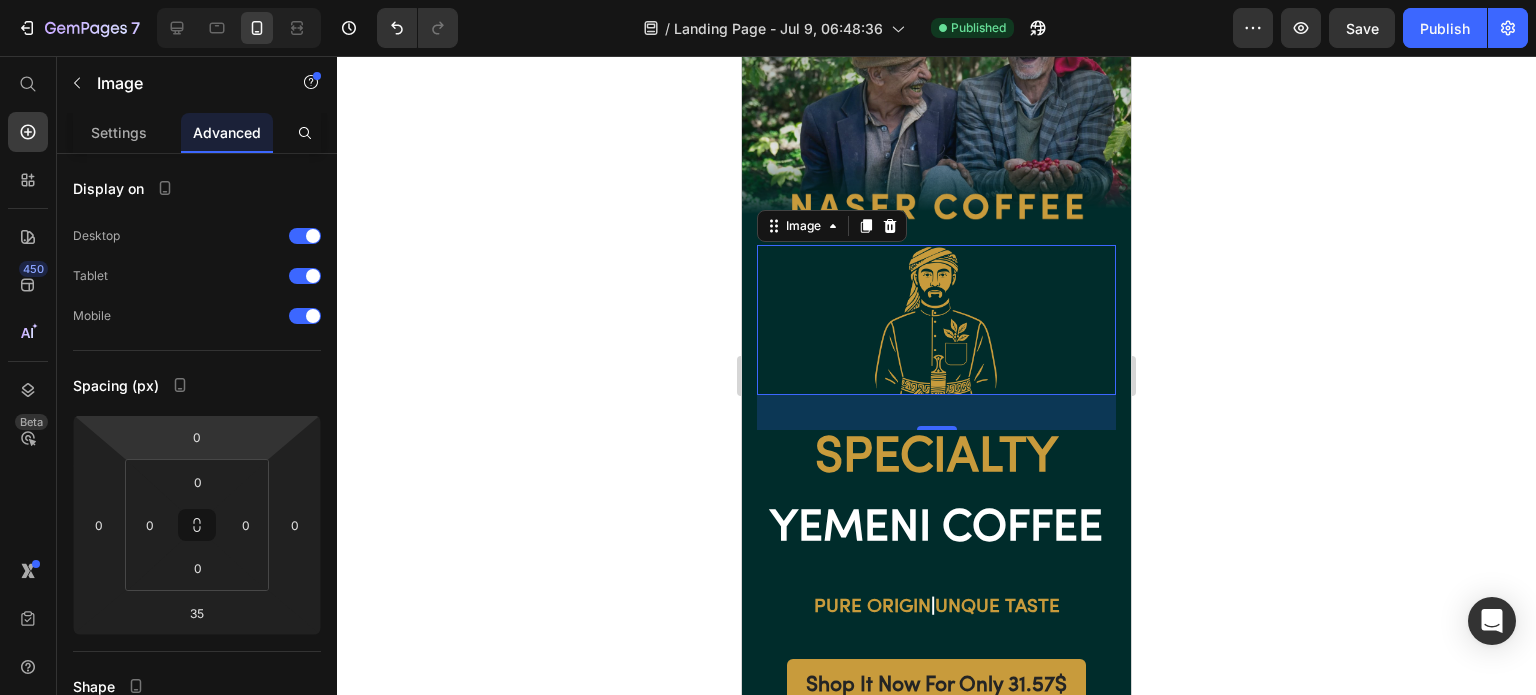 click on "0" at bounding box center [197, 437] 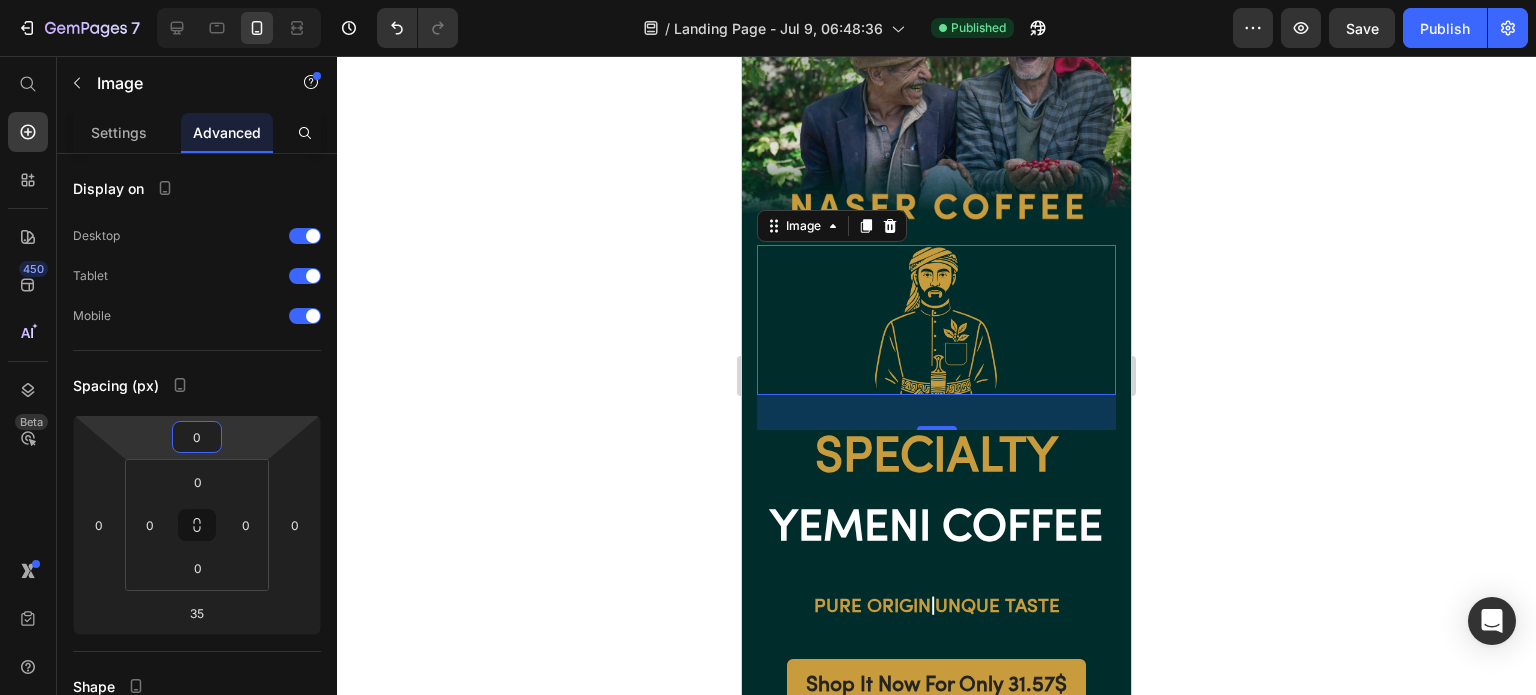 click on "0" at bounding box center (197, 437) 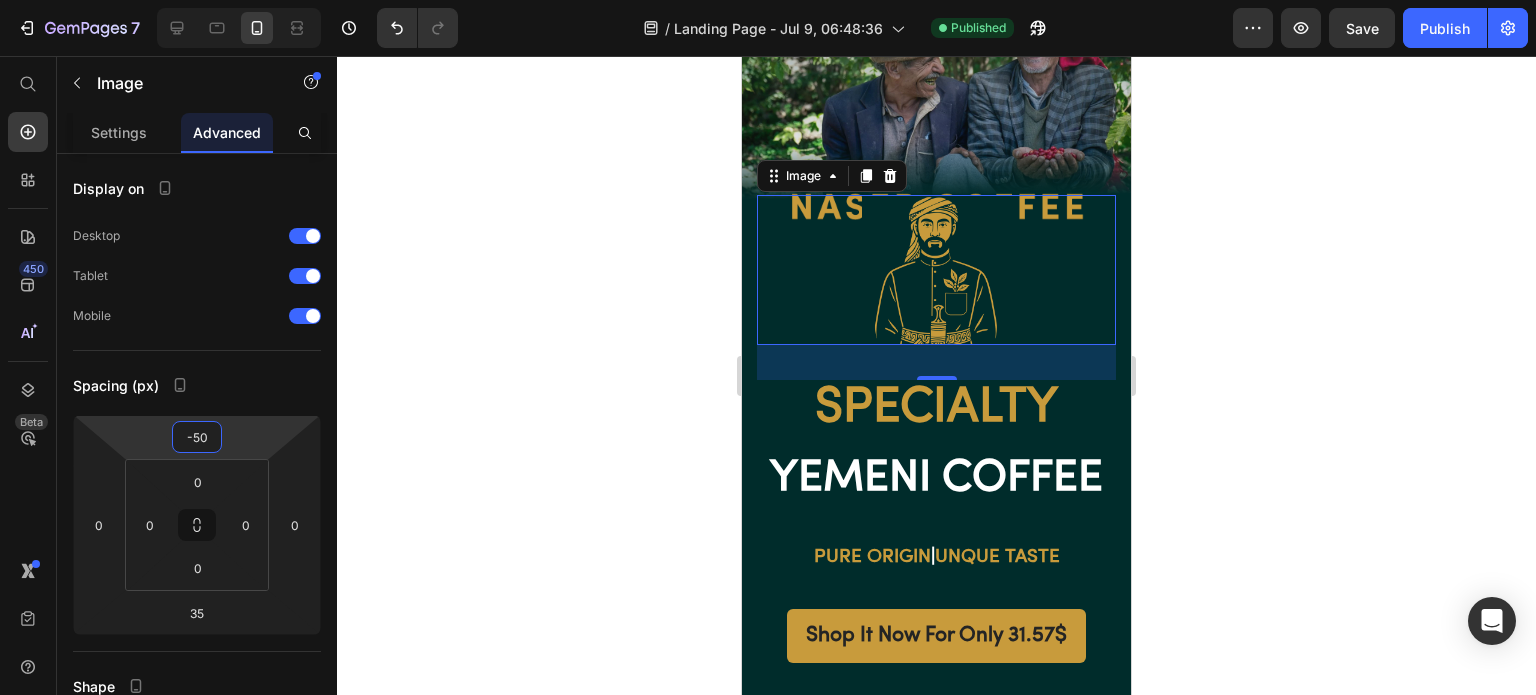 type on "-50" 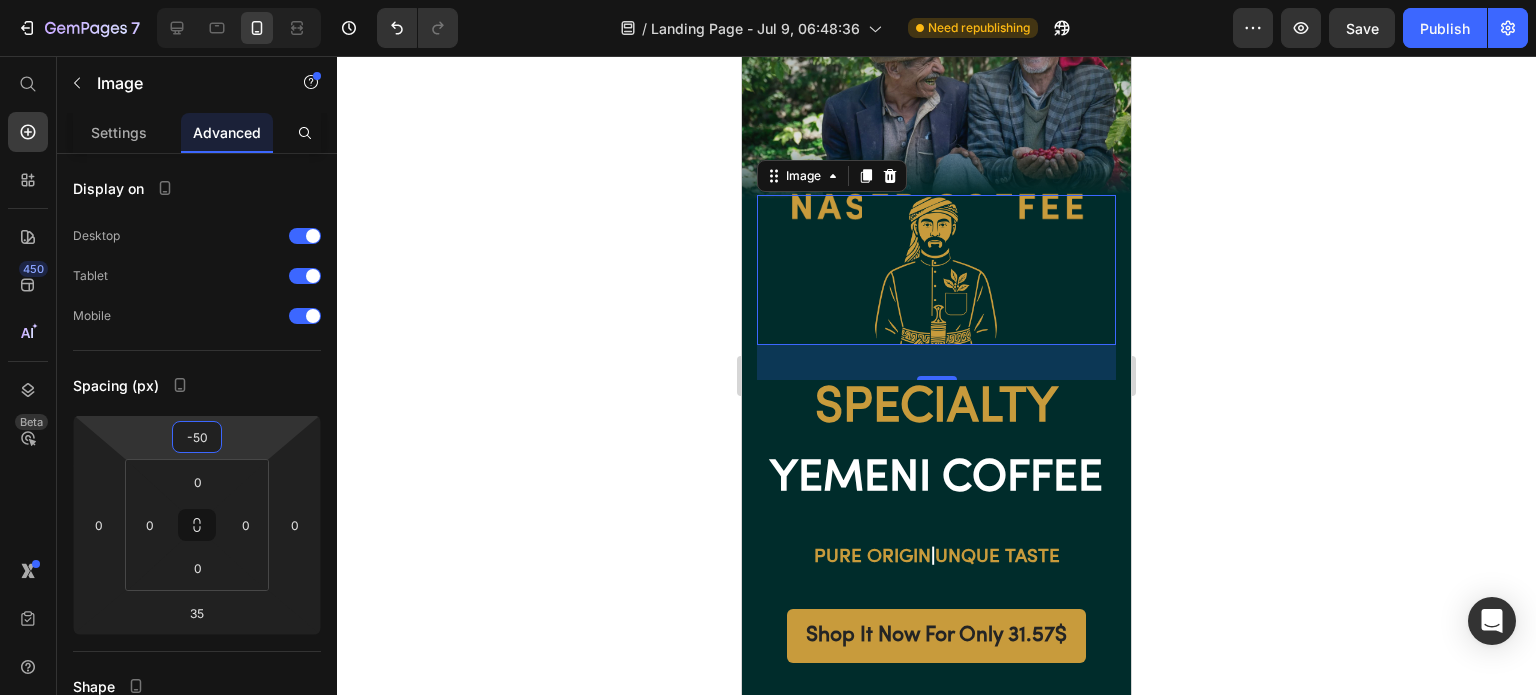click on "Settings" at bounding box center (119, 132) 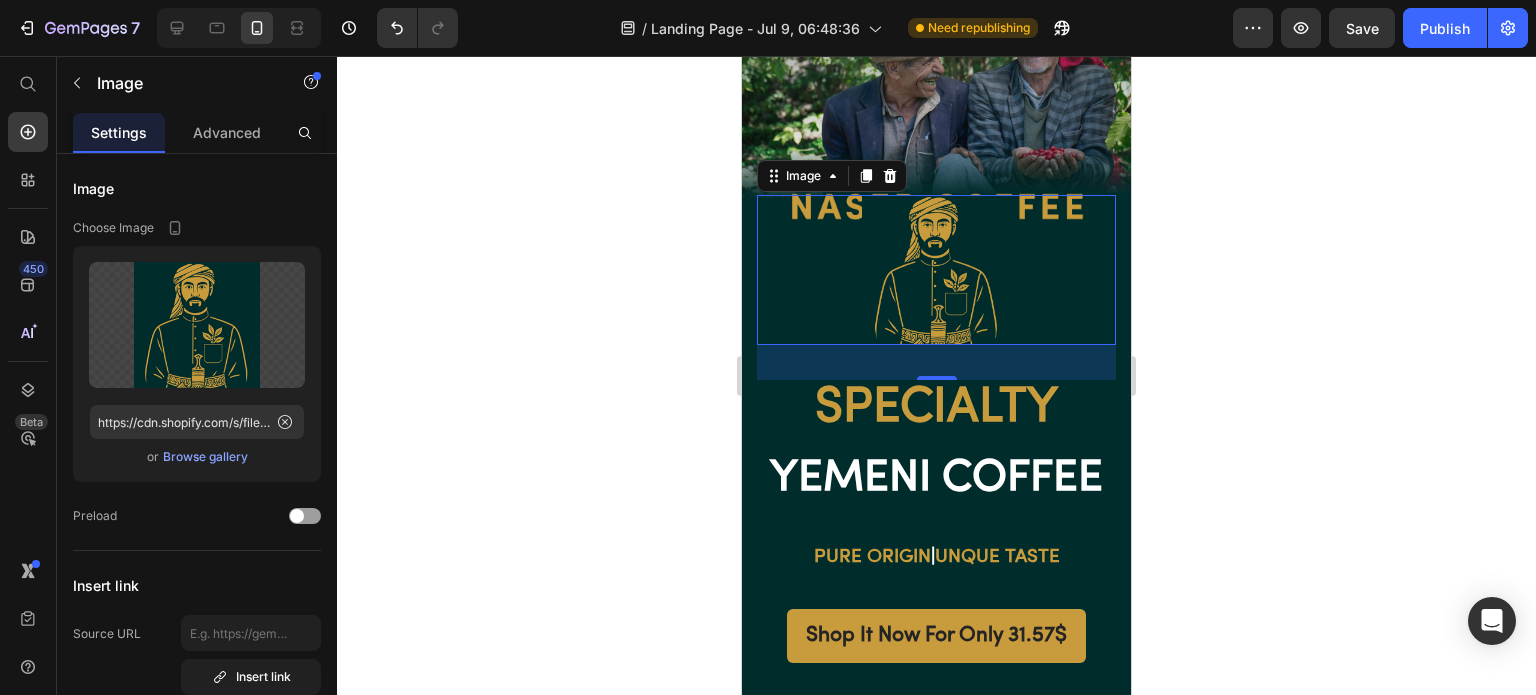 click 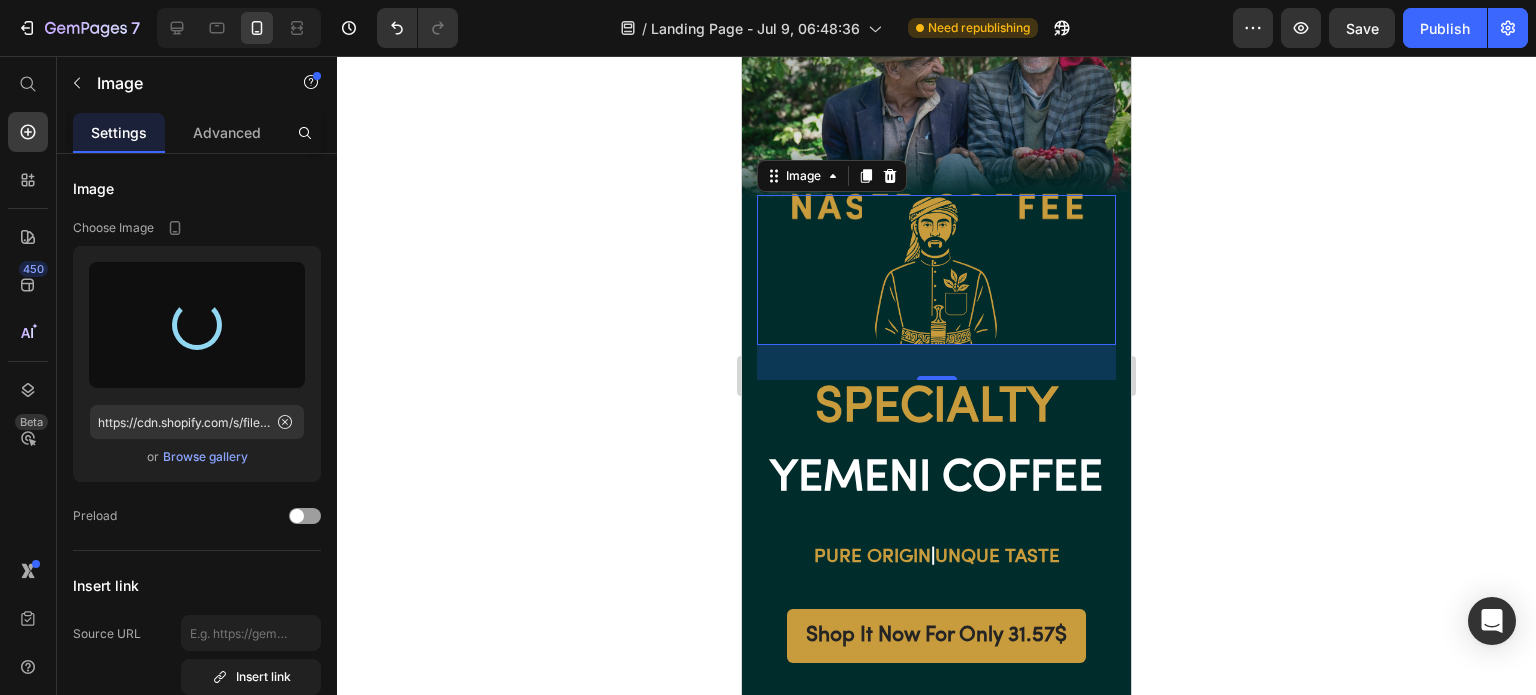 type on "https://cdn.shopify.com/s/files/1/0689/2902/8270/files/gempages_560776313170822234-1b111765-2c3b-4ae2-ae68-04c1ac4cb153.png" 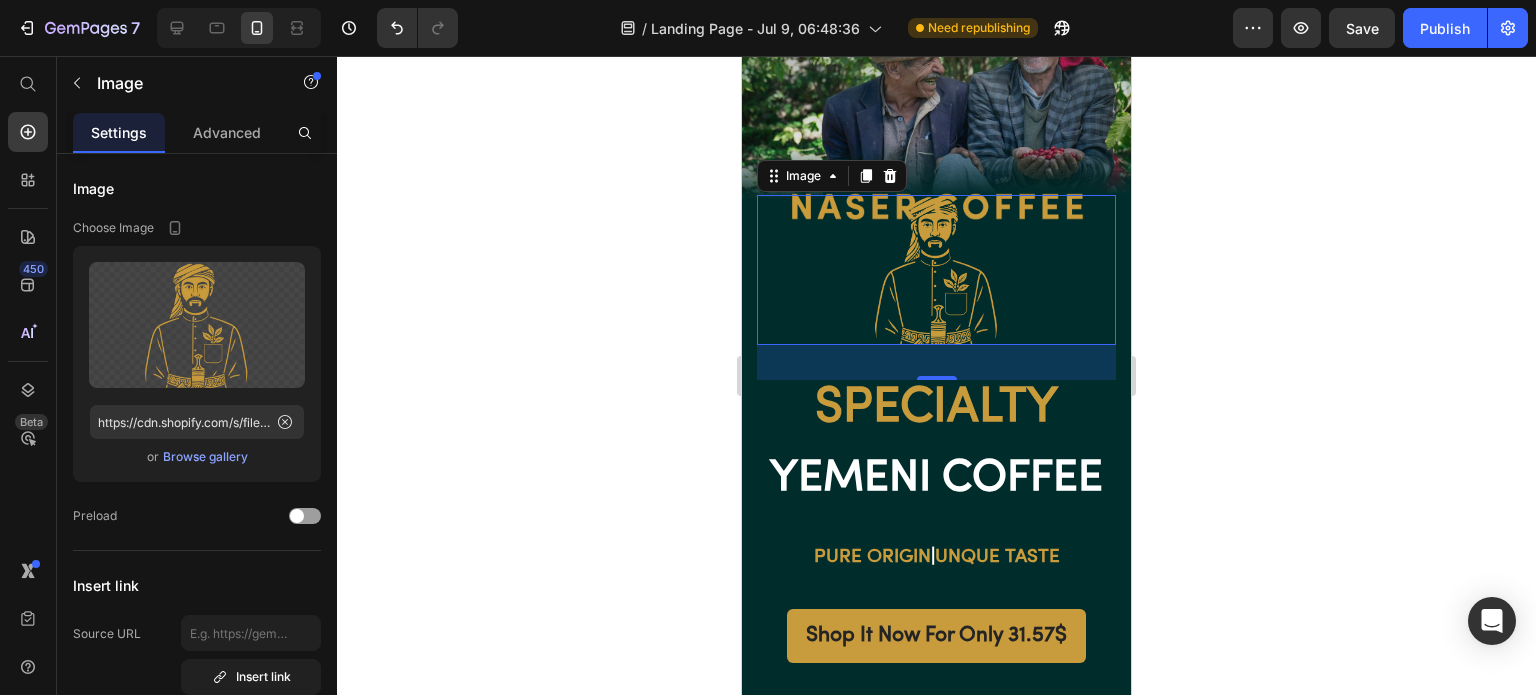 click 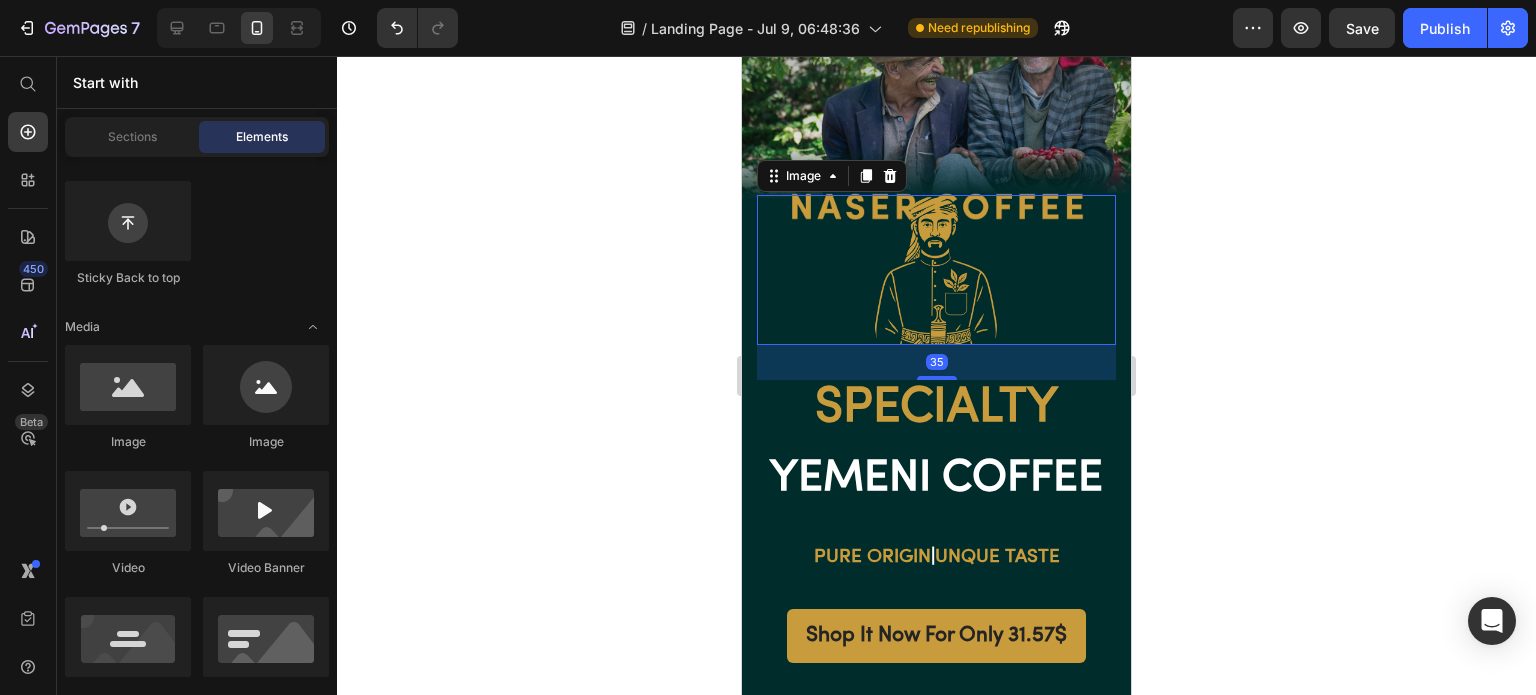 click at bounding box center [936, 270] 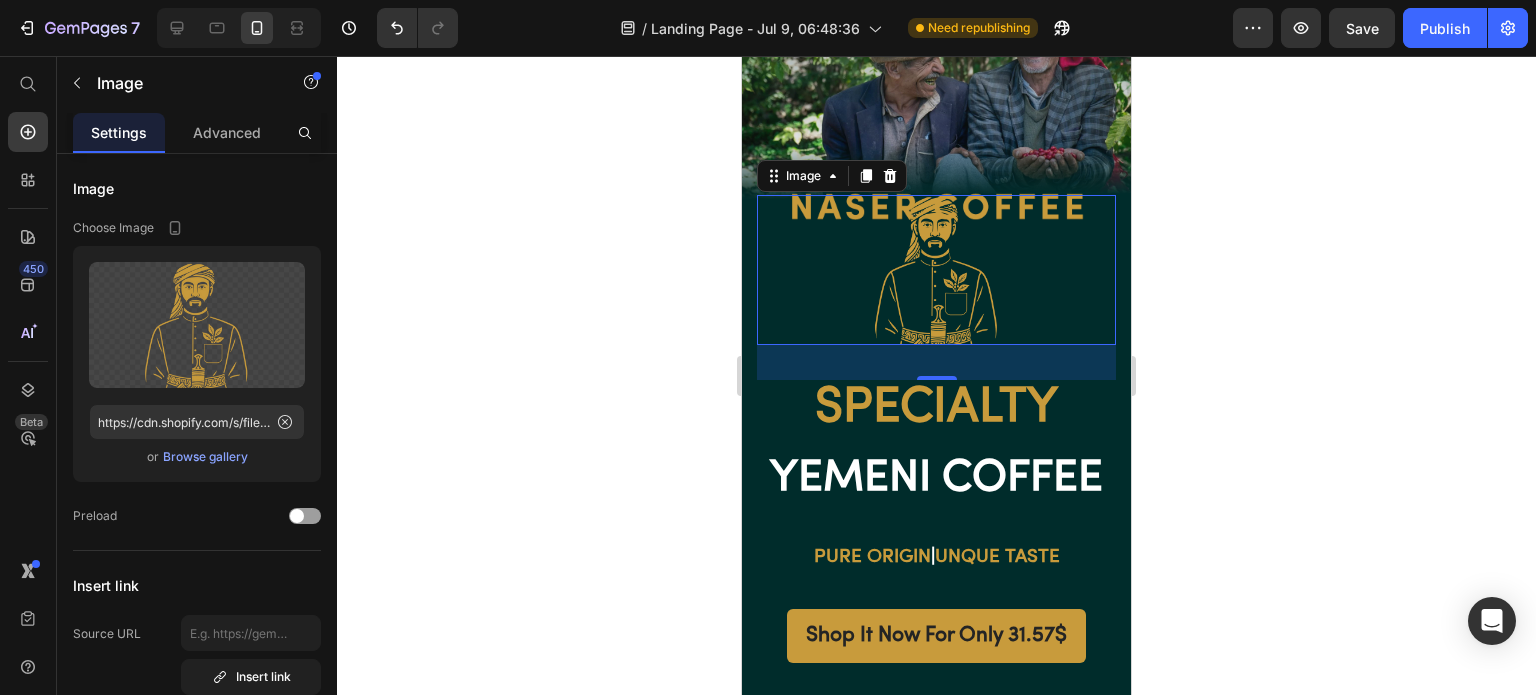 click on "Advanced" at bounding box center [227, 132] 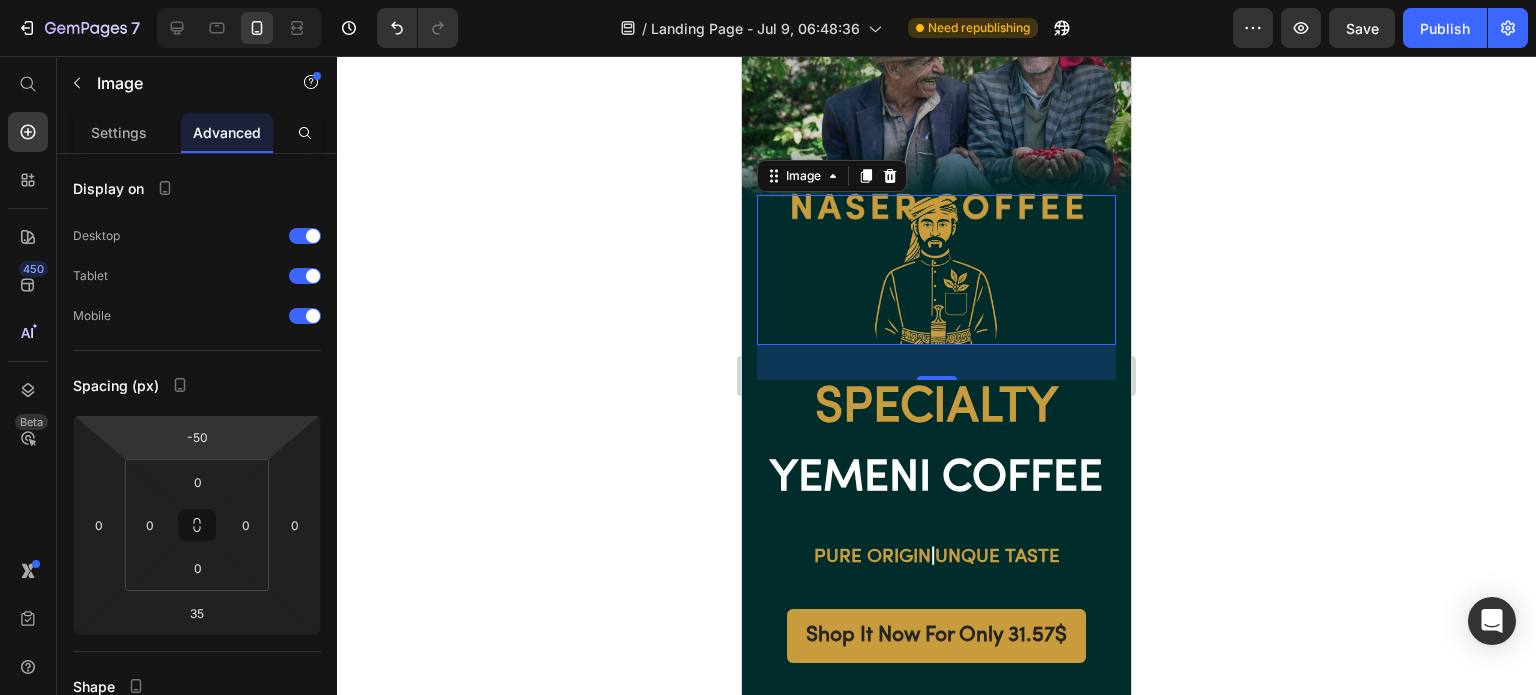 click on "-50" at bounding box center [197, 437] 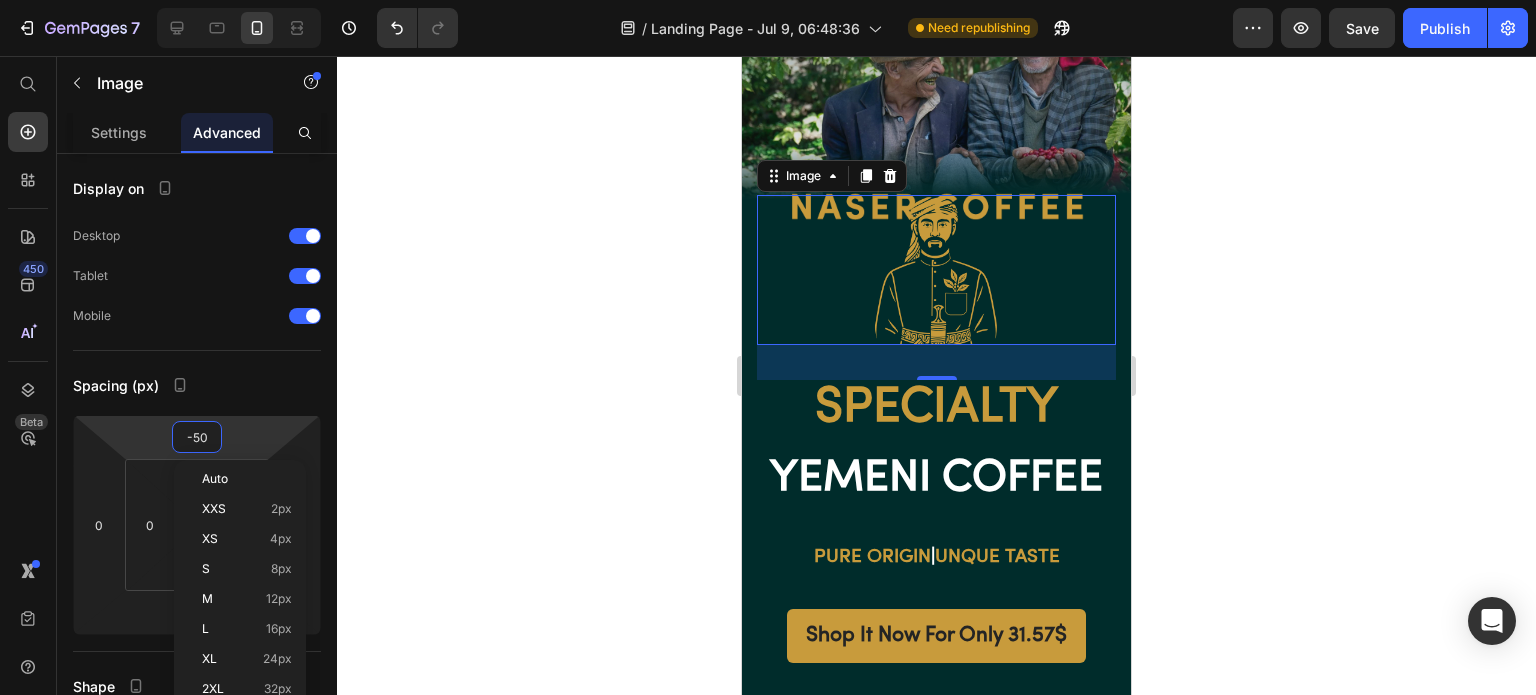 click on "-50" at bounding box center [197, 437] 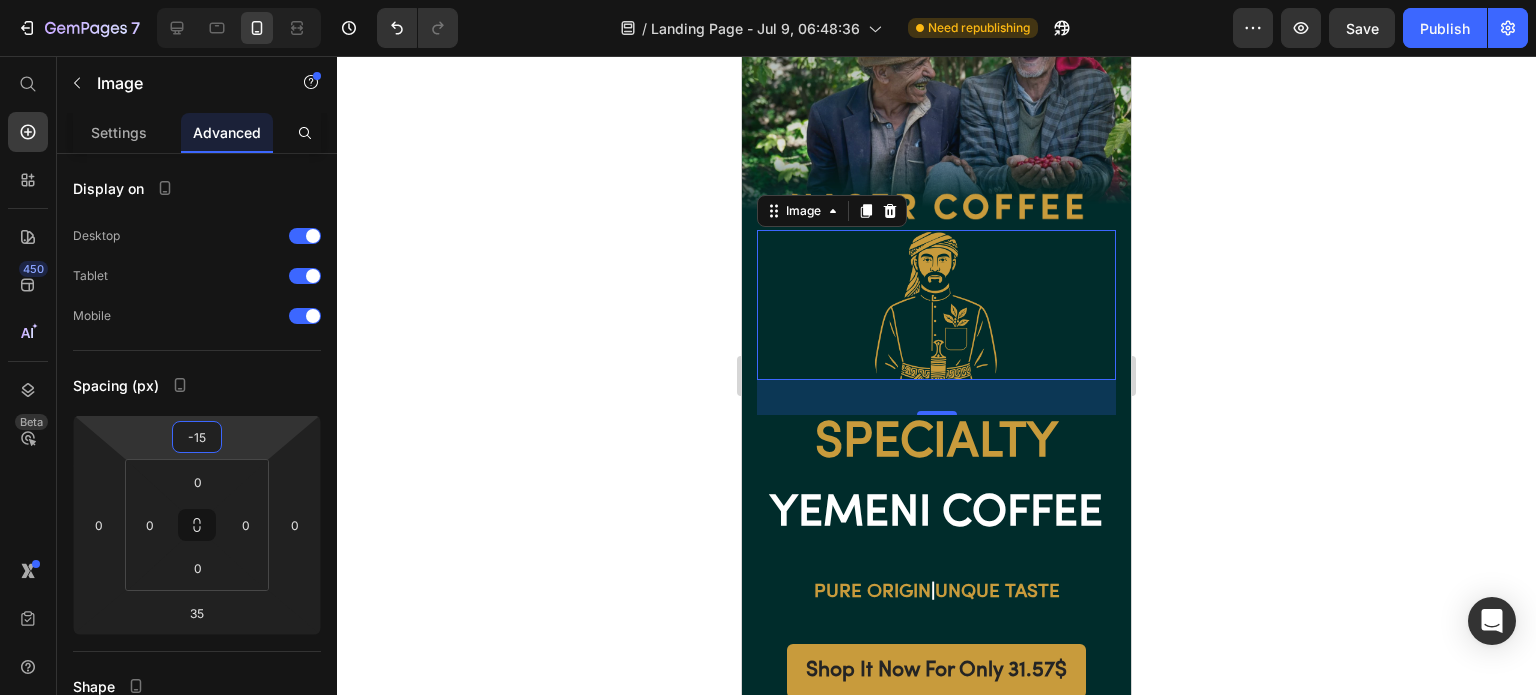 type on "-150" 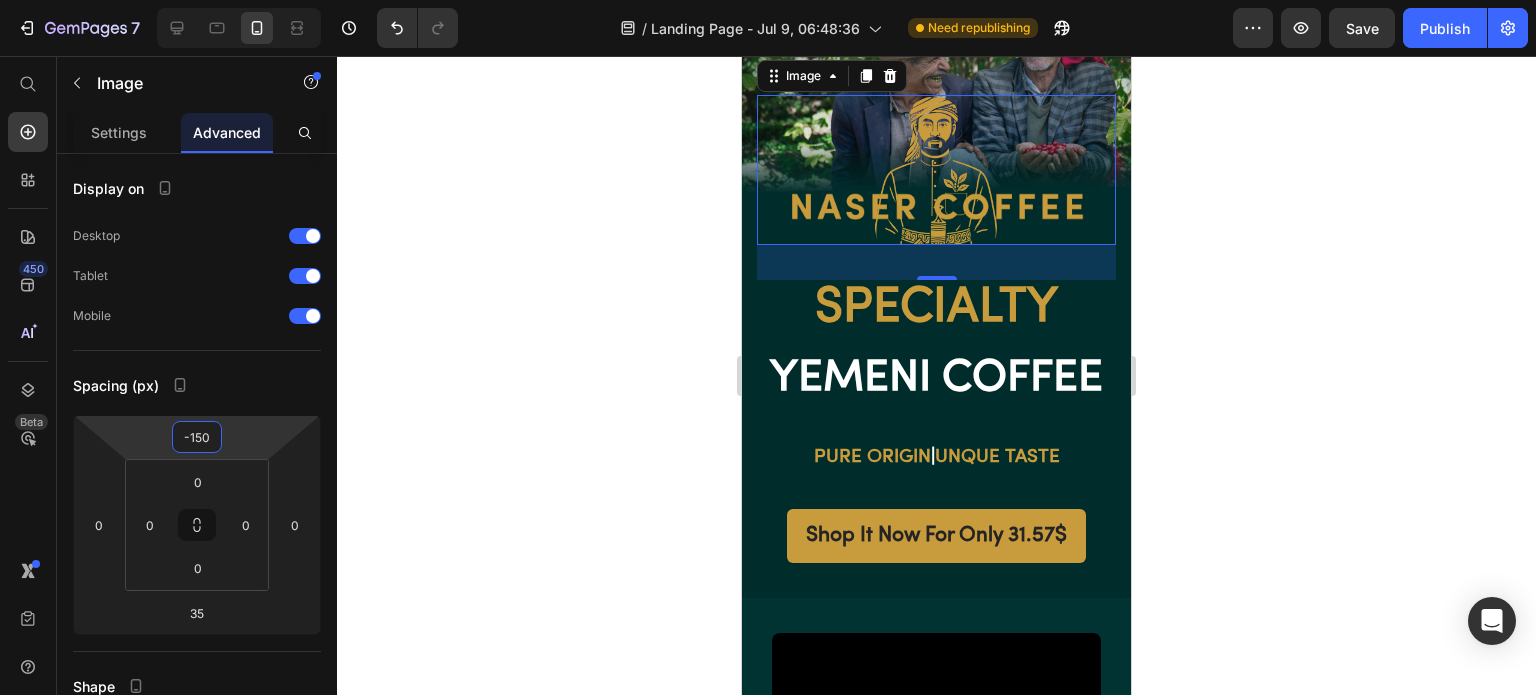 click 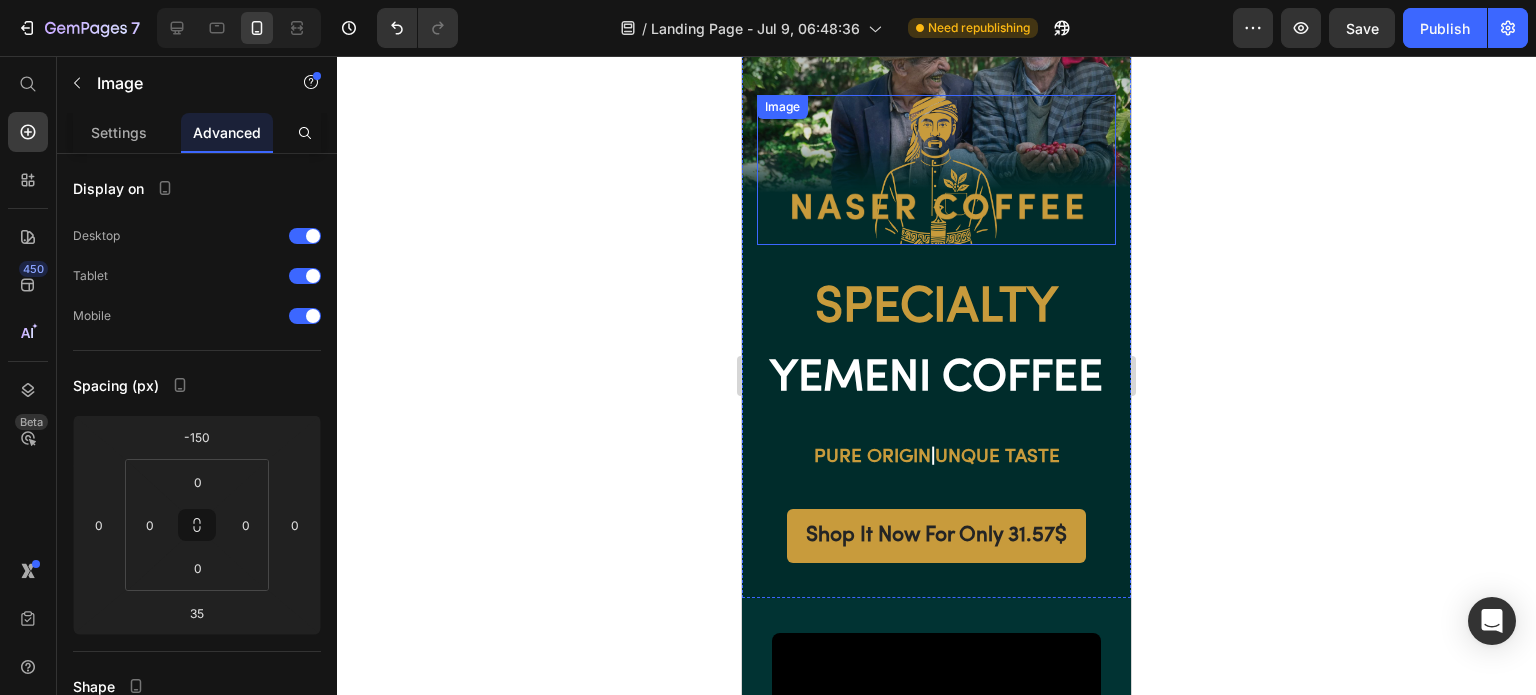 click at bounding box center [936, 170] 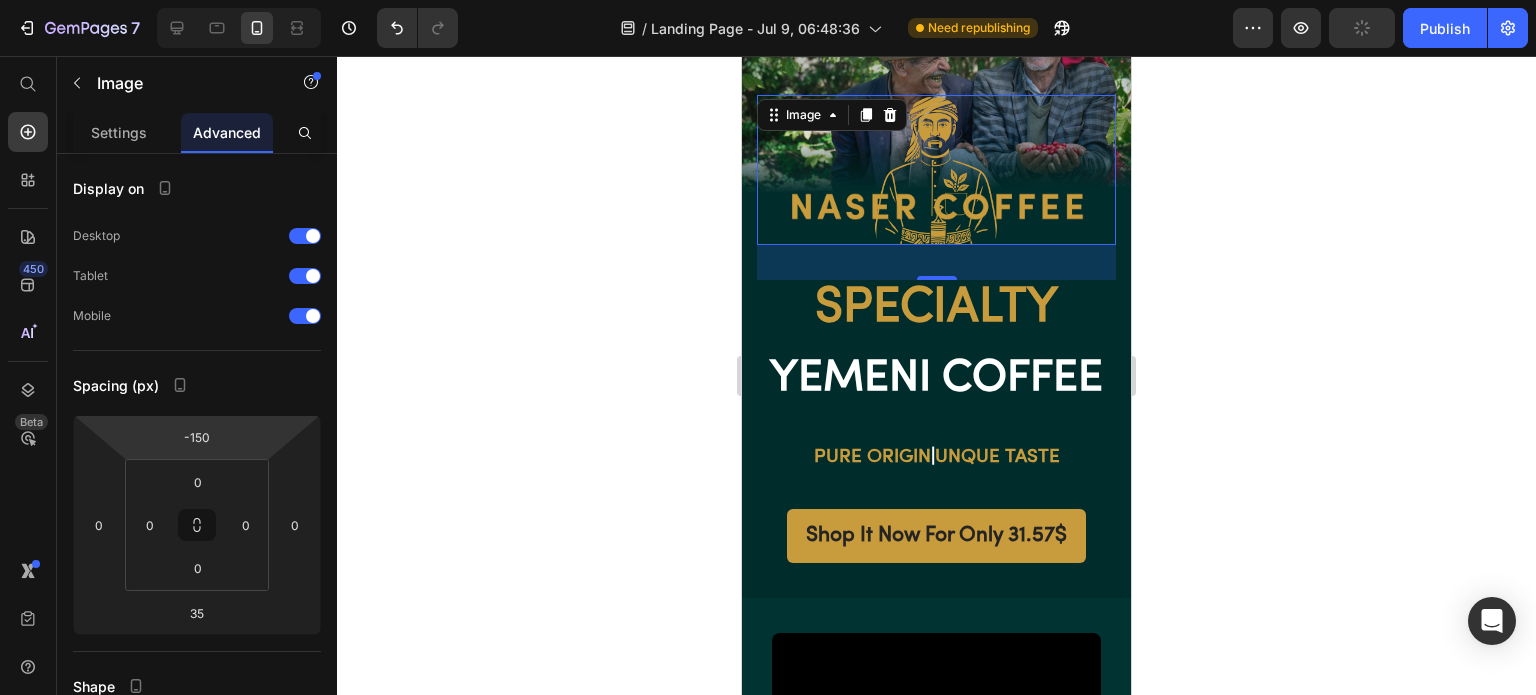 click on "Publish" at bounding box center [1445, 28] 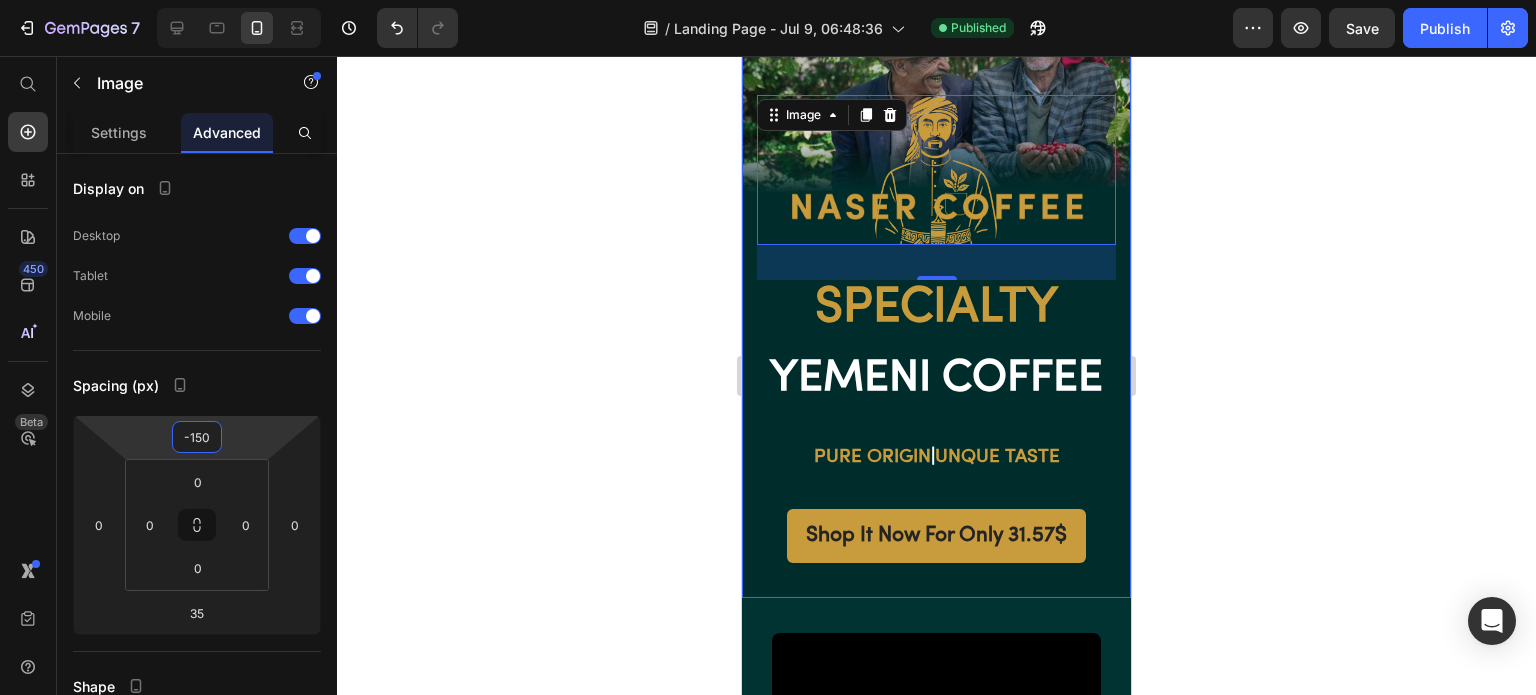 click on "-150" at bounding box center (197, 437) 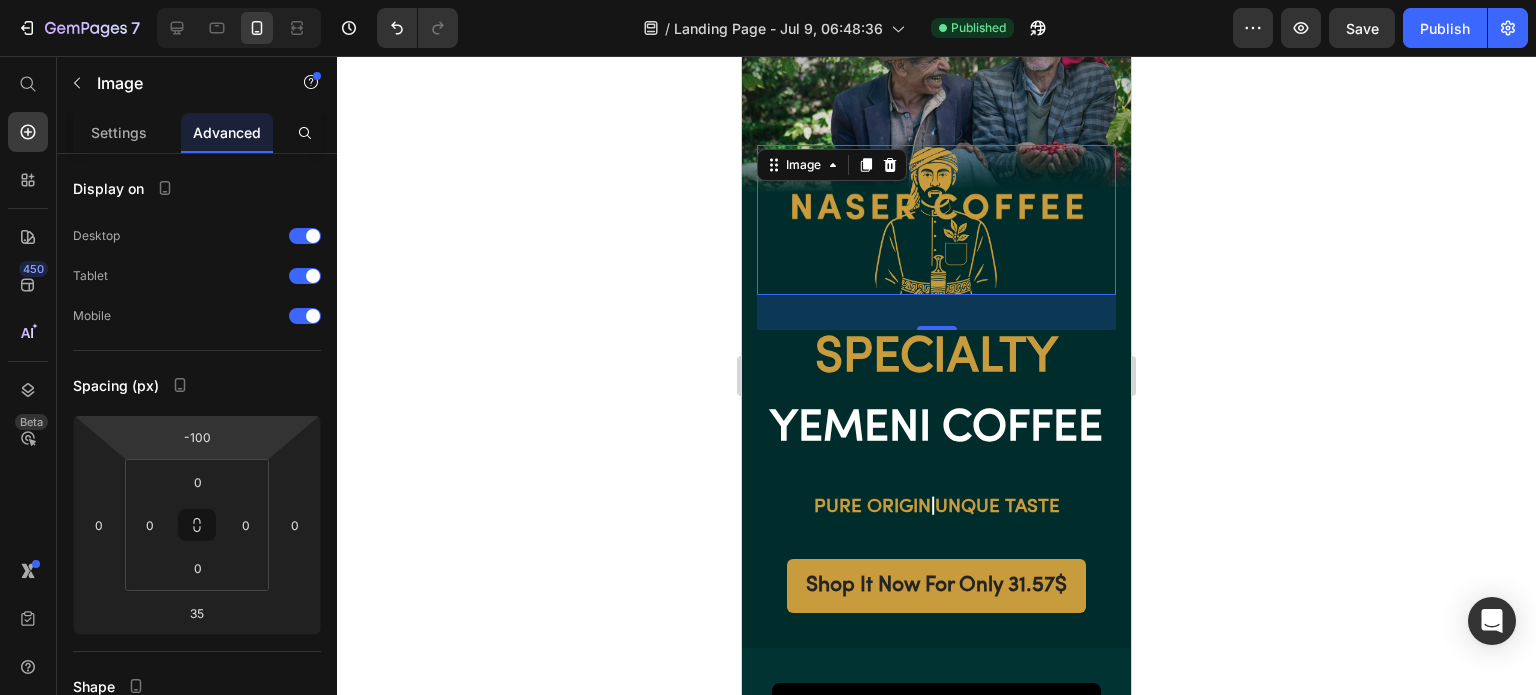 click on "Publish" 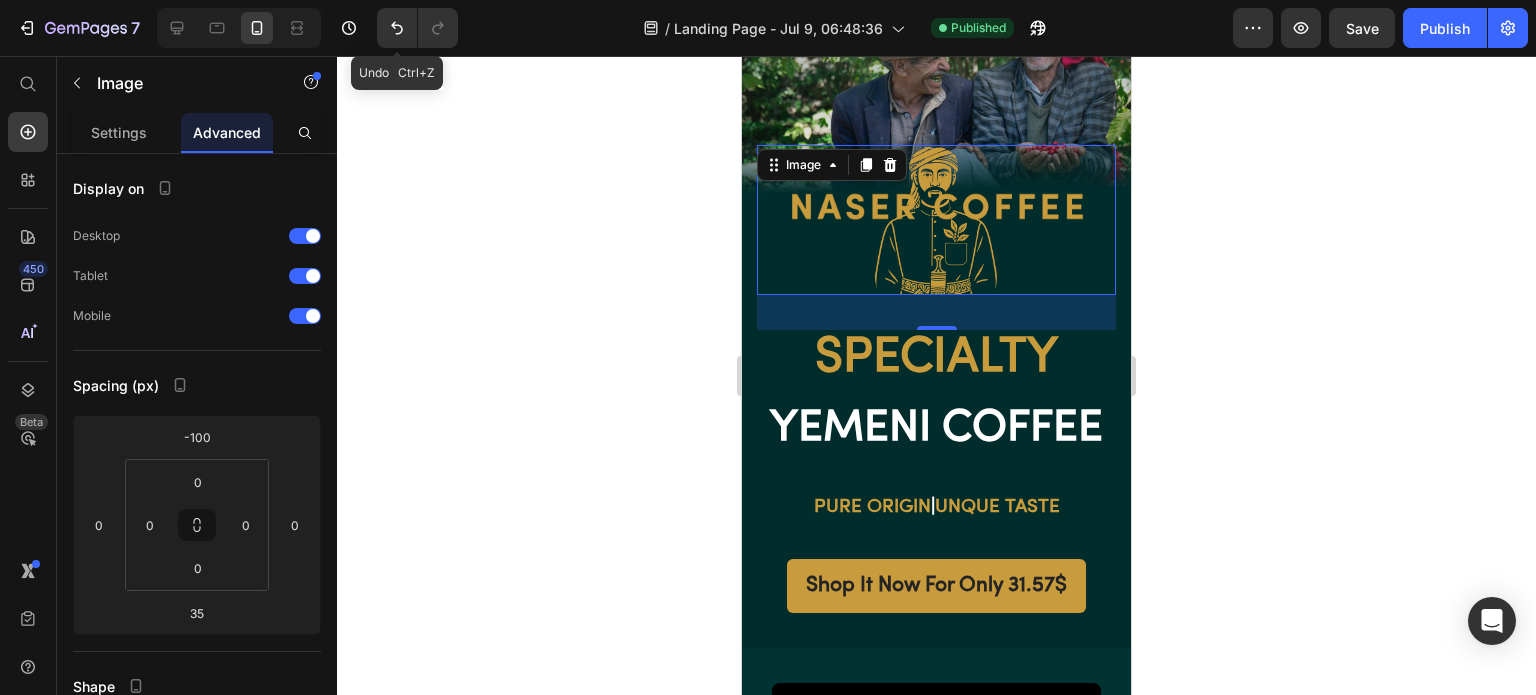 click 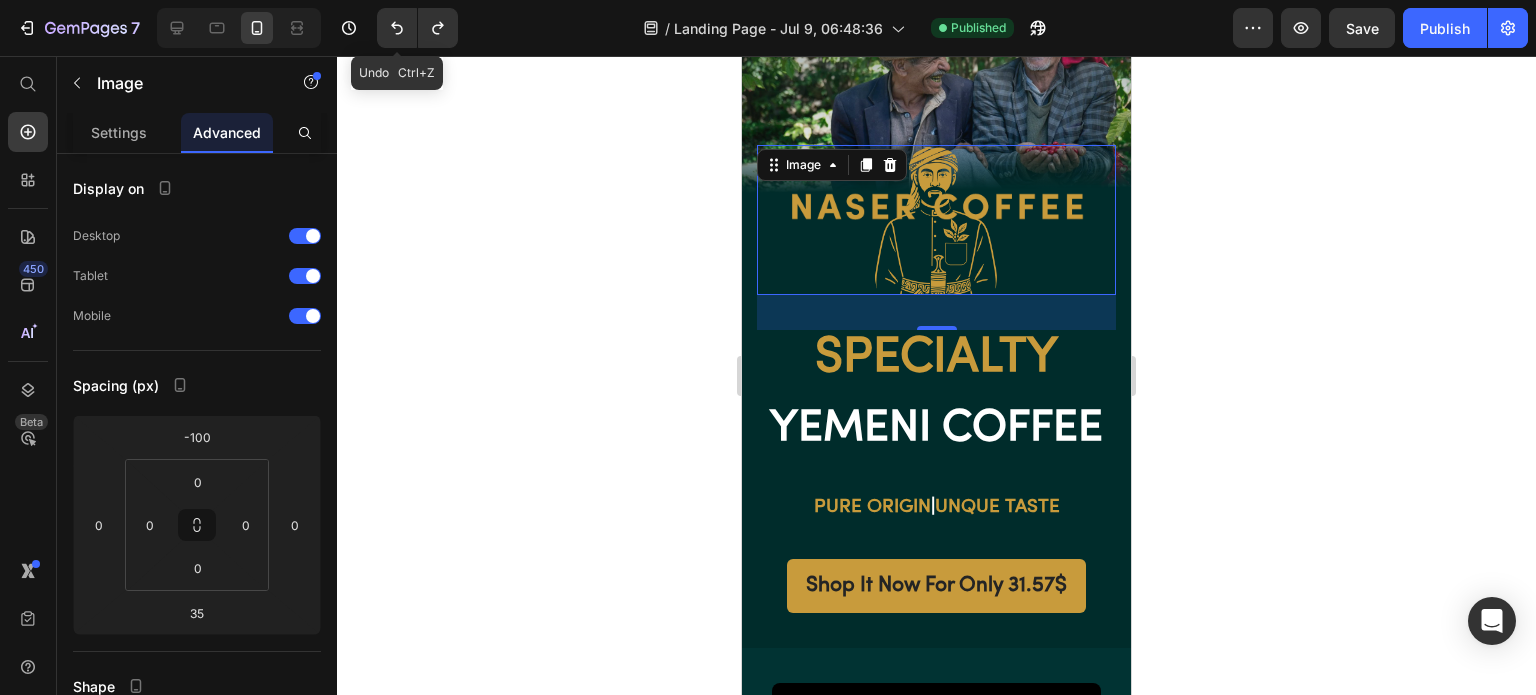 click 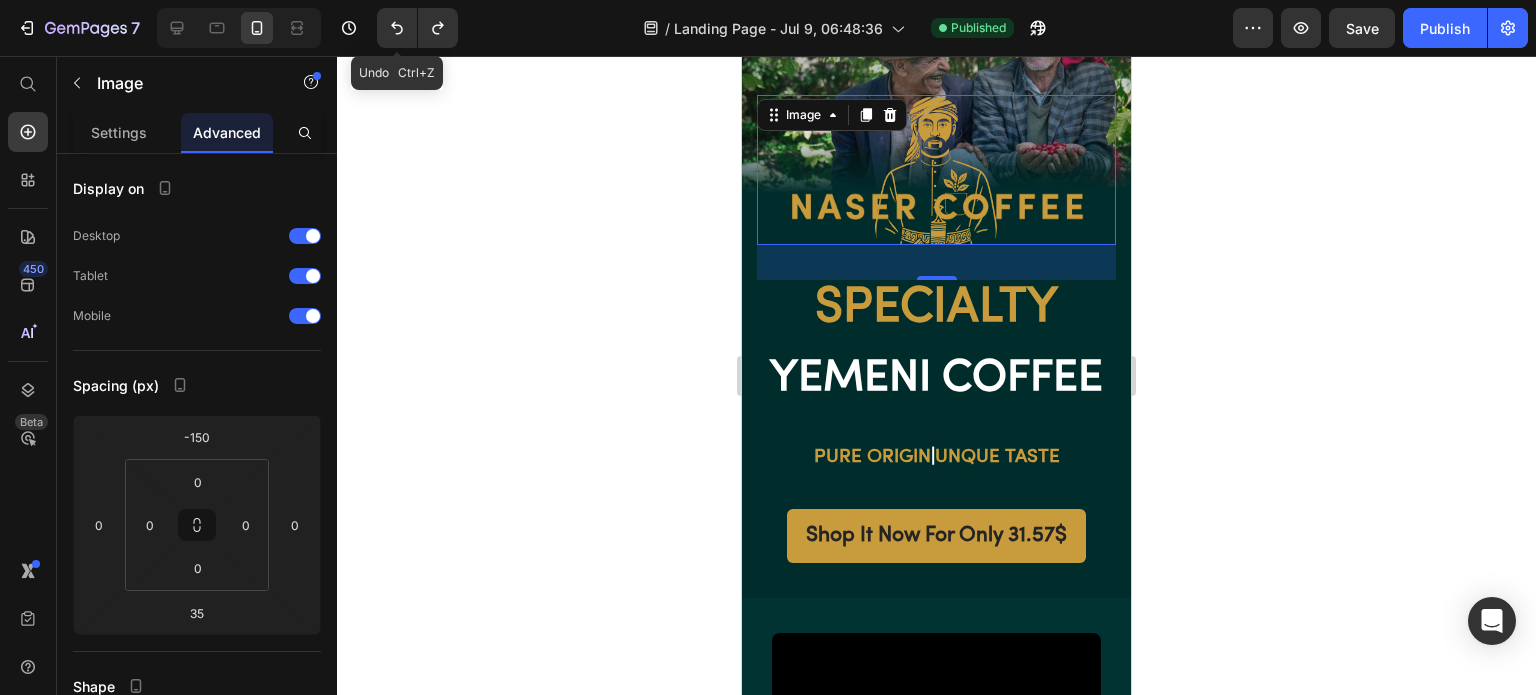 click 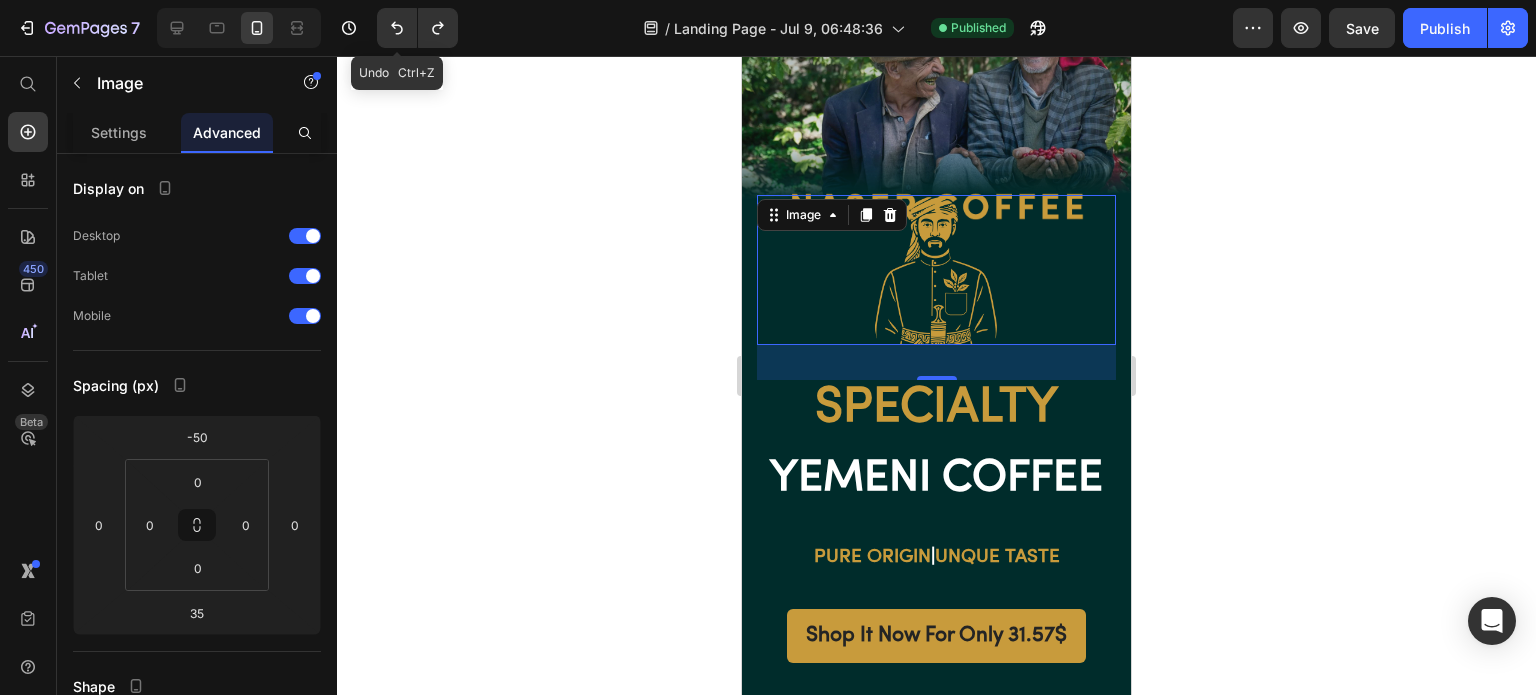 click 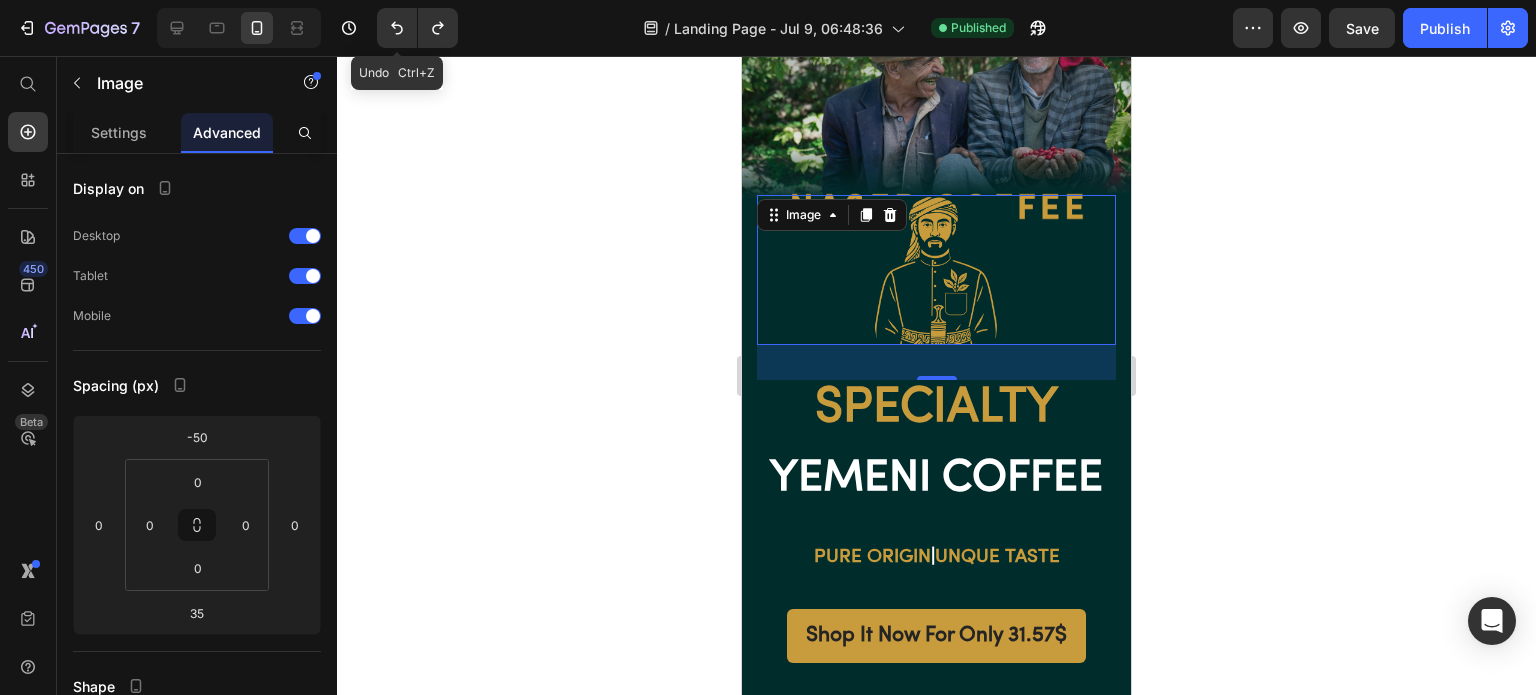 click 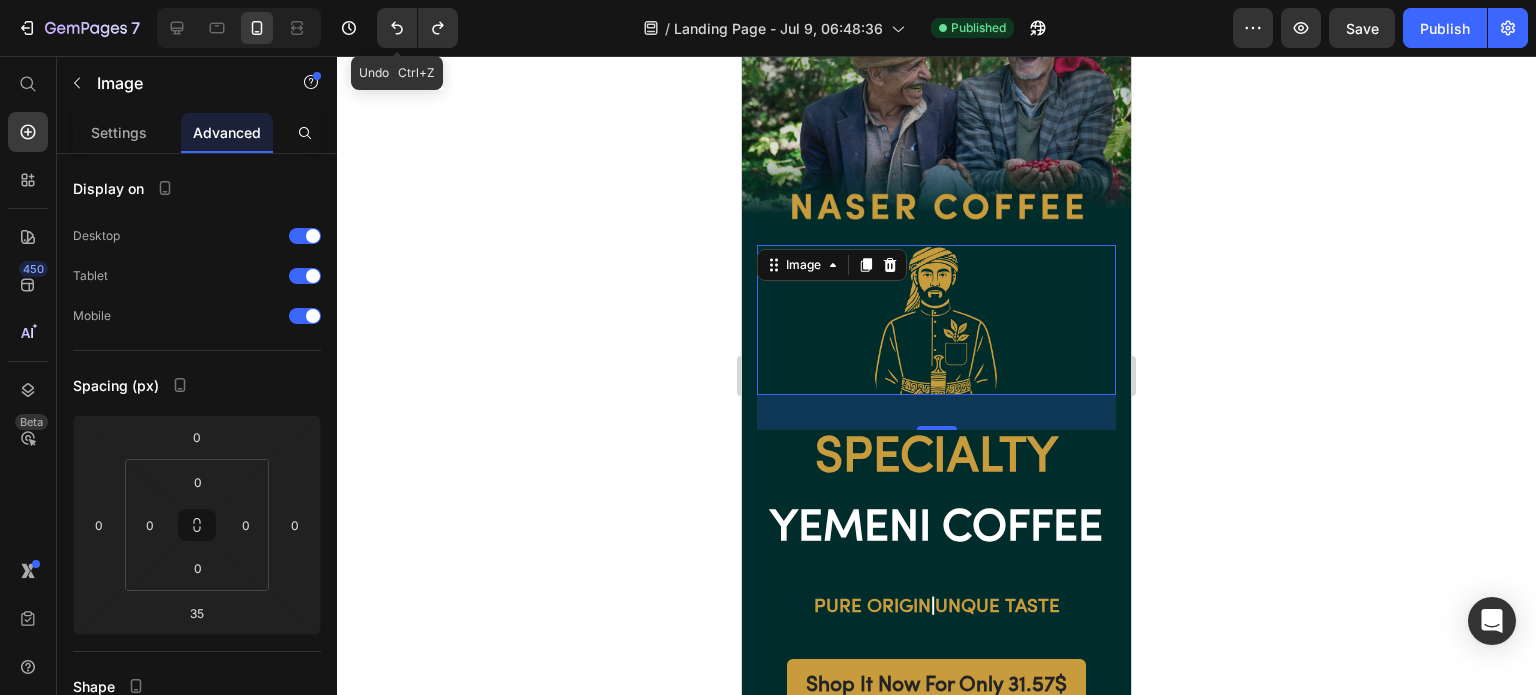 click 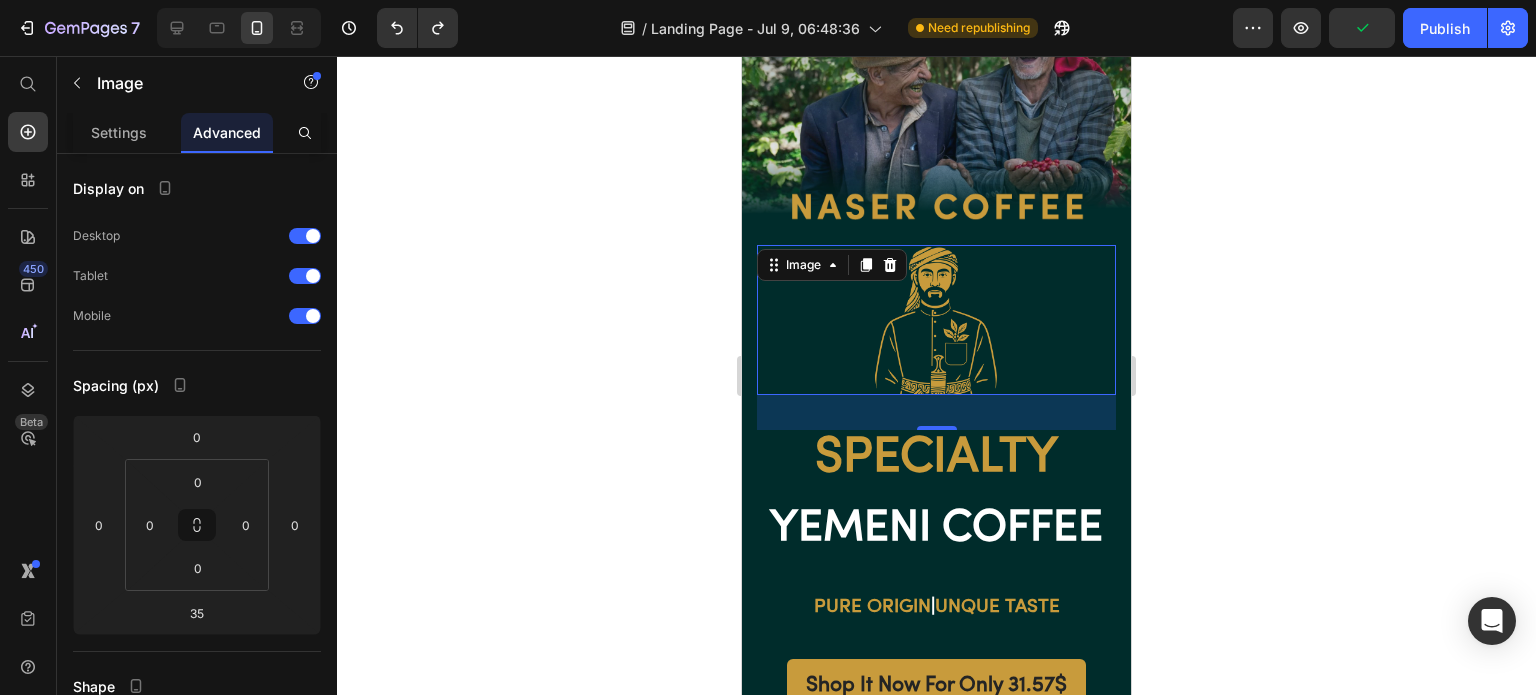click on "Settings" 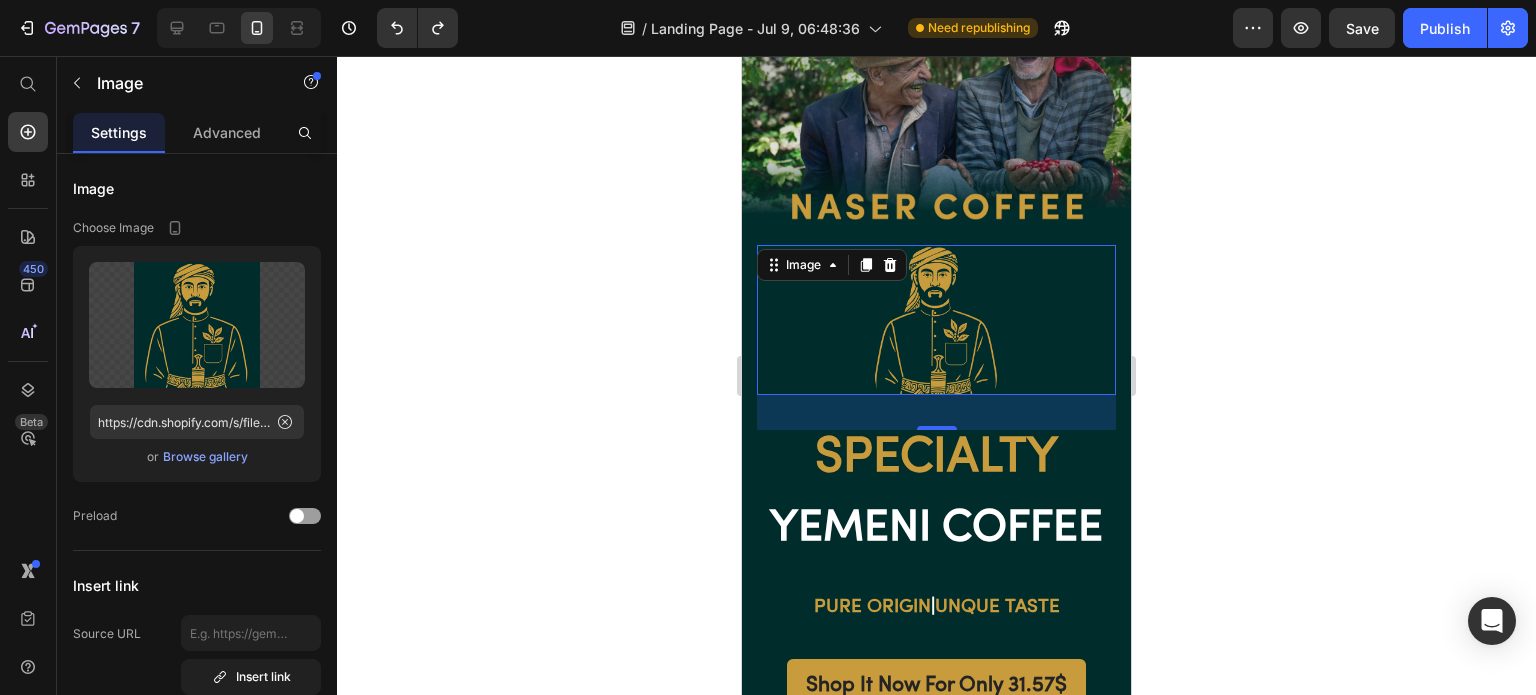 click 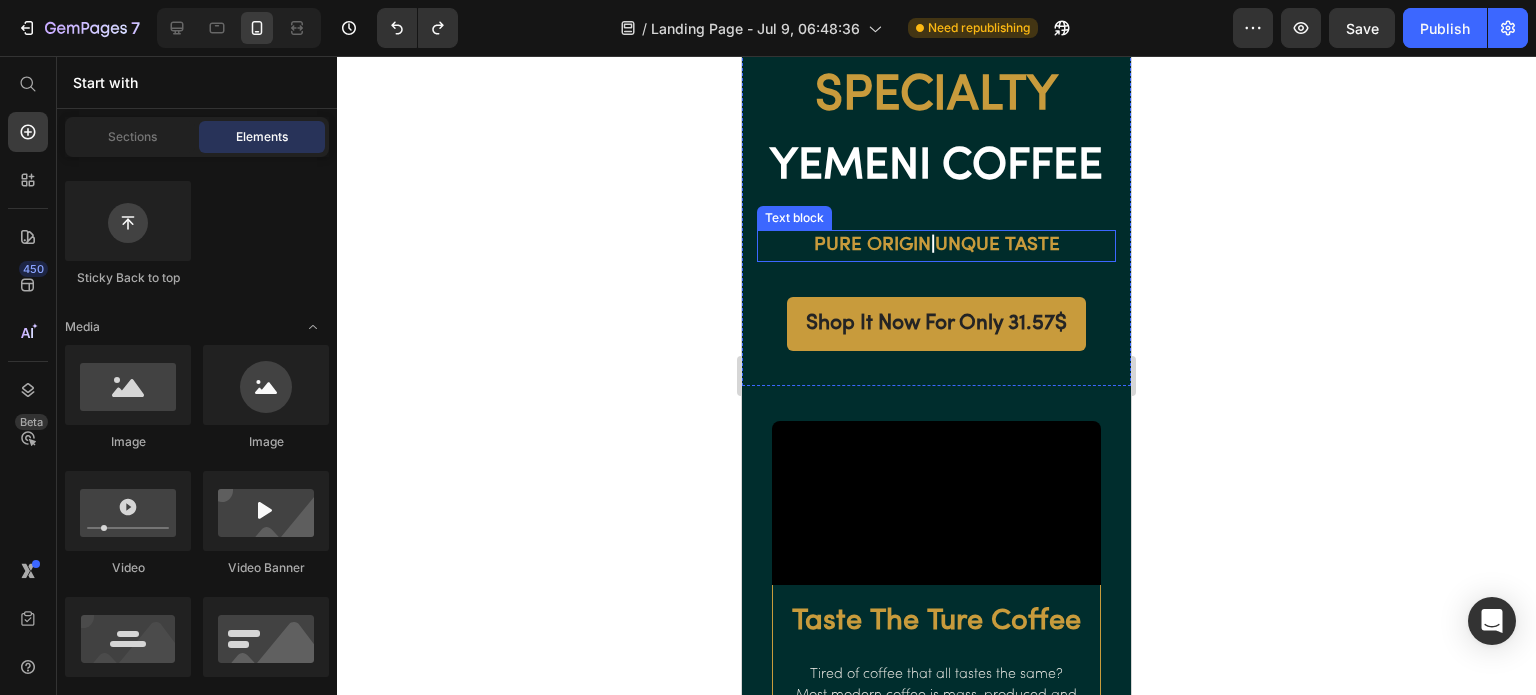 scroll, scrollTop: 512, scrollLeft: 0, axis: vertical 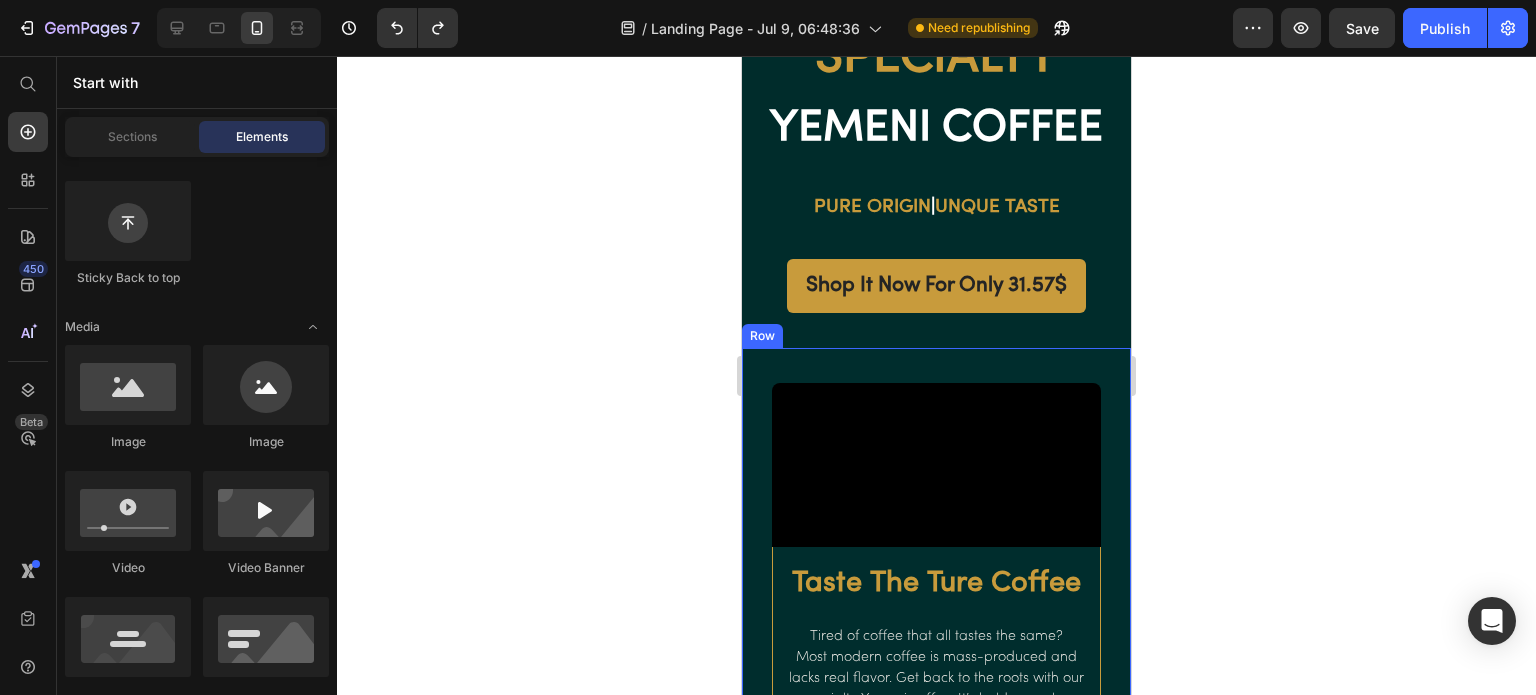 click on "Video" at bounding box center (936, 448) 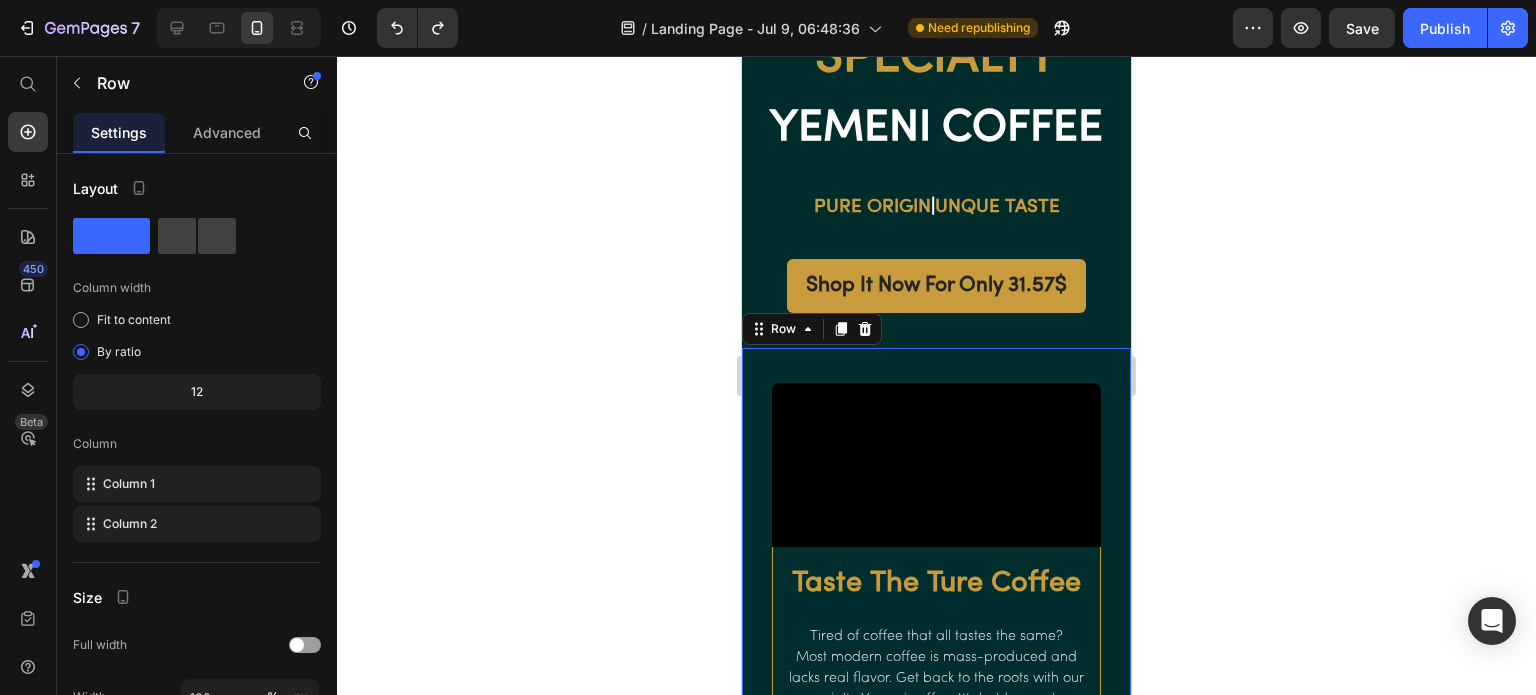 scroll, scrollTop: 612, scrollLeft: 0, axis: vertical 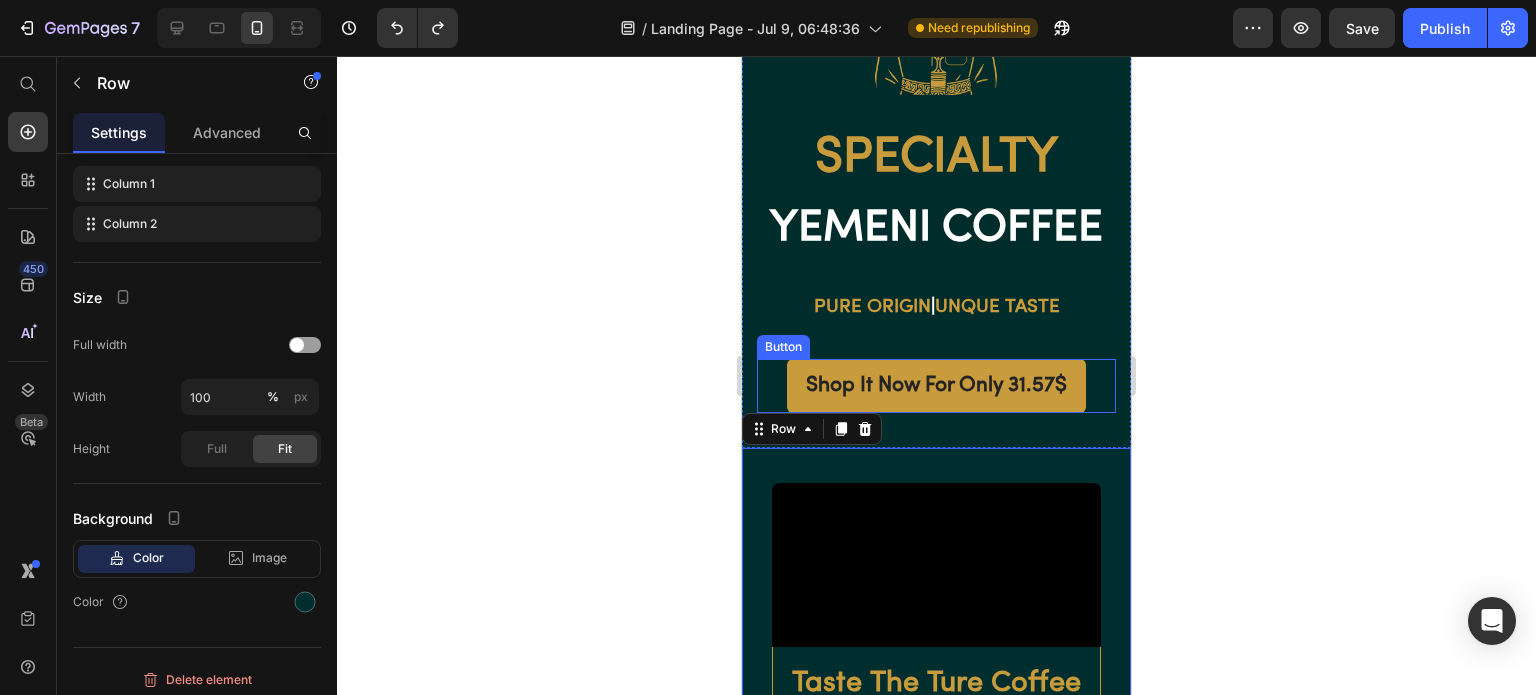click on "Shop It Now For Only 31.57$    Button" at bounding box center (936, 385) 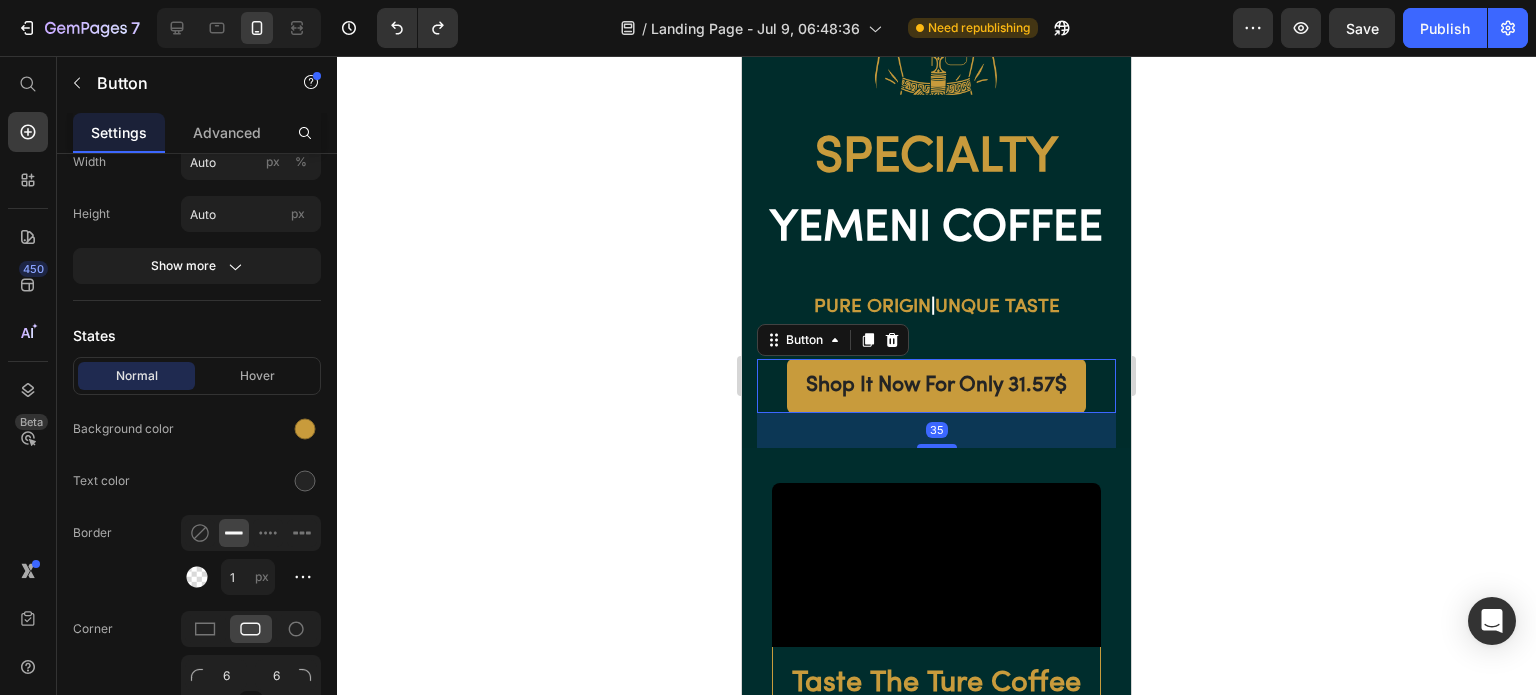 scroll, scrollTop: 0, scrollLeft: 0, axis: both 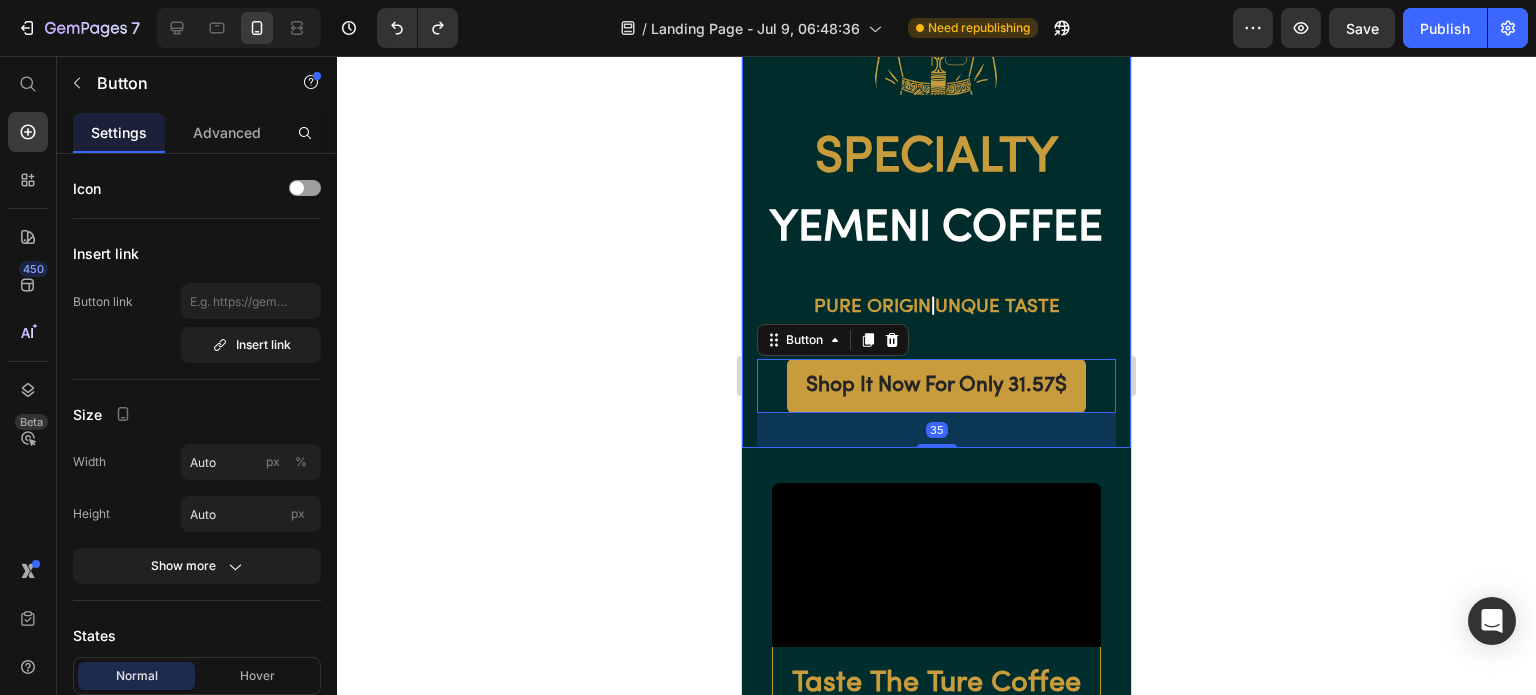 click on "Image Image Specialty Heading YEMENI COFFEE Heading PURE ORIGIN | UNQUE TASTE Text block" at bounding box center [936, 22] 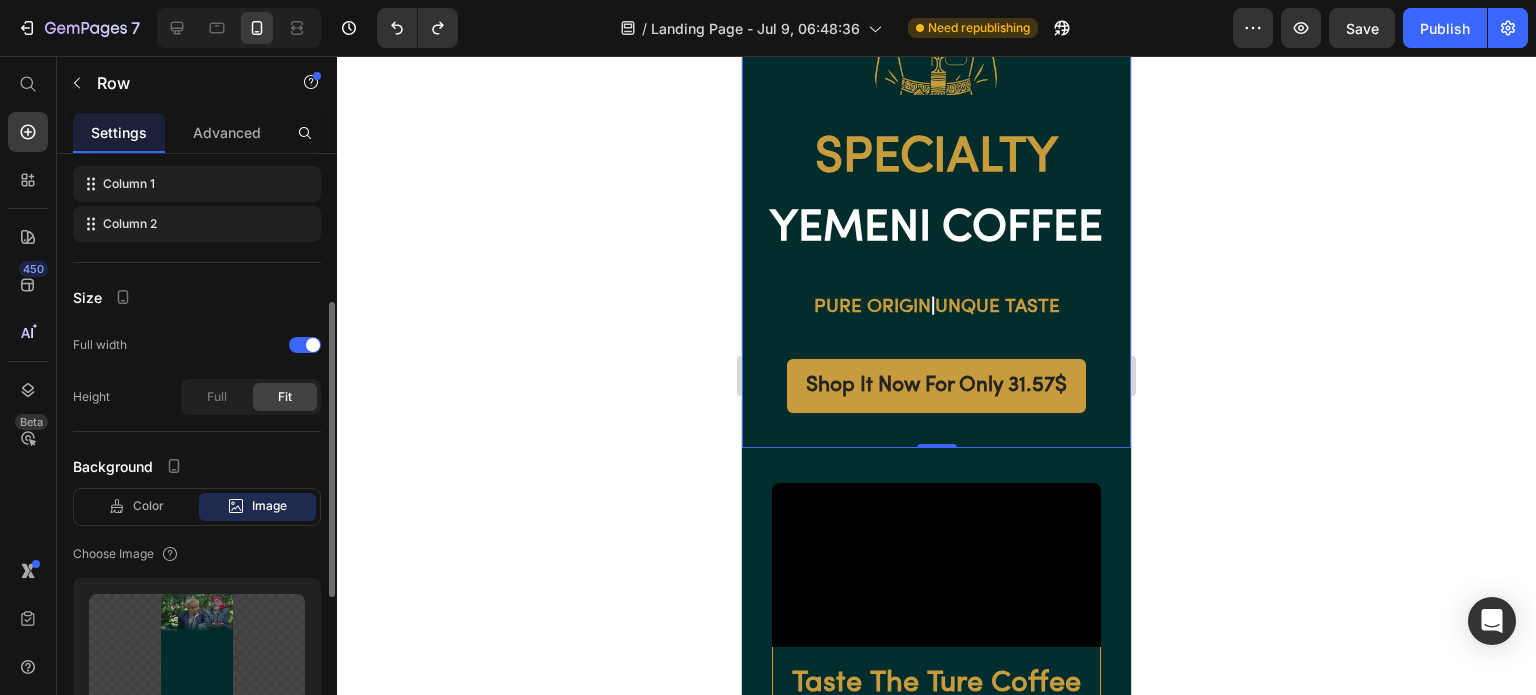 scroll, scrollTop: 500, scrollLeft: 0, axis: vertical 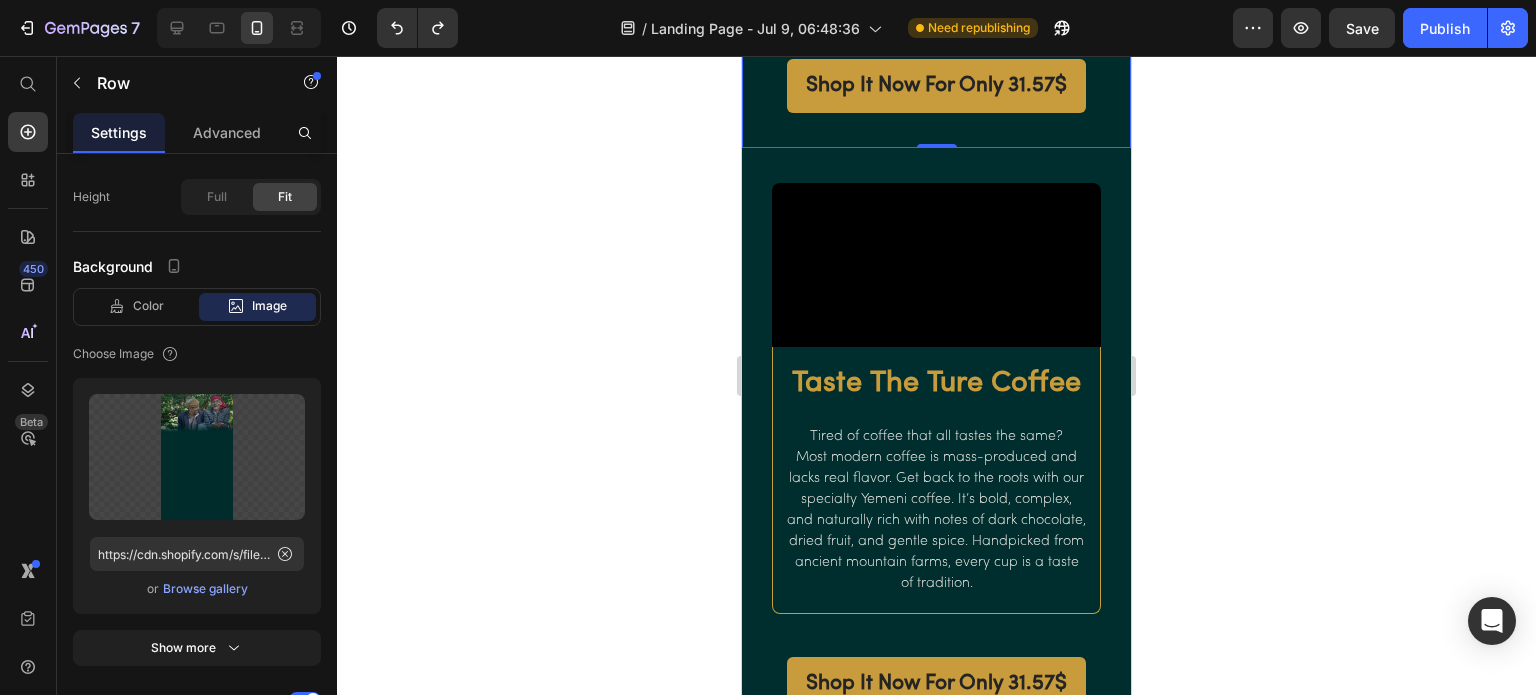 click 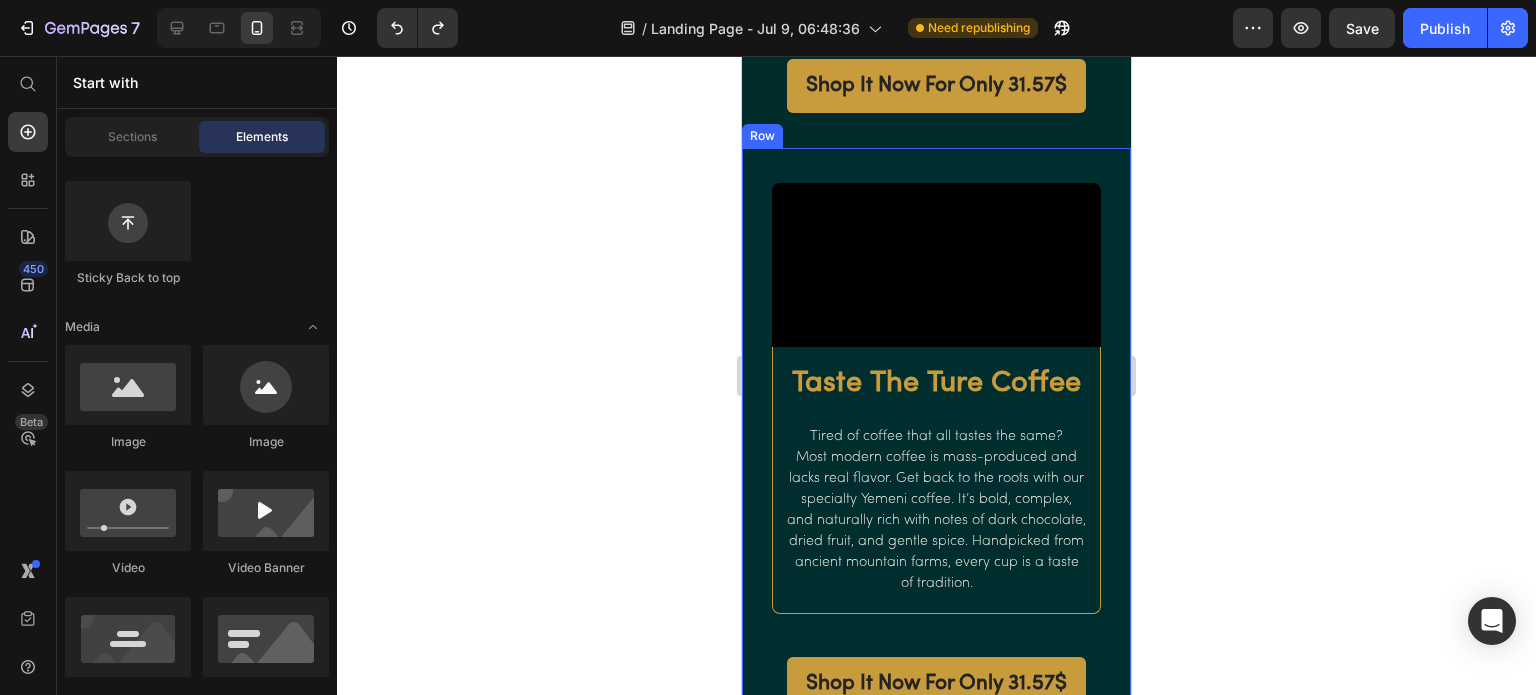 click on "Video Taste The Ture Coffee Heading Tired of coffee that all tastes the same? Most modern coffee is mass-produced and lacks real flavor. Get back to the roots with our specialty Yemeni coffee. It’s bold, complex, and naturally rich with notes of dark chocolate, dried fruit, and gentle spice. Handpicked from ancient mountain farms, every cup is a taste of tradition. Text block Row Shop It Now For Only 31.57$ Button Row" at bounding box center [936, 447] 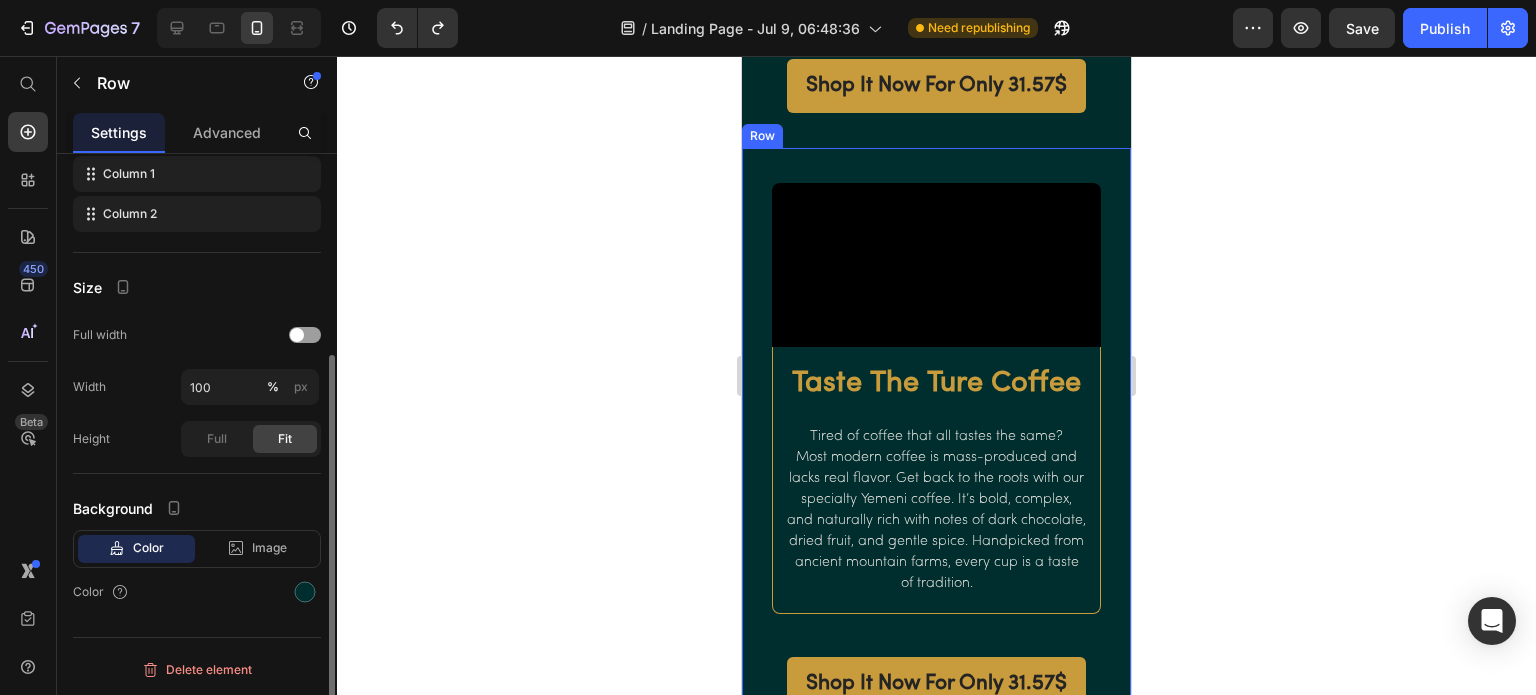 scroll, scrollTop: 308, scrollLeft: 0, axis: vertical 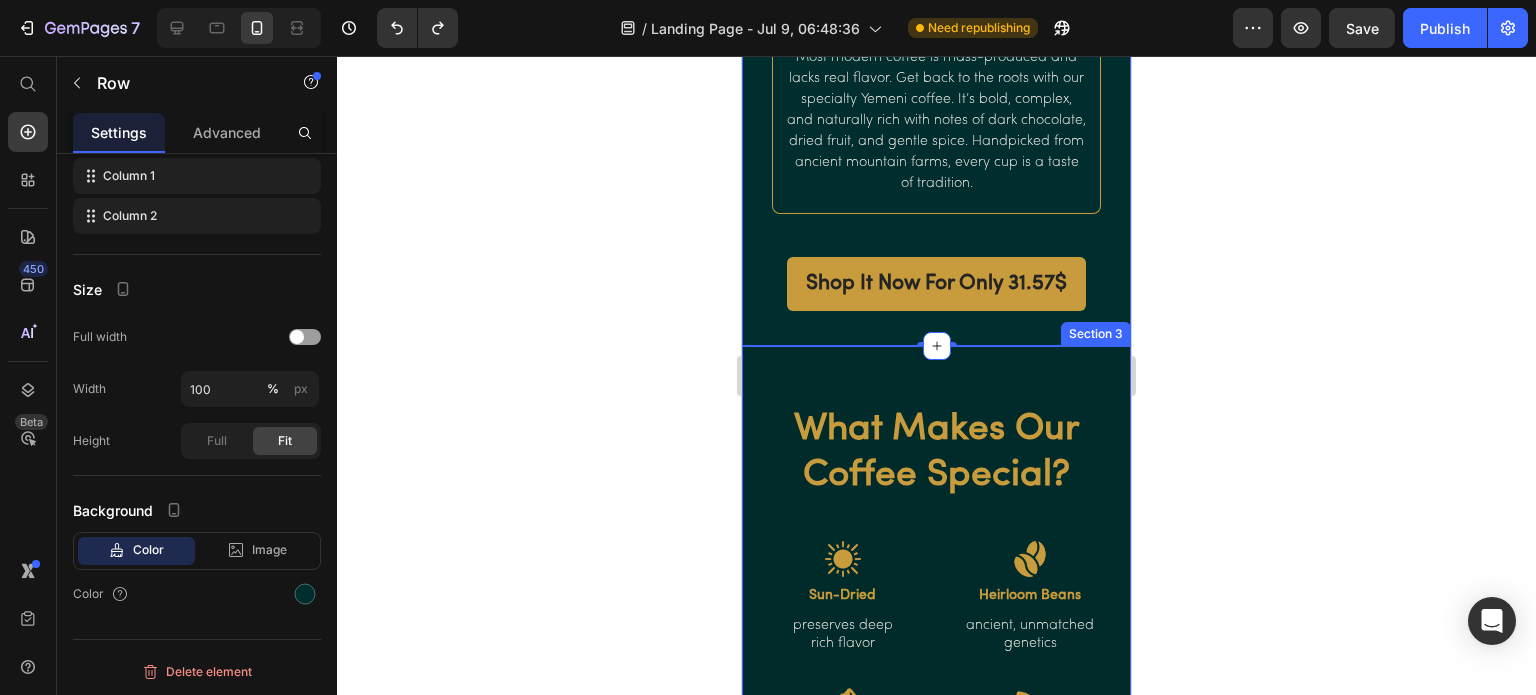 click on "What Makes Our Coffee Special? Heading Image Sun-Dried Text Block preserves deep rich rich flavor Text Block Image Heirloom Beans Text Block ancient, unmatched genetics Text Block Row Image High-altitude Grown Text Block gives bold, complex taste Text Block Image Natural Process Text Block full-bodied with fruity notes Text Block Row Image Hand-picked Text Block quality in every single bean Text Block Image Centuries of Tradition Text Block coffee’s original roots Text Block Row Row Section 3" at bounding box center (936, 673) 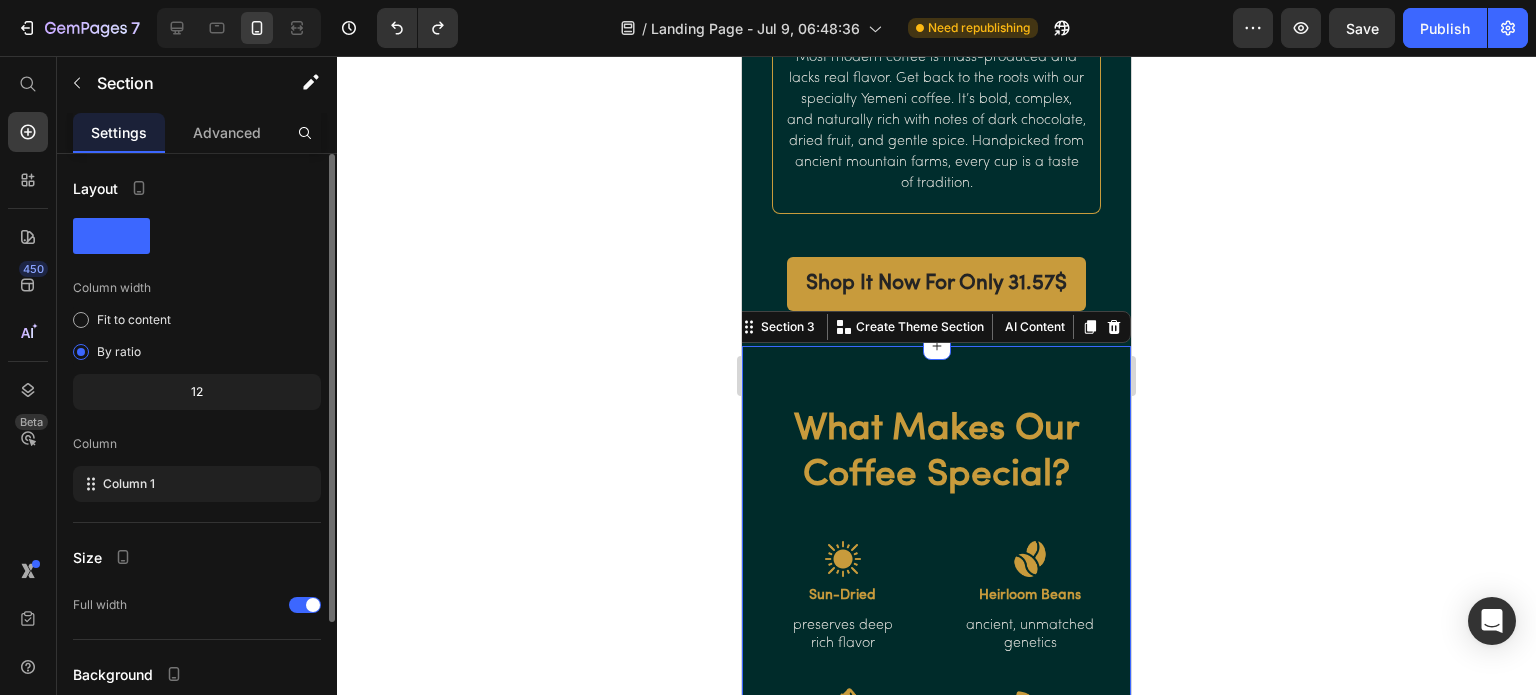scroll, scrollTop: 164, scrollLeft: 0, axis: vertical 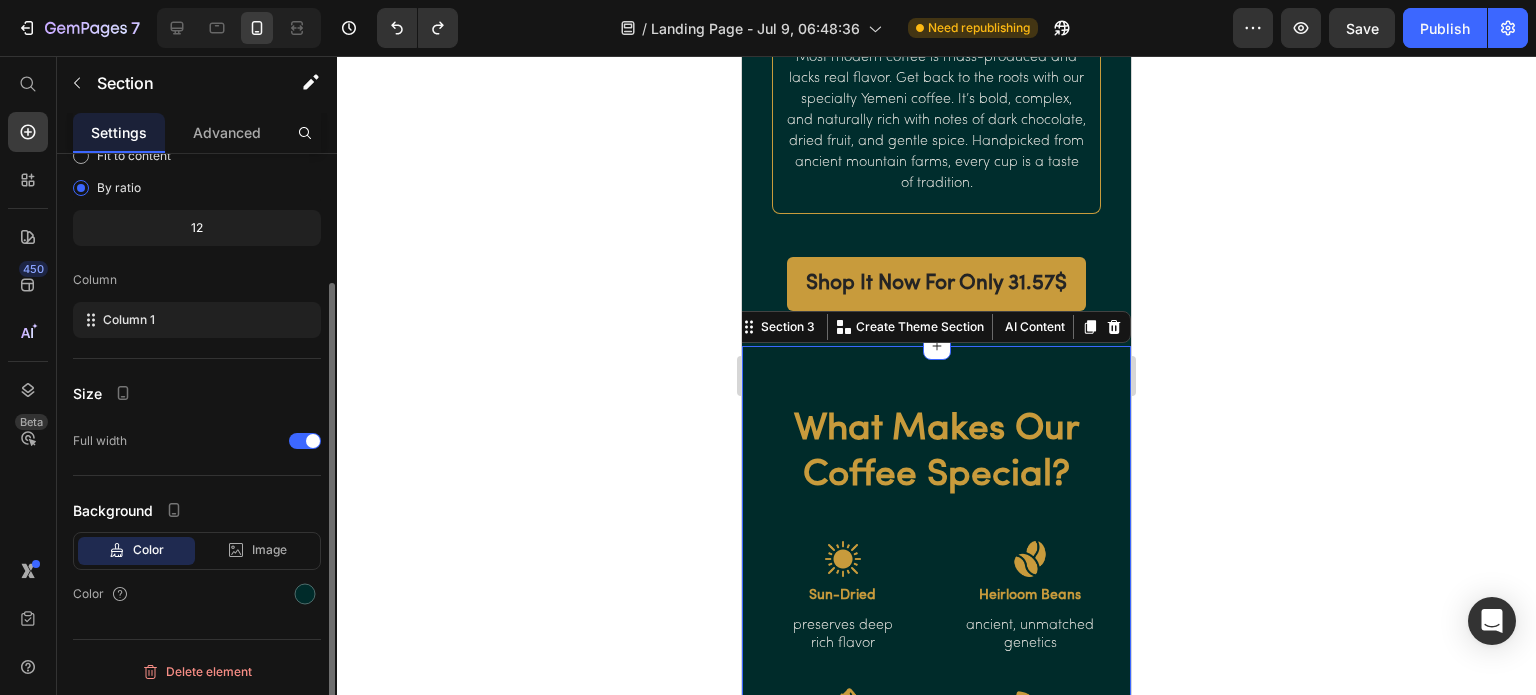 click at bounding box center (305, 594) 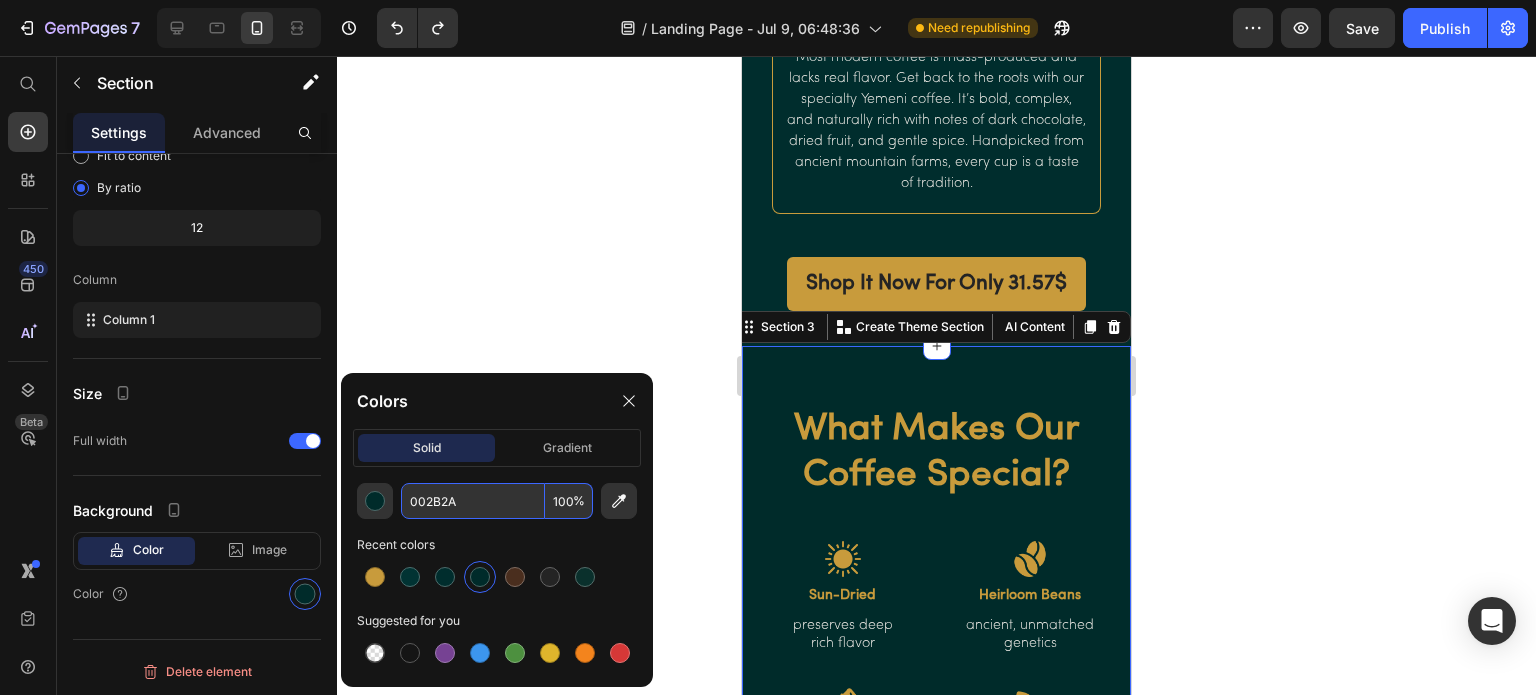 click on "002B2A" at bounding box center (473, 501) 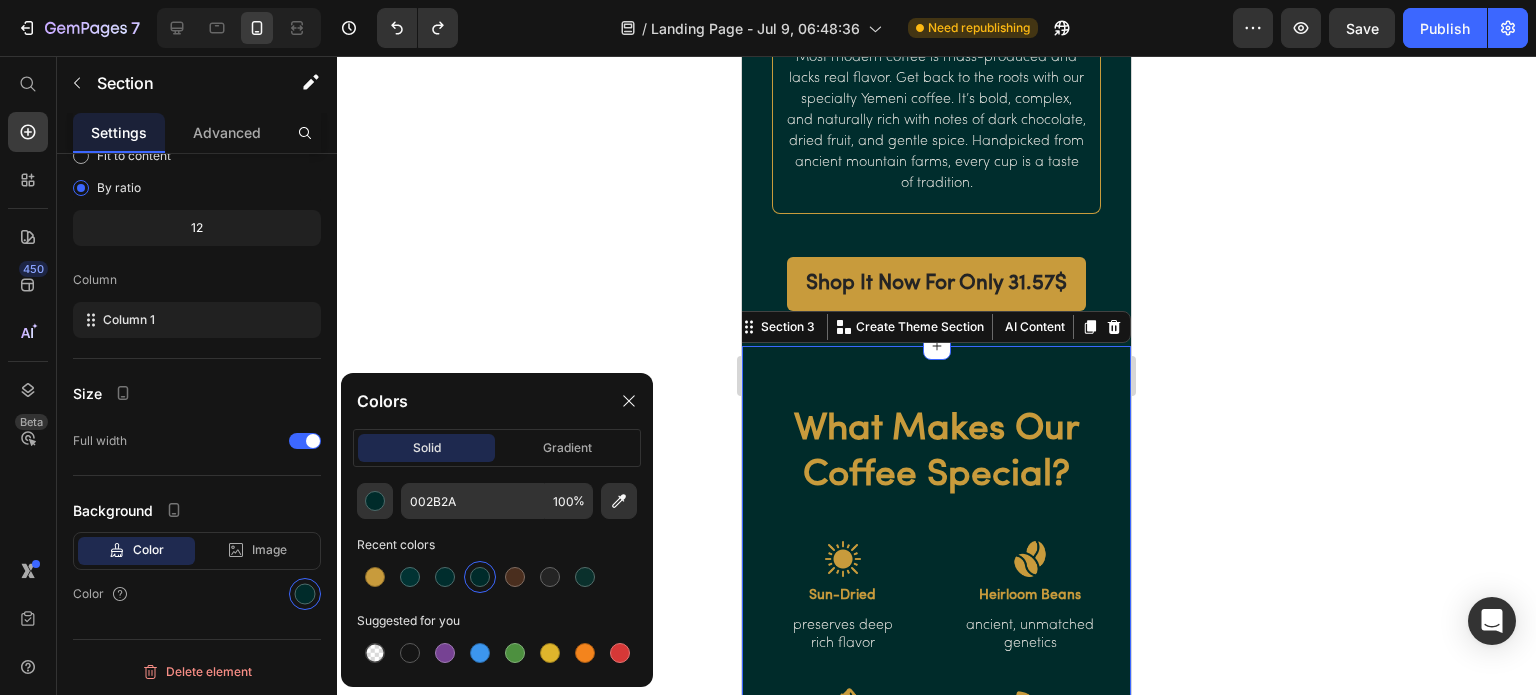 click 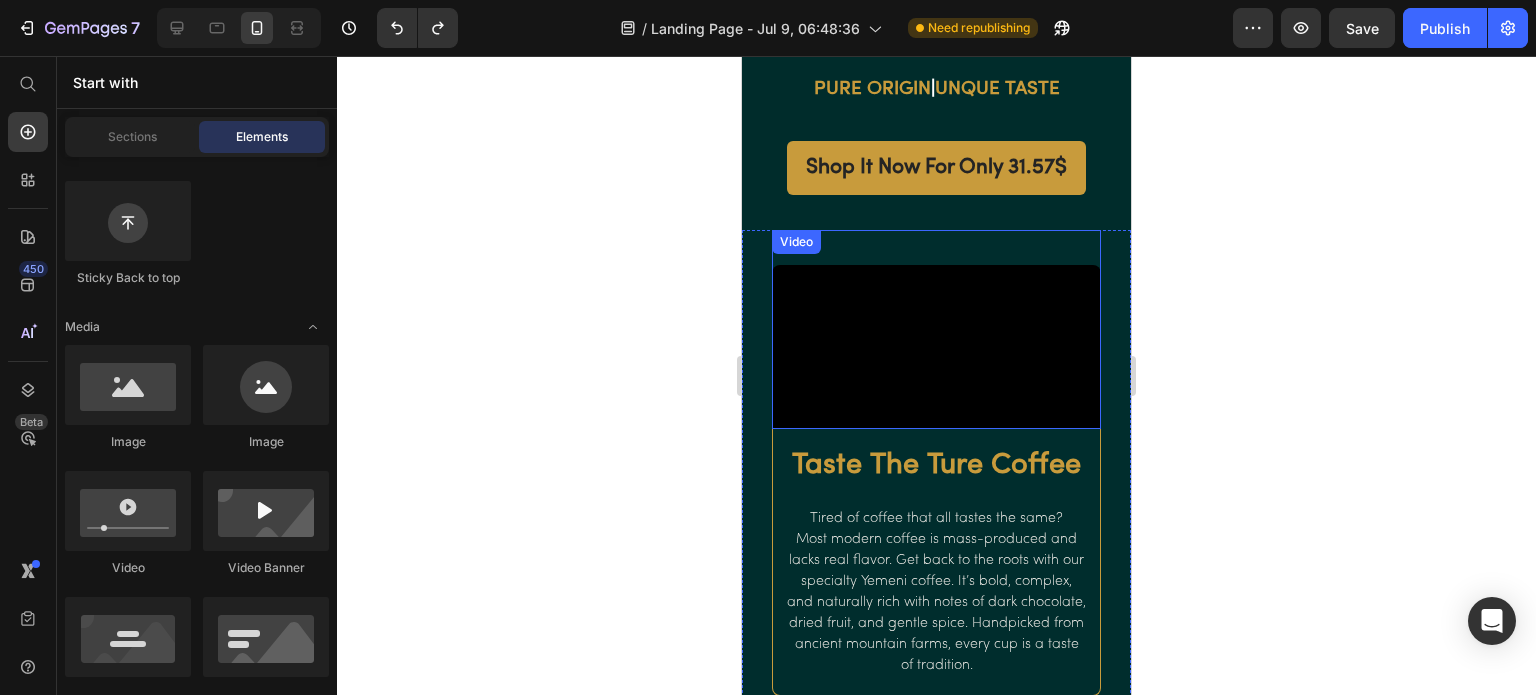 scroll, scrollTop: 512, scrollLeft: 0, axis: vertical 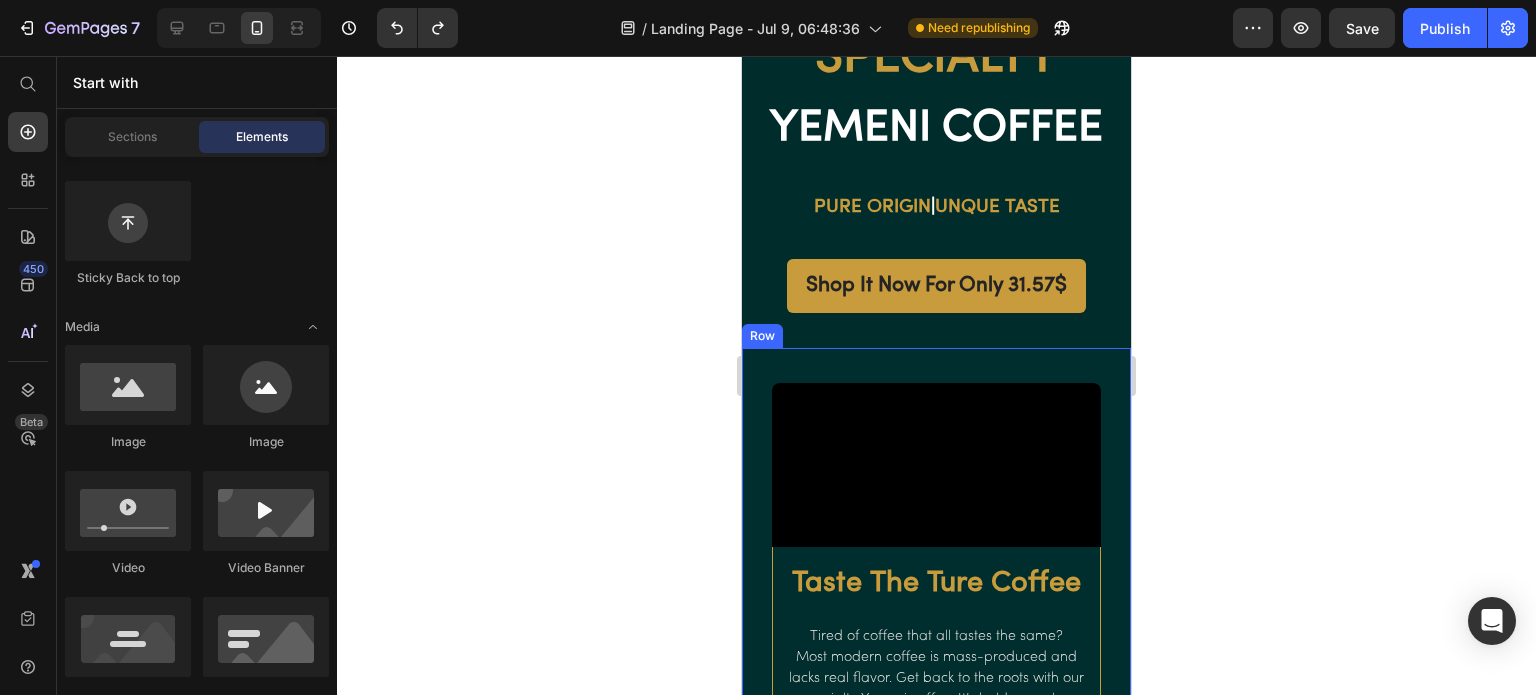 click on "Video" at bounding box center [936, 448] 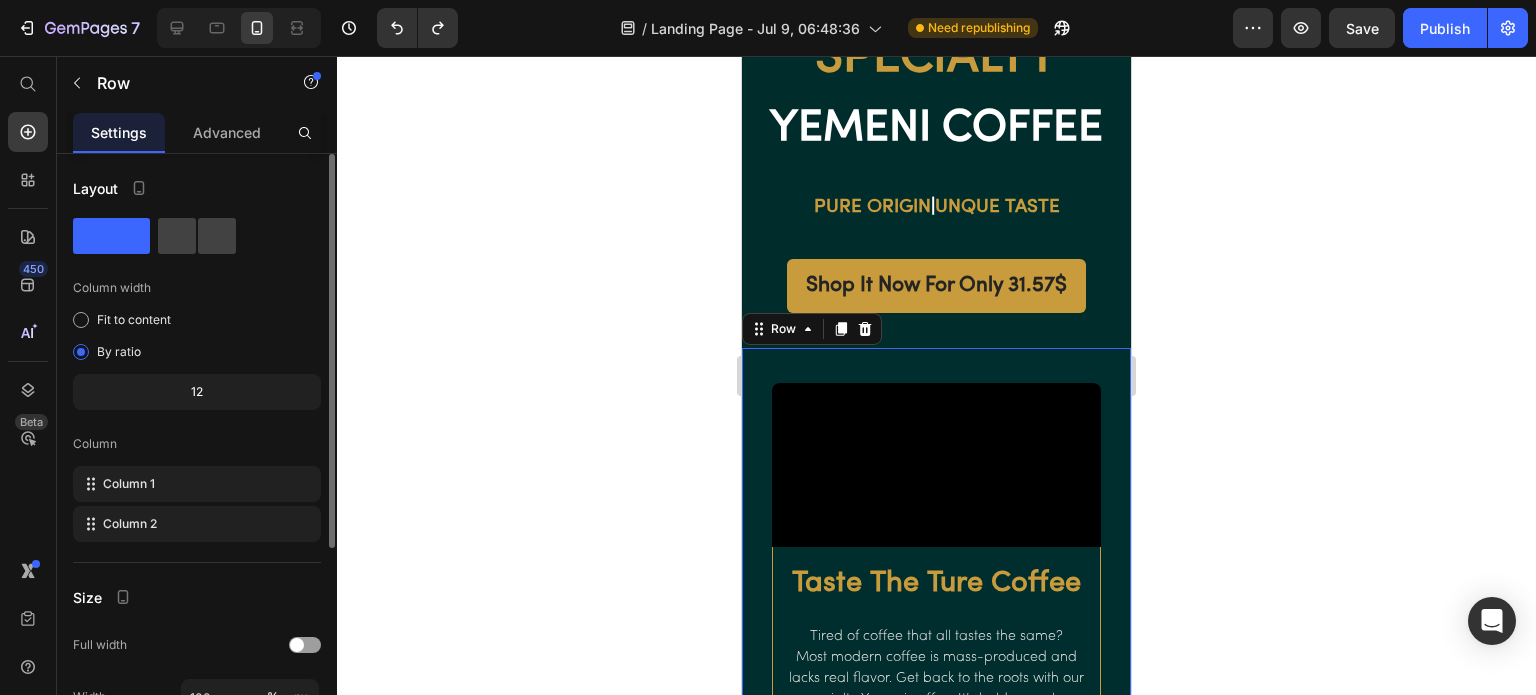 scroll, scrollTop: 300, scrollLeft: 0, axis: vertical 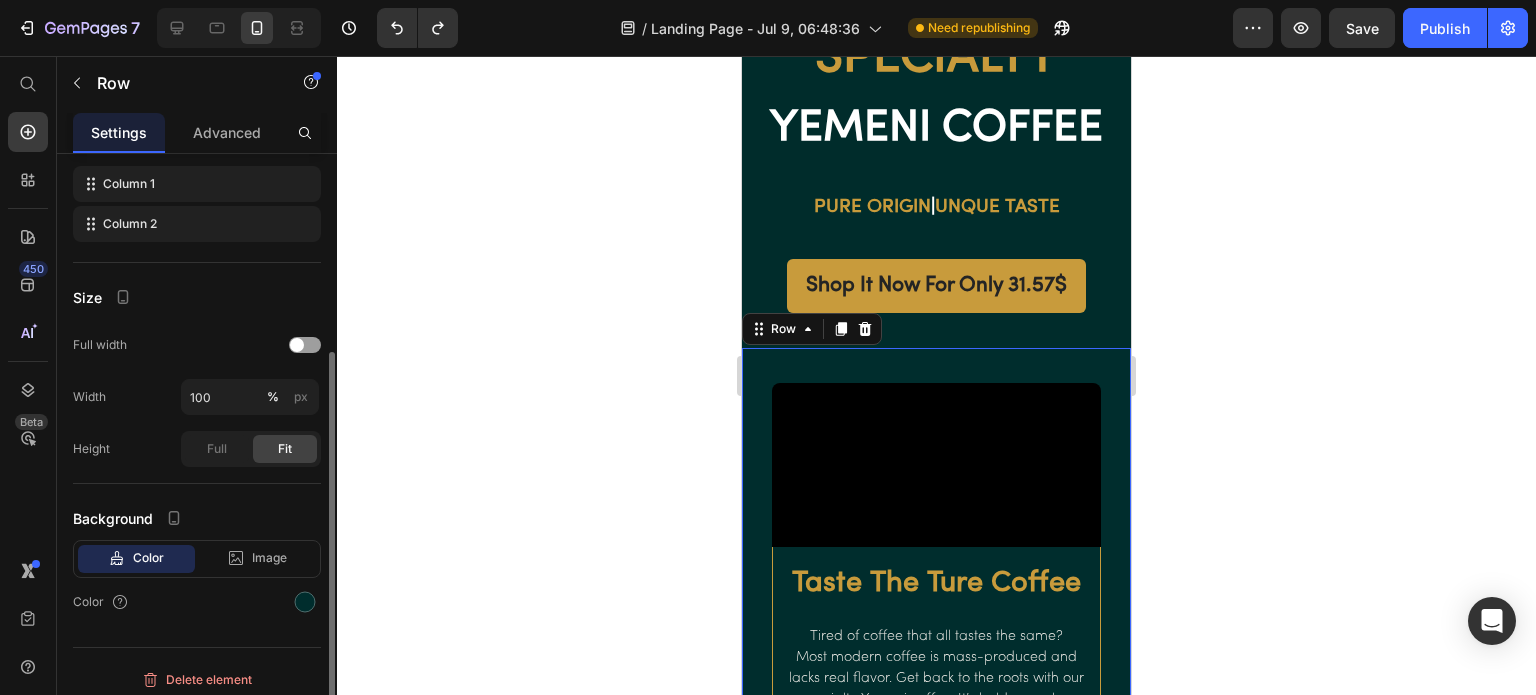 click at bounding box center (305, 602) 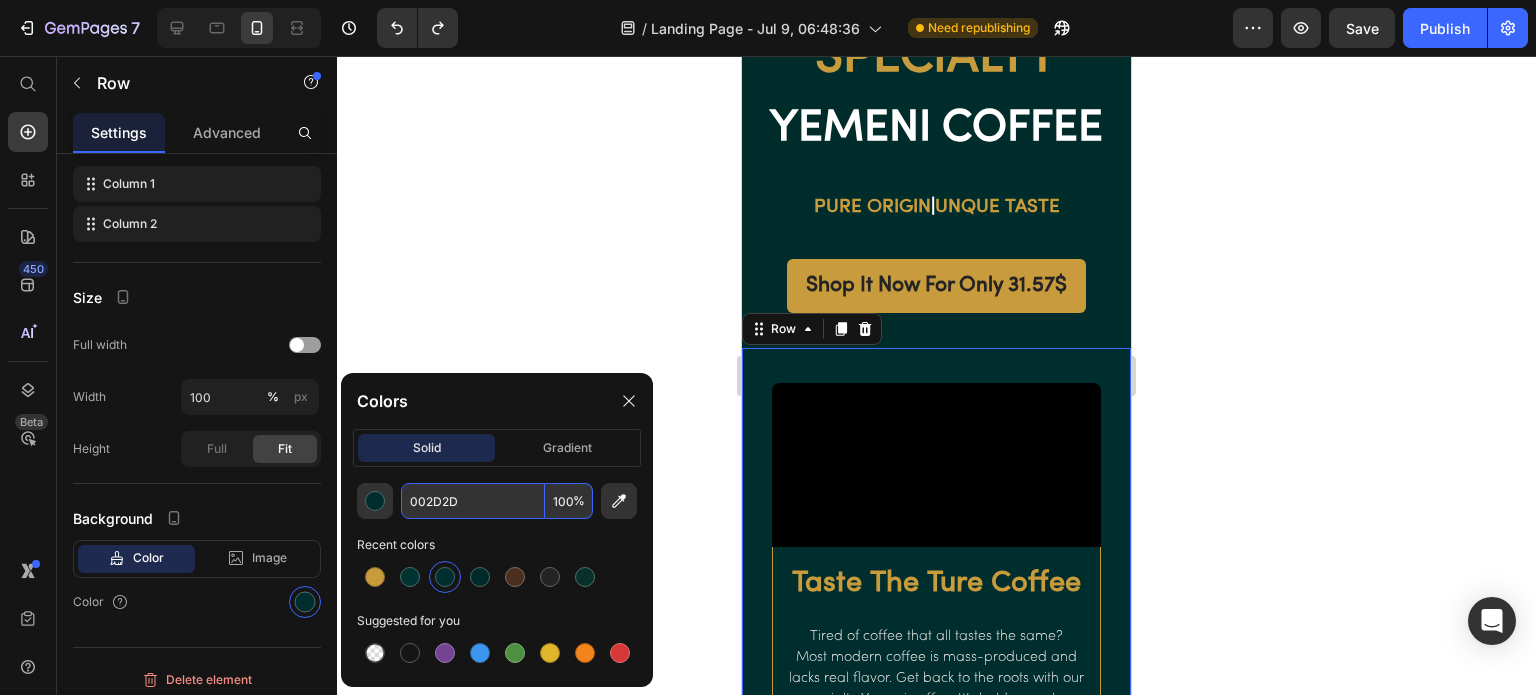 click on "002D2D" at bounding box center (473, 501) 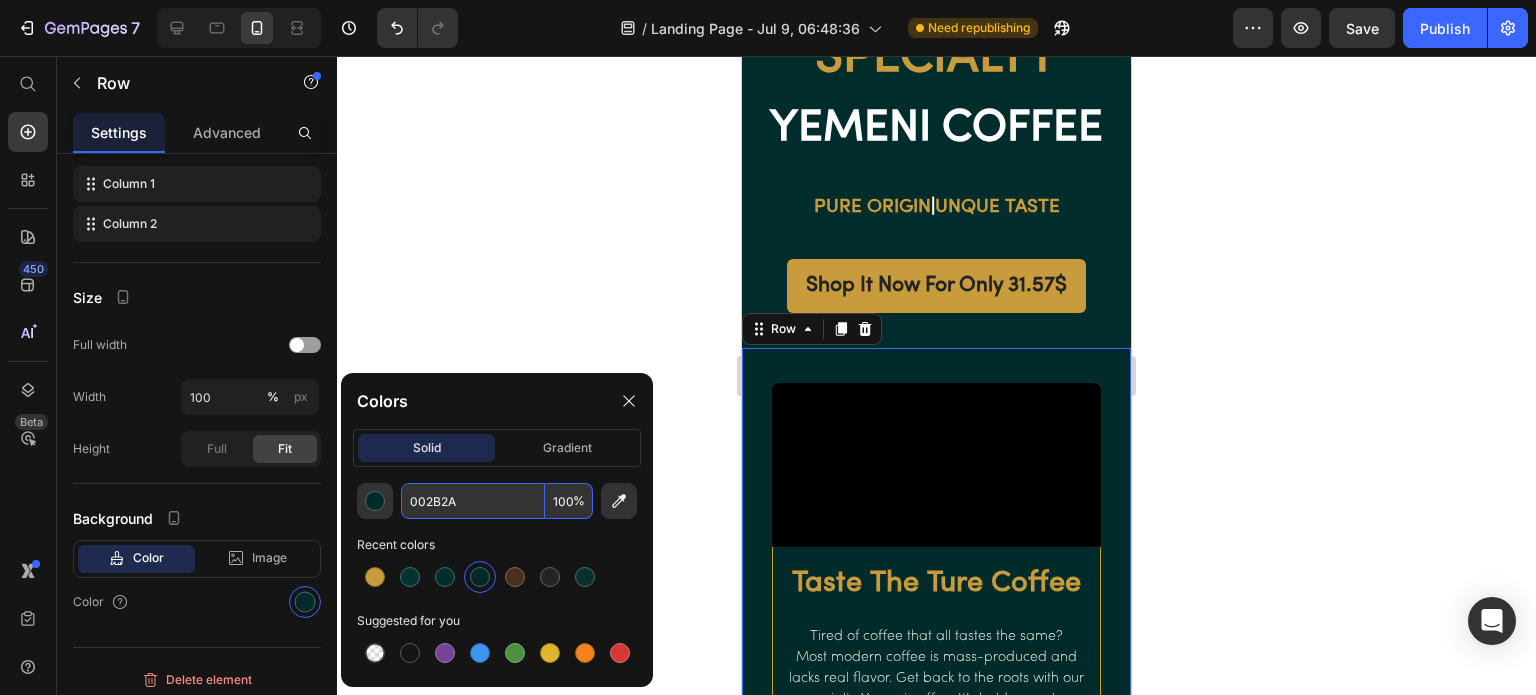 type on "002B2A" 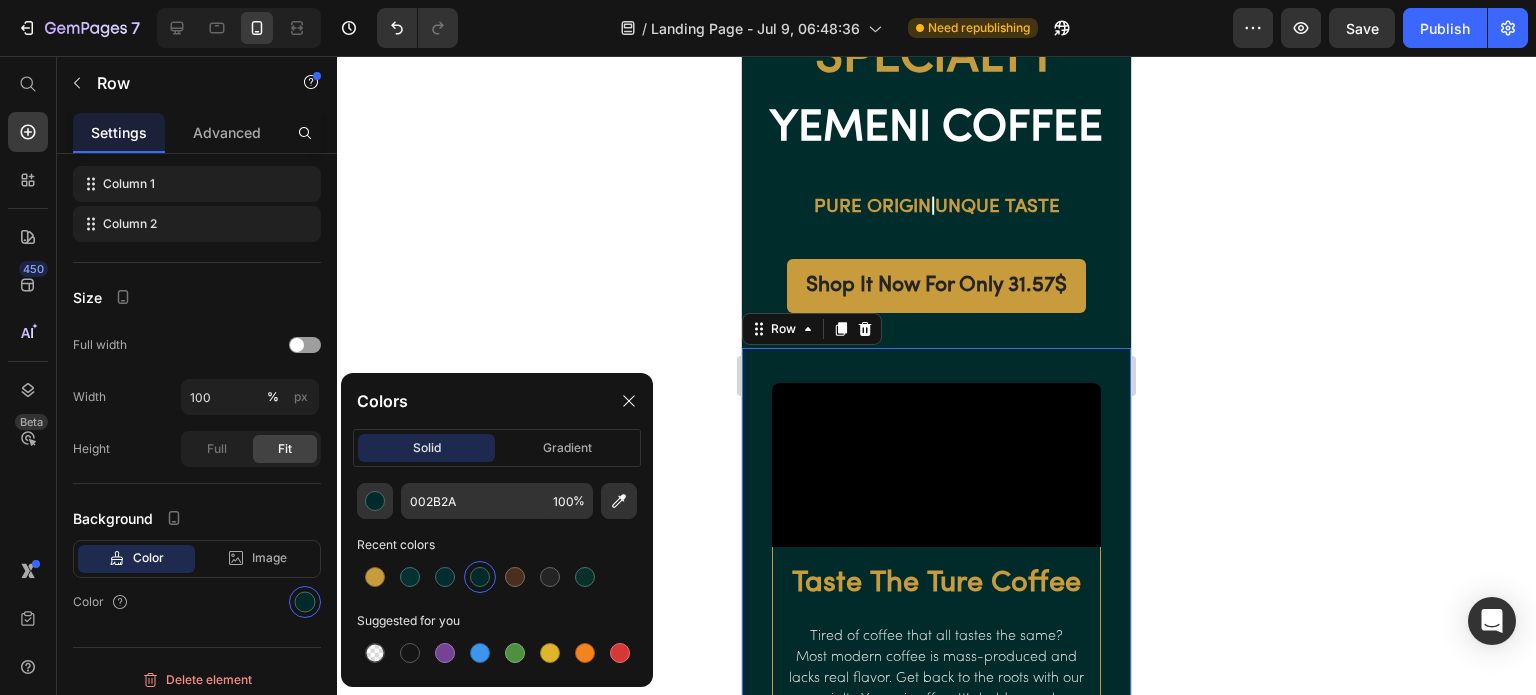 click 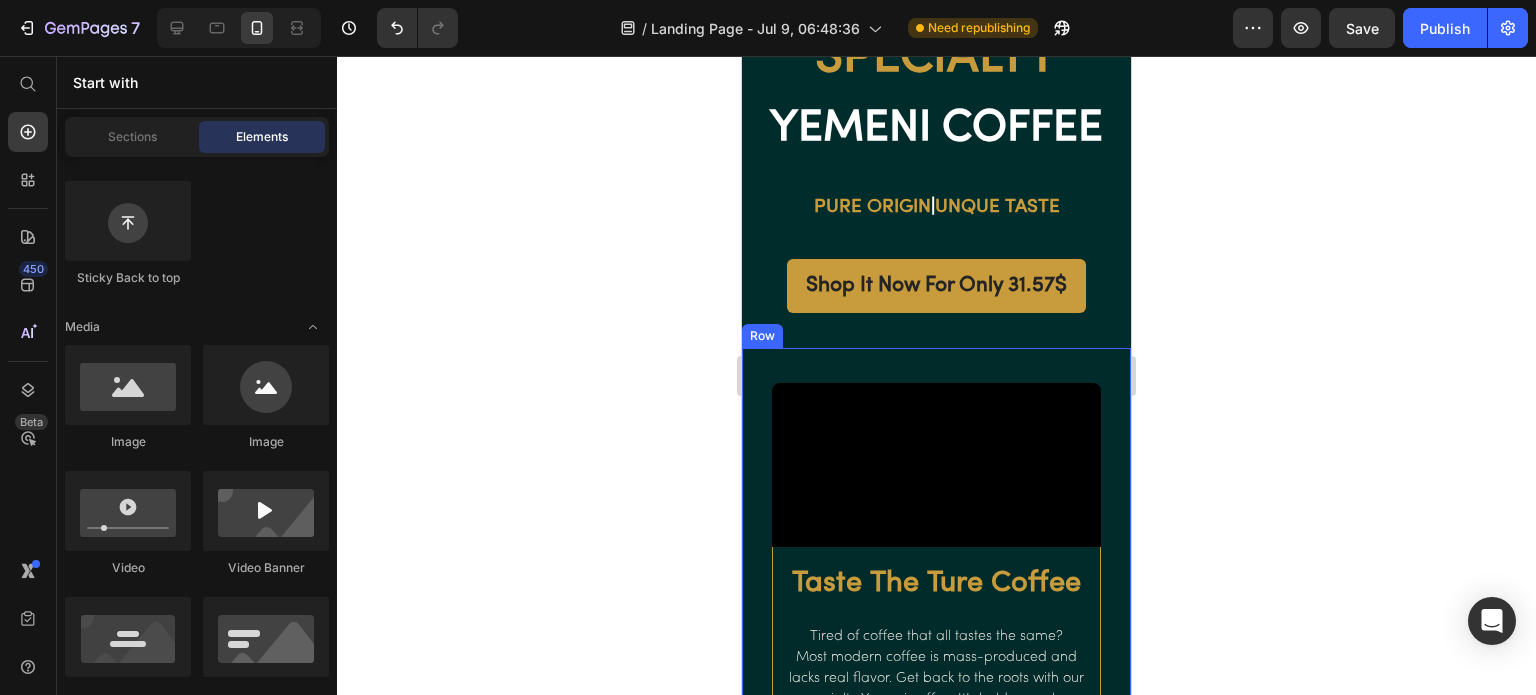 click on "Video" at bounding box center [936, 448] 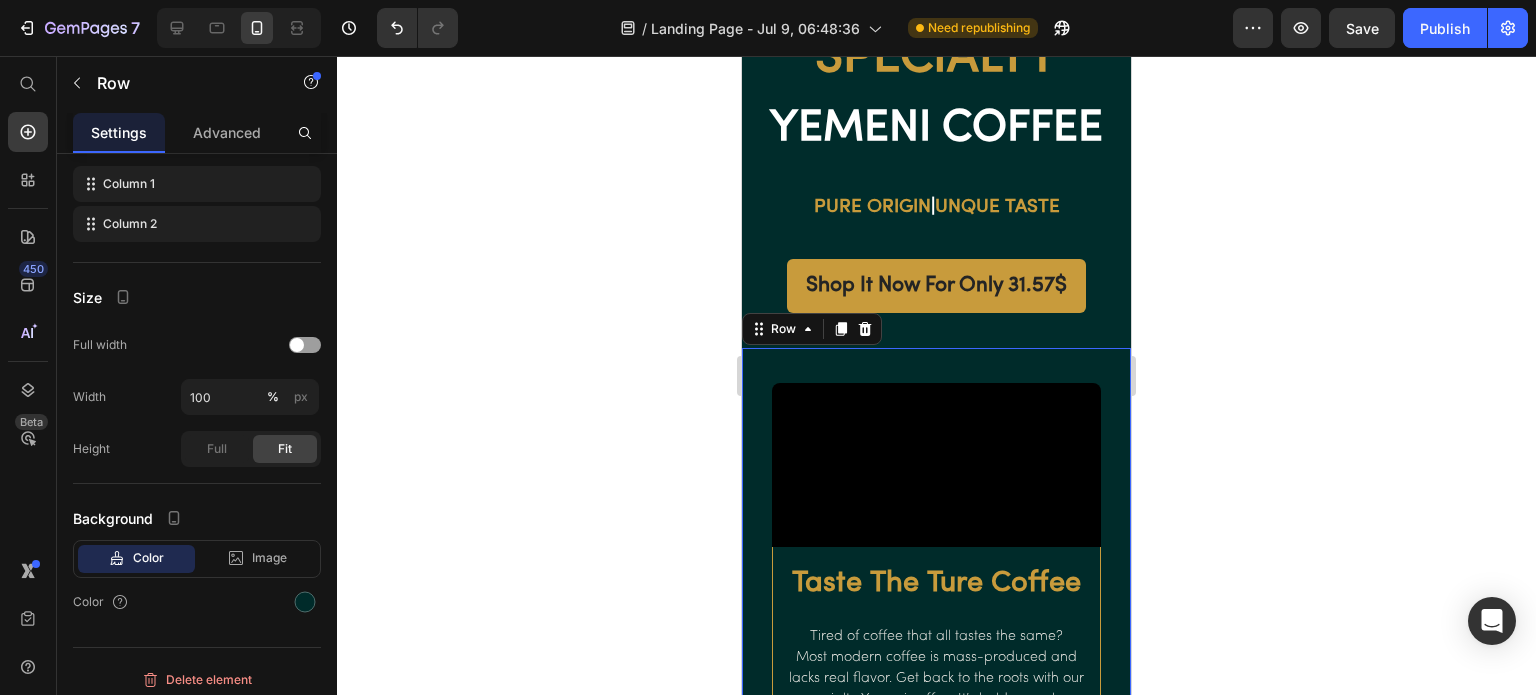 click on "Advanced" at bounding box center [227, 132] 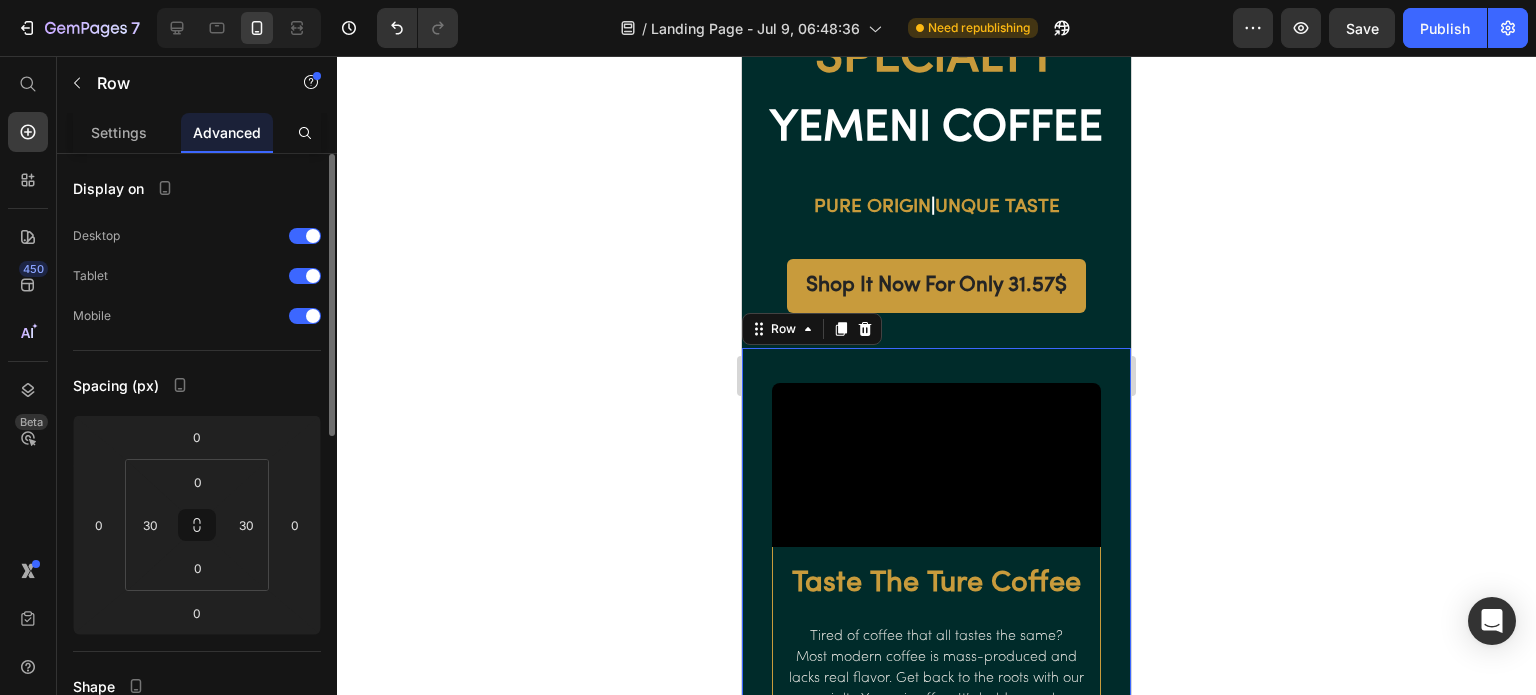 scroll, scrollTop: 300, scrollLeft: 0, axis: vertical 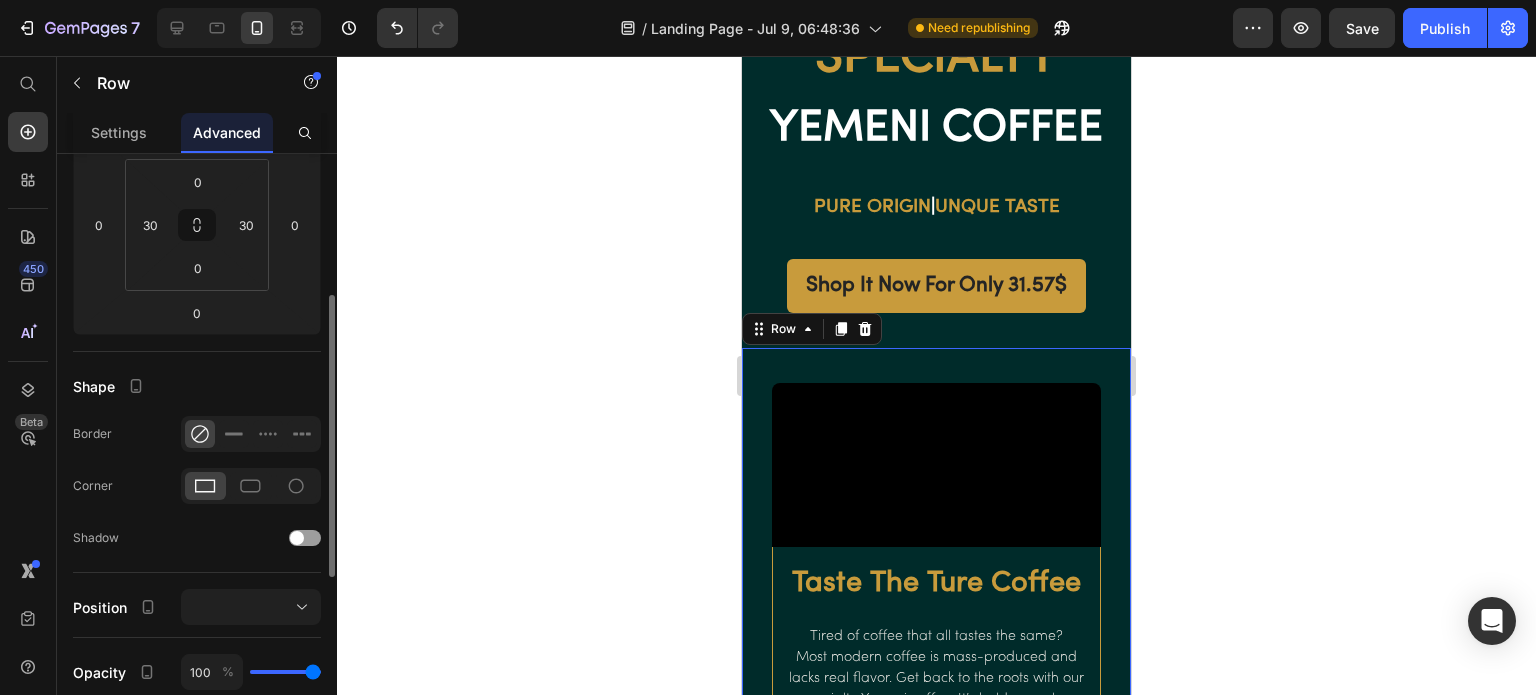 click 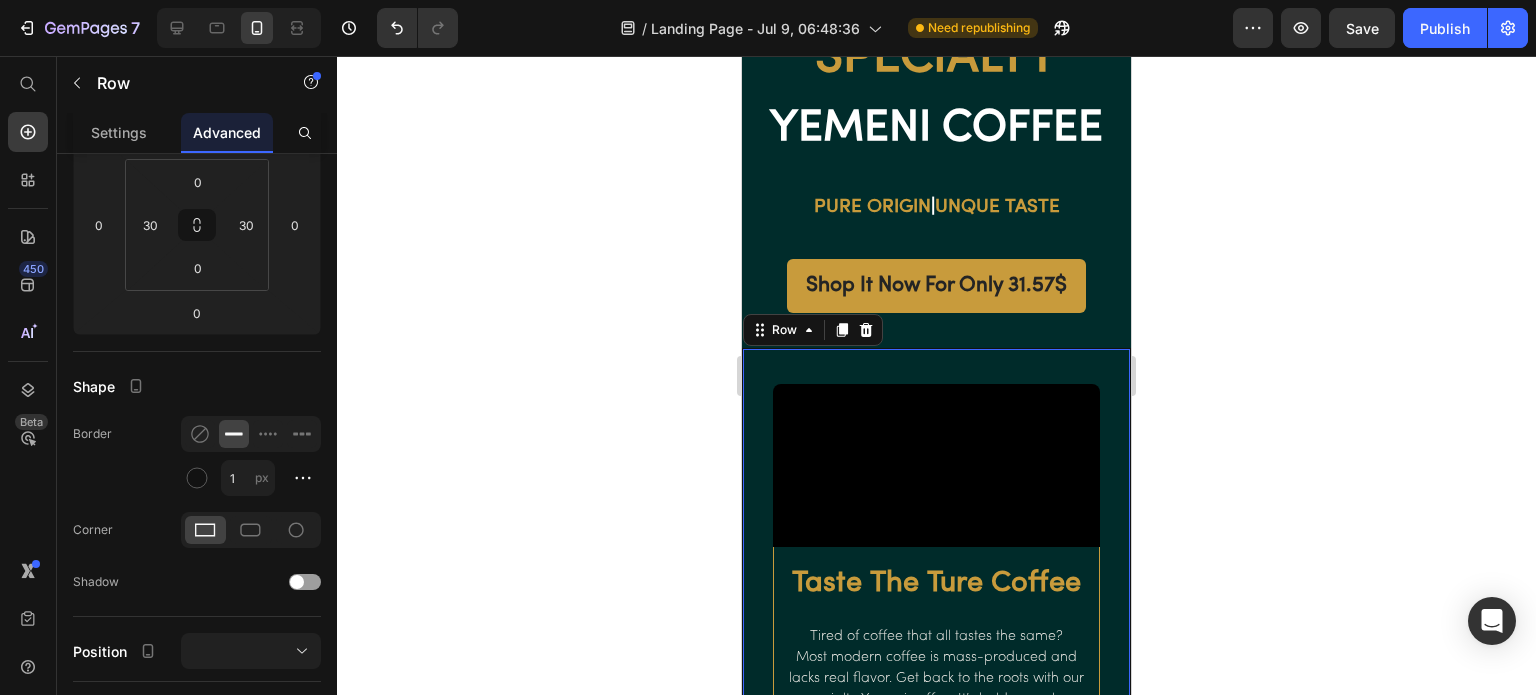 click at bounding box center [197, 478] 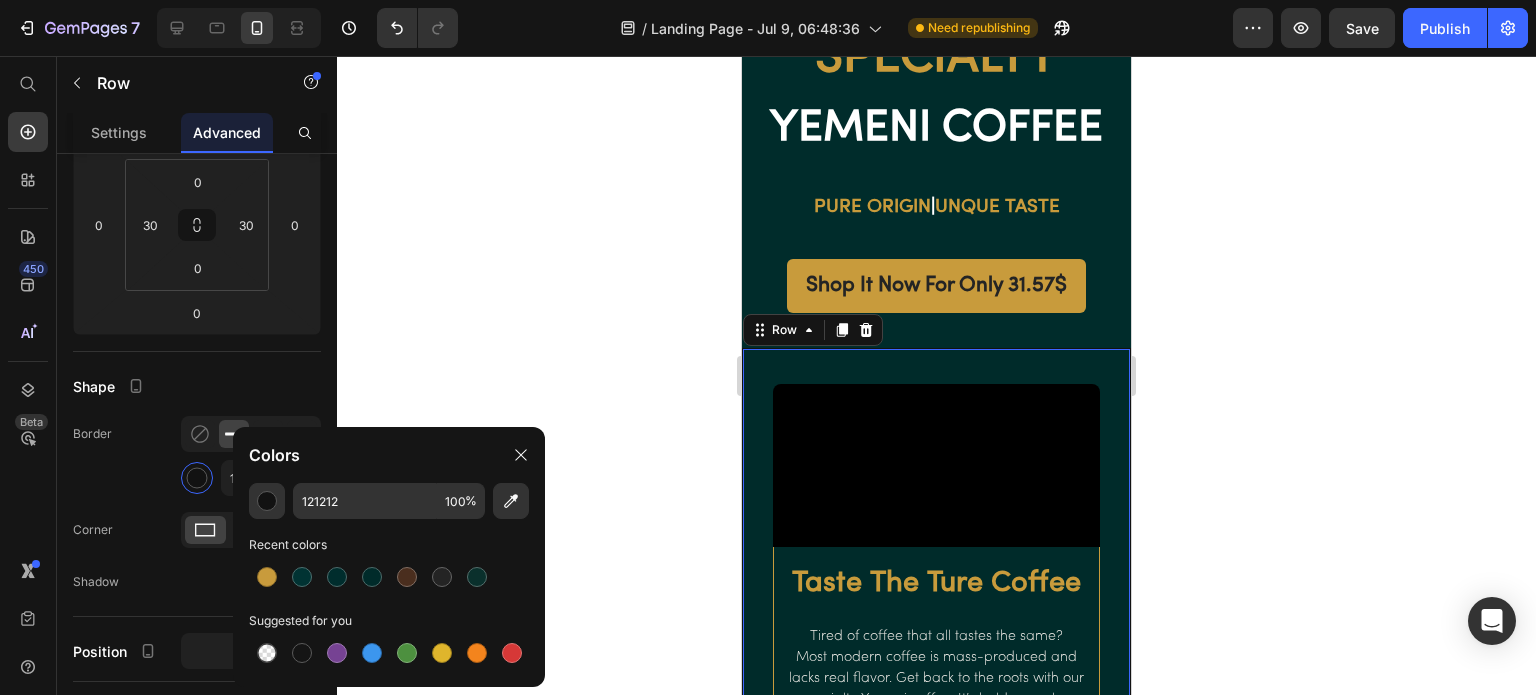 click at bounding box center (267, 577) 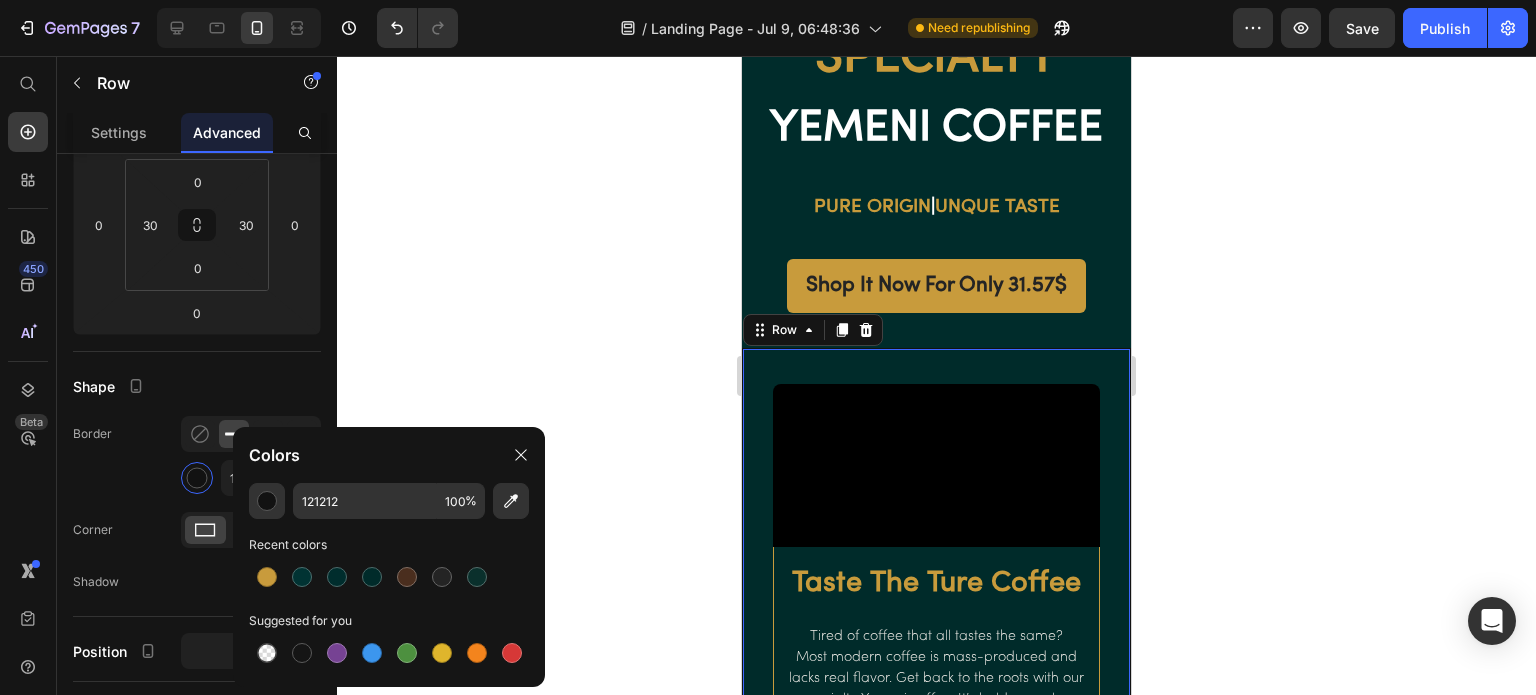 type on "C89B3C" 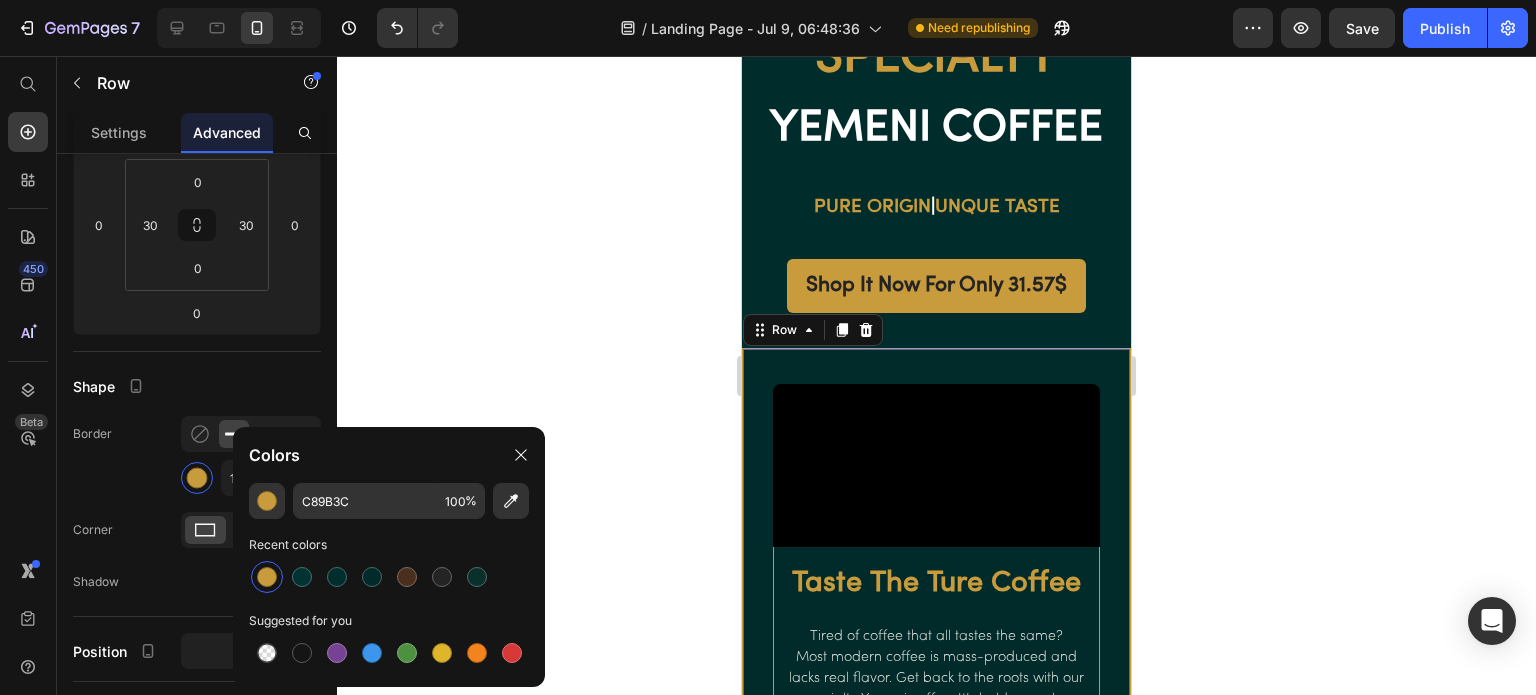 click on "Border 1 px" 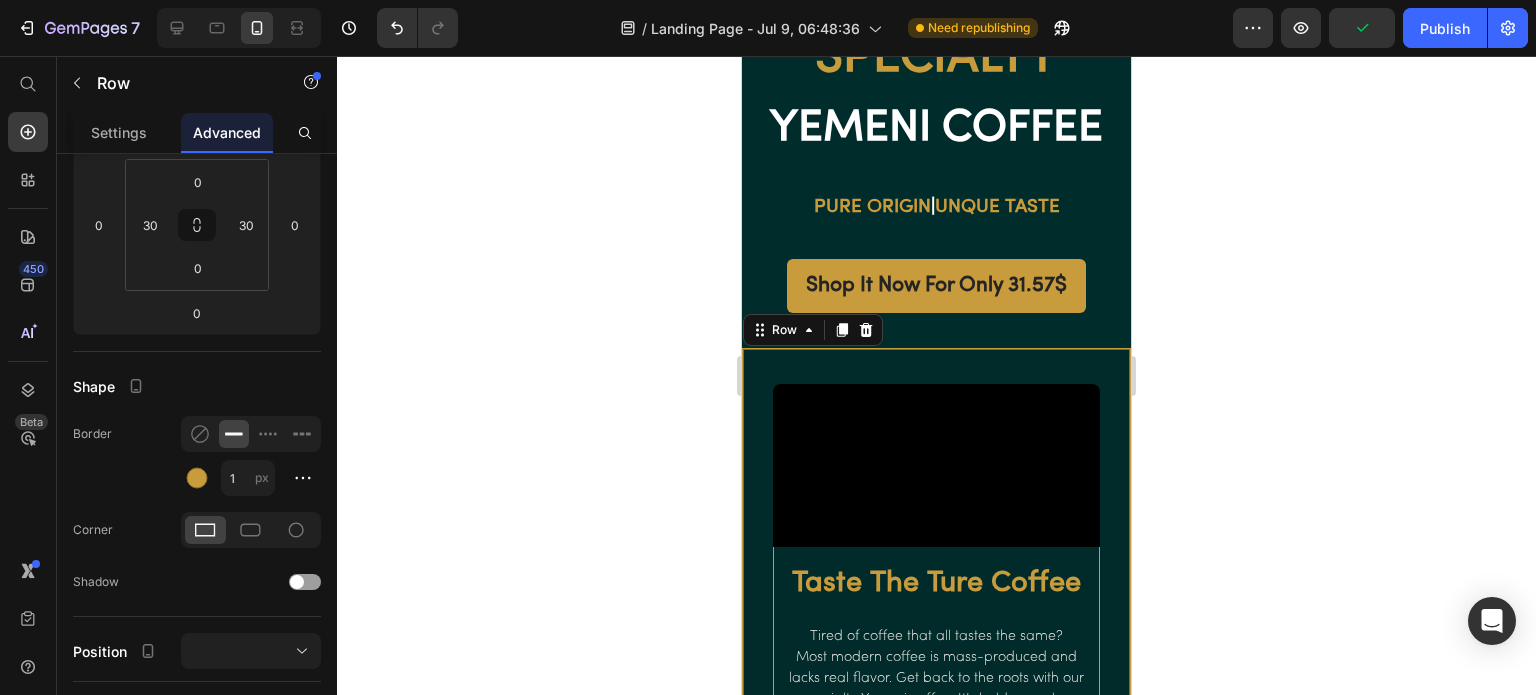 click 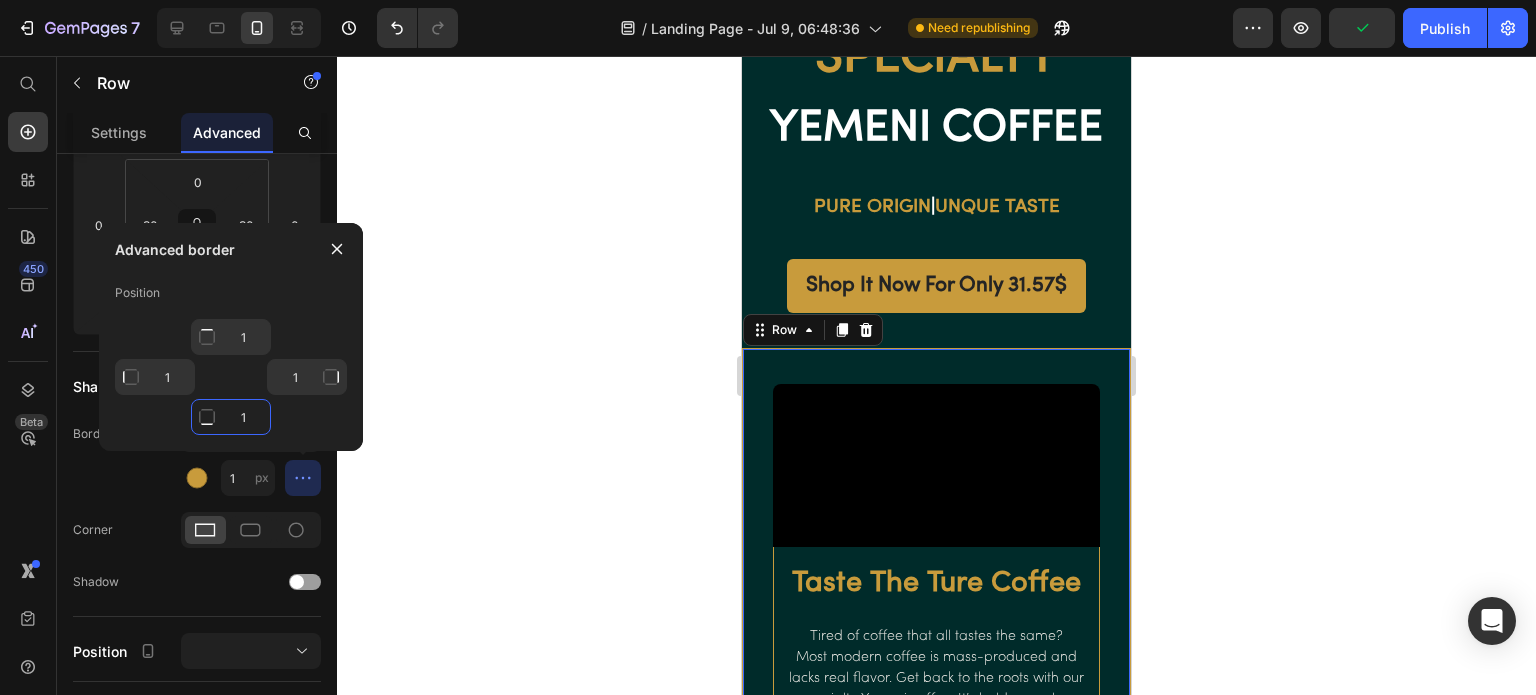 click on "1" 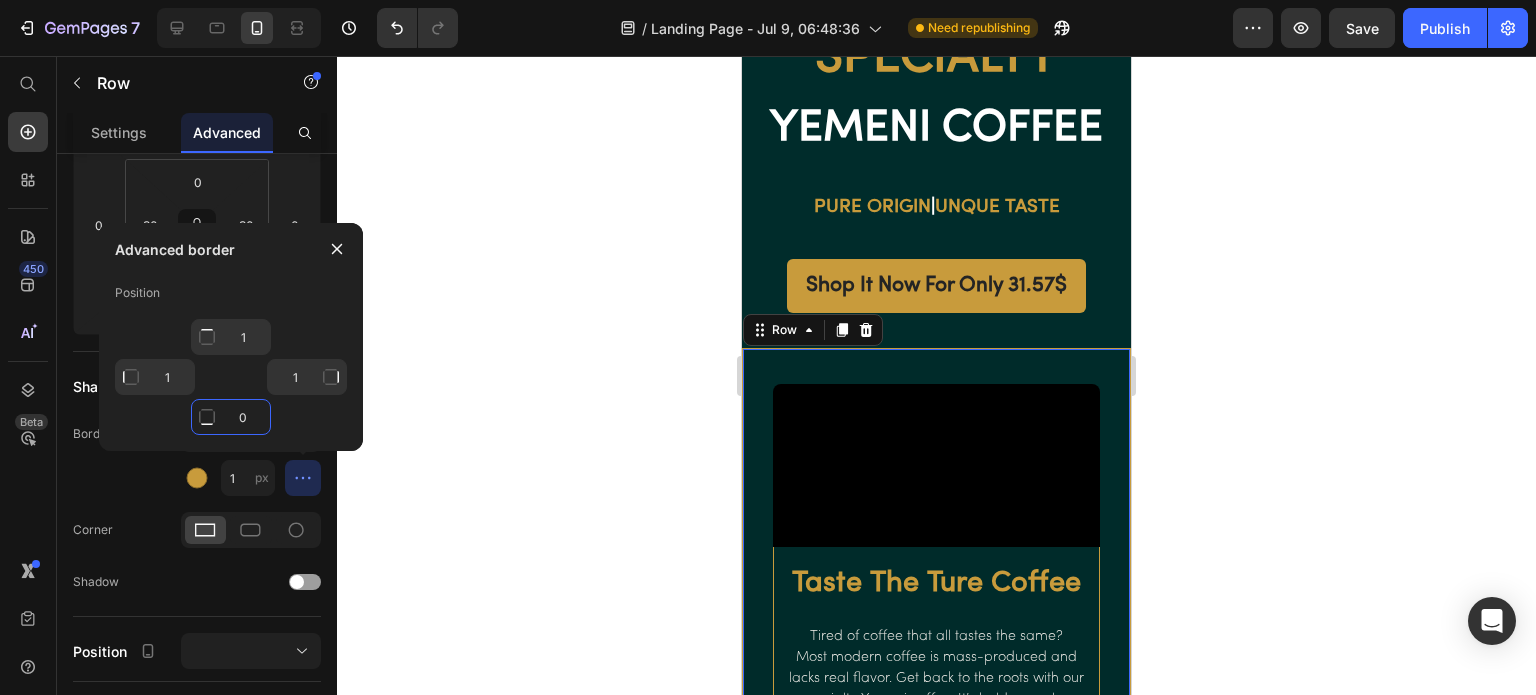 type on "0" 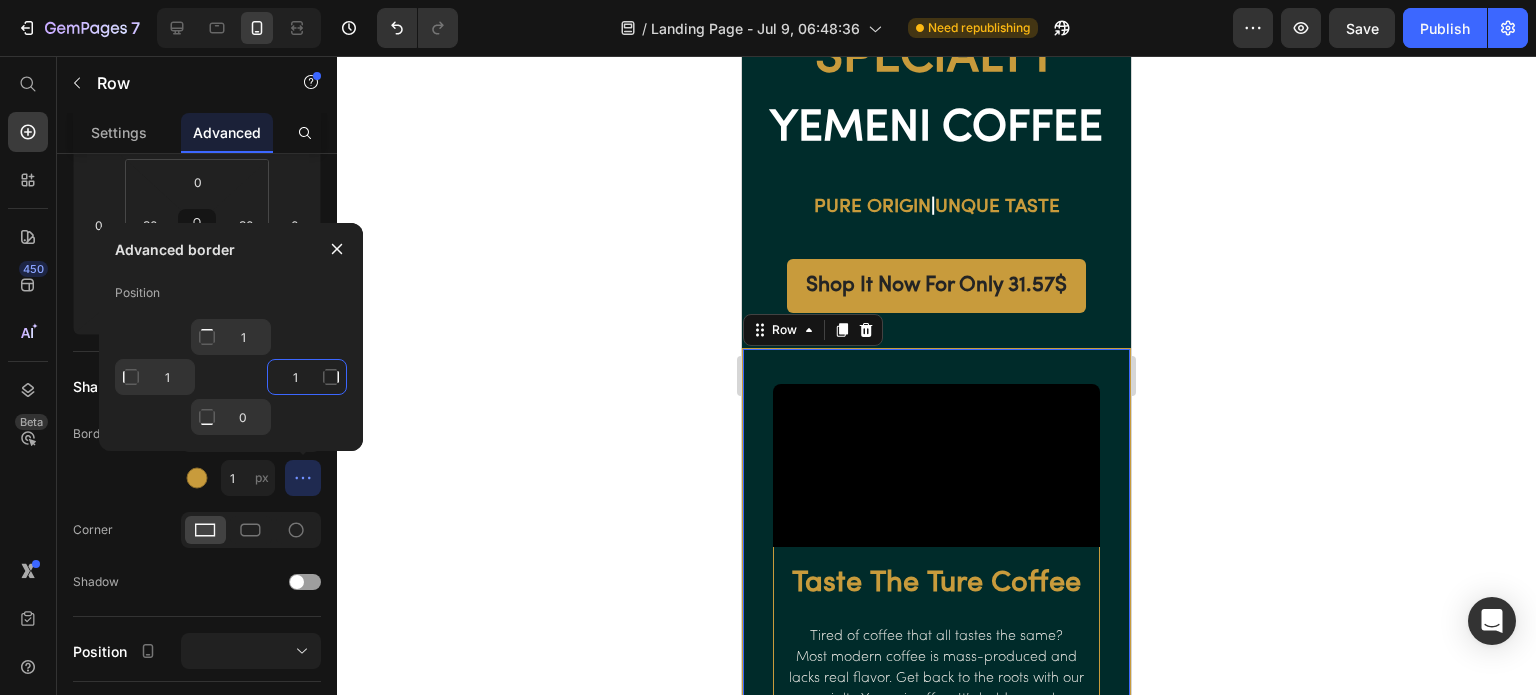 click on "1" 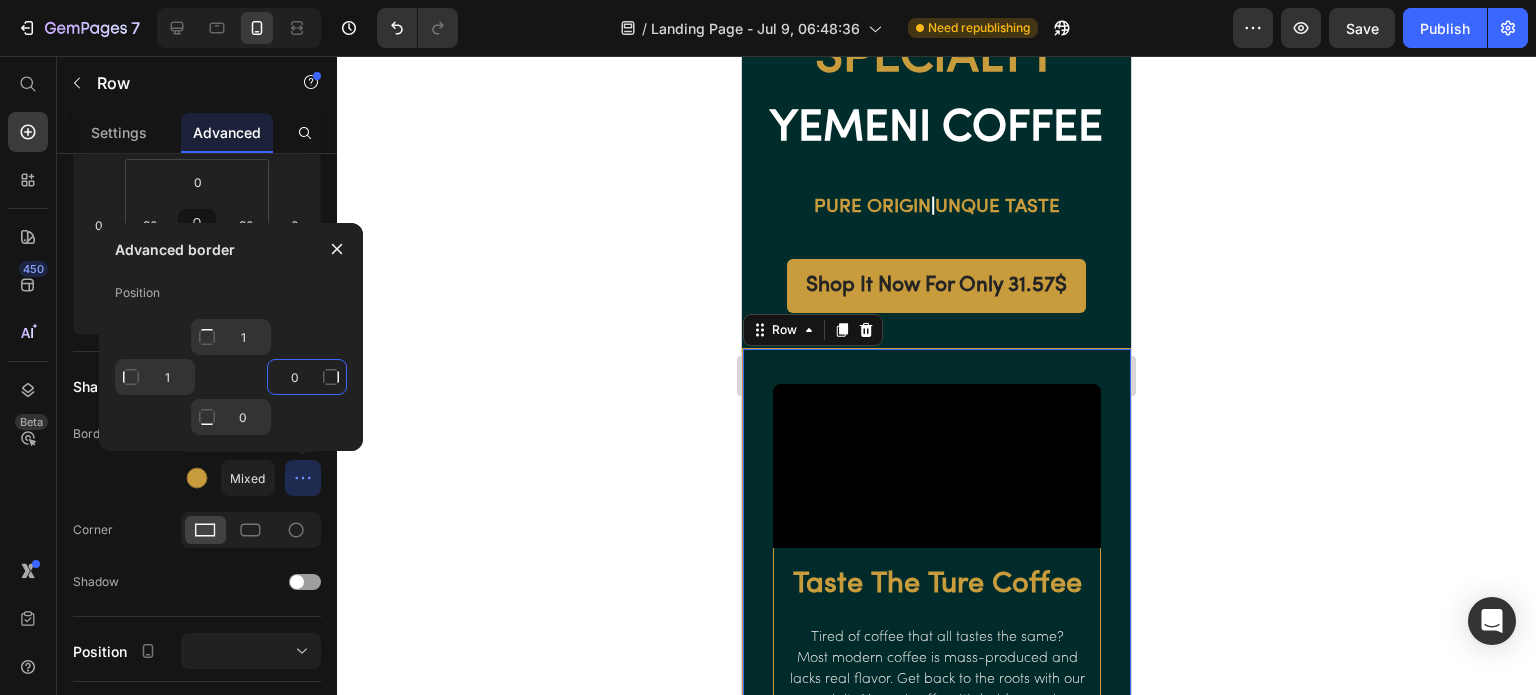 type on "0" 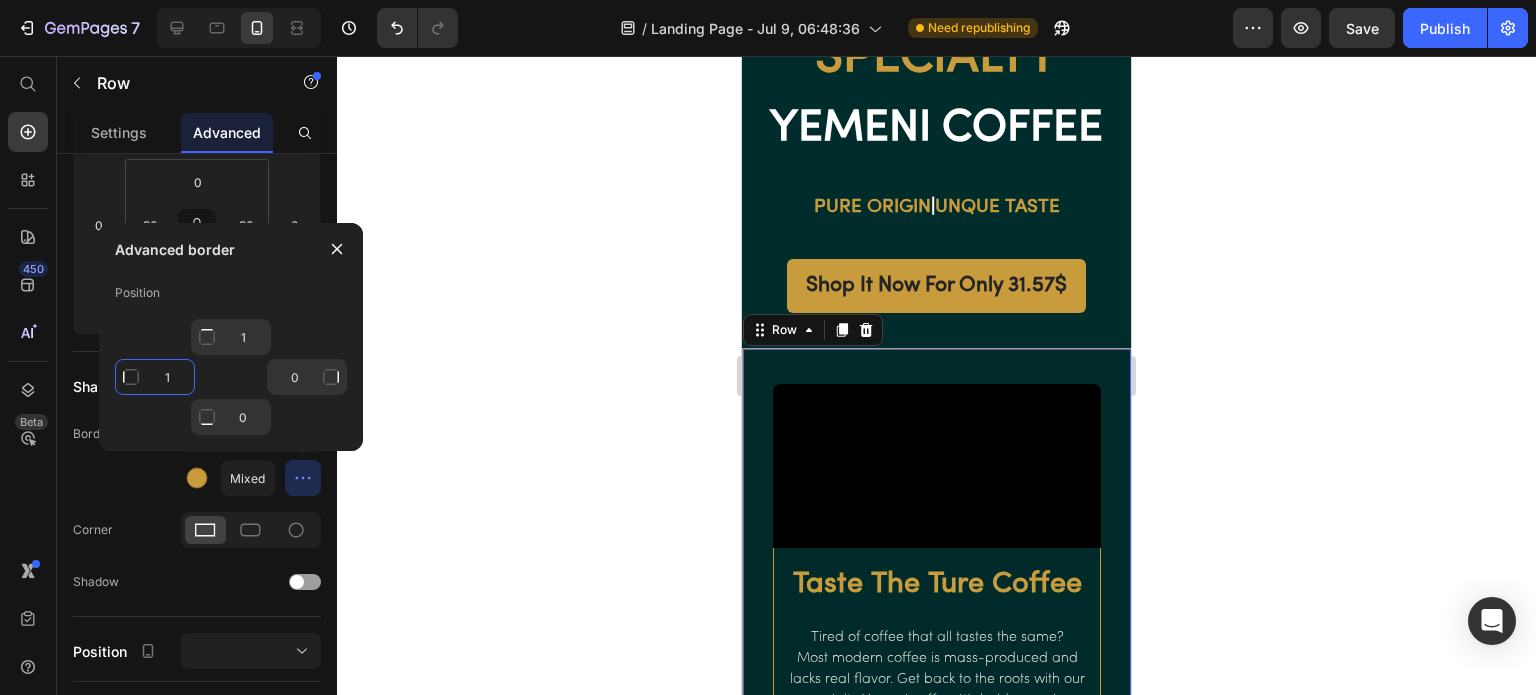 click on "1" 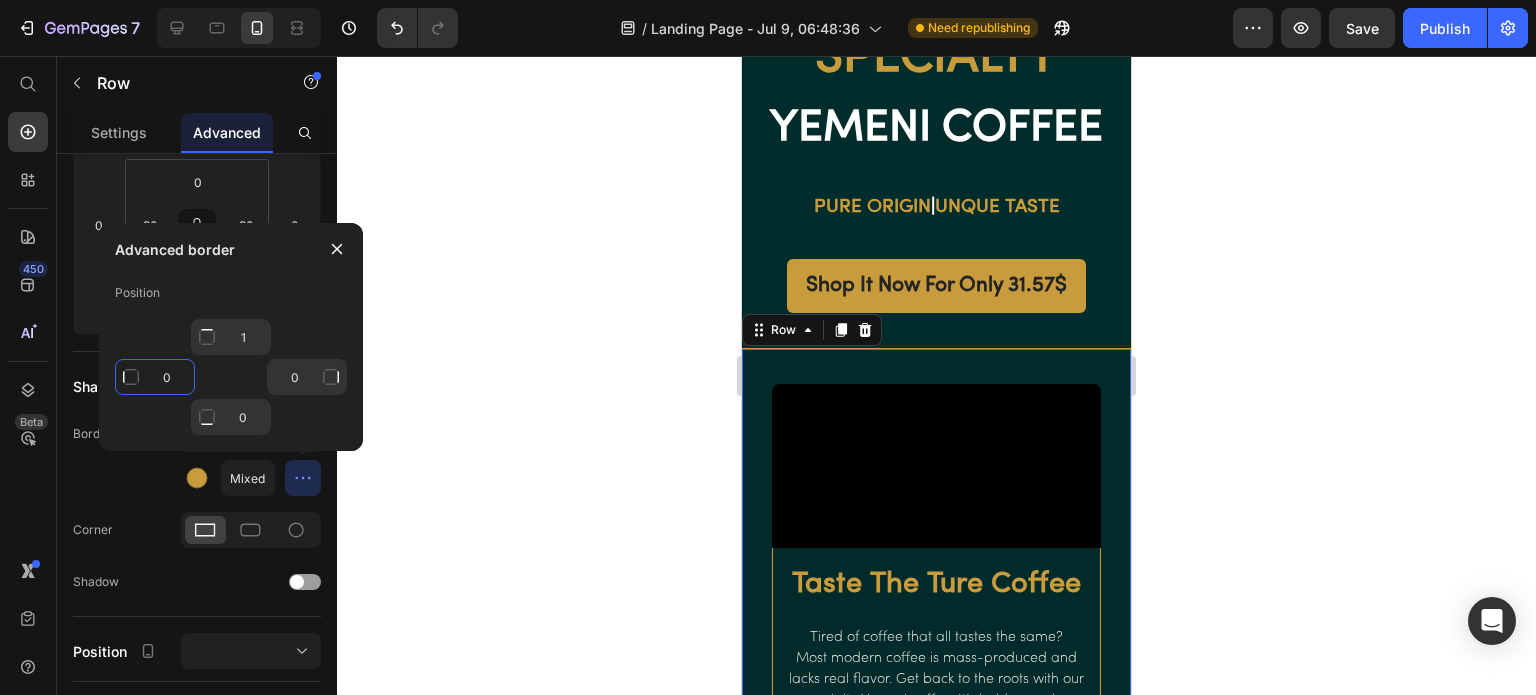 type on "0" 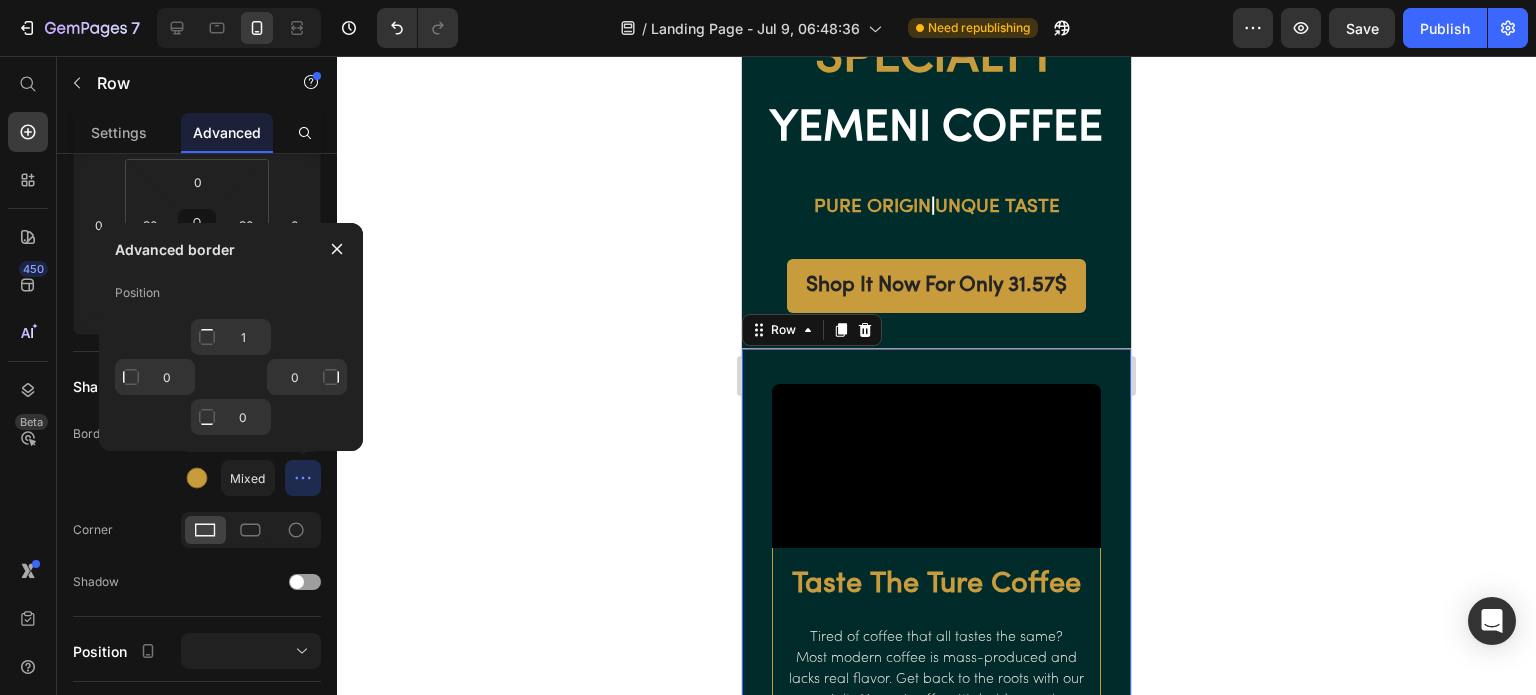 click 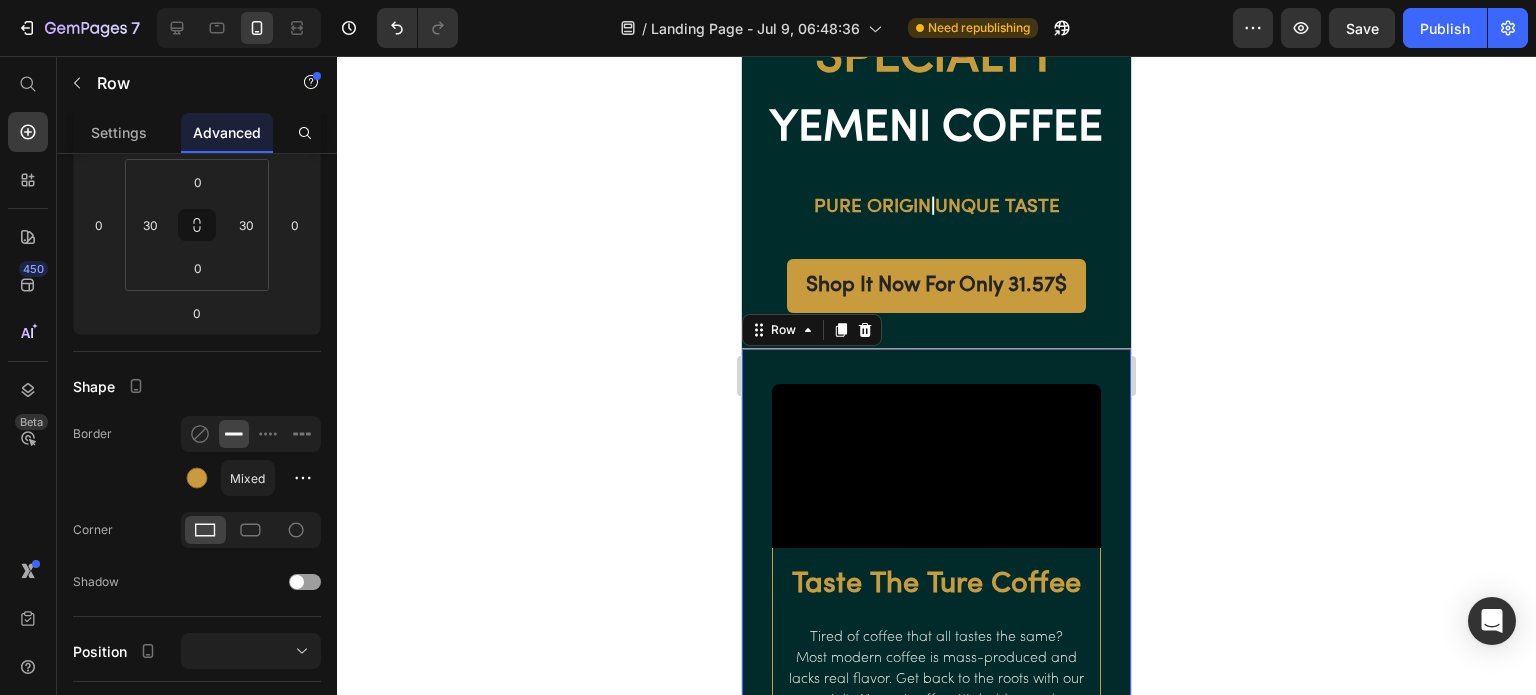 click 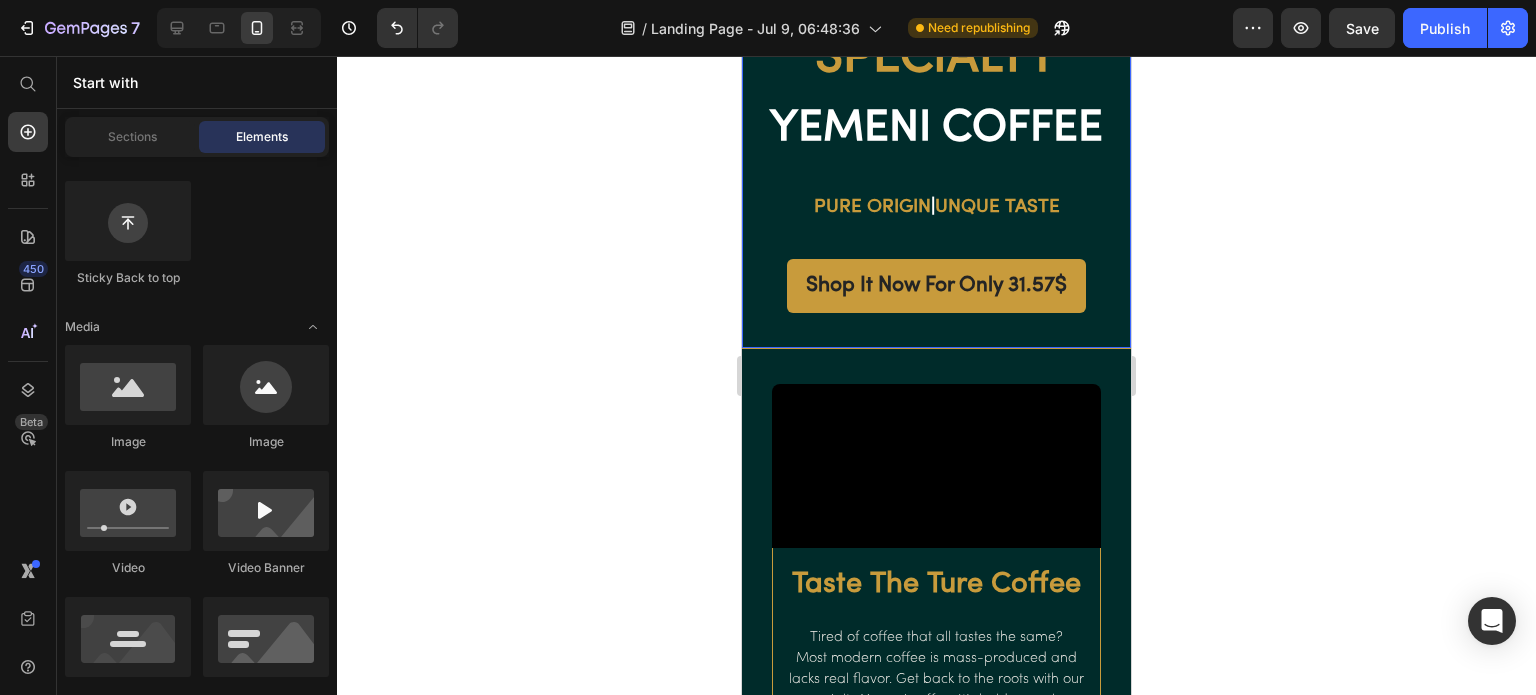 click on "Shop It Now For Only 31.57$    Button" at bounding box center (936, 303) 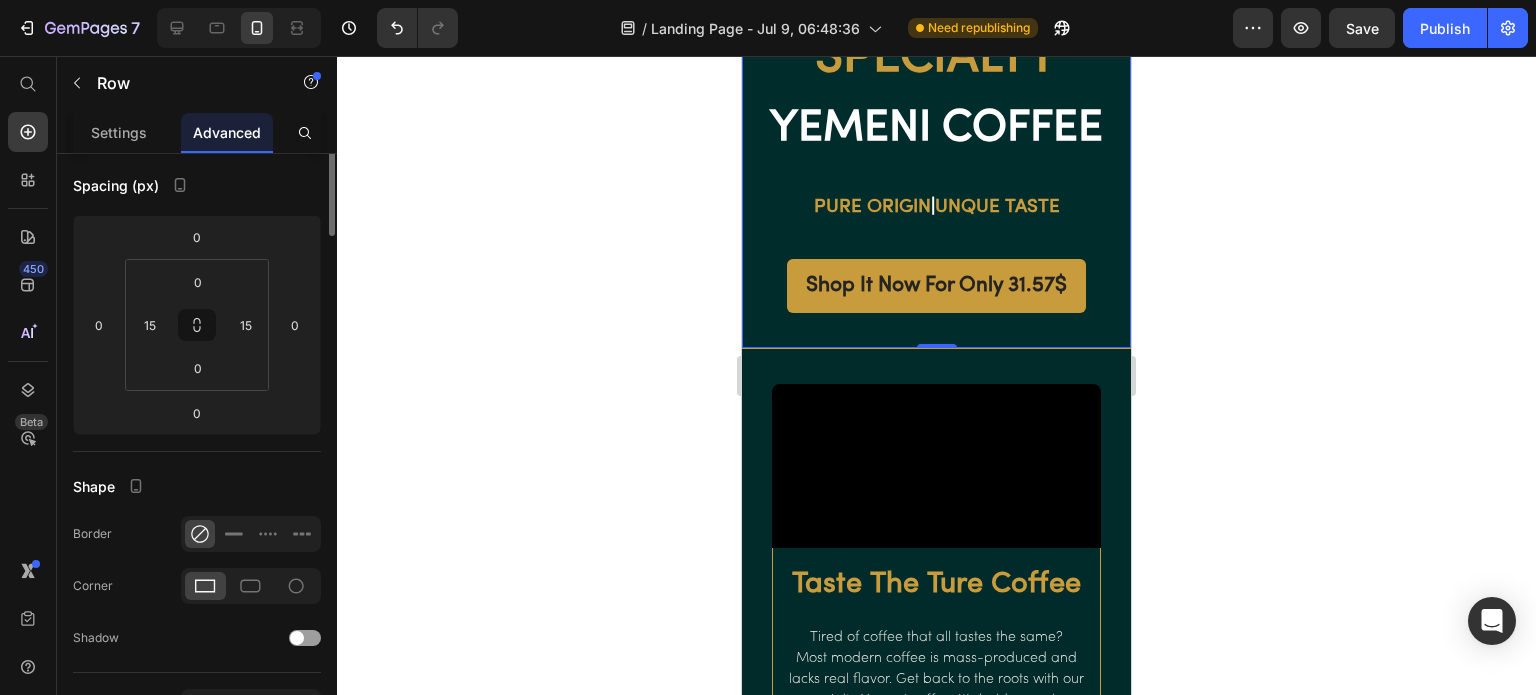 scroll, scrollTop: 0, scrollLeft: 0, axis: both 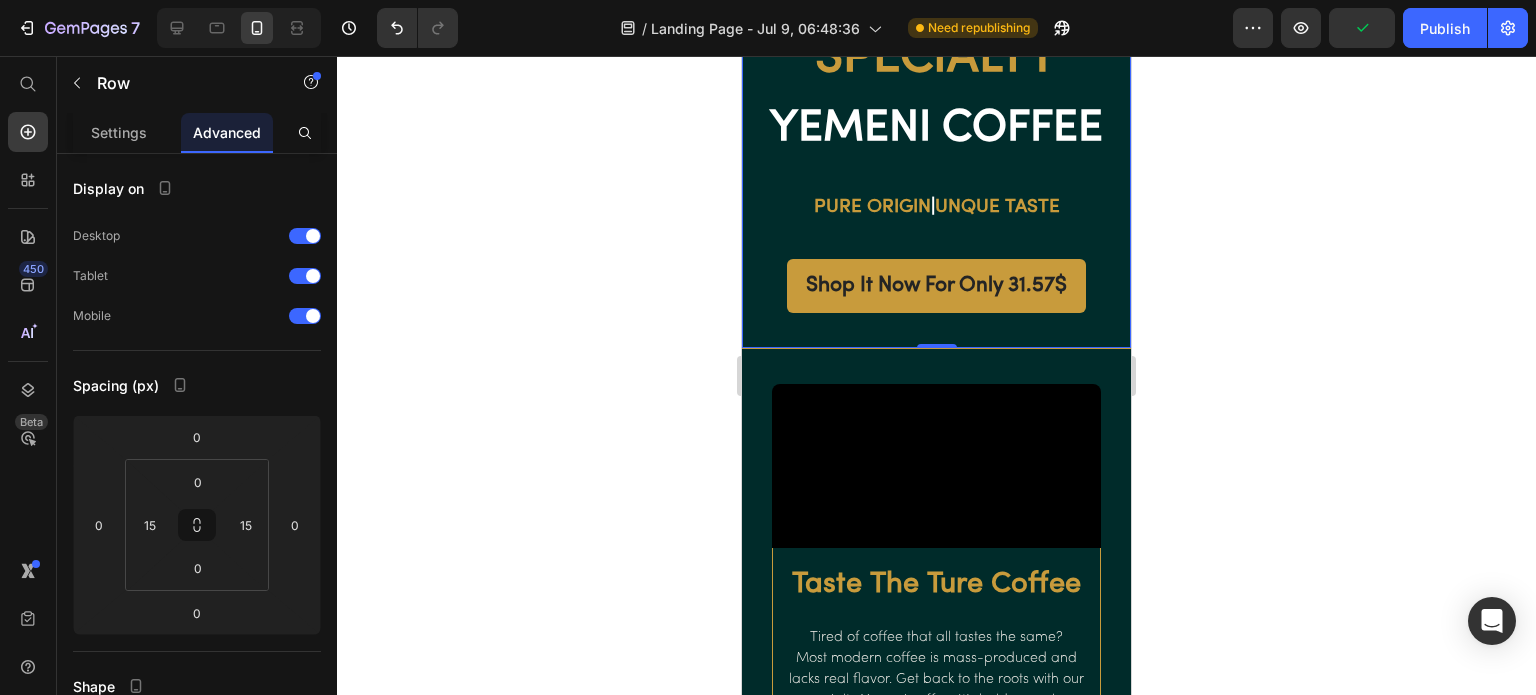 click 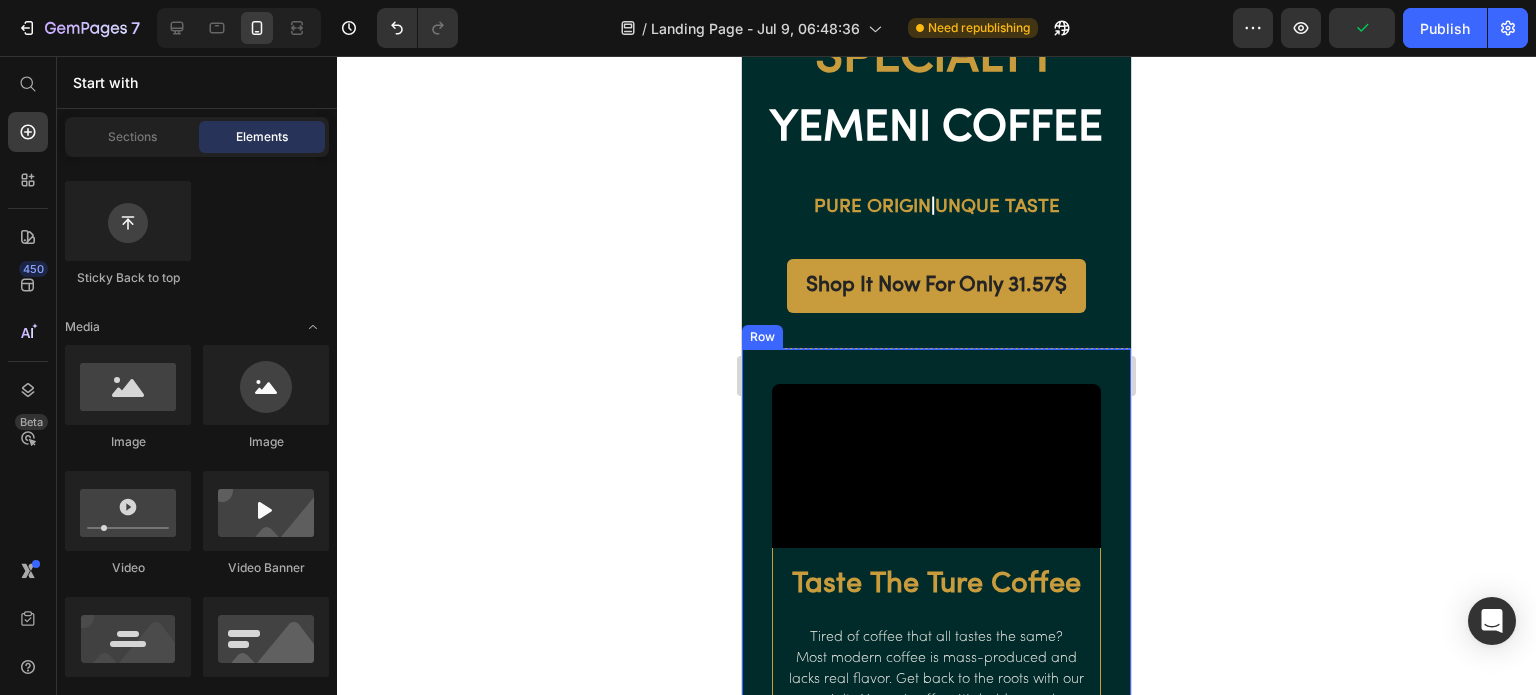 click on "Video Taste The Ture Coffee Heading Tired of coffee that all tastes the same? Most modern coffee is mass-produced and lacks real flavor. Get back to the roots with our specialty Yemeni coffee. It’s bold, complex, and naturally rich with notes of dark chocolate, dried fruit, and gentle spice. Handpicked from ancient mountain farms, every cup is a taste of tradition. Text block Row Shop It Now For Only 31.57$ Button Row" at bounding box center (936, 647) 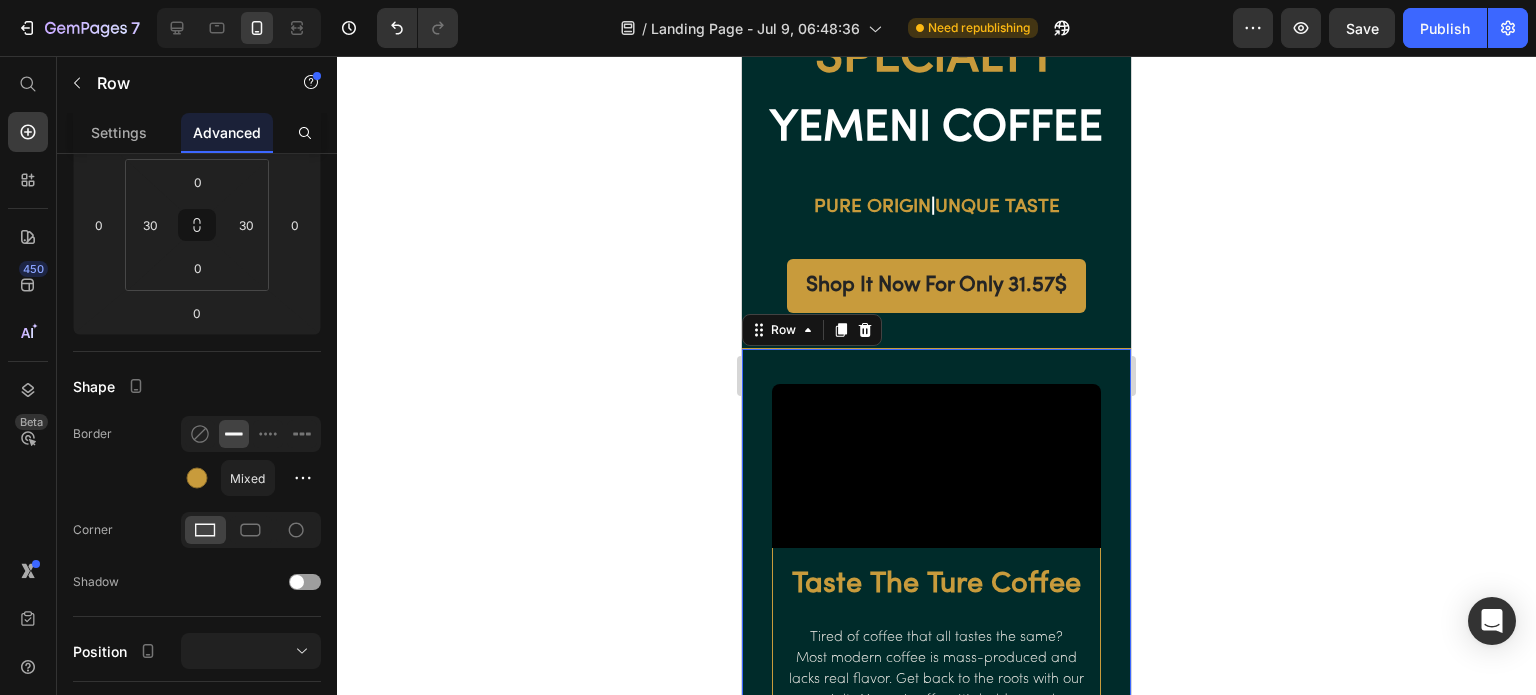 scroll, scrollTop: 400, scrollLeft: 0, axis: vertical 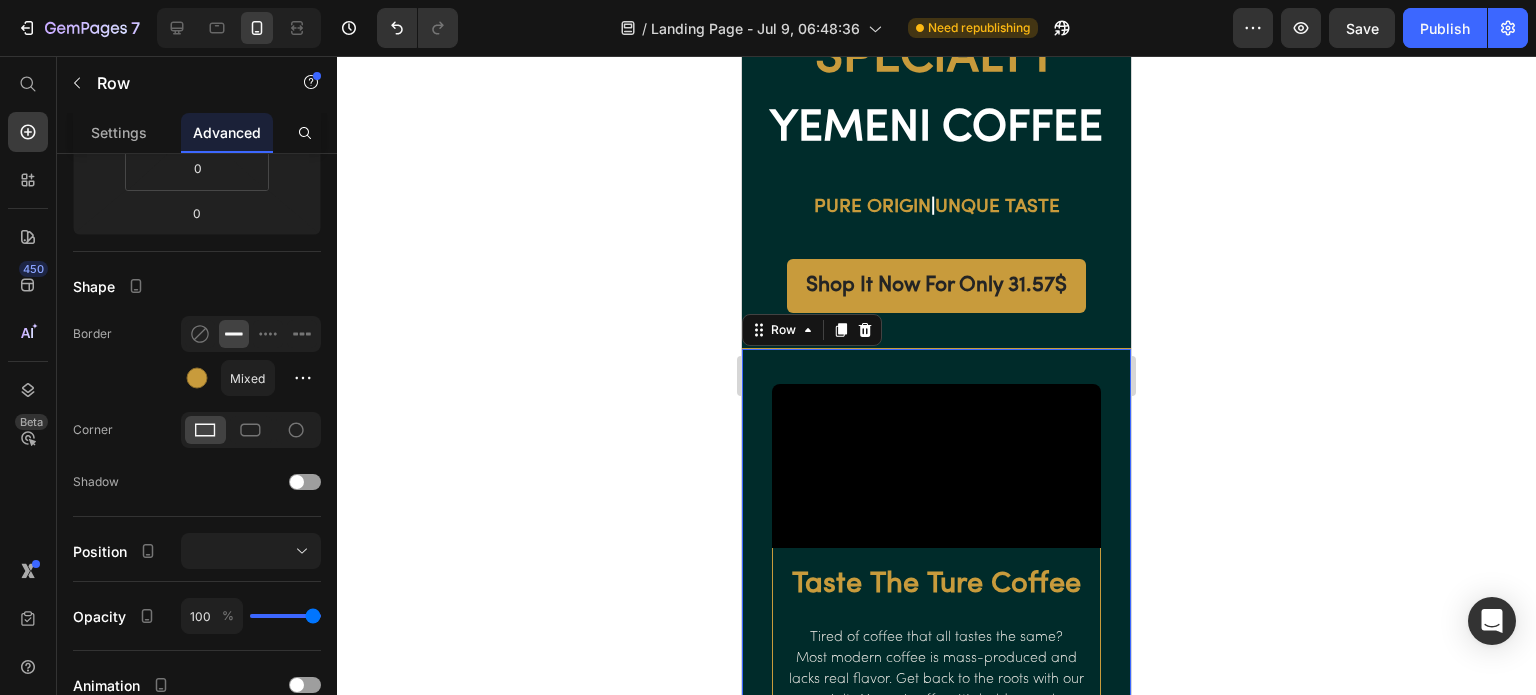 click 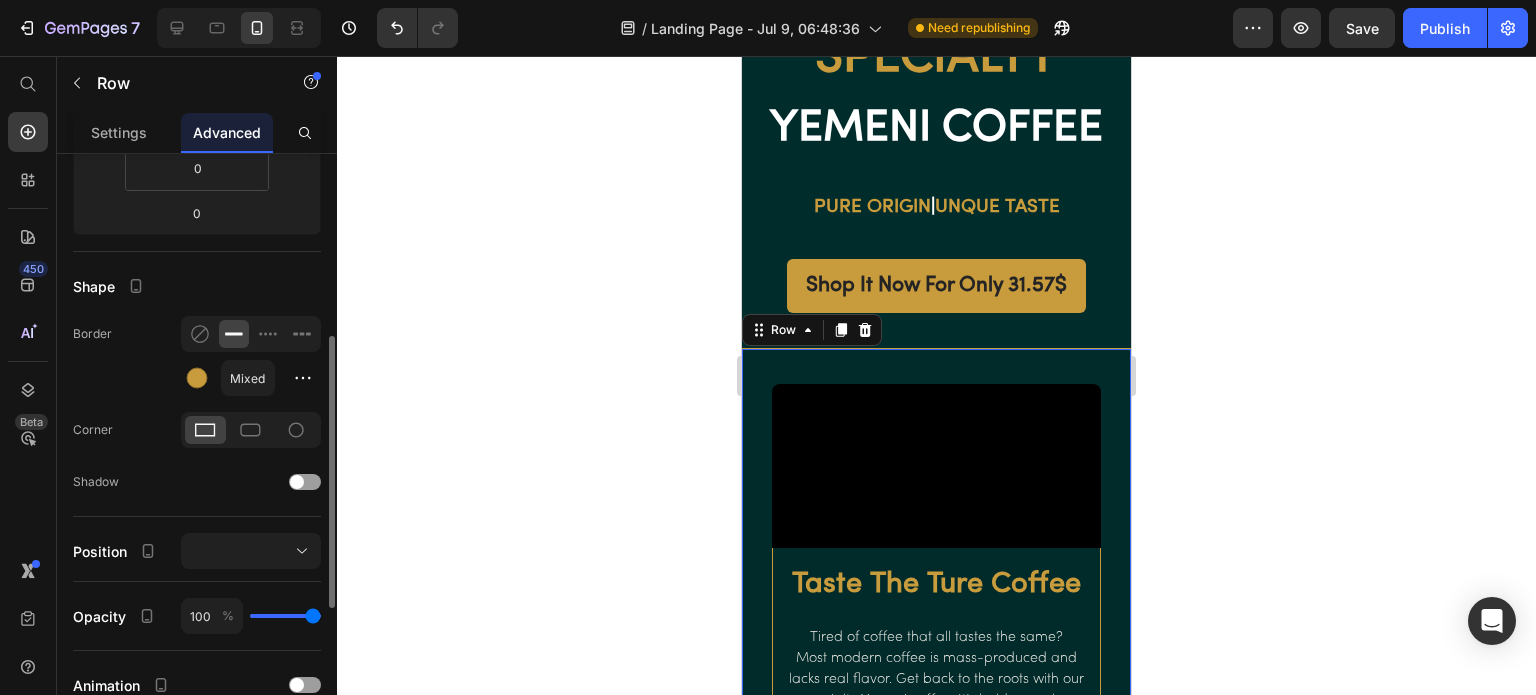 scroll, scrollTop: 300, scrollLeft: 0, axis: vertical 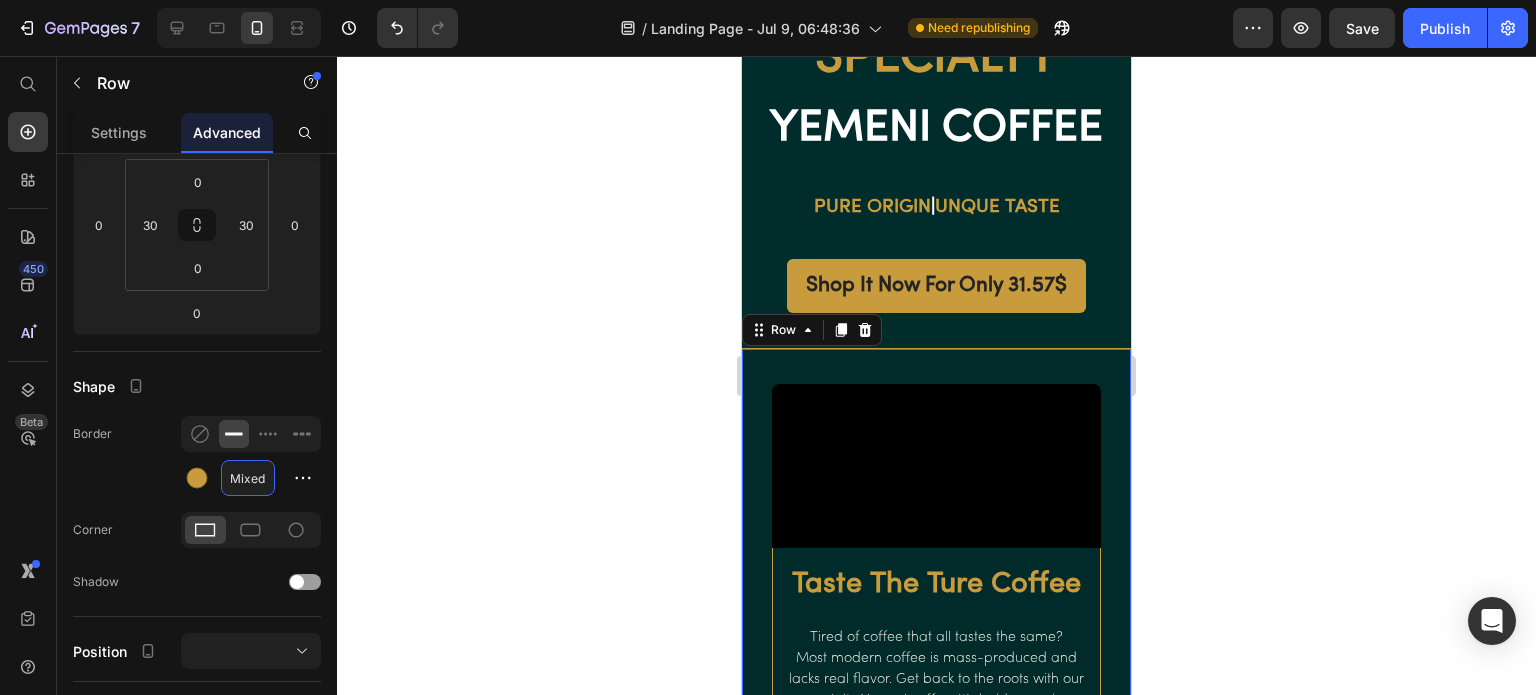 click on "Mixed" at bounding box center [248, 478] 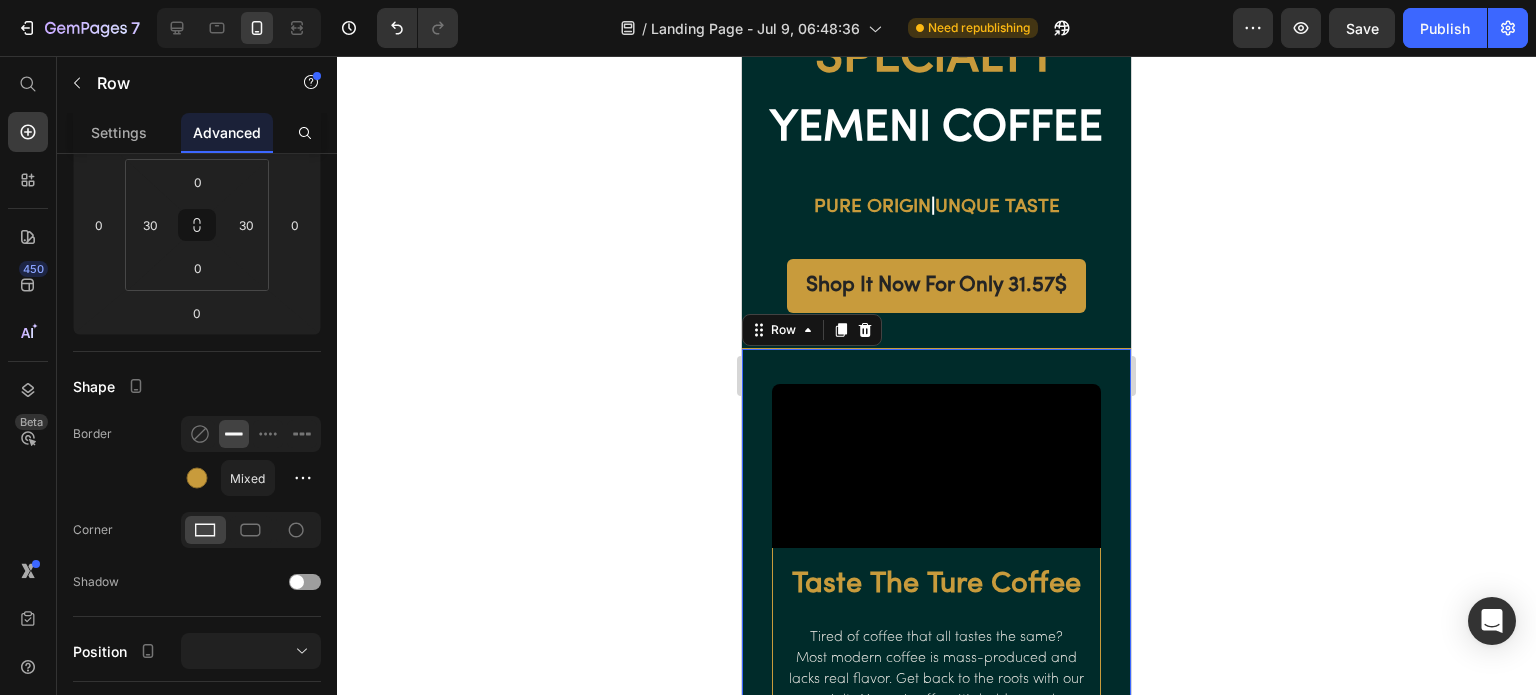 click 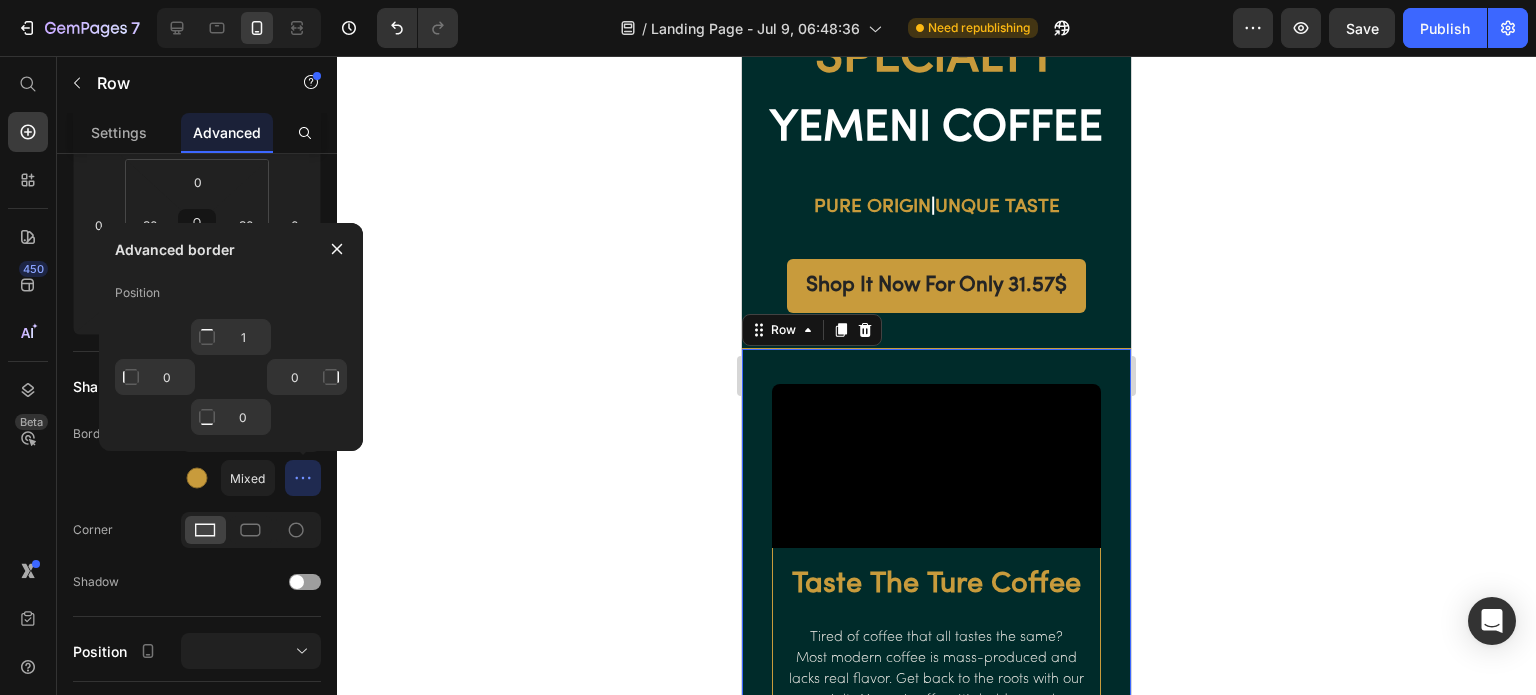 click 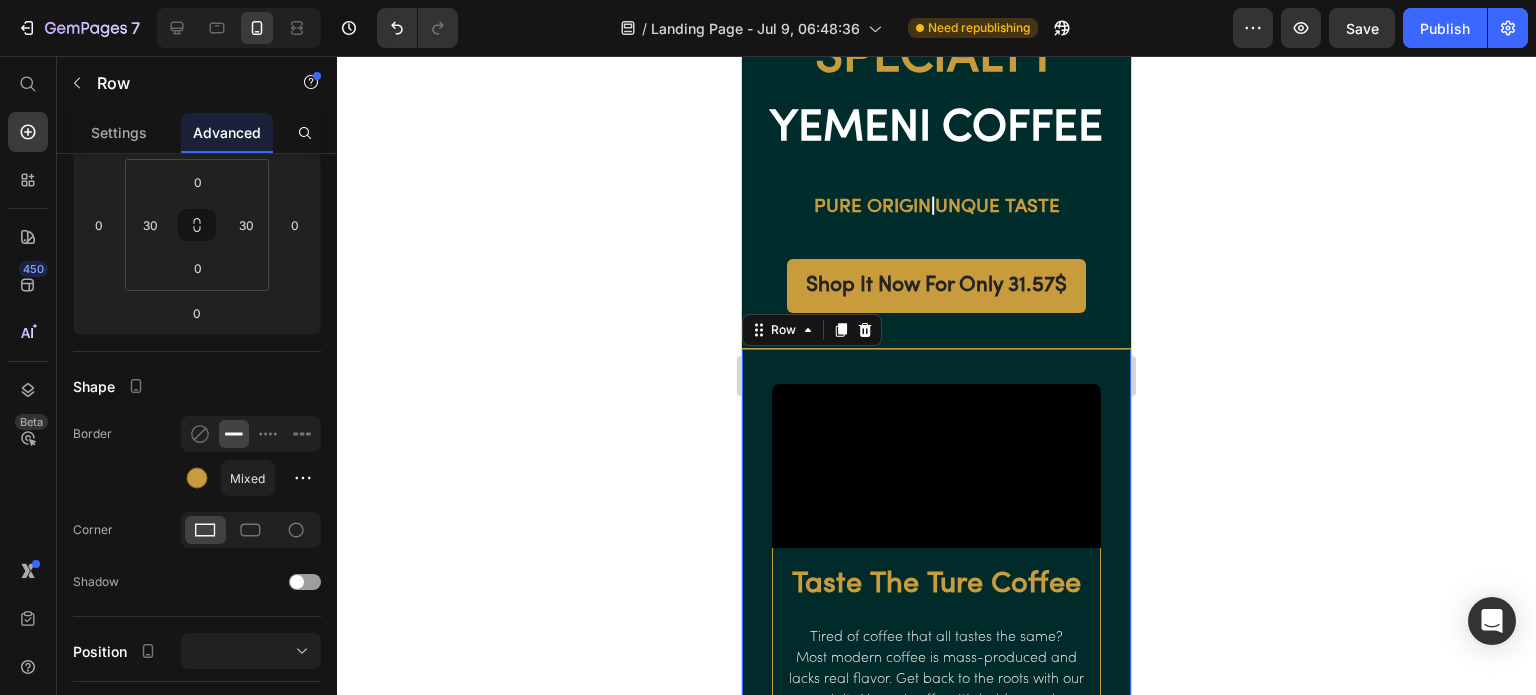 click 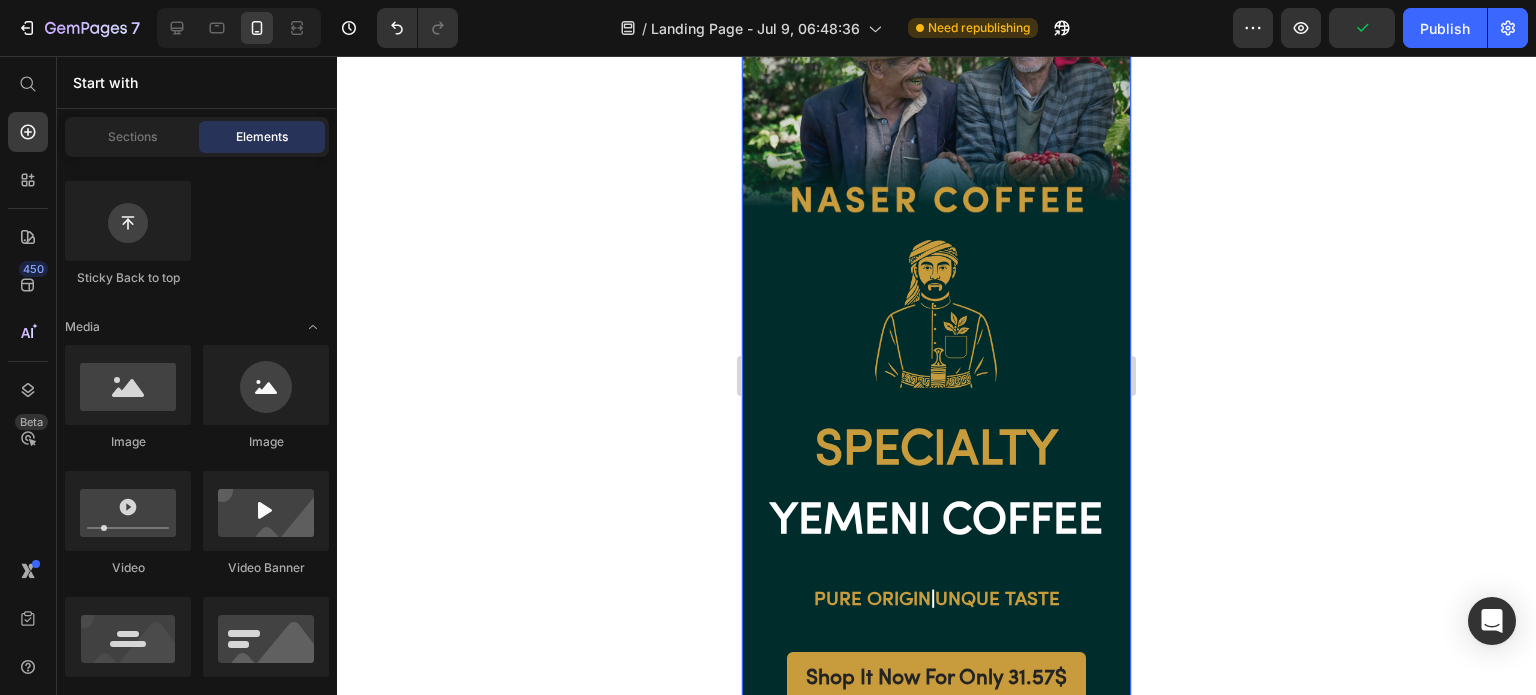 scroll, scrollTop: 112, scrollLeft: 0, axis: vertical 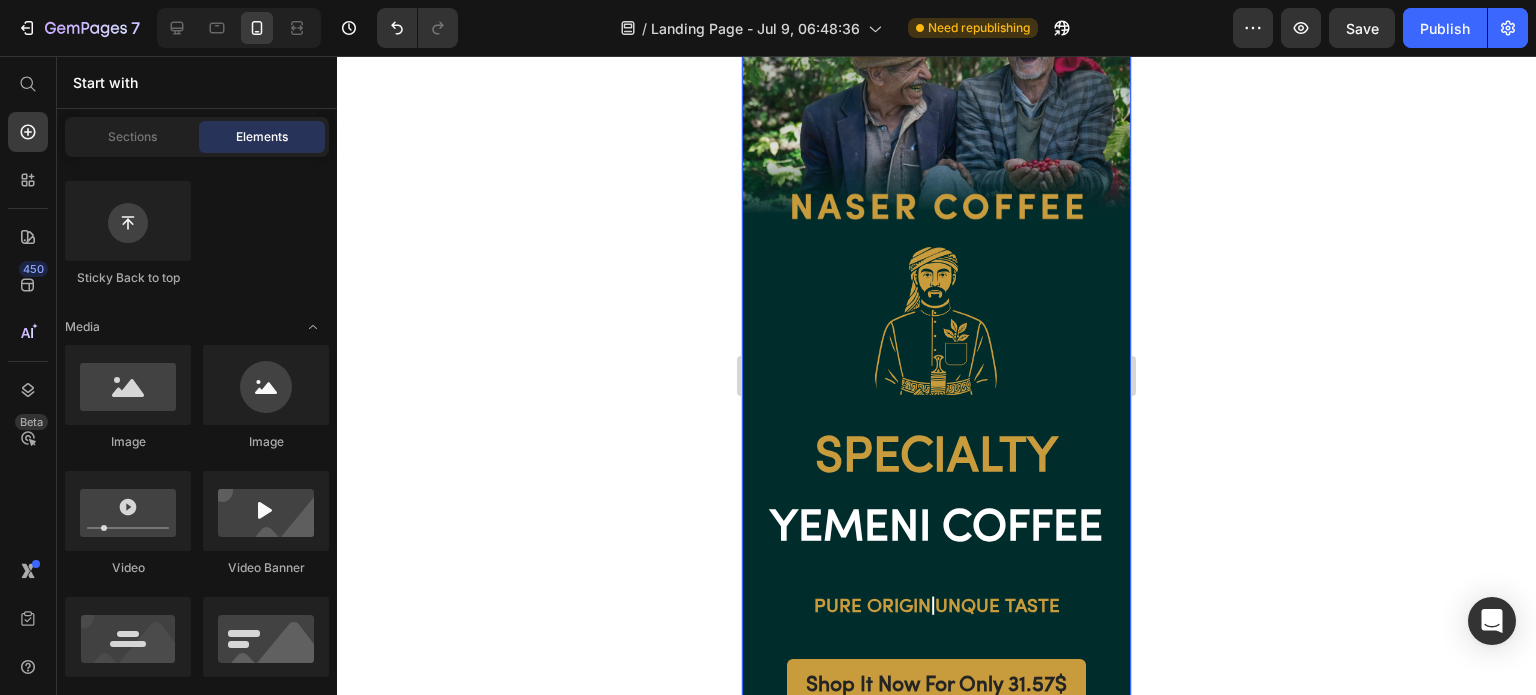 click on "Publish" at bounding box center [1445, 28] 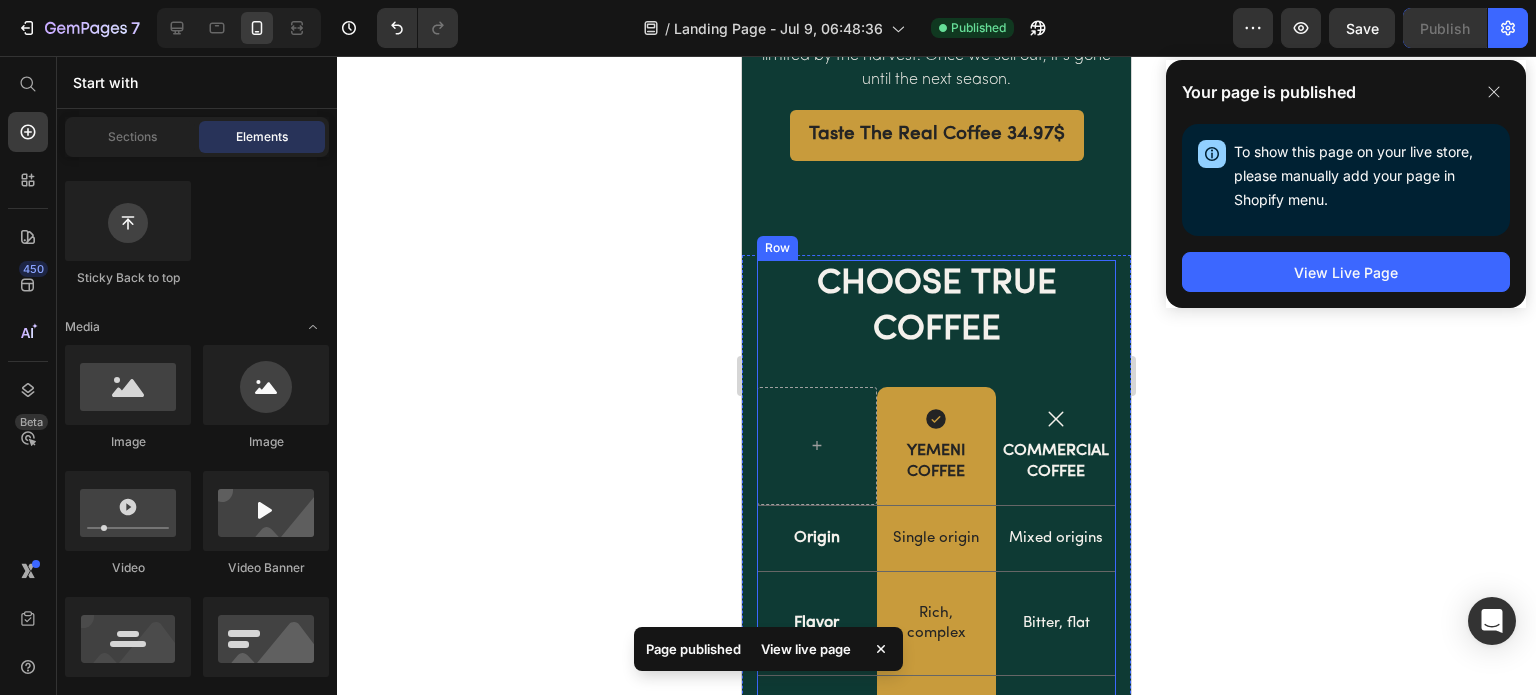 scroll, scrollTop: 2300, scrollLeft: 0, axis: vertical 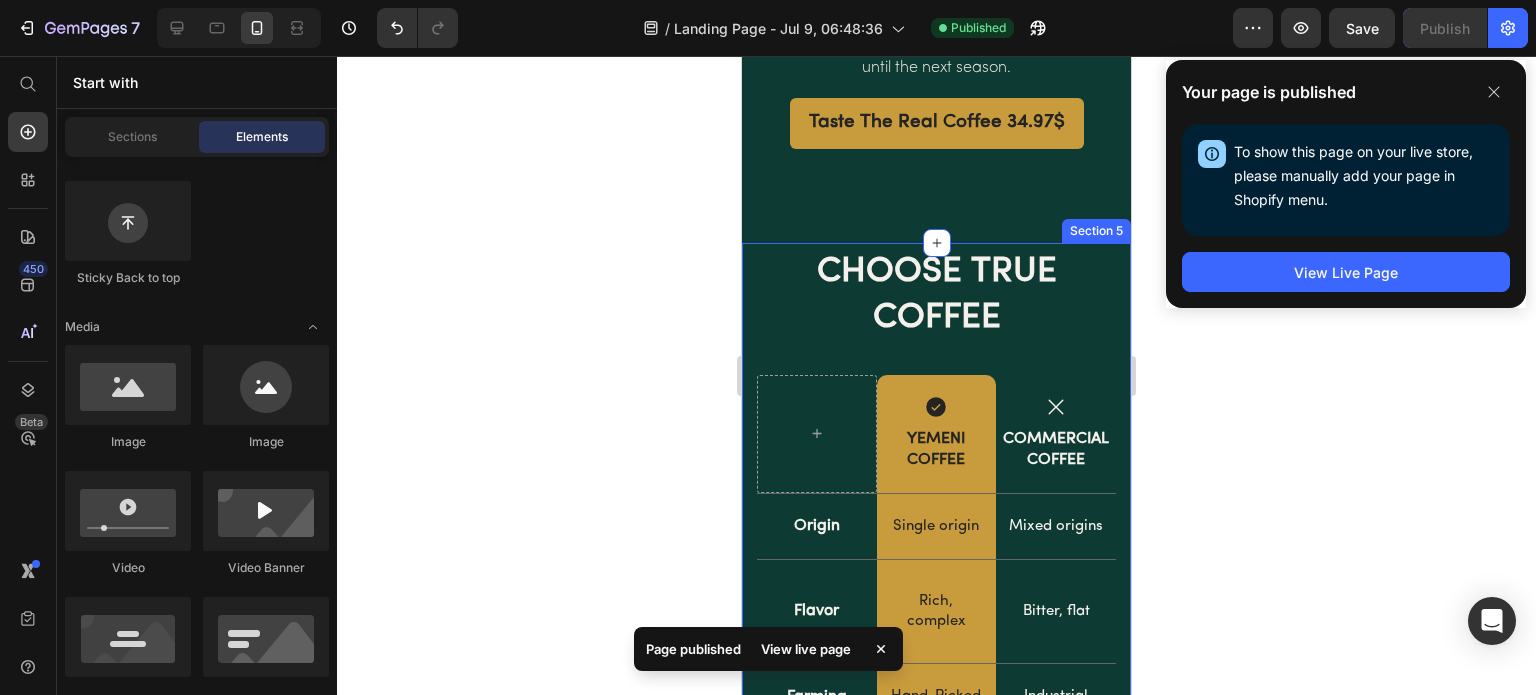 click on "CHOOSE TRUE COFFEE Heading Icon YEMENI COFFEE Text Block Row Icon COMMERCIAL COFFEE Text Block Row Origin Text Block Single origin Text Block Row Mixed origins Text Block Row Flavor Text Block Rich, complex Text Block Row Bitter, flat Text Block Row Farming Text Block Hand-Picked Text Block Row Industrial Text Block Row Processing Text Block Natural Text Block Row Mechanical Text Block Row Support Text Block Local farmers Eco-friendly Text Block Row Harmful farming Text Block Row Row Section 5" at bounding box center [936, 597] 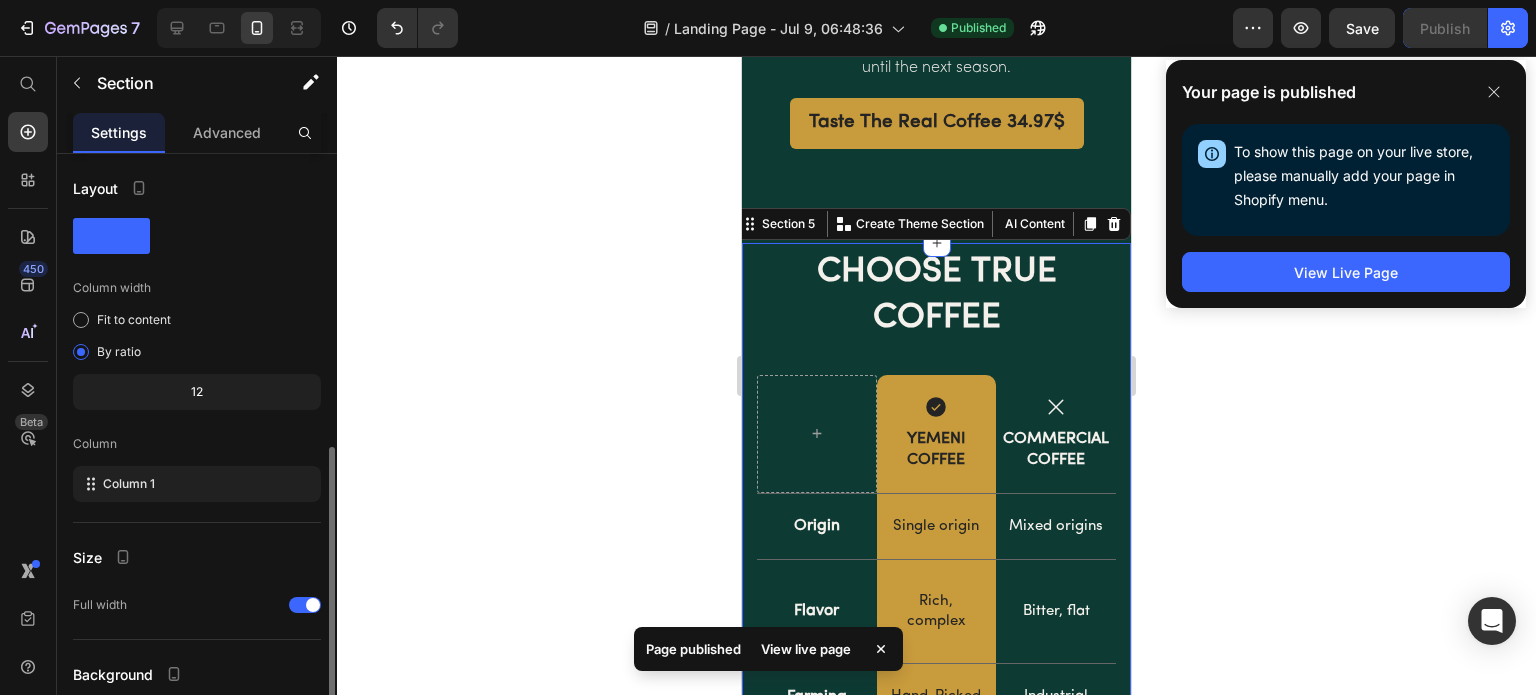 scroll, scrollTop: 164, scrollLeft: 0, axis: vertical 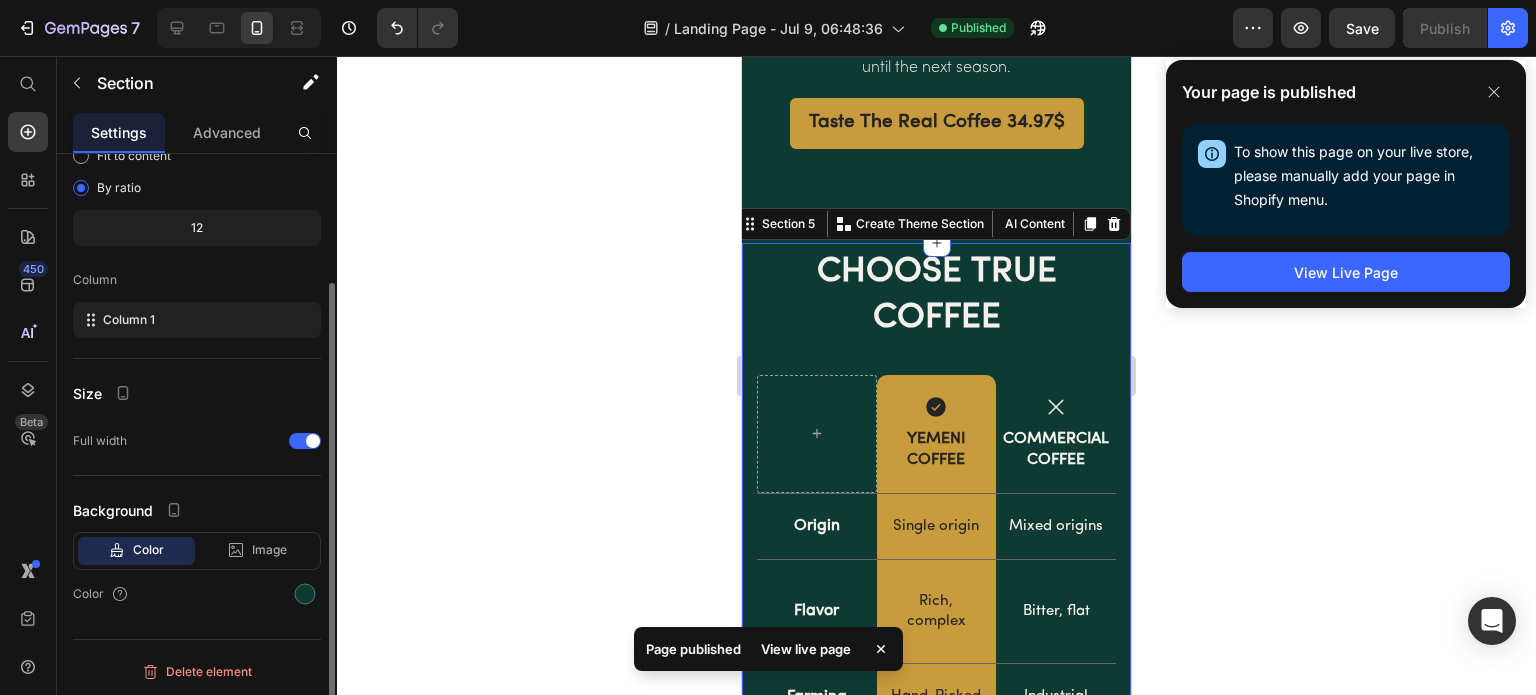 click at bounding box center [305, 594] 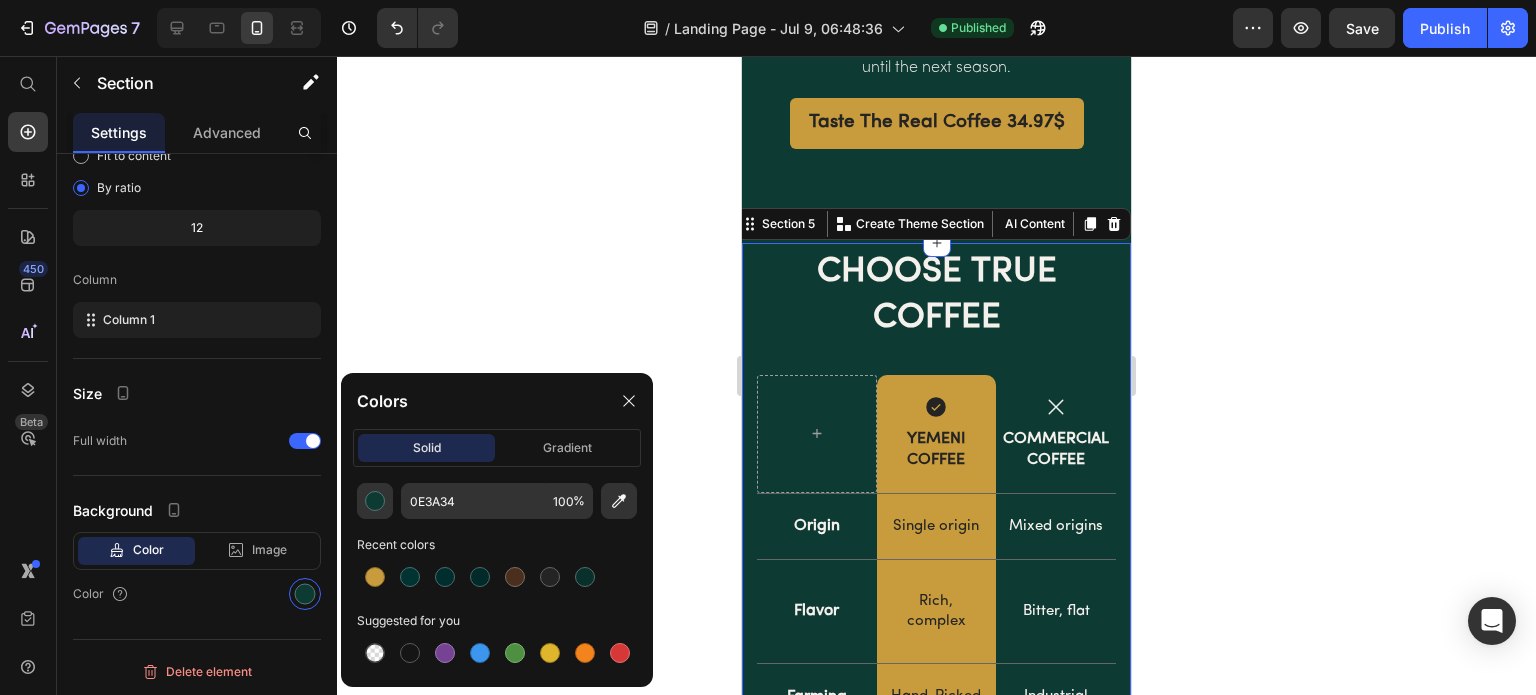 click 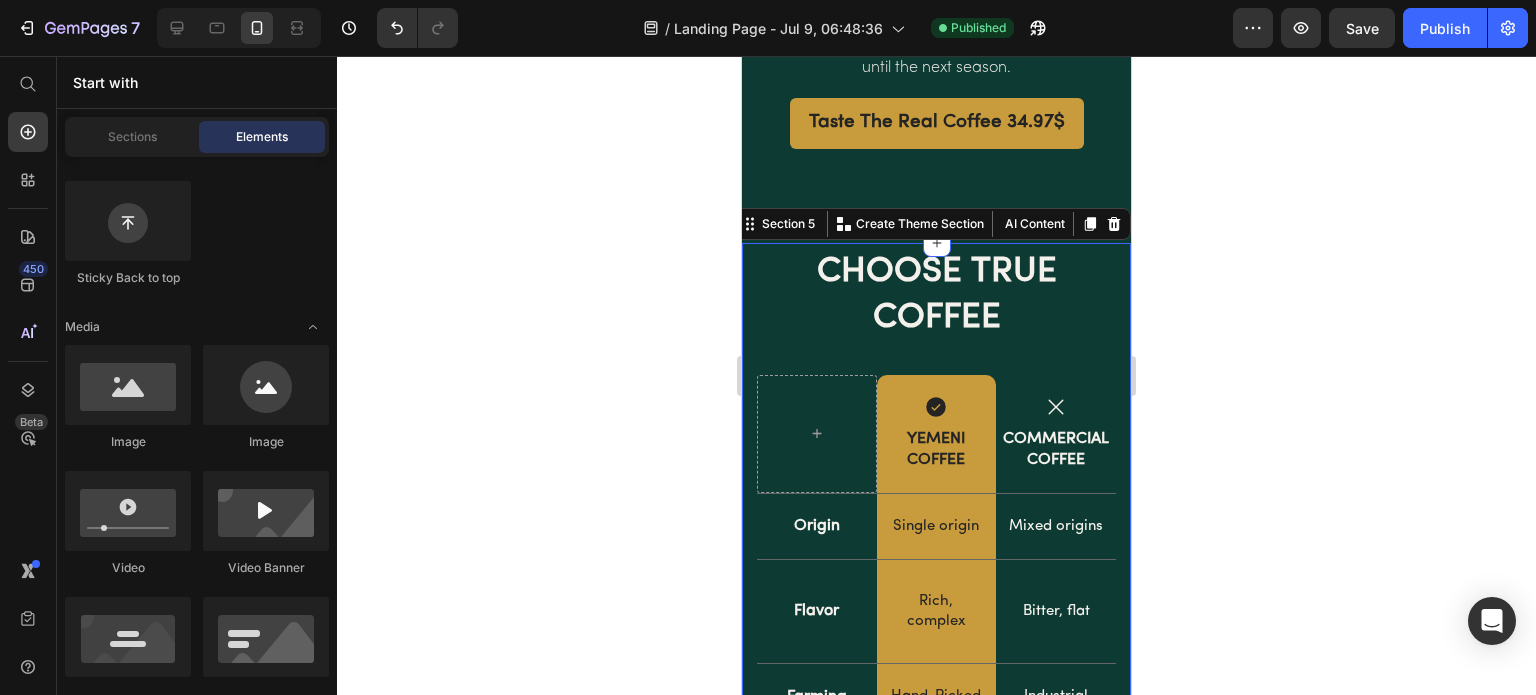 click on "CHOOSE TRUE COFFEE Heading Icon YEMENI COFFEE Text Block Row Icon COMMERCIAL COFFEE Text Block Row Origin Text Block Single origin Text Block Row Mixed origins Text Block Row Flavor Text Block Rich, complex Text Block Row Bitter, flat Text Block Row Farming Text Block Hand-Picked Text Block Row Industrial Text Block Row Processing Text Block Natural Text Block Row Mechanical Text Block Row Support Text Block Local farmers Eco-friendly Text Block Row Harmful farming Text Block Row Row Section 5 Create Theme Section AI Content Write with GemAI What would you like to describe here? Tone and Voice Persuasive Product Show more Generate" at bounding box center (936, 597) 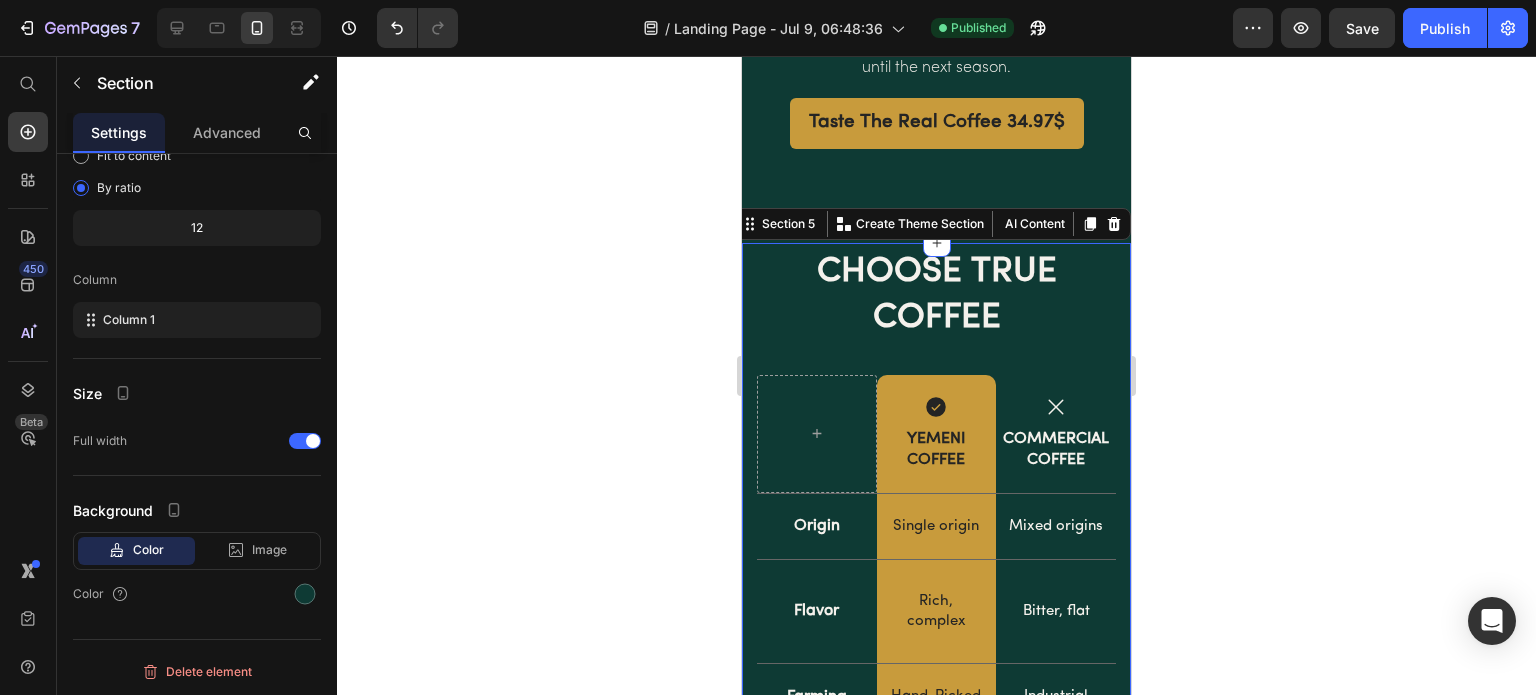 click at bounding box center [305, 594] 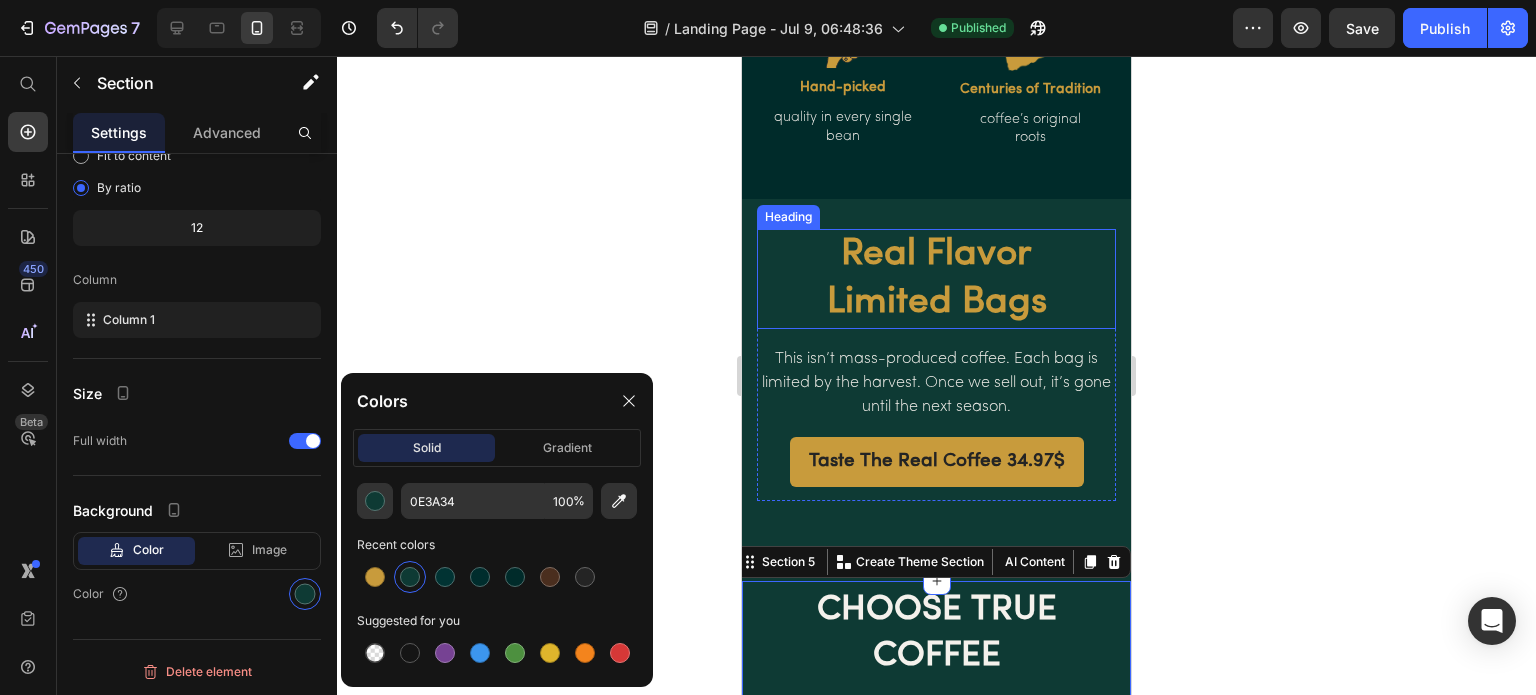 scroll, scrollTop: 1900, scrollLeft: 0, axis: vertical 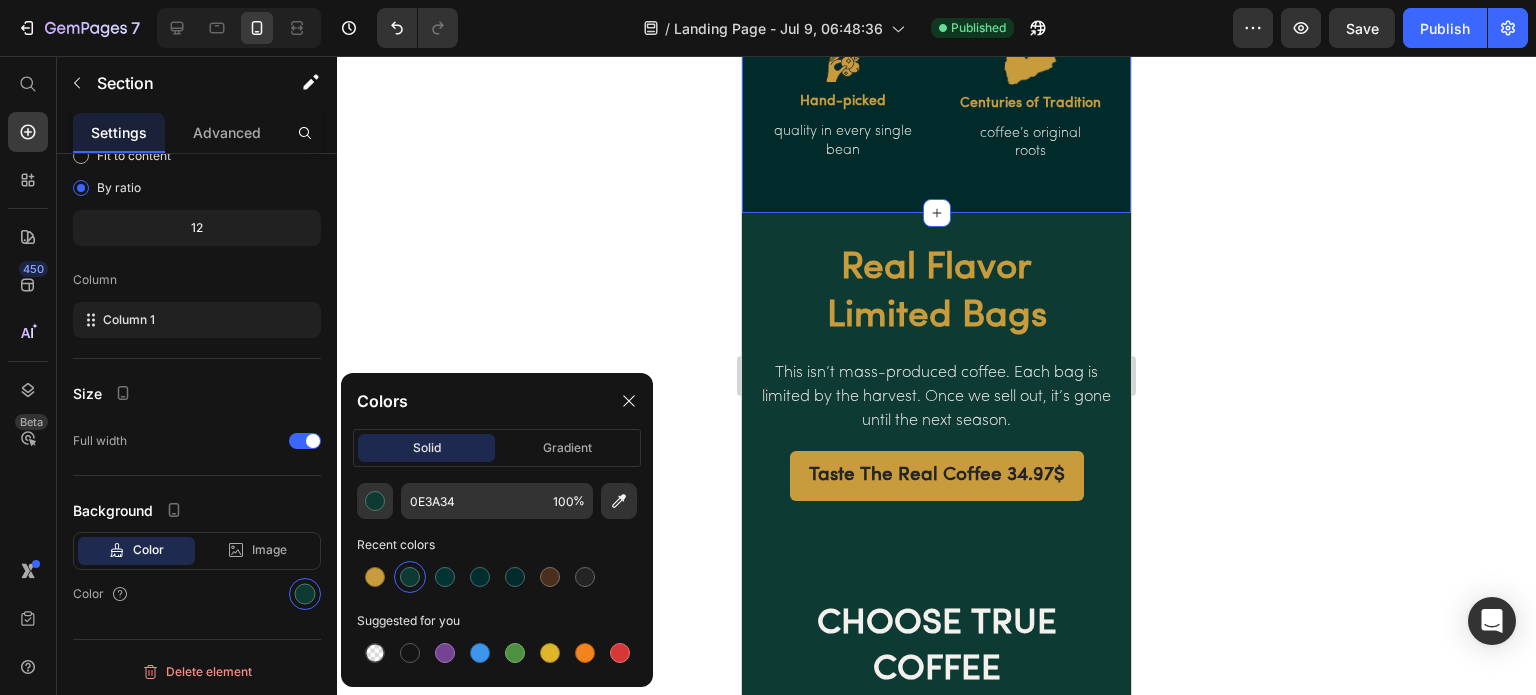 click on "What Makes Our Coffee Special? Heading Image Sun-Dried Text Block preserves deep rich rich flavor Text Block Image Heirloom Beans Text Block ancient, unmatched genetics Text Block Row Image High-altitude Grown Text Block gives bold, complex taste Text Block Image Natural Process Text Block full-bodied with fruity notes Text Block Row Image Hand-picked Text Block quality in every single bean Text Block Image Centuries of Tradition Text Block coffee’s original roots Text Block Row Row" at bounding box center [936, -93] 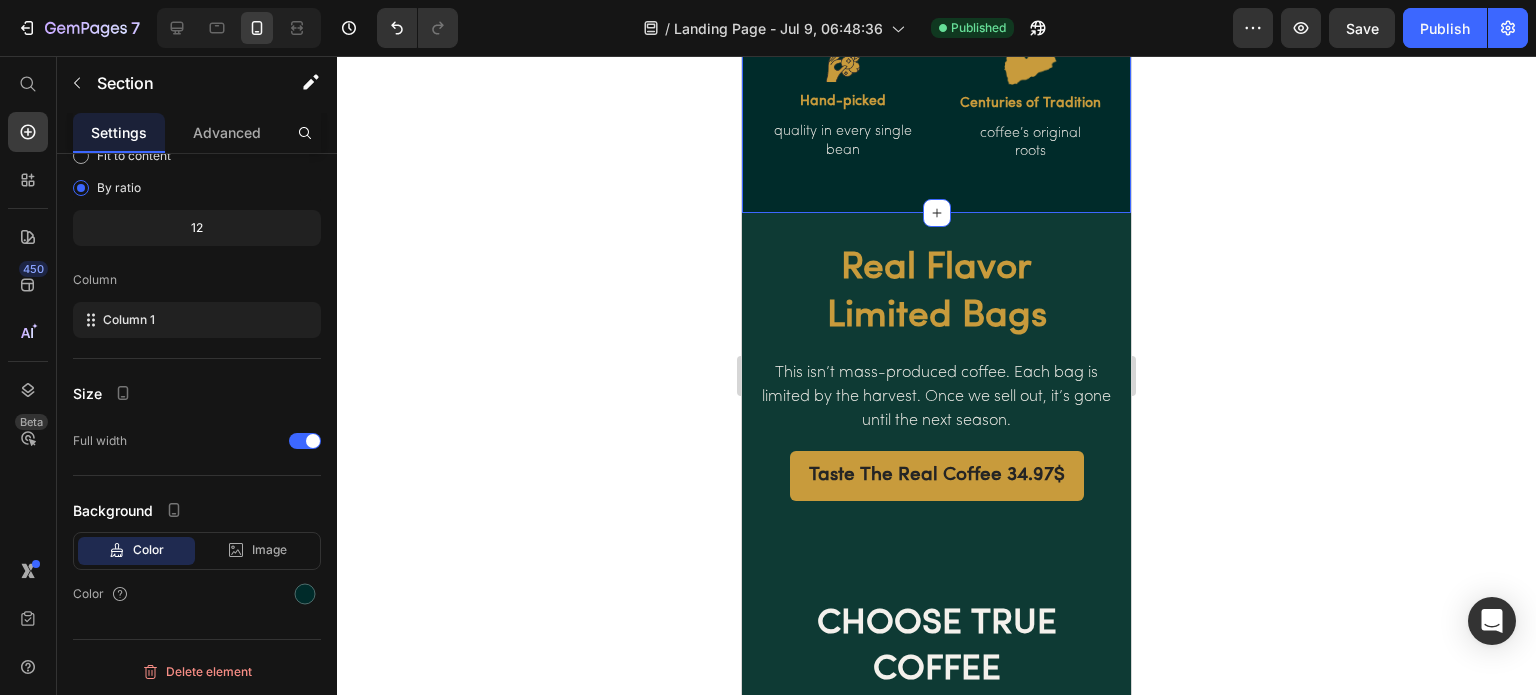 click at bounding box center (305, 594) 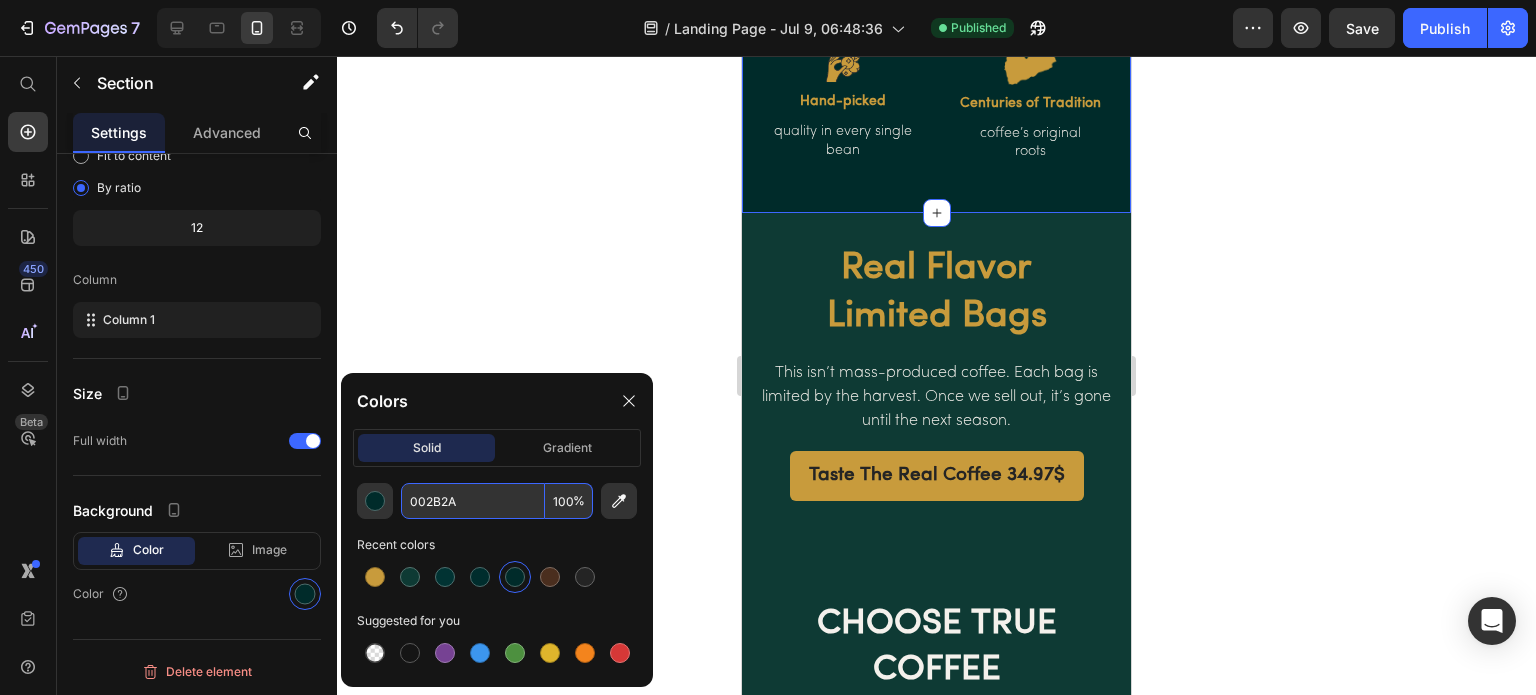 click on "002B2A" at bounding box center (473, 501) 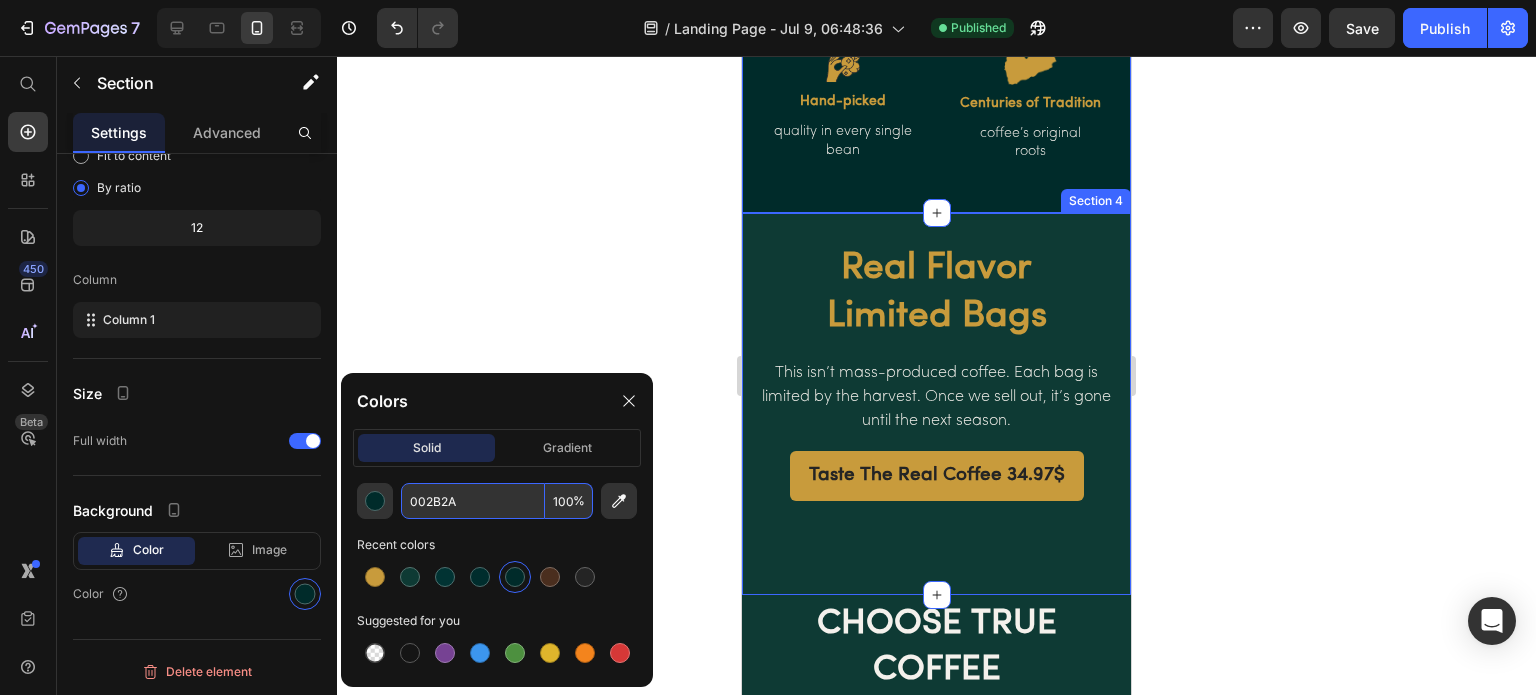 click on "Real Flavor Limited Bags Heading This isn’t mass-produced coffee. Each bag is limited by the harvest. Once we sell out, it’s gone until the next season. Text block Taste The Real Coffee 34.97$ Button Row Section 4" at bounding box center [936, 404] 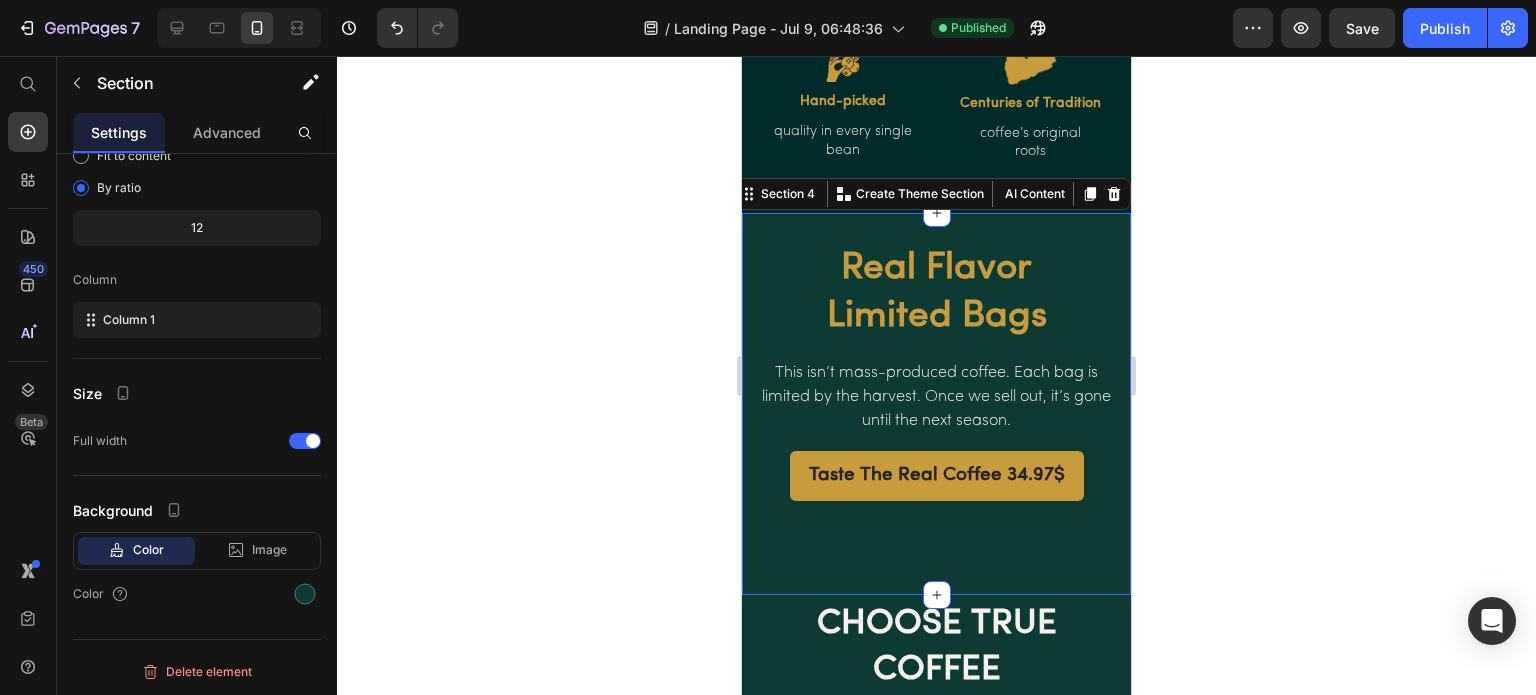 click at bounding box center (305, 594) 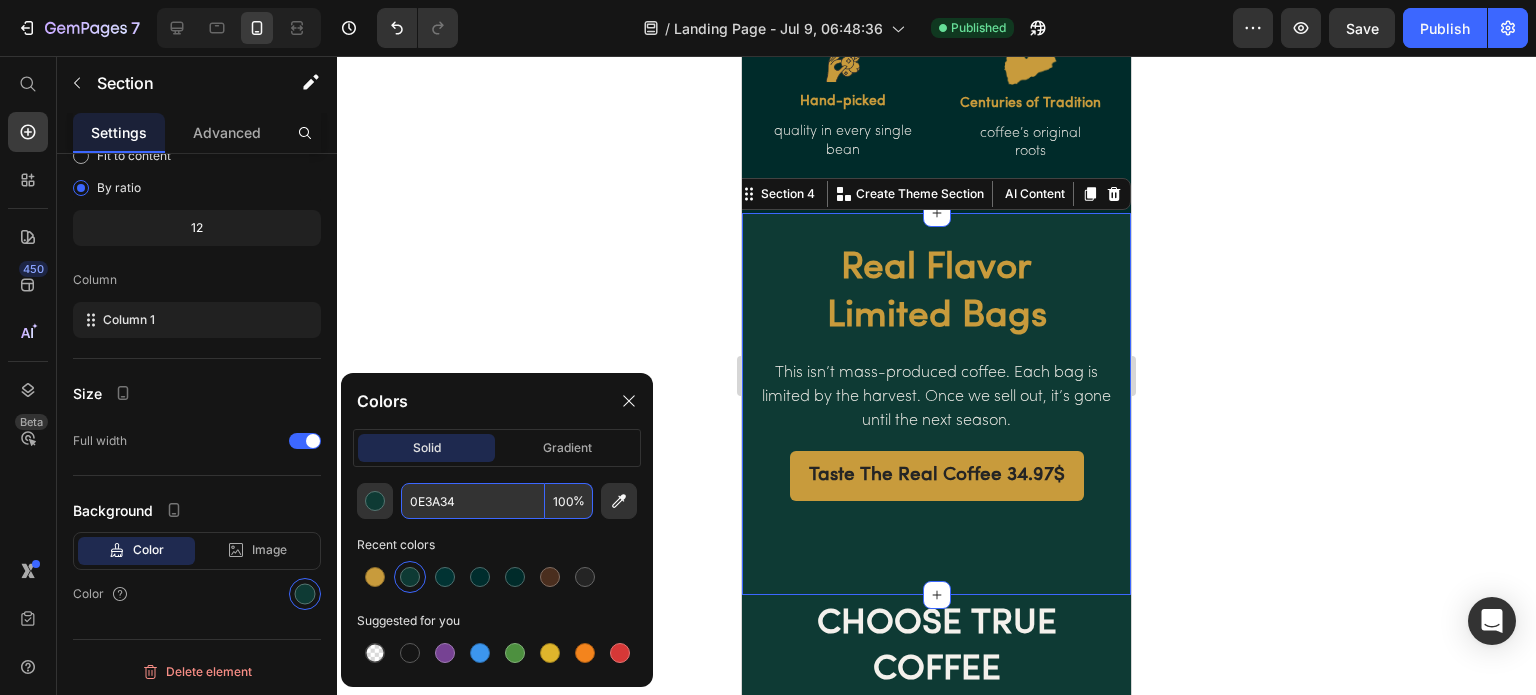 click on "0E3A34" at bounding box center (473, 501) 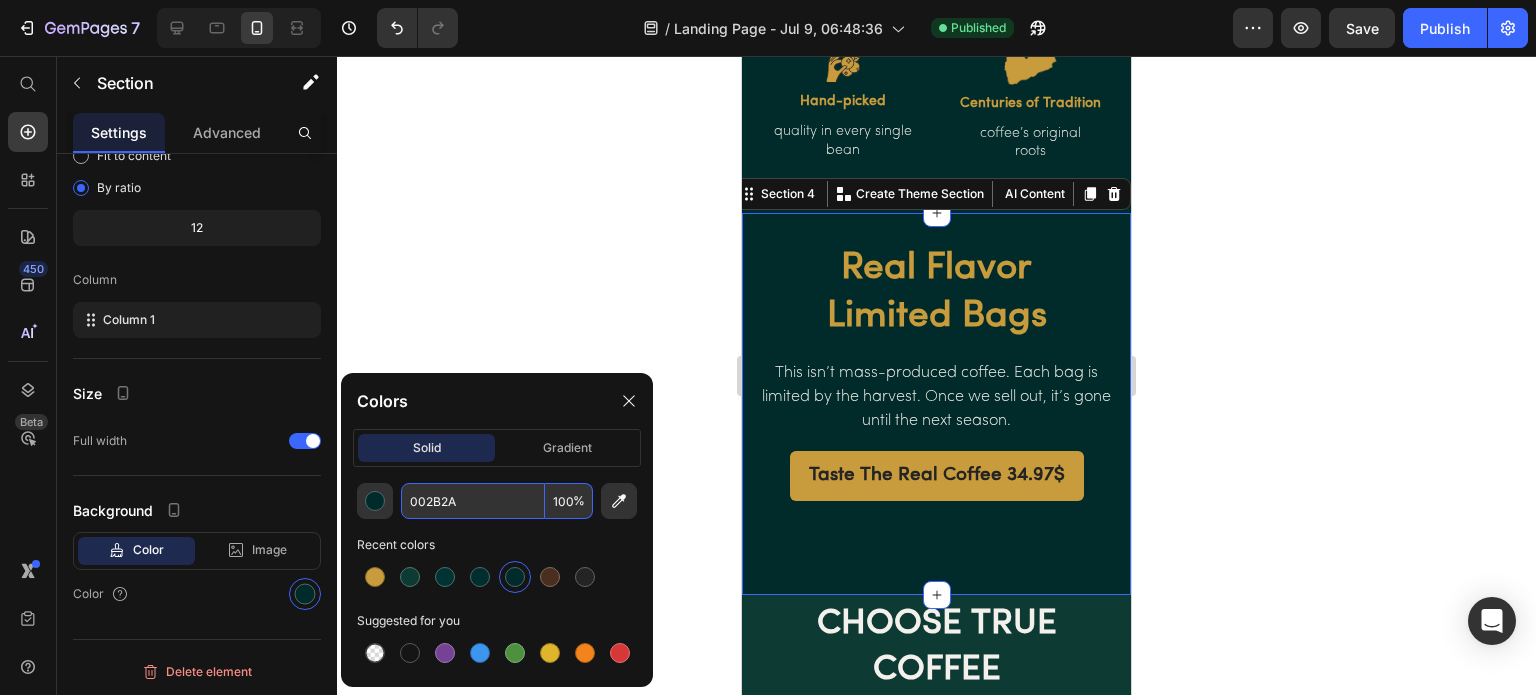 type on "002B2A" 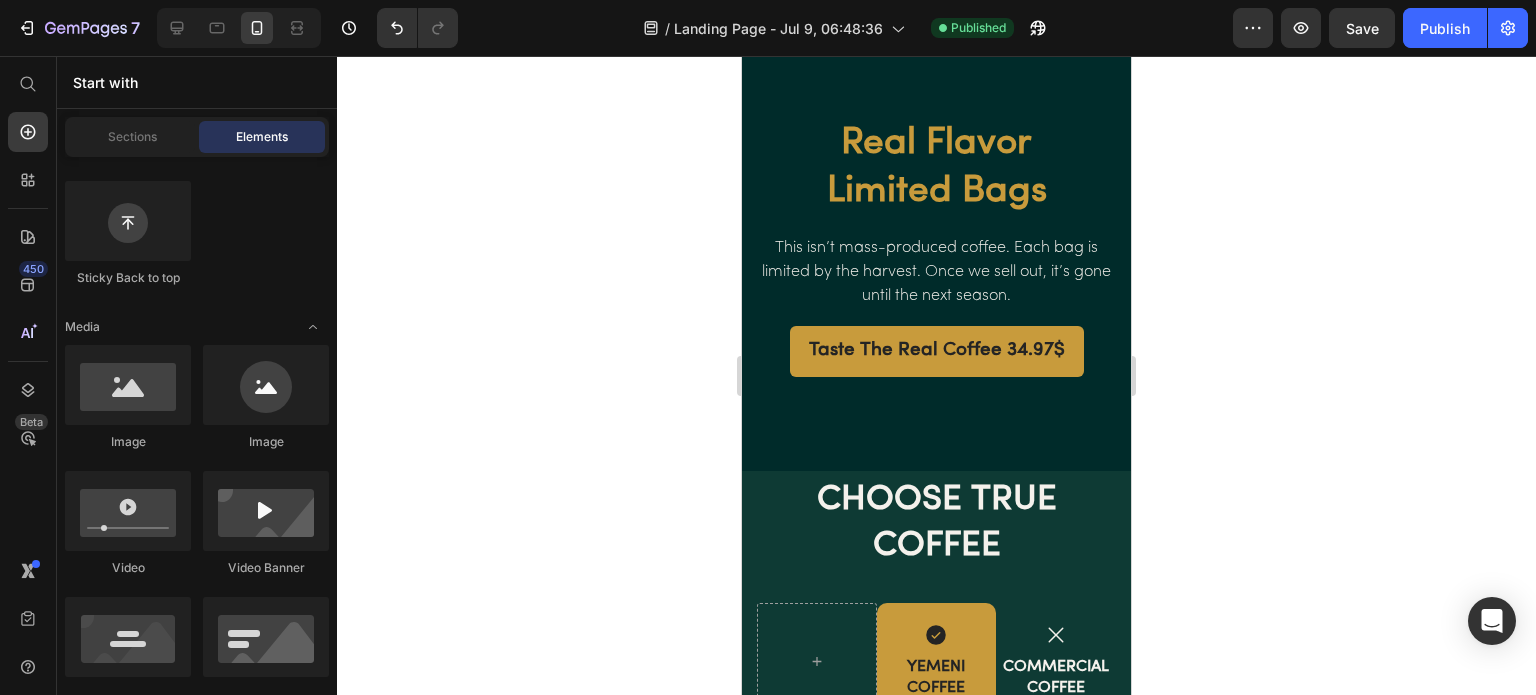 scroll, scrollTop: 2100, scrollLeft: 0, axis: vertical 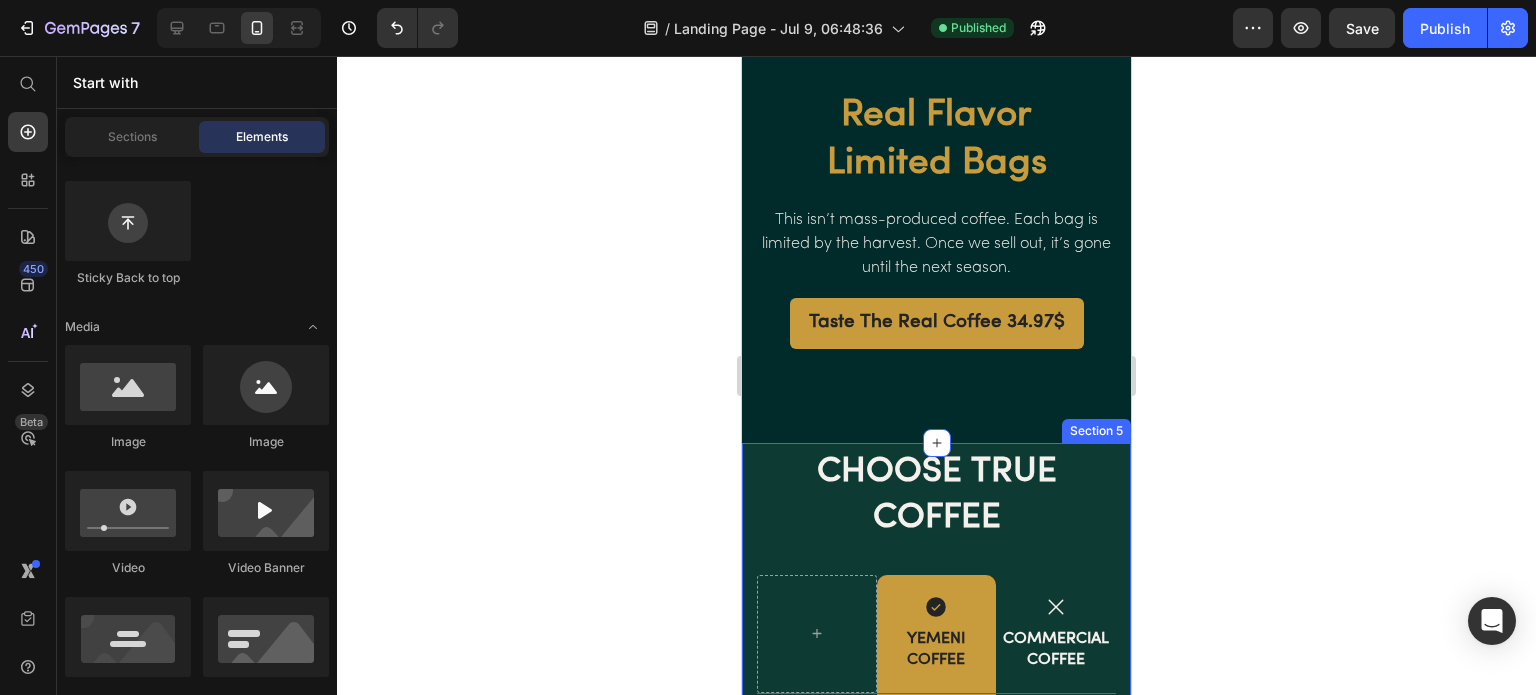 click on "CHOOSE TRUE COFFEE Heading Icon YEMENI COFFEE Text Block Row Icon COMMERCIAL COFFEE Text Block Row Origin Text Block Single origin Text Block Row Mixed origins Text Block Row Flavor Text Block Rich, complex Text Block Row Bitter, flat Text Block Row Farming Text Block Hand-Picked Text Block Row Industrial Text Block Row Processing Text Block Natural Text Block Row Mechanical Text Block Row Support Text Block Local farmers Eco-friendly Text Block Row Harmful farming Text Block Row Row Section 5" at bounding box center (936, 797) 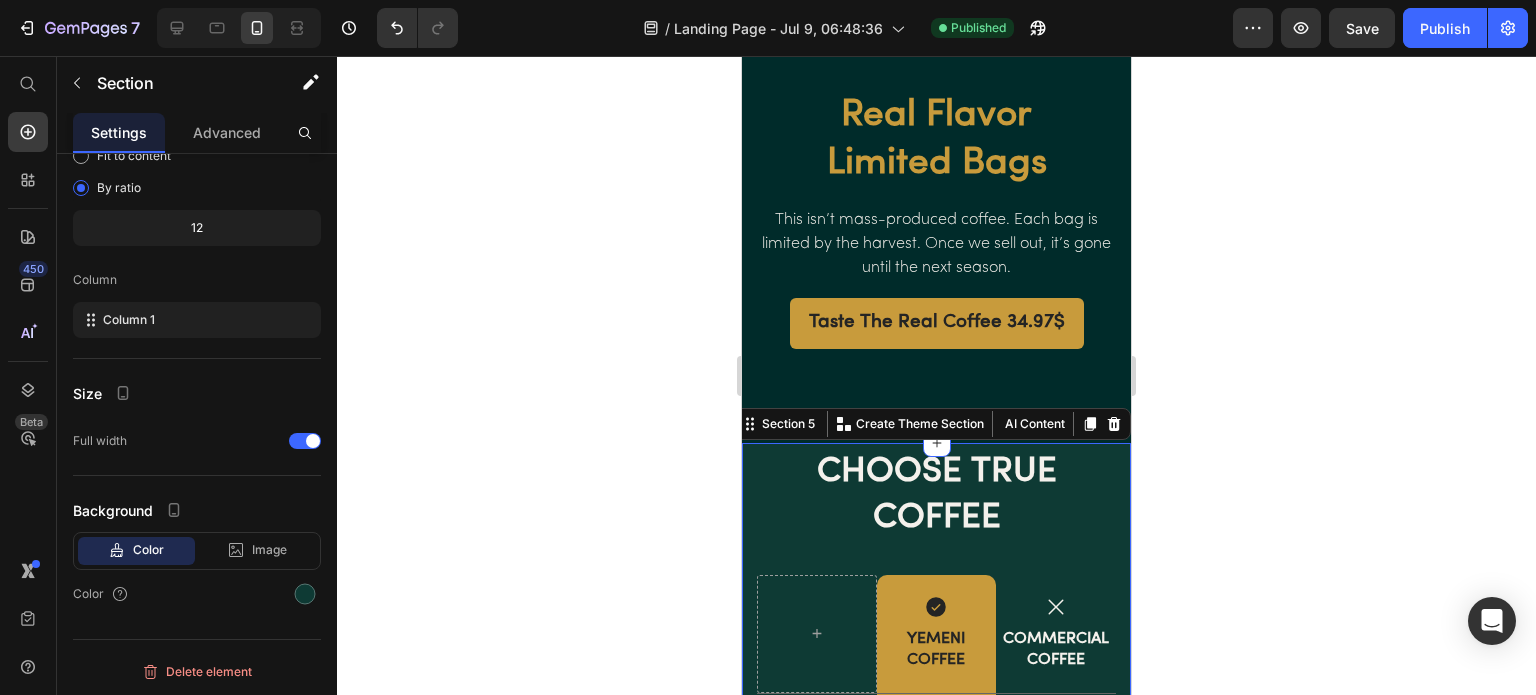 click at bounding box center (305, 594) 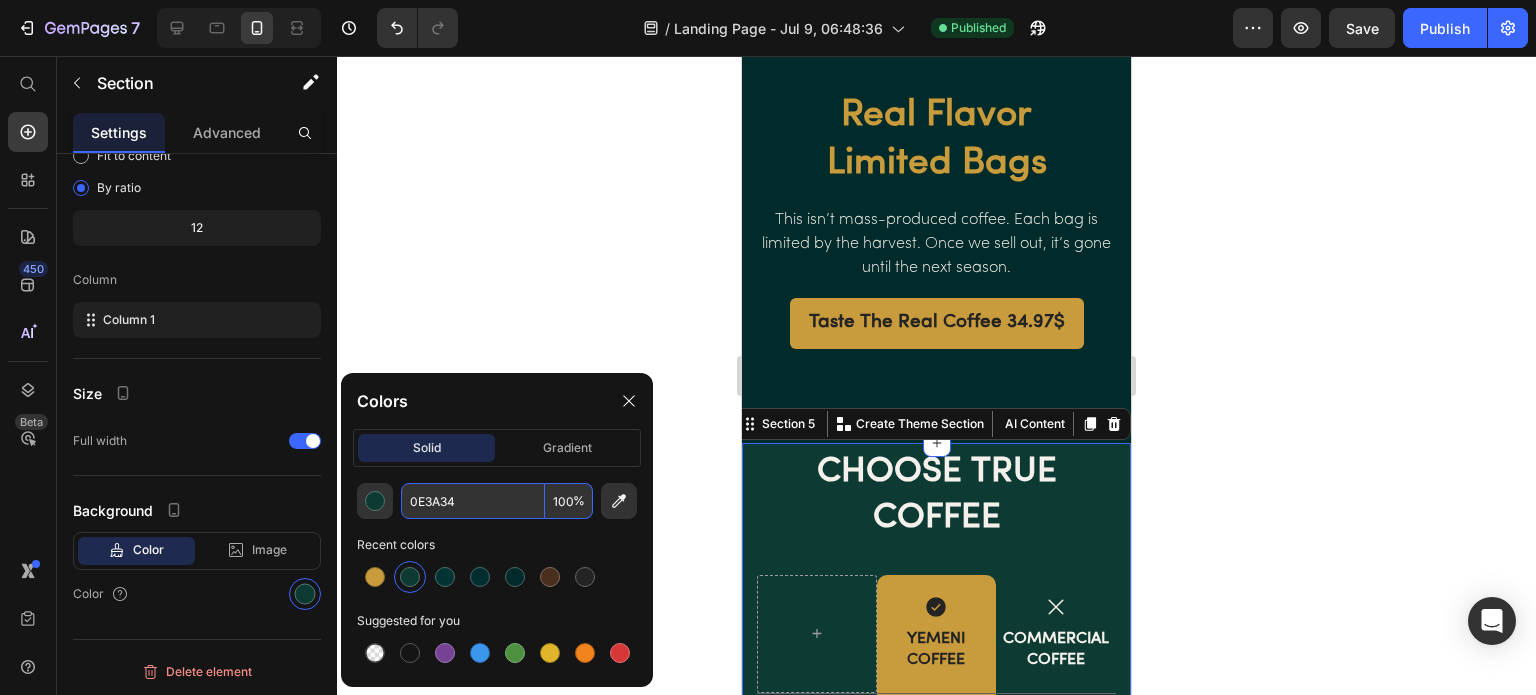 click on "0E3A34" at bounding box center (473, 501) 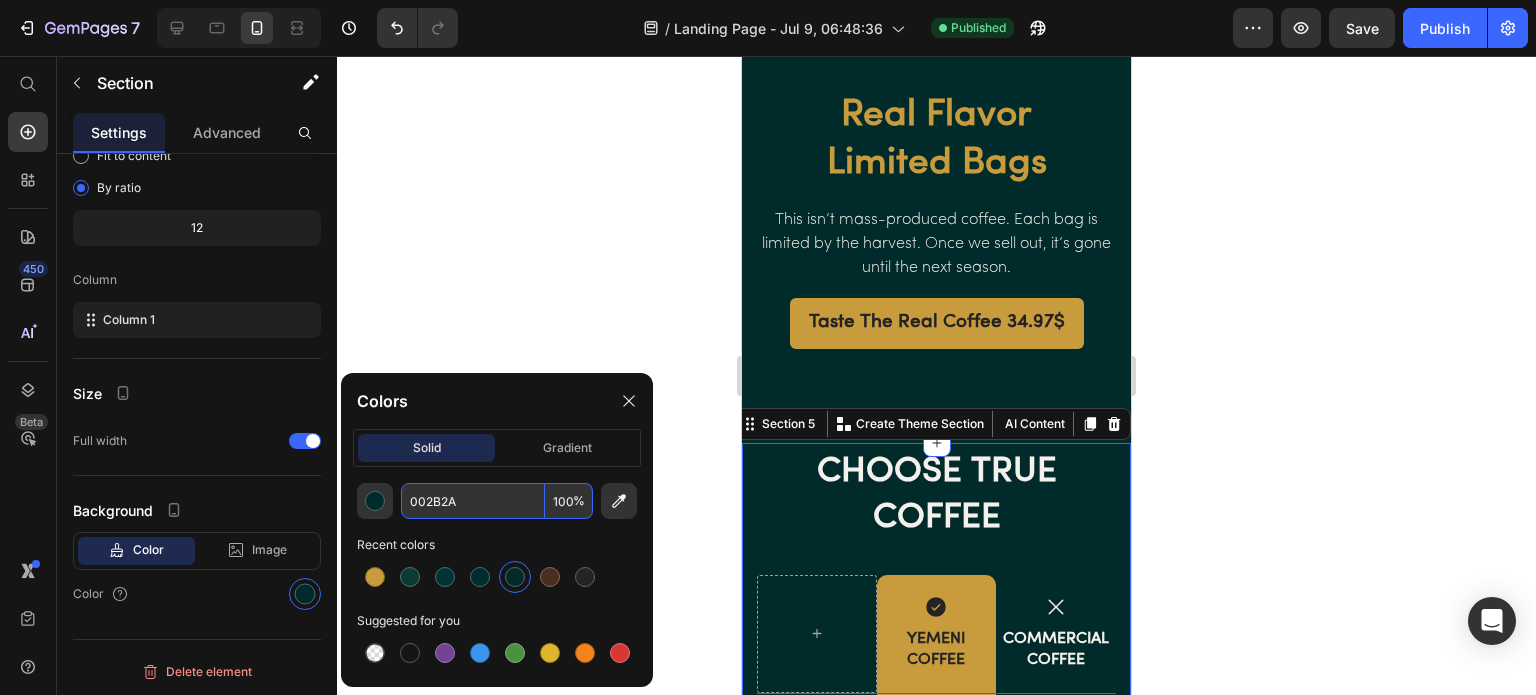 type on "002B2A" 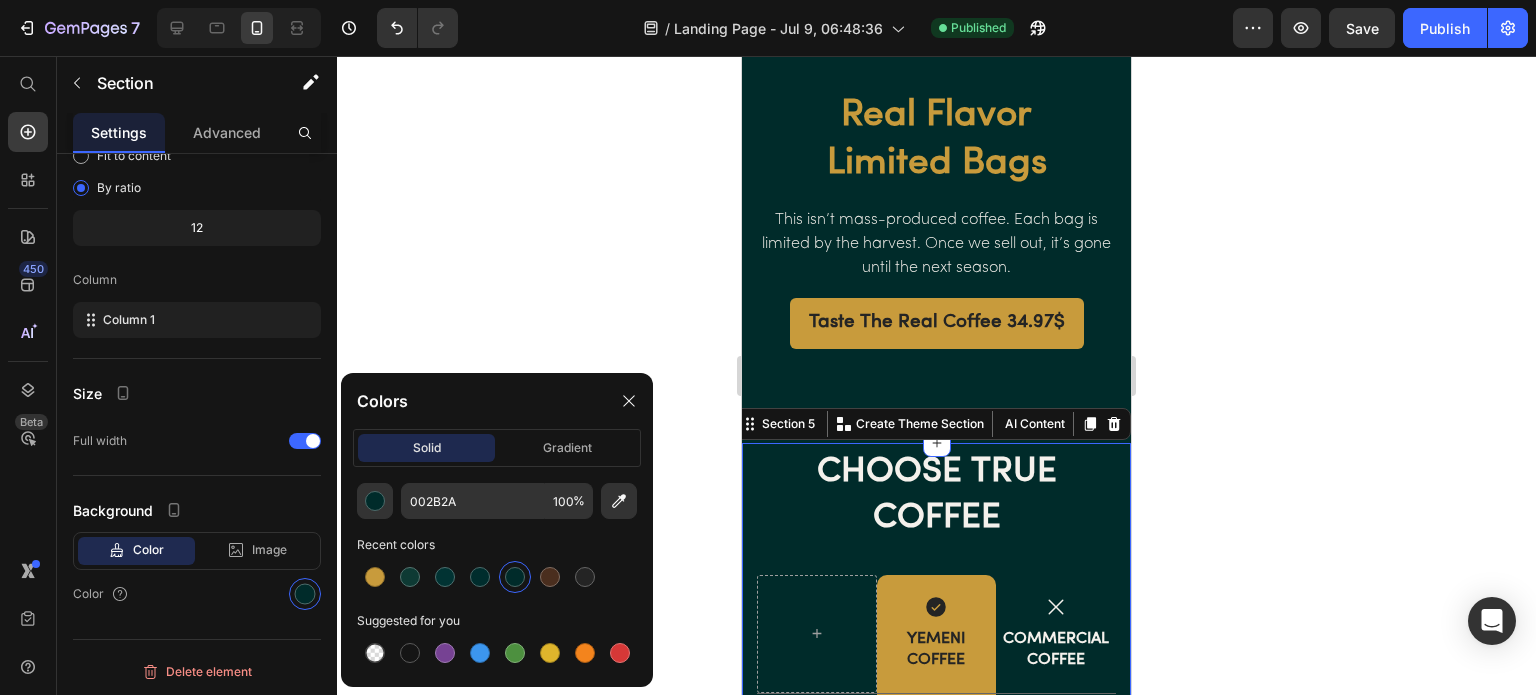click 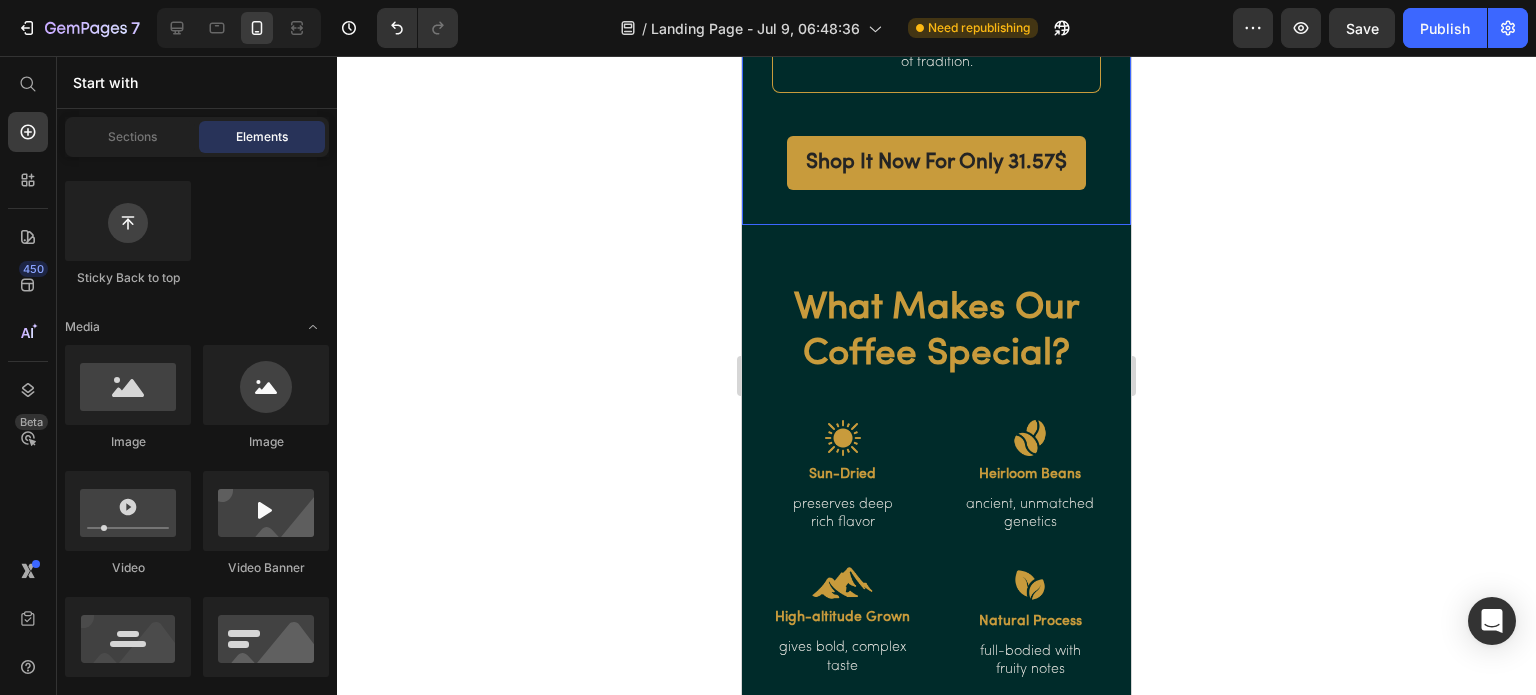 scroll, scrollTop: 1200, scrollLeft: 0, axis: vertical 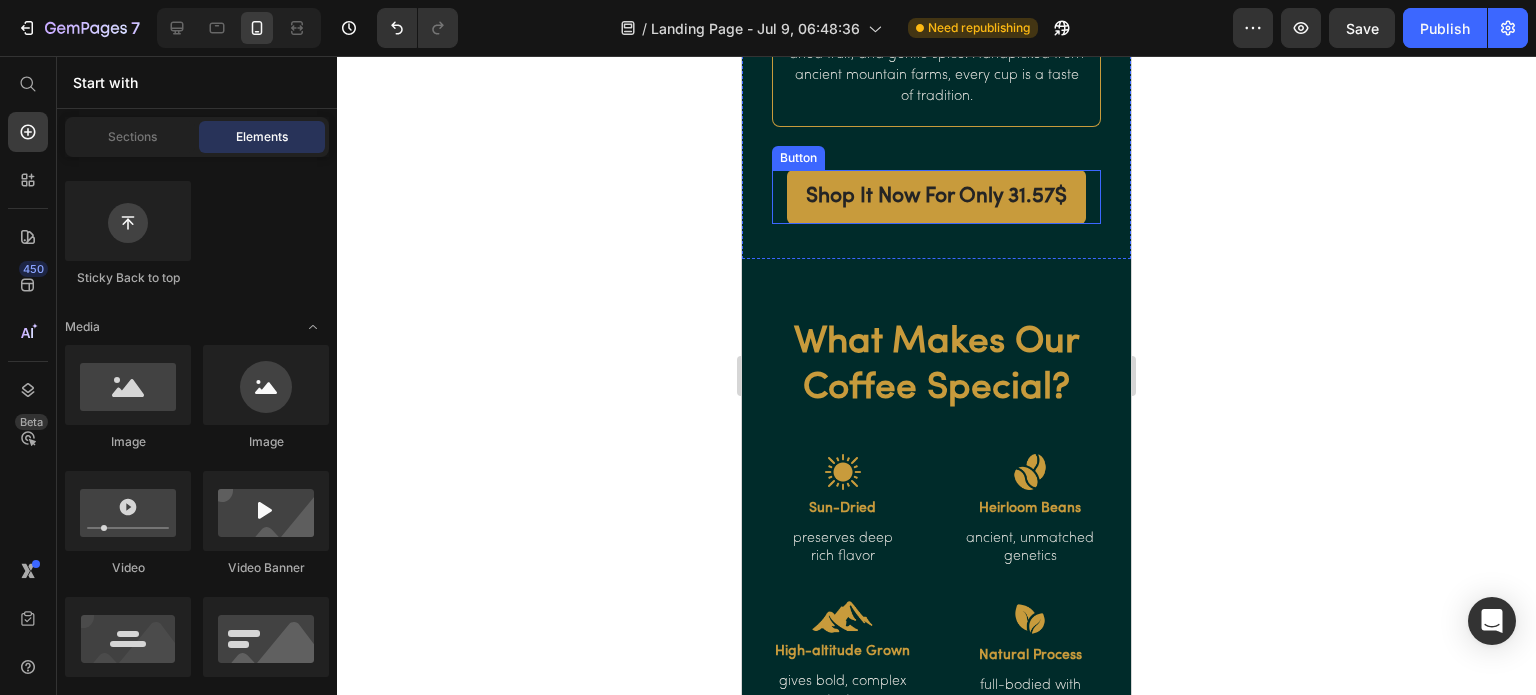 click on "Shop It Now For Only 31.57$" at bounding box center (936, 196) 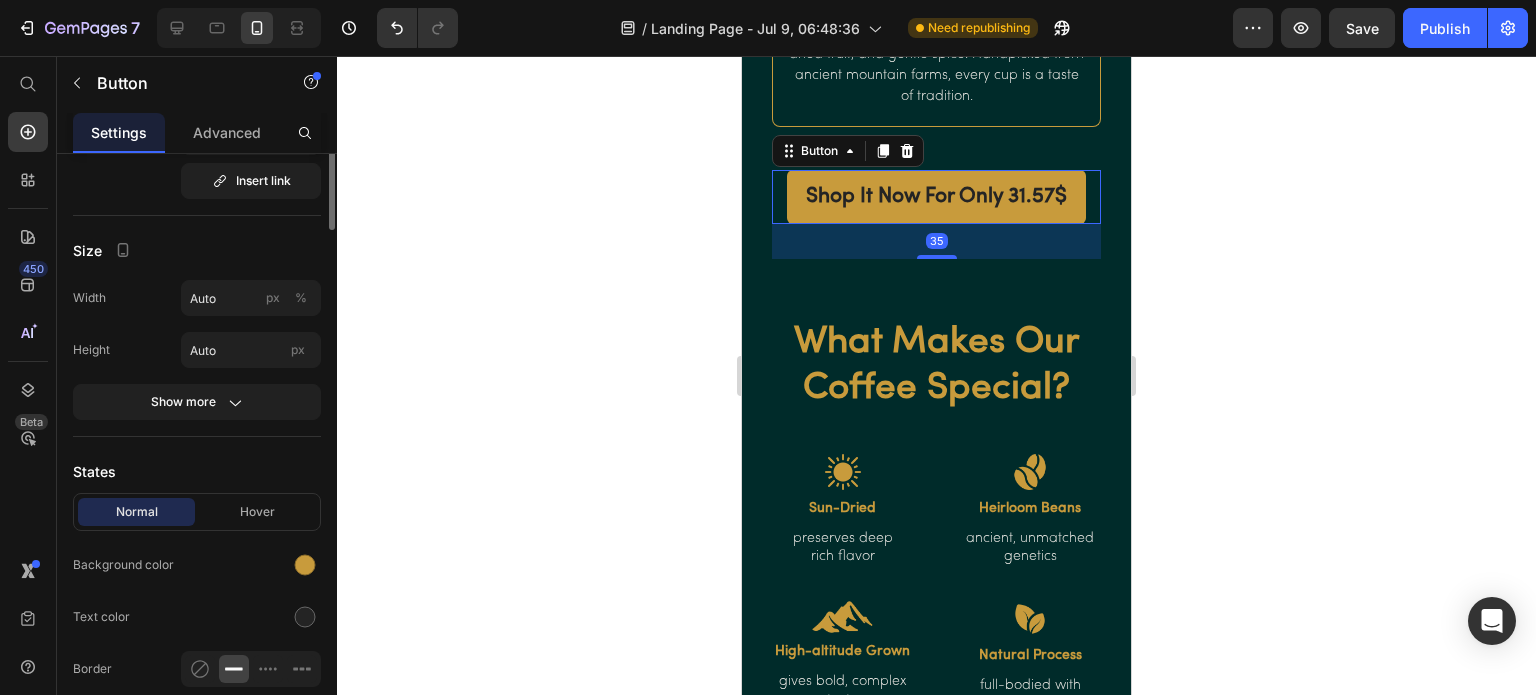 scroll, scrollTop: 0, scrollLeft: 0, axis: both 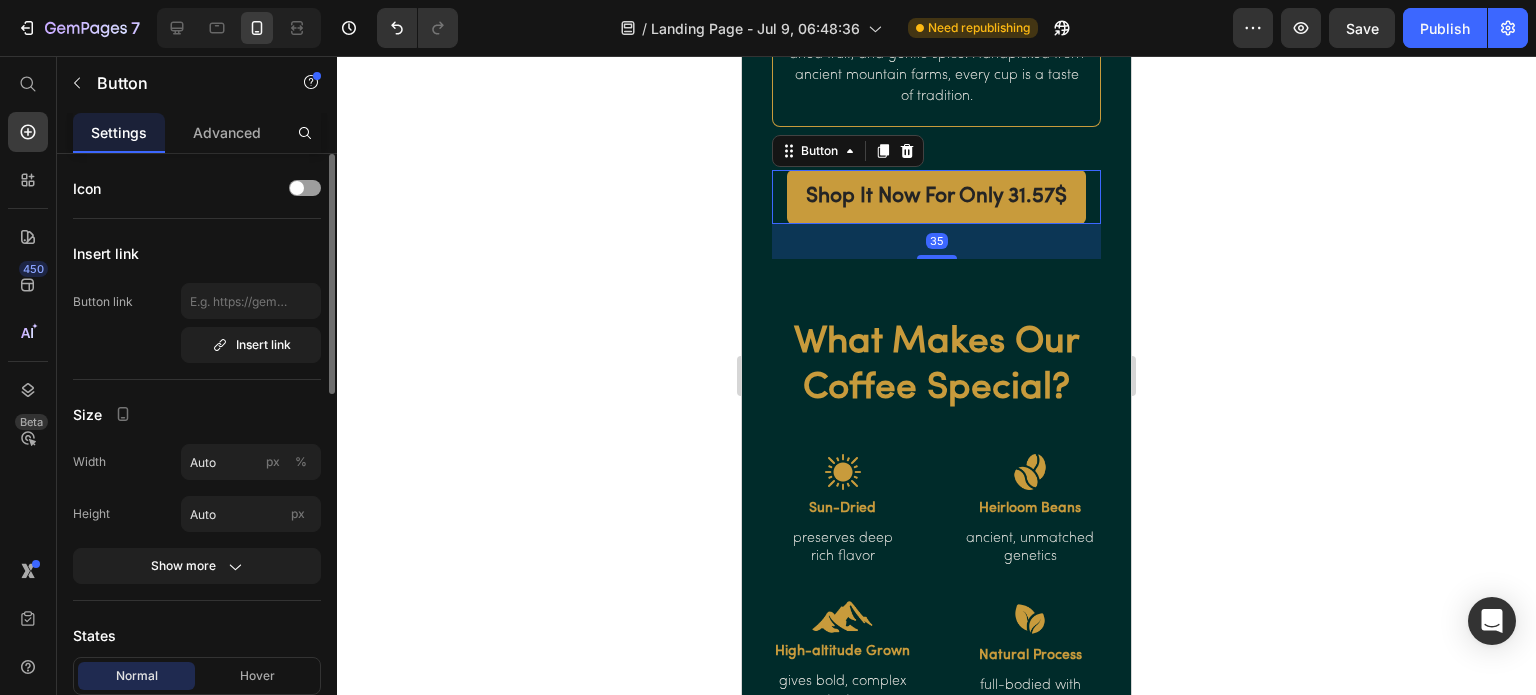 click 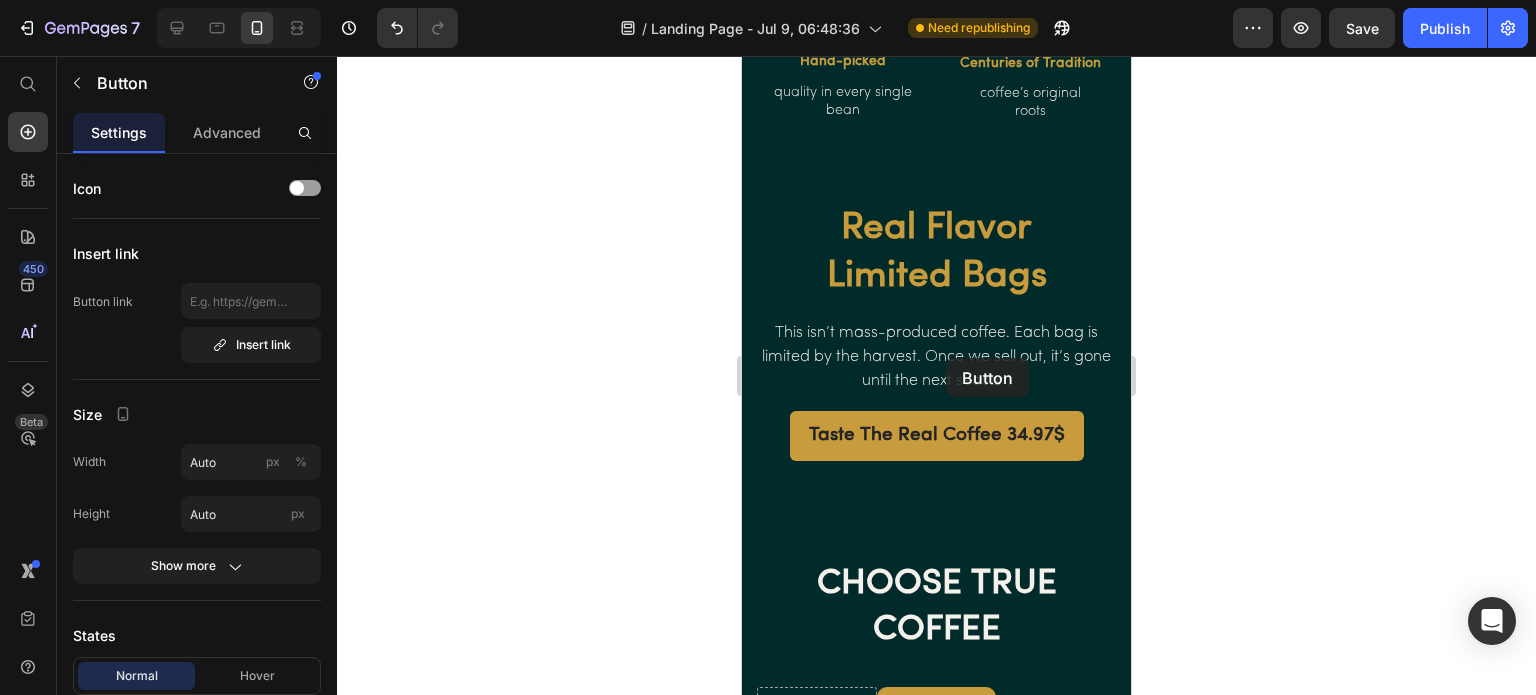 scroll, scrollTop: 2039, scrollLeft: 0, axis: vertical 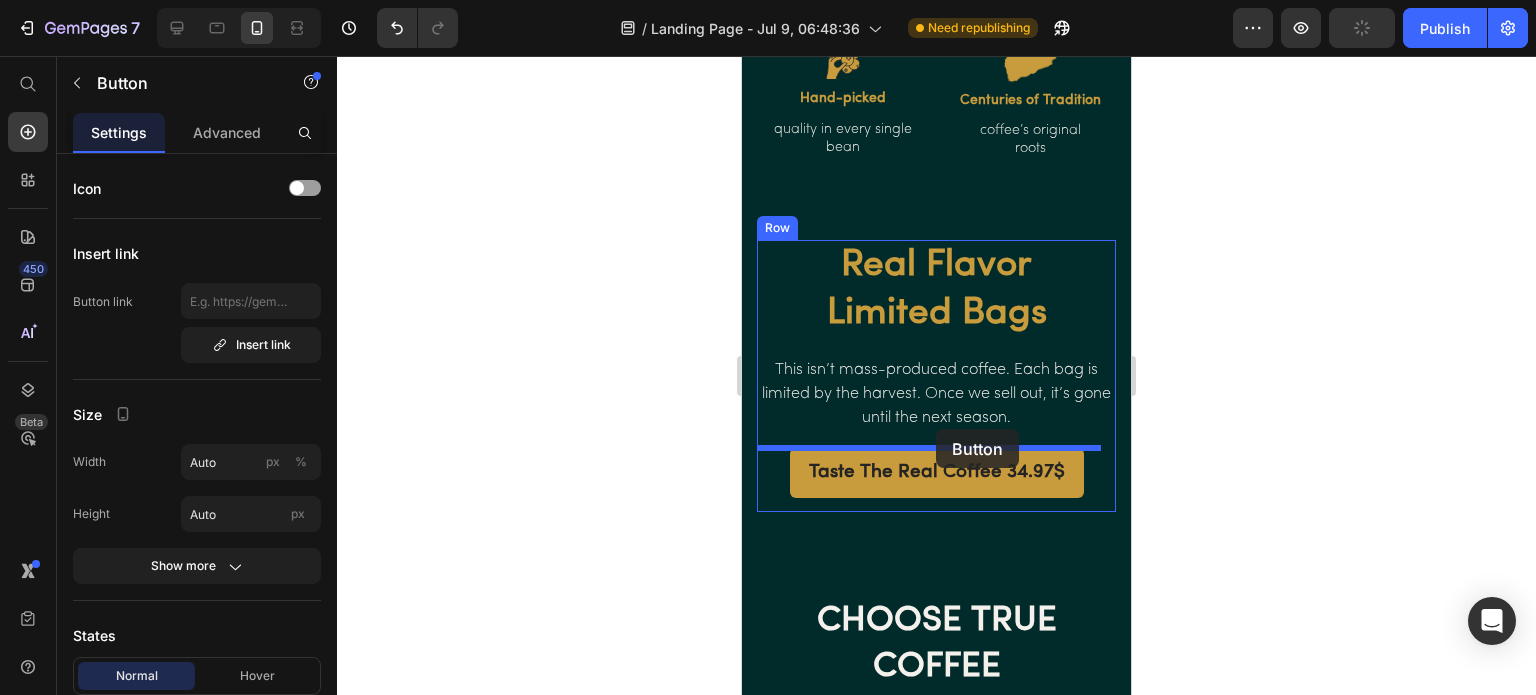 drag, startPoint x: 806, startPoint y: 290, endPoint x: 936, endPoint y: 429, distance: 190.31816 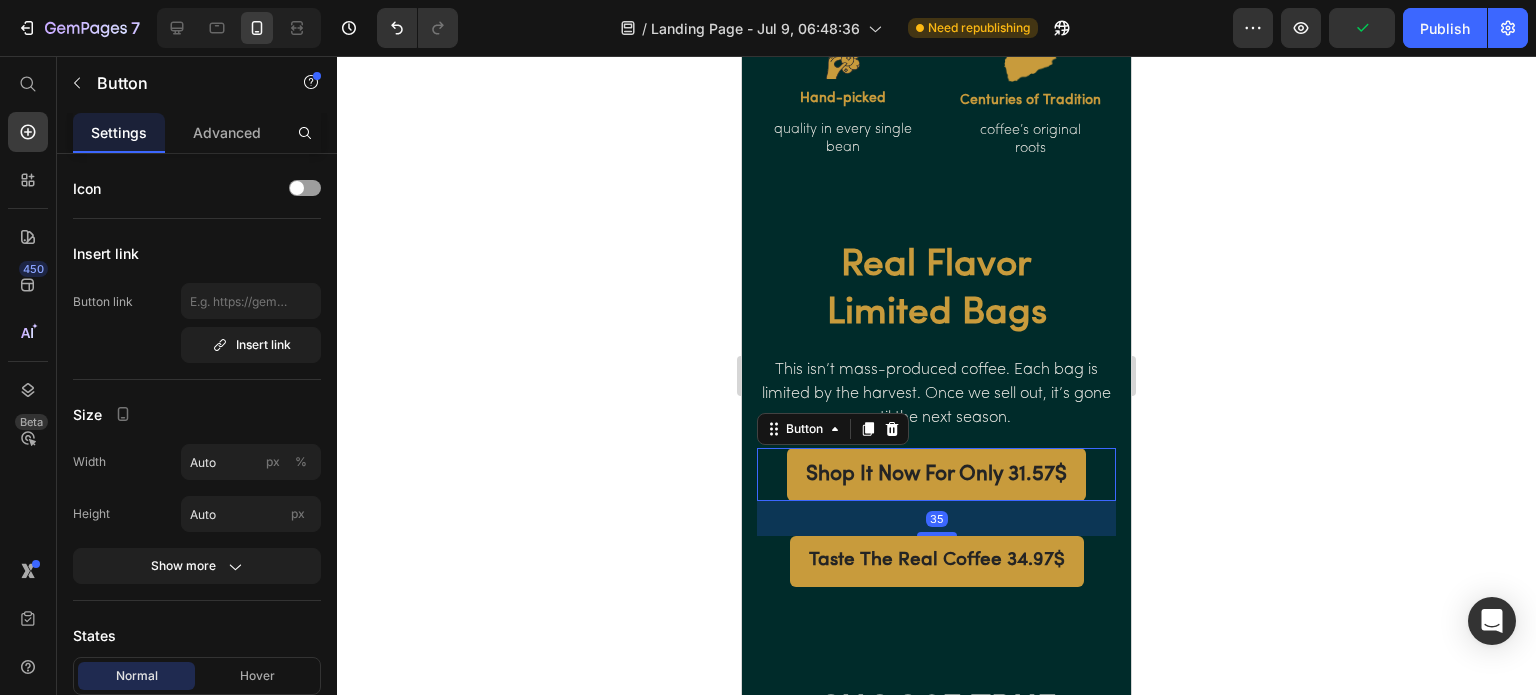 click 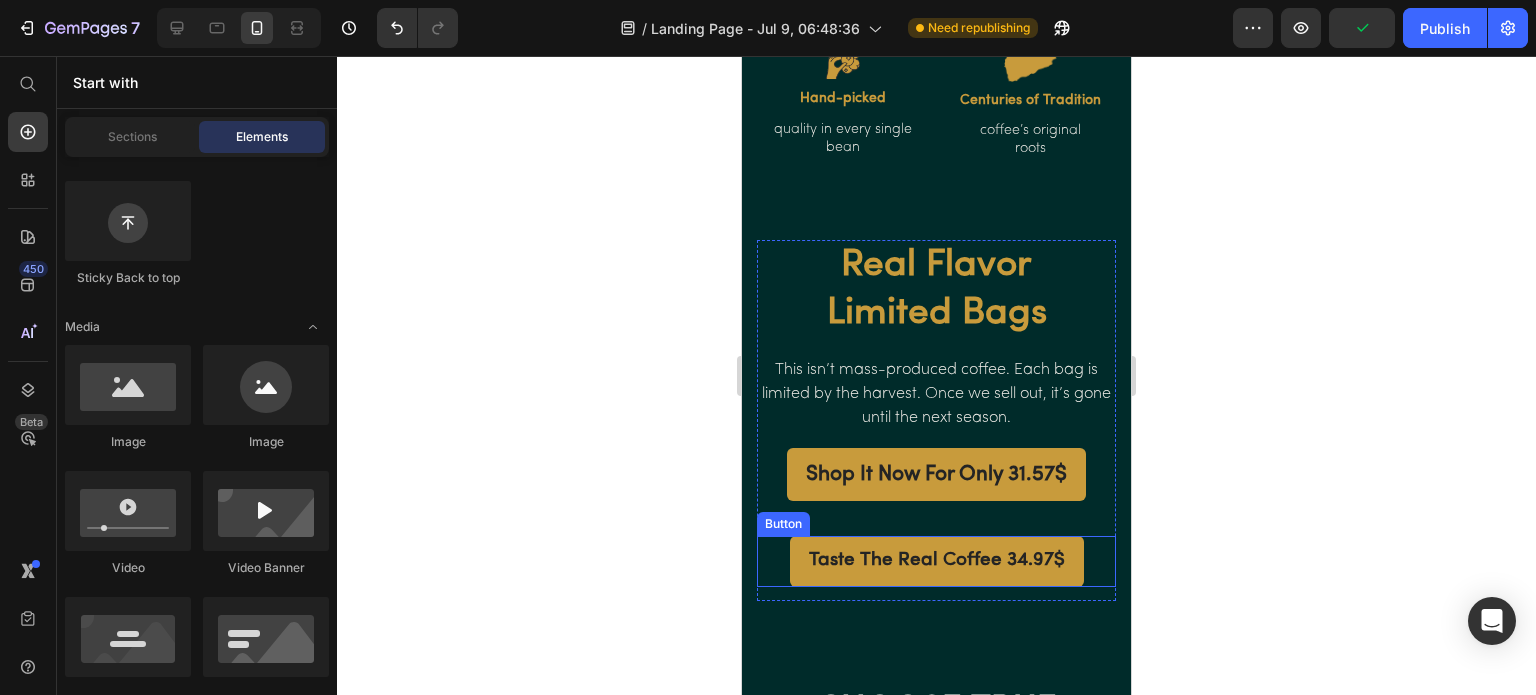click on "Taste The Real Coffee 34.97$ Button" at bounding box center (936, 561) 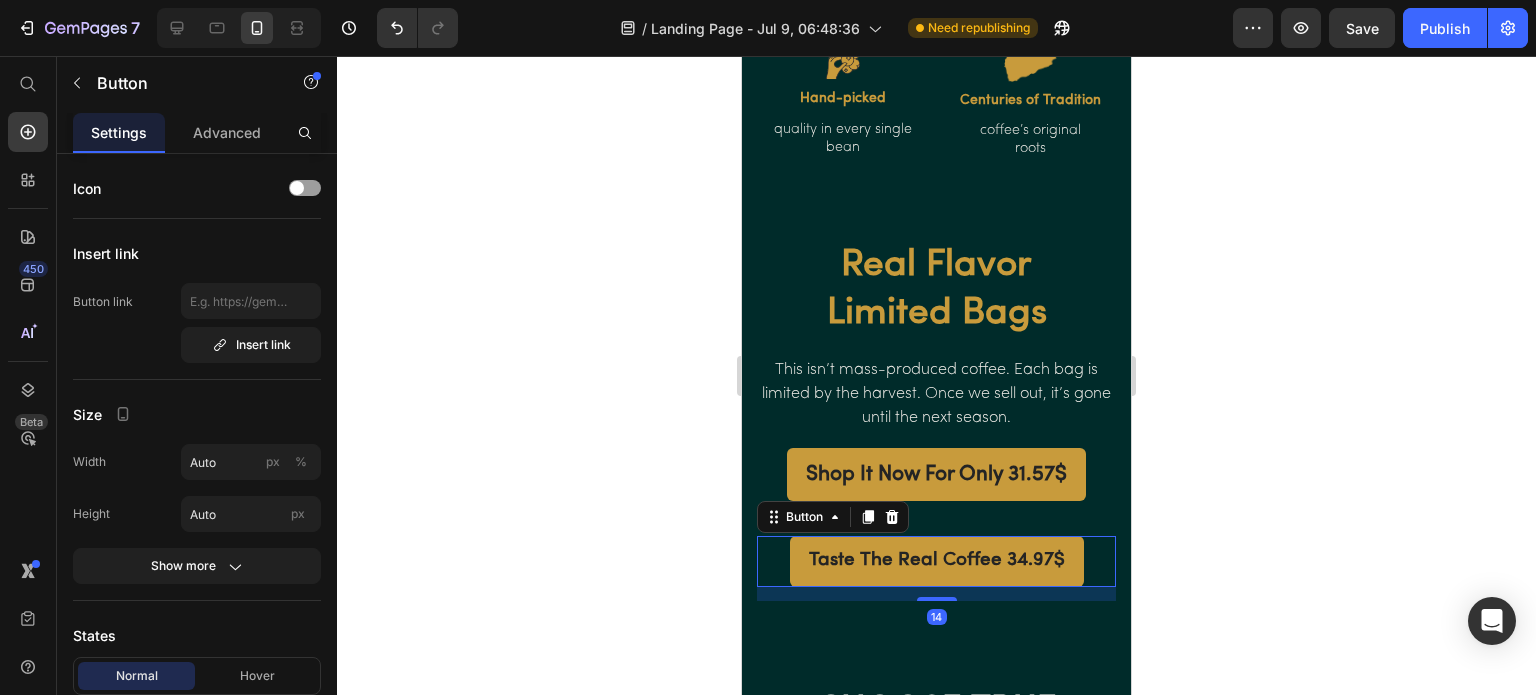 click 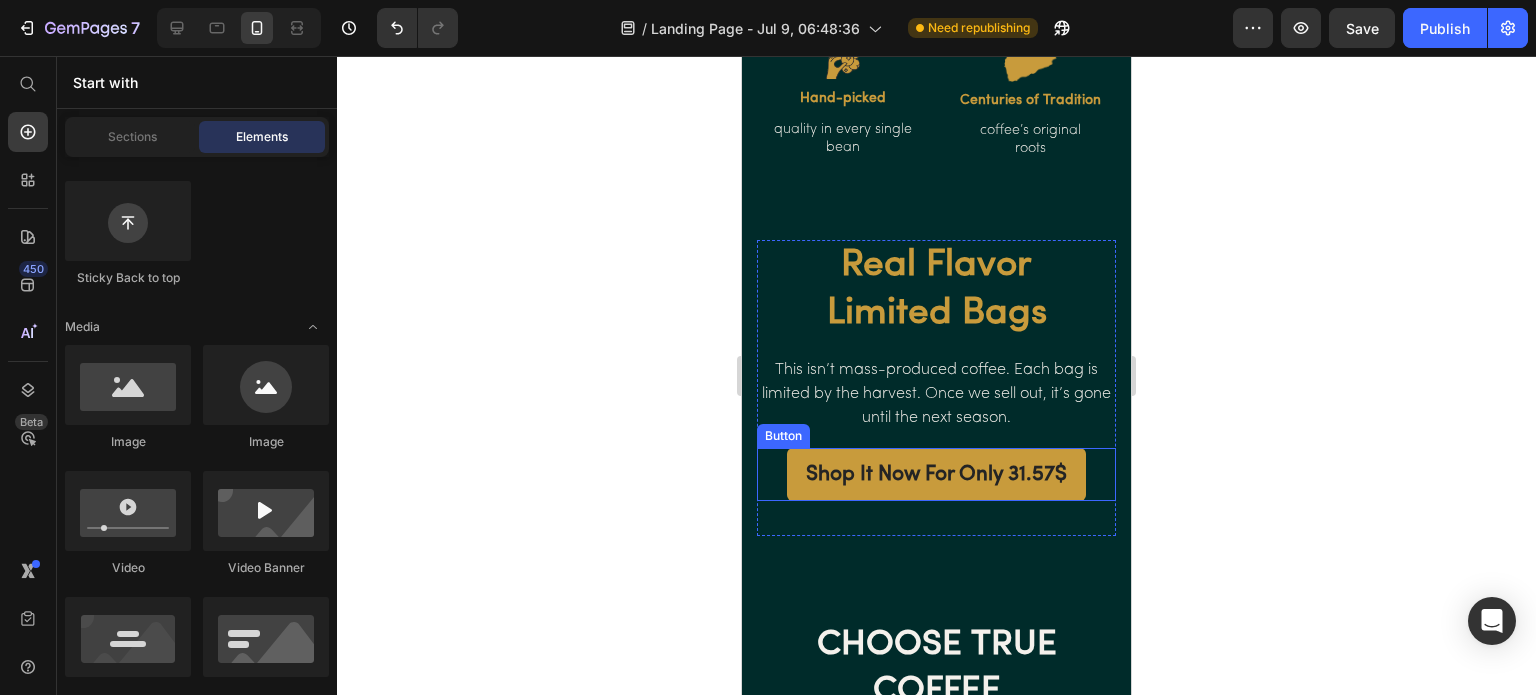 click on "Shop It Now For Only 31.57$    Button" at bounding box center [936, 474] 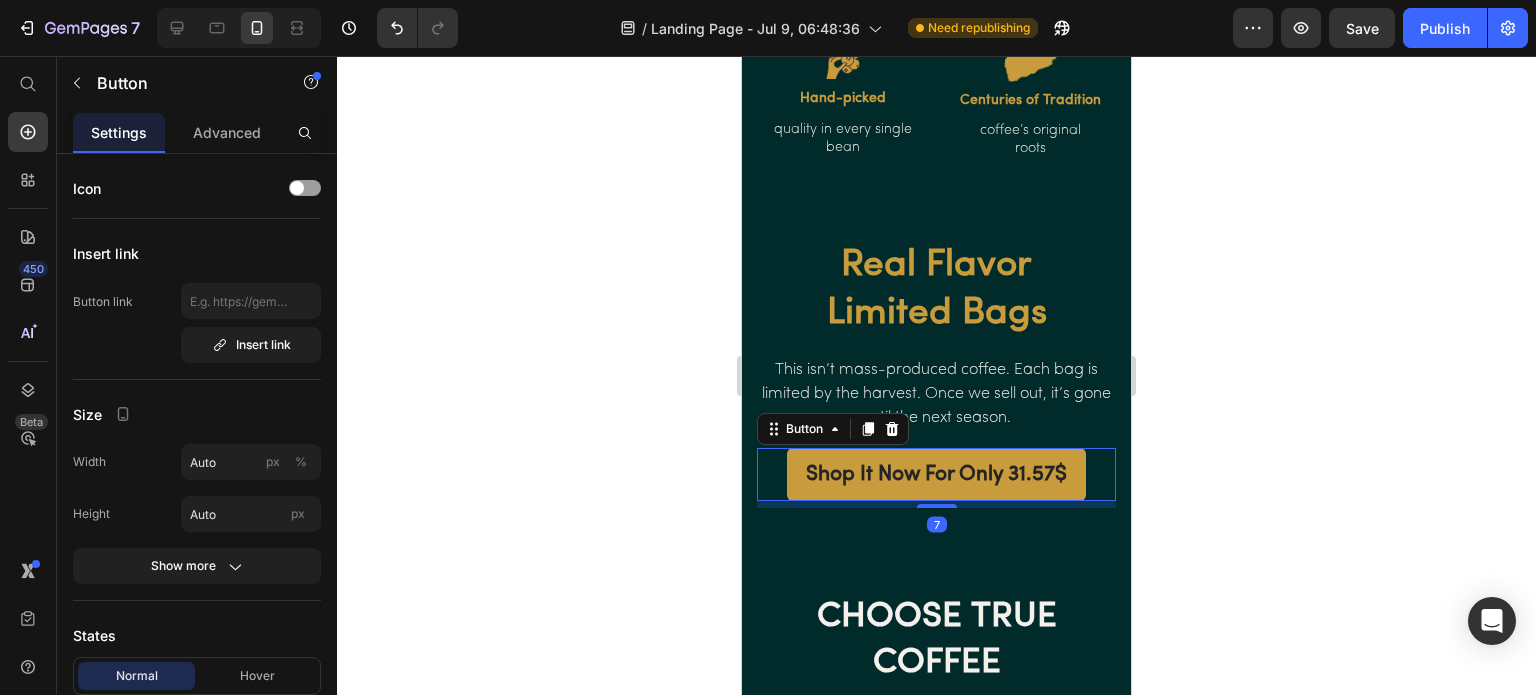 drag, startPoint x: 936, startPoint y: 531, endPoint x: 942, endPoint y: 503, distance: 28.635643 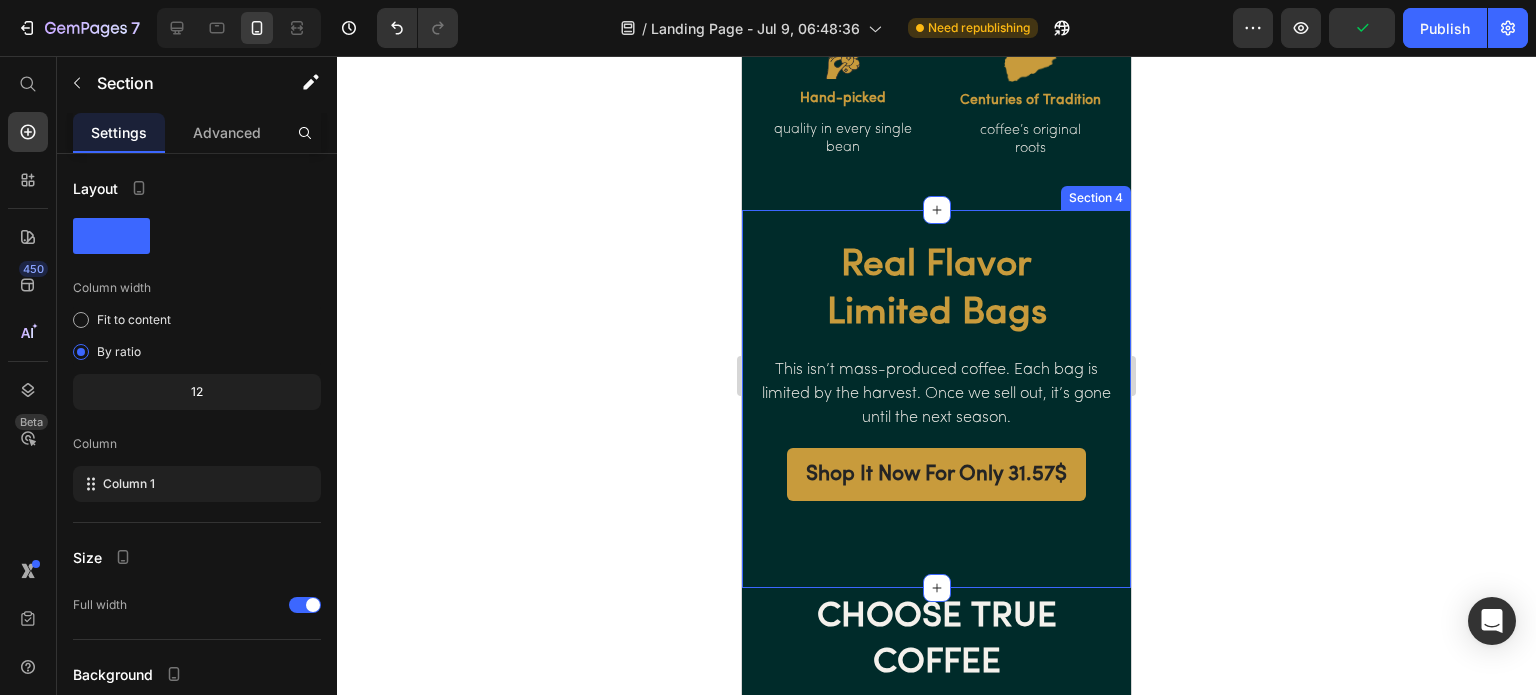click on "Real Flavor Limited Bags Heading This isn’t mass-produced coffee. Each bag is limited by the harvest. Once we sell out, it’s gone until the next season. Text block Shop It Now For Only 31.57$ Button Row Section 4" at bounding box center [936, 399] 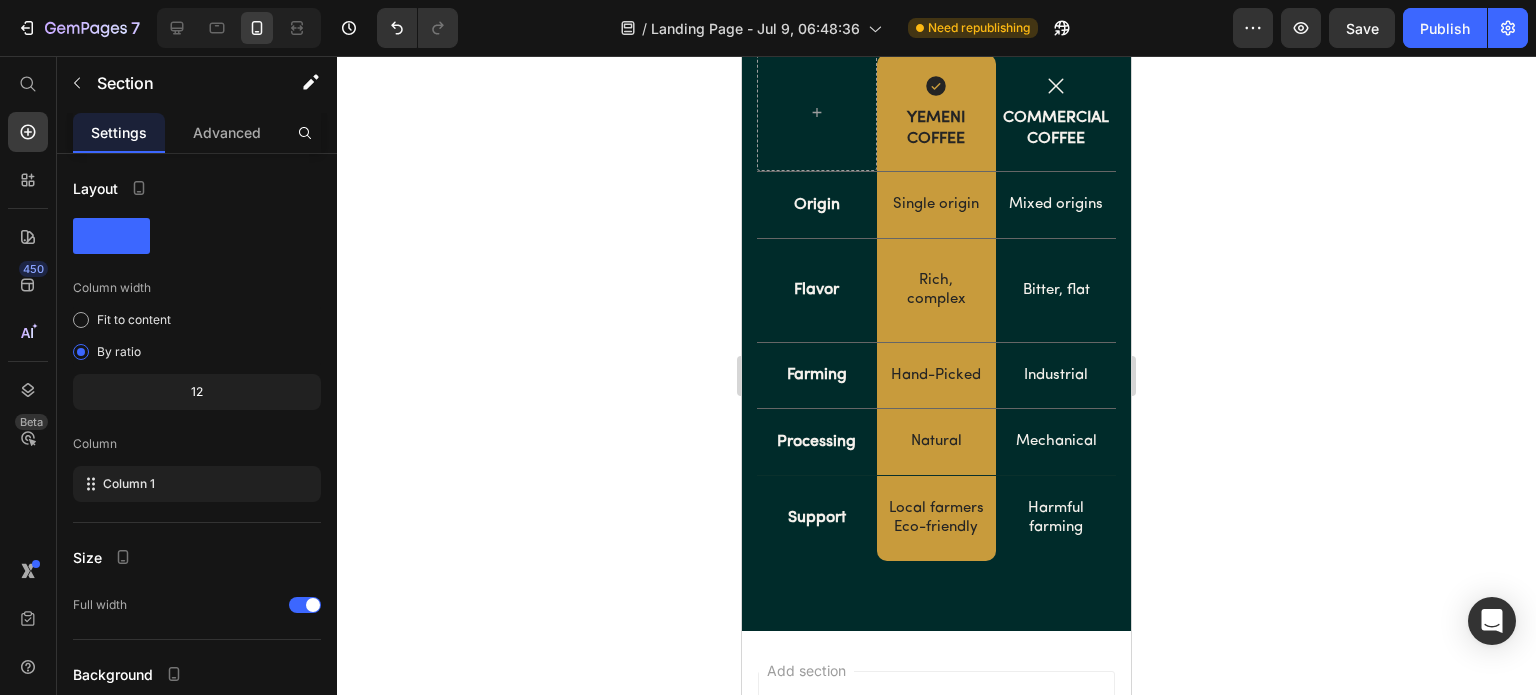 scroll, scrollTop: 2646, scrollLeft: 0, axis: vertical 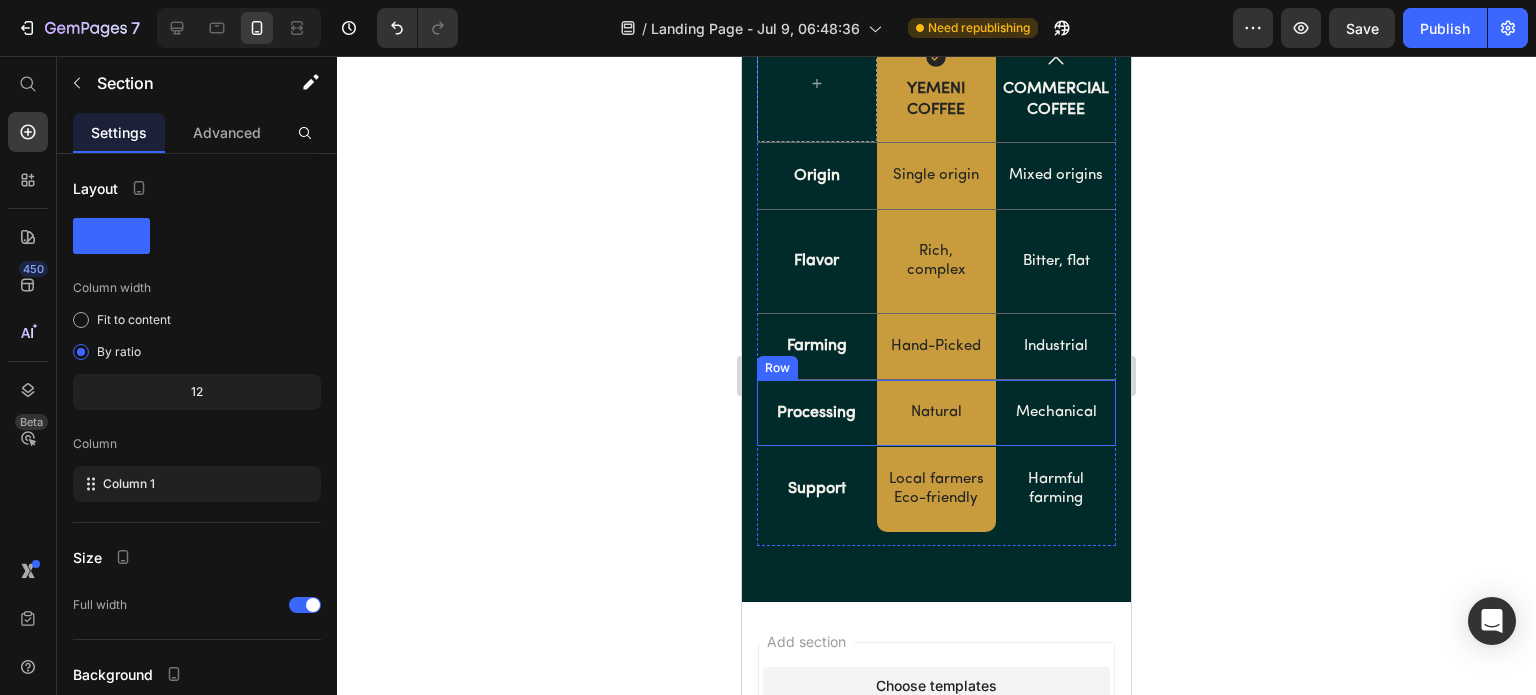 click on "Mechanical Text Block" at bounding box center [1056, 413] 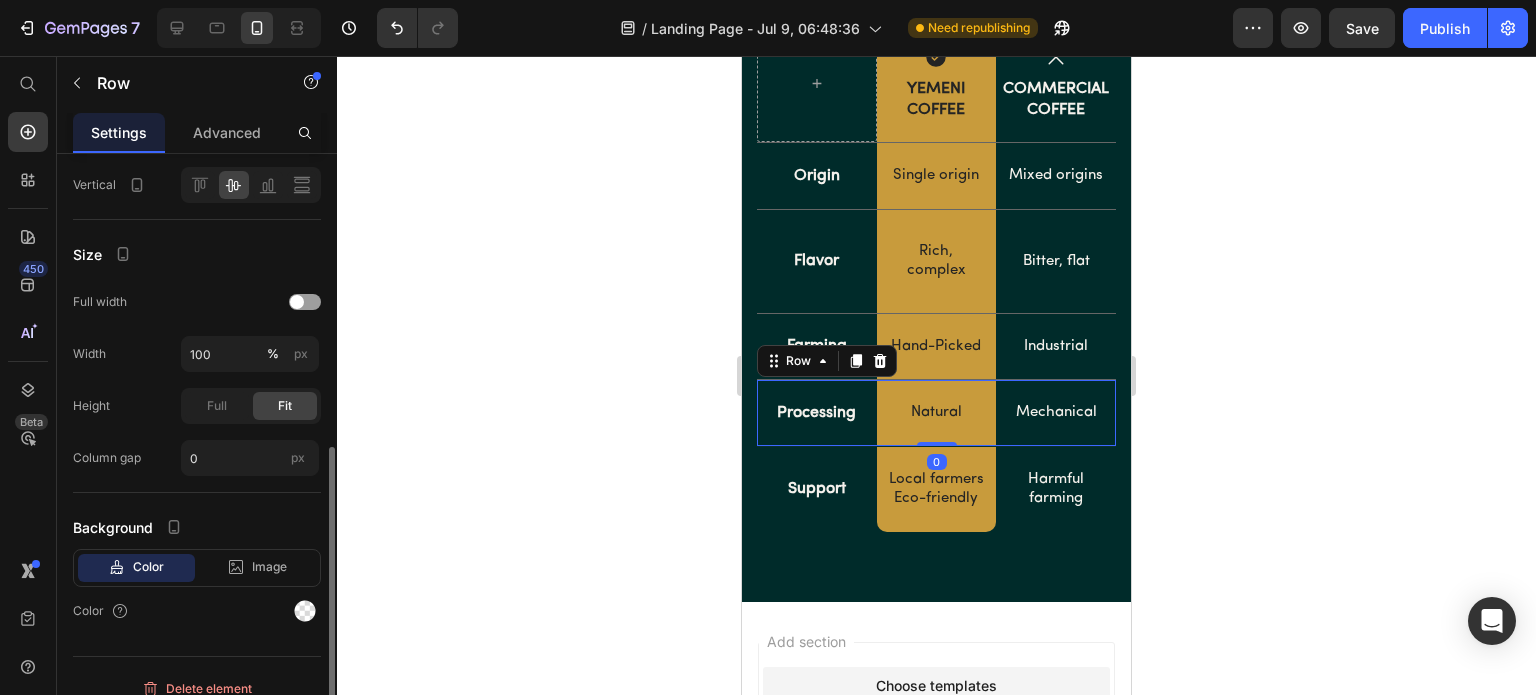 scroll, scrollTop: 516, scrollLeft: 0, axis: vertical 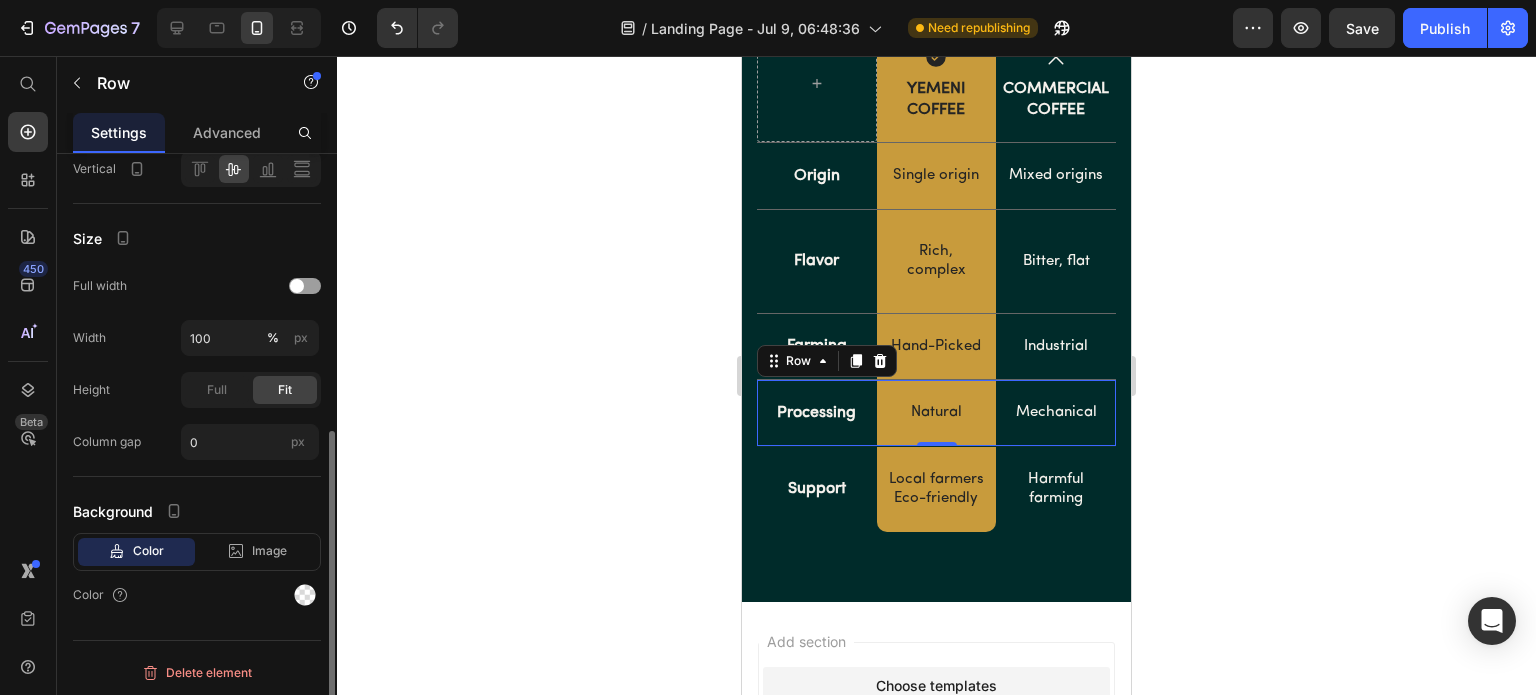 click 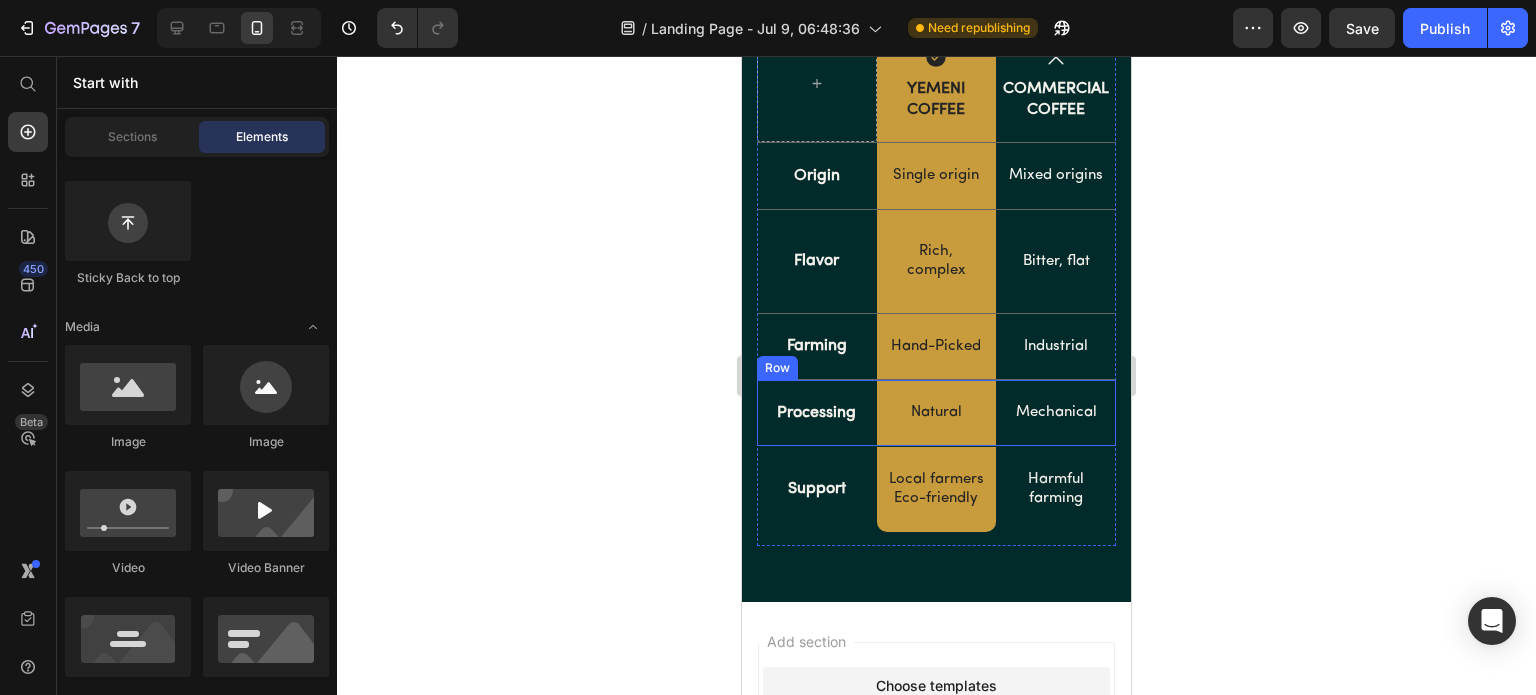 click on "Processing Text Block" at bounding box center [817, 413] 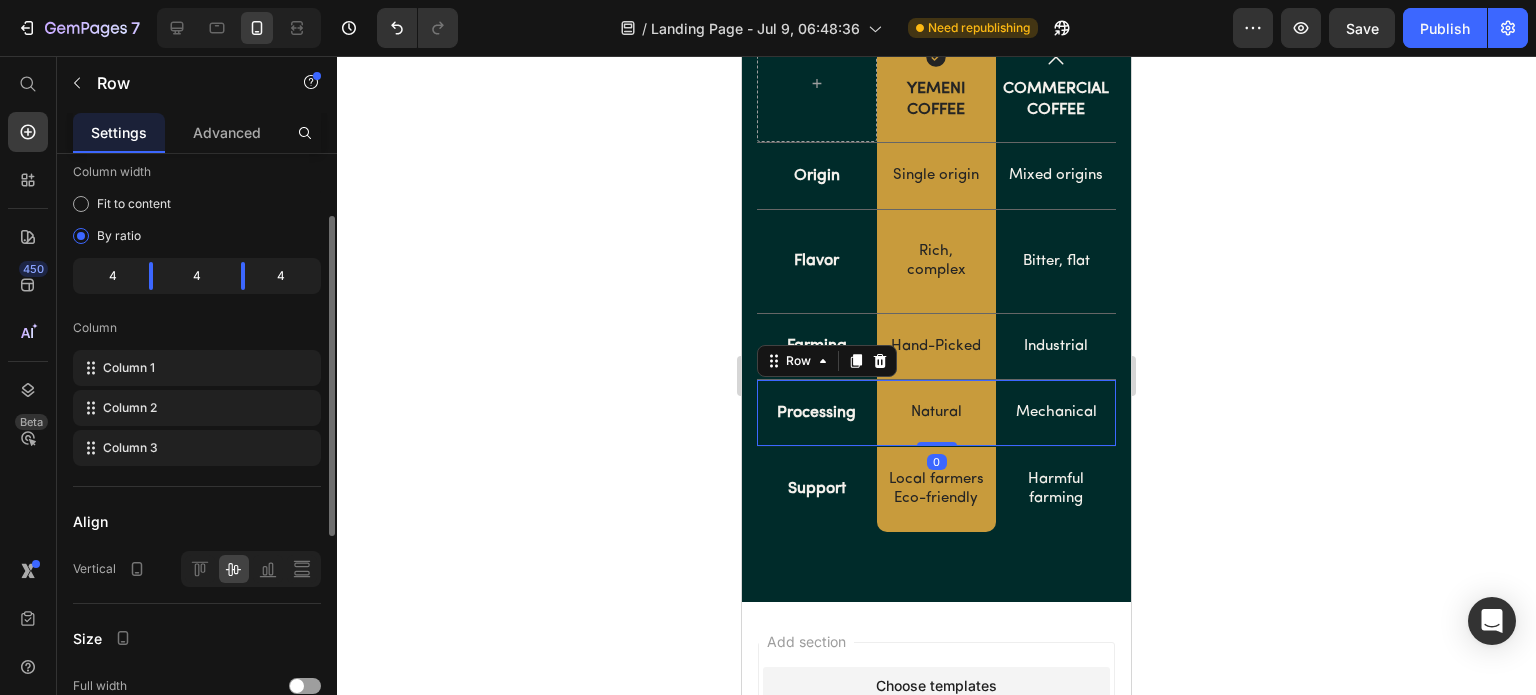 scroll, scrollTop: 0, scrollLeft: 0, axis: both 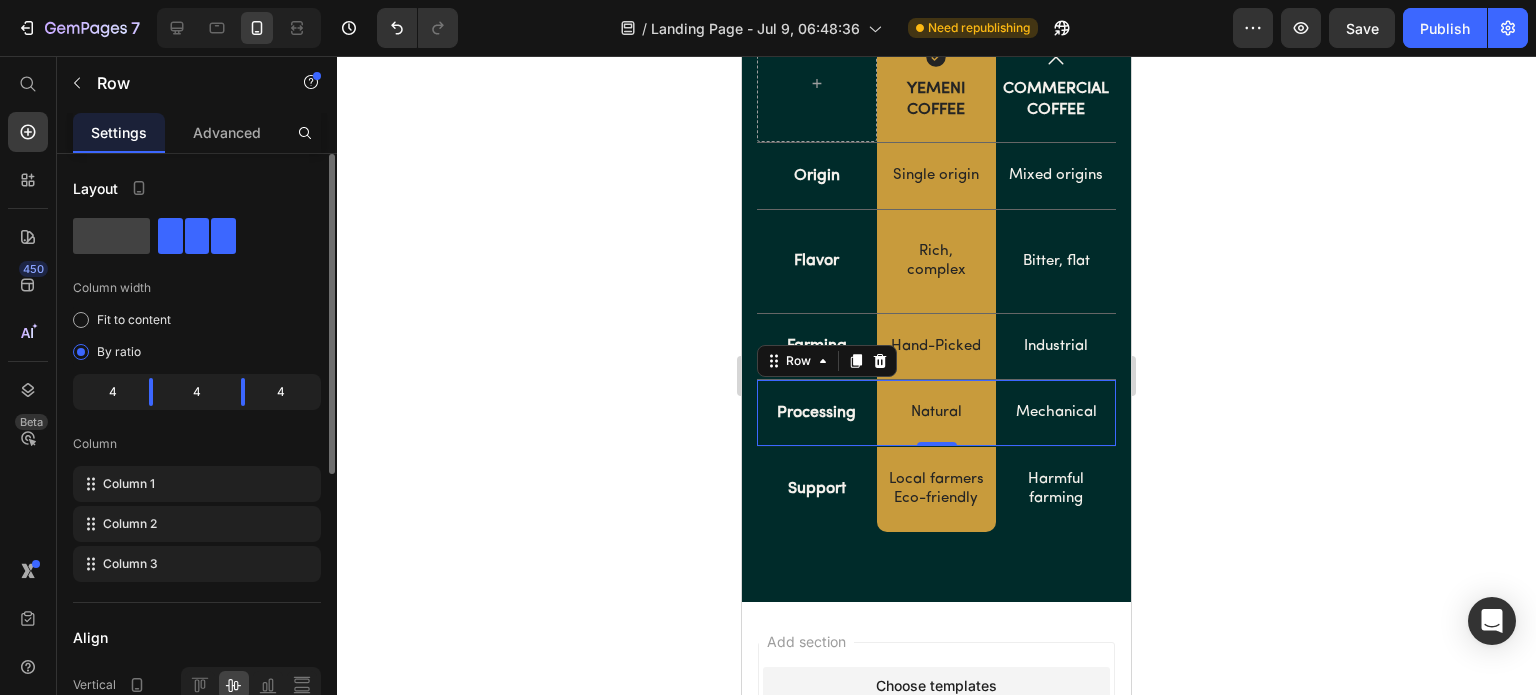 click on "Advanced" at bounding box center (227, 132) 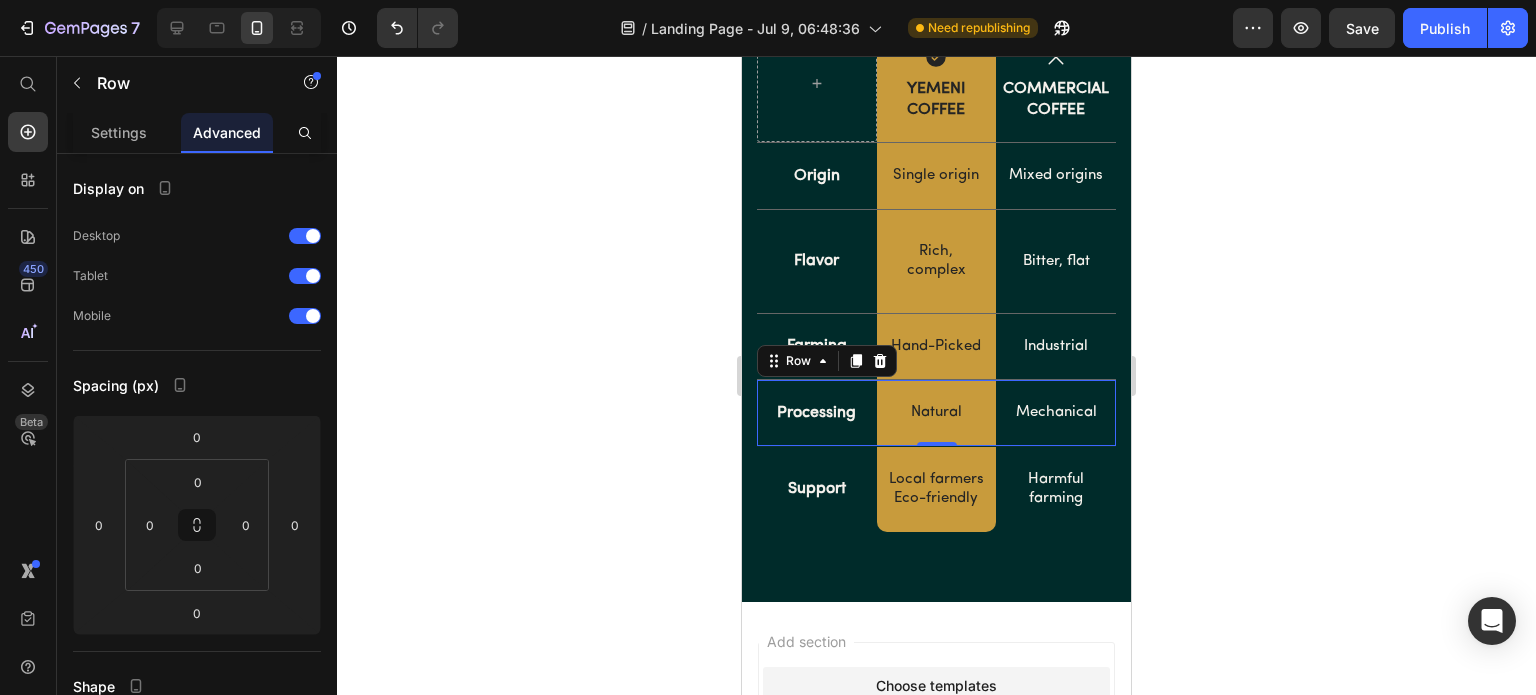 click on "Settings" at bounding box center [119, 132] 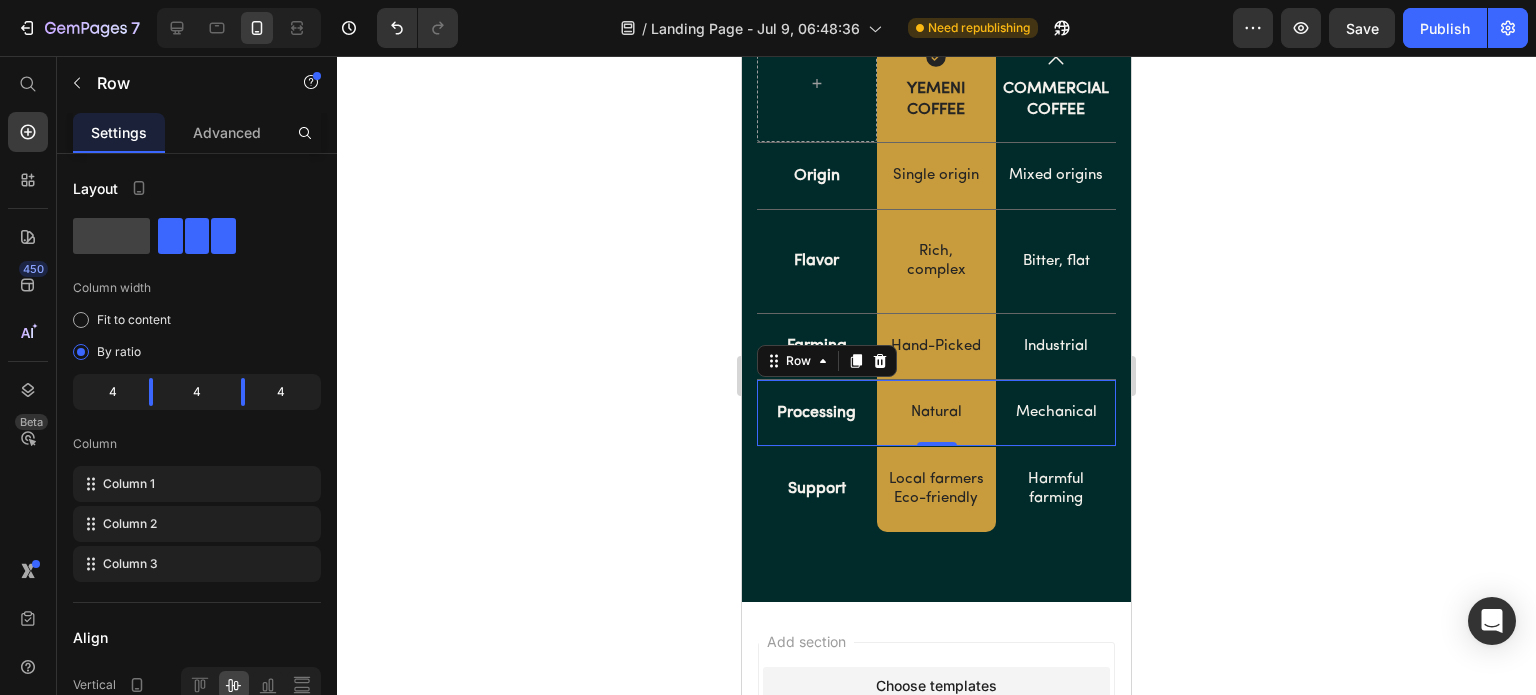 scroll, scrollTop: 516, scrollLeft: 0, axis: vertical 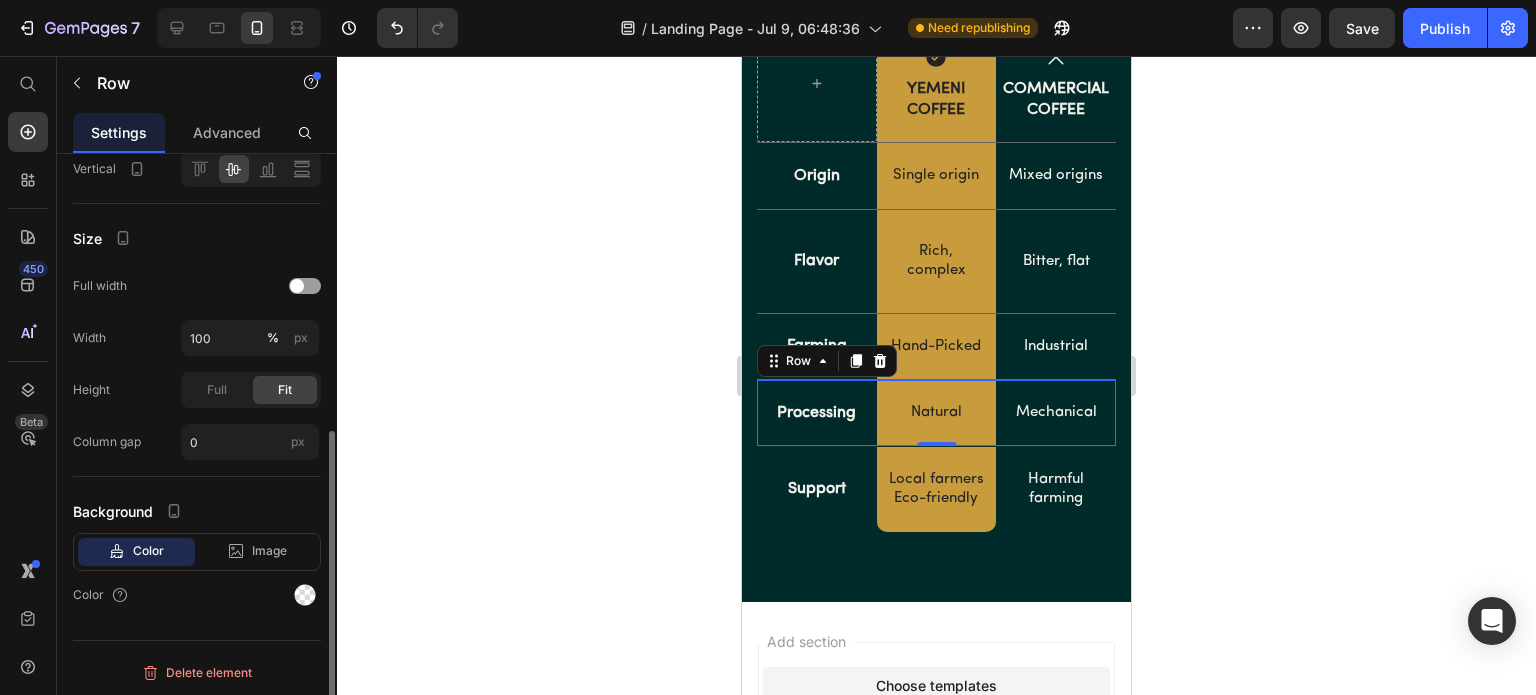 click 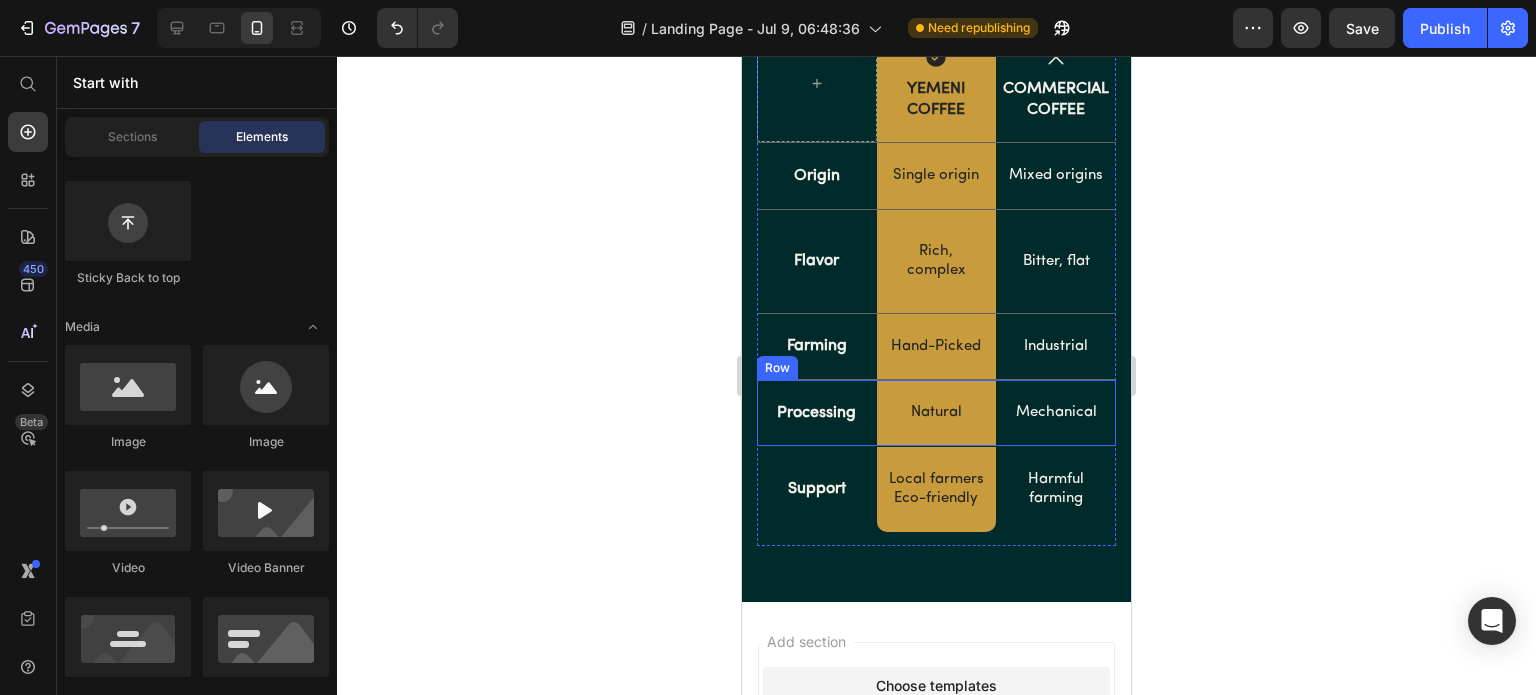 click on "Mechanical Text Block" at bounding box center [1056, 413] 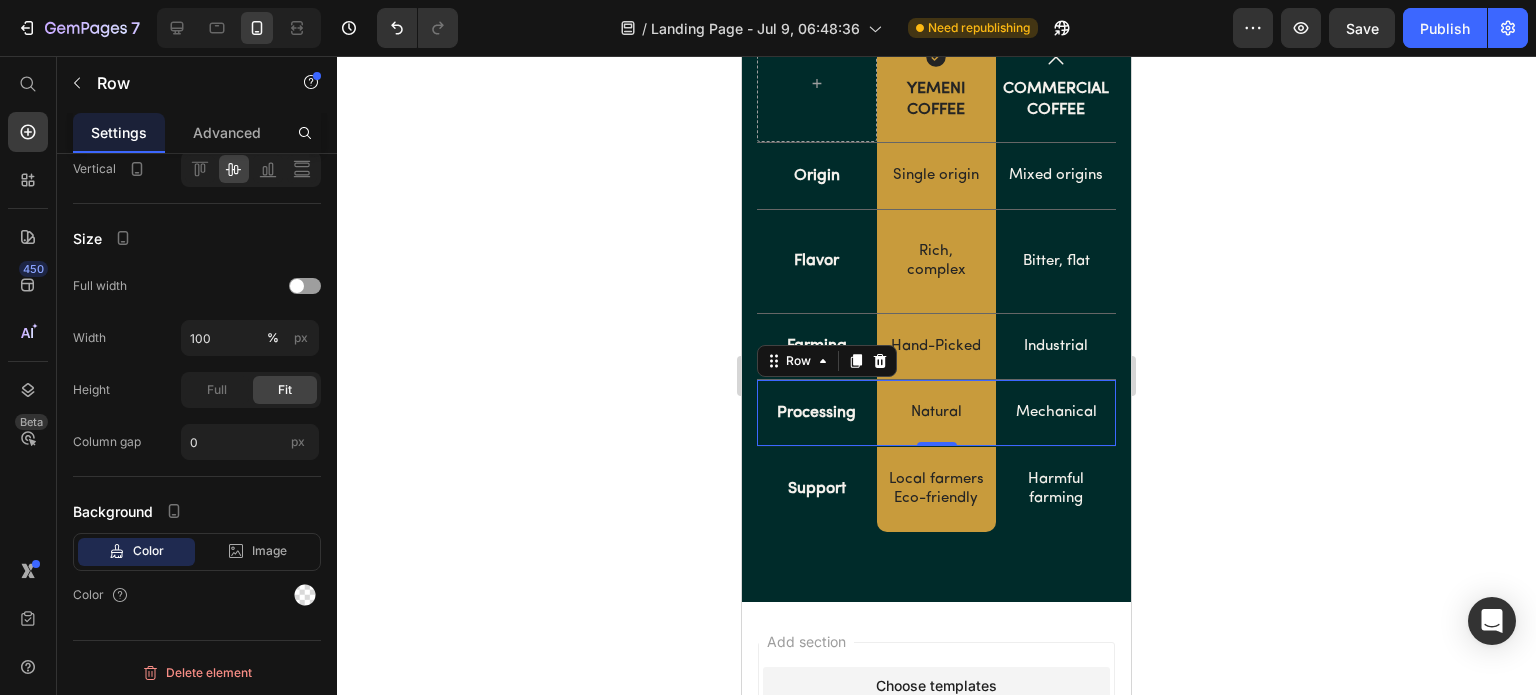 click on "Advanced" at bounding box center (227, 132) 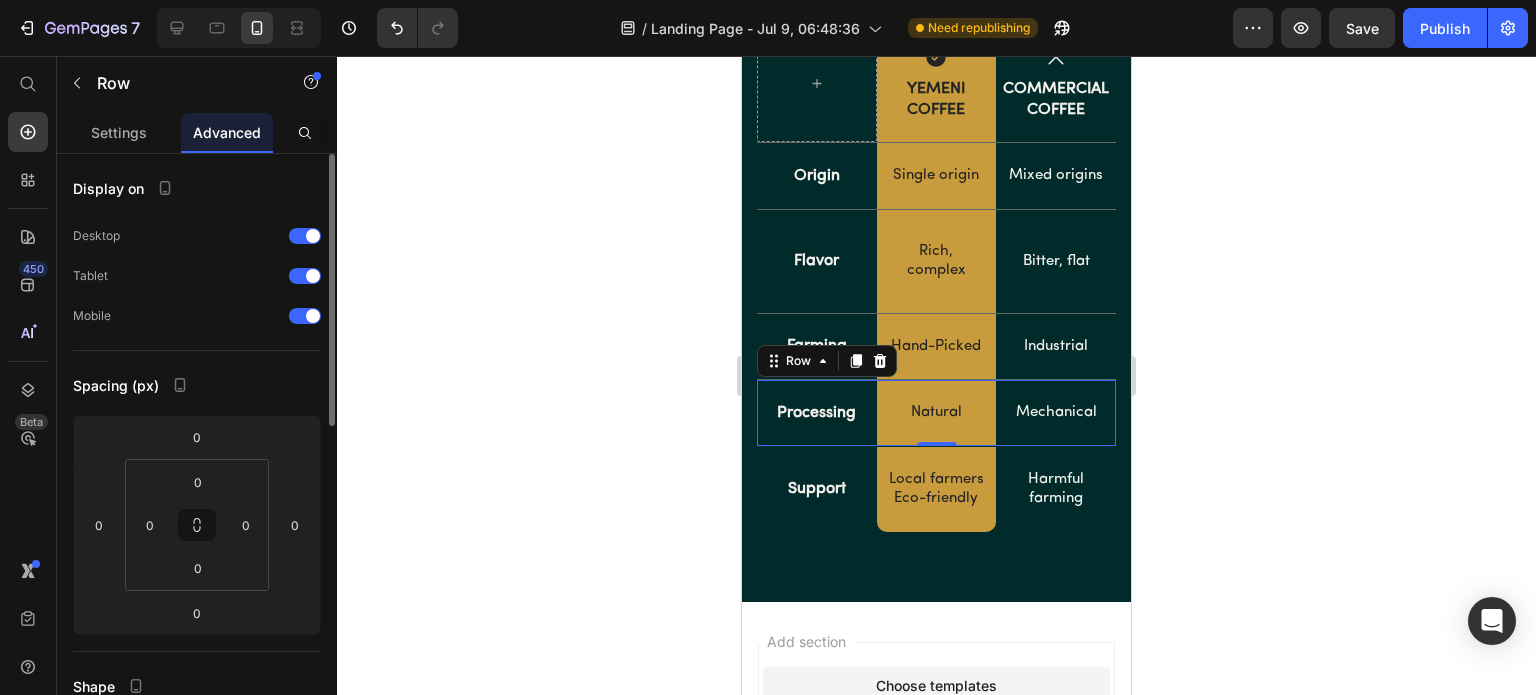 scroll, scrollTop: 300, scrollLeft: 0, axis: vertical 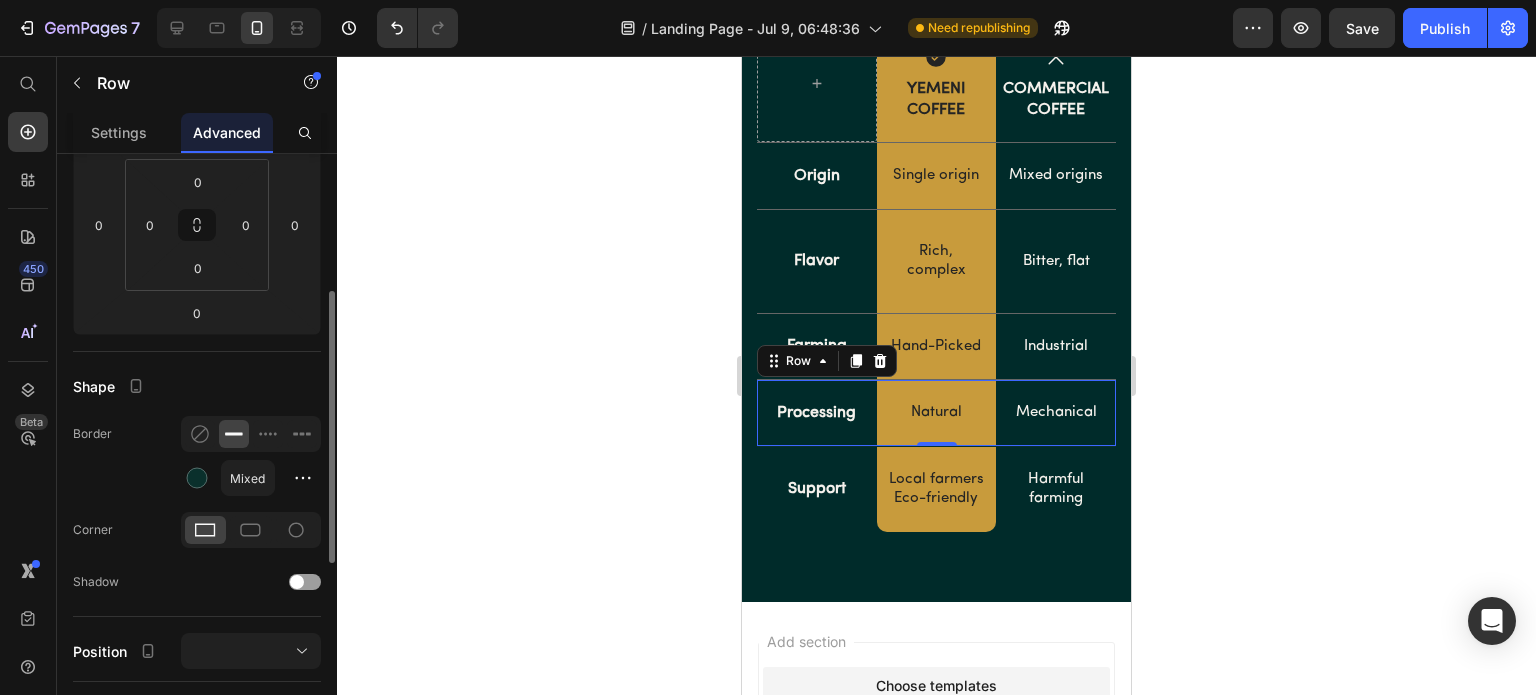 click at bounding box center [197, 478] 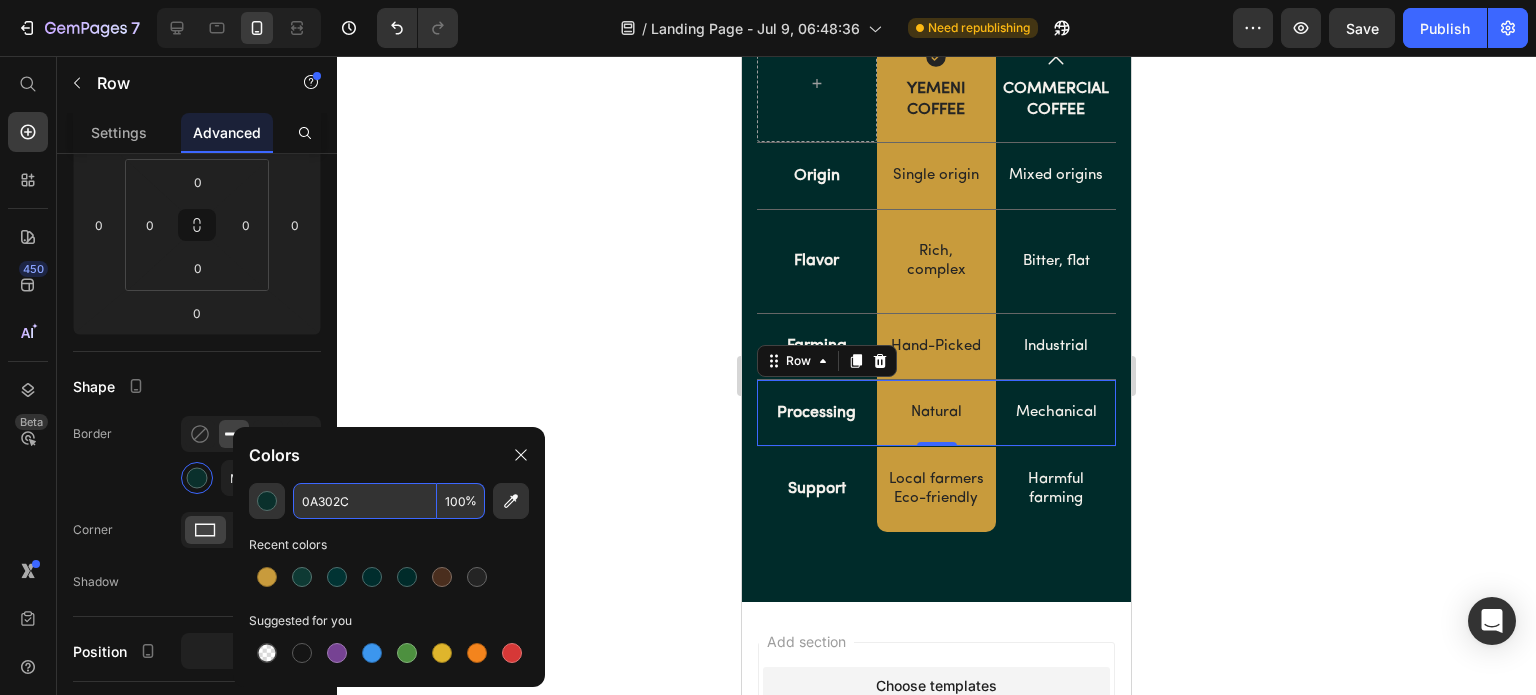 click on "0A302C" at bounding box center [365, 501] 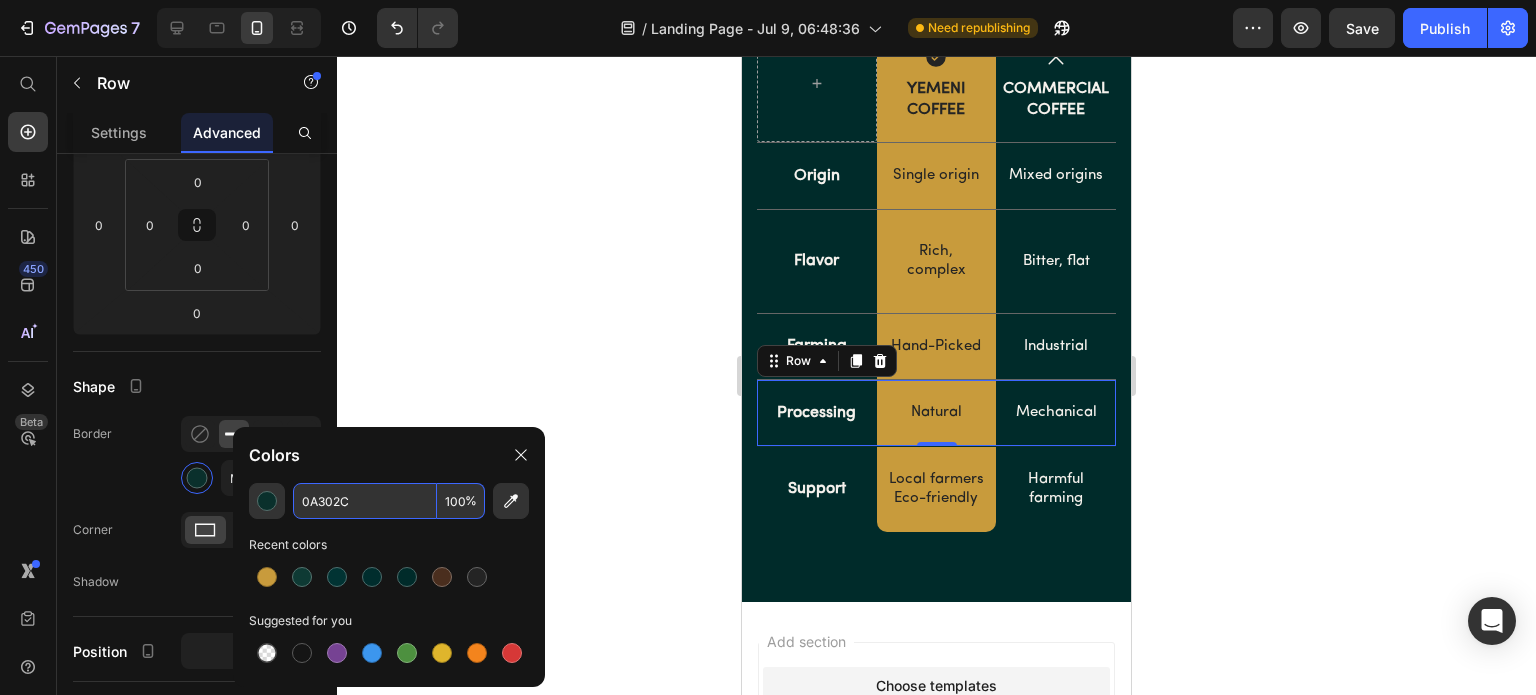 click 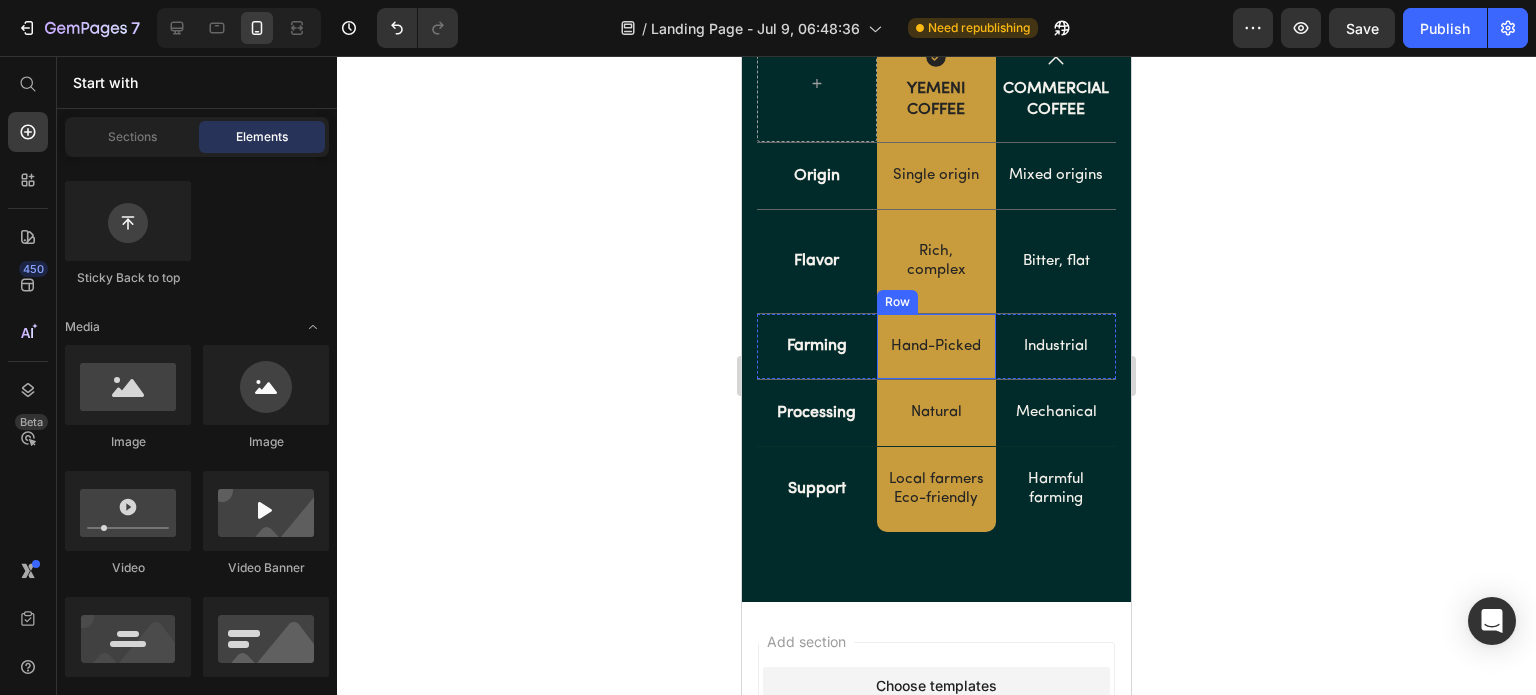 click on "Hand-Picked Text Block Row" at bounding box center (937, 347) 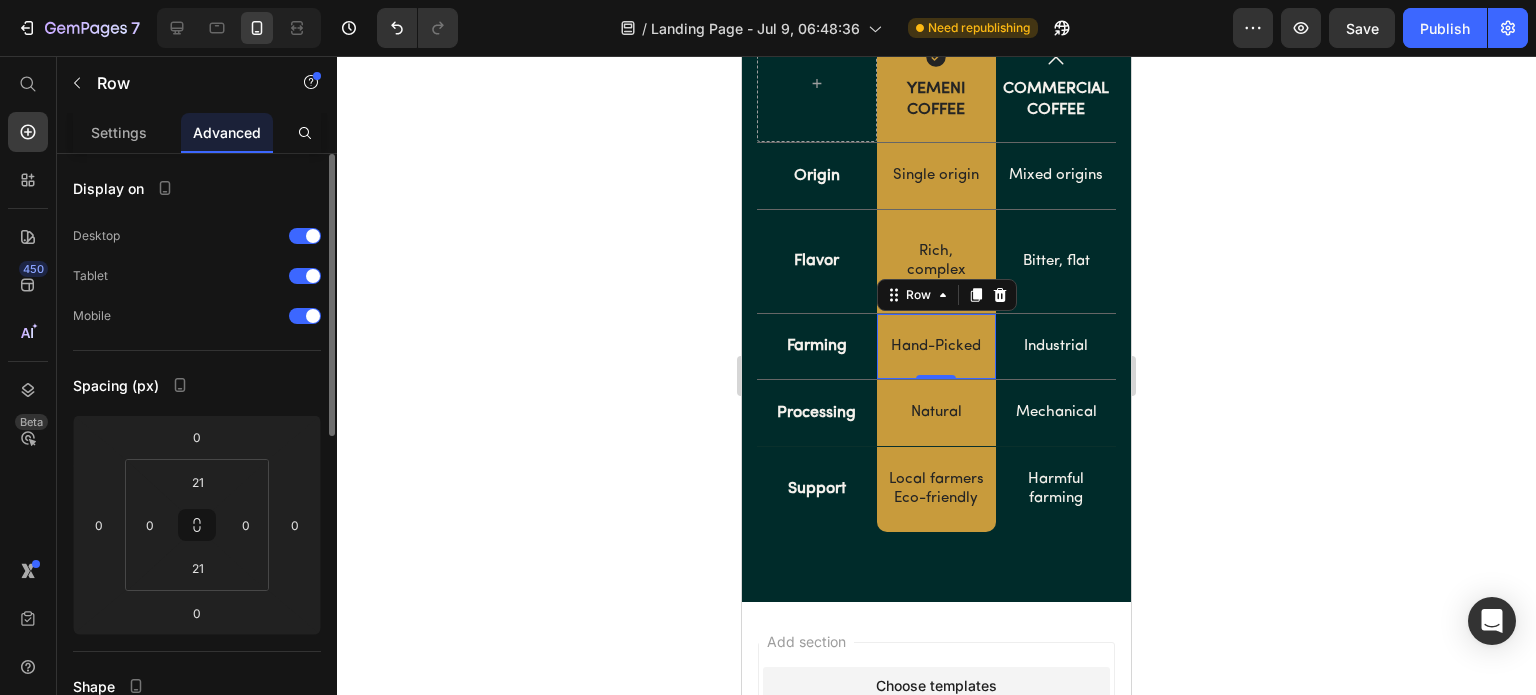 scroll, scrollTop: 500, scrollLeft: 0, axis: vertical 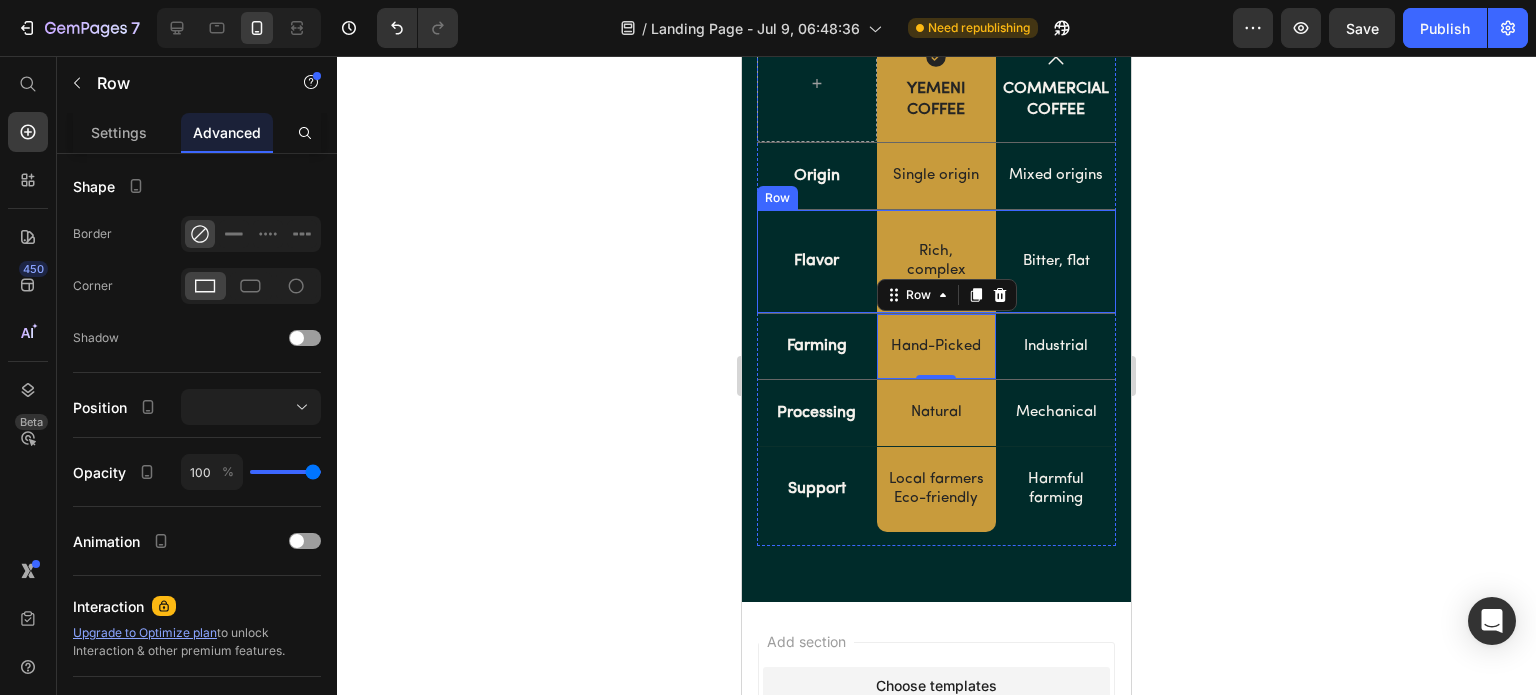 click on "Bitter, flat Text Block" at bounding box center (1056, 261) 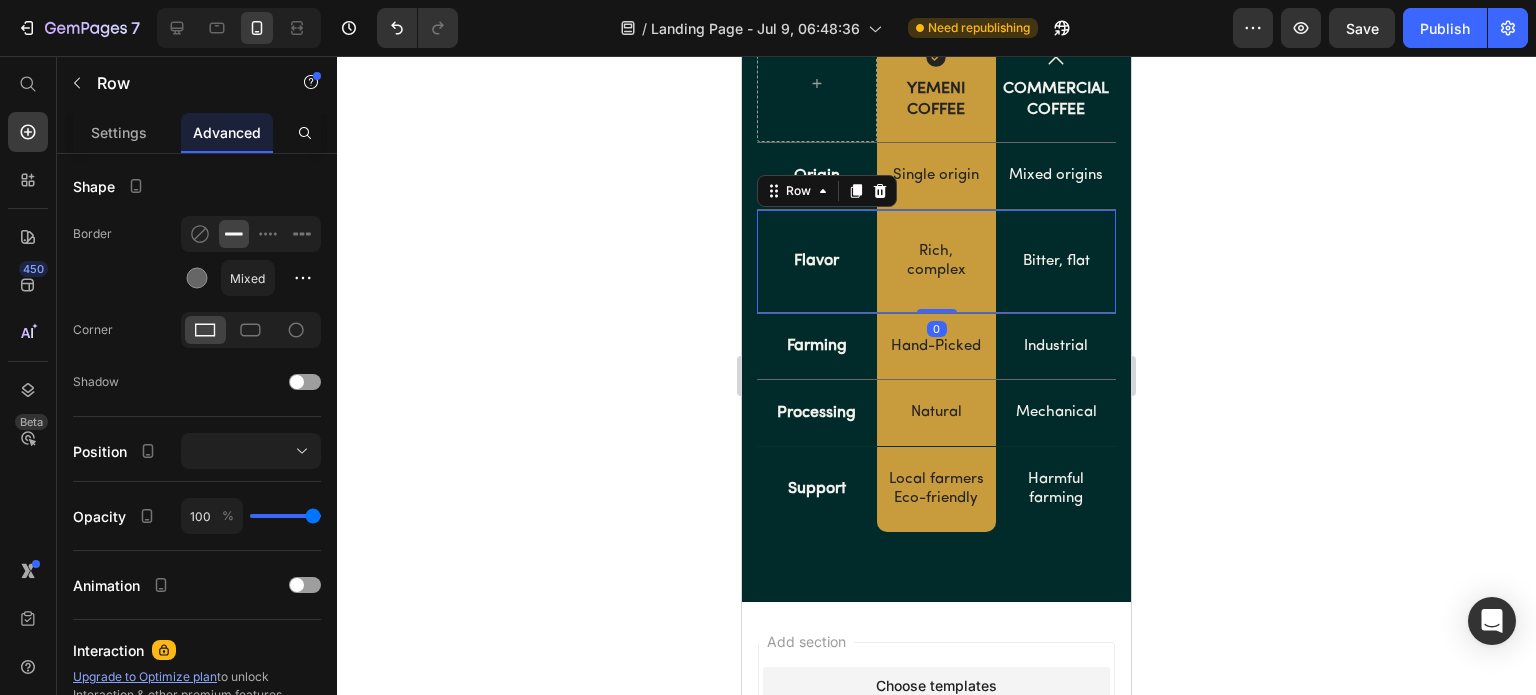 click at bounding box center [197, 278] 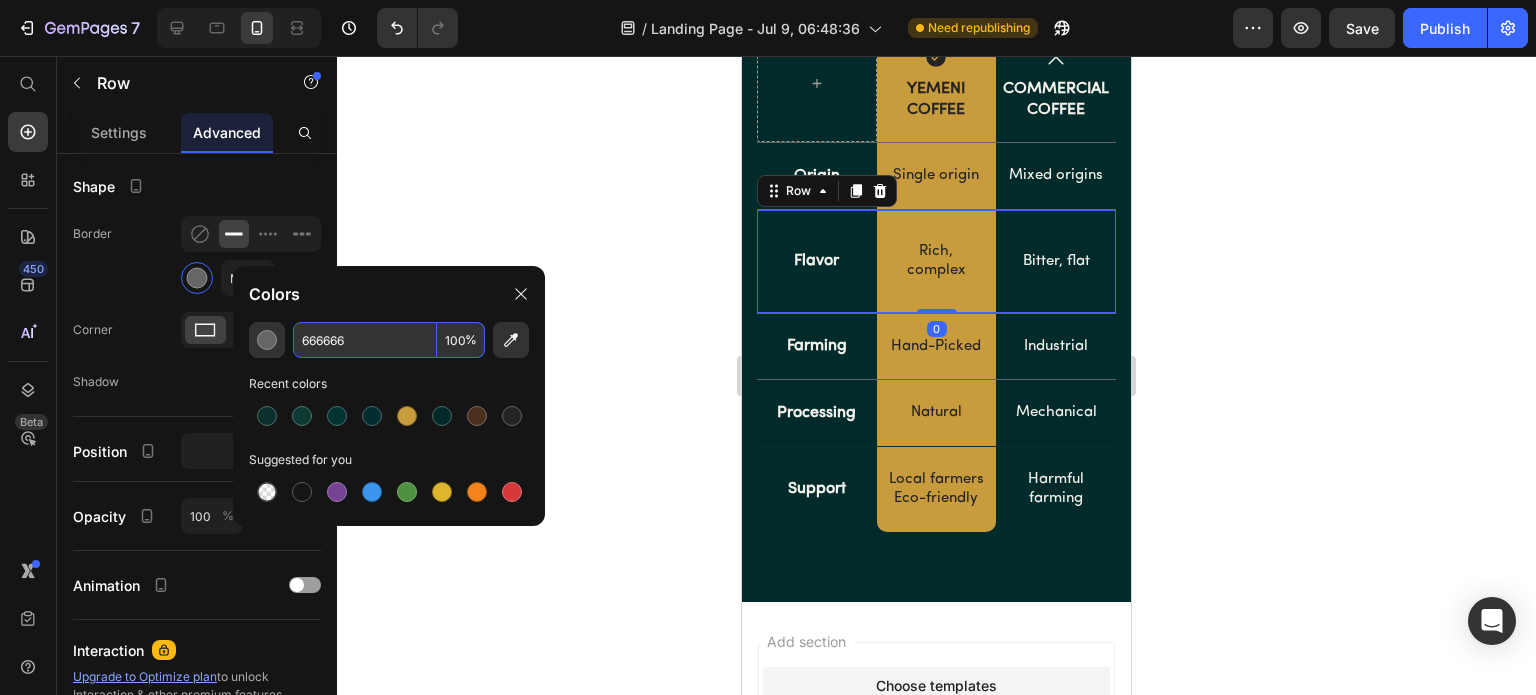 click on "666666" at bounding box center [365, 340] 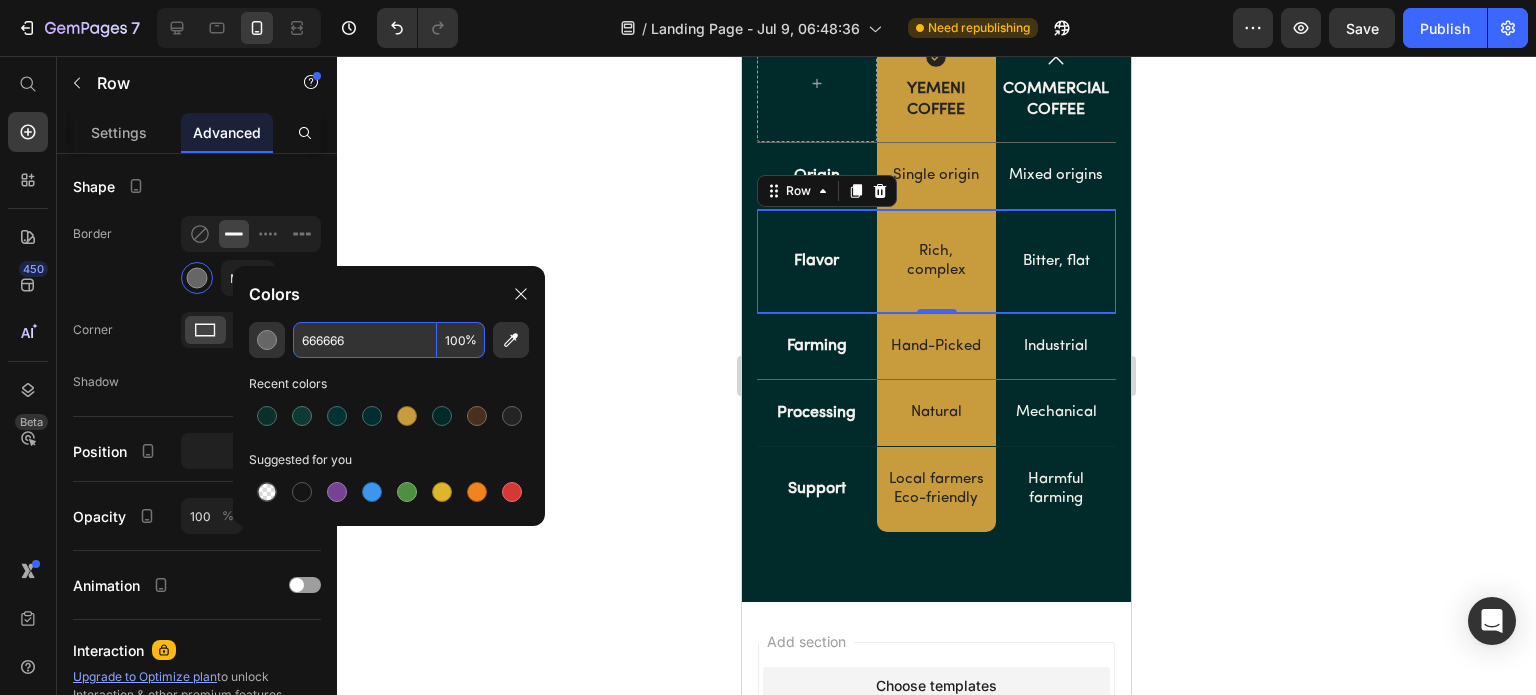 paste on "0A302C" 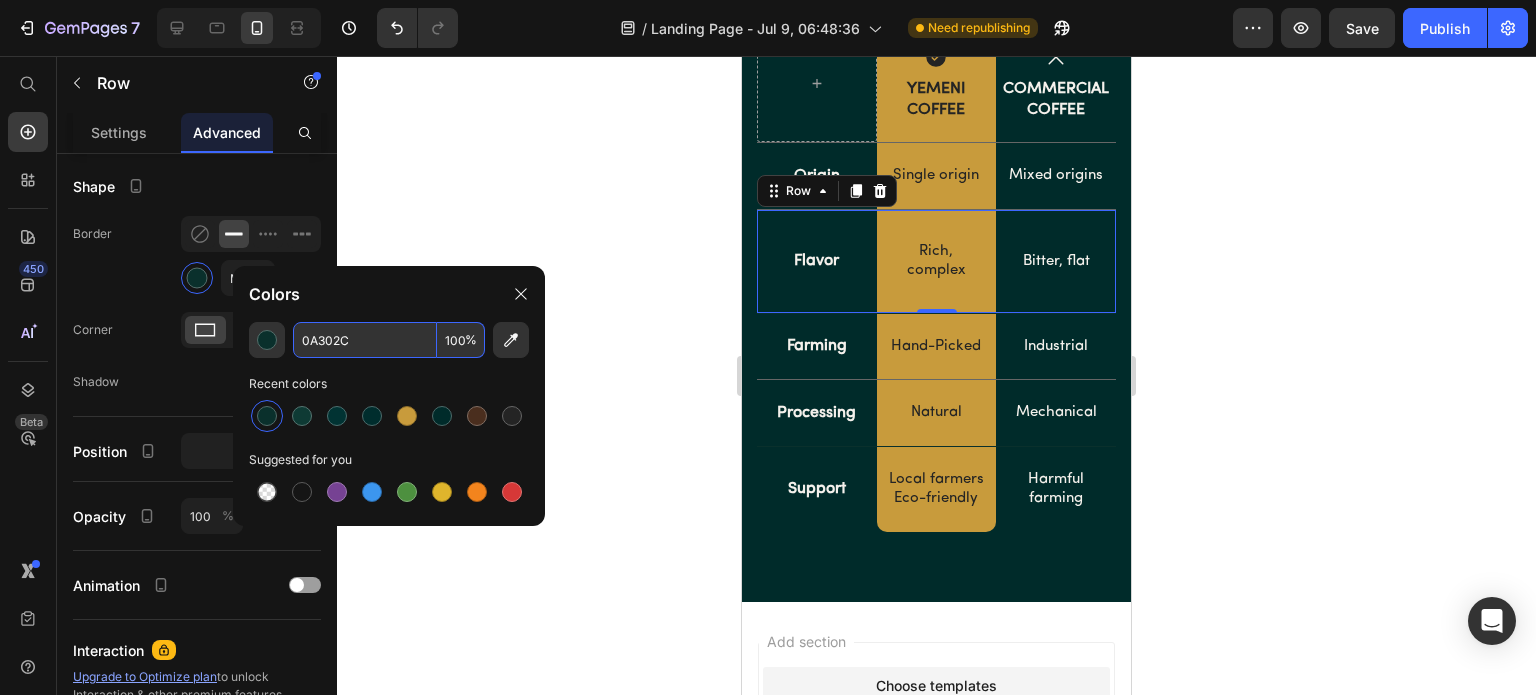 type on "0A302C" 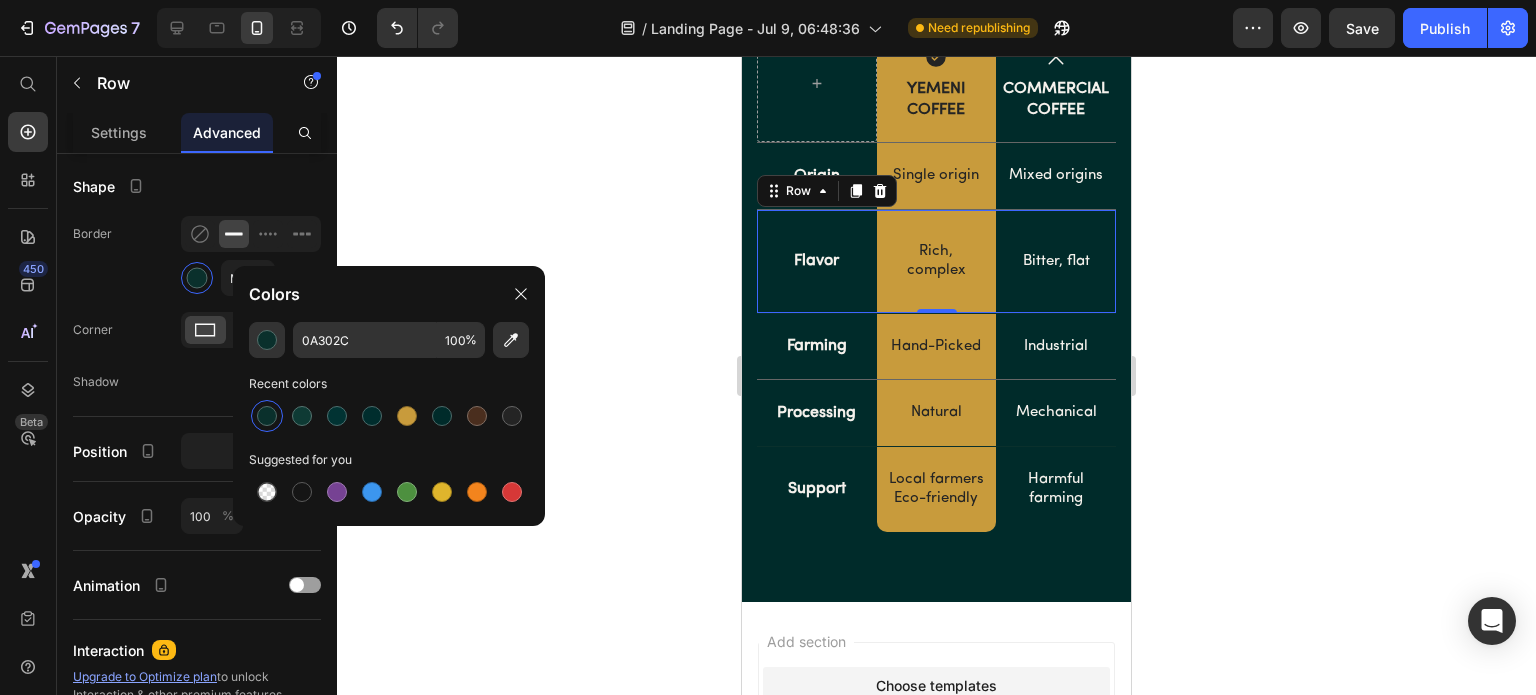 click 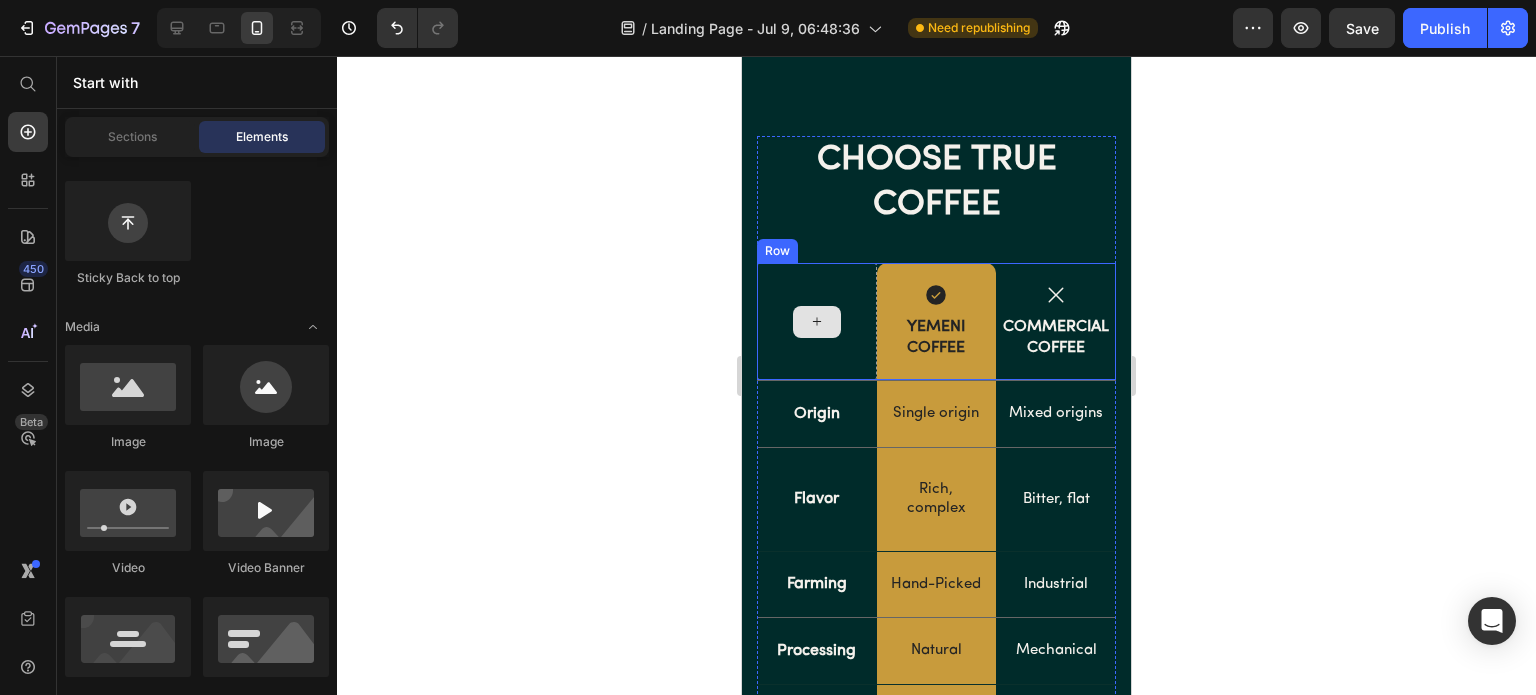 scroll, scrollTop: 2446, scrollLeft: 0, axis: vertical 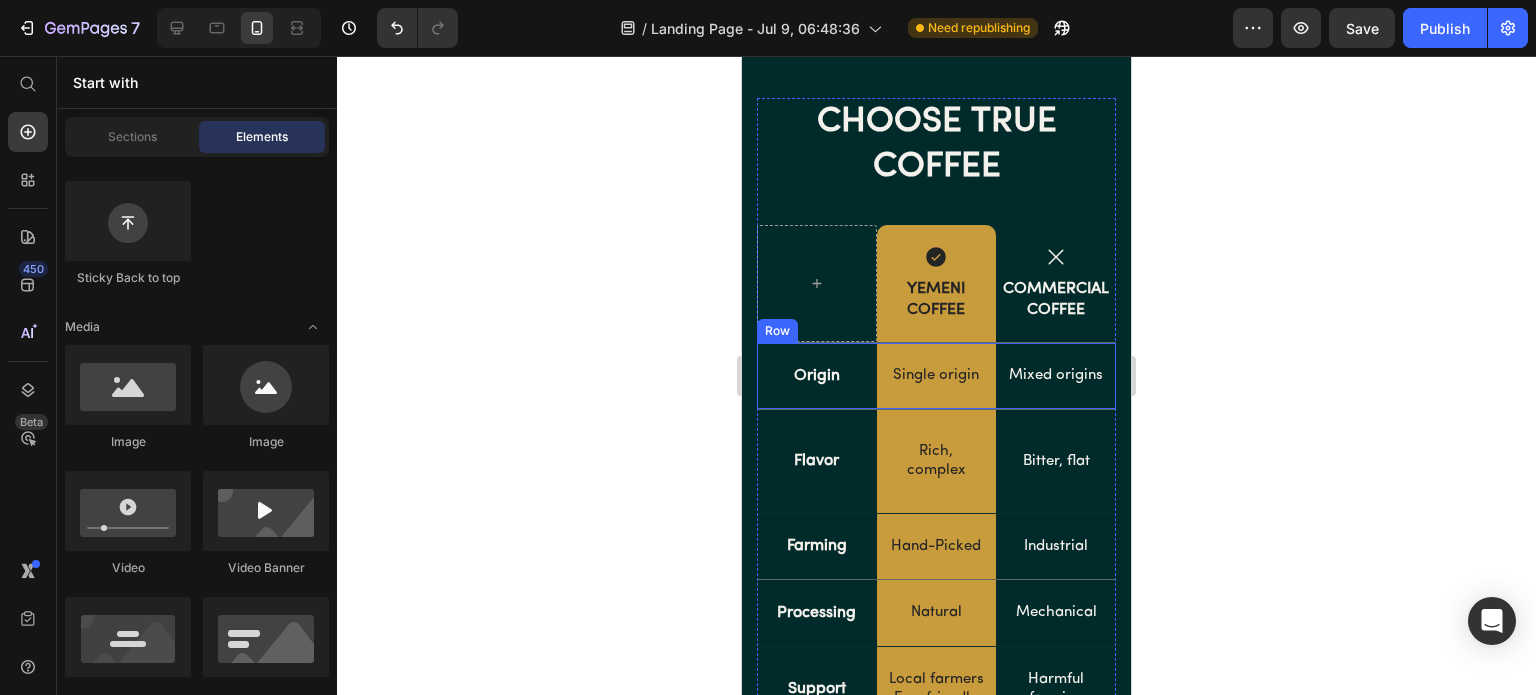 click on "Mixed origins Text Block" at bounding box center [1056, 376] 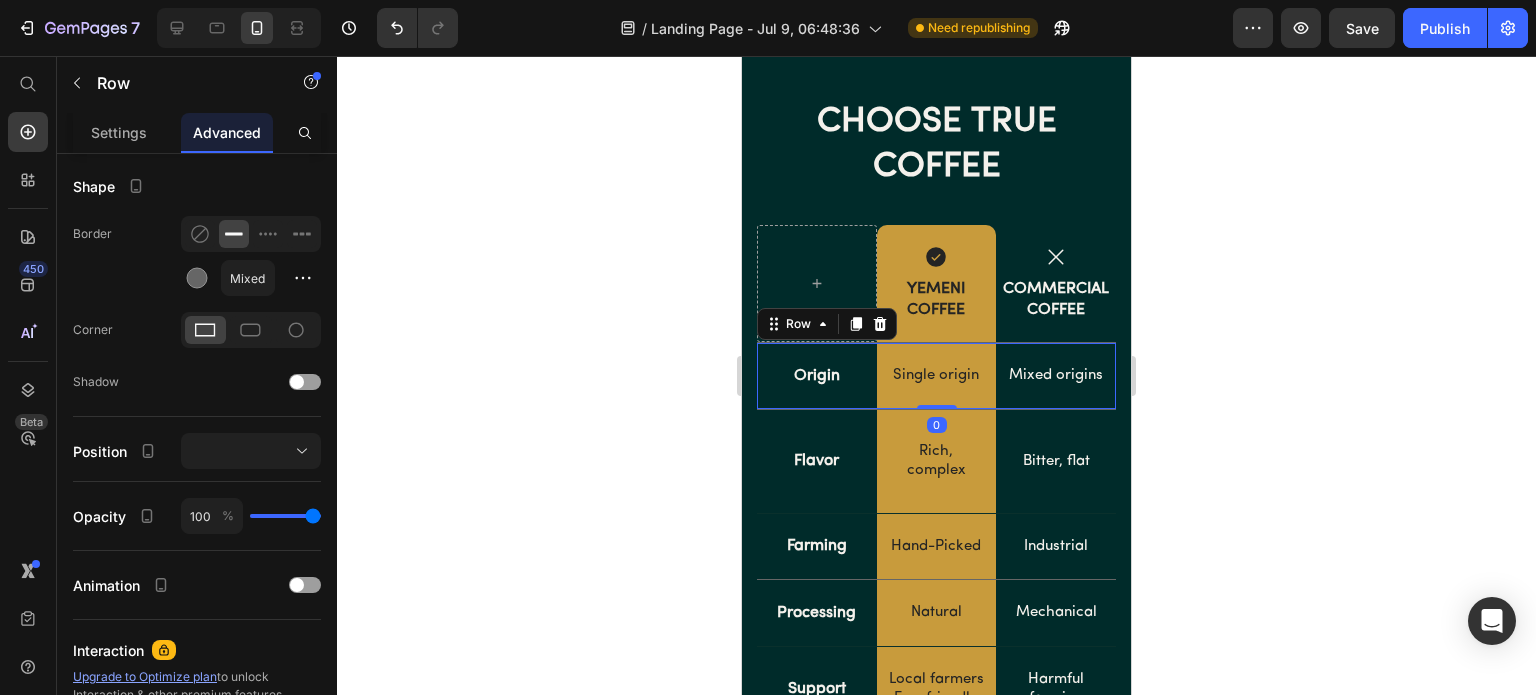 click at bounding box center [197, 278] 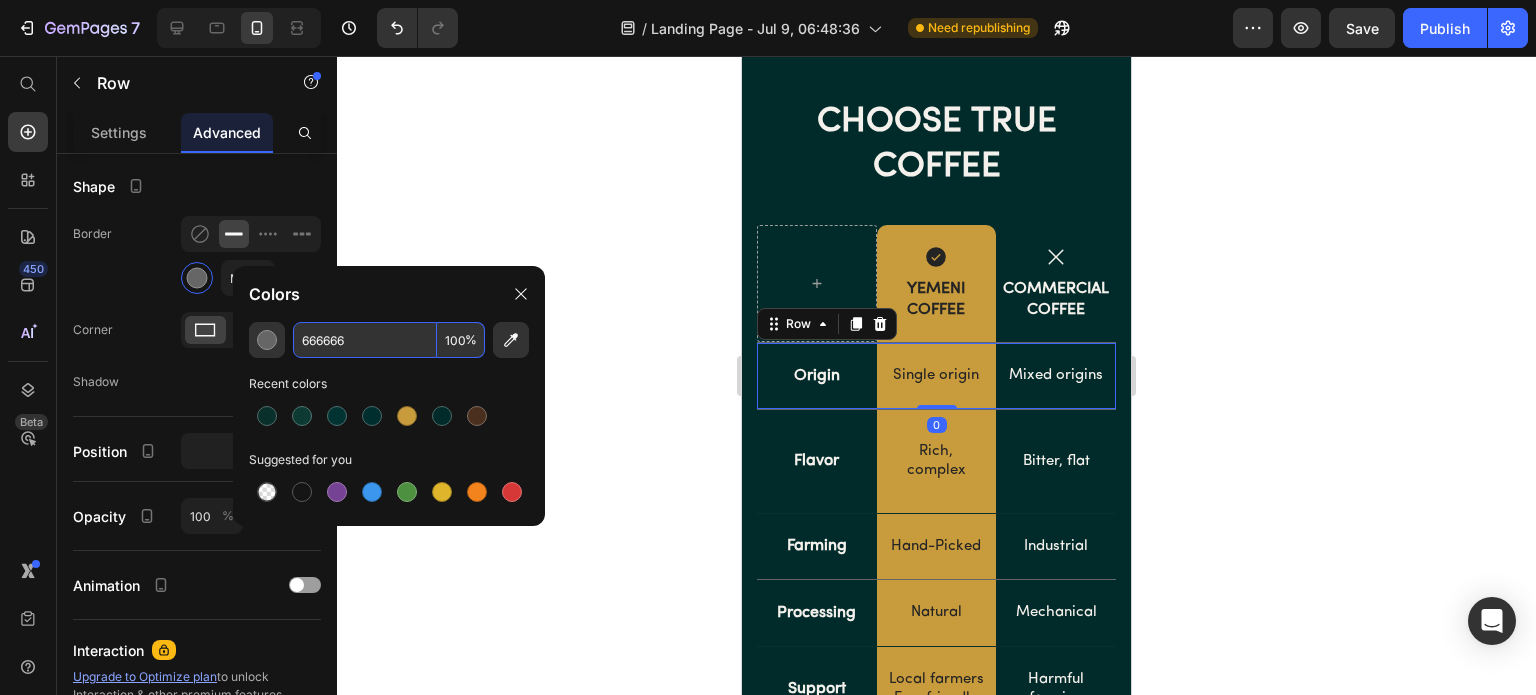click on "666666" at bounding box center (365, 340) 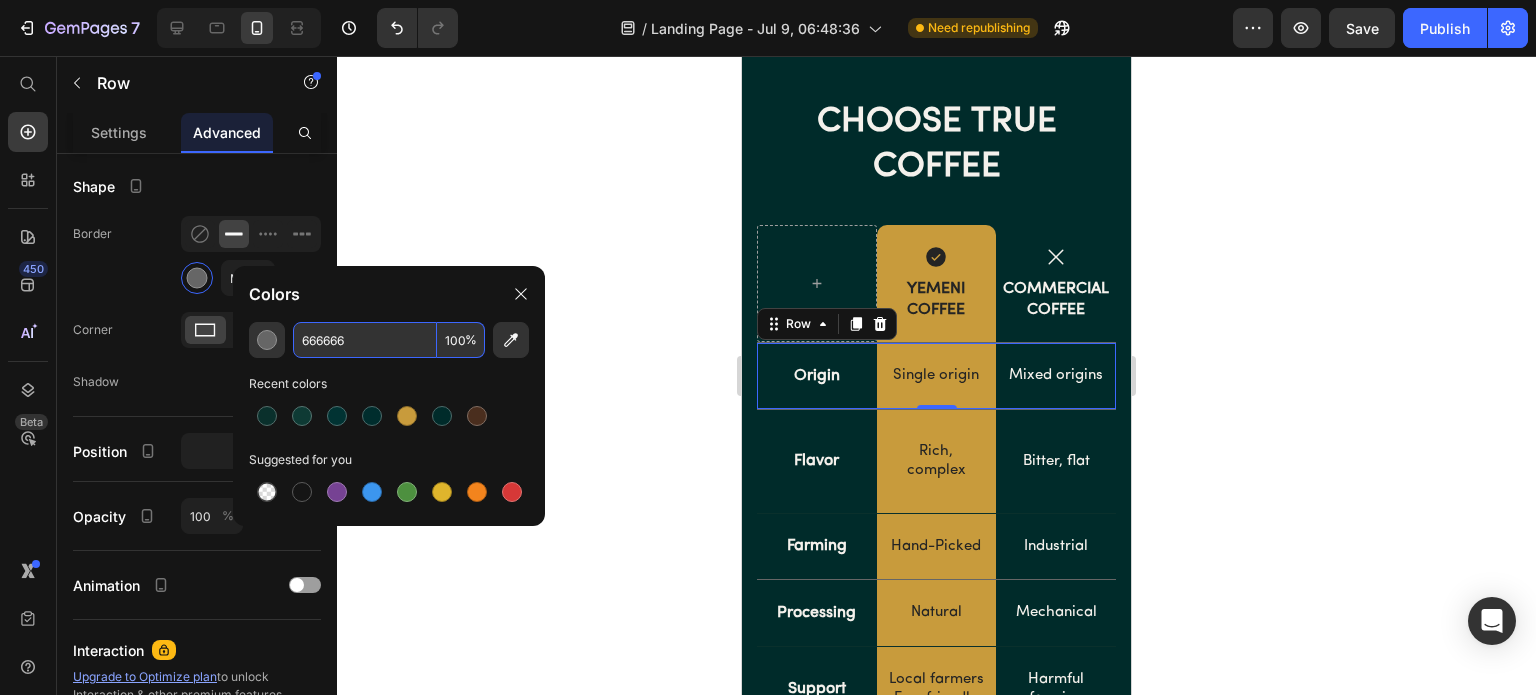 paste on "0A302C" 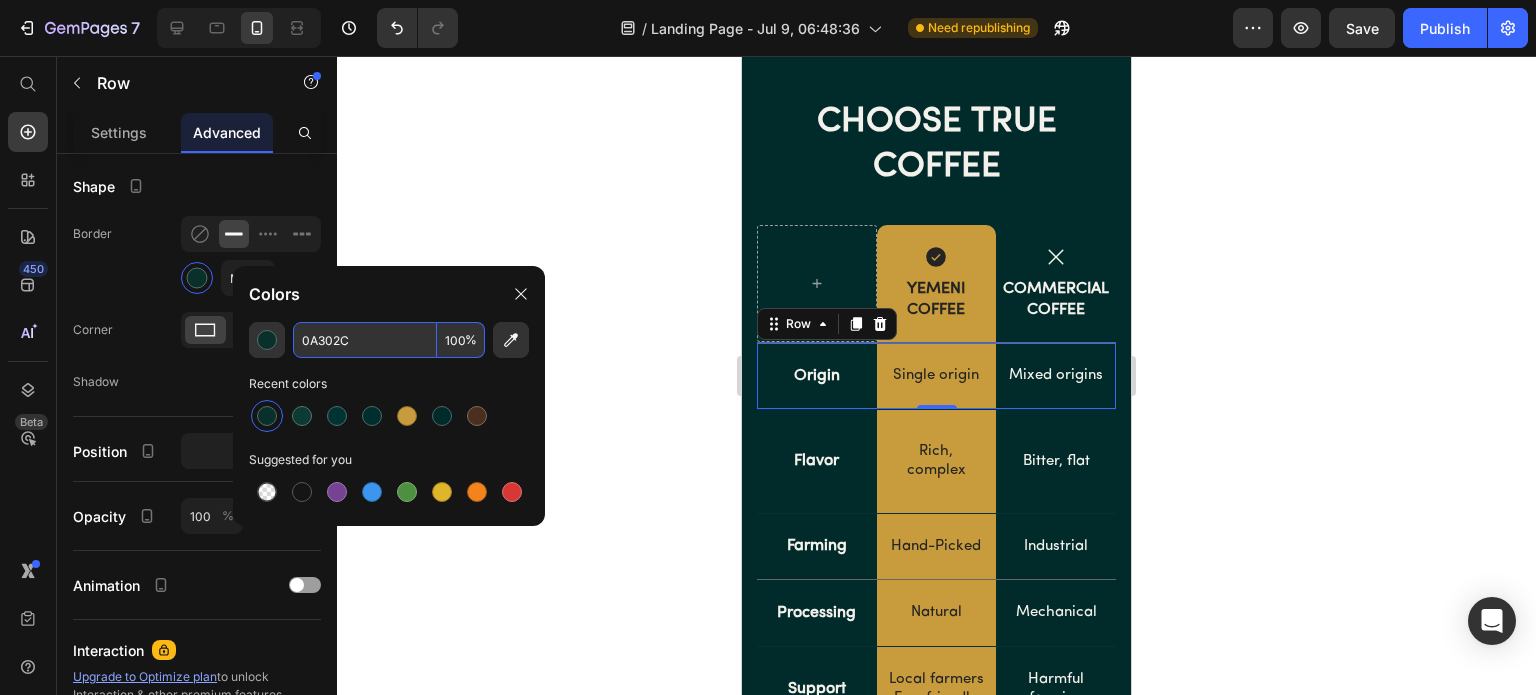 type on "0A302C" 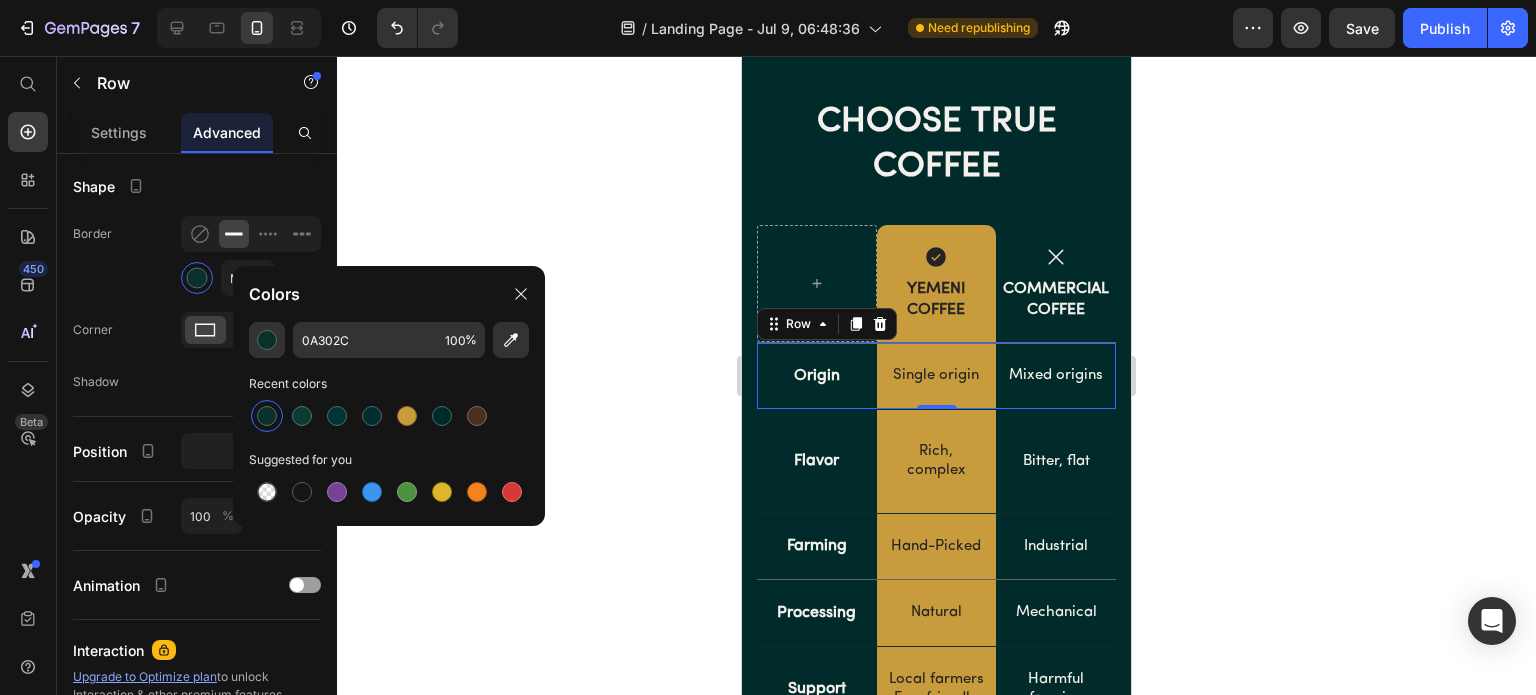 click 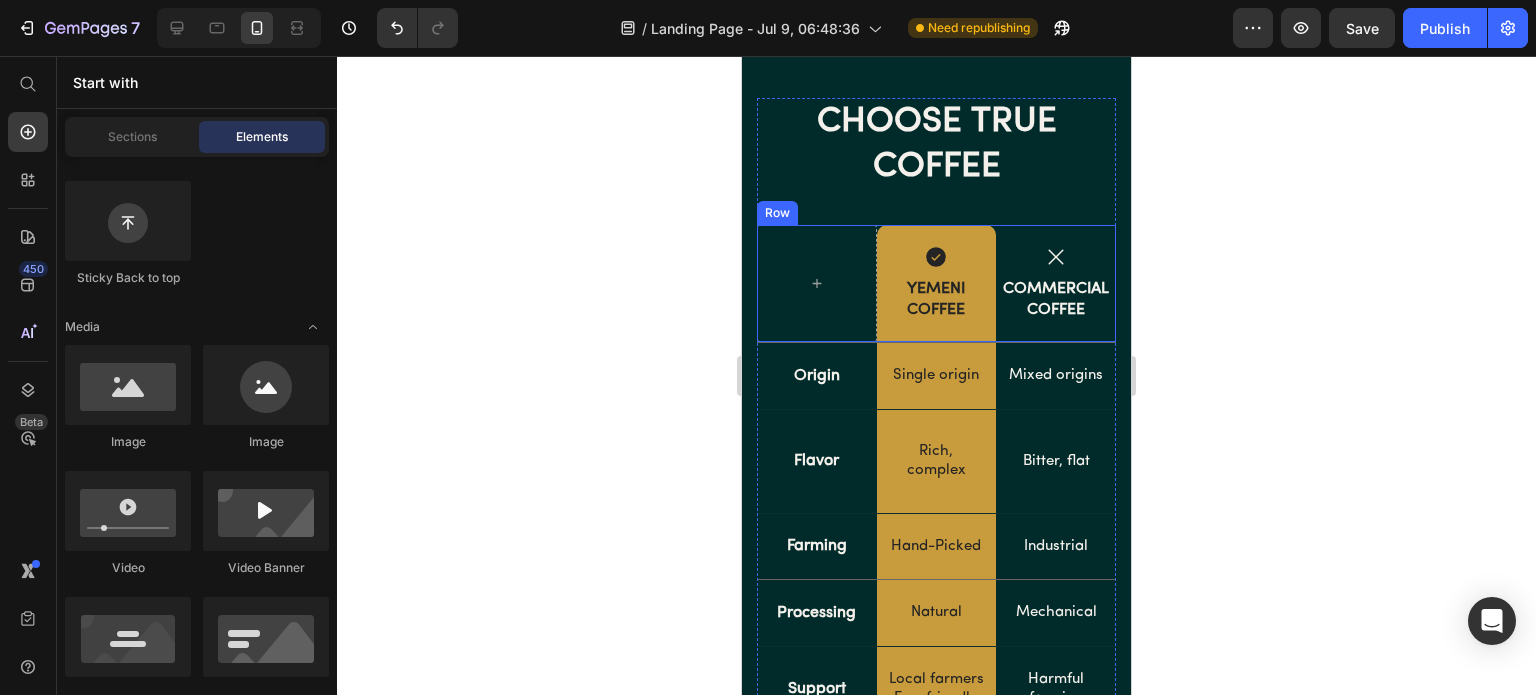 click on "Icon COMMERCIAL COFFEE Text Block" at bounding box center [1056, 284] 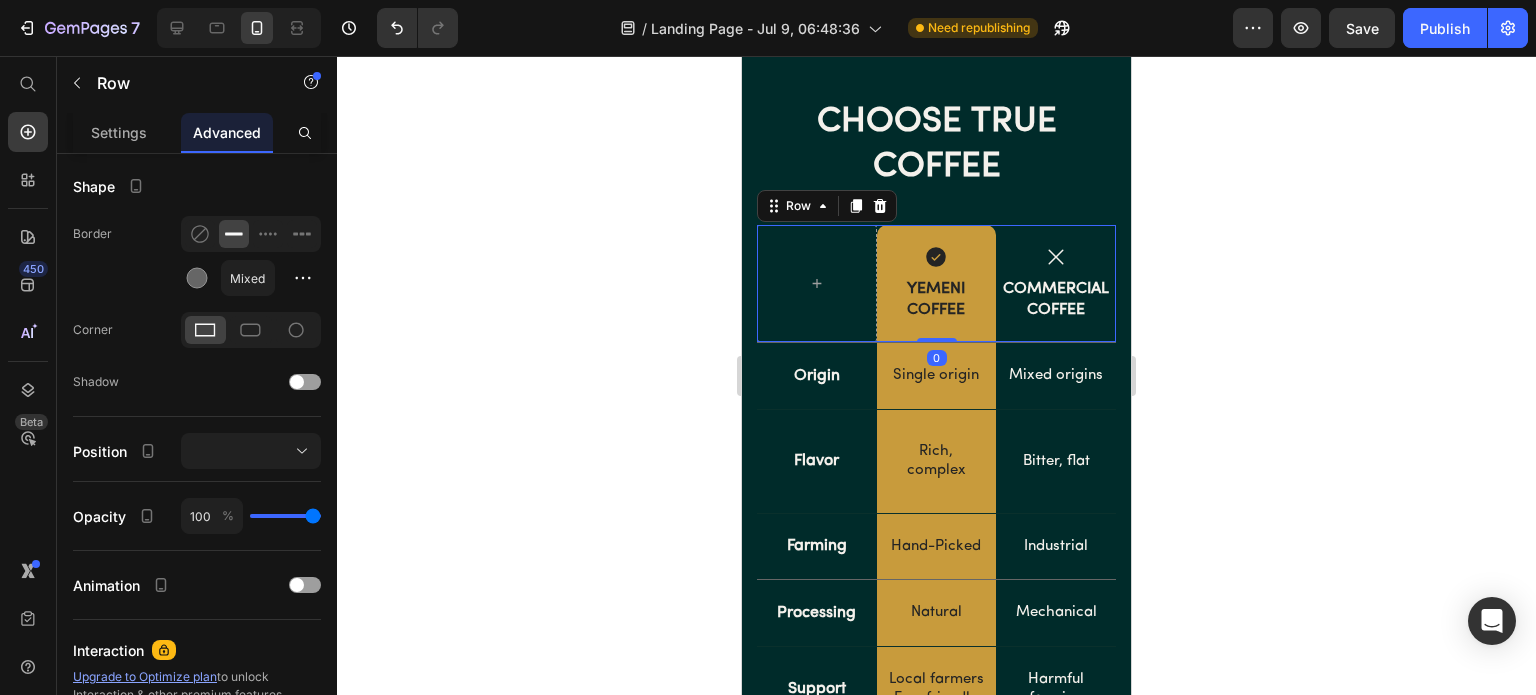 click at bounding box center [197, 278] 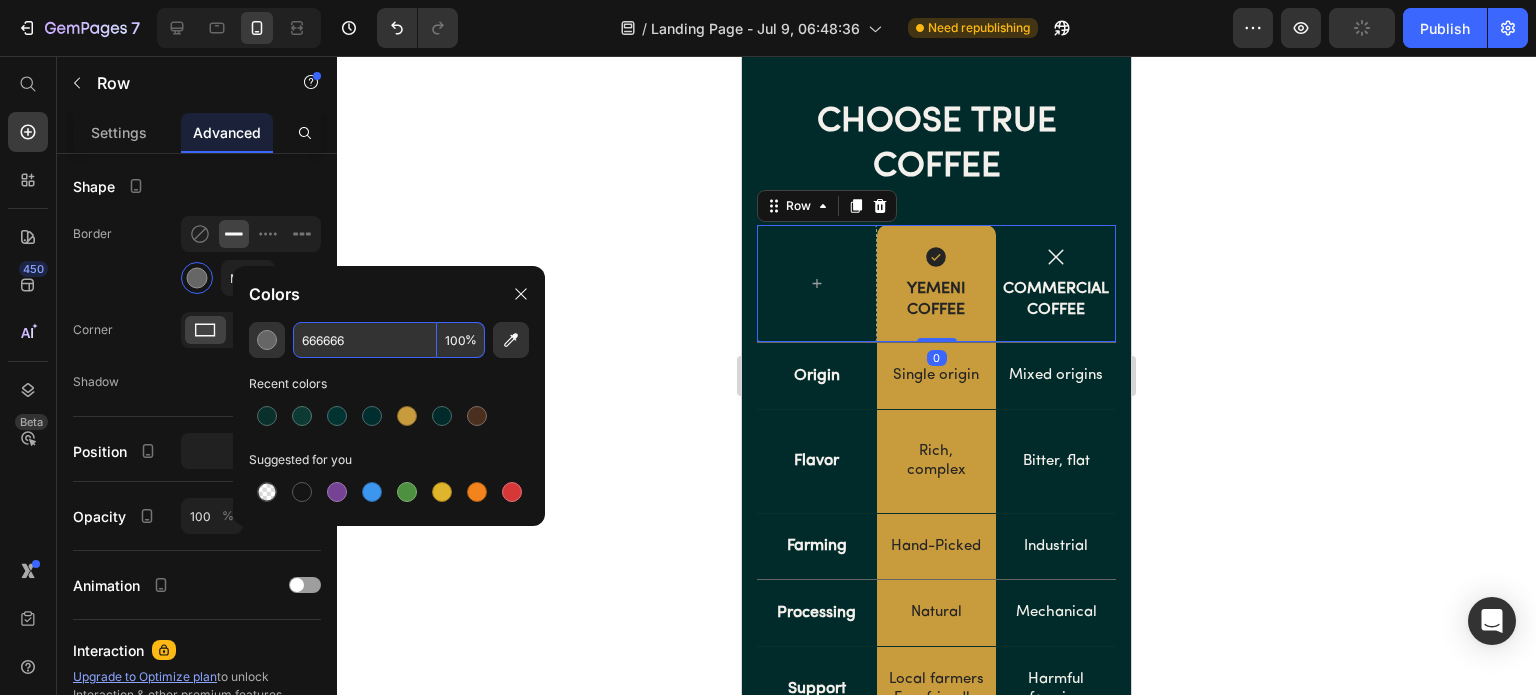 click on "666666" at bounding box center [365, 340] 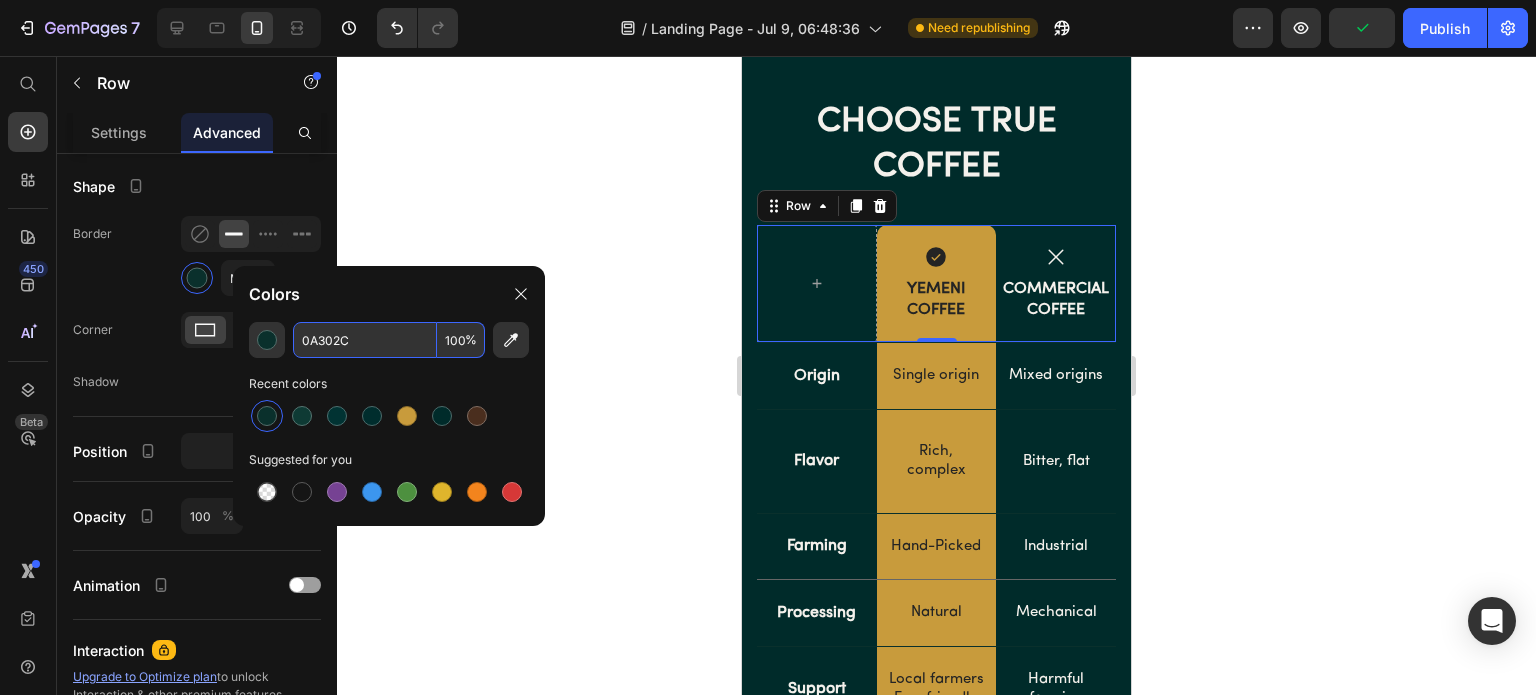 type on "0A302C" 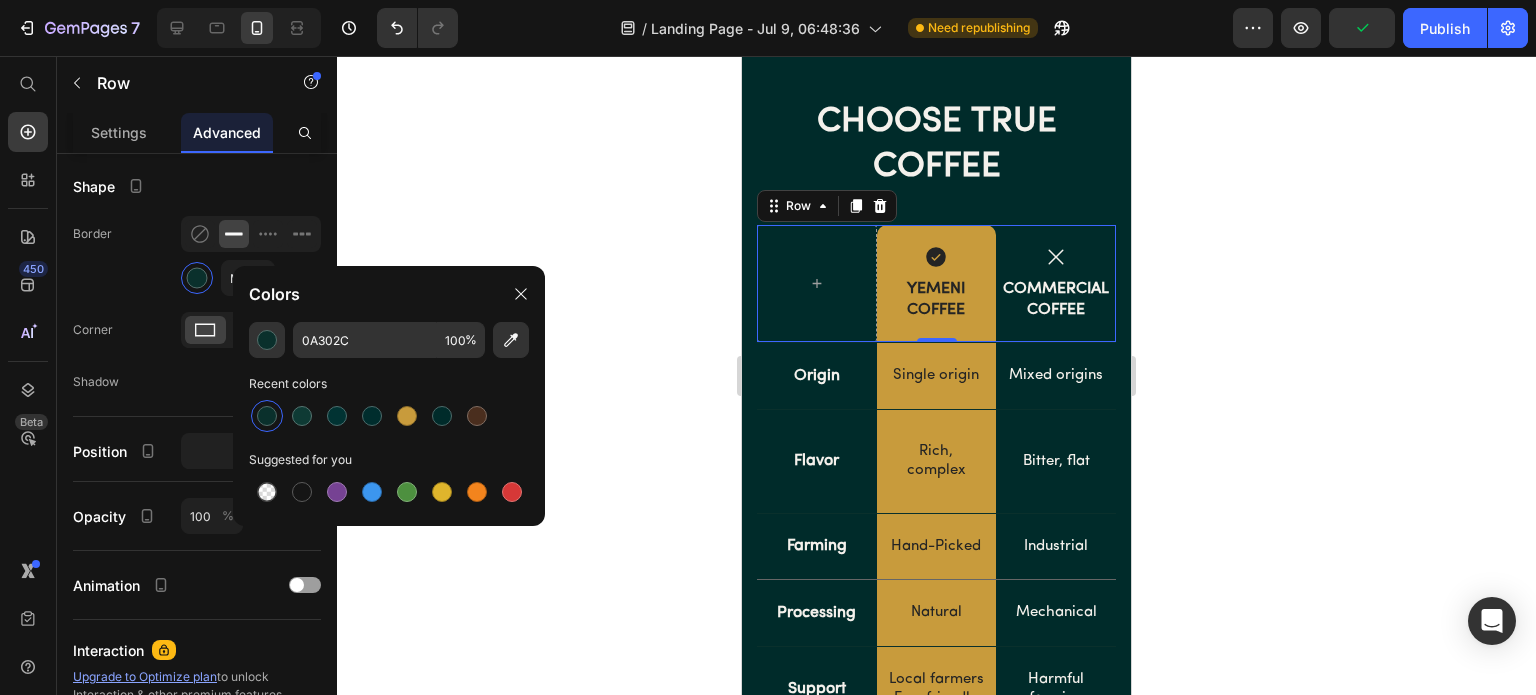 drag, startPoint x: 427, startPoint y: 219, endPoint x: 700, endPoint y: 213, distance: 273.06592 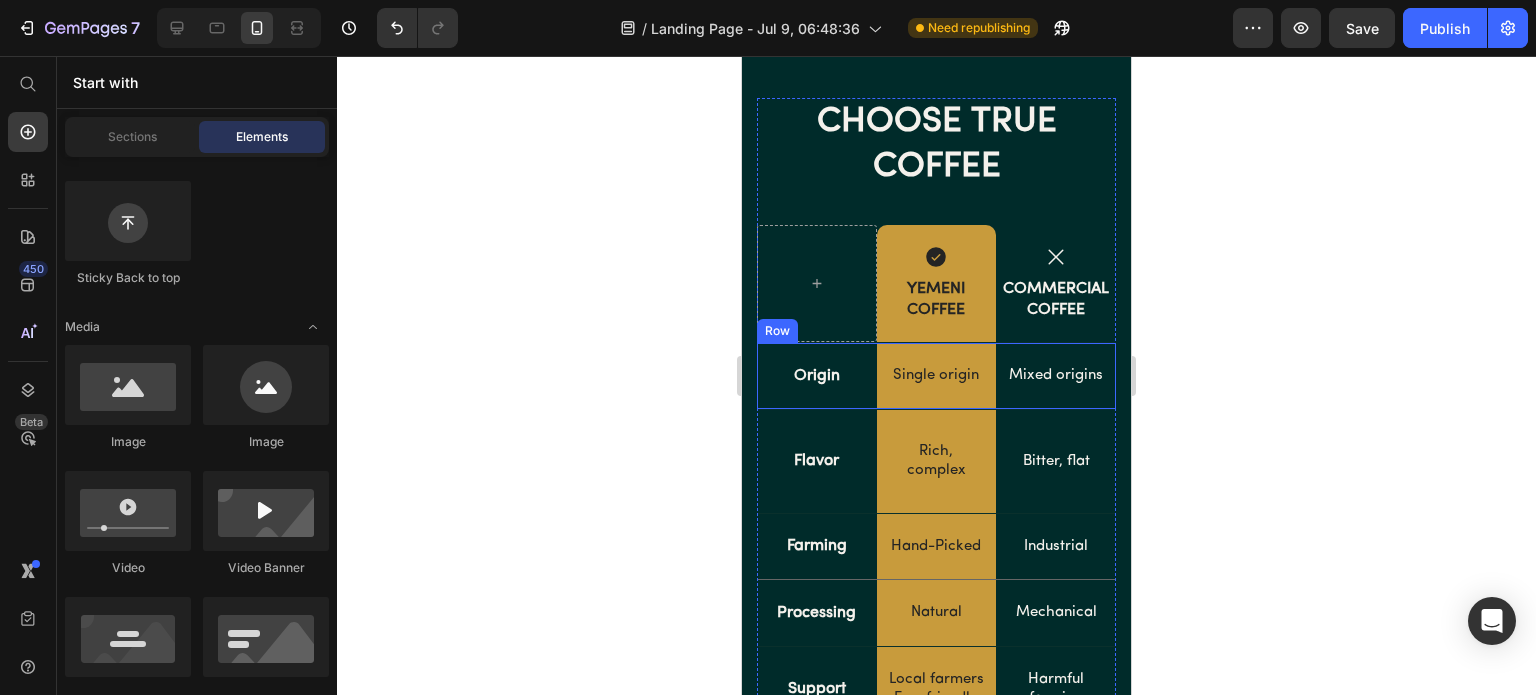 click on "Mixed origins Text Block" at bounding box center [1056, 376] 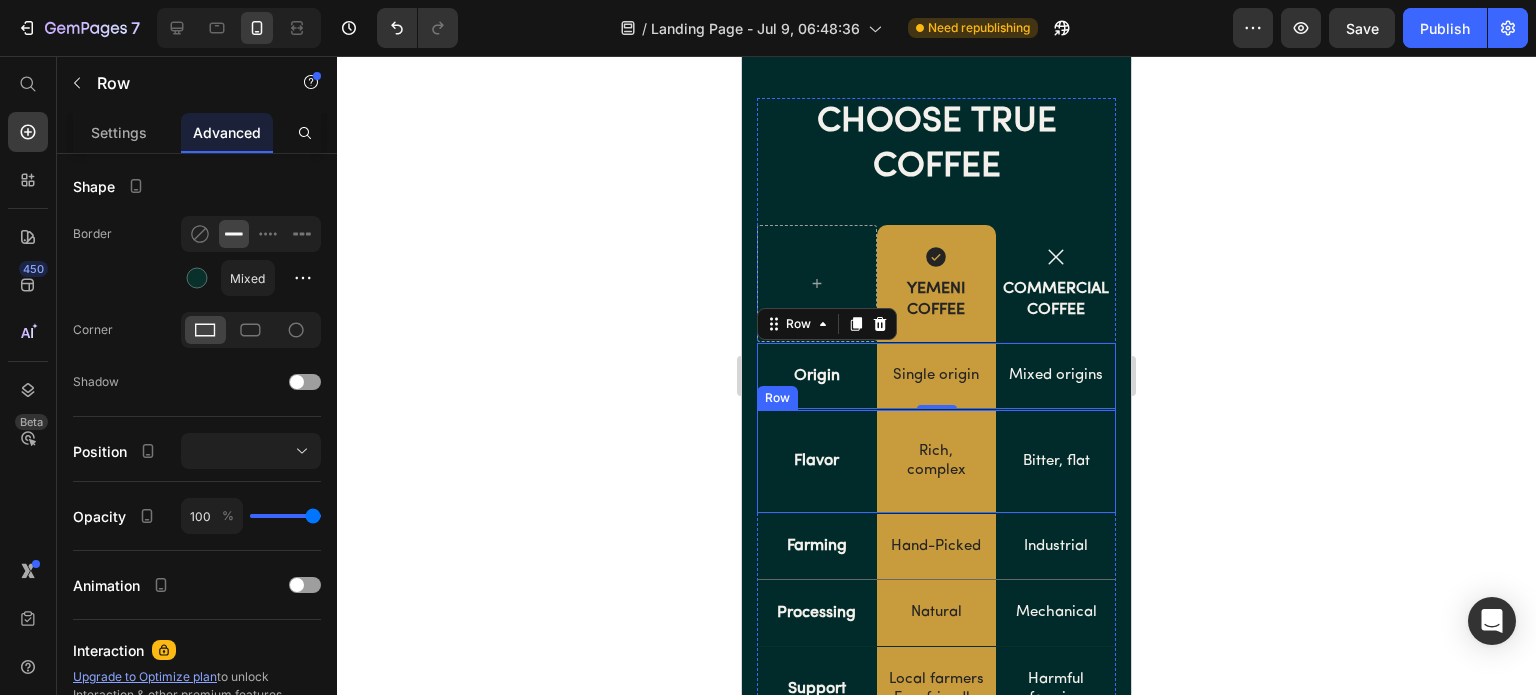 click on "Bitter, flat Text Block" at bounding box center [1056, 461] 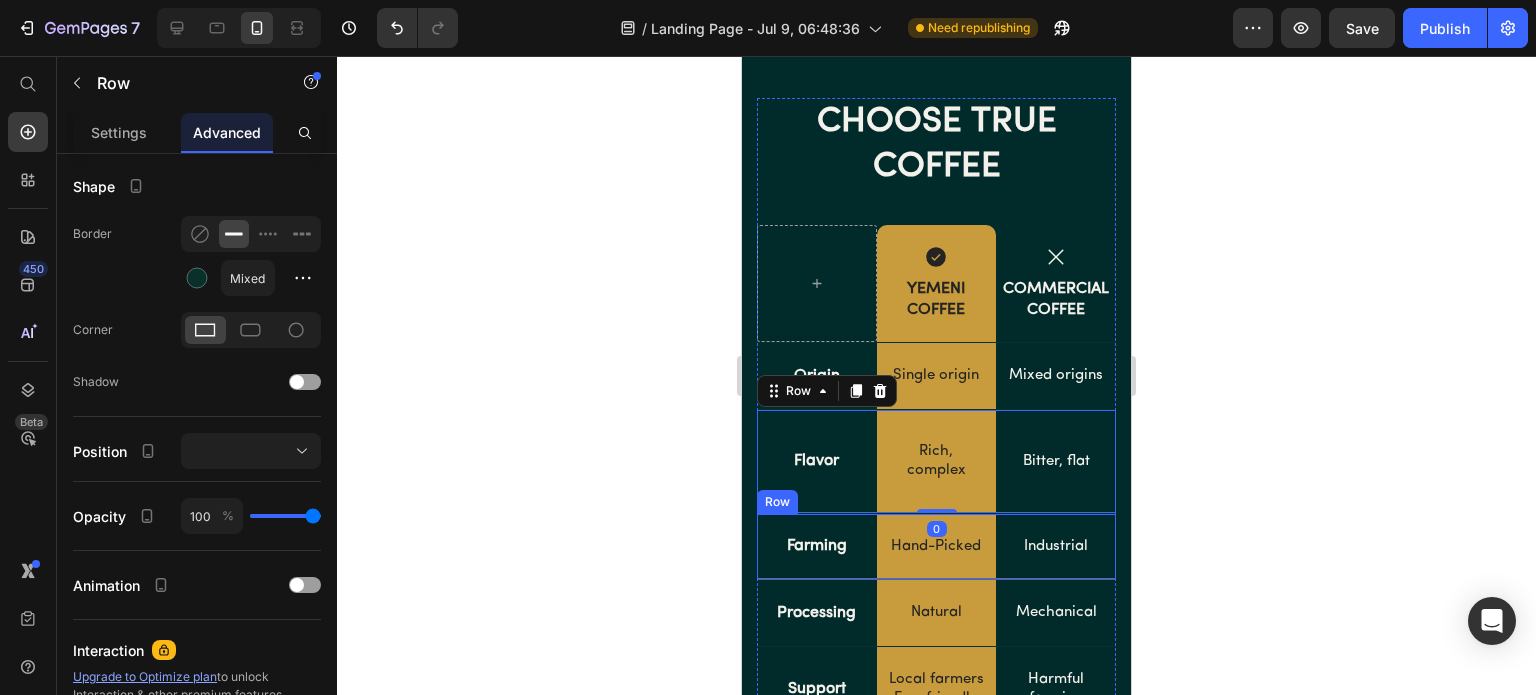 click on "Industrial Text Block" at bounding box center (1056, 547) 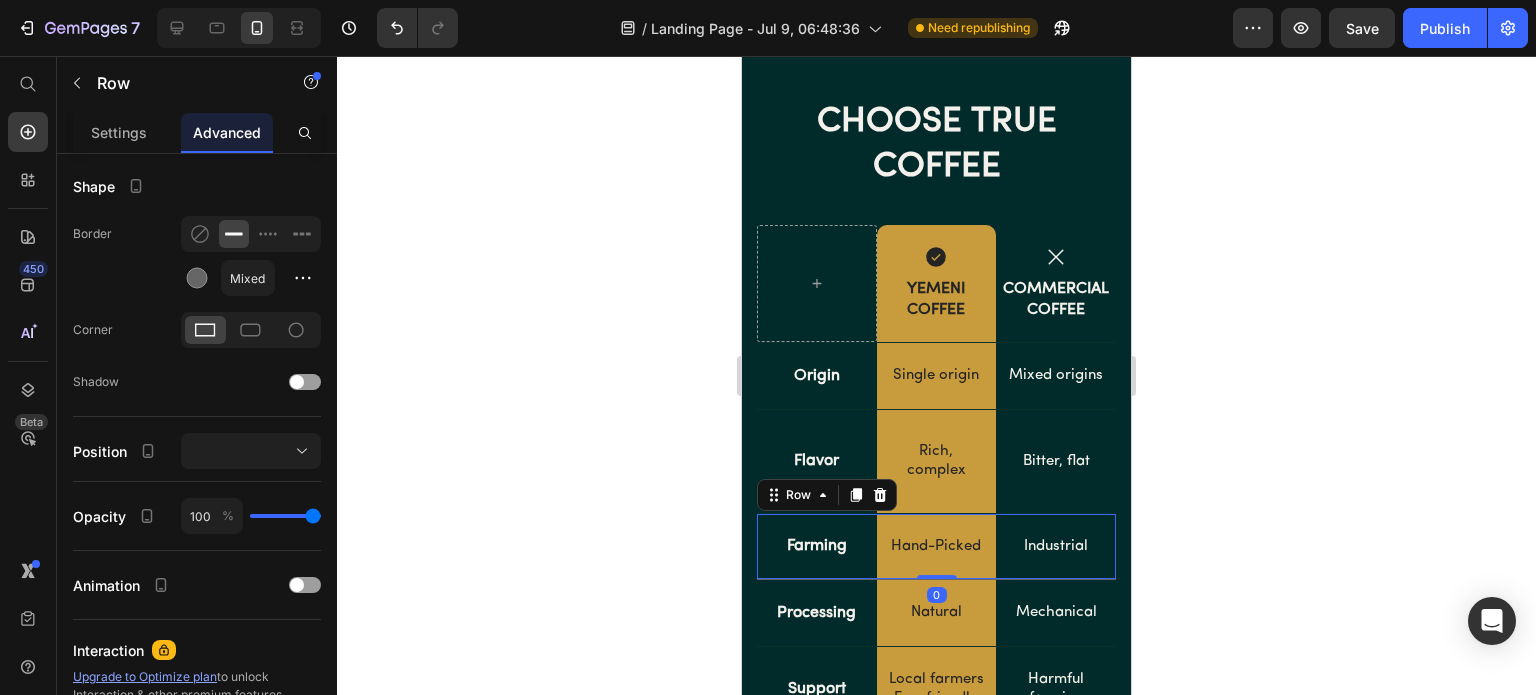 click at bounding box center (197, 278) 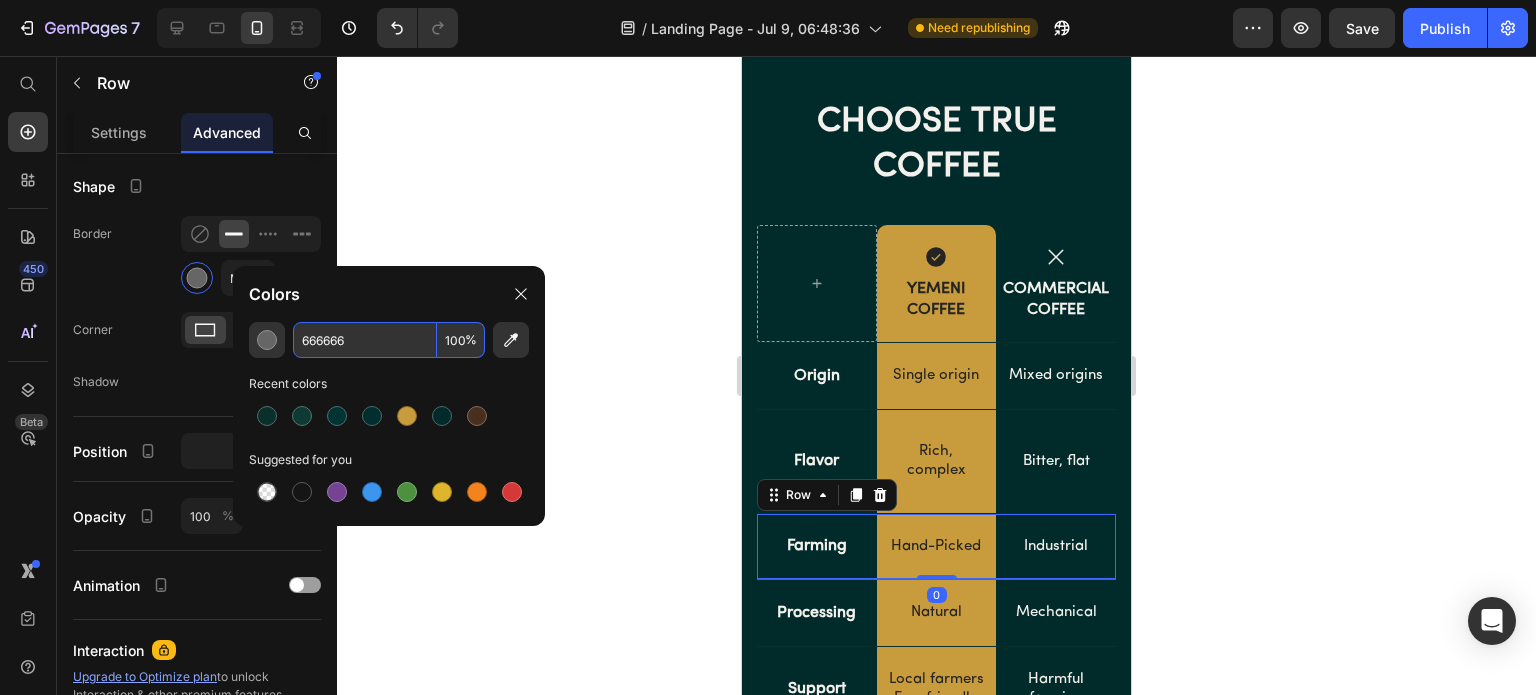 click on "666666" at bounding box center [365, 340] 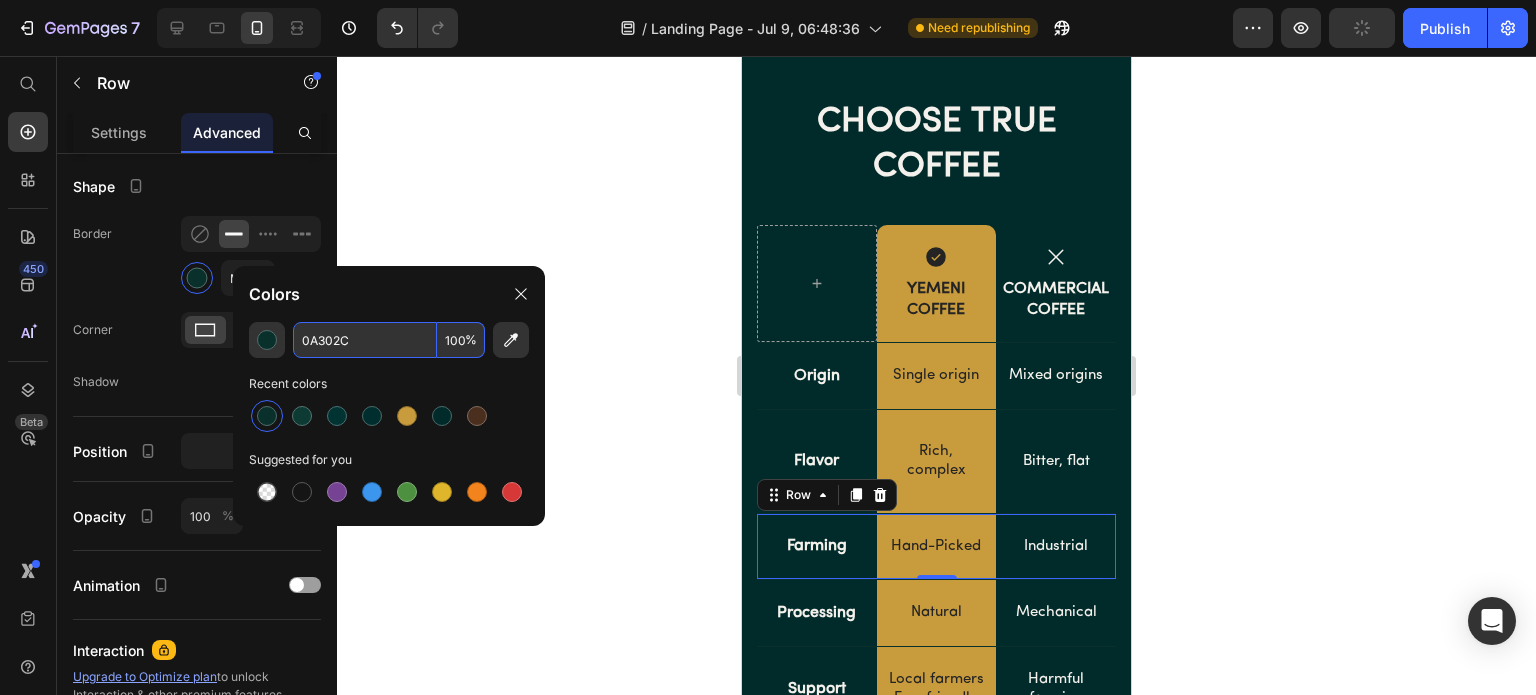 type on "0A302C" 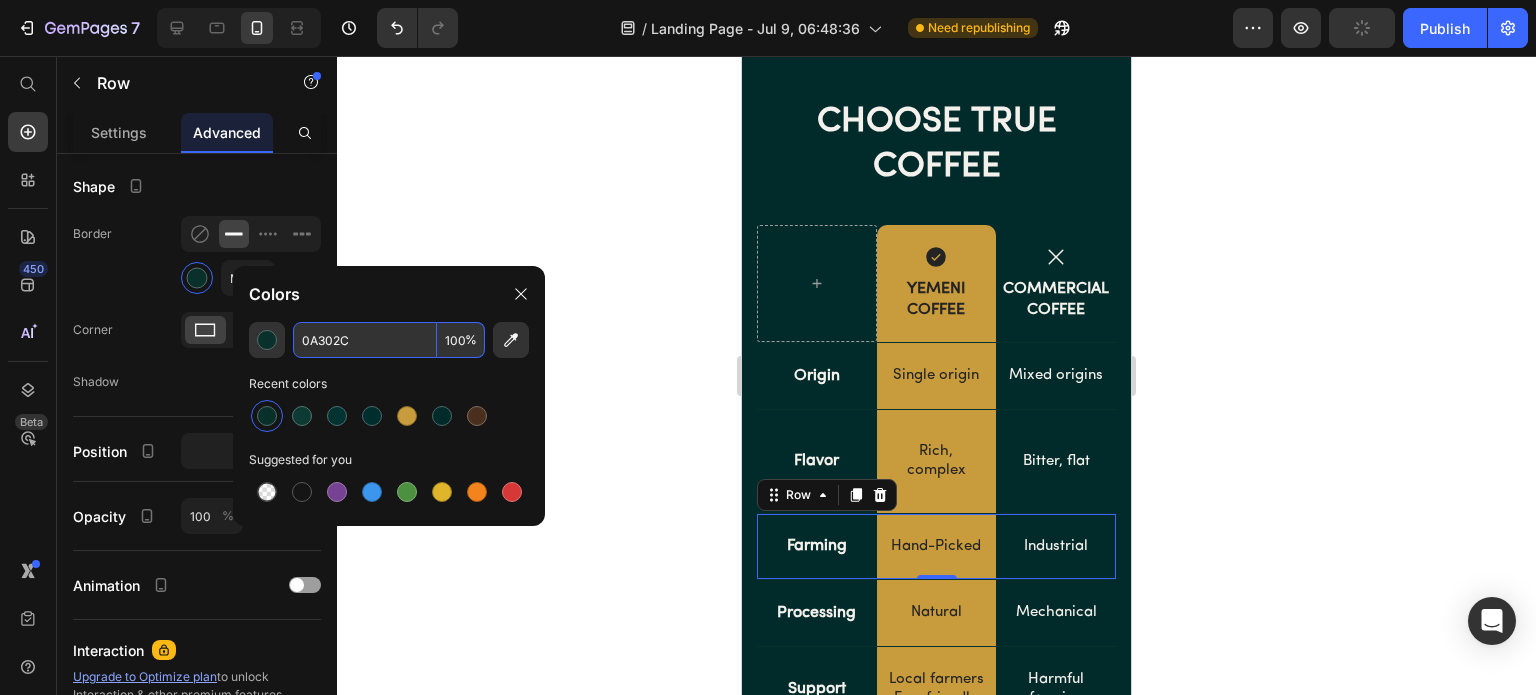 click 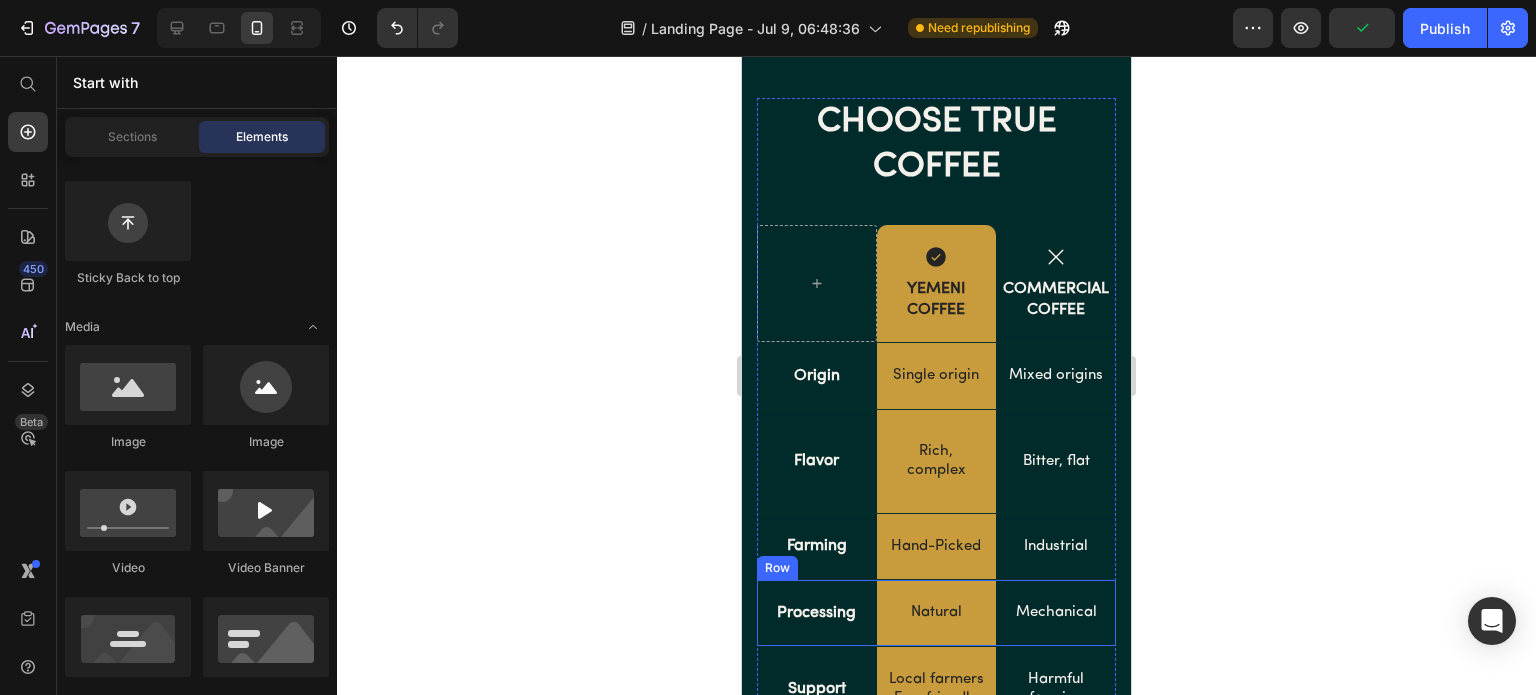 click on "Mechanical Text Block" at bounding box center (1056, 613) 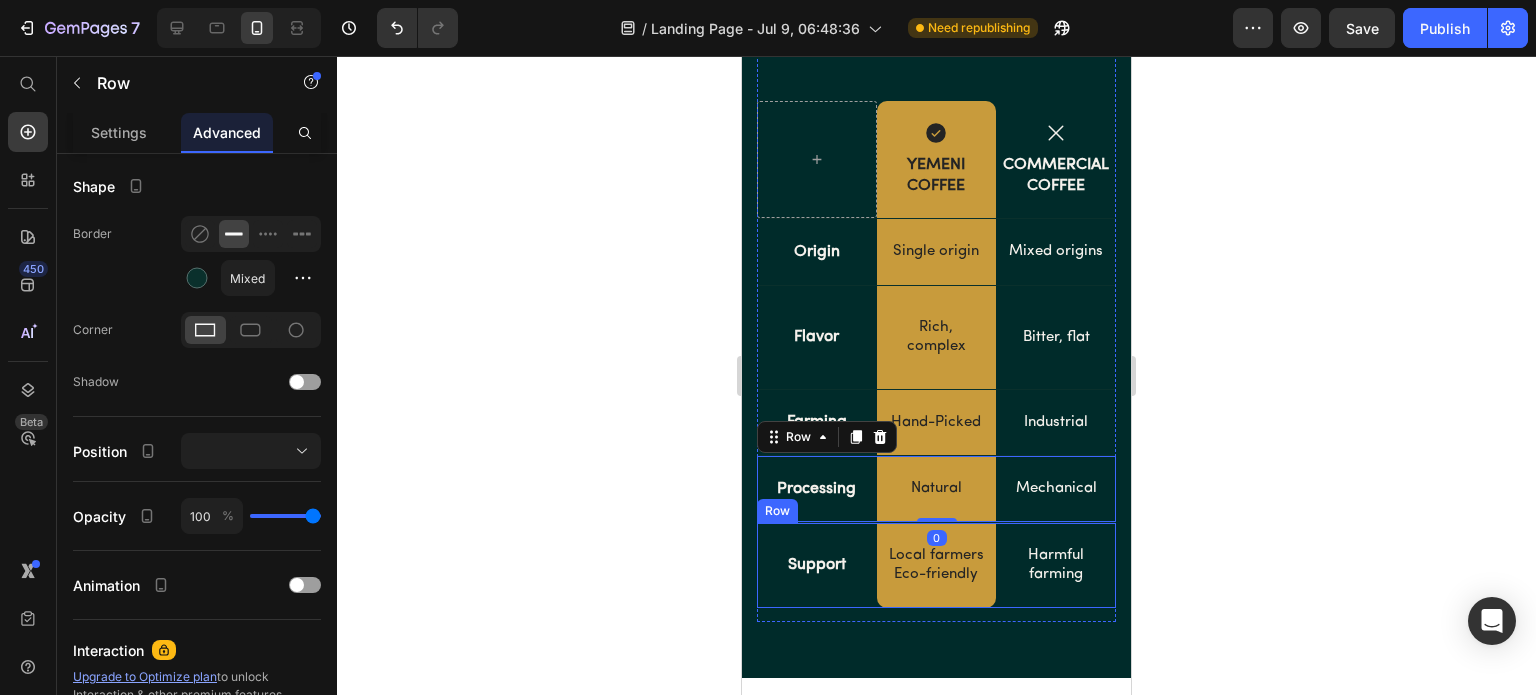 scroll, scrollTop: 2746, scrollLeft: 0, axis: vertical 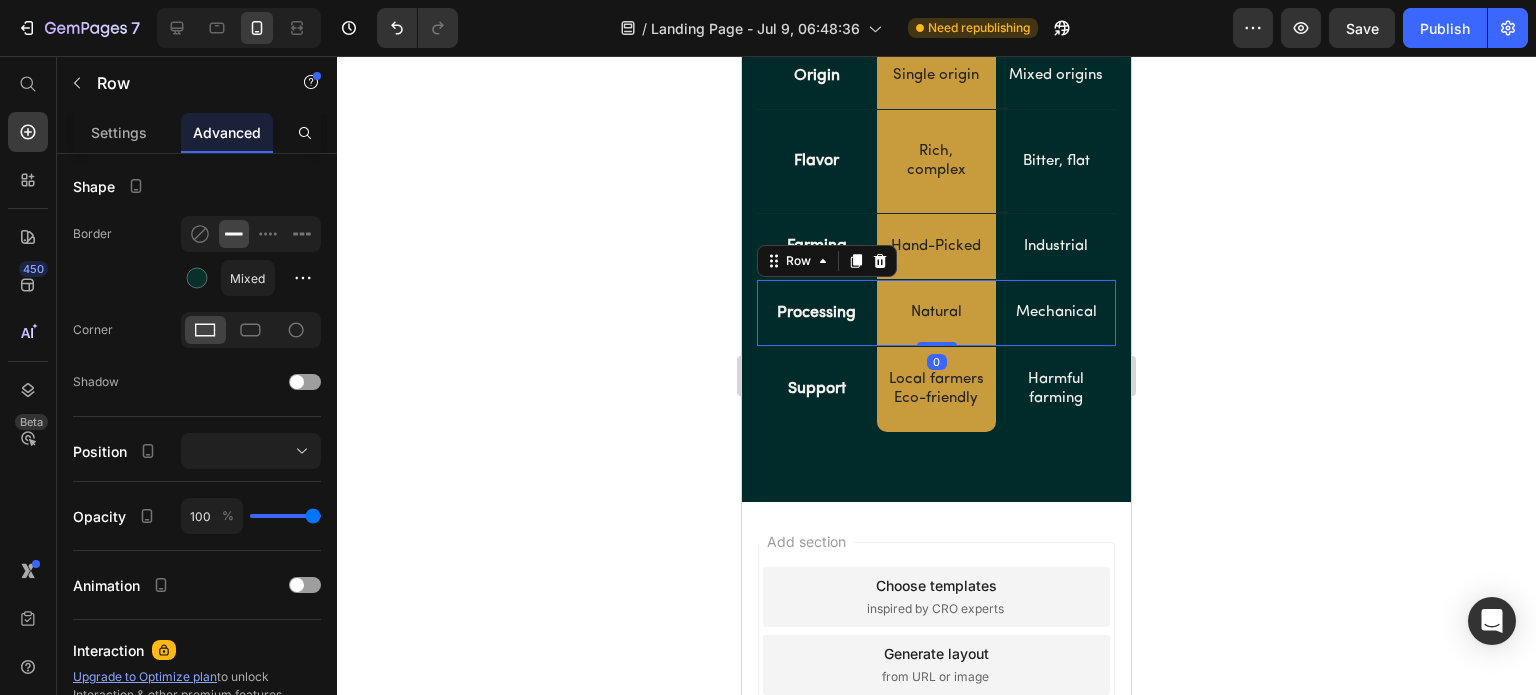 click 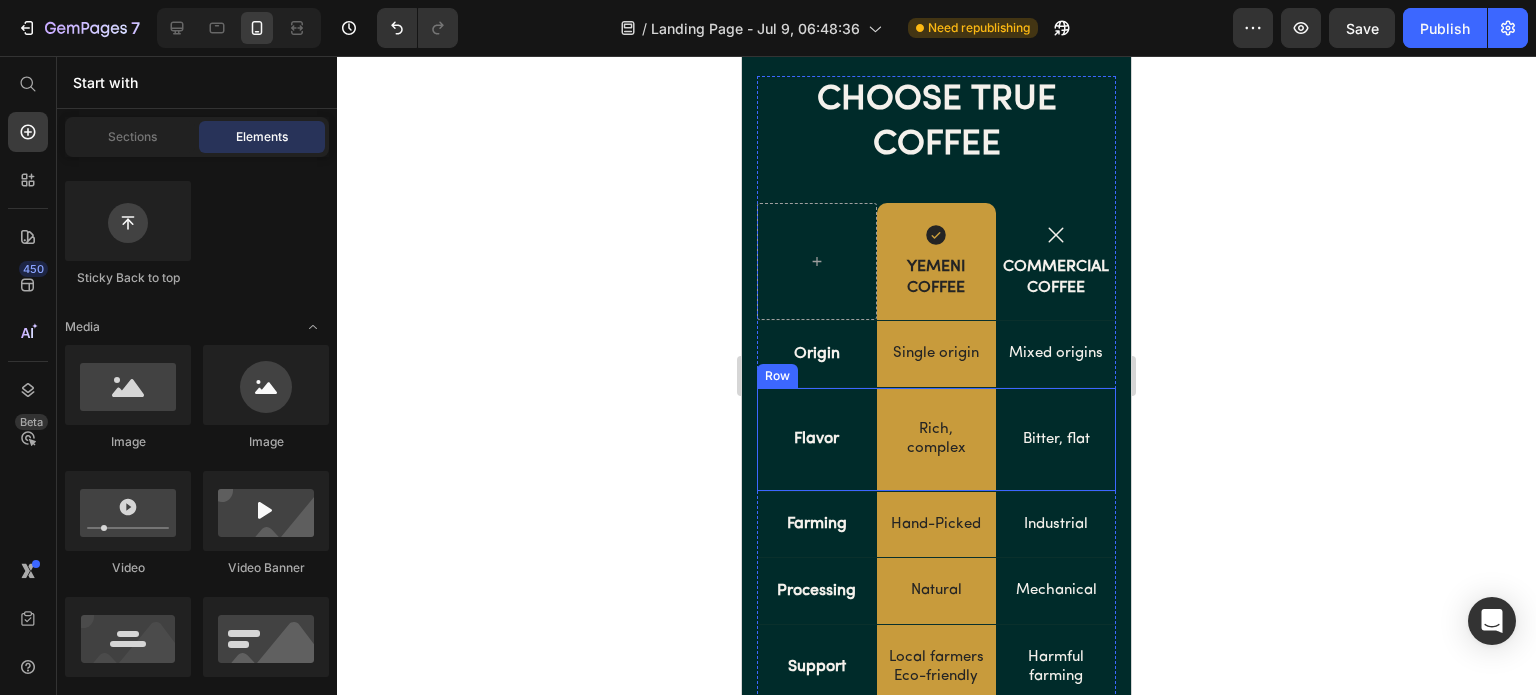 scroll, scrollTop: 2346, scrollLeft: 0, axis: vertical 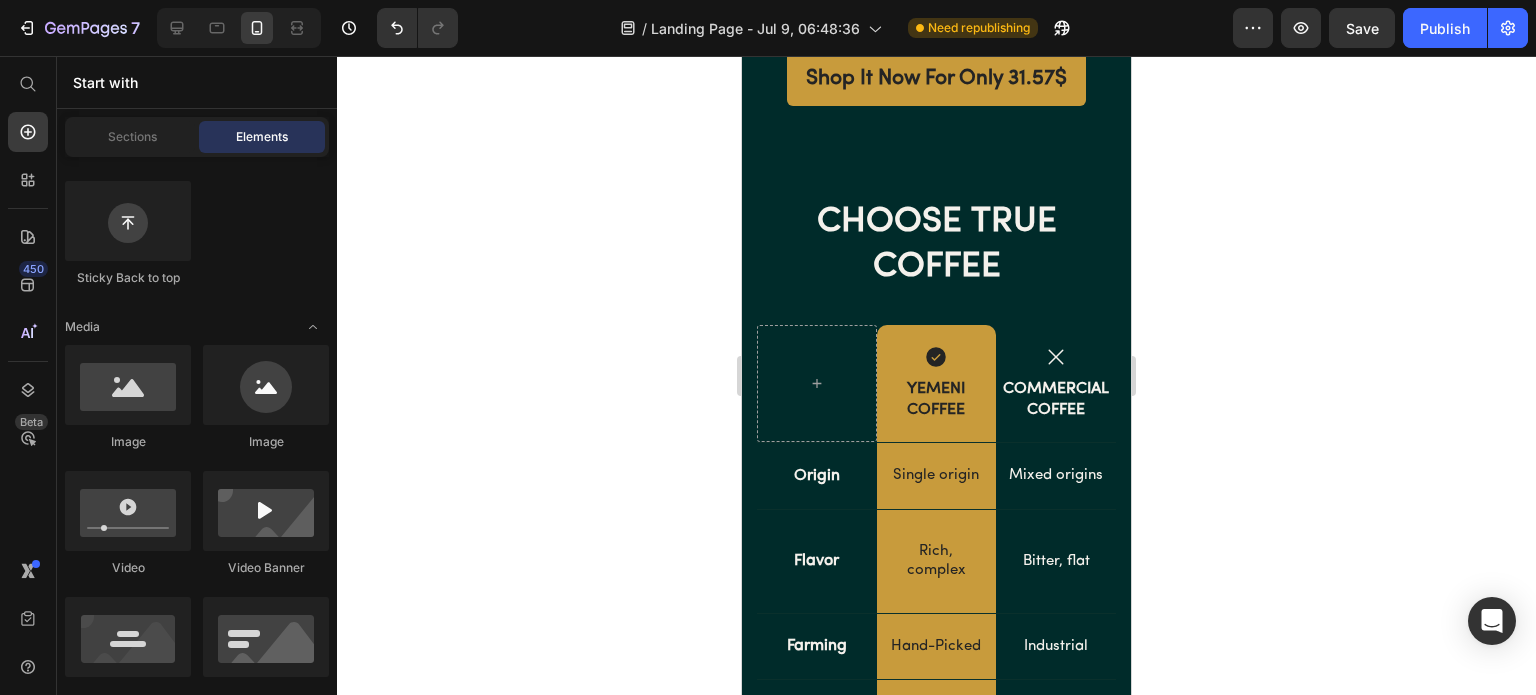 click on "Publish" at bounding box center [1445, 28] 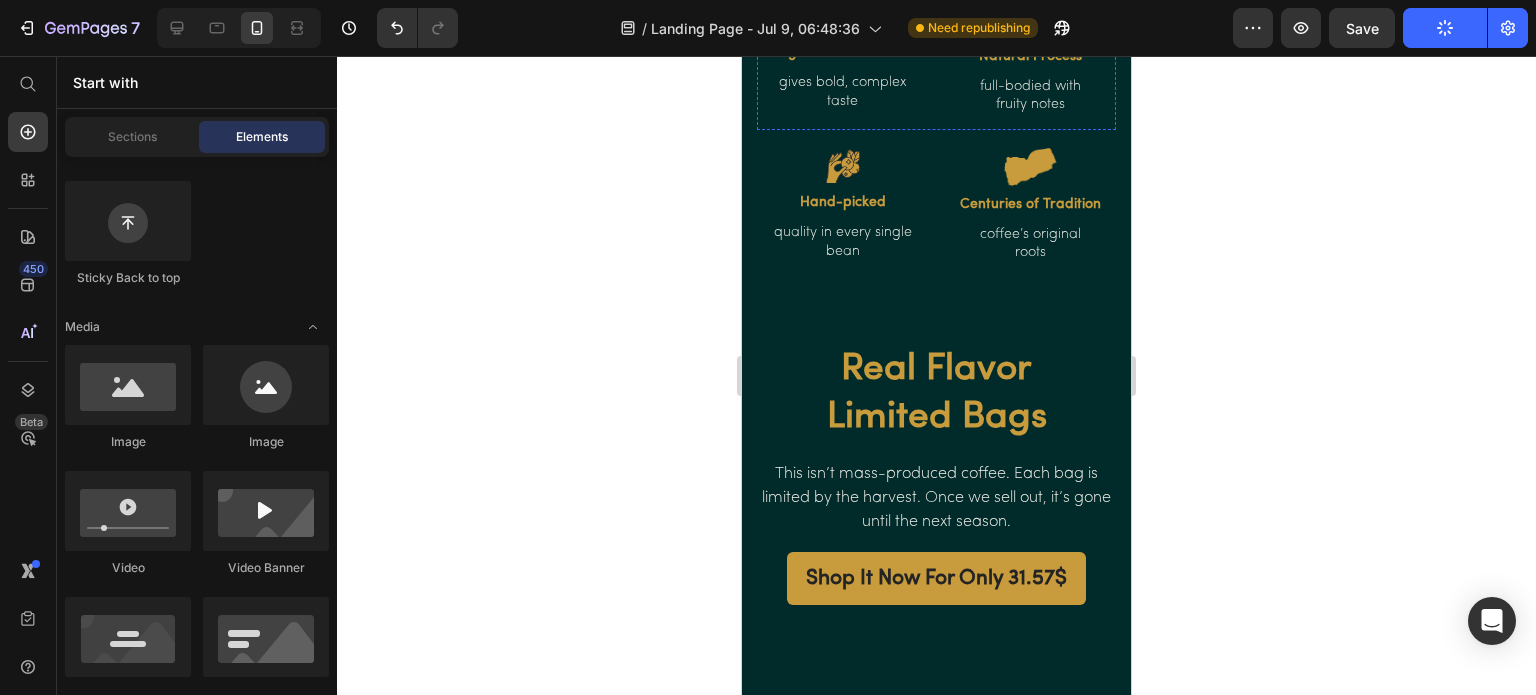 scroll, scrollTop: 1646, scrollLeft: 0, axis: vertical 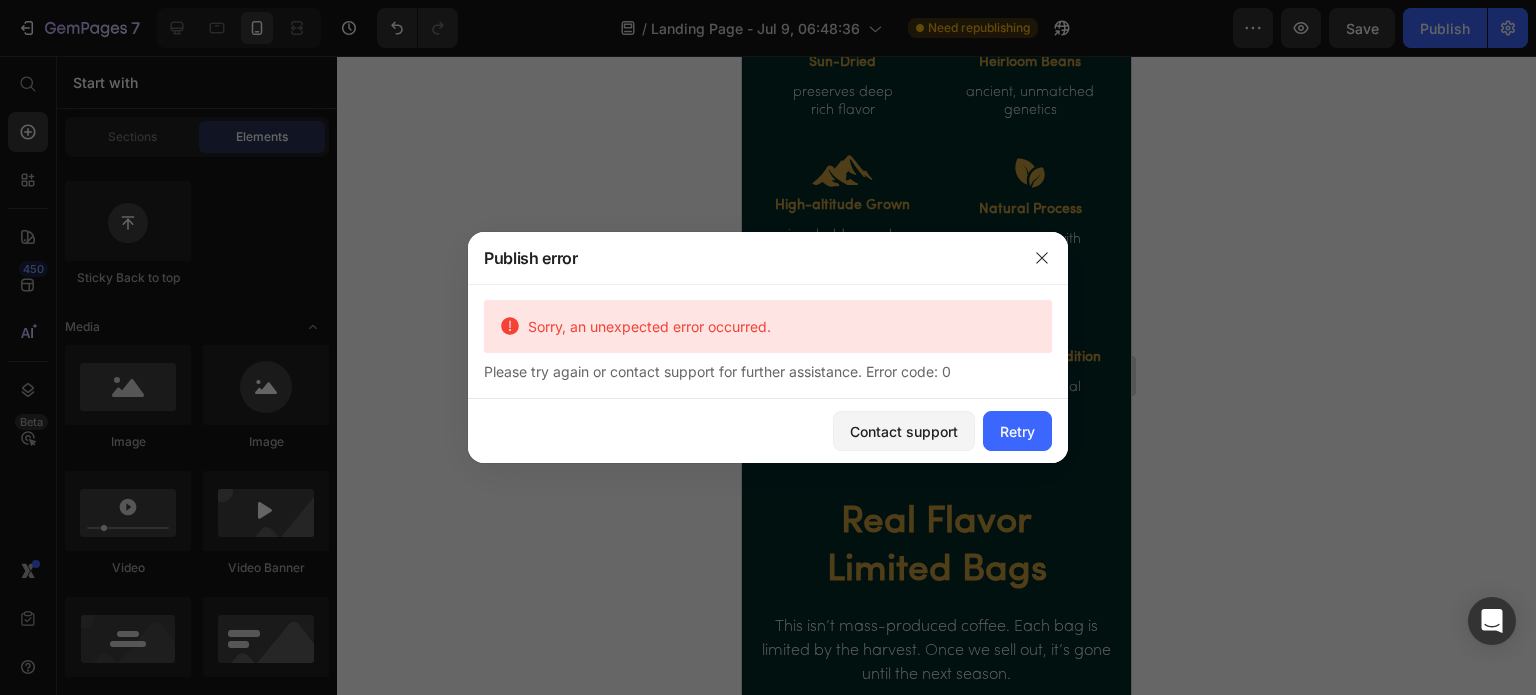 click 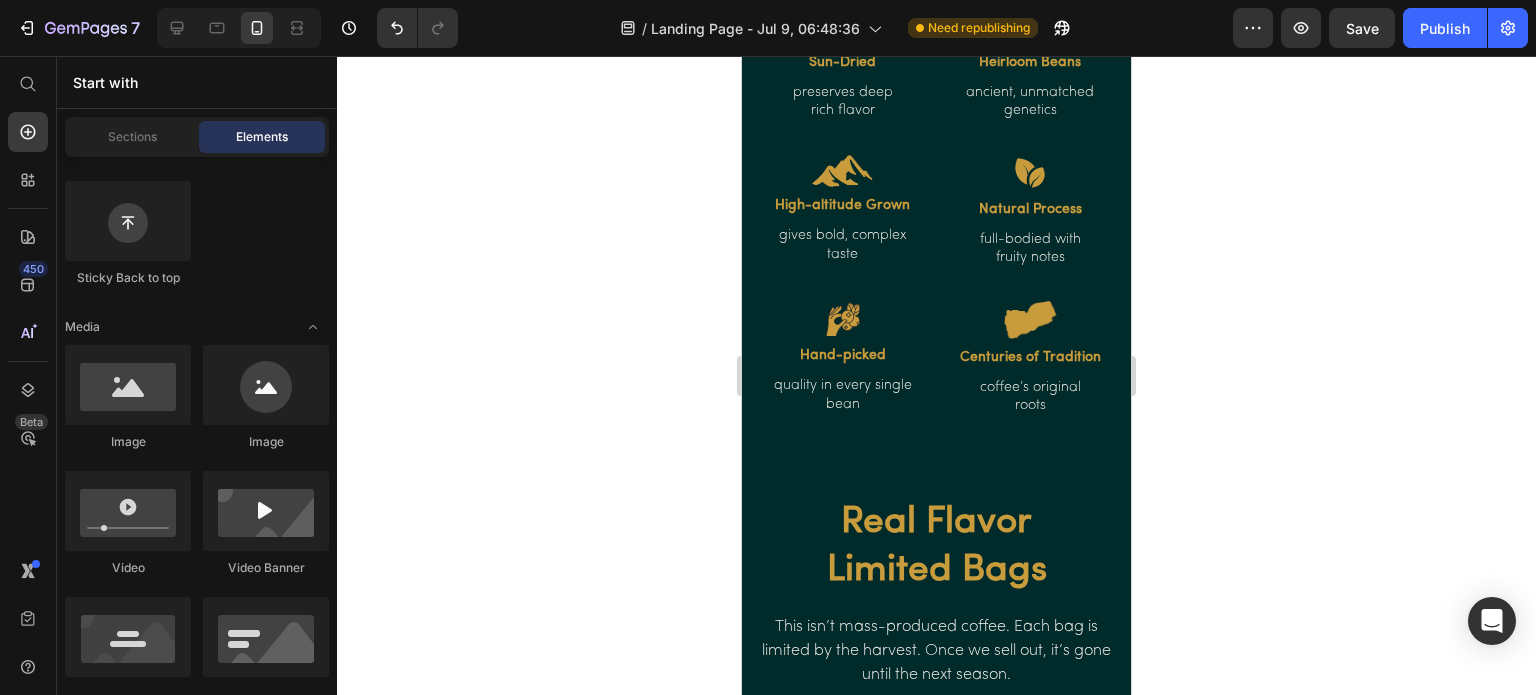 click on "Publish" at bounding box center [1445, 28] 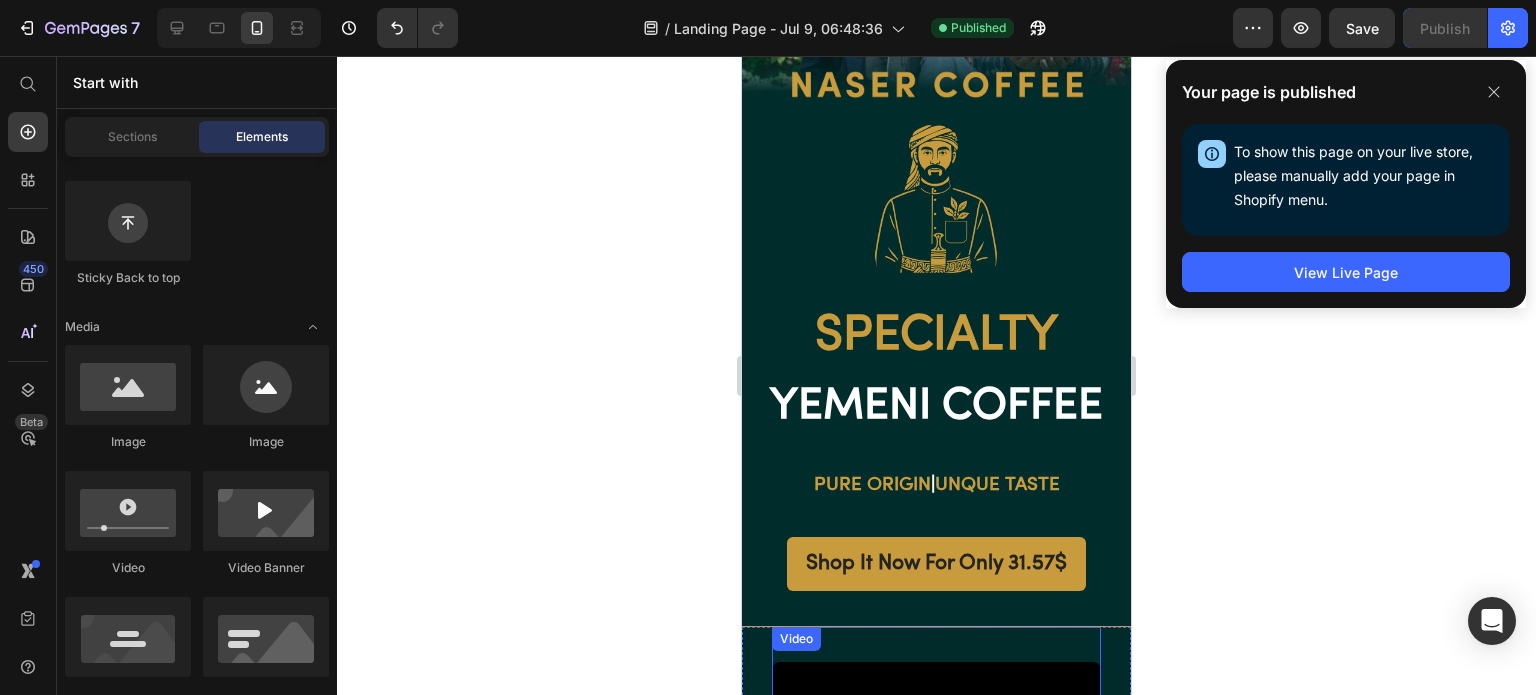scroll, scrollTop: 446, scrollLeft: 0, axis: vertical 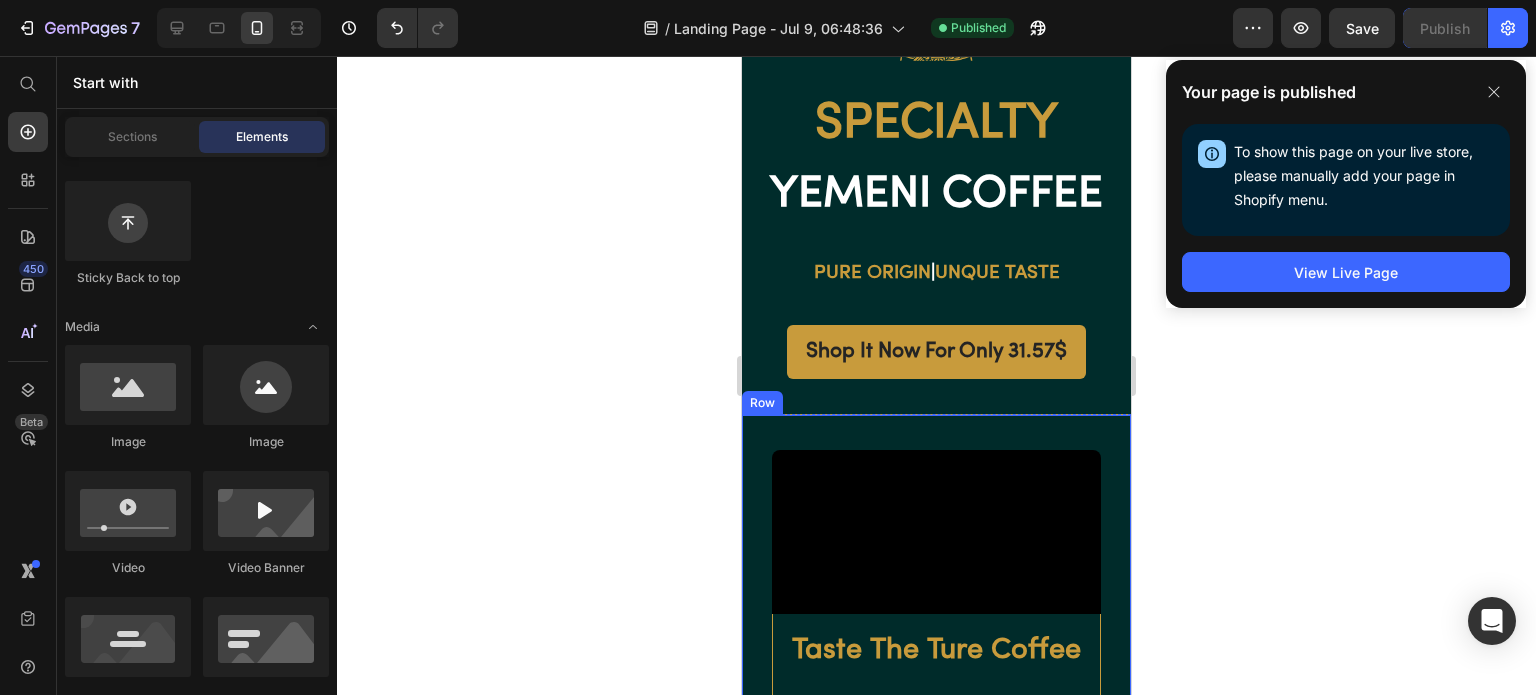 click on "Video" at bounding box center [936, 515] 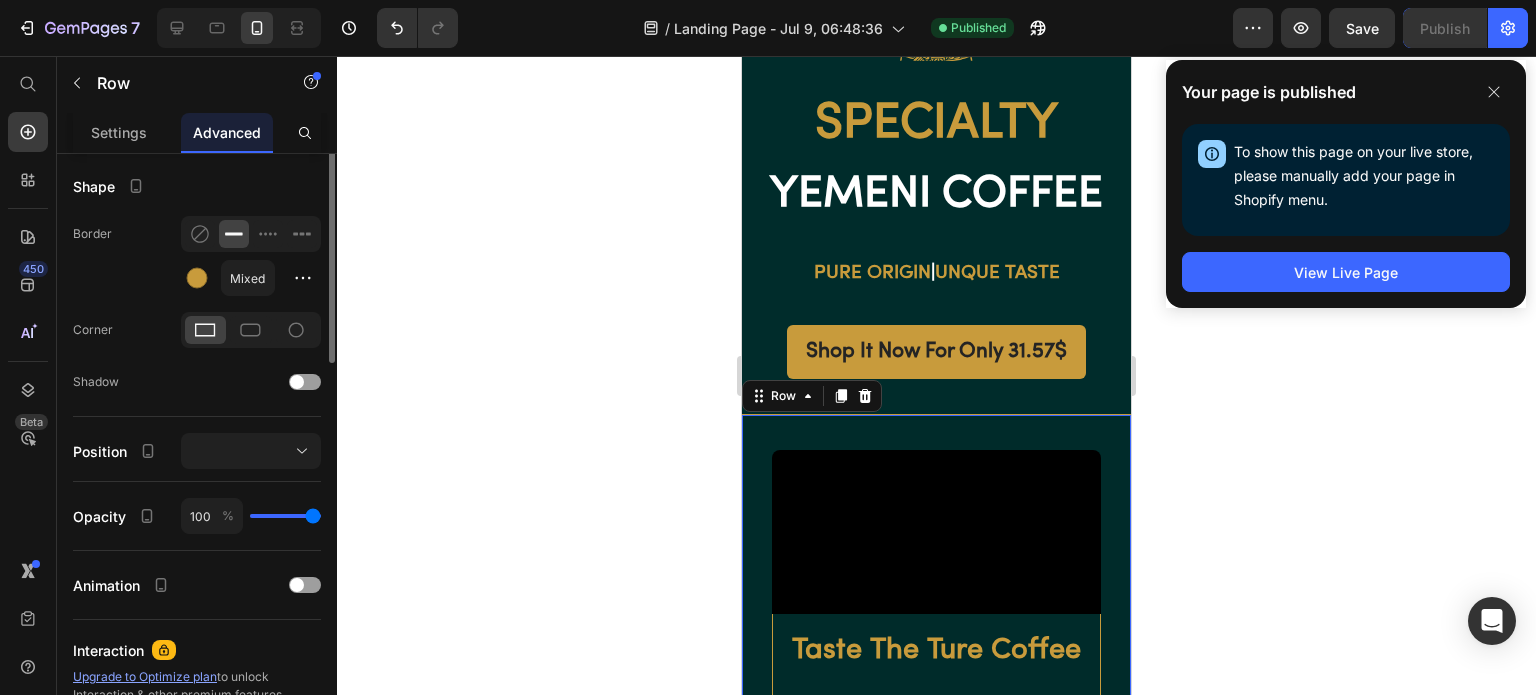 scroll, scrollTop: 0, scrollLeft: 0, axis: both 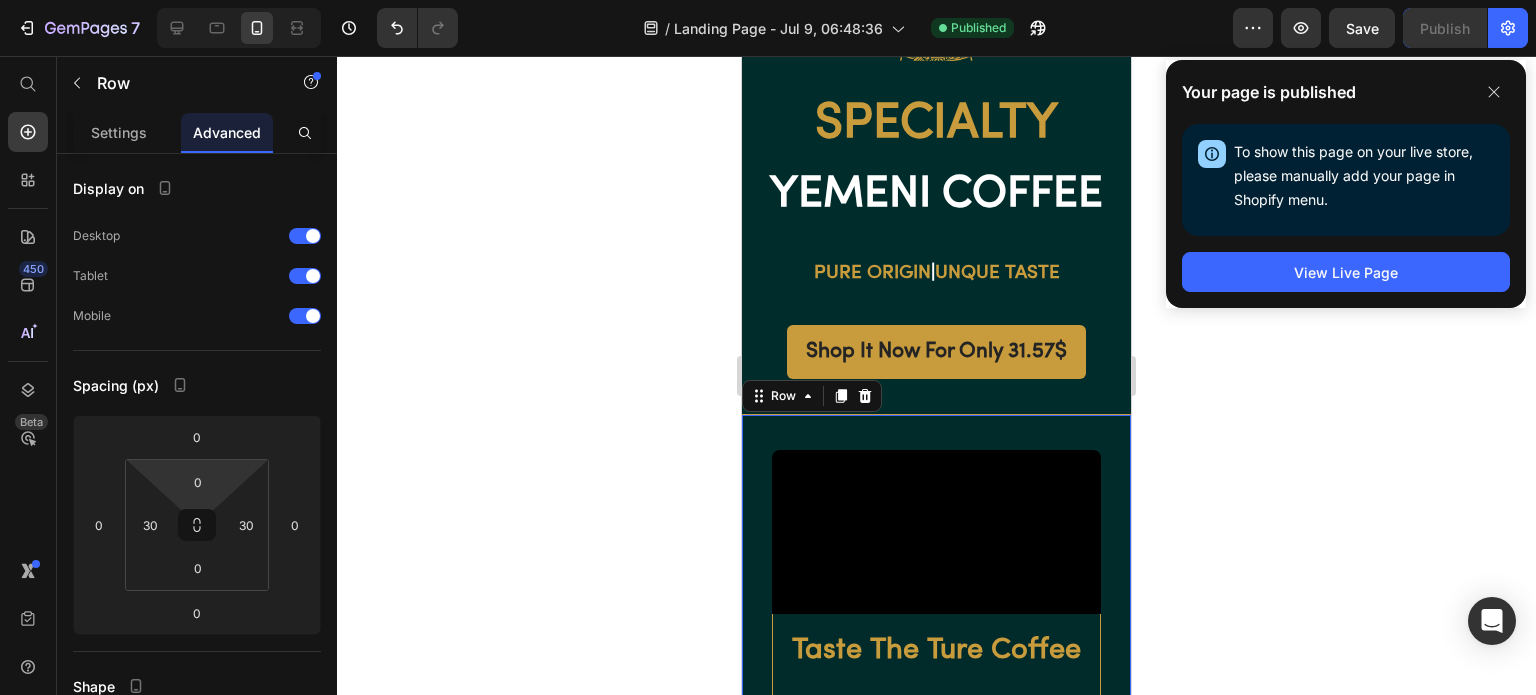 click on "0" at bounding box center (198, 482) 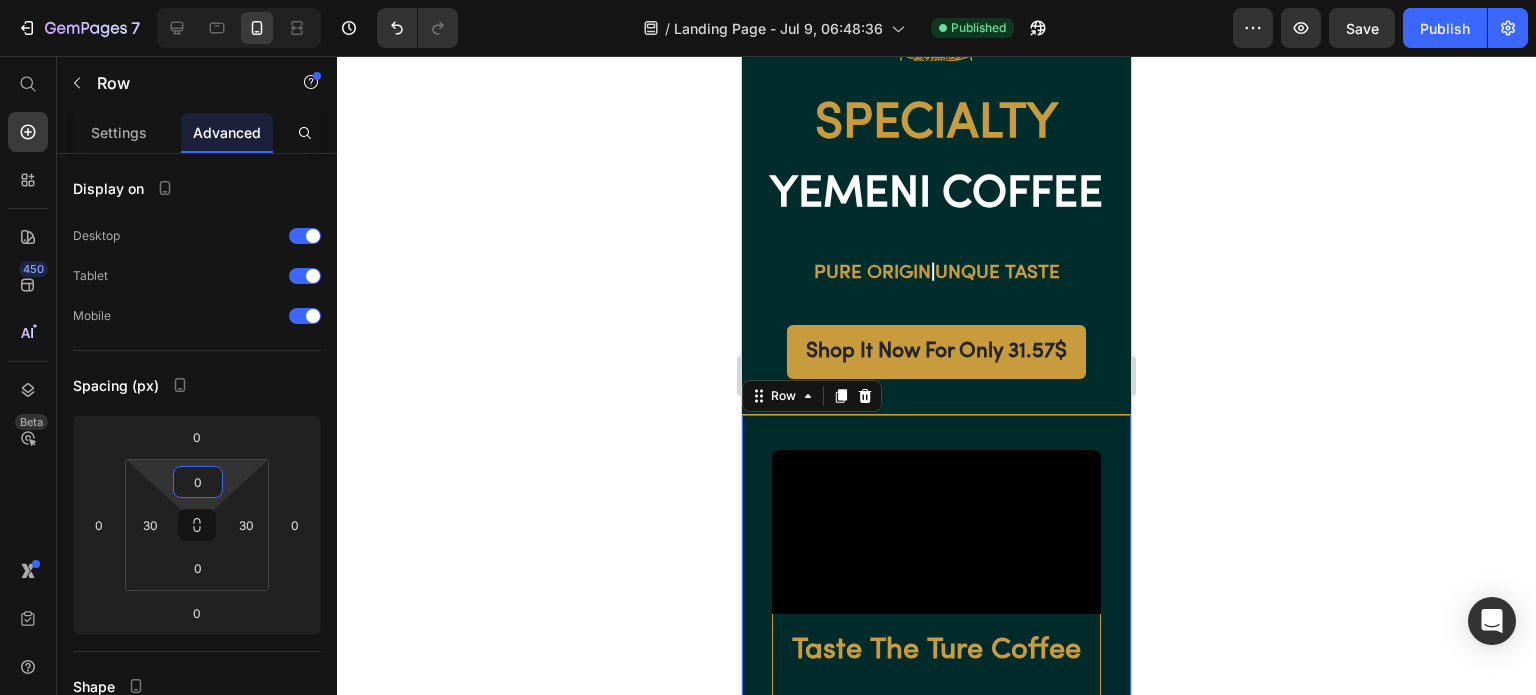 click on "0" at bounding box center [198, 482] 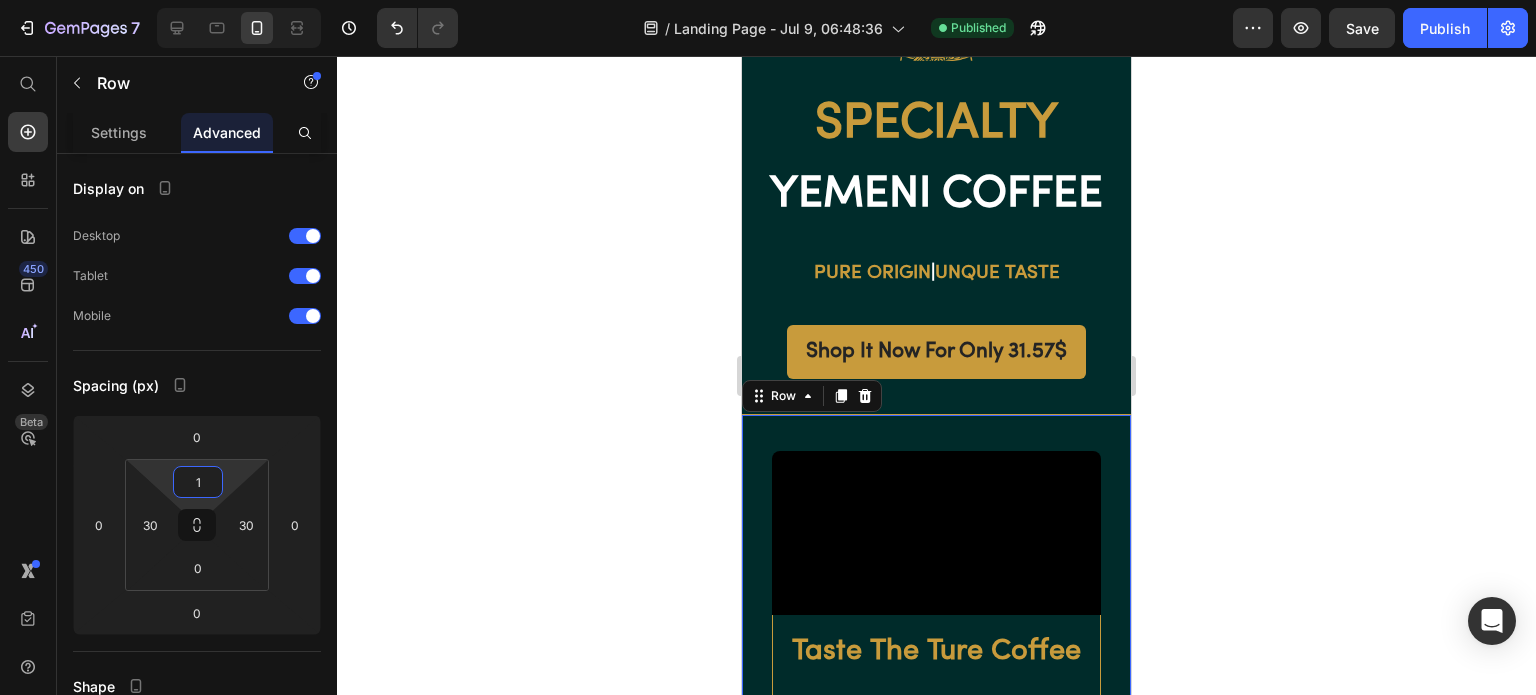 type on "17" 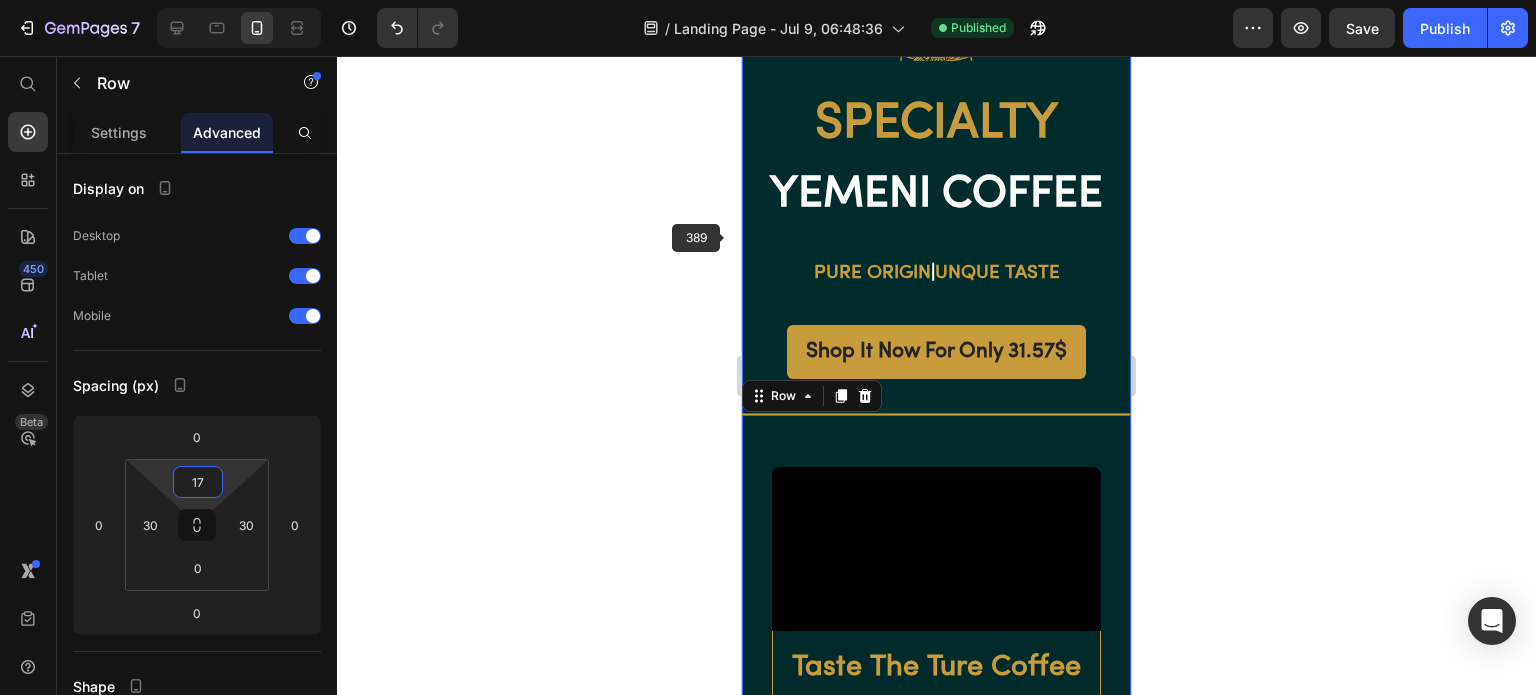 click 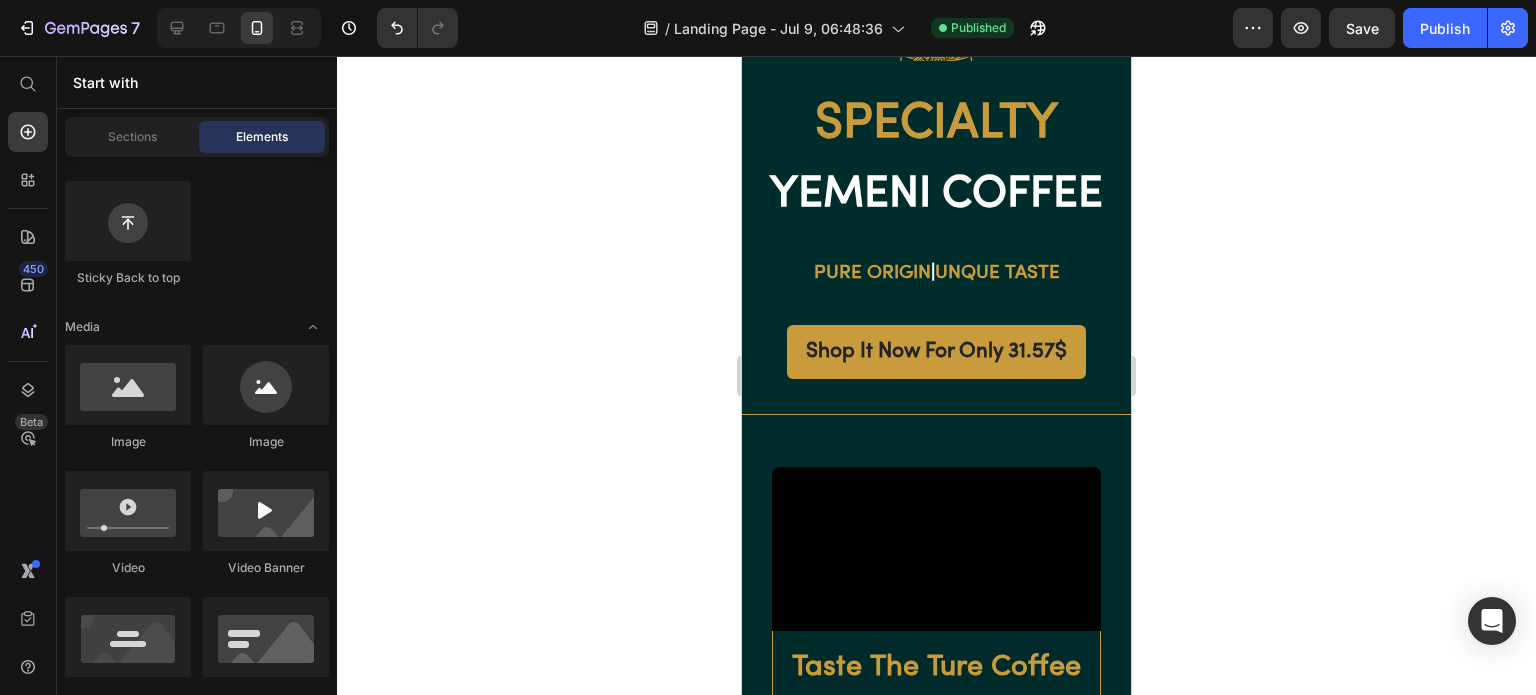 click on "Publish" at bounding box center [1445, 28] 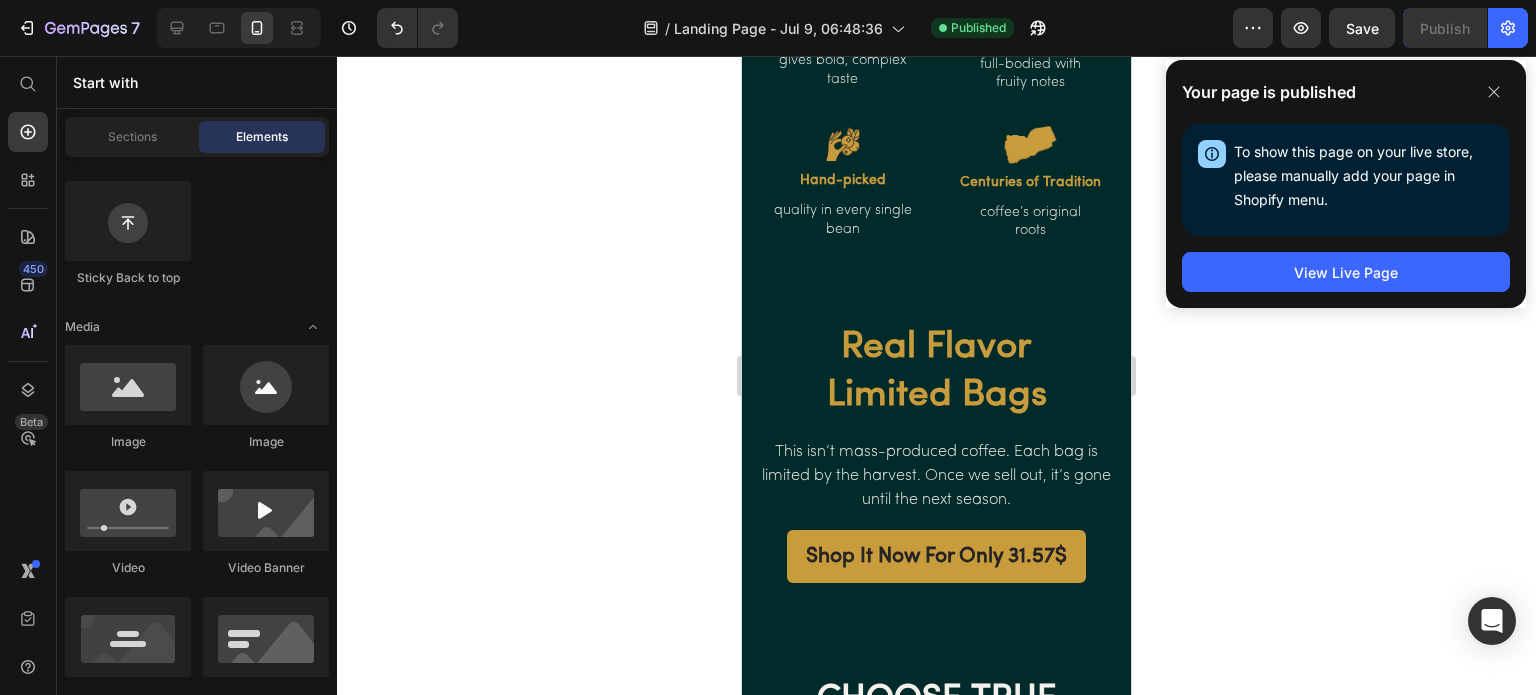 scroll, scrollTop: 2046, scrollLeft: 0, axis: vertical 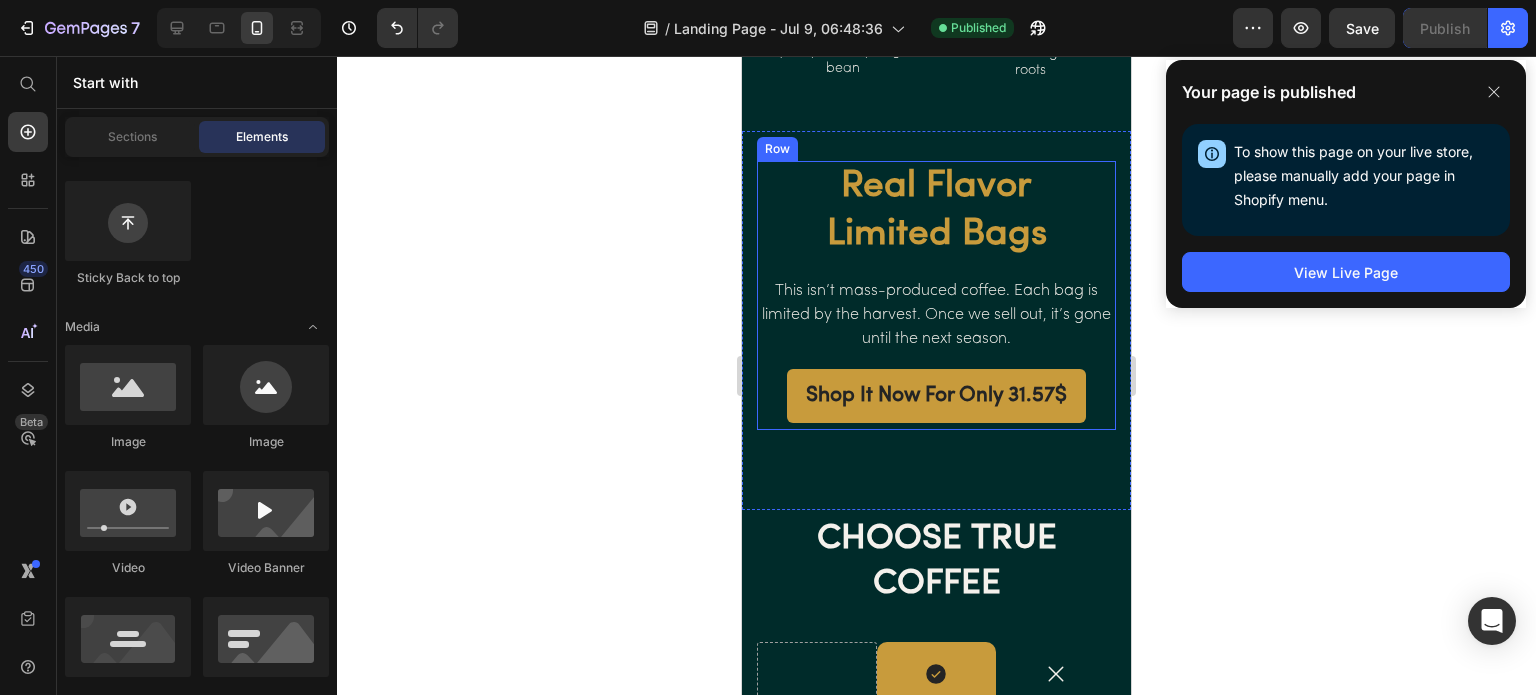 click on "Real Flavor Limited Bags Heading This isn’t mass-produced coffee. Each bag is limited by the harvest. Once we sell out, it’s gone until the next season. Text block Shop It Now For Only 31.57$ Button" at bounding box center (936, 295) 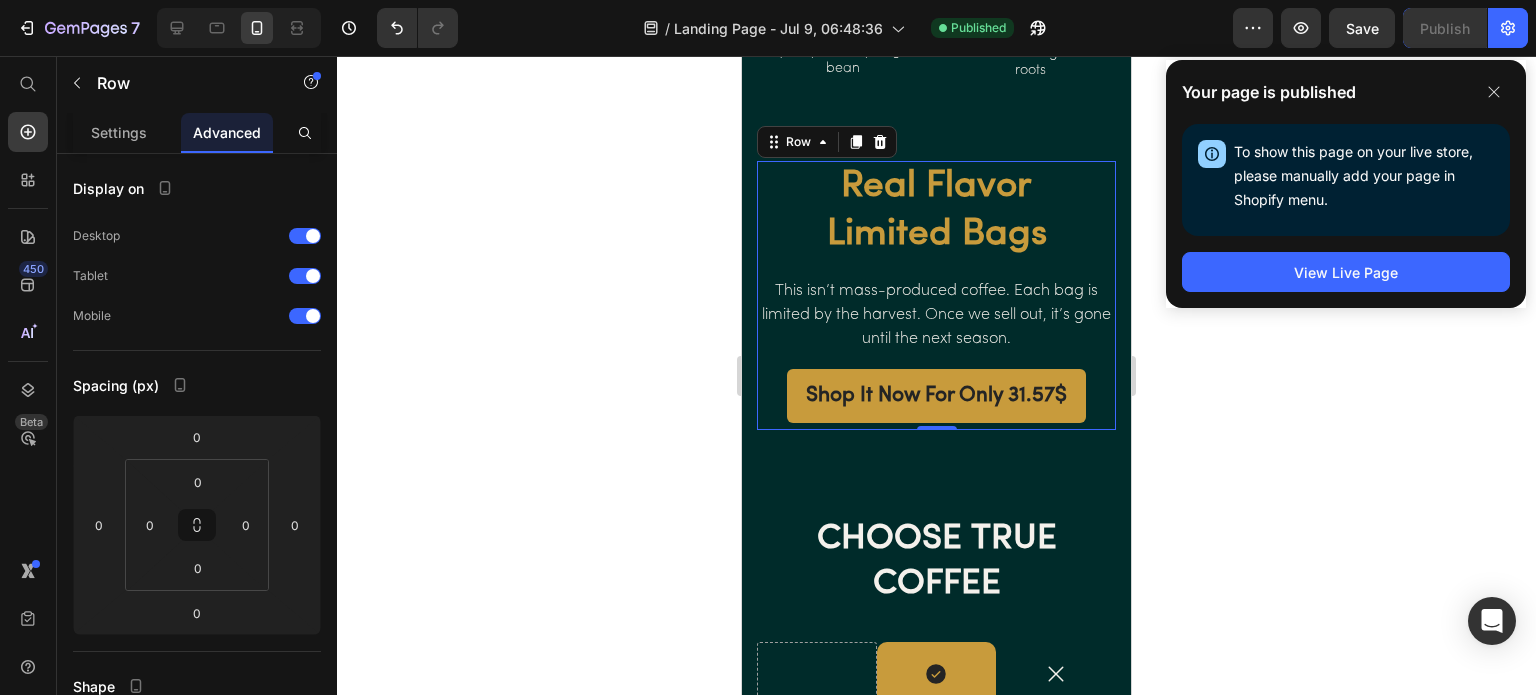 scroll, scrollTop: 200, scrollLeft: 0, axis: vertical 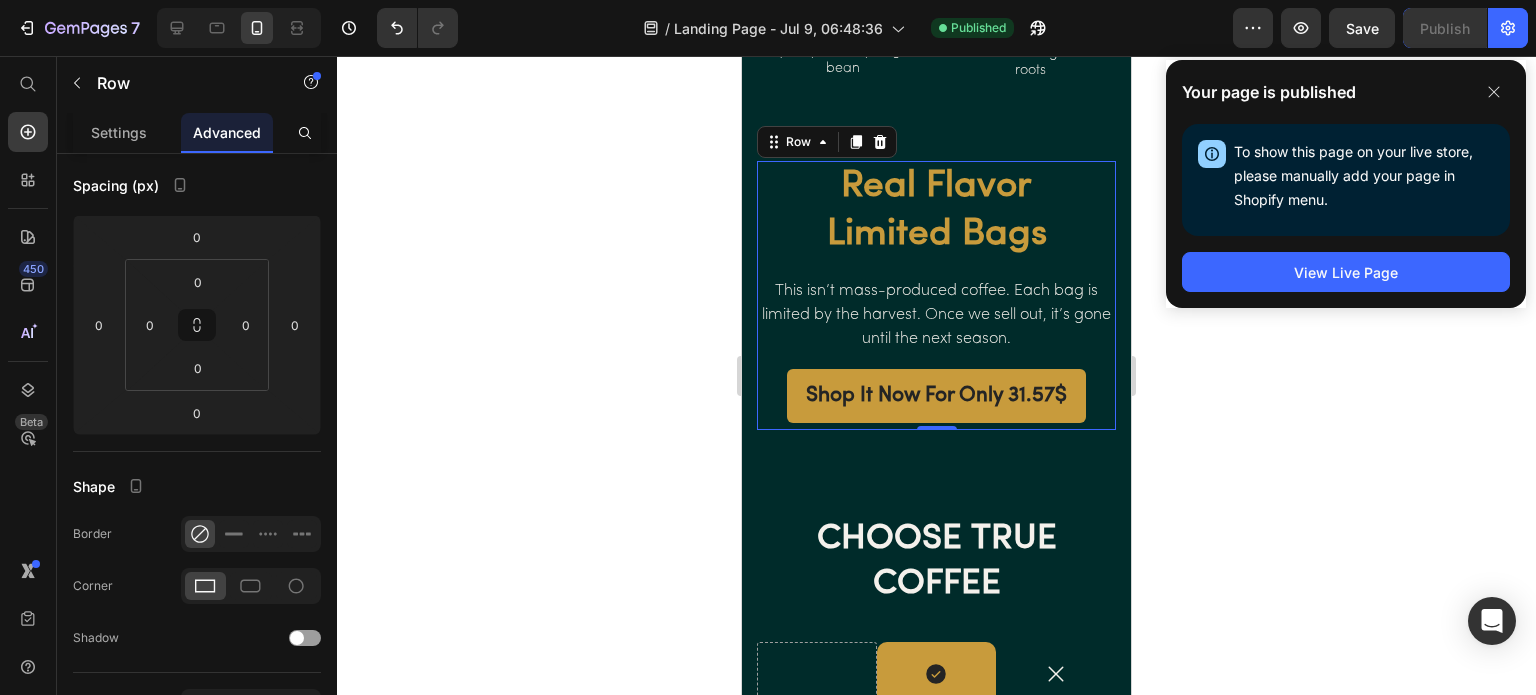 click 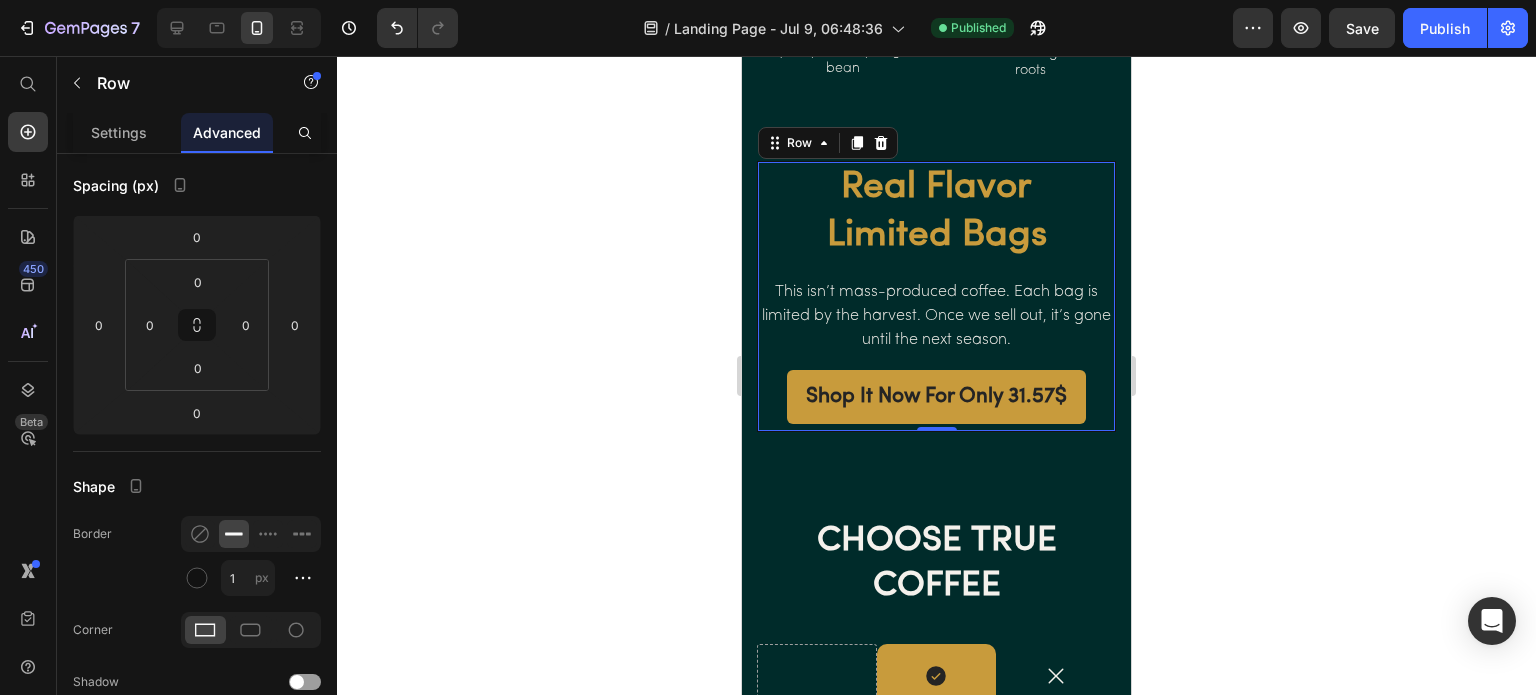 click 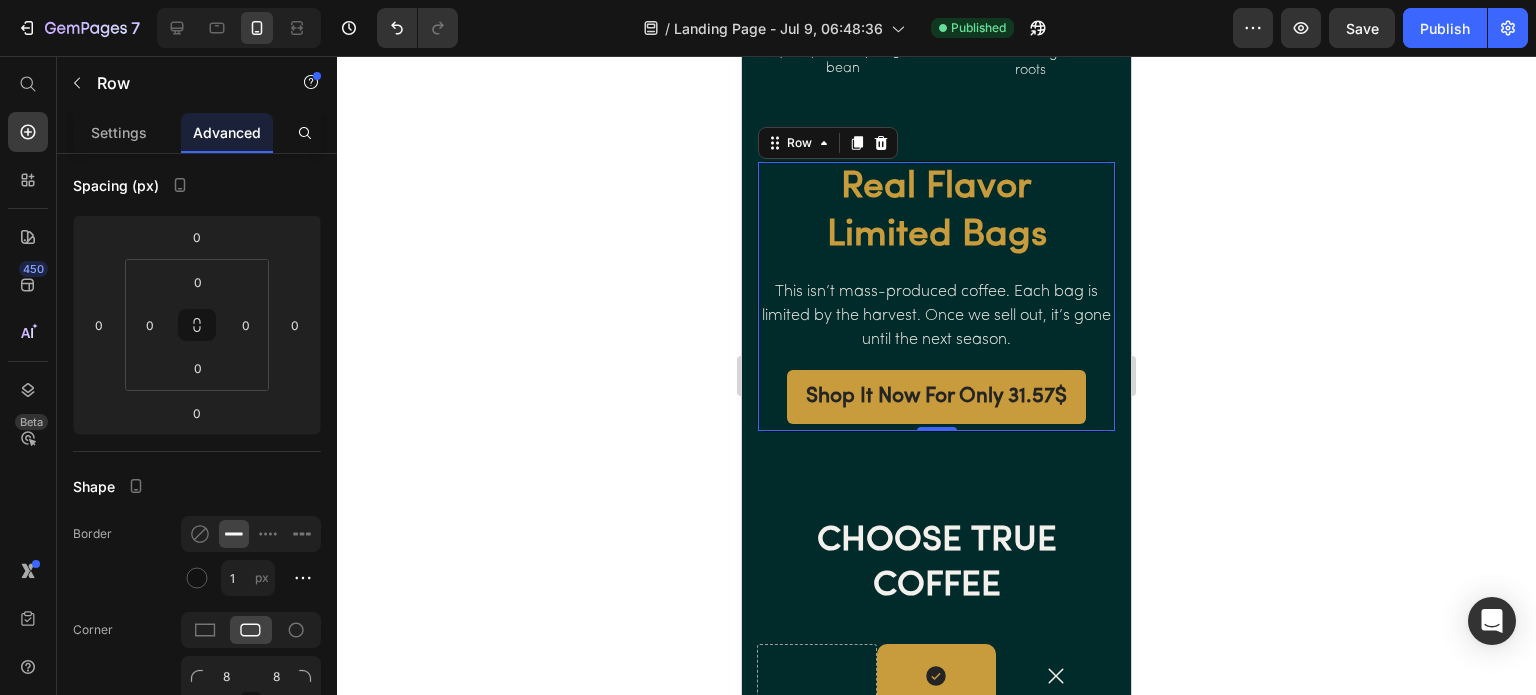 click at bounding box center [197, 578] 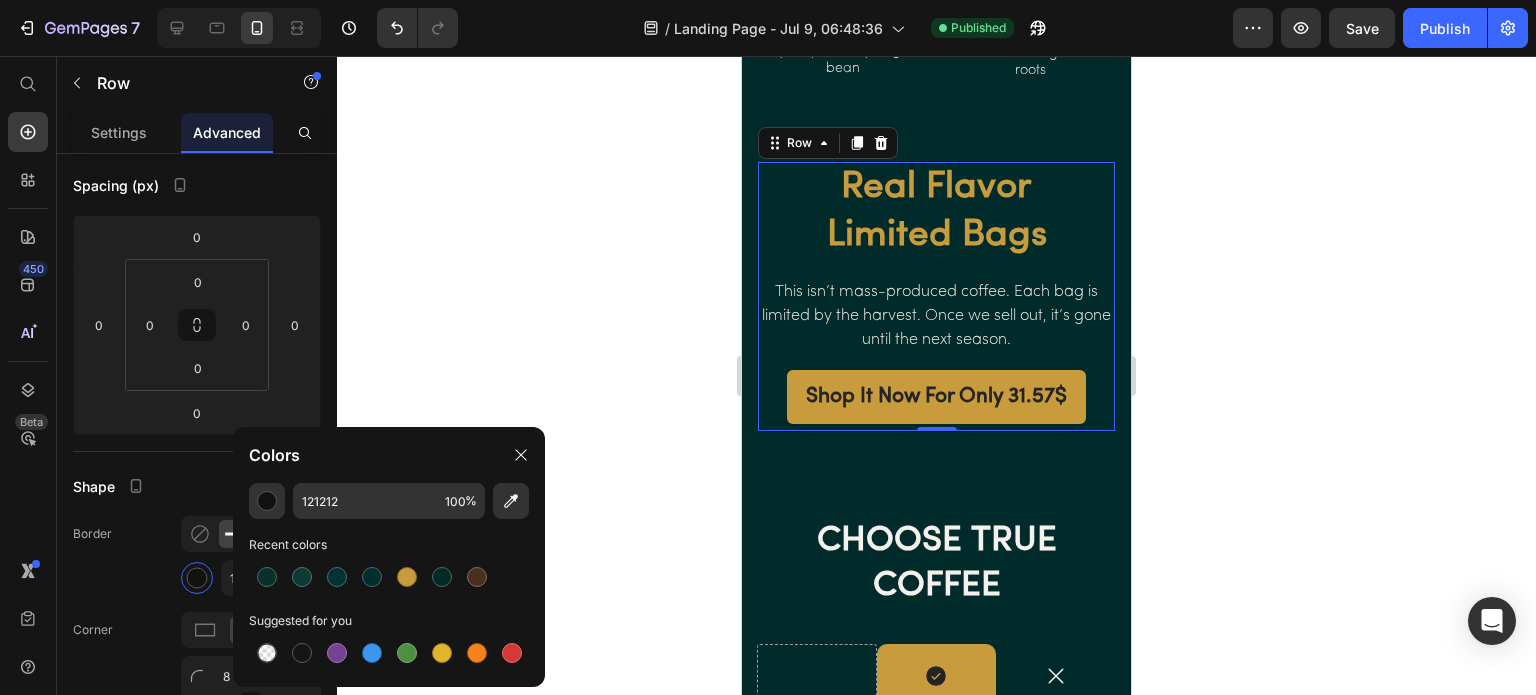 click at bounding box center [407, 577] 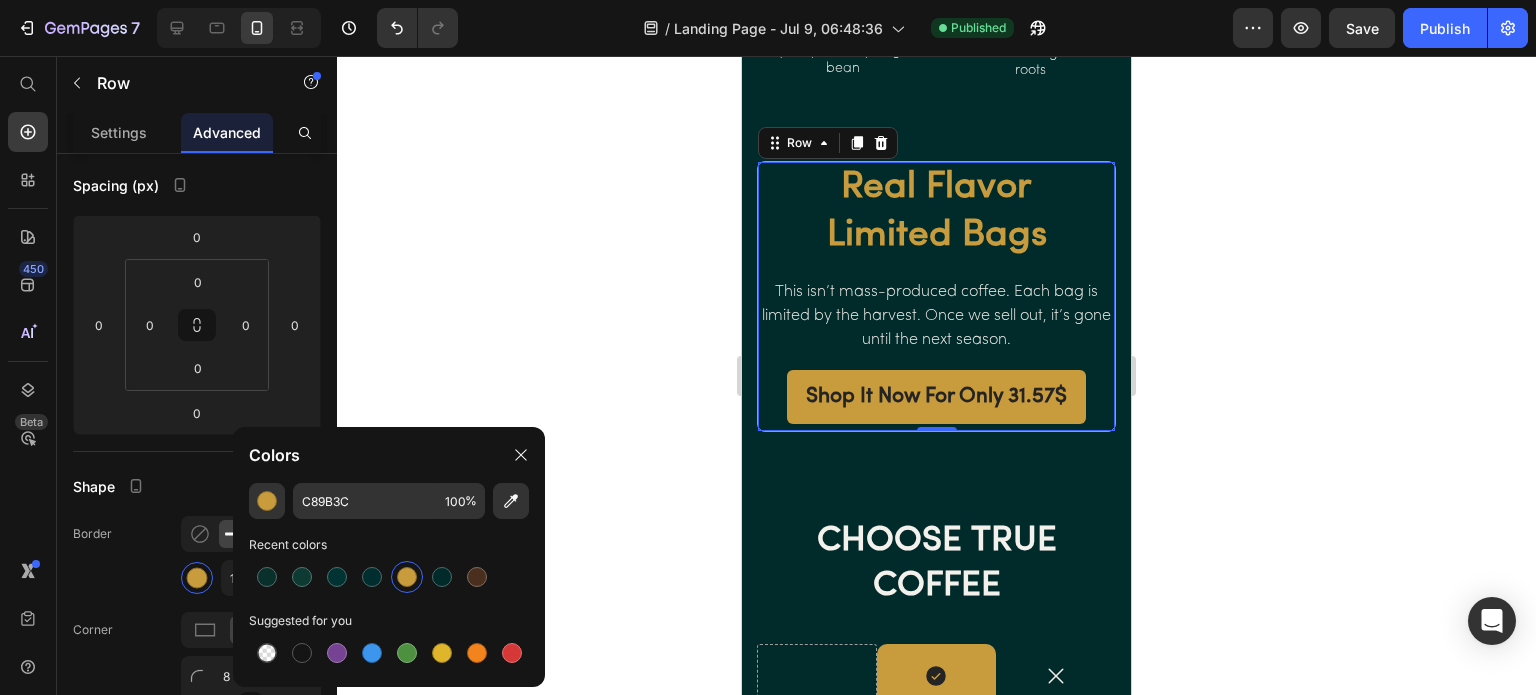 click 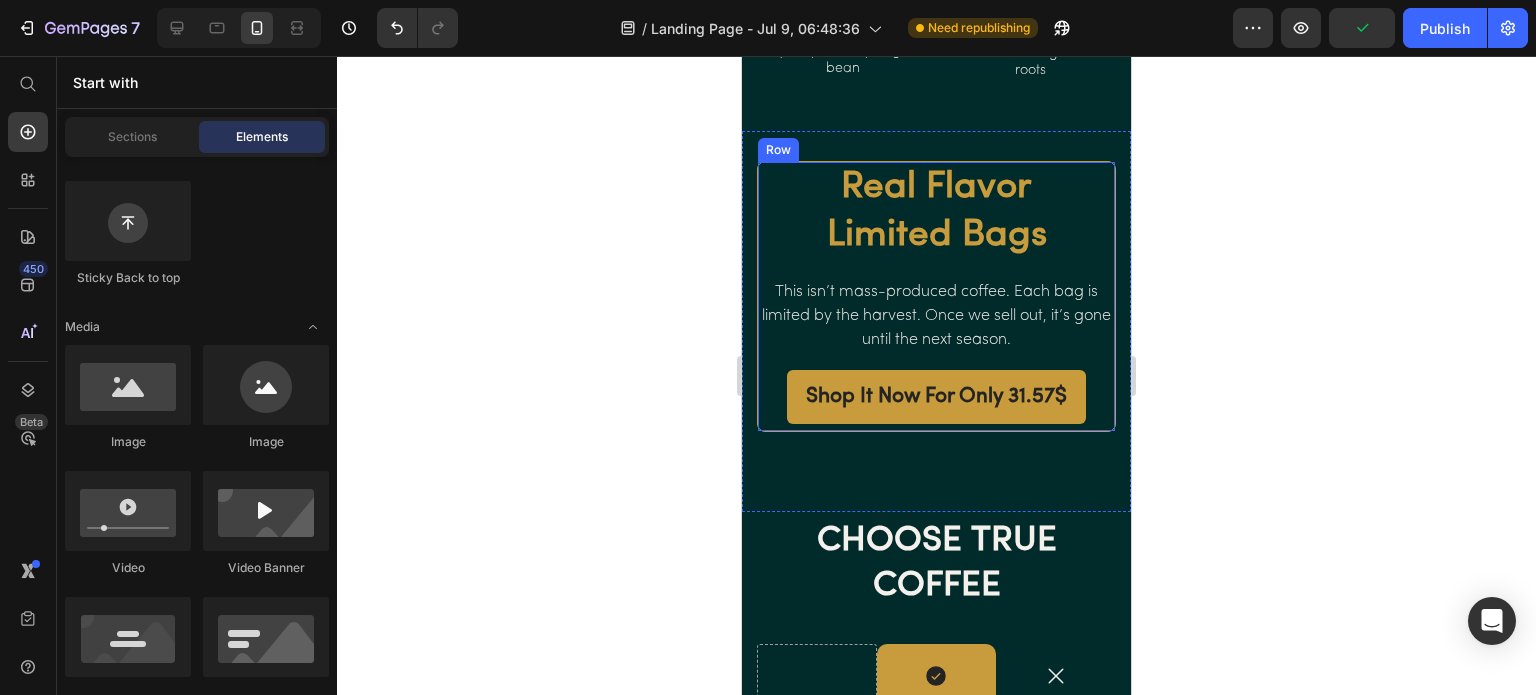 click on "Real Flavor Limited Bags Heading This isn’t mass-produced coffee. Each bag is limited by the harvest. Once we sell out, it’s gone until the next season. Text block Shop It Now For Only 31.57$ Button" at bounding box center [936, 296] 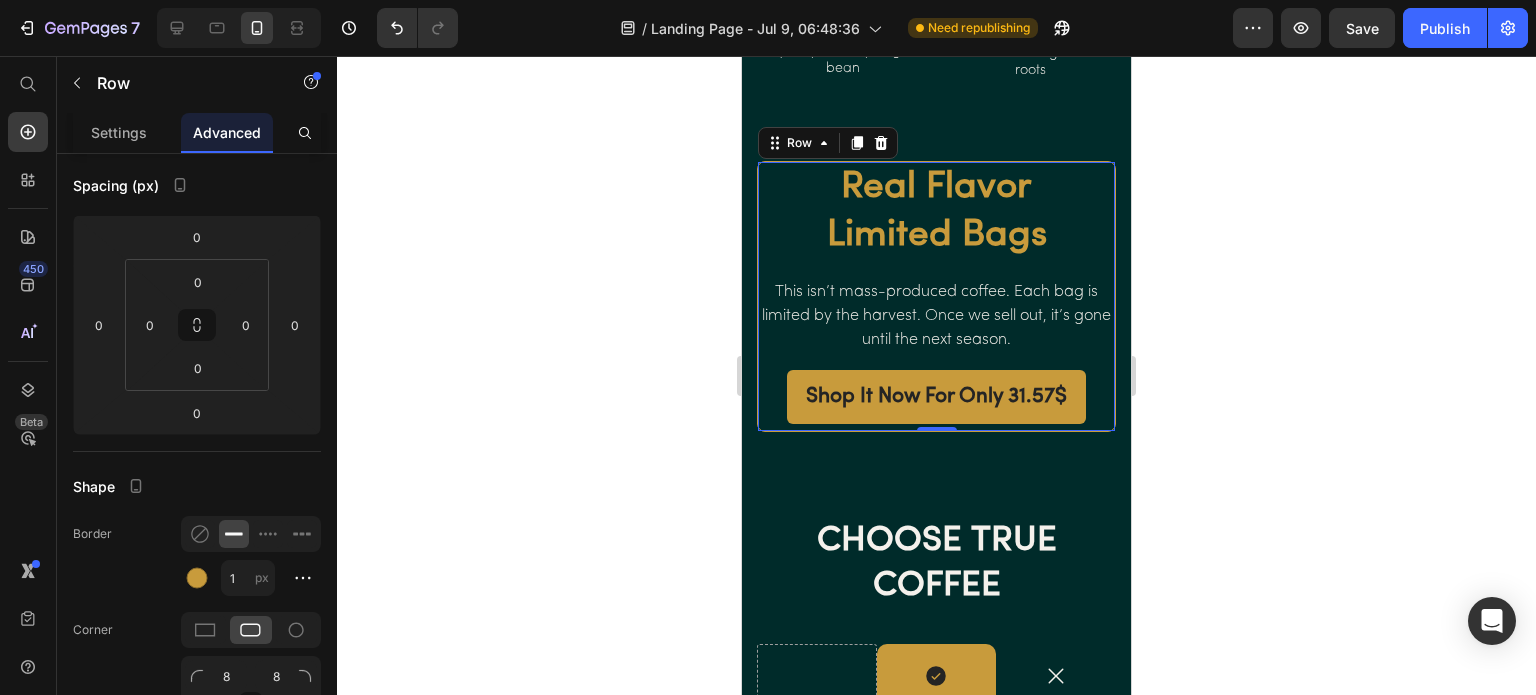 click on "Real Flavor Limited Bags Heading This isn’t mass-produced coffee. Each bag is limited by the harvest. Once we sell out, it’s gone until the next season. Text block Shop It Now For Only 31.57$ Button" at bounding box center (936, 296) 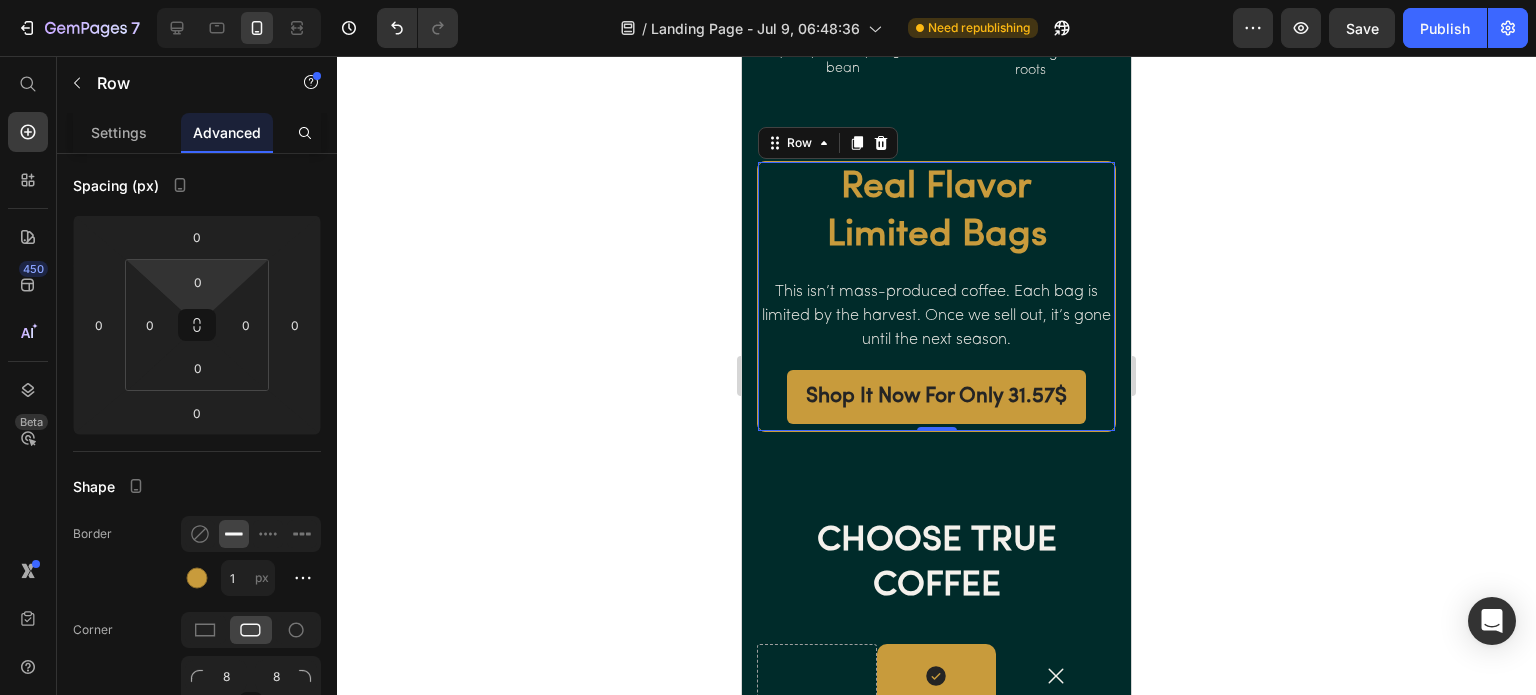 click on "0" at bounding box center [198, 282] 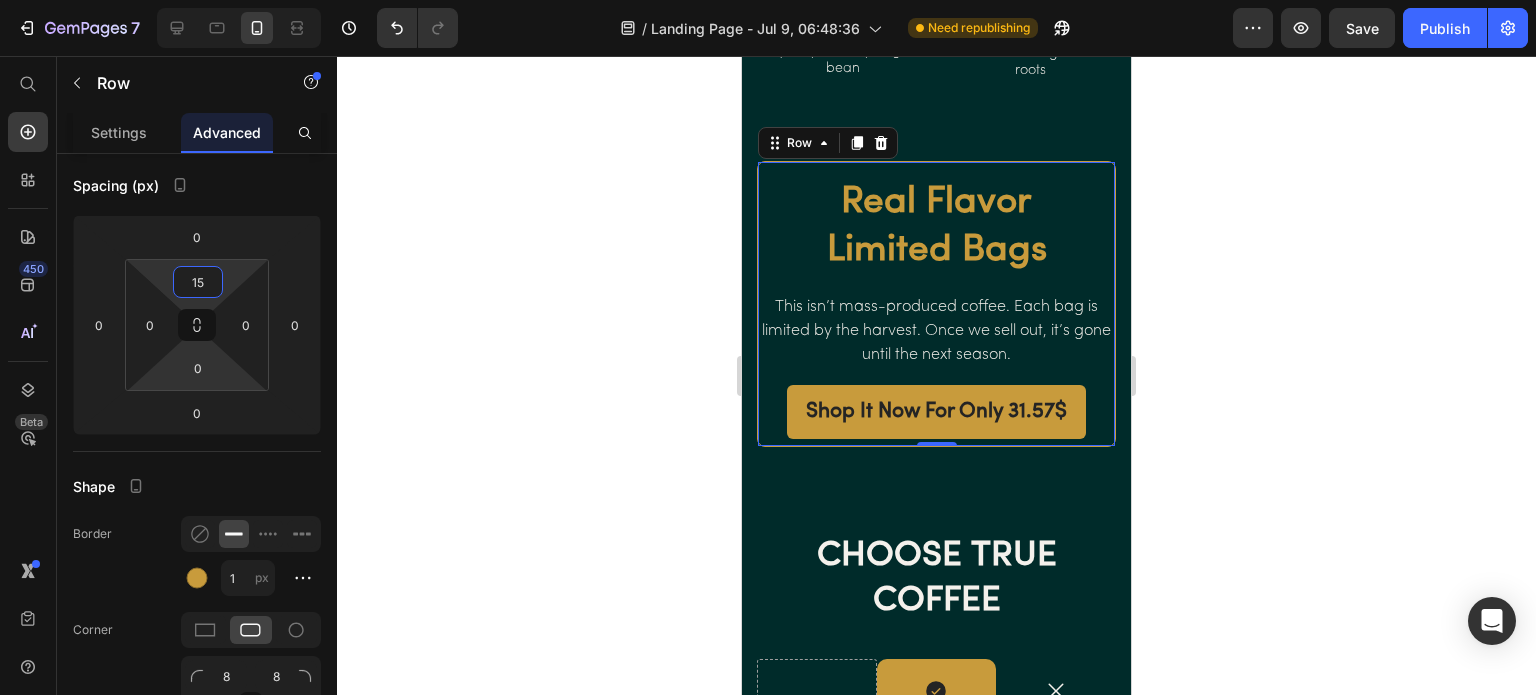 type on "15" 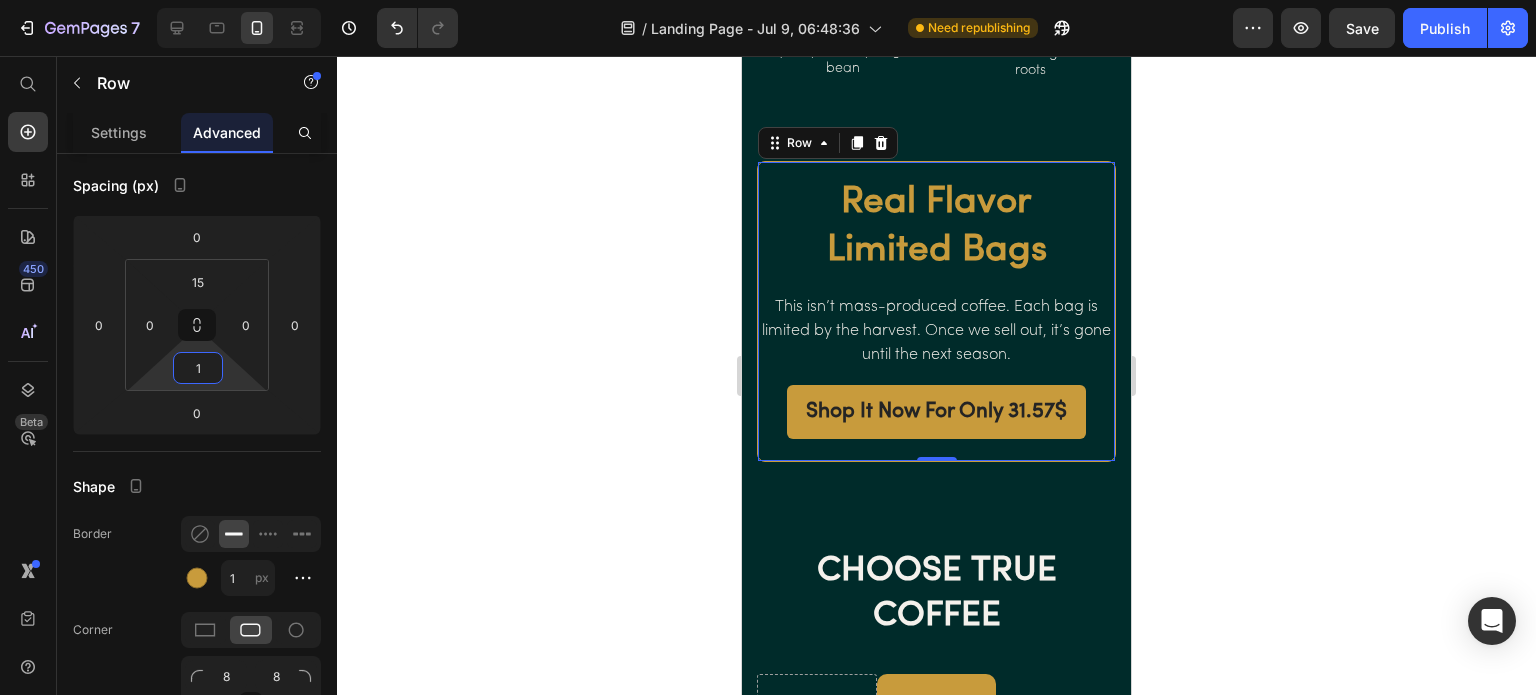 type on "15" 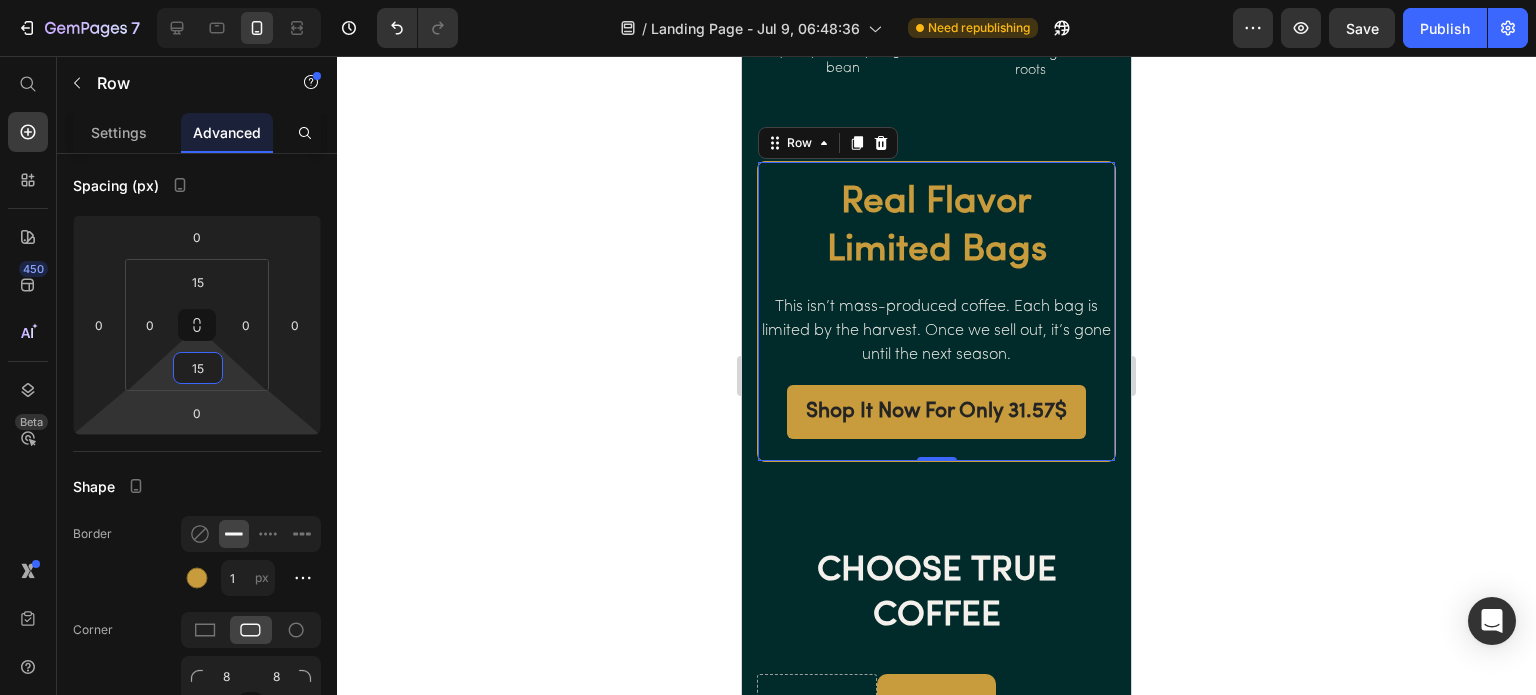 click 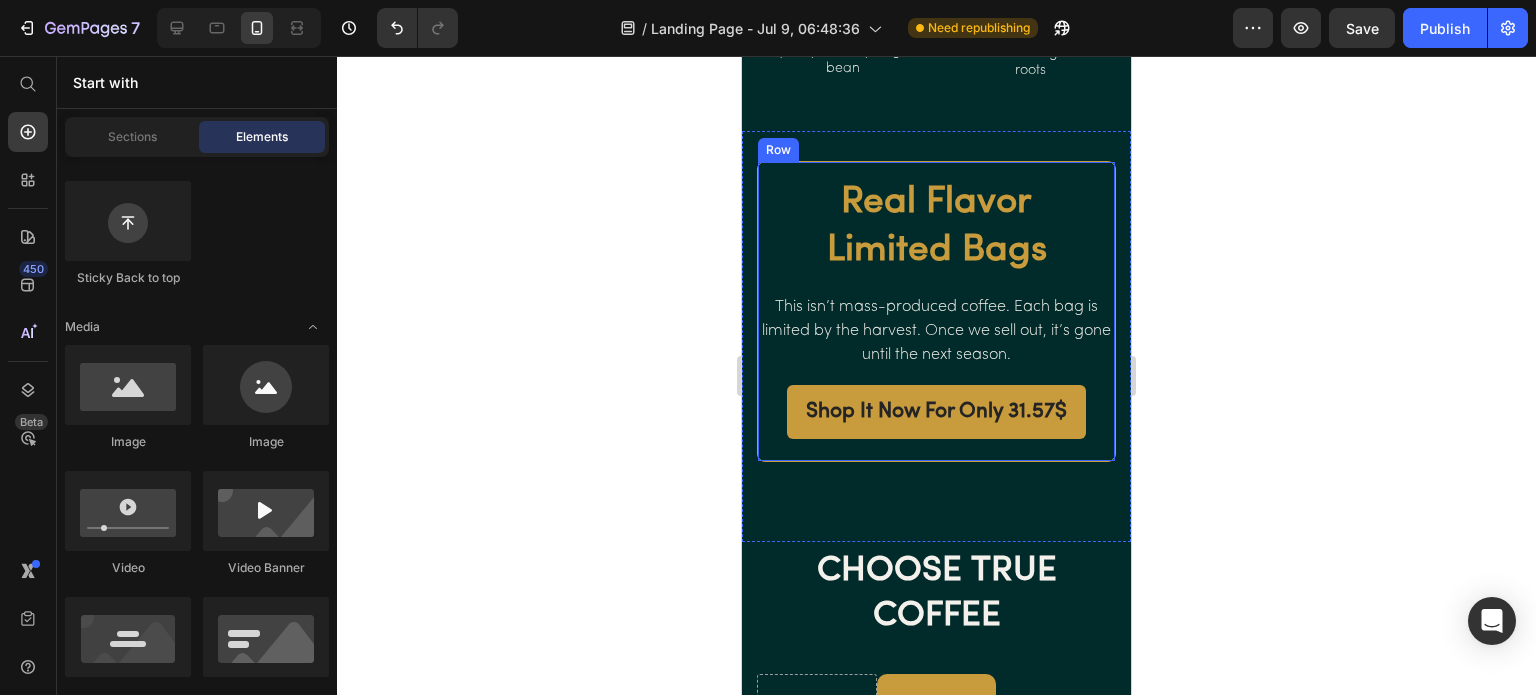 click on "Real Flavor Limited Bags Heading This isn’t mass-produced coffee. Each bag is limited by the harvest. Once we sell out, it’s gone until the next season. Text block Shop It Now For Only 31.57$ Button Row" at bounding box center (936, 311) 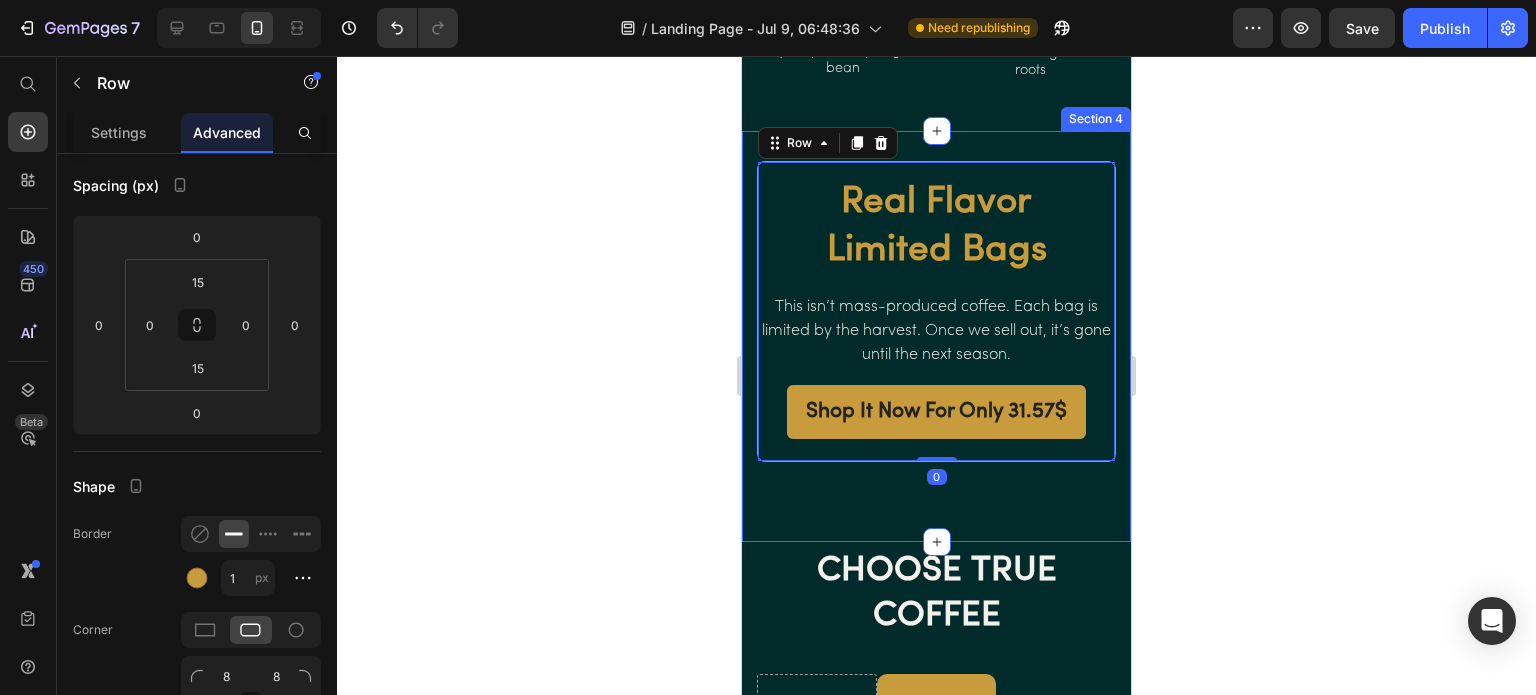 scroll, scrollTop: 400, scrollLeft: 0, axis: vertical 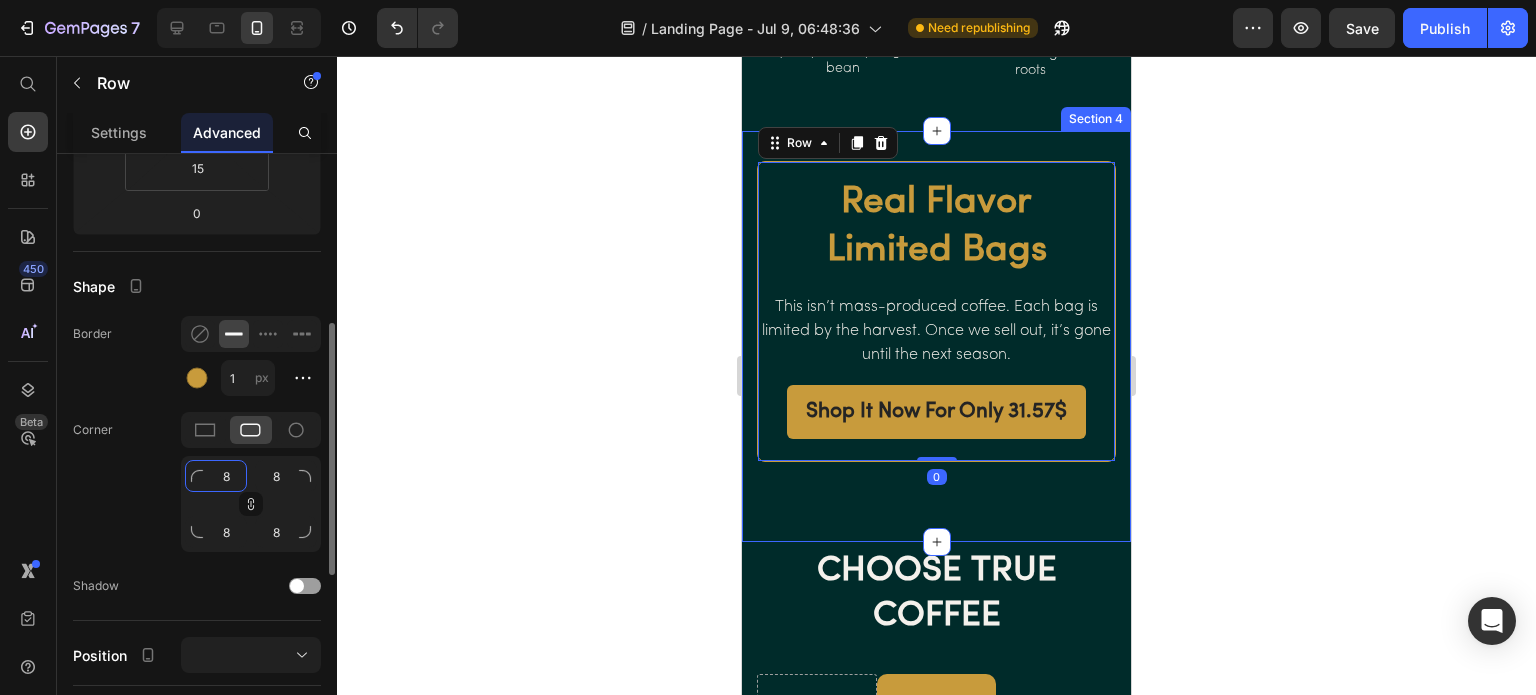 click on "8" 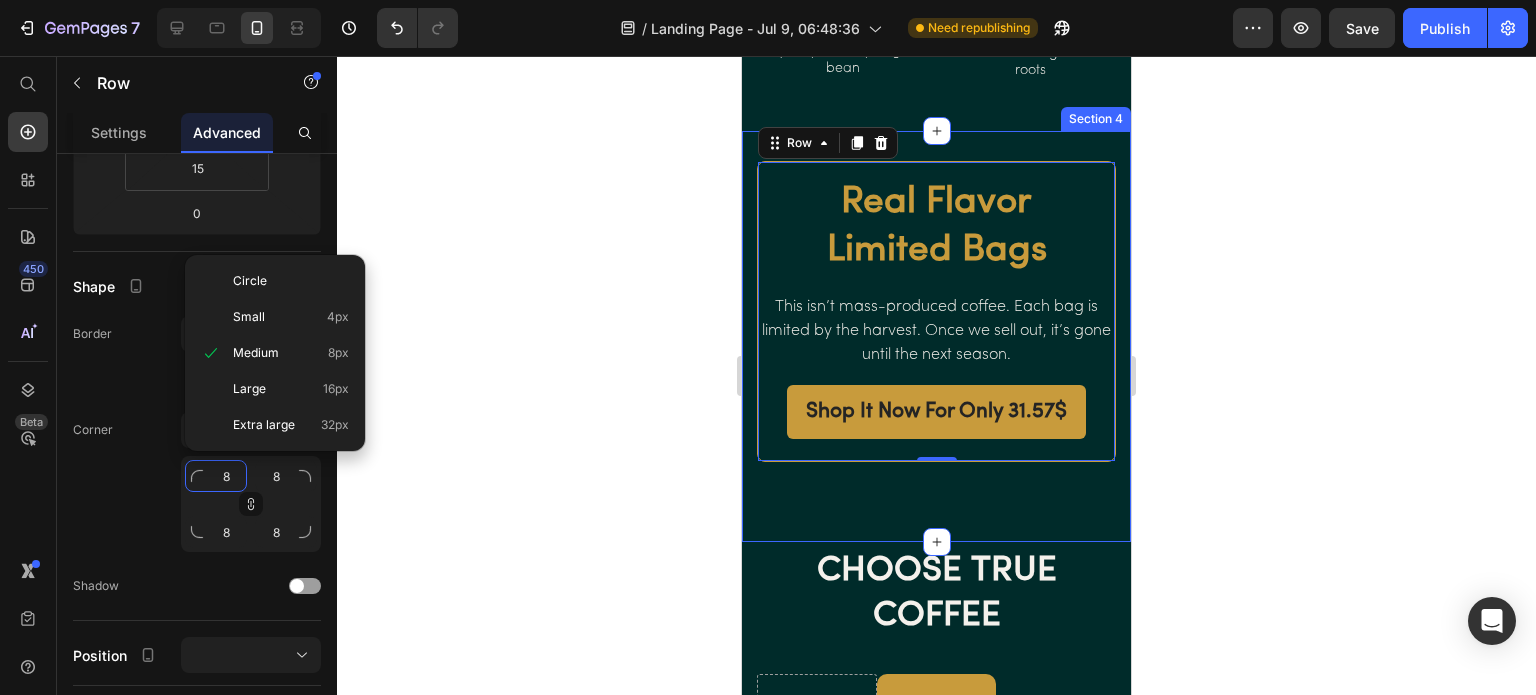 type on "1" 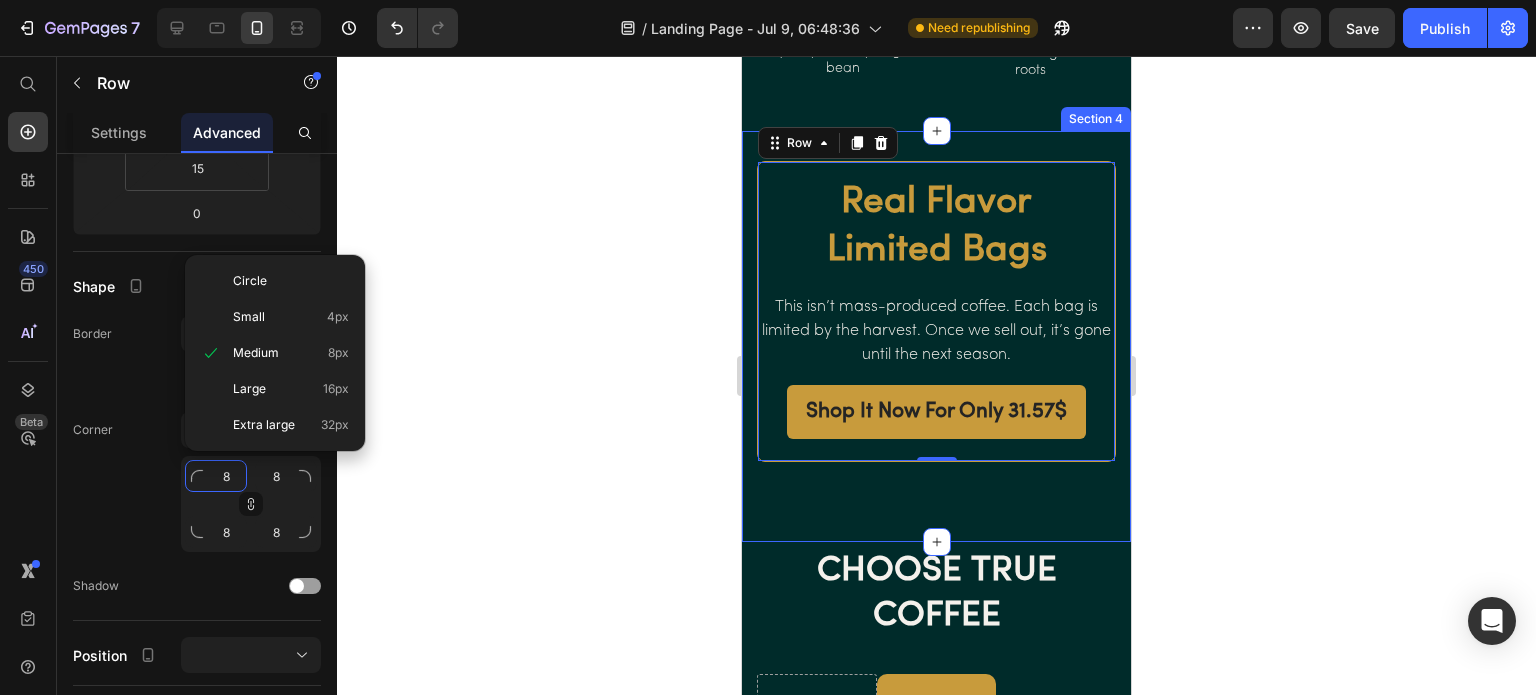 type on "1" 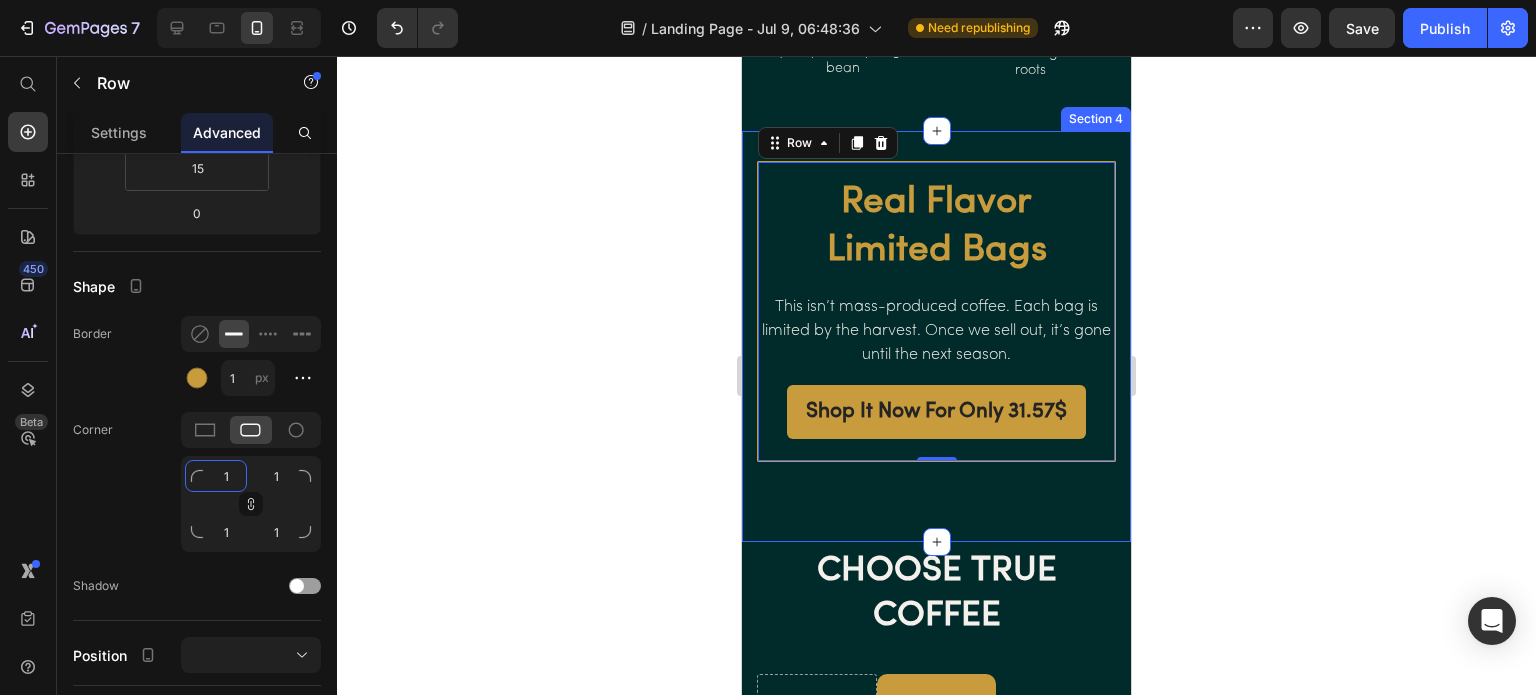type on "10" 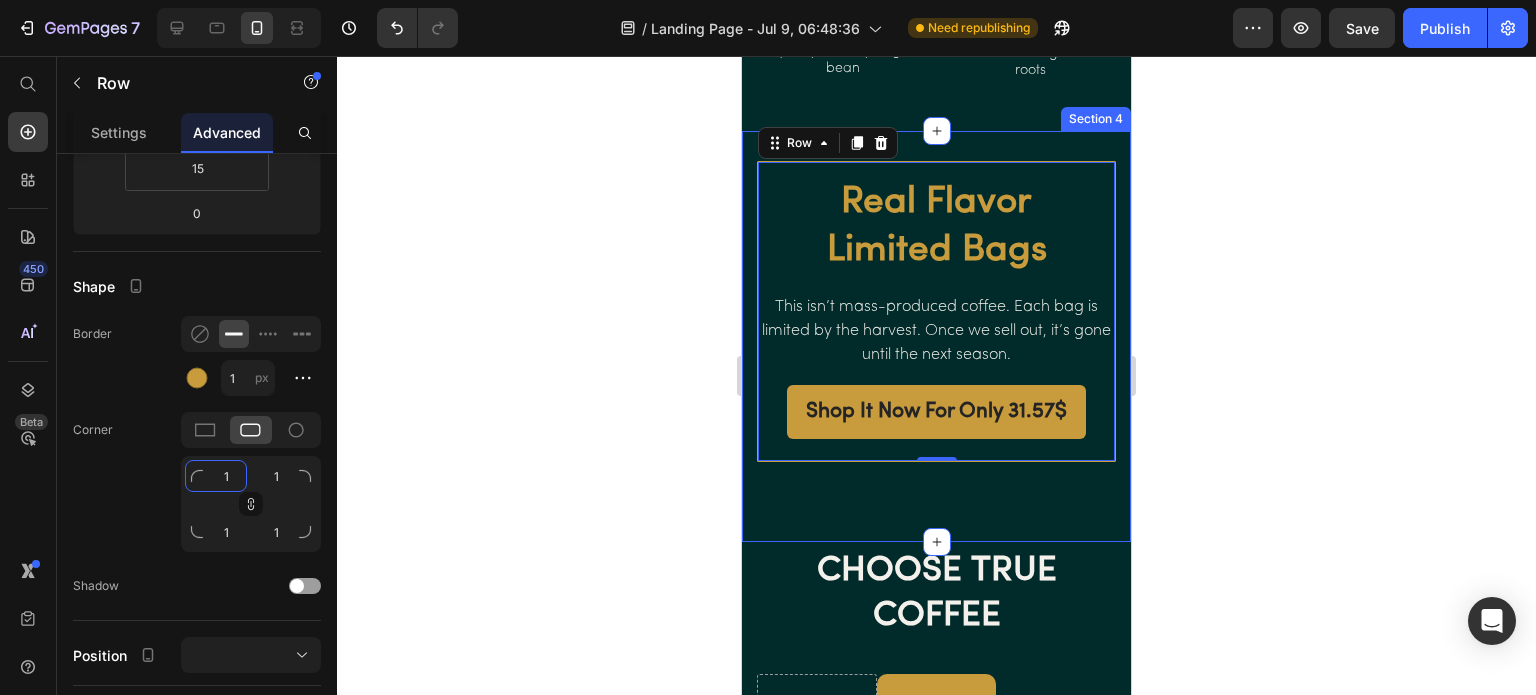 type on "10" 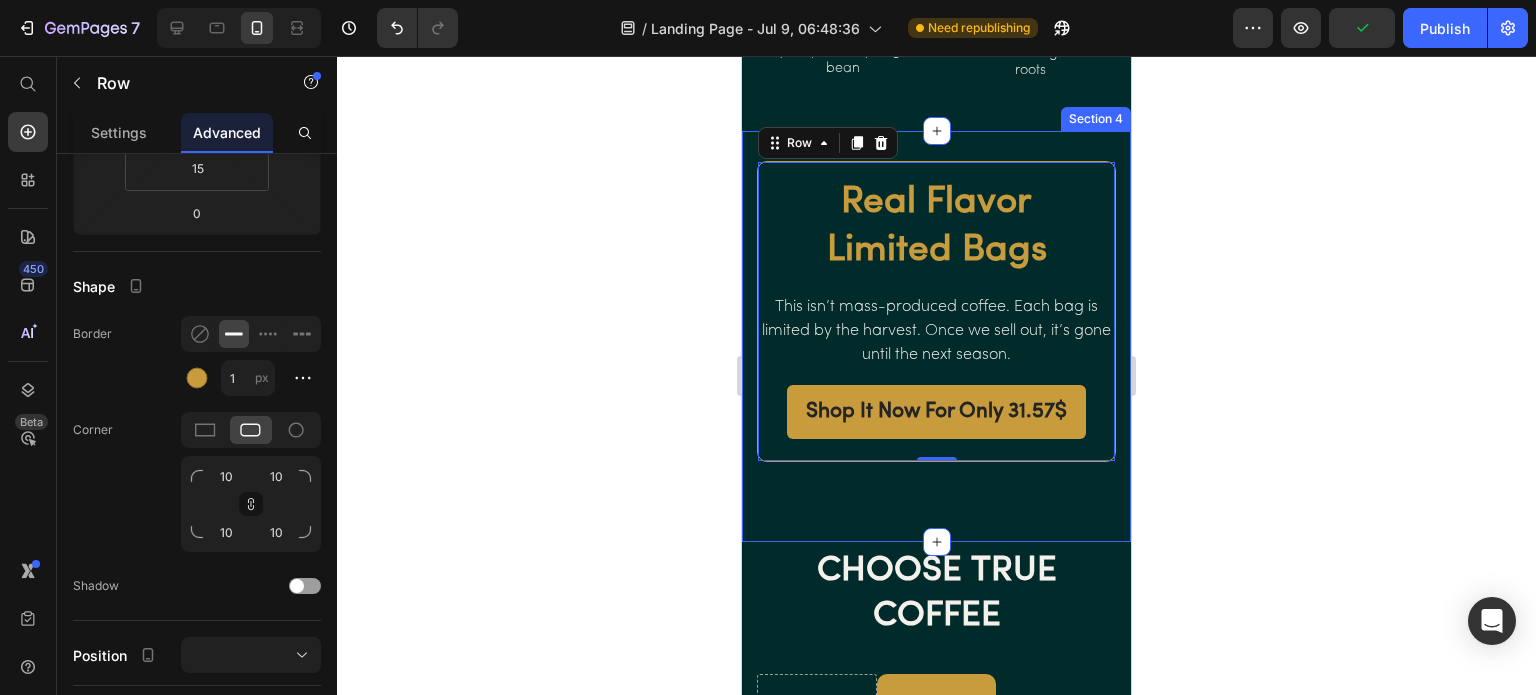 click 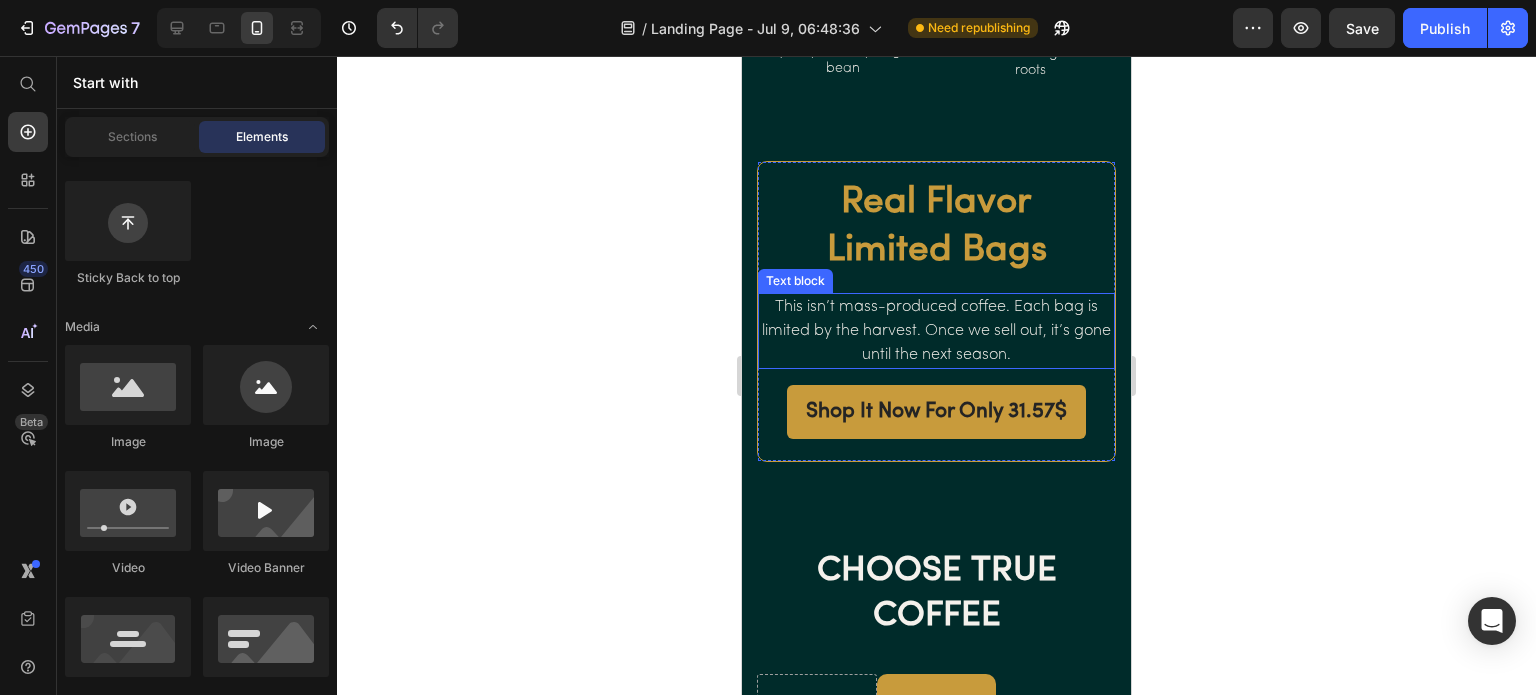click on "This isn’t mass-produced coffee. Each bag is limited by the harvest. Once we sell out, it’s gone until the next season." at bounding box center [936, 331] 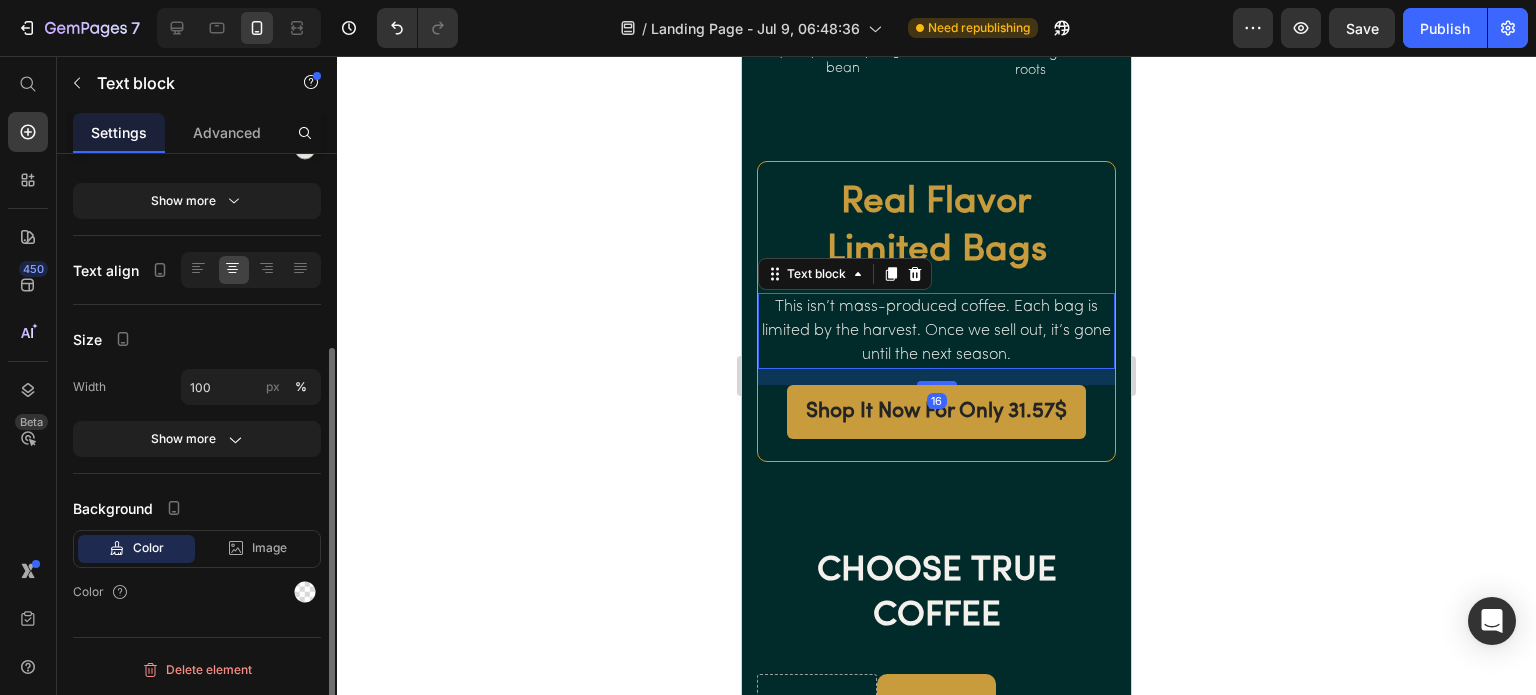 scroll, scrollTop: 0, scrollLeft: 0, axis: both 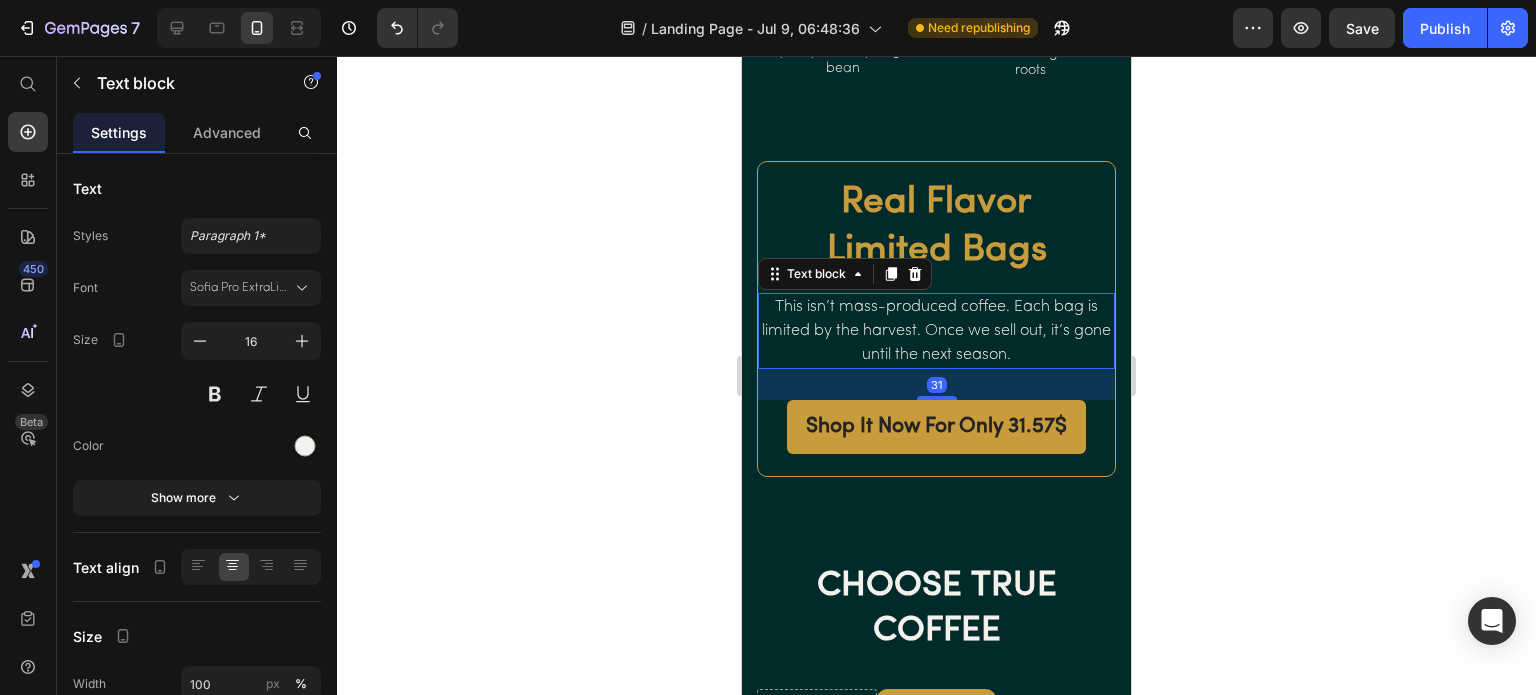 drag, startPoint x: 926, startPoint y: 379, endPoint x: 926, endPoint y: 394, distance: 15 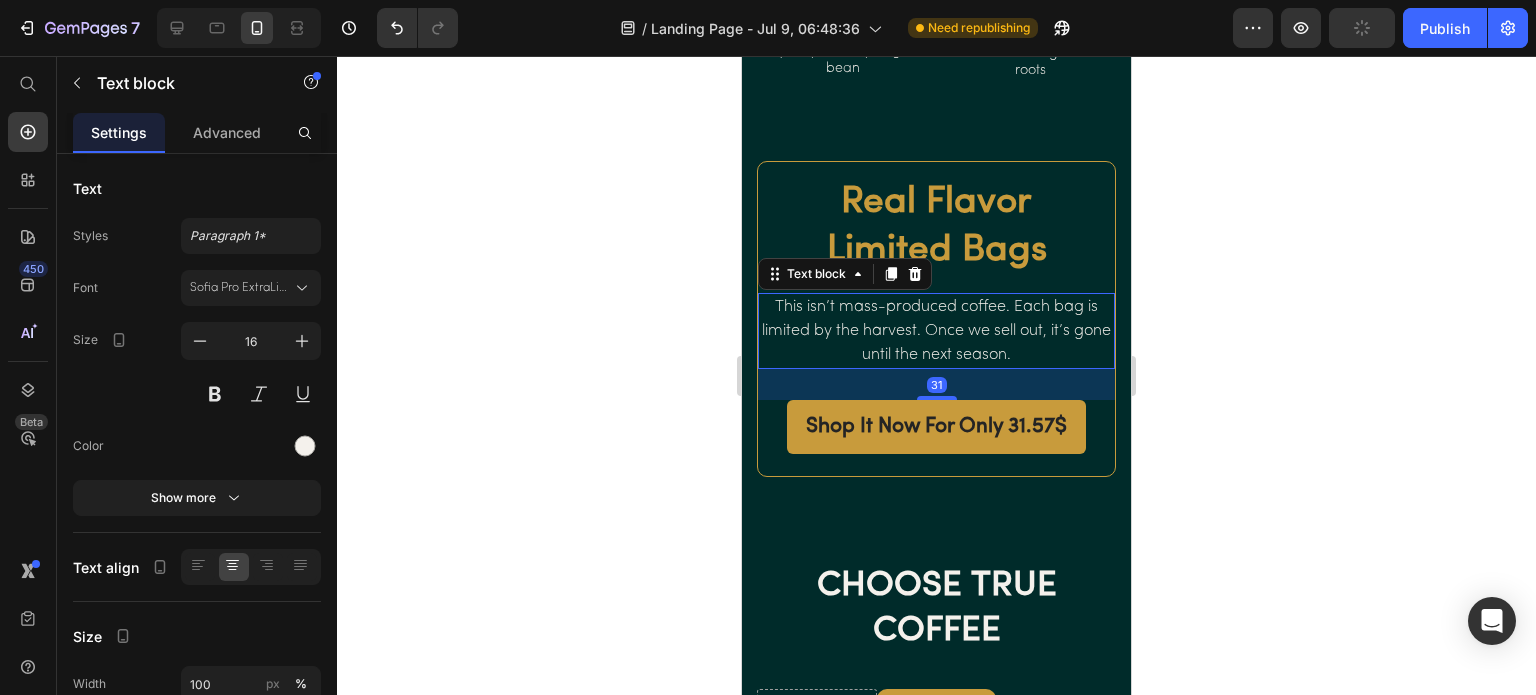 click 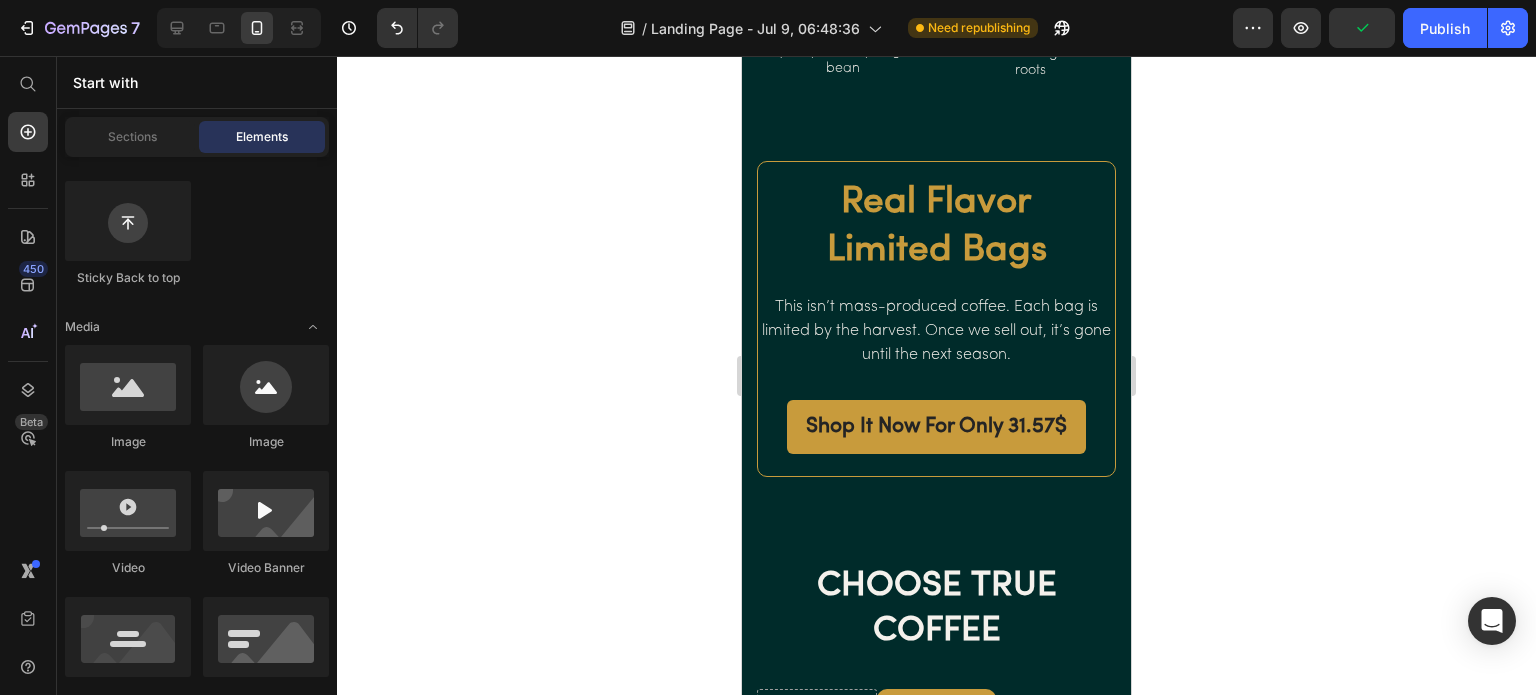 click 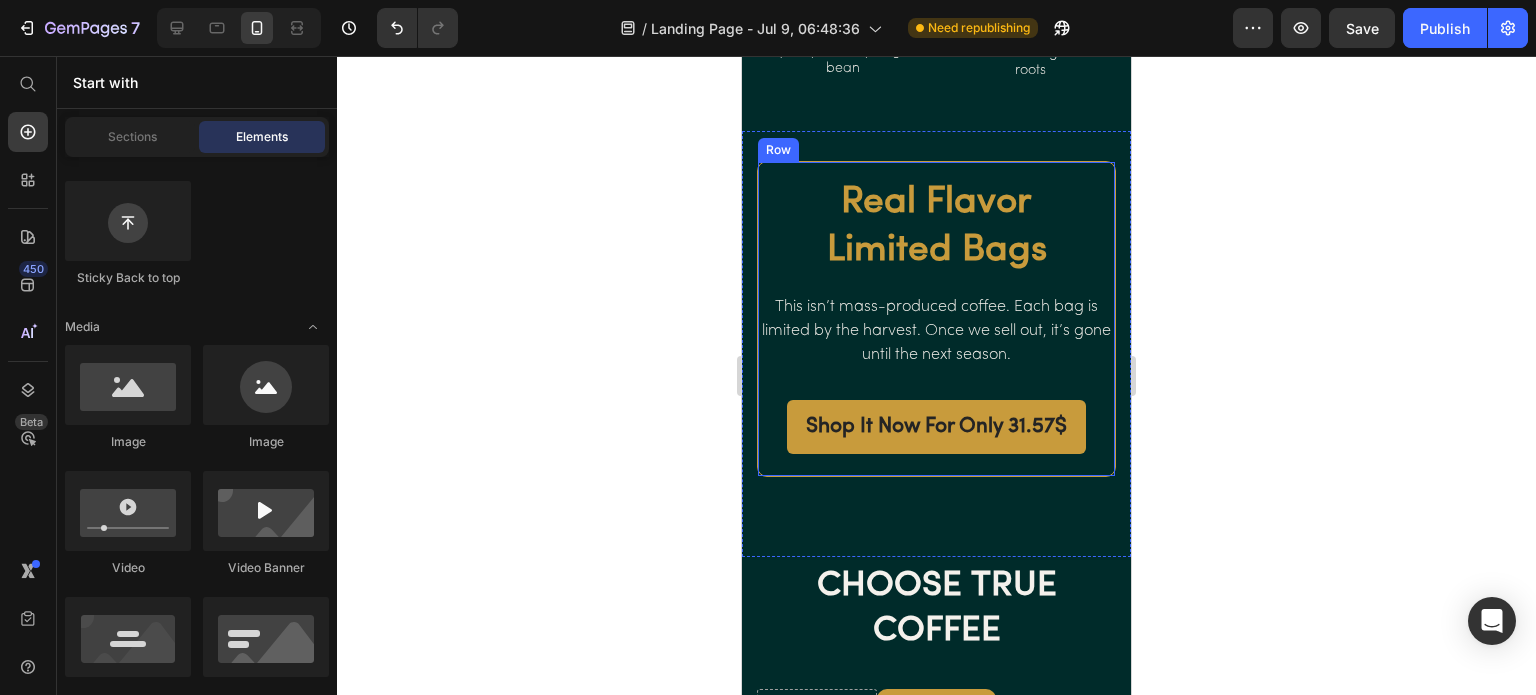 click on "Real Flavor Limited Bags Heading This isn’t mass-produced coffee. Each bag is limited by the harvest. Once we sell out, it’s gone until the next season. Text block Shop It Now For Only 31.57$ Button" at bounding box center [936, 318] 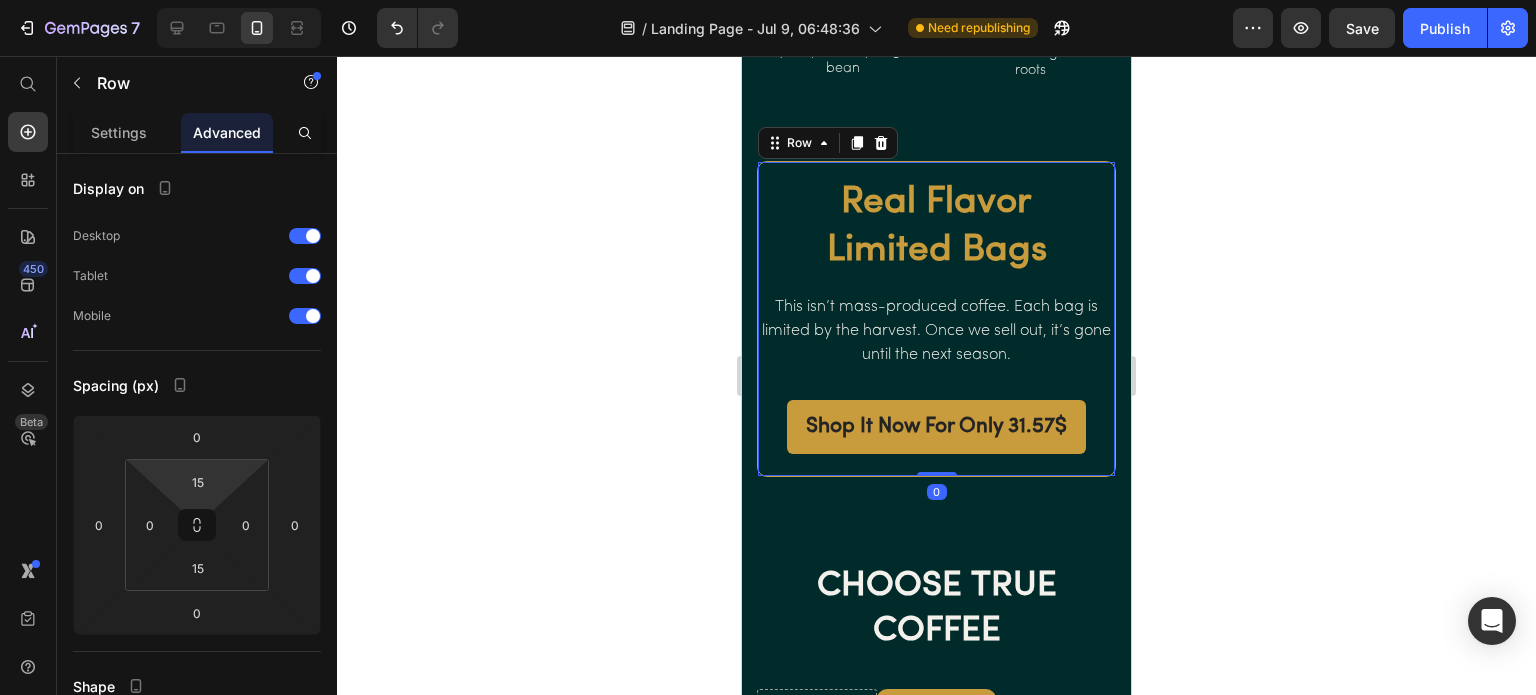 click on "15" at bounding box center (198, 482) 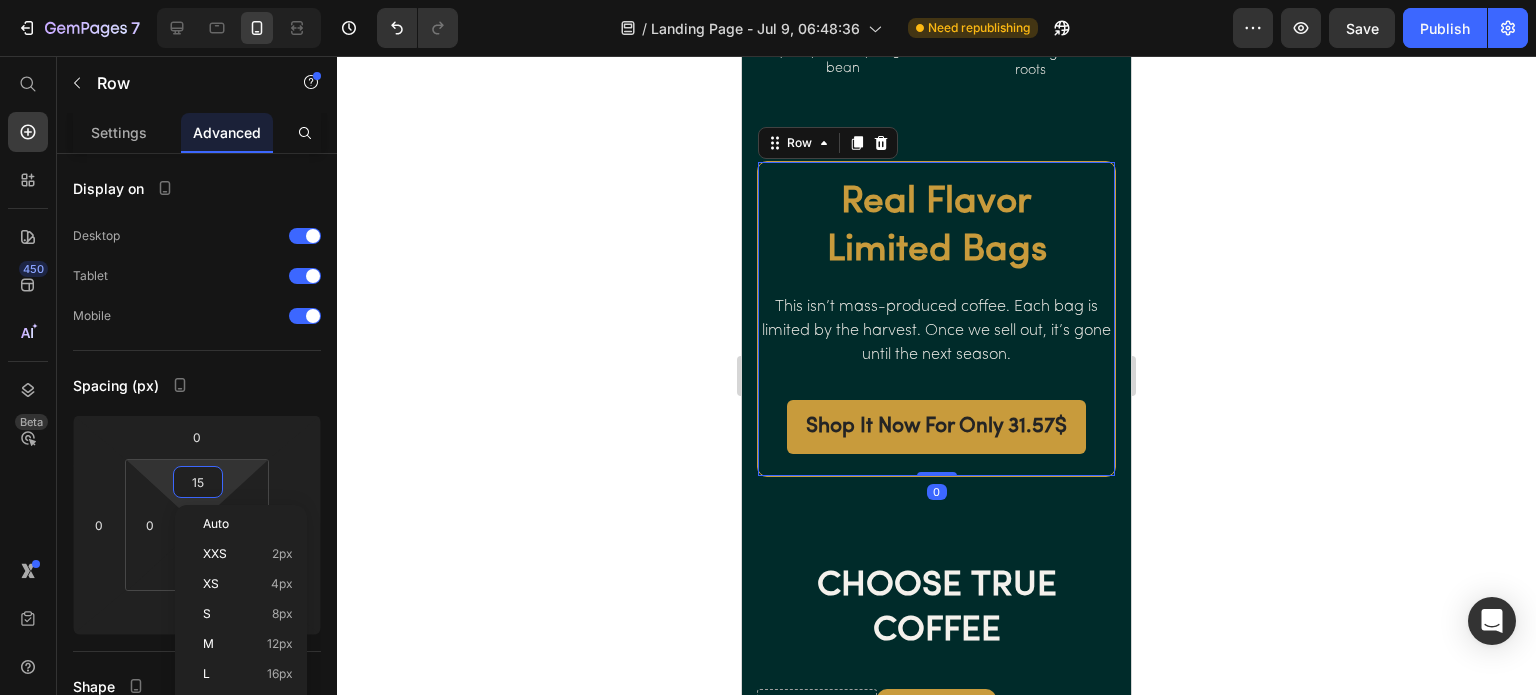 click on "15" at bounding box center (198, 482) 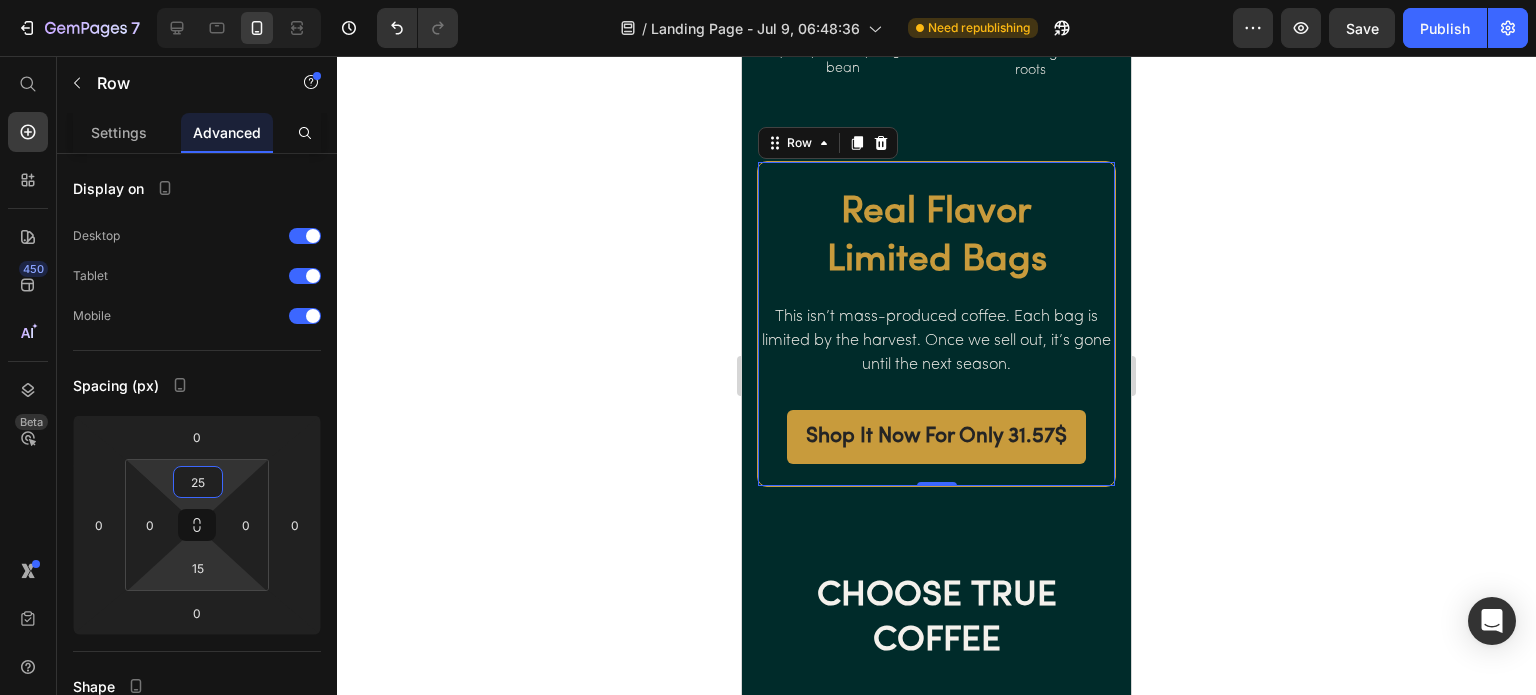 type on "25" 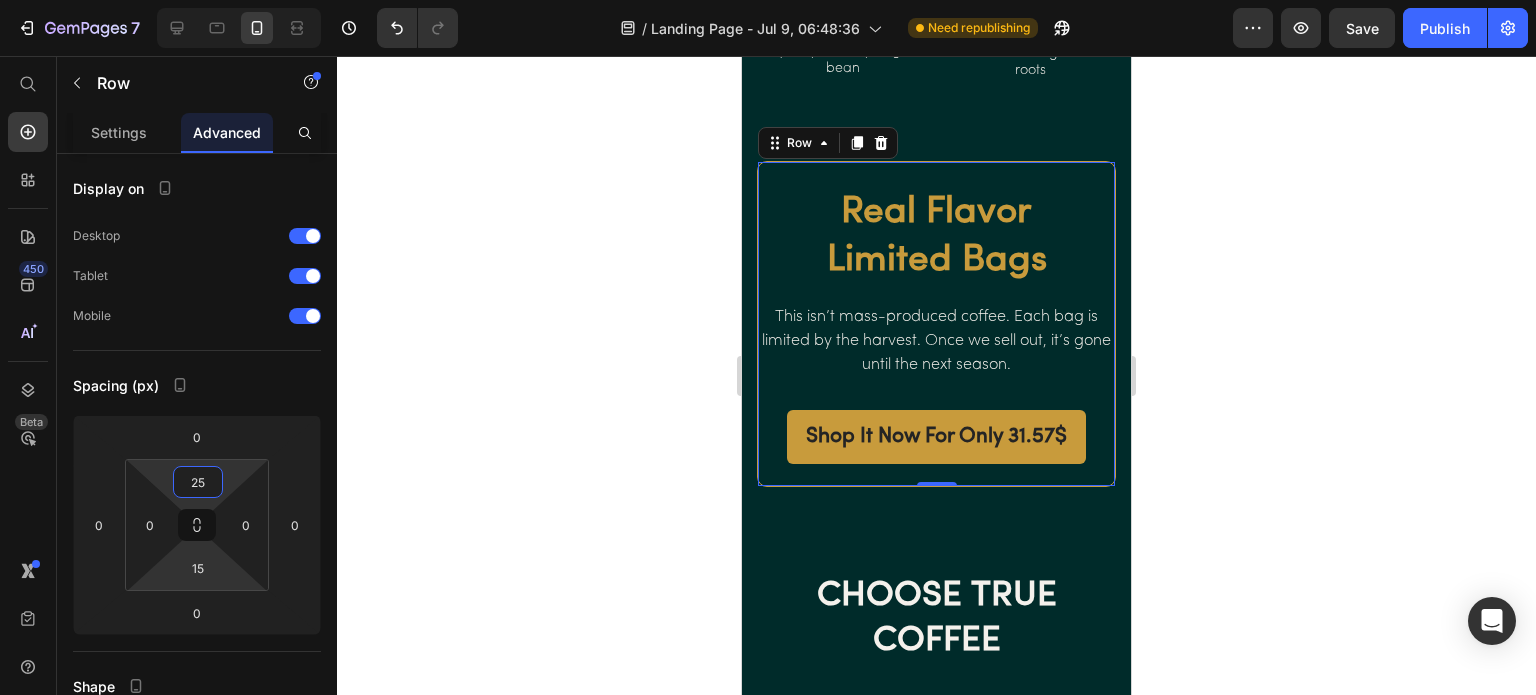 click on "15" at bounding box center (198, 568) 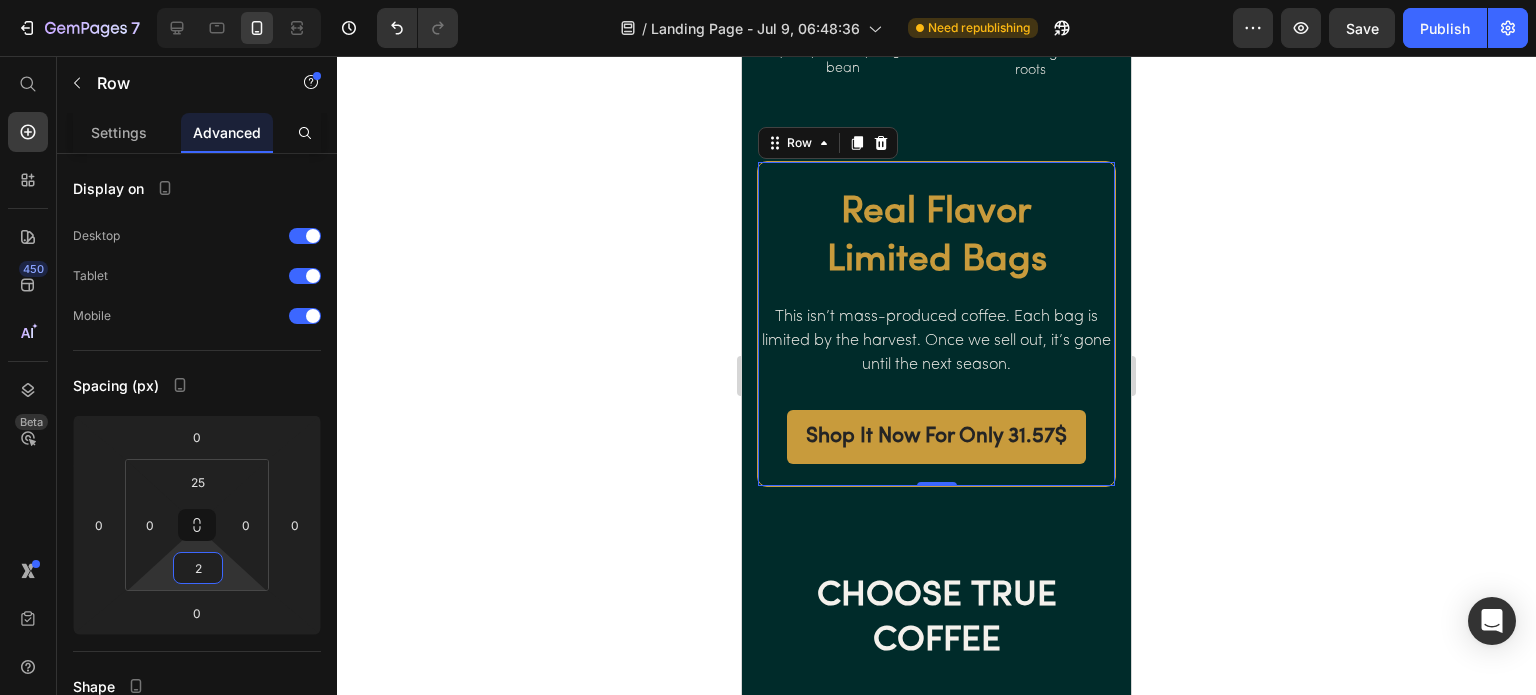 type on "25" 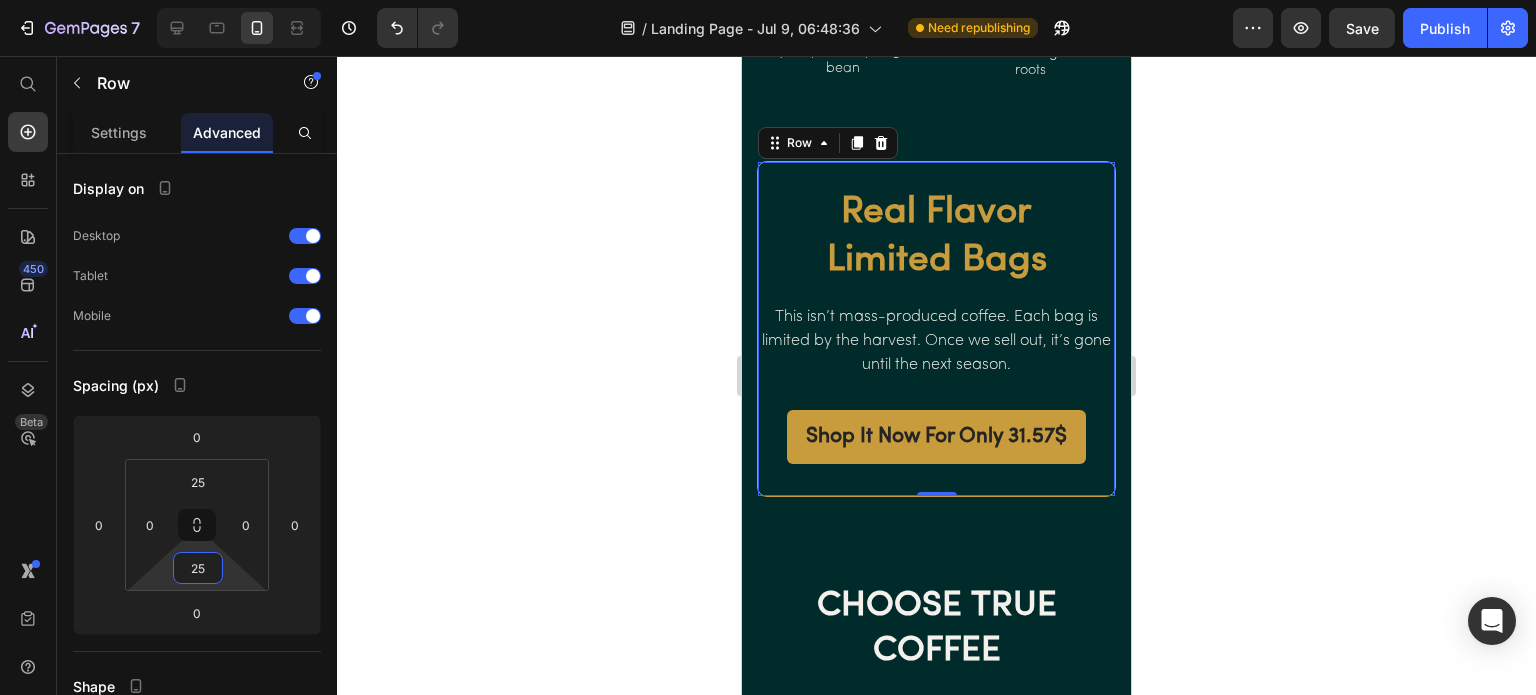 click 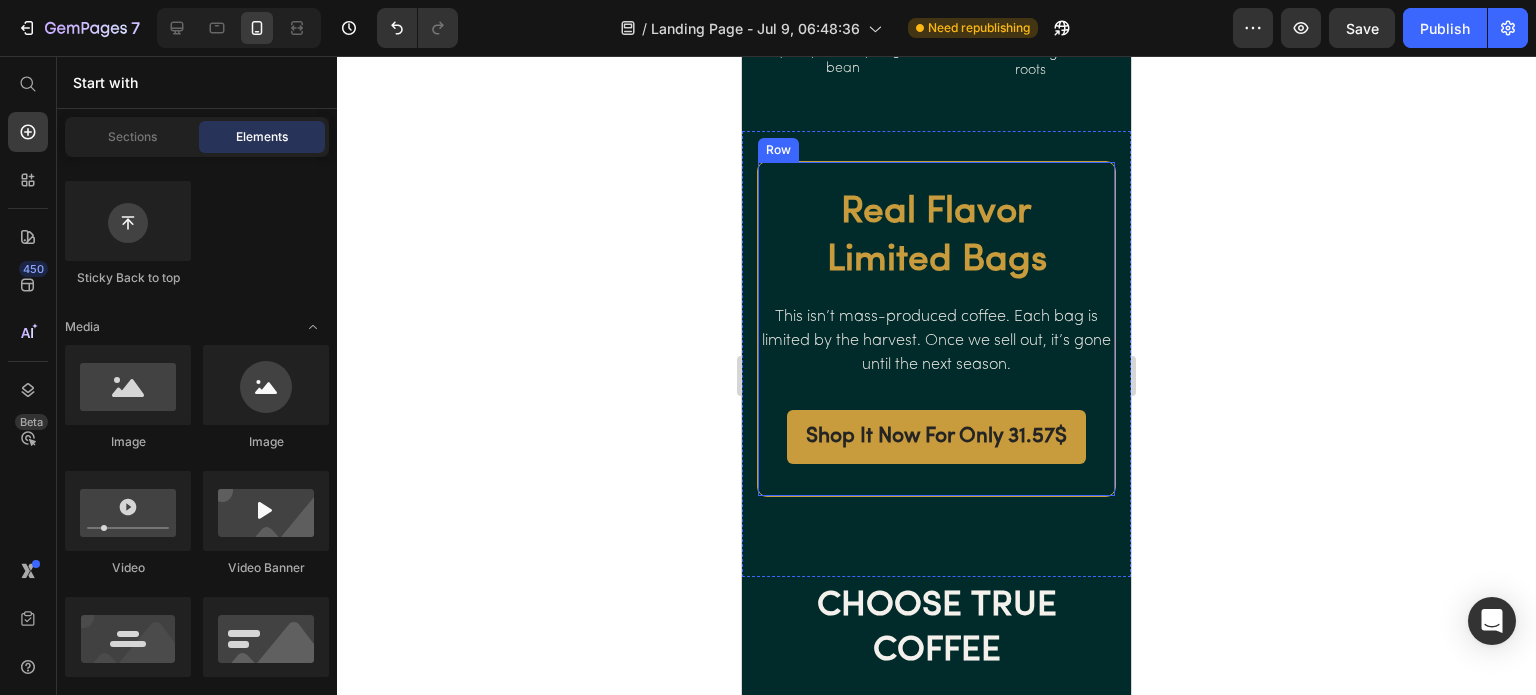 click on "Real Flavor Limited Bags Heading This isn’t mass-produced coffee. Each bag is limited by the harvest. Once we sell out, it’s gone until the next season. Text block Shop It Now For Only 31.57$ Button Row" at bounding box center (936, 328) 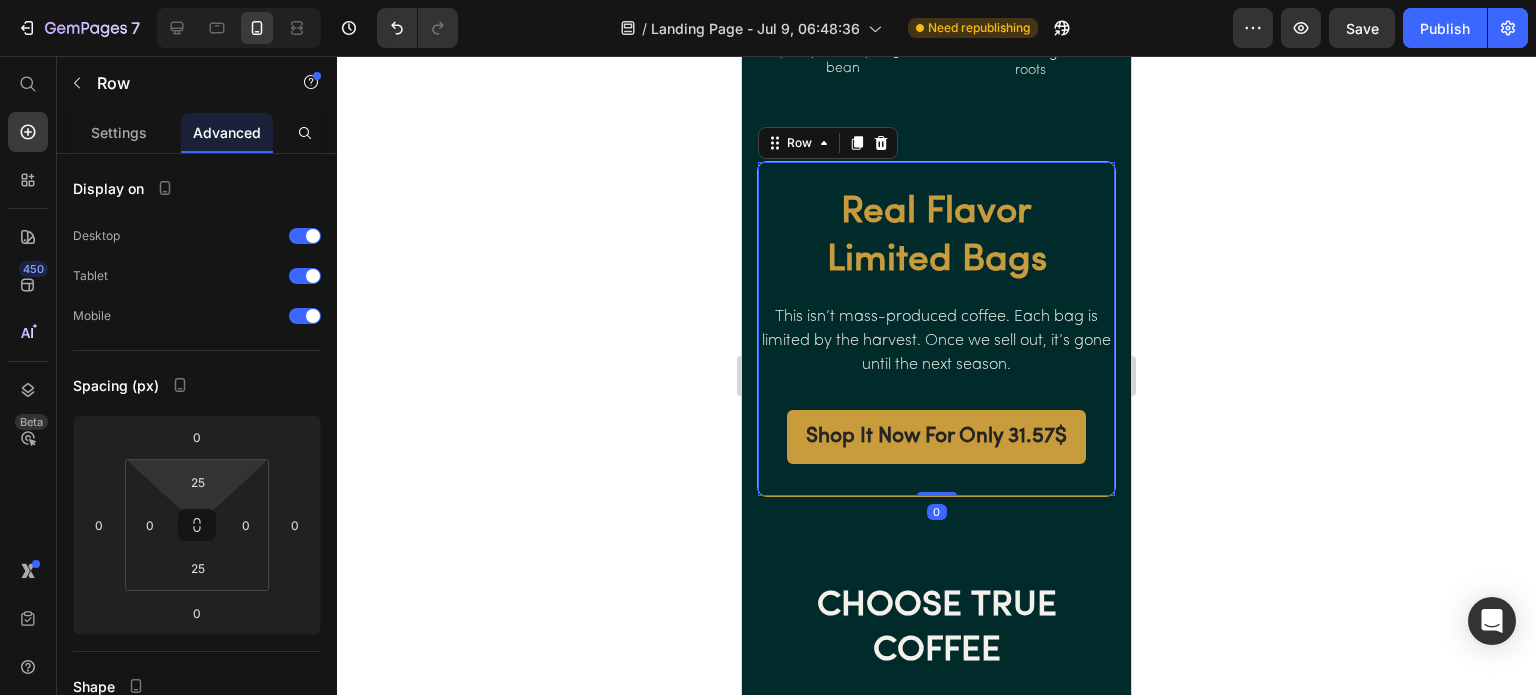 click on "25" at bounding box center [198, 482] 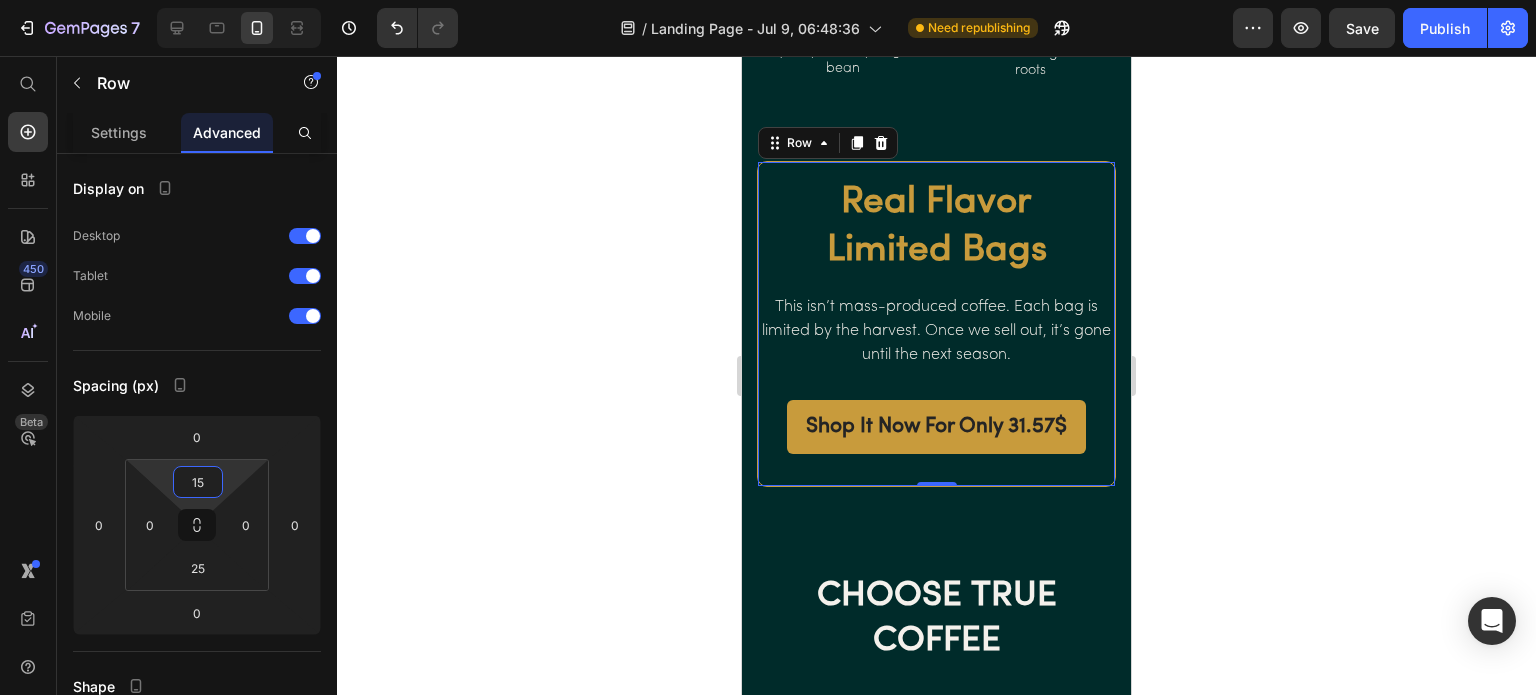 click on "15" at bounding box center [198, 482] 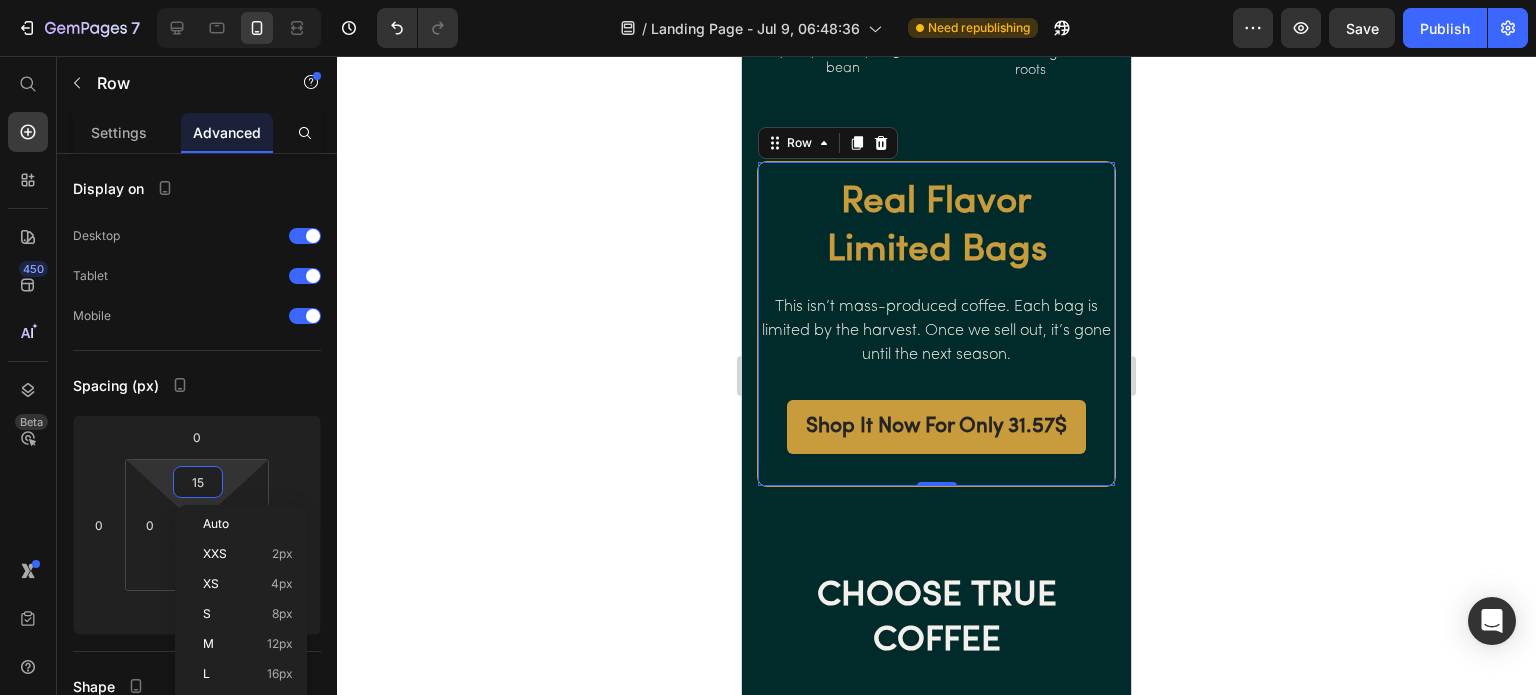 click on "15" at bounding box center (198, 482) 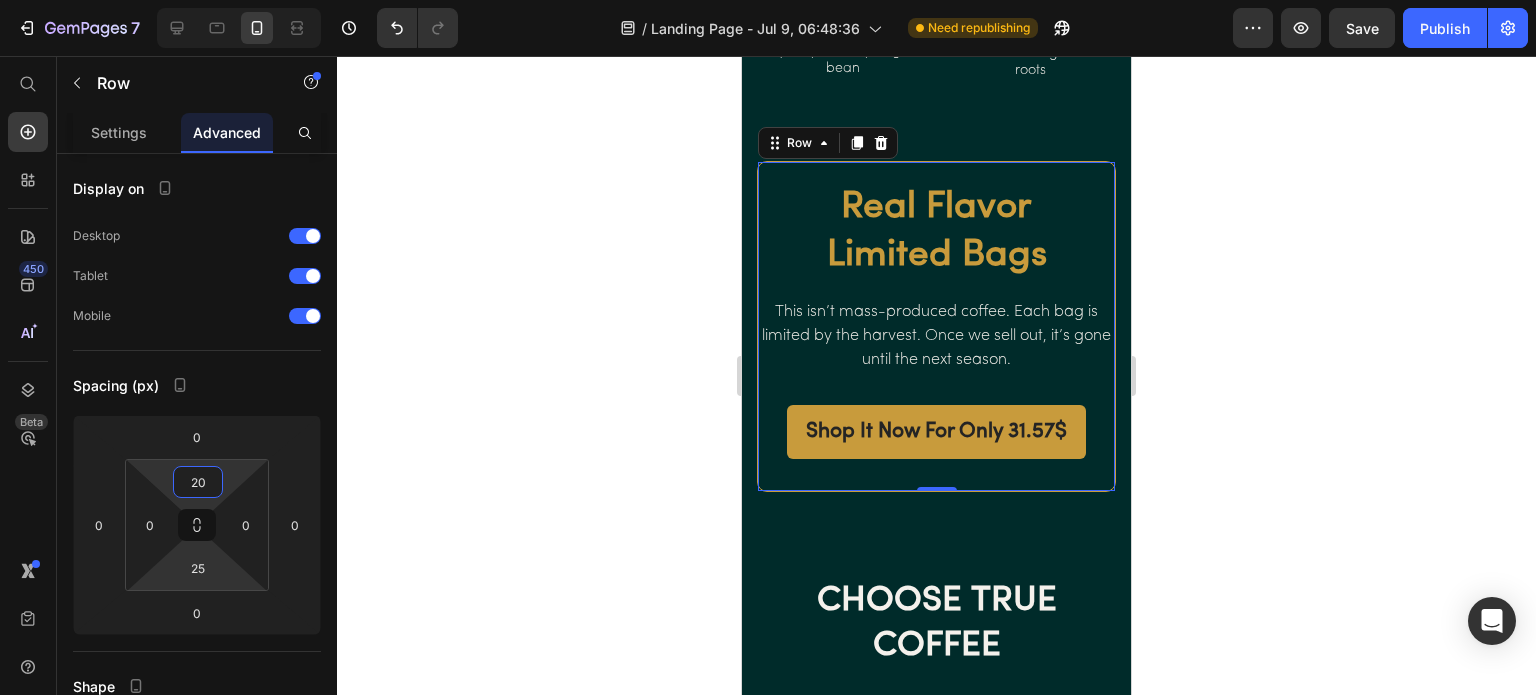 type on "20" 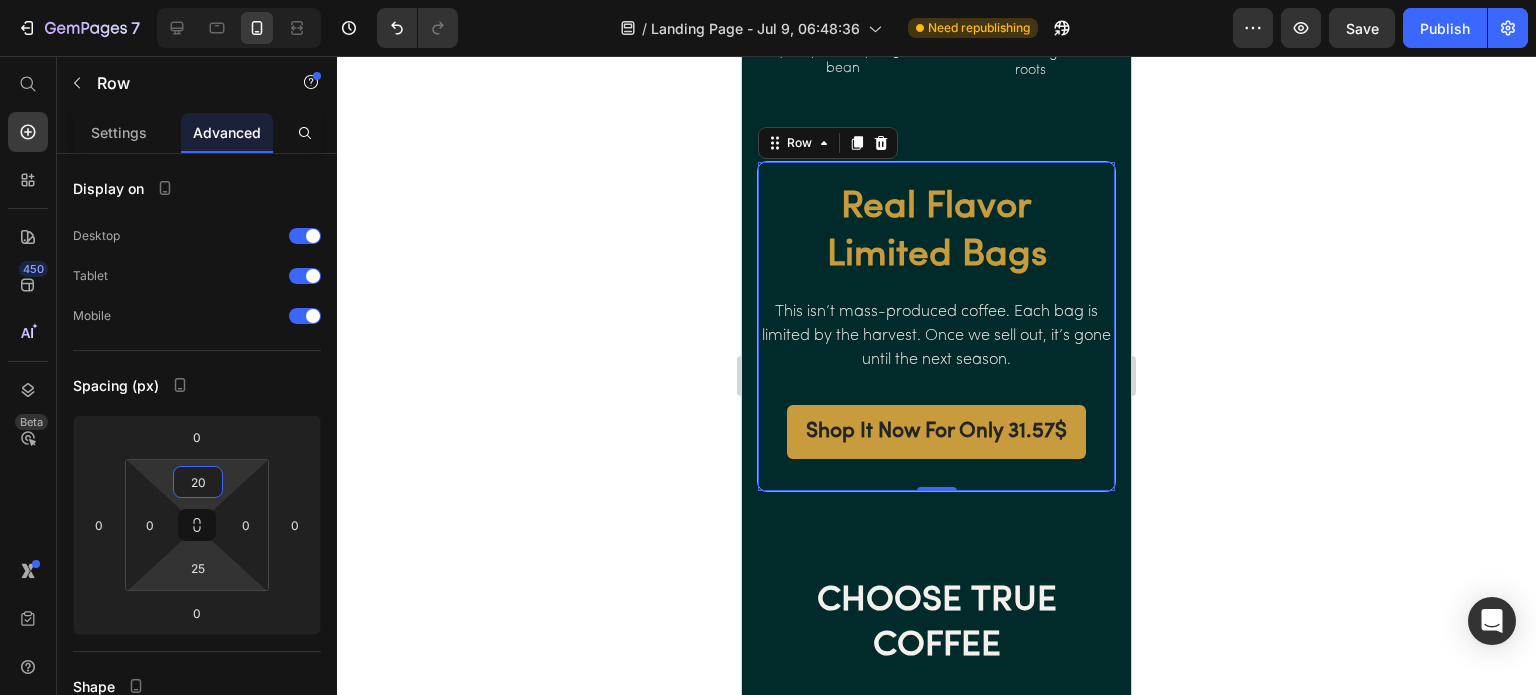 click on "25" at bounding box center [198, 568] 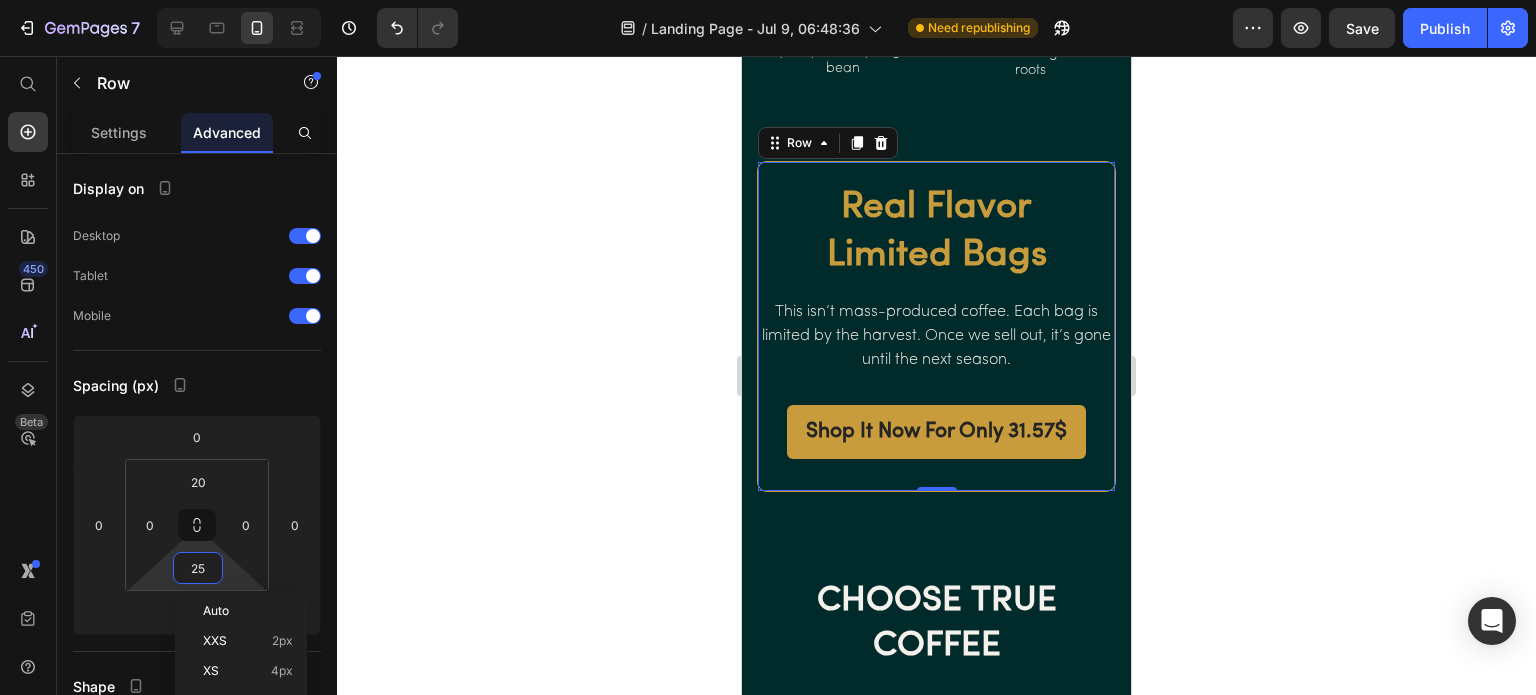 click on "25" at bounding box center [198, 568] 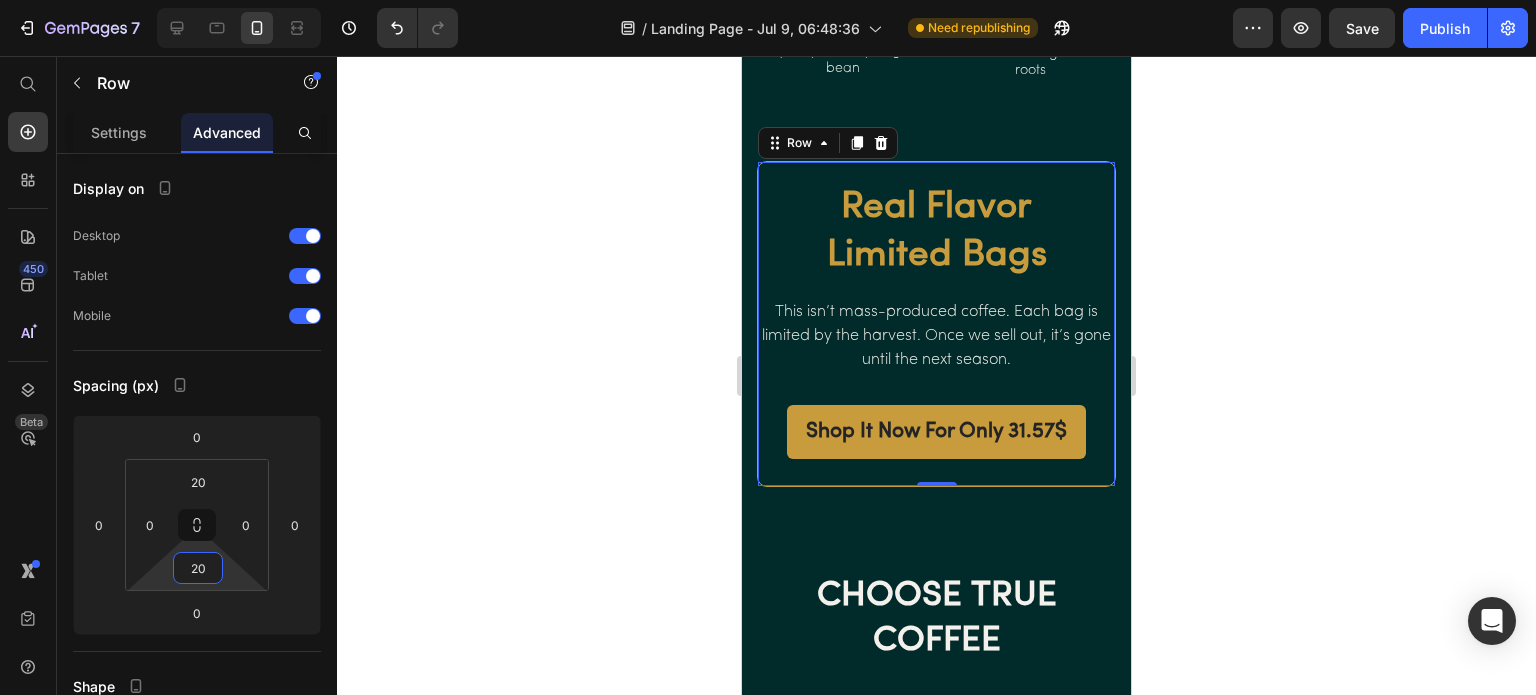 type on "20" 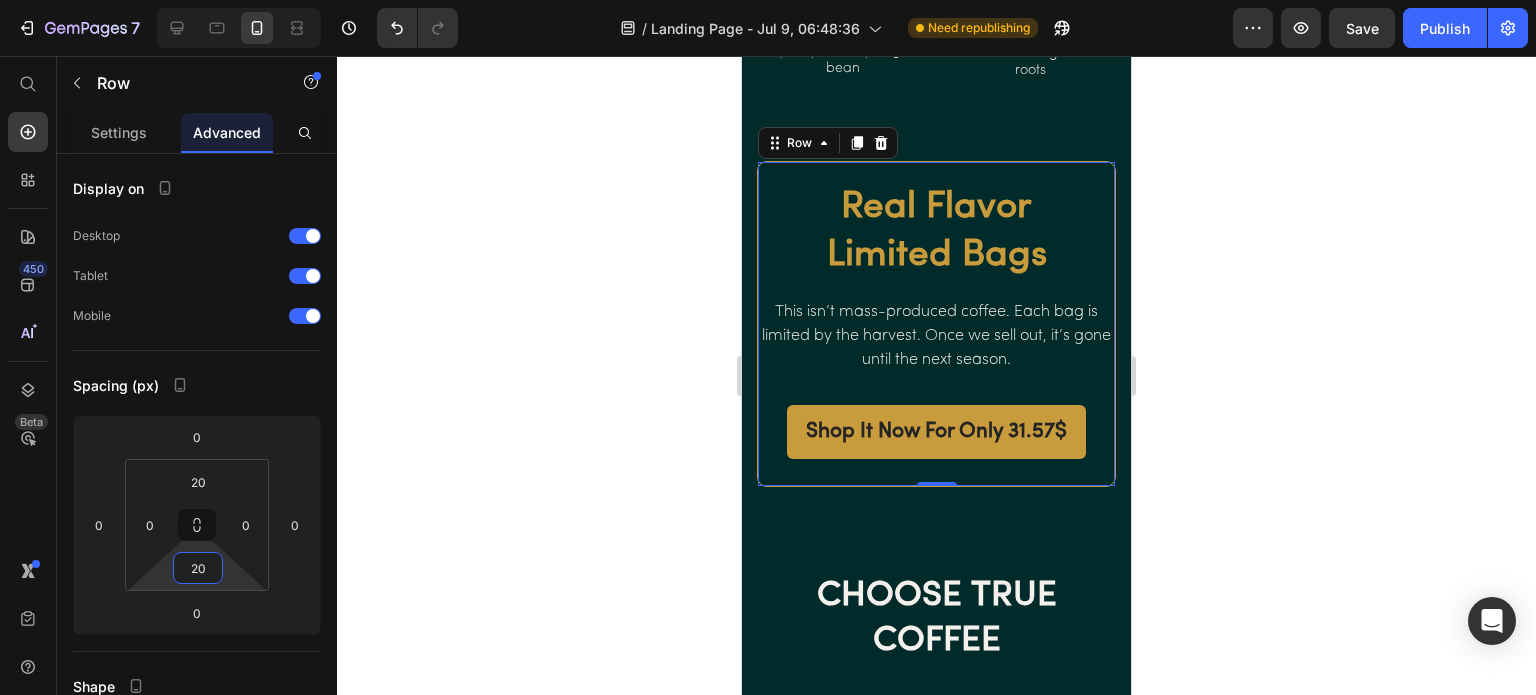 click 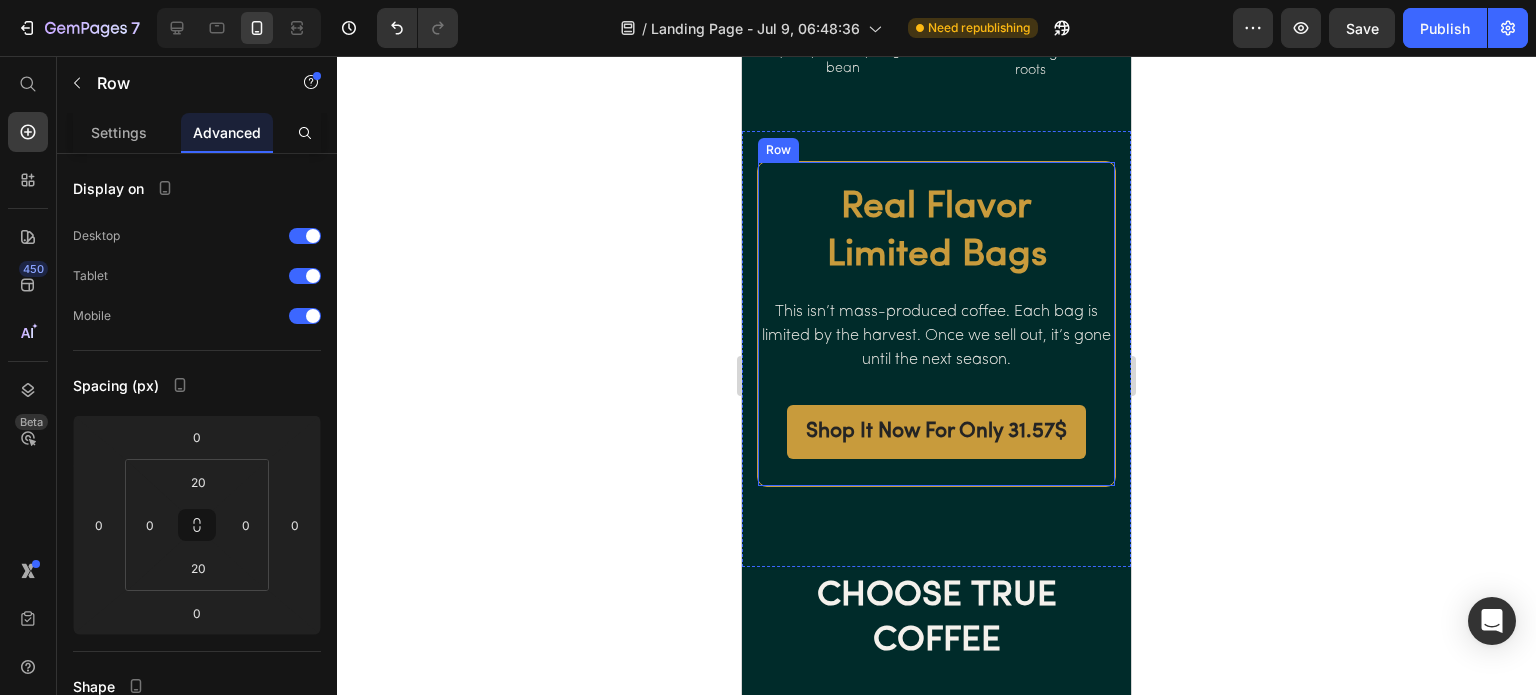 click on "Real Flavor Limited Bags Heading This isn’t mass-produced coffee. Each bag is limited by the harvest. Once we sell out, it’s gone until the next season. Text block Shop It Now For Only 31.57$ Button Row" at bounding box center [936, 323] 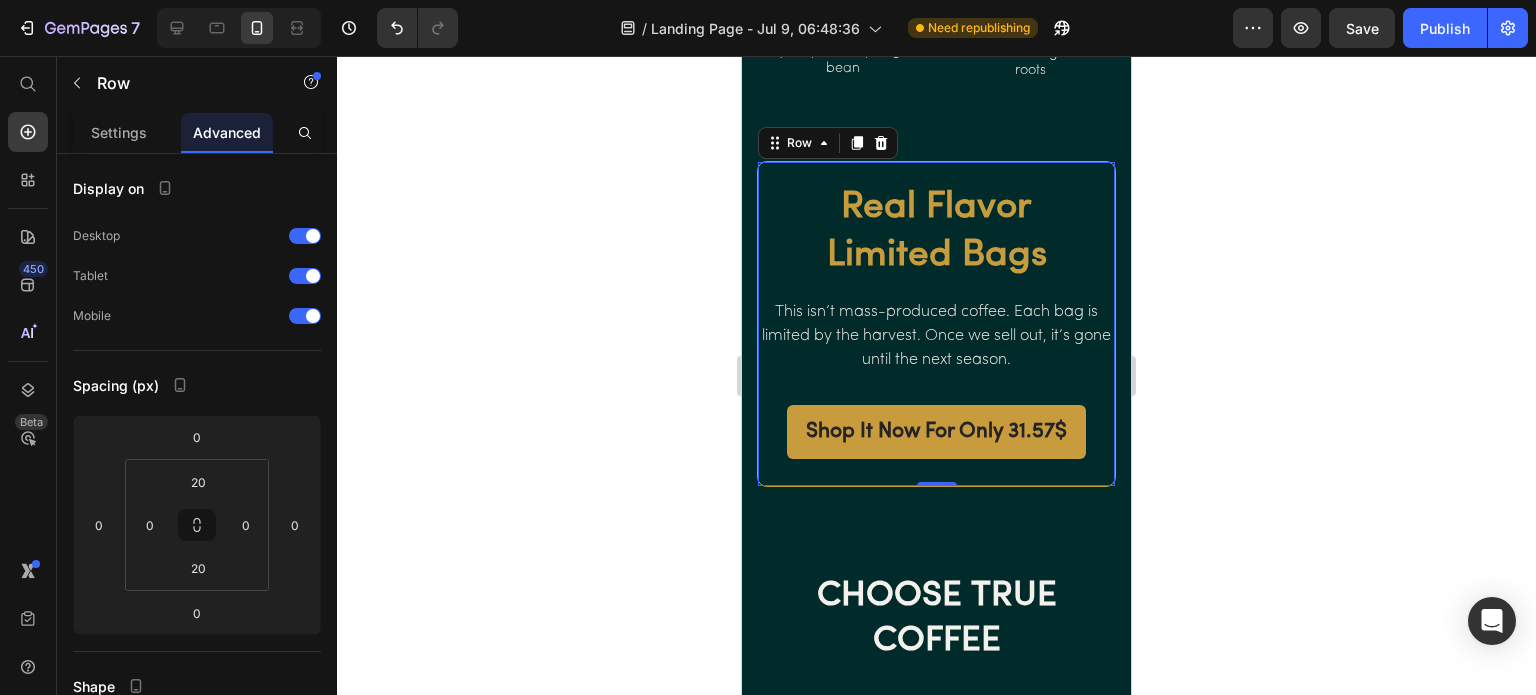 click on "Publish" at bounding box center (1445, 28) 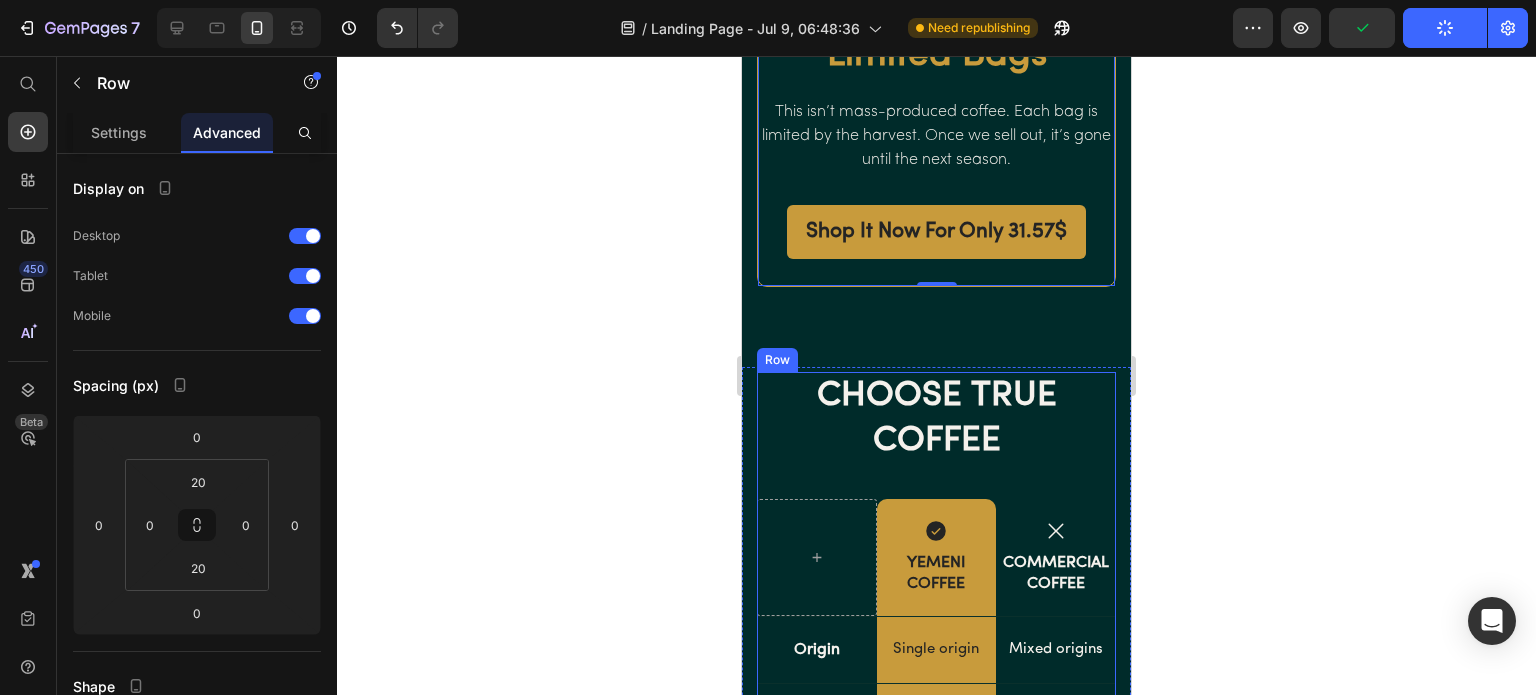 scroll, scrollTop: 2346, scrollLeft: 0, axis: vertical 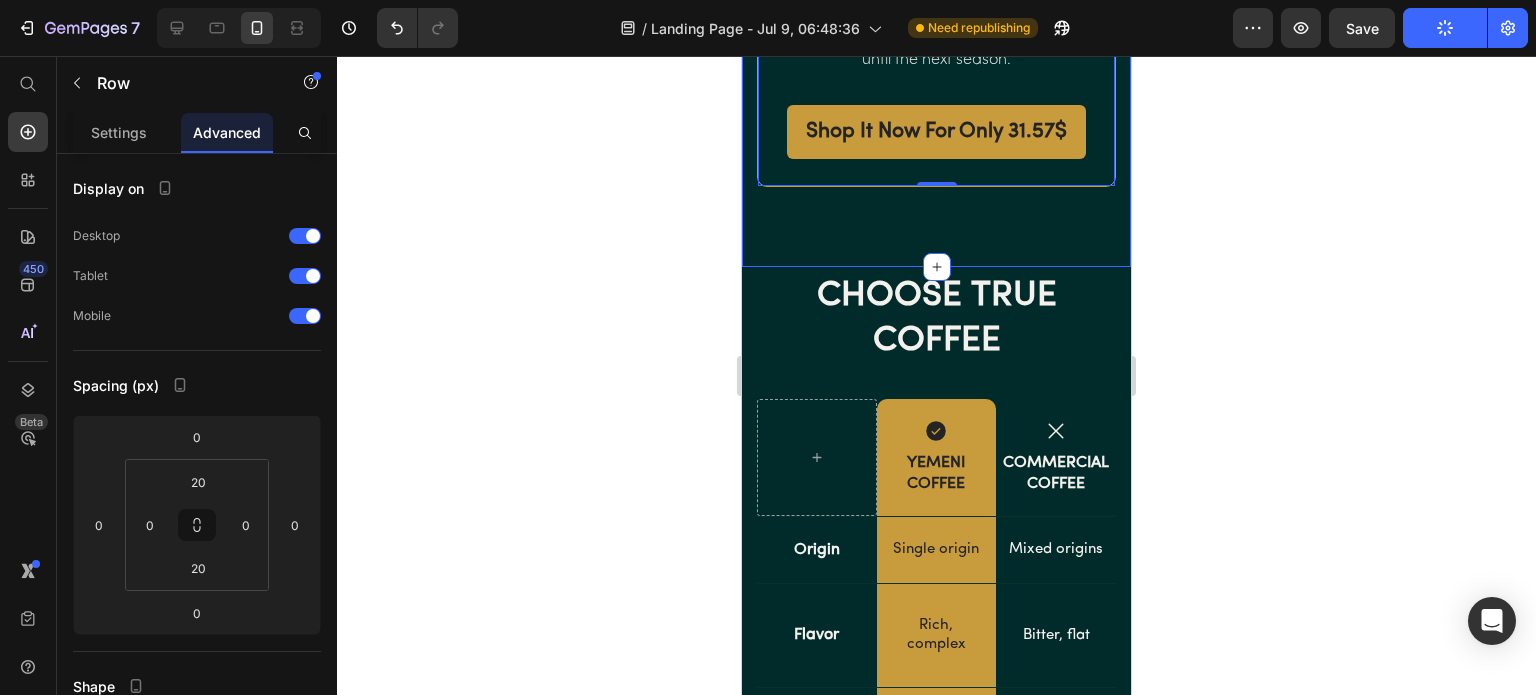 click on "Real Flavor Limited Bags Heading This isn’t mass-produced coffee. Each bag is limited by the harvest. Once we sell out, it’s gone until the next season. Text block Shop It Now For Only 31.57$ Button Row 0 Section 4" at bounding box center [936, 48] 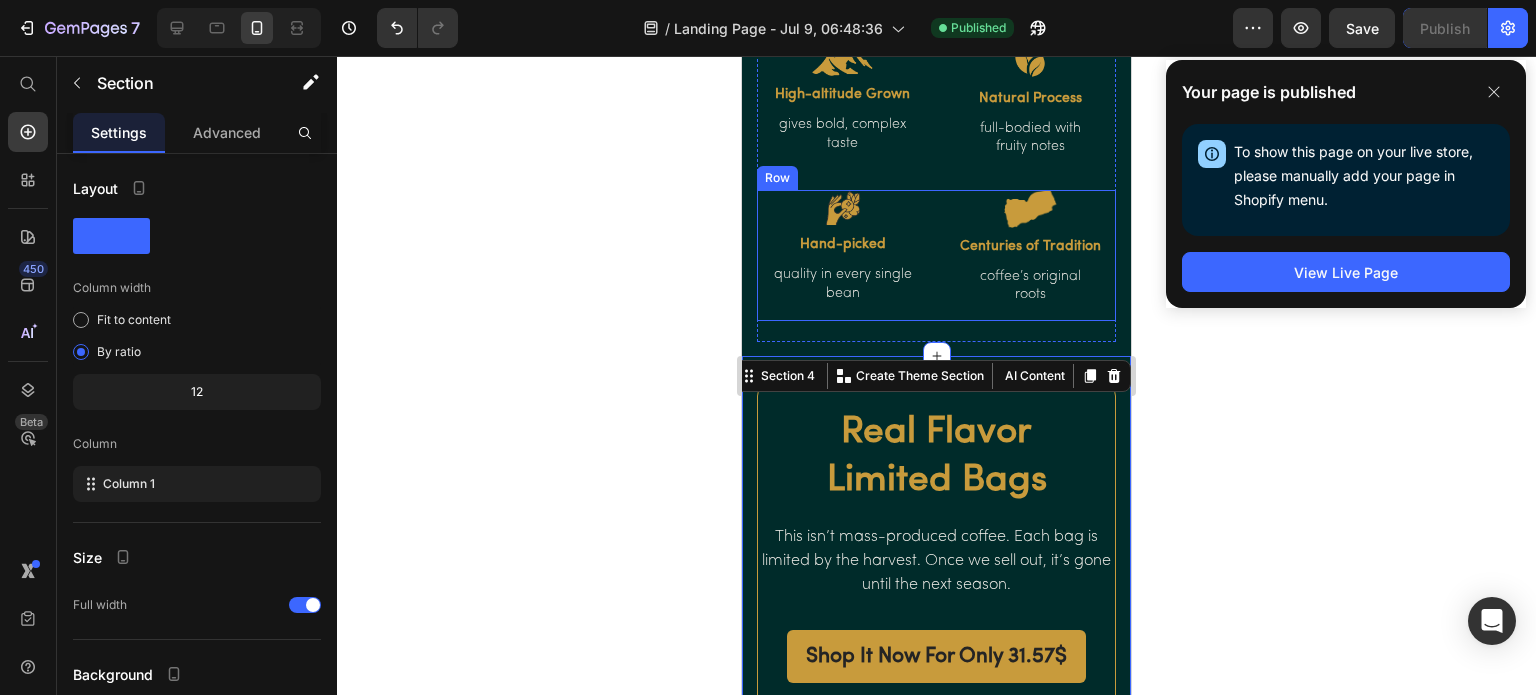 scroll, scrollTop: 1848, scrollLeft: 0, axis: vertical 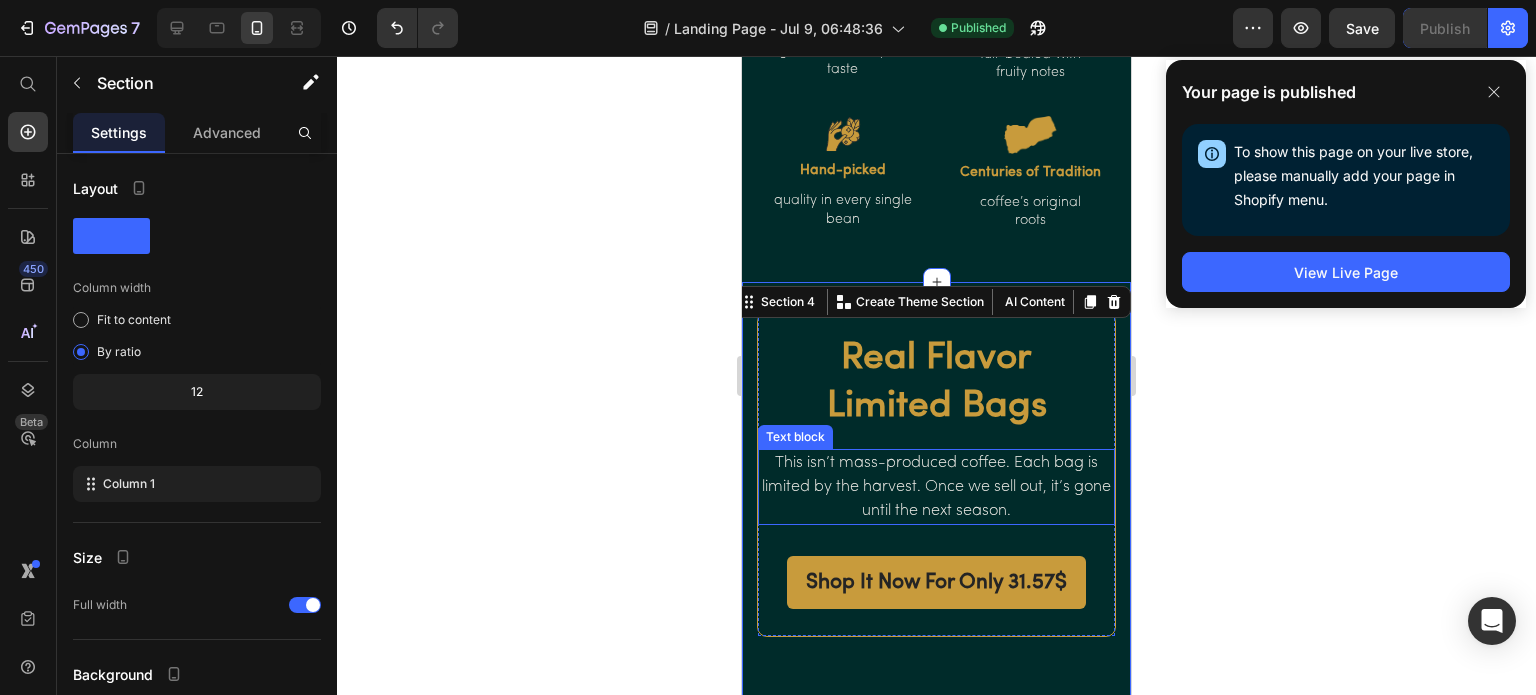 click on "This isn’t mass-produced coffee. Each bag is limited by the harvest. Once we sell out, it’s gone until the next season." at bounding box center [936, 487] 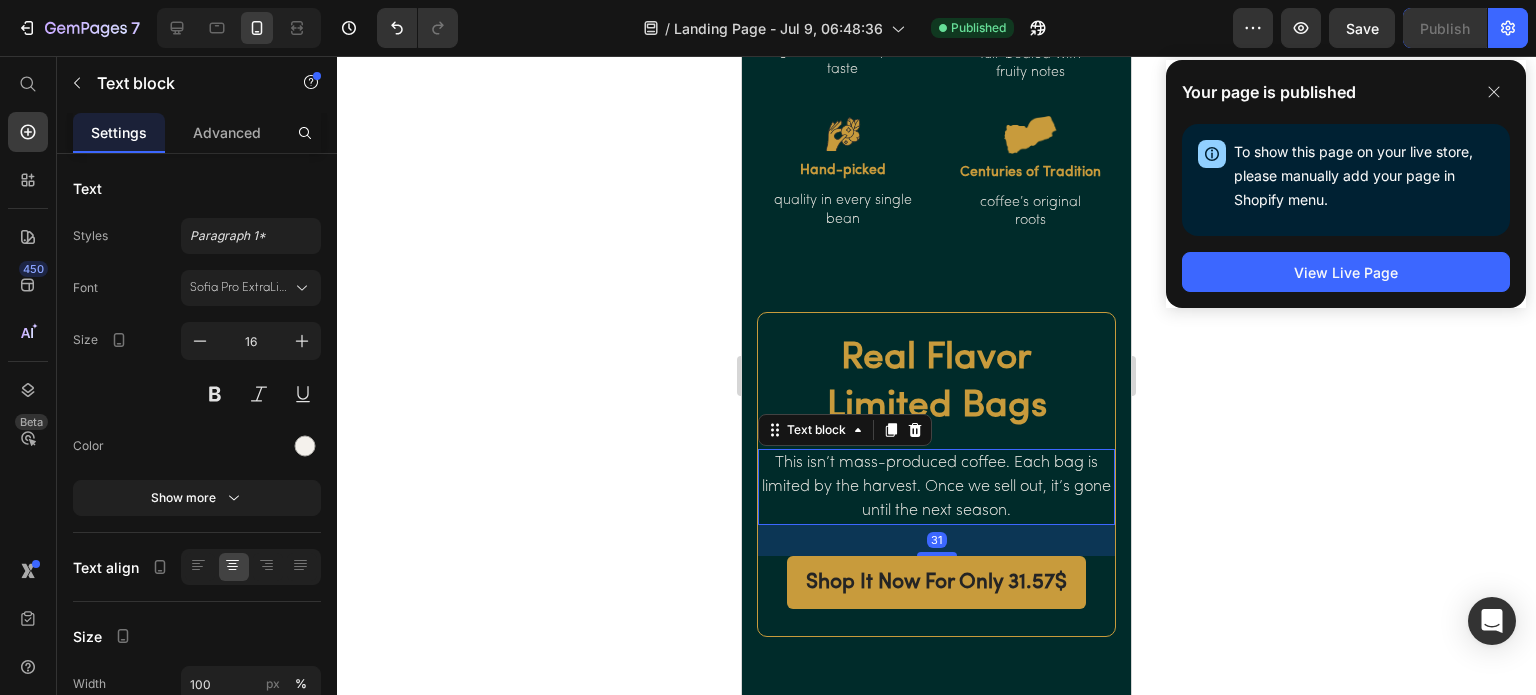 click on "Advanced" at bounding box center (227, 132) 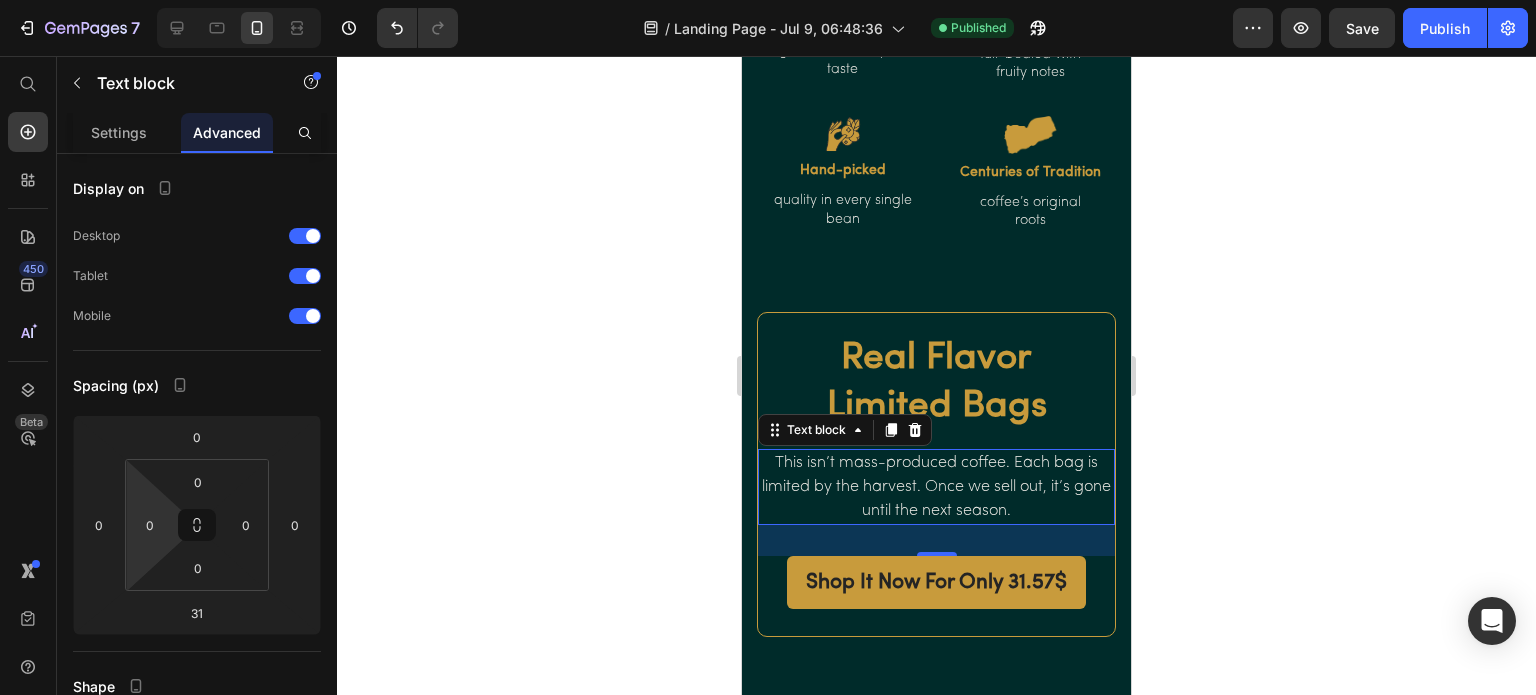 click on "0" at bounding box center [150, 525] 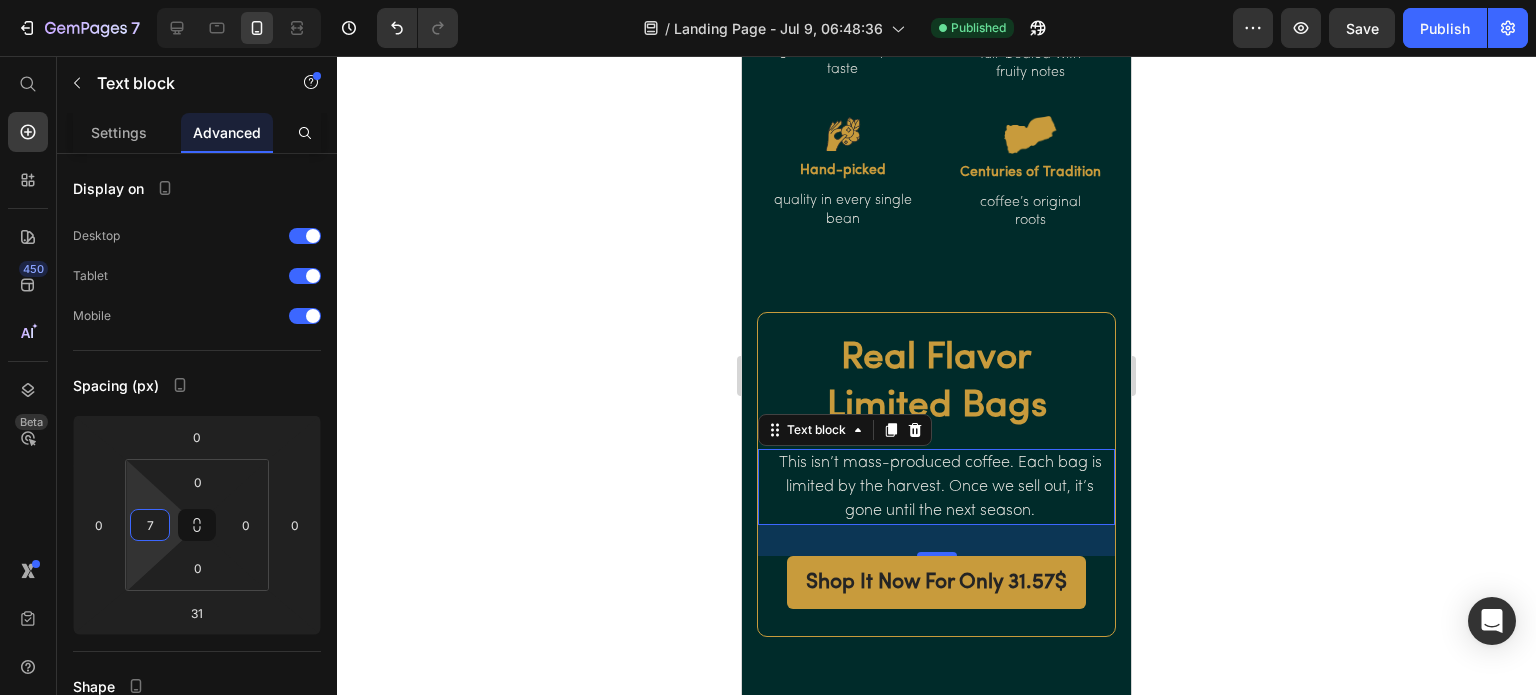 click on "7" at bounding box center [150, 525] 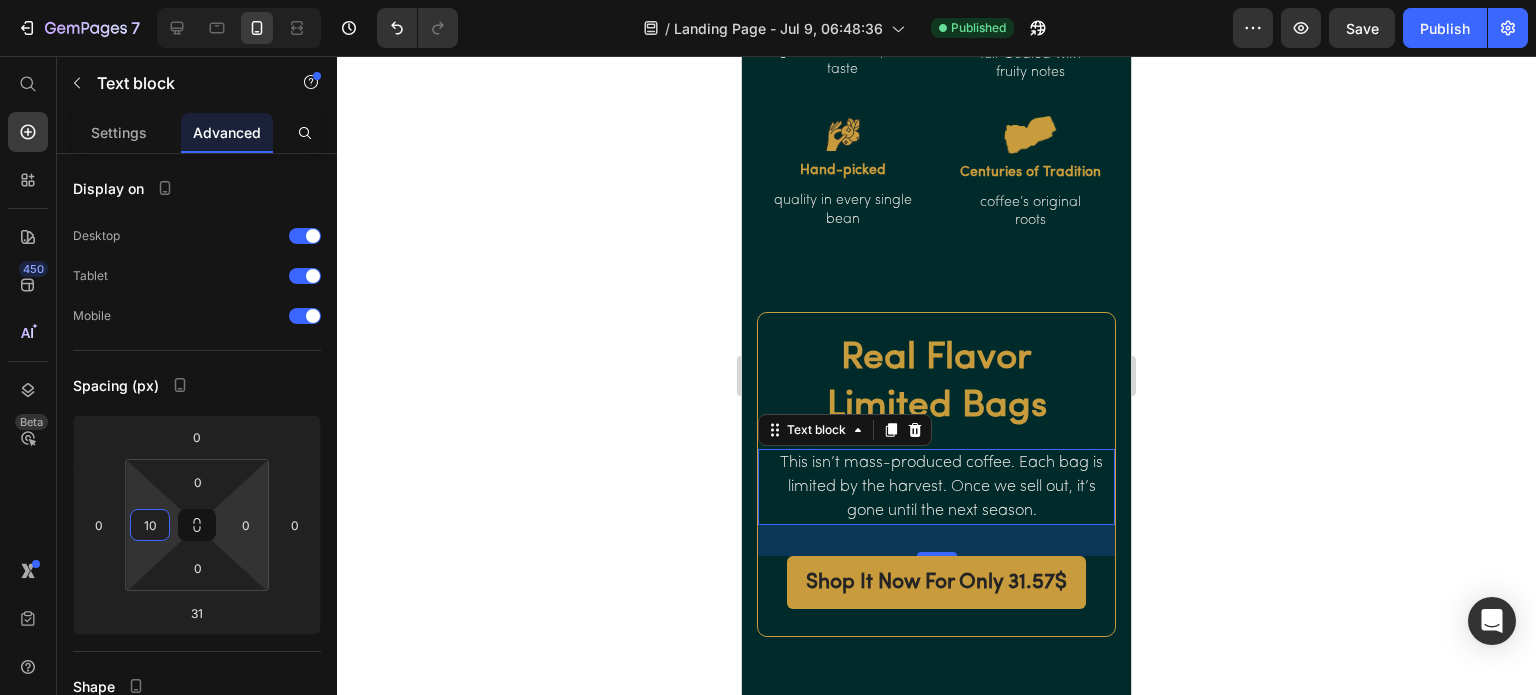 type on "10" 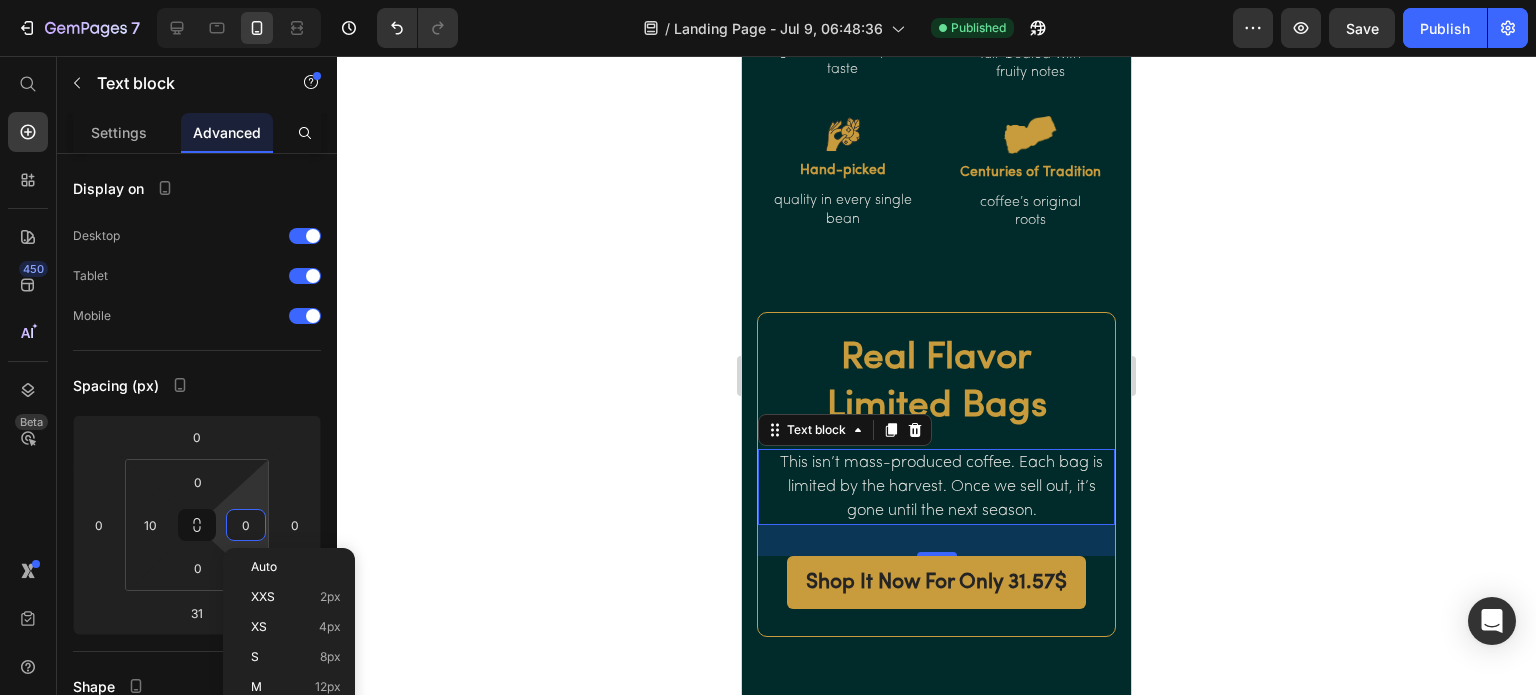 click on "0" at bounding box center [246, 525] 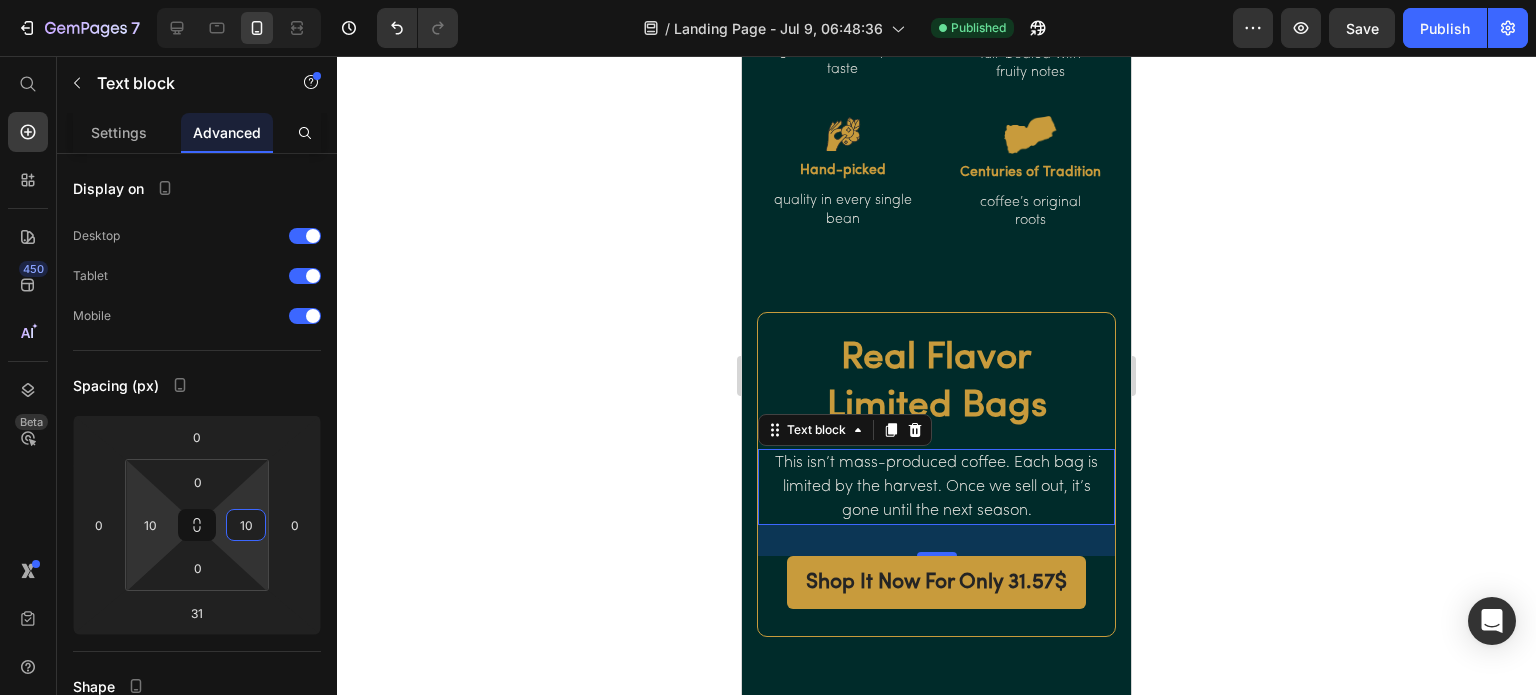 type on "10" 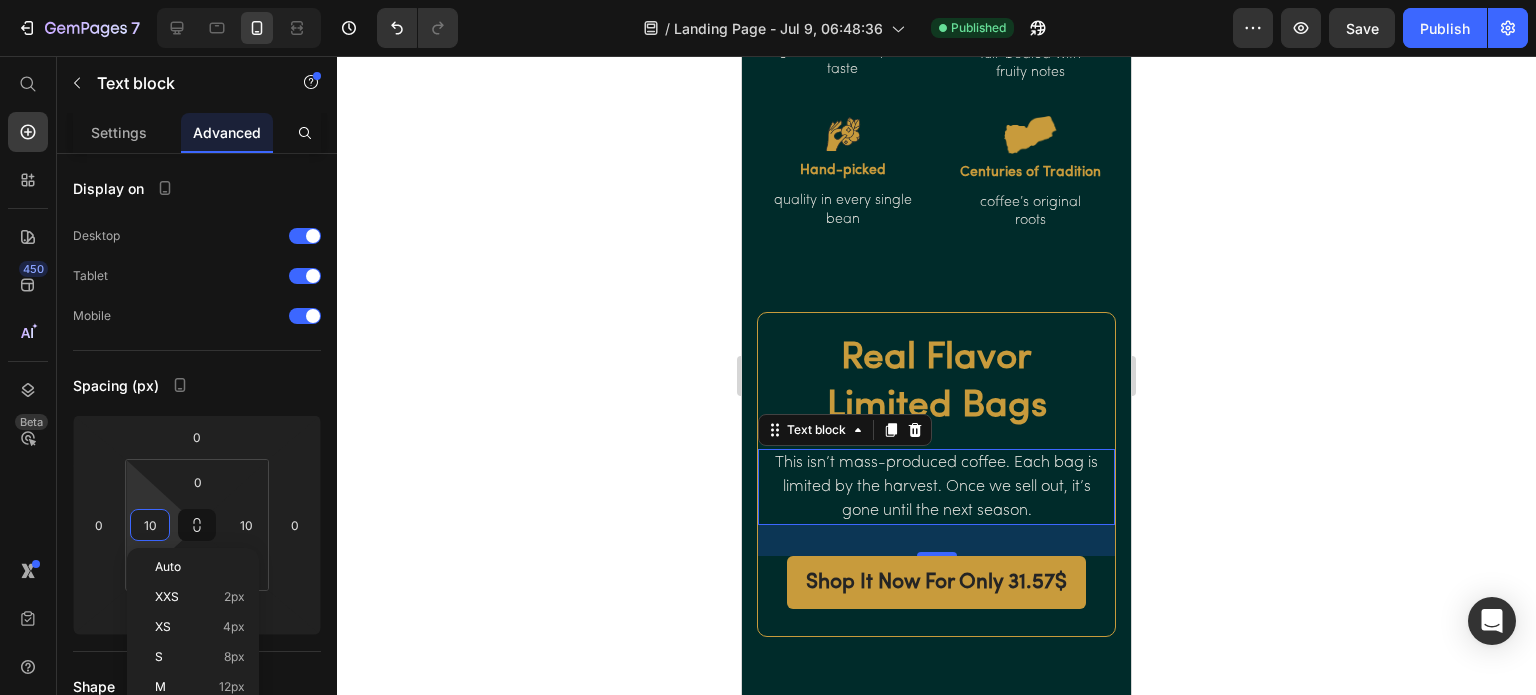 click on "10" at bounding box center (150, 525) 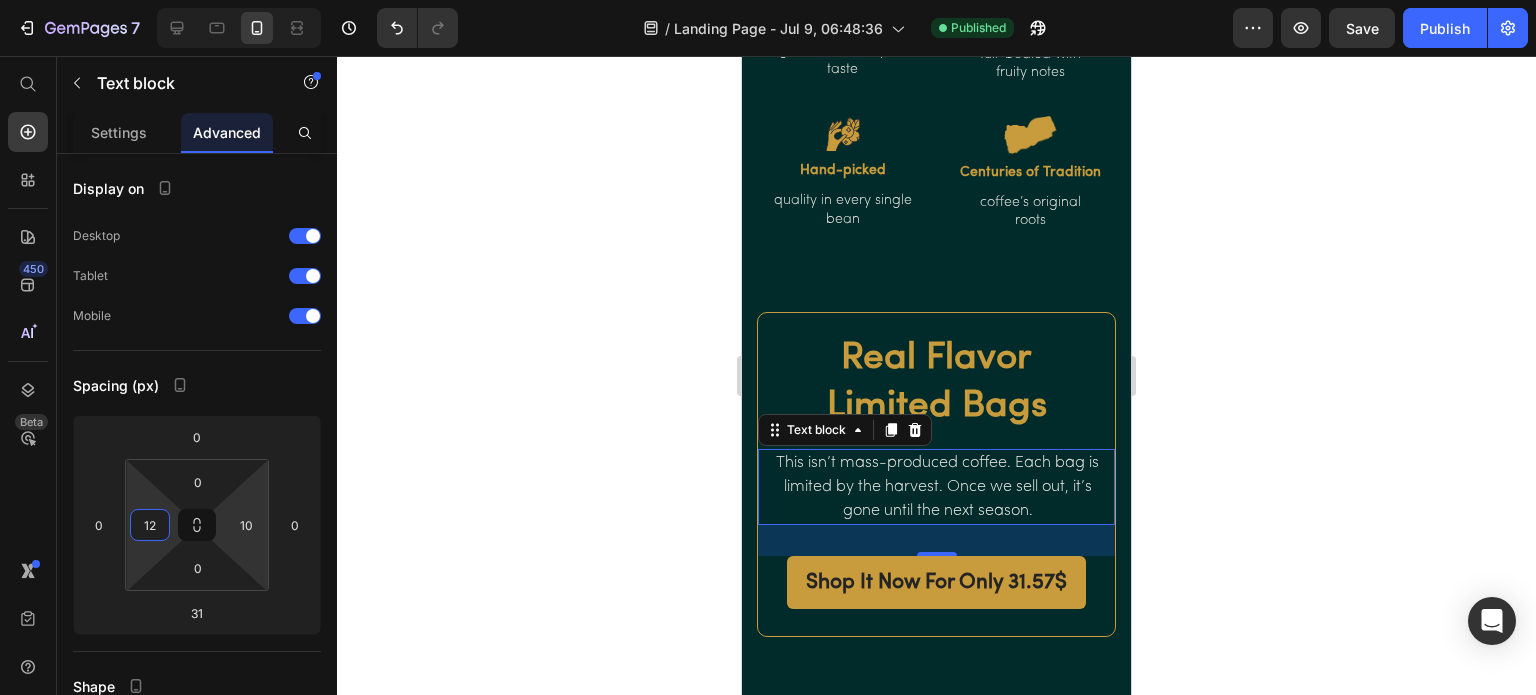 type on "12" 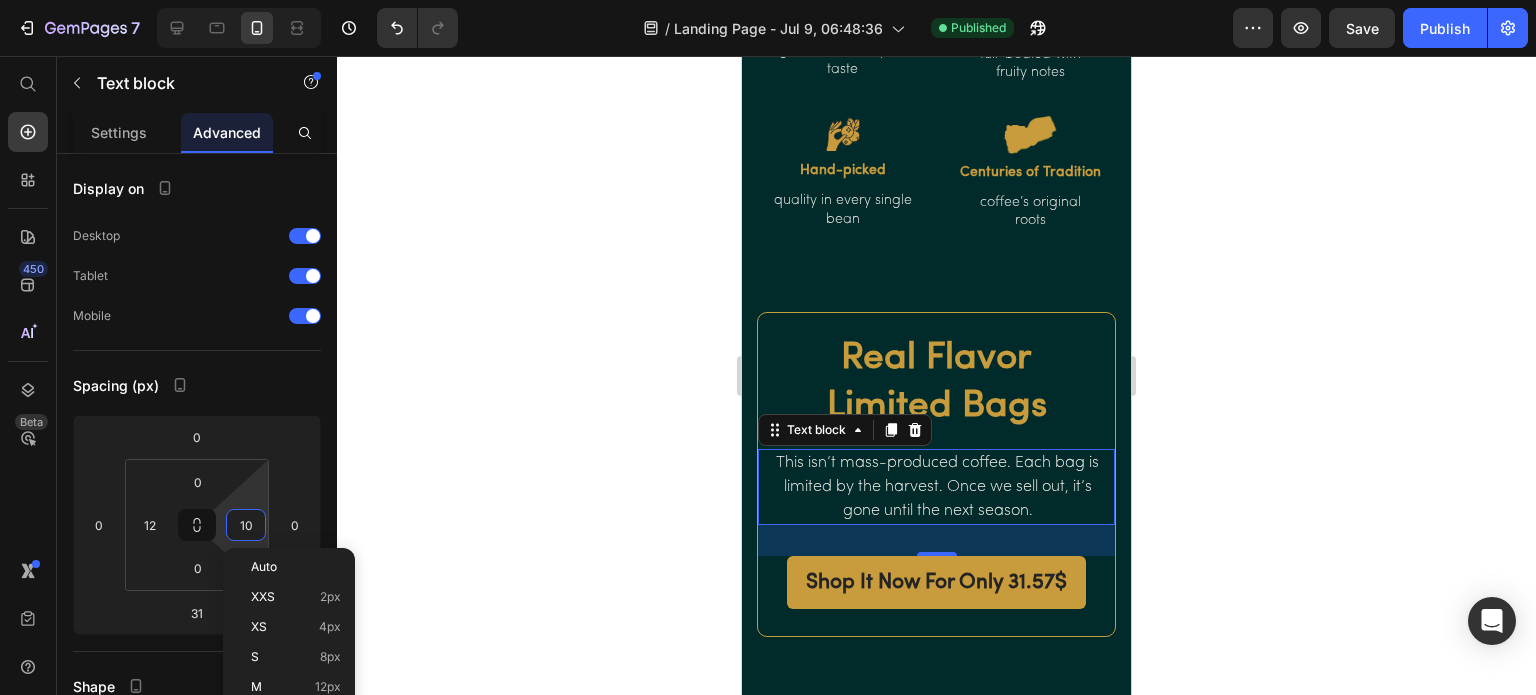 click on "10" at bounding box center (246, 525) 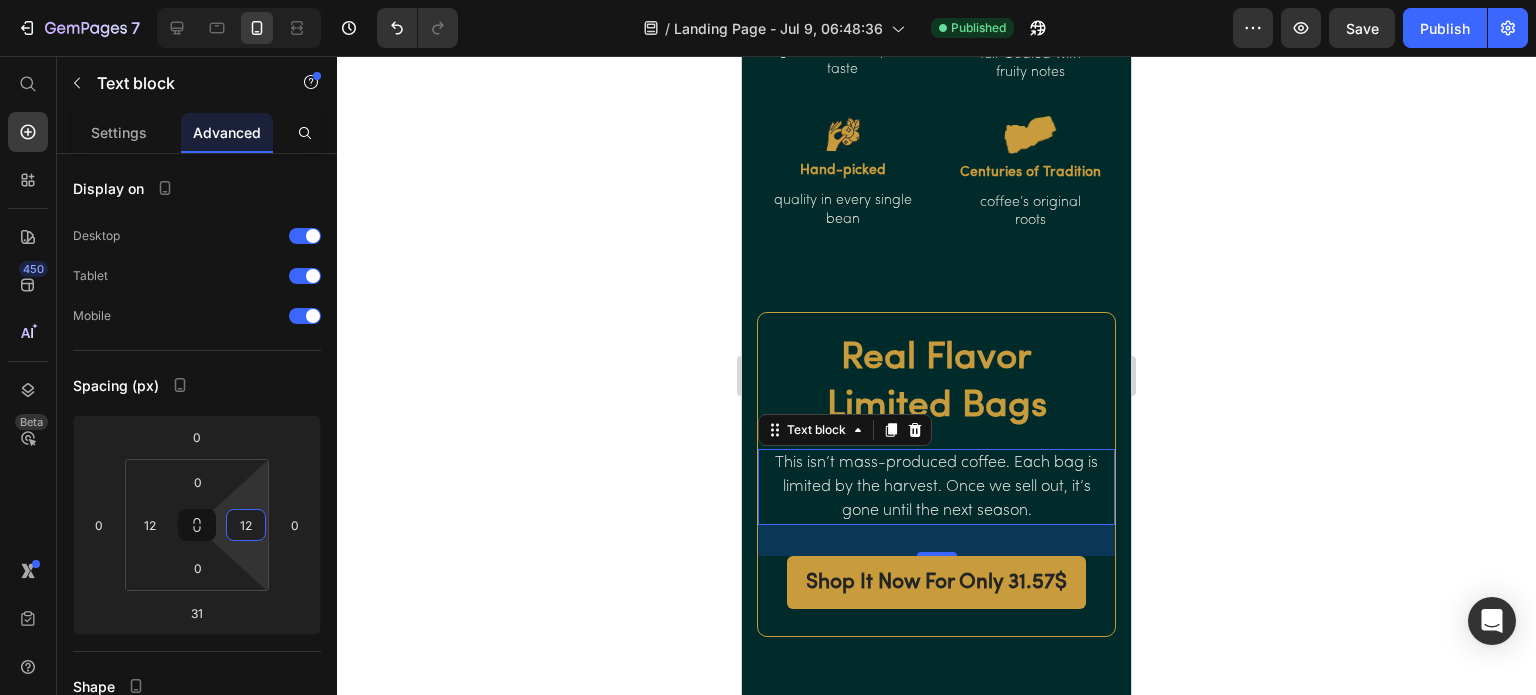 type on "12" 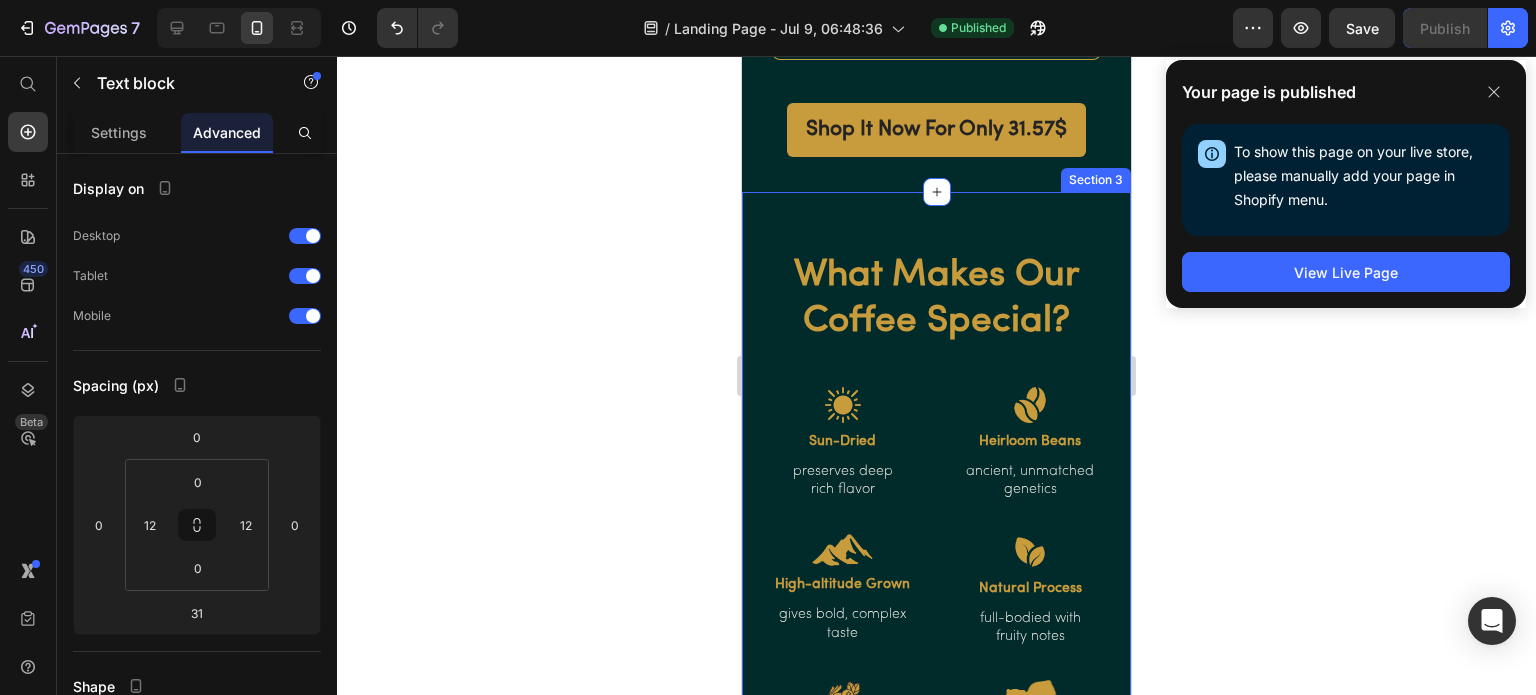 scroll, scrollTop: 1148, scrollLeft: 0, axis: vertical 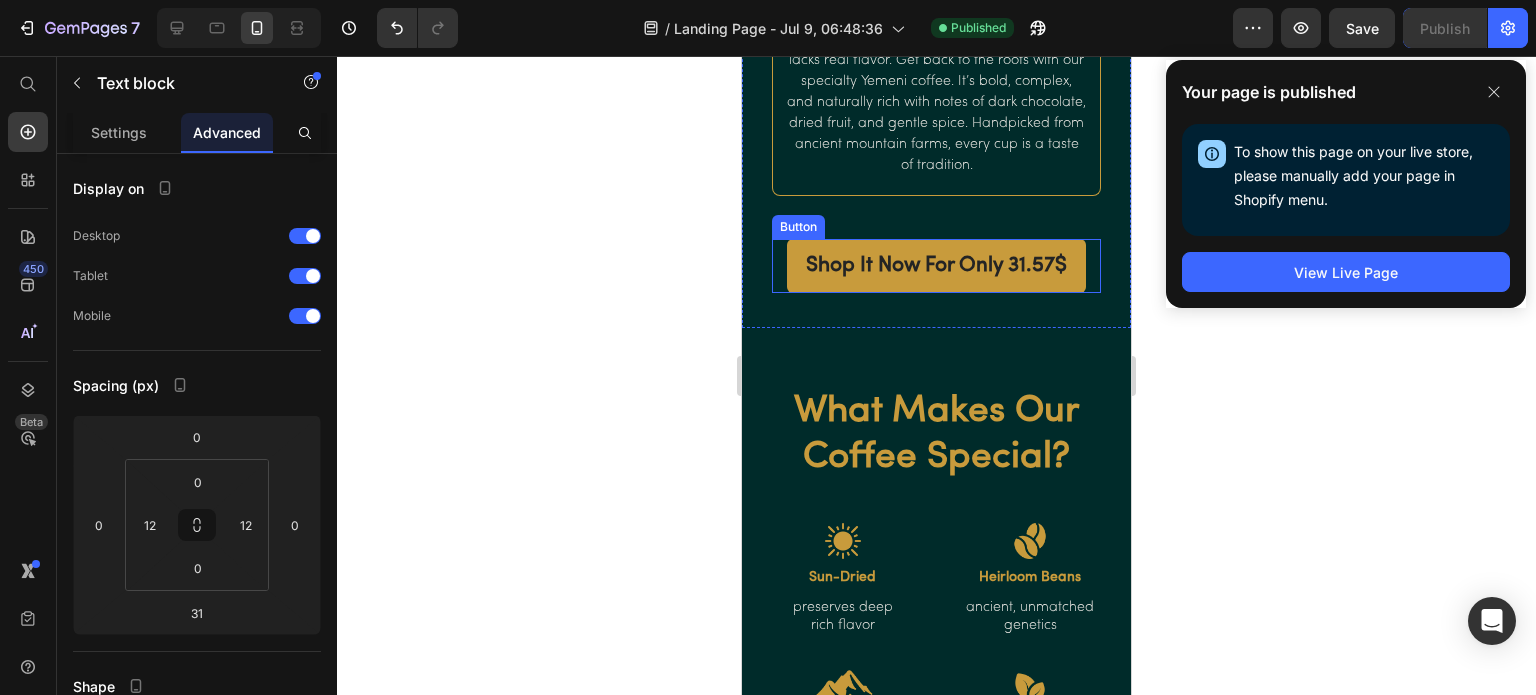 click on "Shop It Now For Only 31.57$    Button" at bounding box center (936, 265) 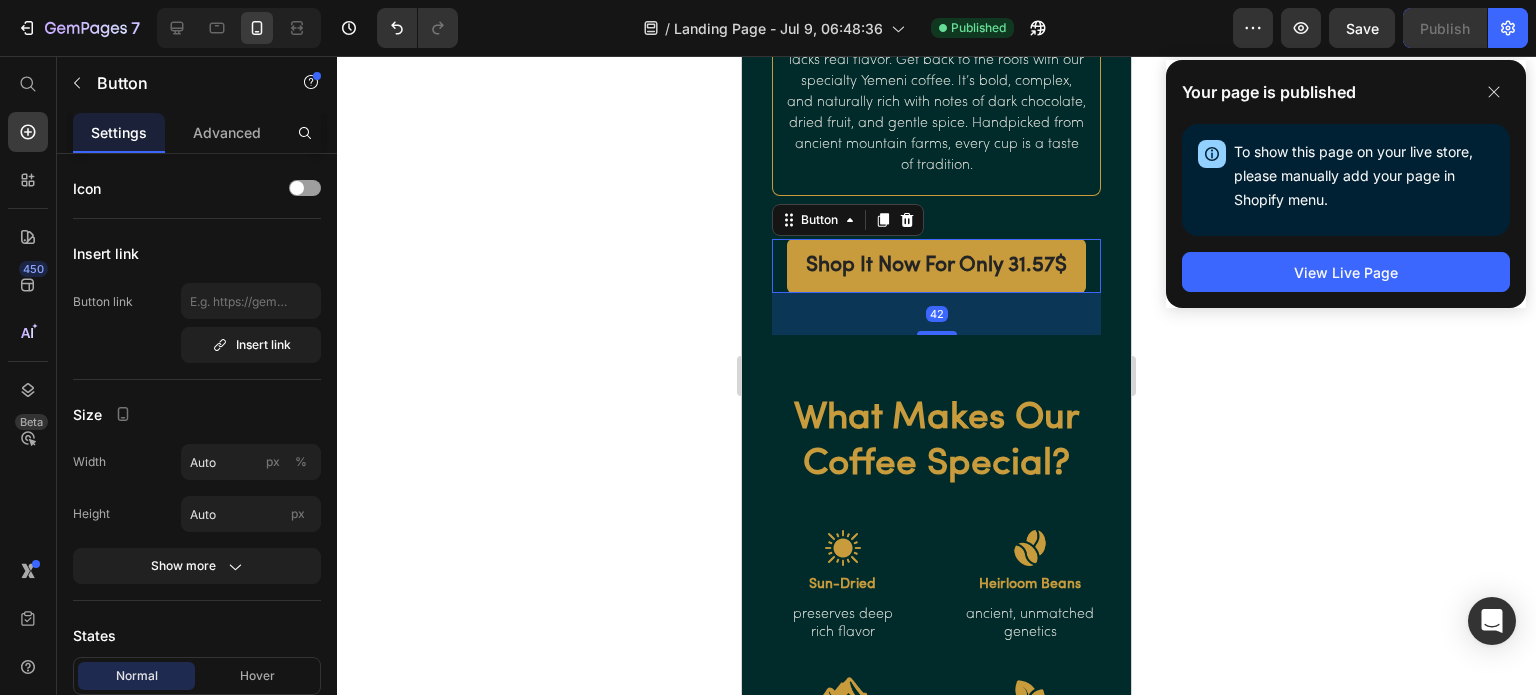 click at bounding box center [937, 333] 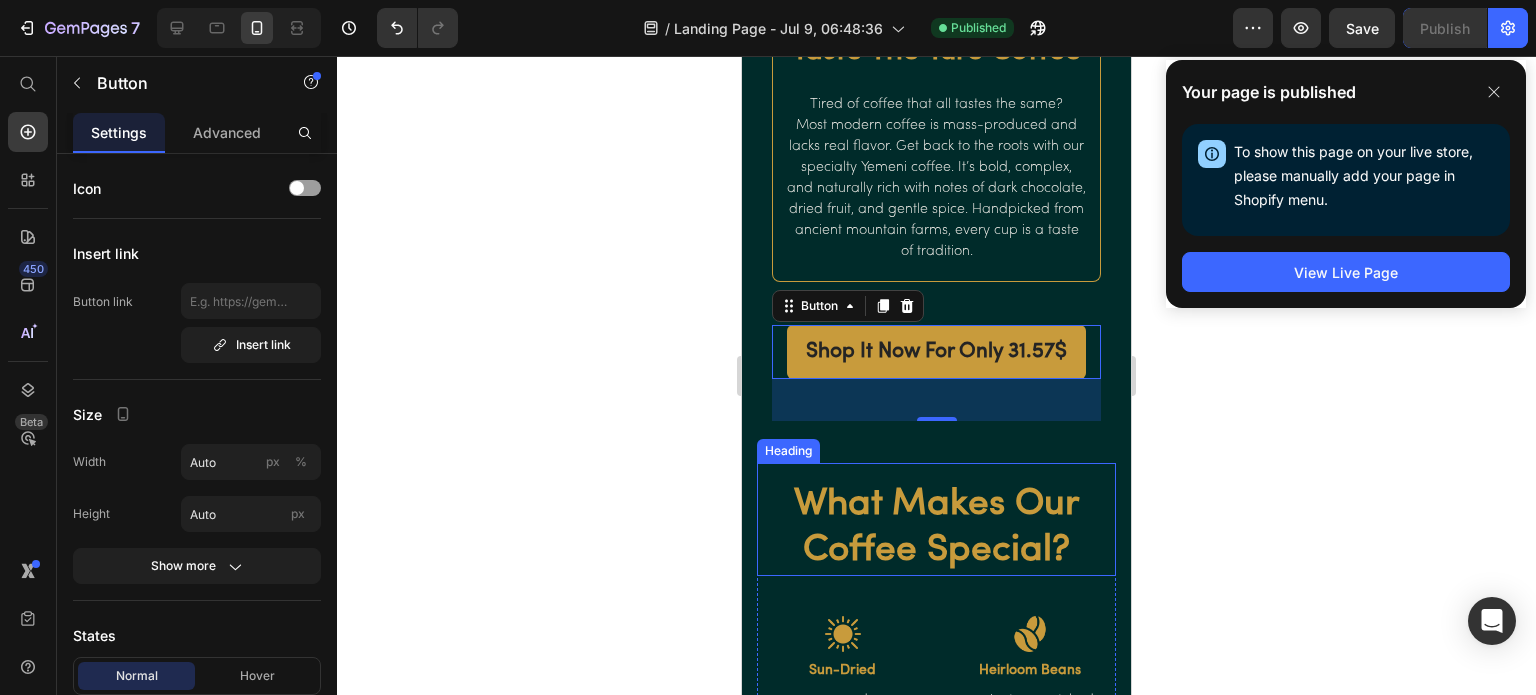 scroll, scrollTop: 848, scrollLeft: 0, axis: vertical 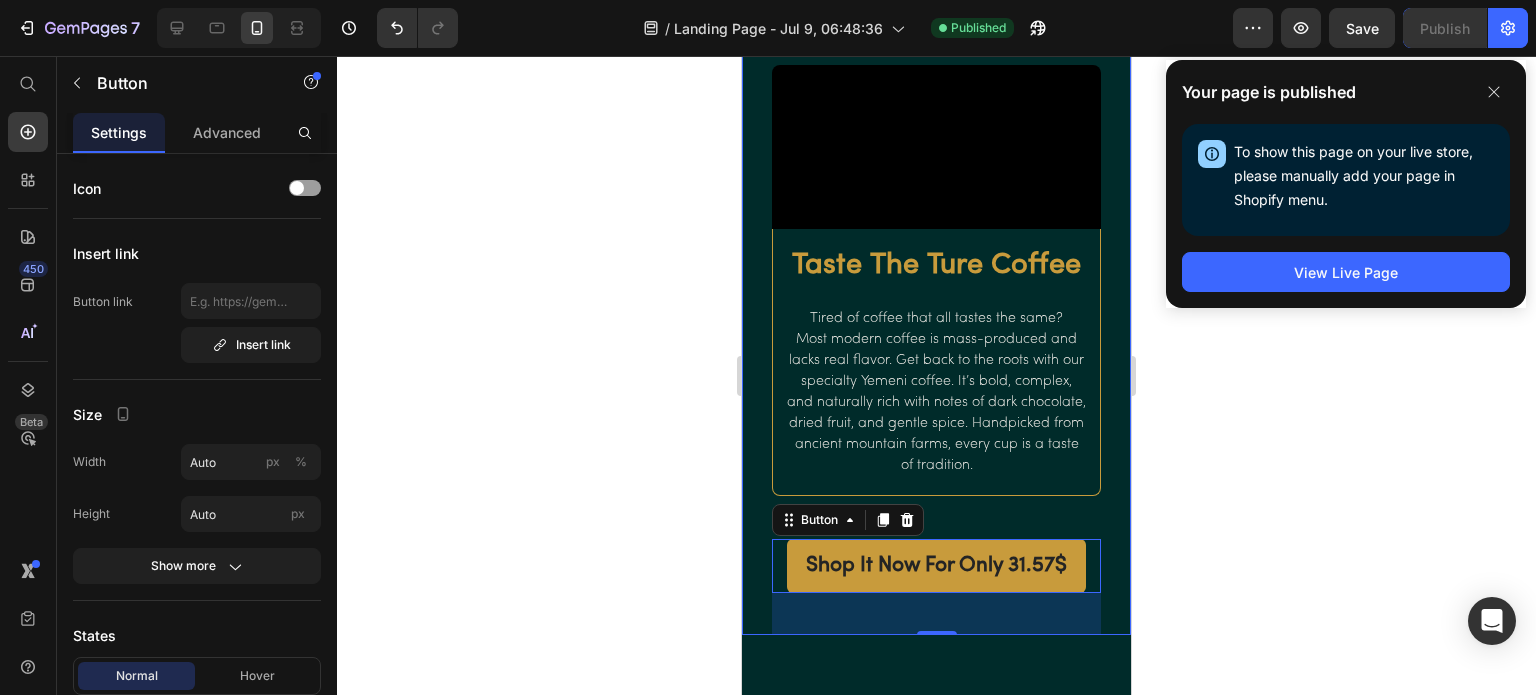 click on "Video Taste The Ture Coffee Heading Tired of coffee that all tastes the same? Most modern coffee is mass-produced and lacks real flavor. Get back to the roots with our specialty Yemeni coffee. It’s bold, complex, and naturally rich with notes of dark chocolate, dried fruit, and gentle spice. Handpicked from ancient mountain farms, every cup is a taste of tradition. Text block Row Shop It Now For Only 31.57$ Button 42 Row" at bounding box center [936, 323] 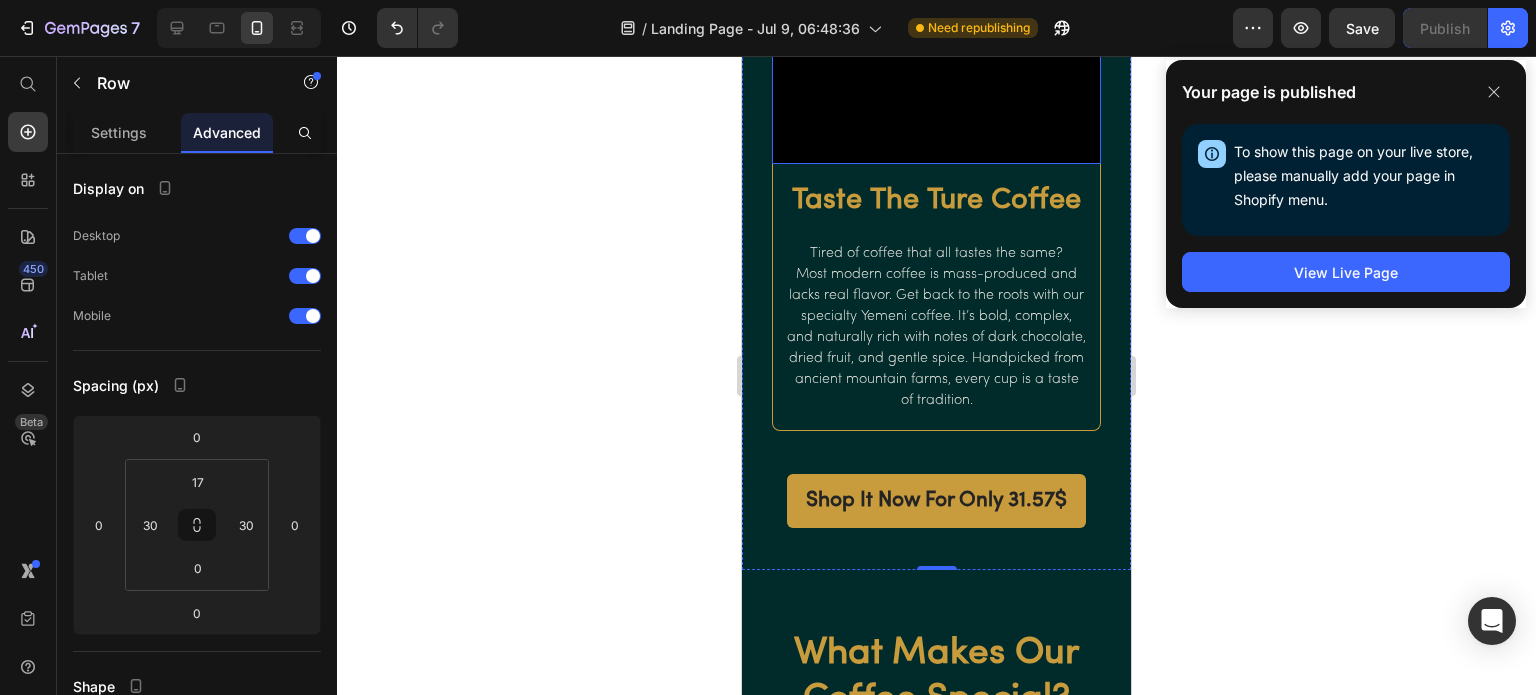 scroll, scrollTop: 948, scrollLeft: 0, axis: vertical 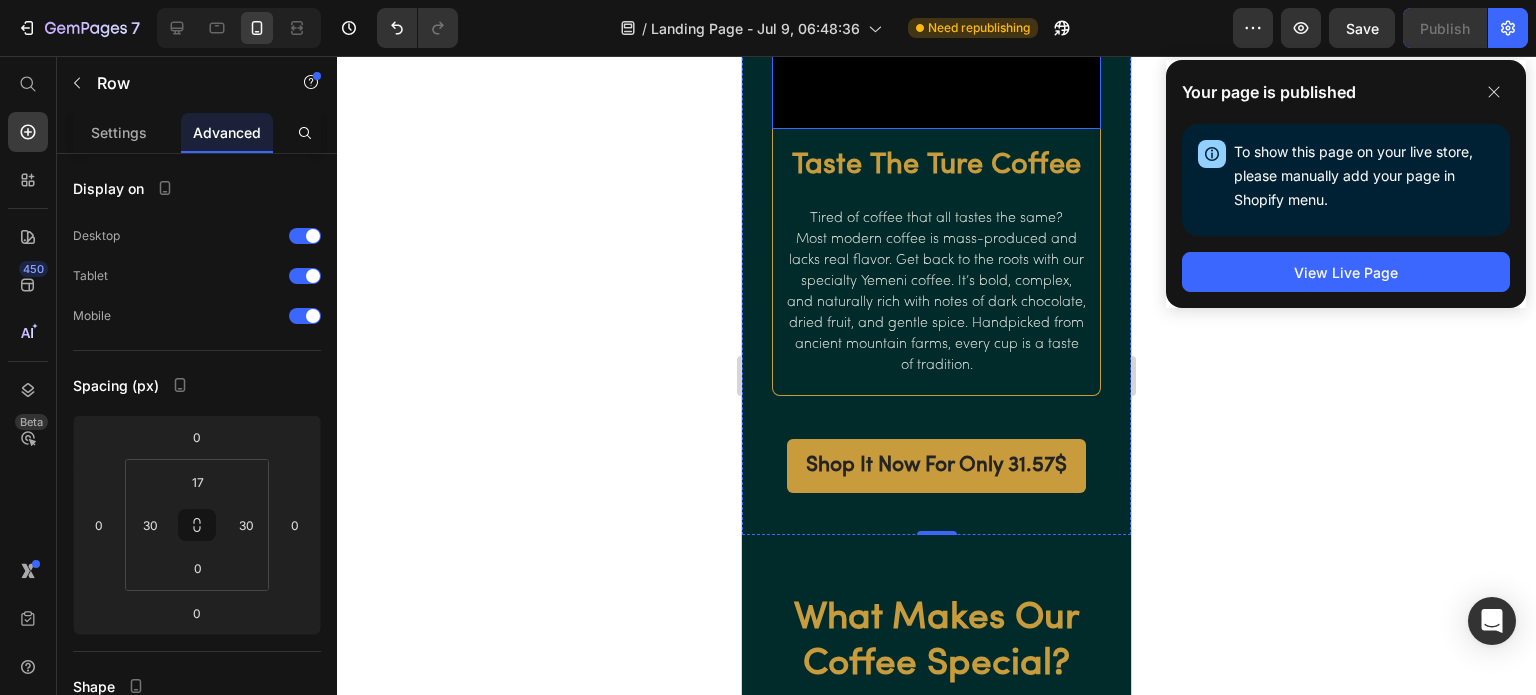 click on "Taste The Ture Coffee Heading Tired of coffee that all tastes the same? Most modern coffee is mass-produced and lacks real flavor. Get back to the roots with our specialty Yemeni coffee. It’s bold, complex, and naturally rich with notes of dark chocolate, dried fruit, and gentle spice. Handpicked from ancient mountain farms, every cup is a taste of tradition. Text block Row Shop It Now For Only 31.57$ Button" at bounding box center (936, 332) 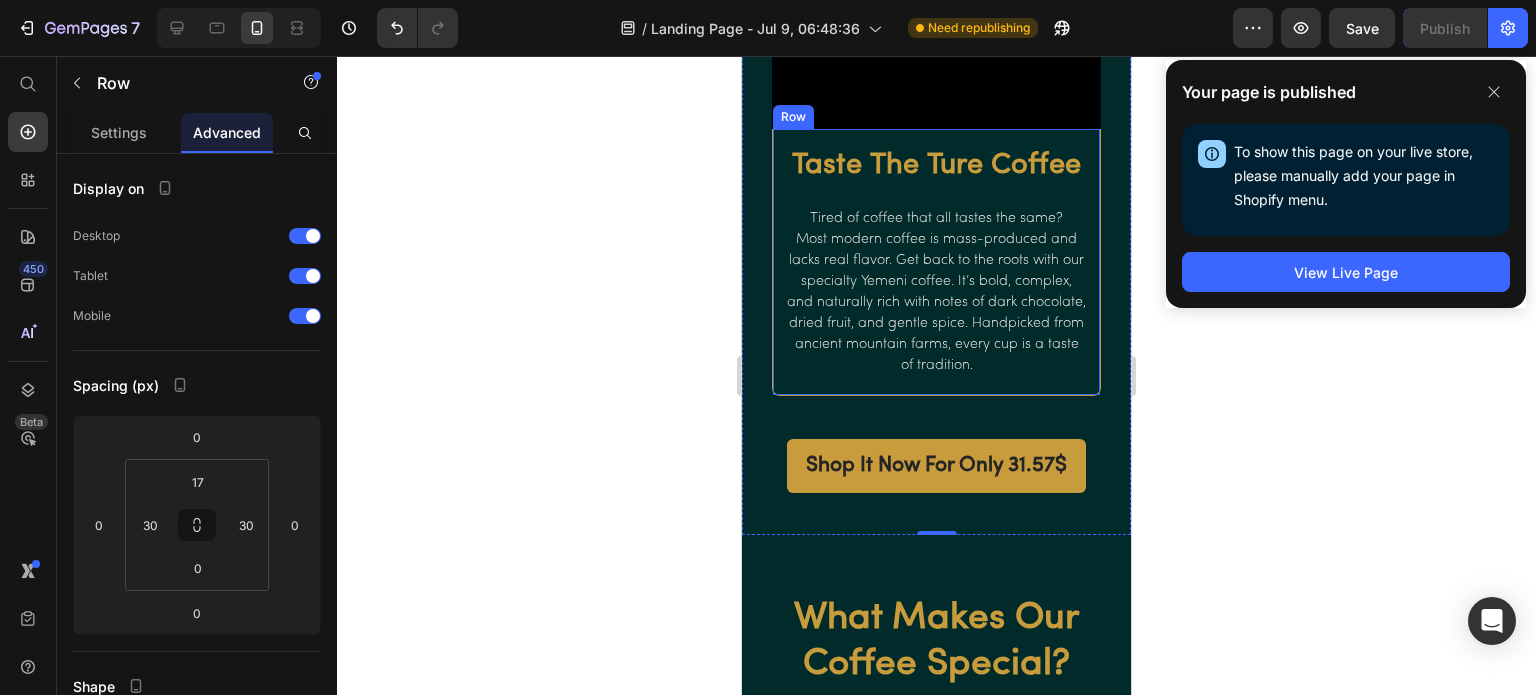 click on "Taste The Ture Coffee Heading Tired of coffee that all tastes the same? Most modern coffee is mass-produced and lacks real flavor. Get back to the roots with our specialty Yemeni coffee. It’s bold, complex, and naturally rich with notes of dark chocolate, dried fruit, and gentle spice. Handpicked from ancient mountain farms, every cup is a taste of tradition. Text block" at bounding box center (936, 262) 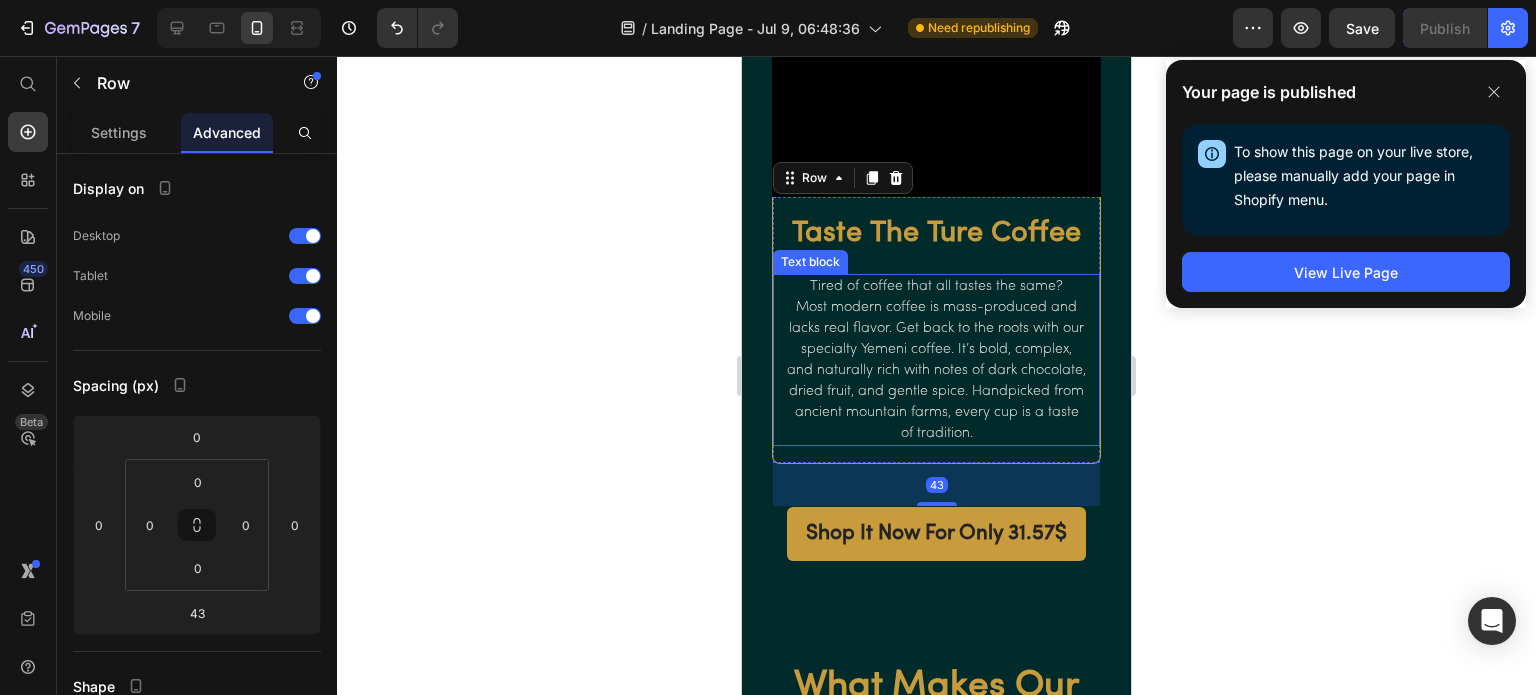 scroll, scrollTop: 748, scrollLeft: 0, axis: vertical 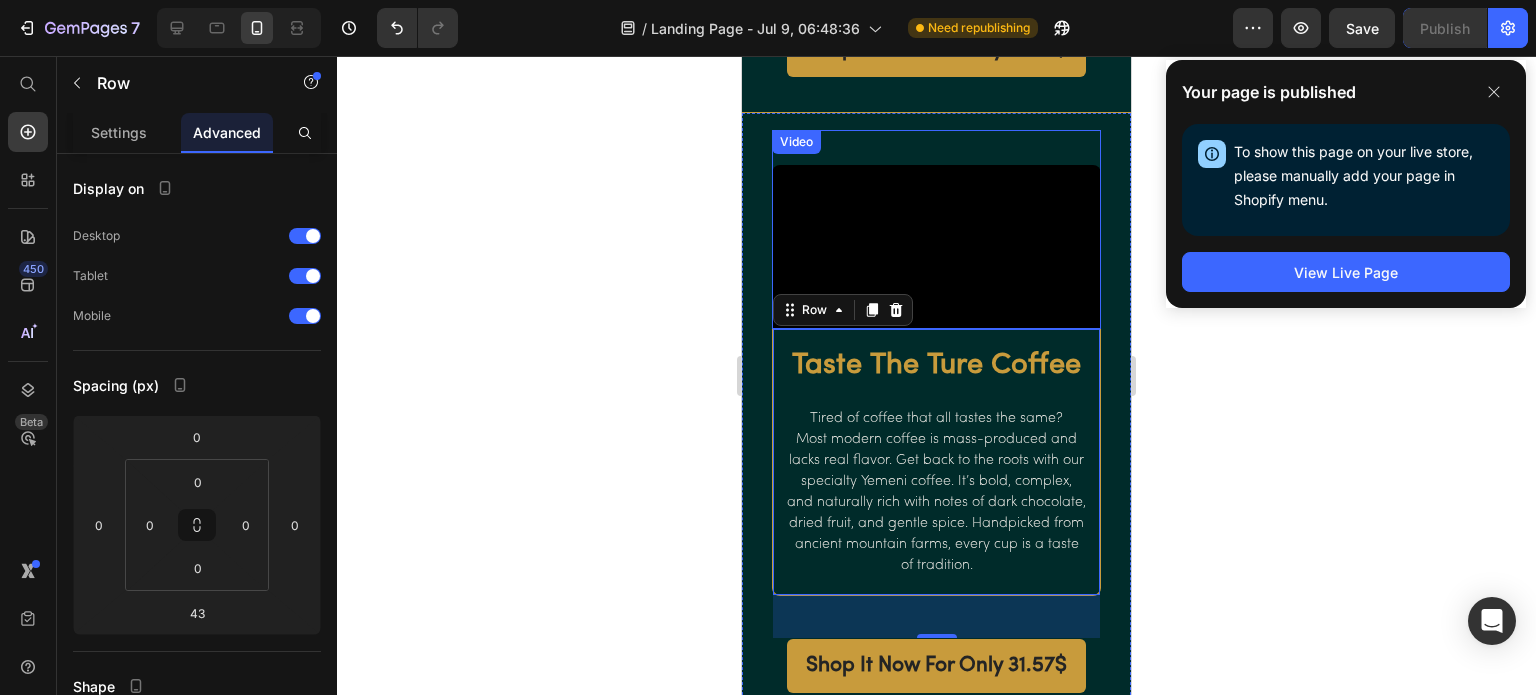 click at bounding box center [936, 247] 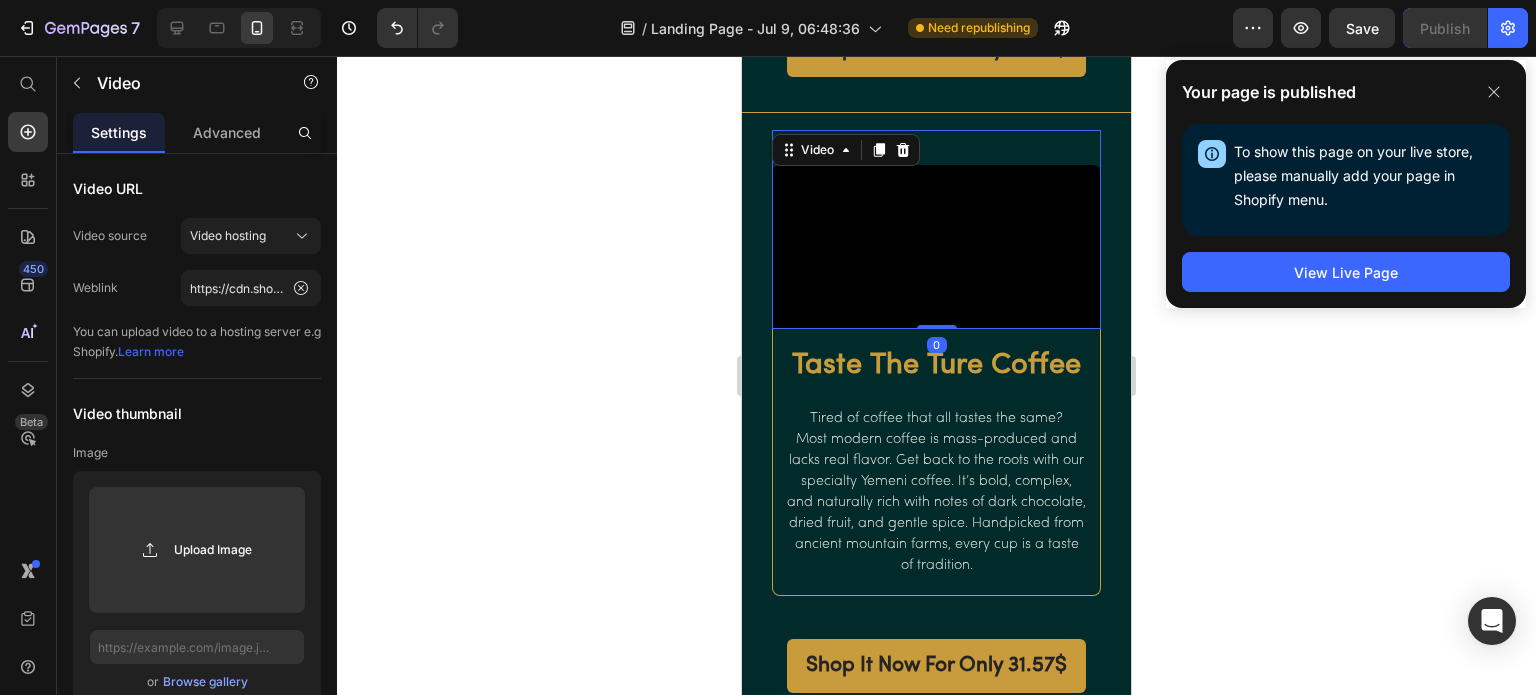 click on "Advanced" at bounding box center [227, 132] 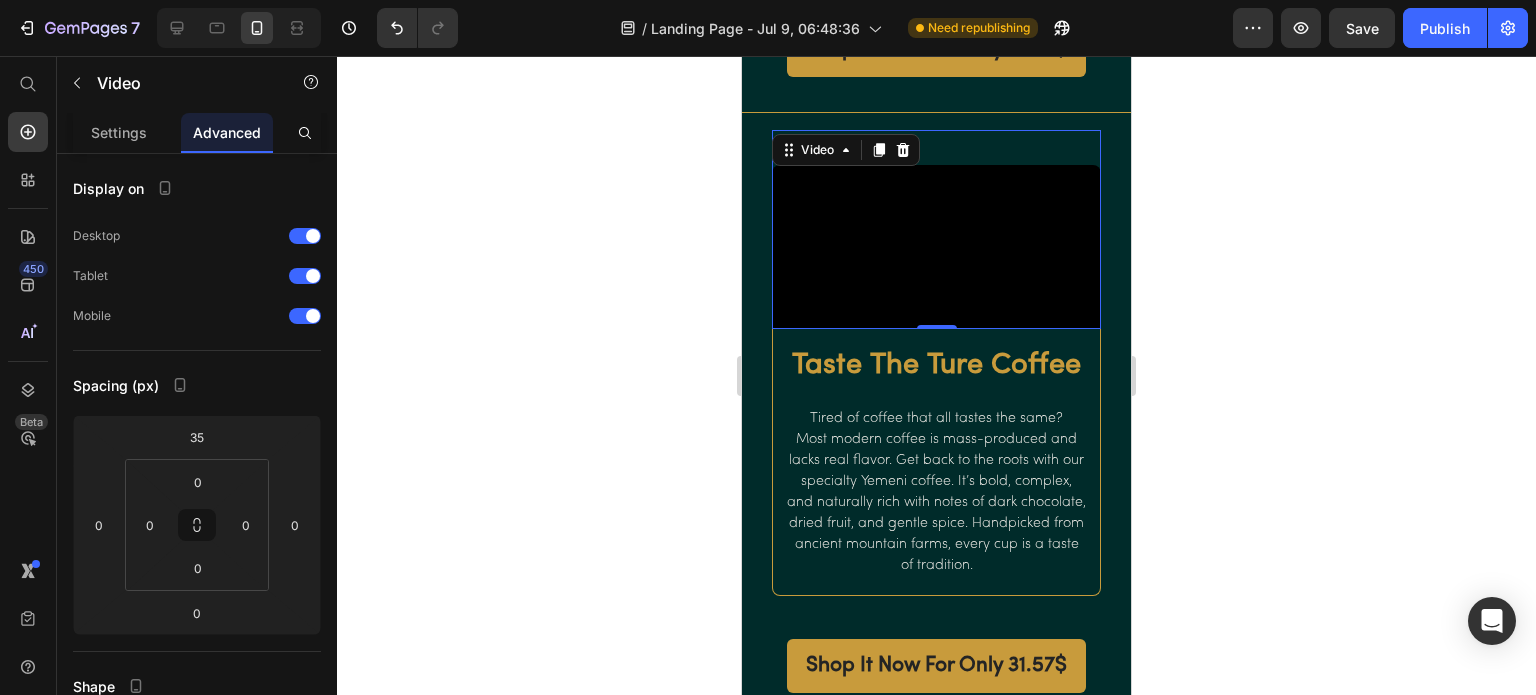 click 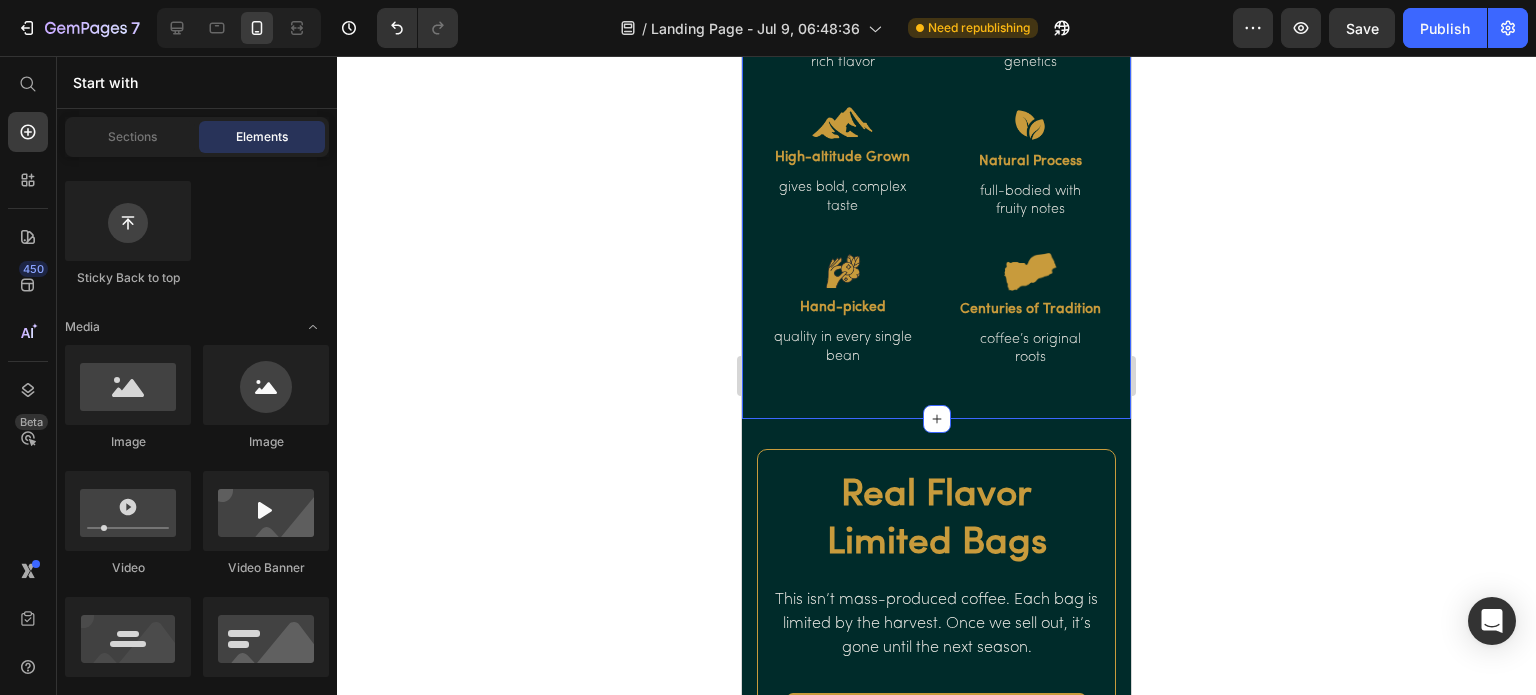 scroll, scrollTop: 1948, scrollLeft: 0, axis: vertical 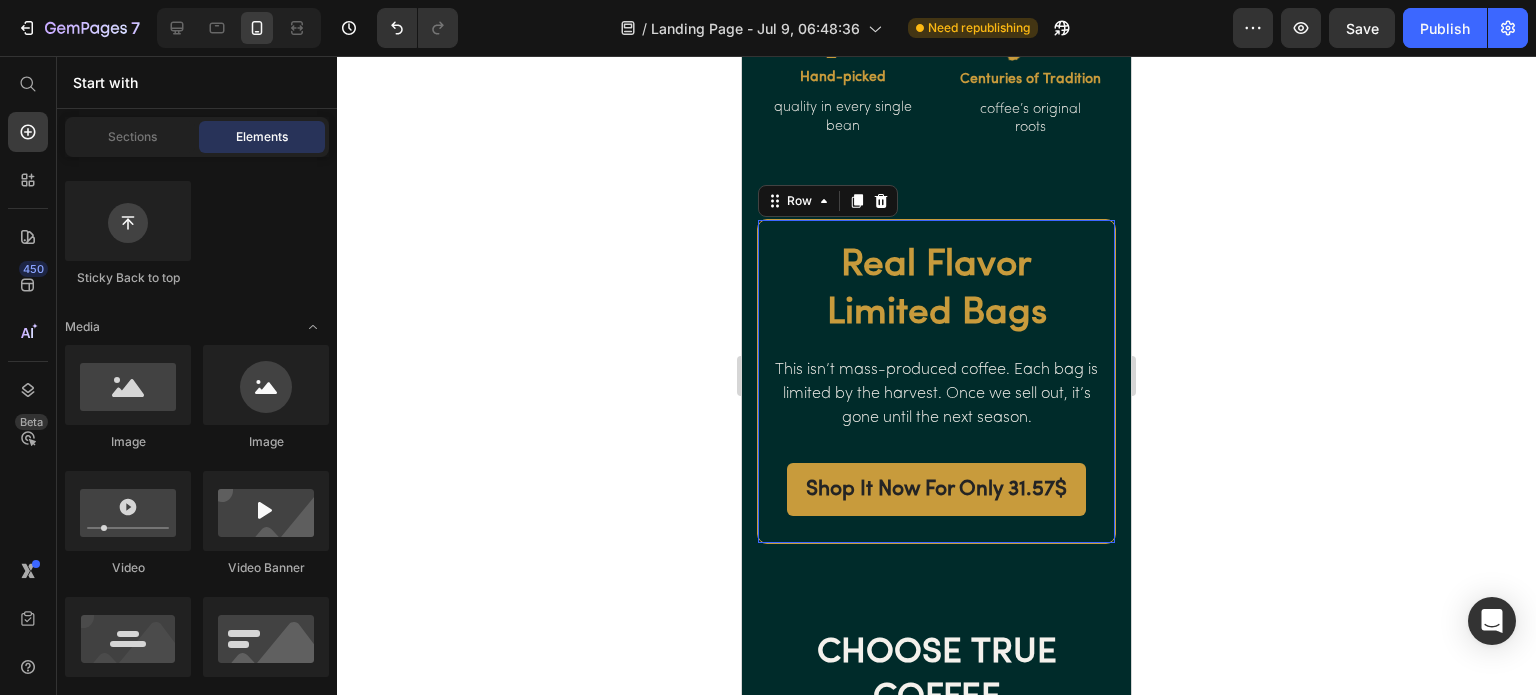 click on "Real Flavor Limited Bags Heading This isn’t mass-produced coffee. Each bag is limited by the harvest. Once we sell out, it’s gone until the next season. Text block Shop It Now For Only 31.57$ Button Row 0 Section 4" at bounding box center (936, 381) 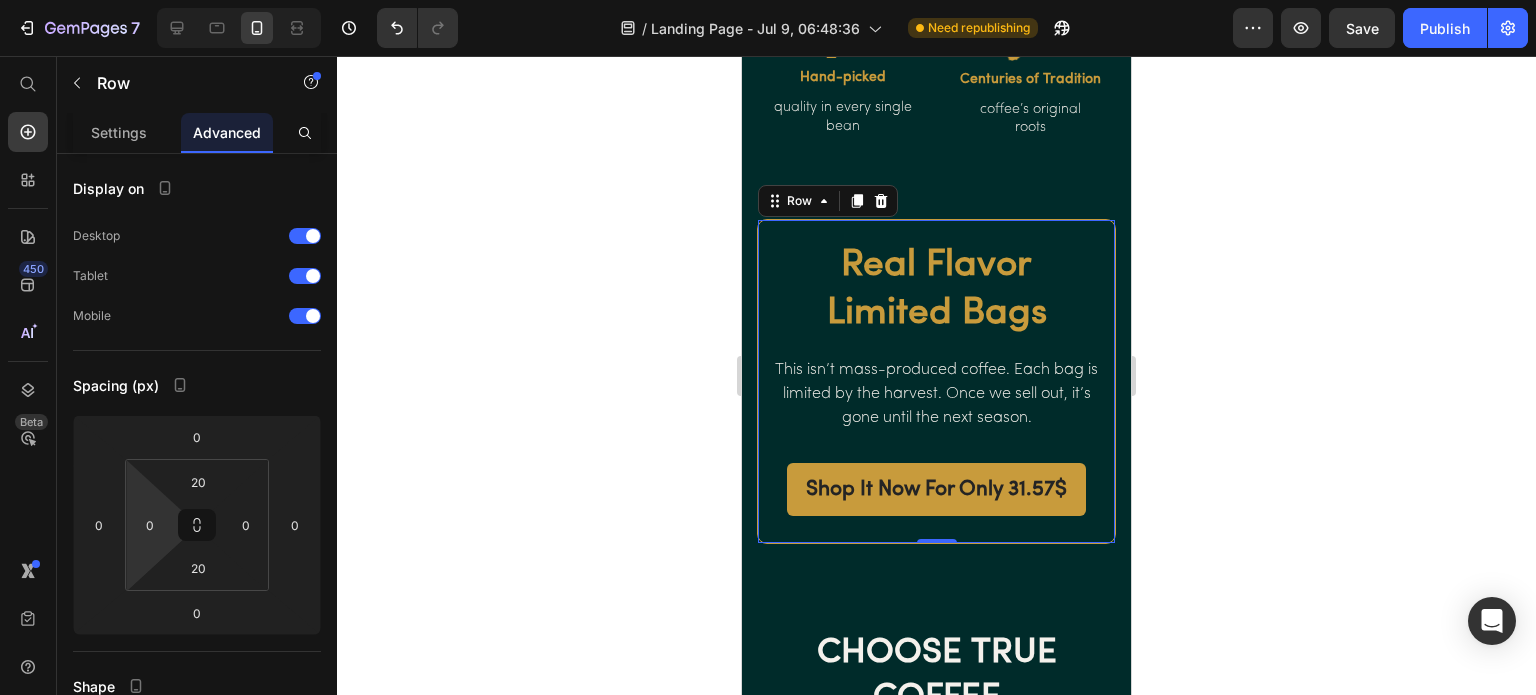 click on "0" at bounding box center [150, 525] 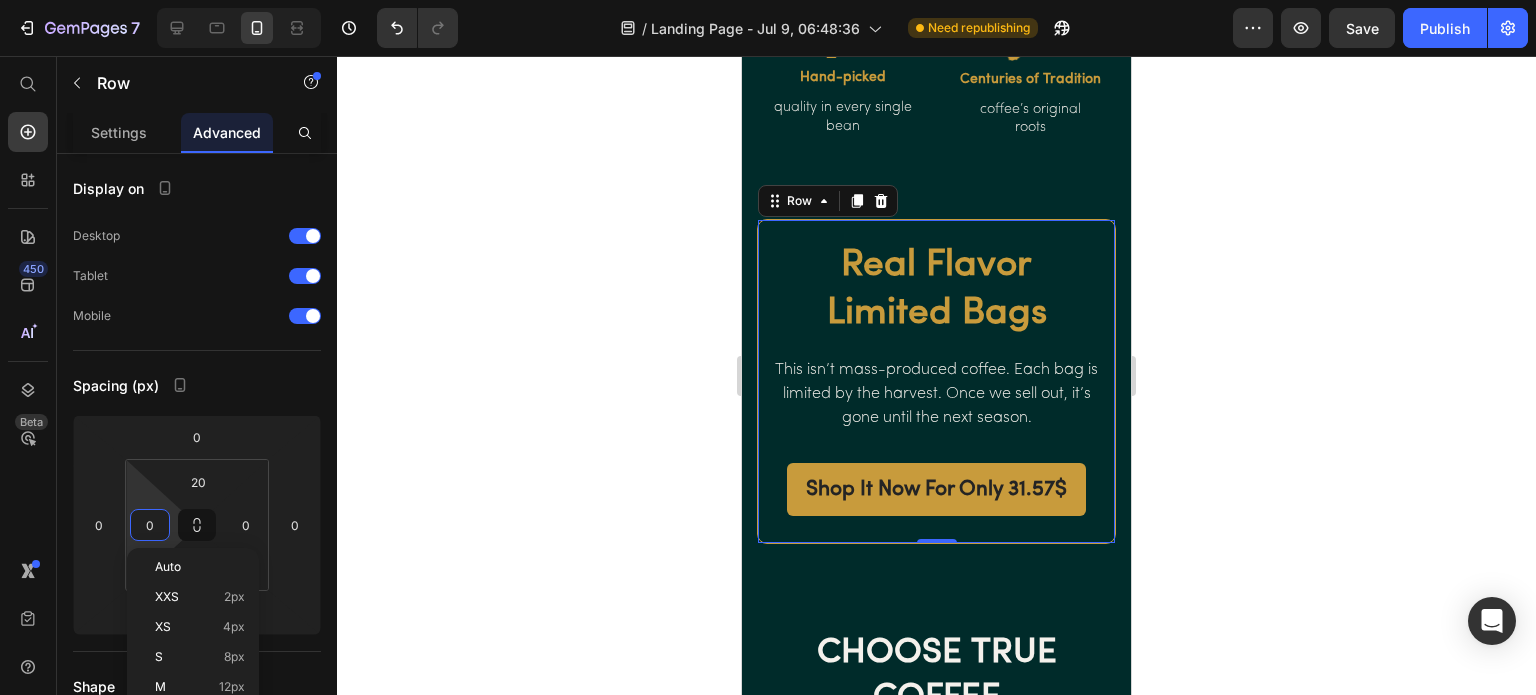 click on "0" at bounding box center [150, 525] 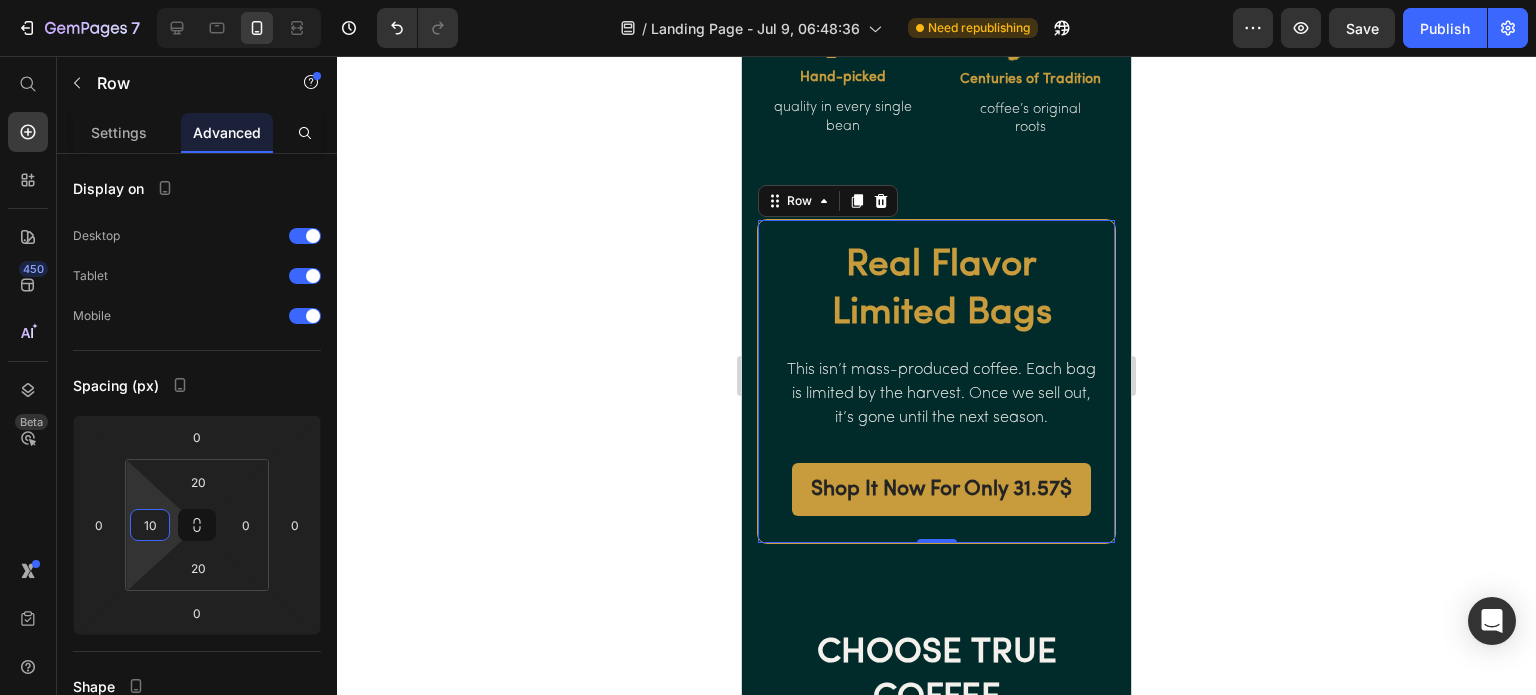 type on "0" 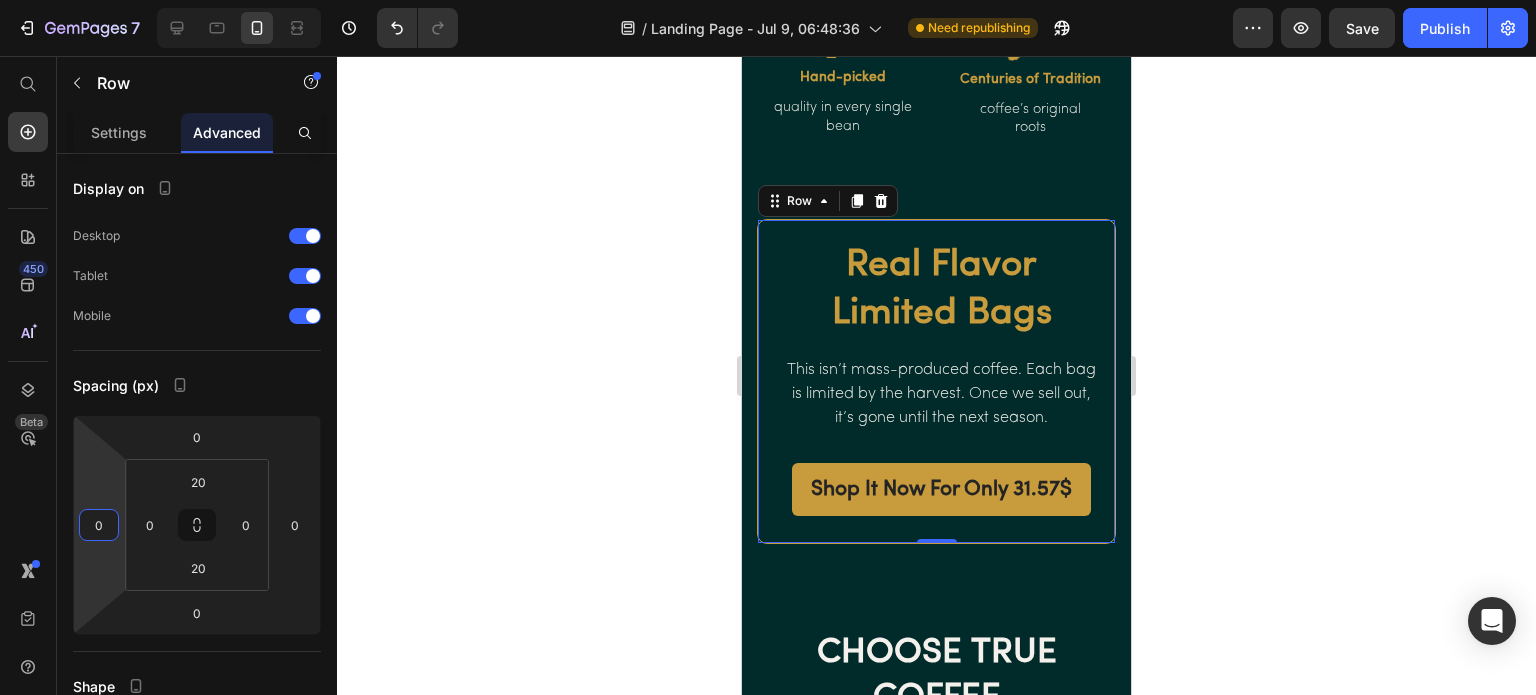 click on "0" at bounding box center (99, 525) 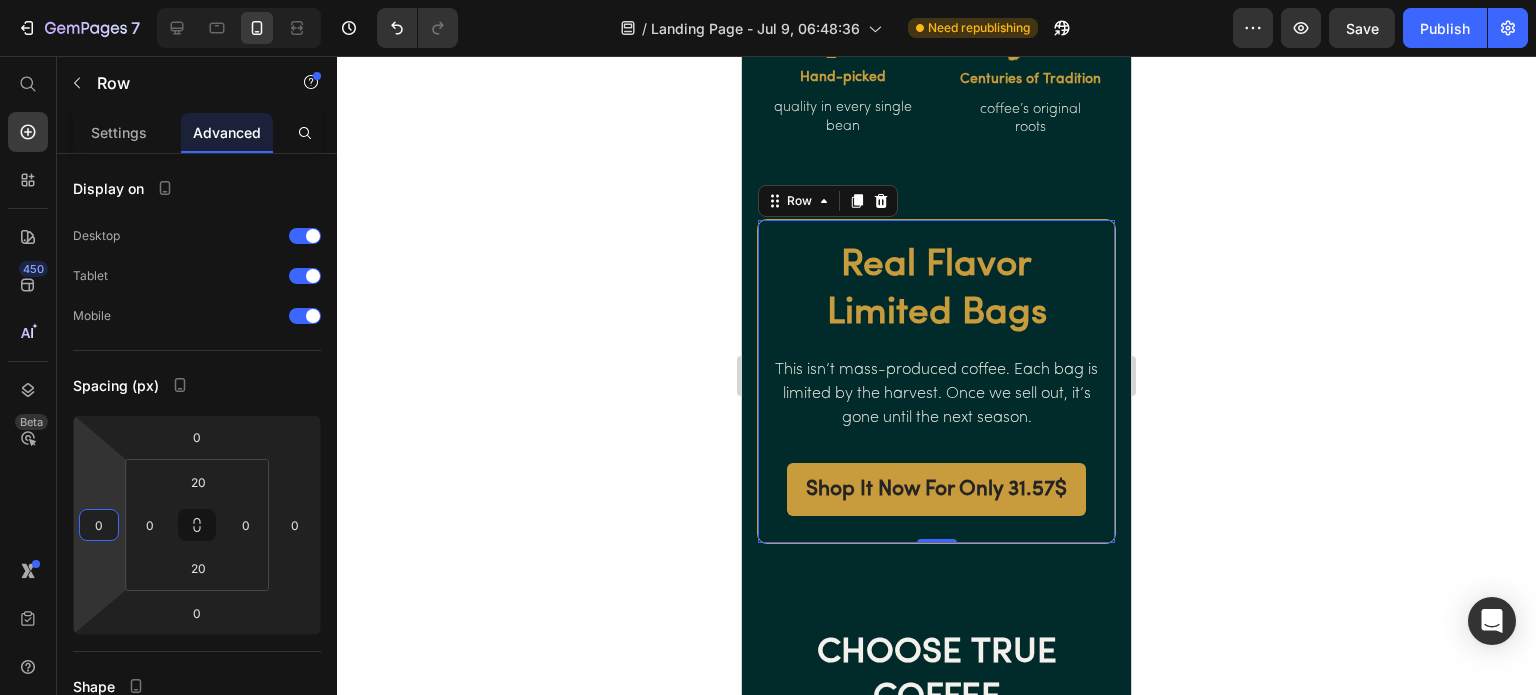 click on "0" at bounding box center [99, 525] 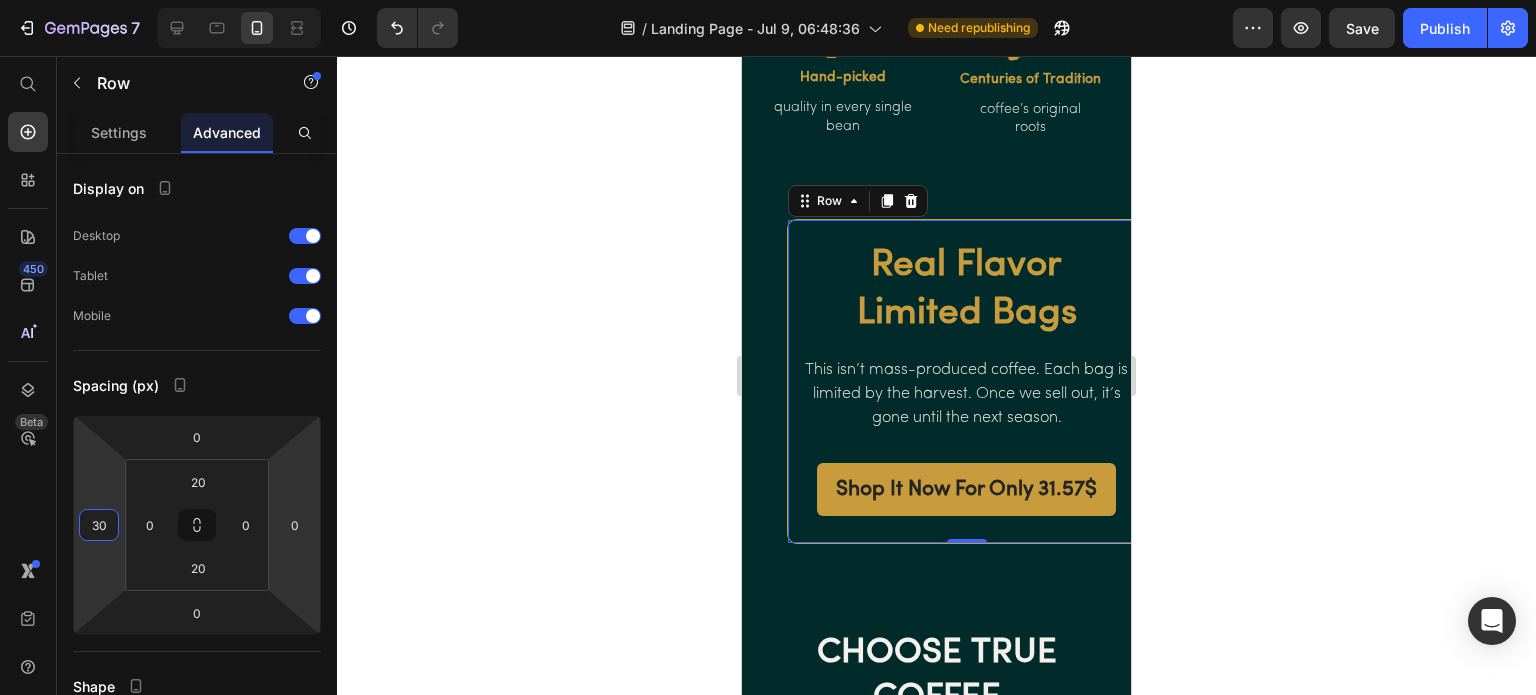 type on "30" 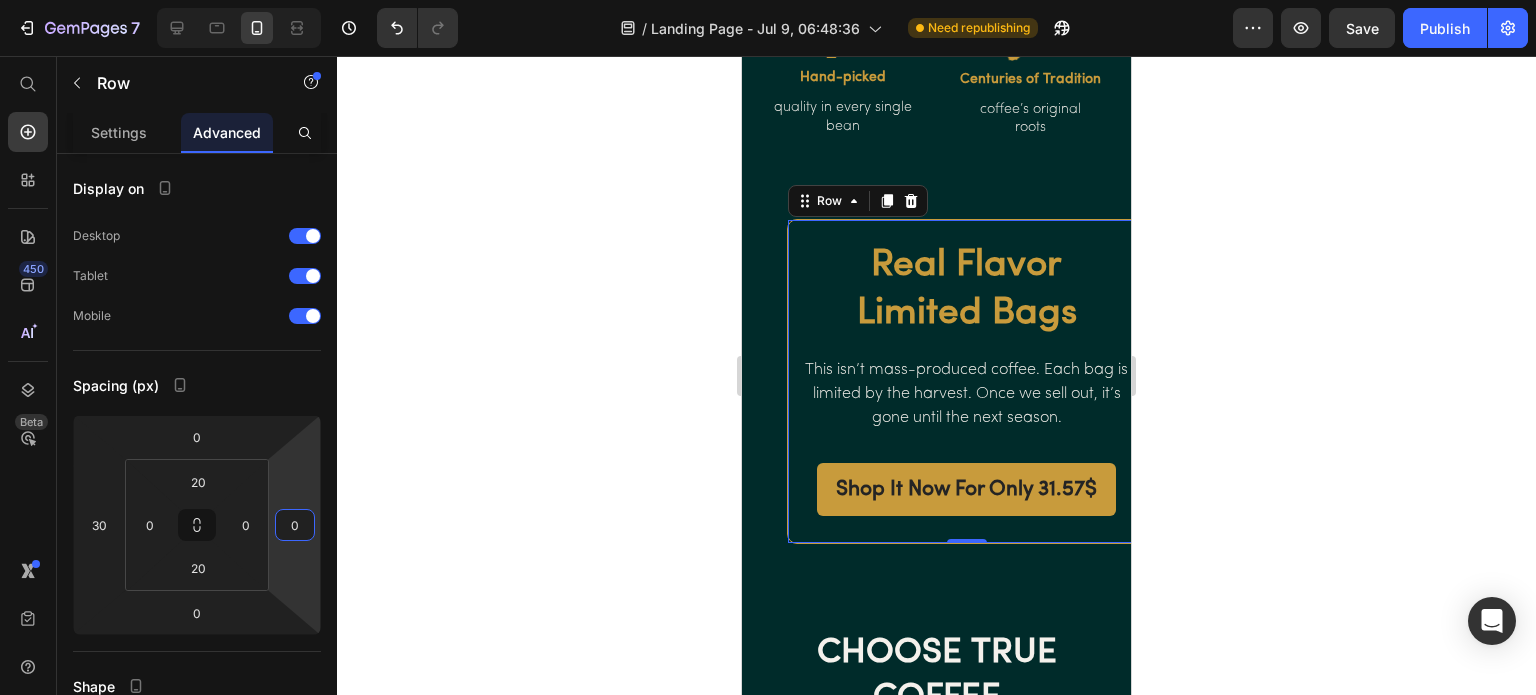 click on "0" at bounding box center [295, 525] 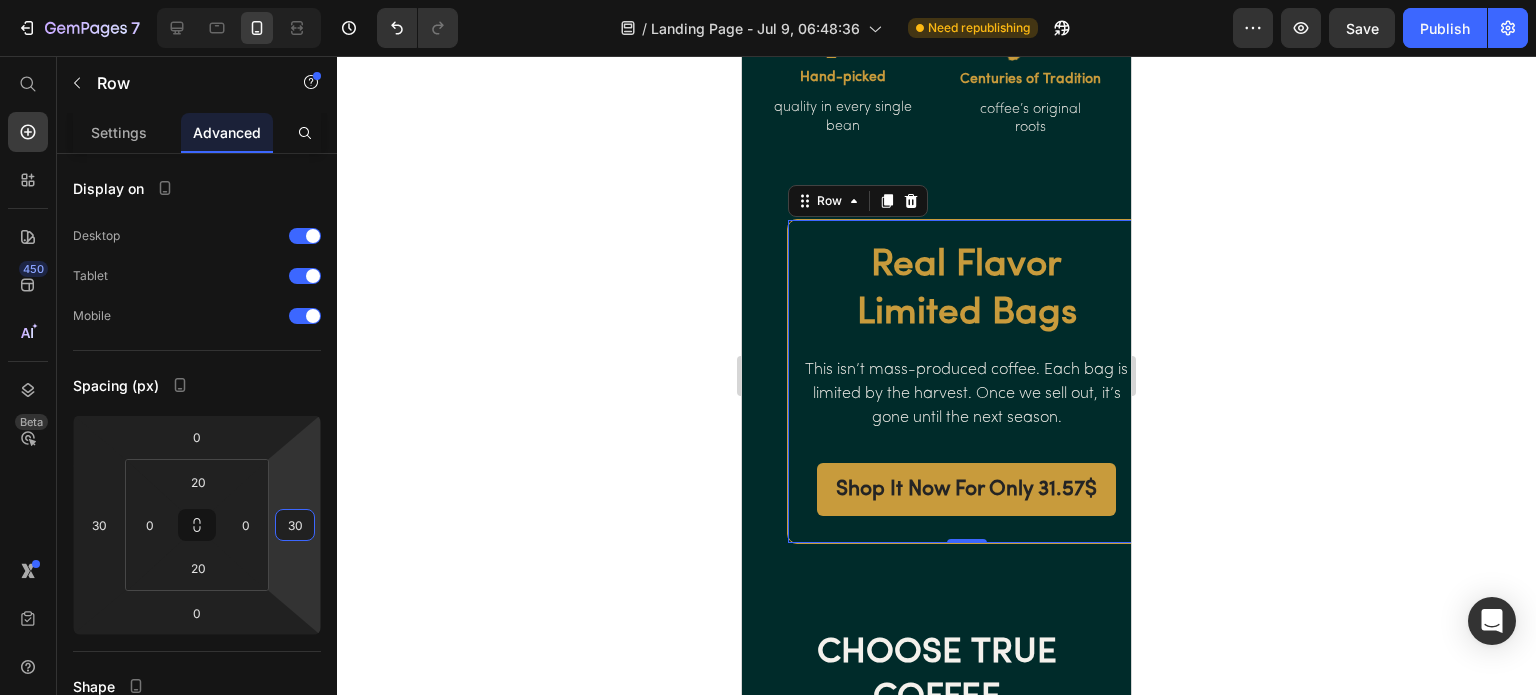 type on "3" 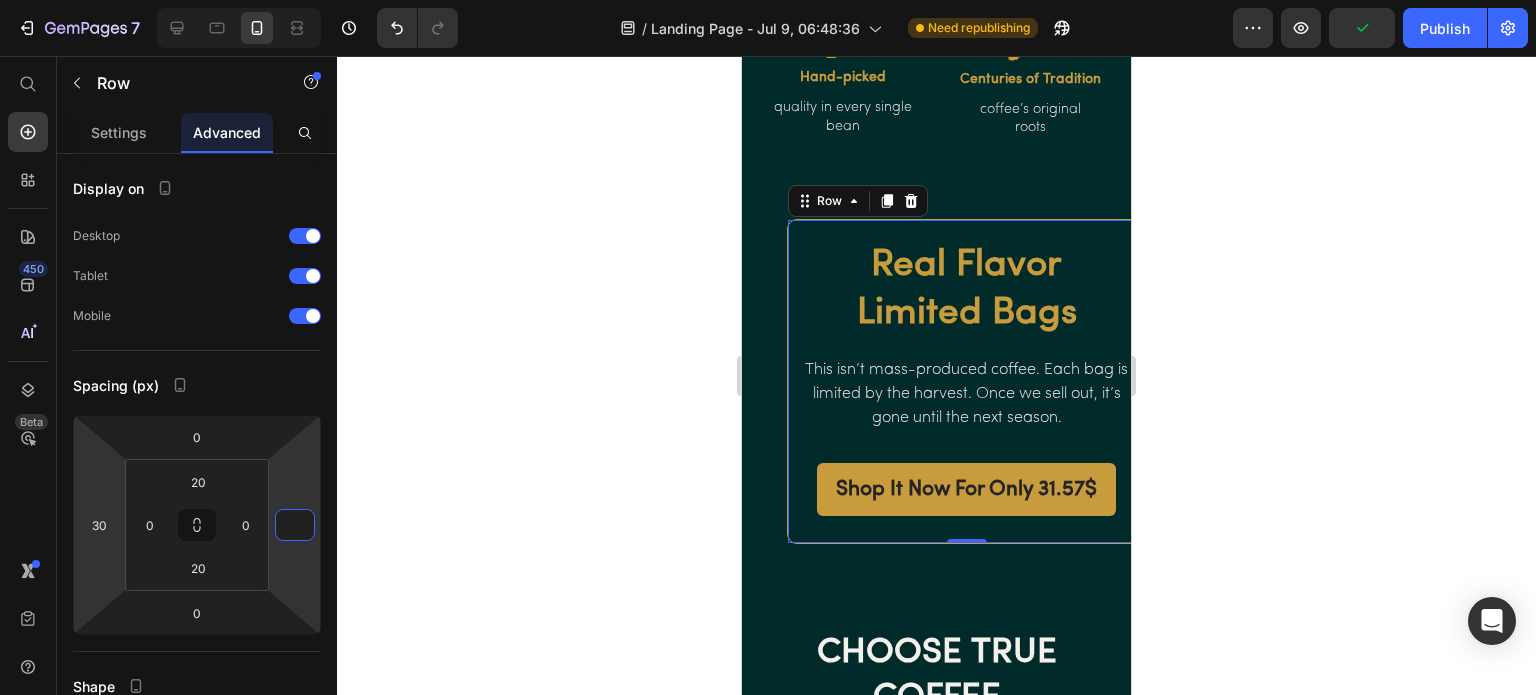 type on "0" 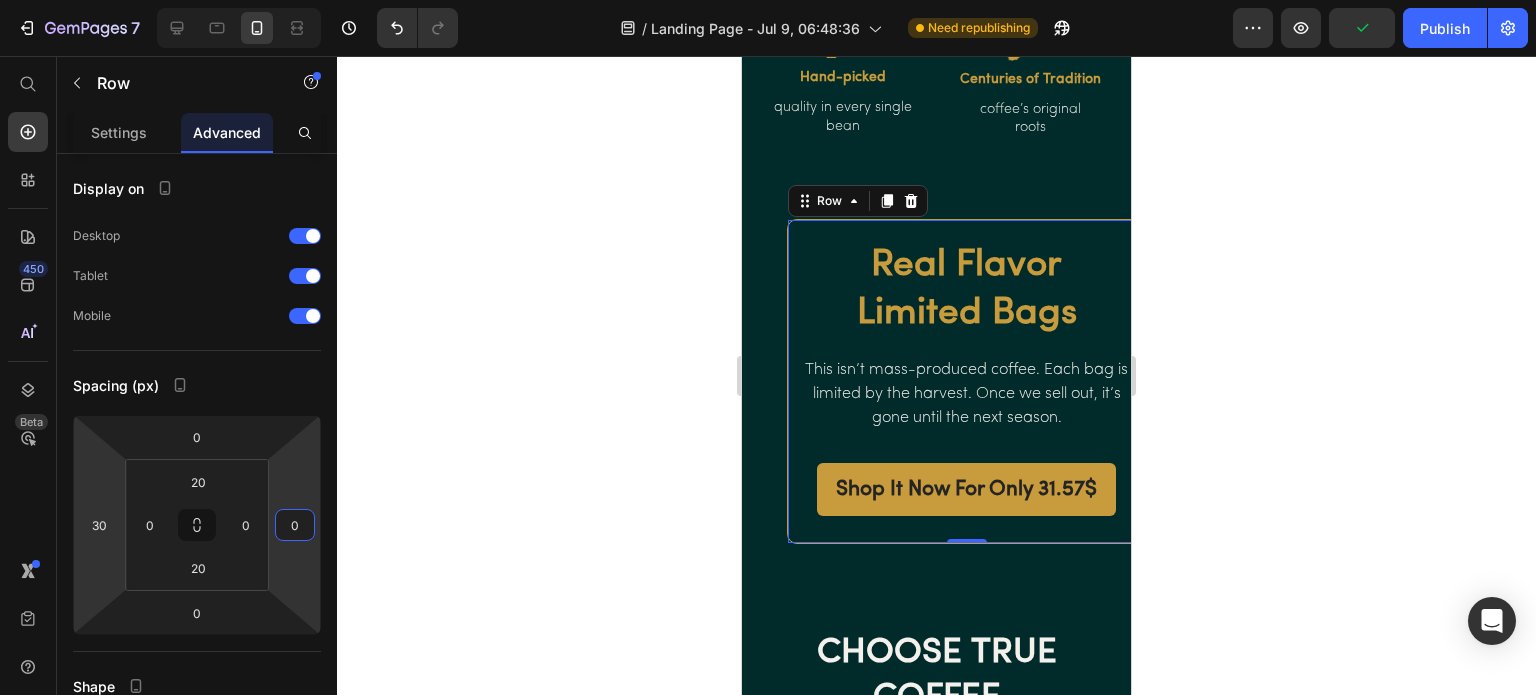 click on "30" at bounding box center (99, 525) 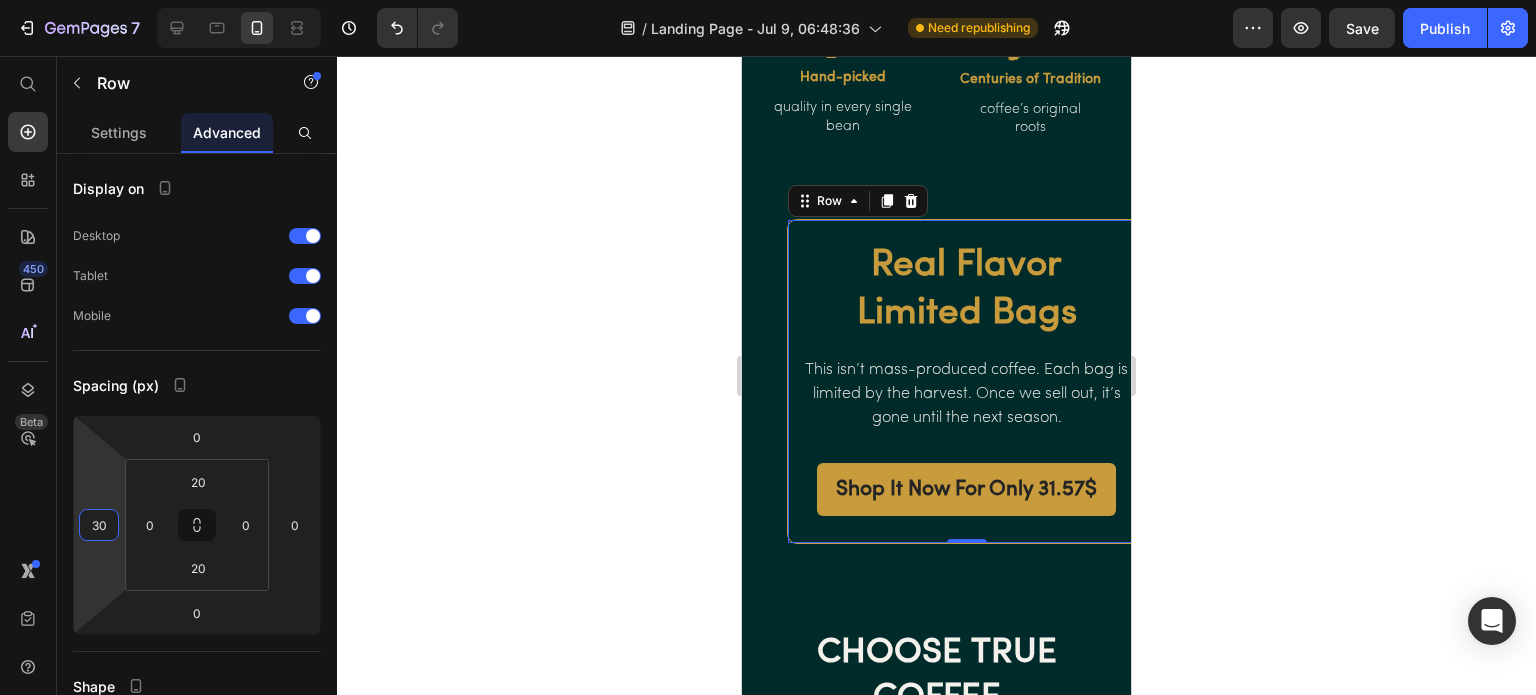 click on "30" at bounding box center [99, 525] 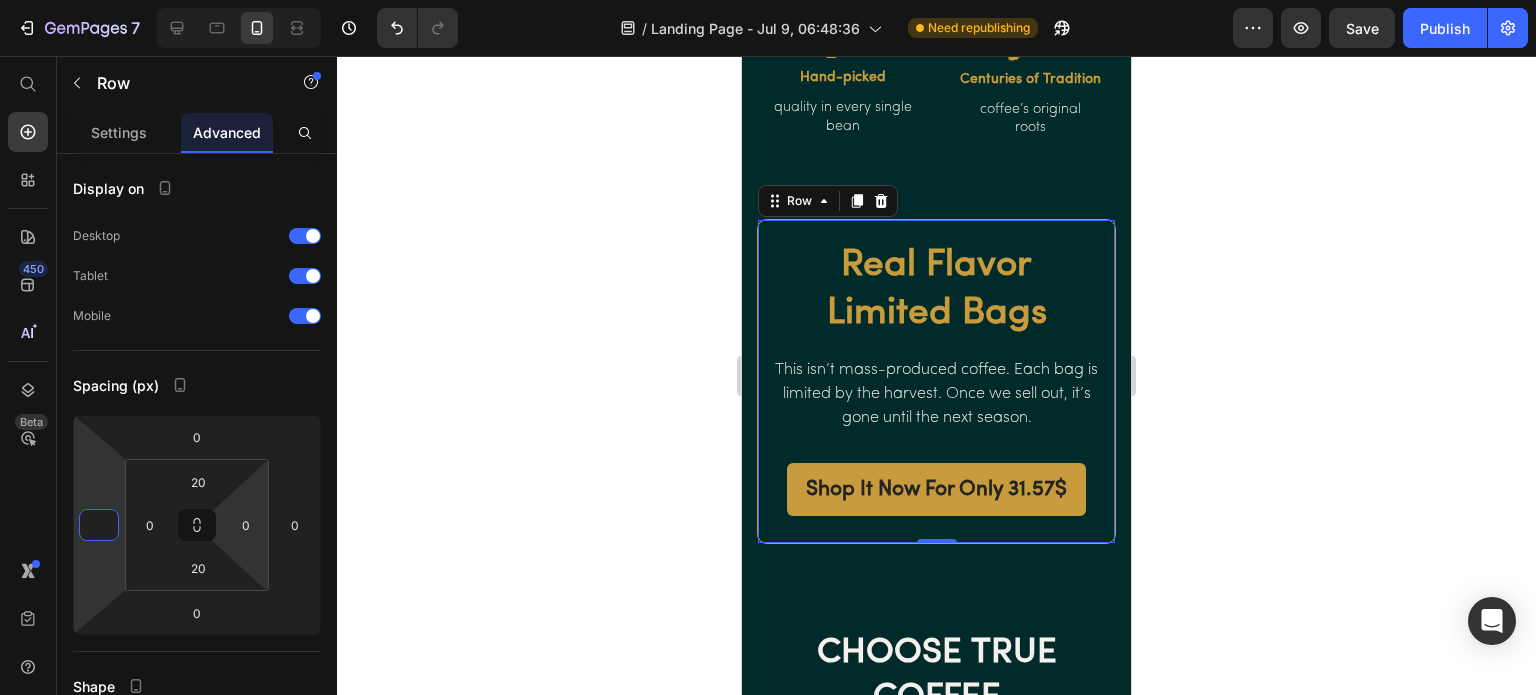 type on "0" 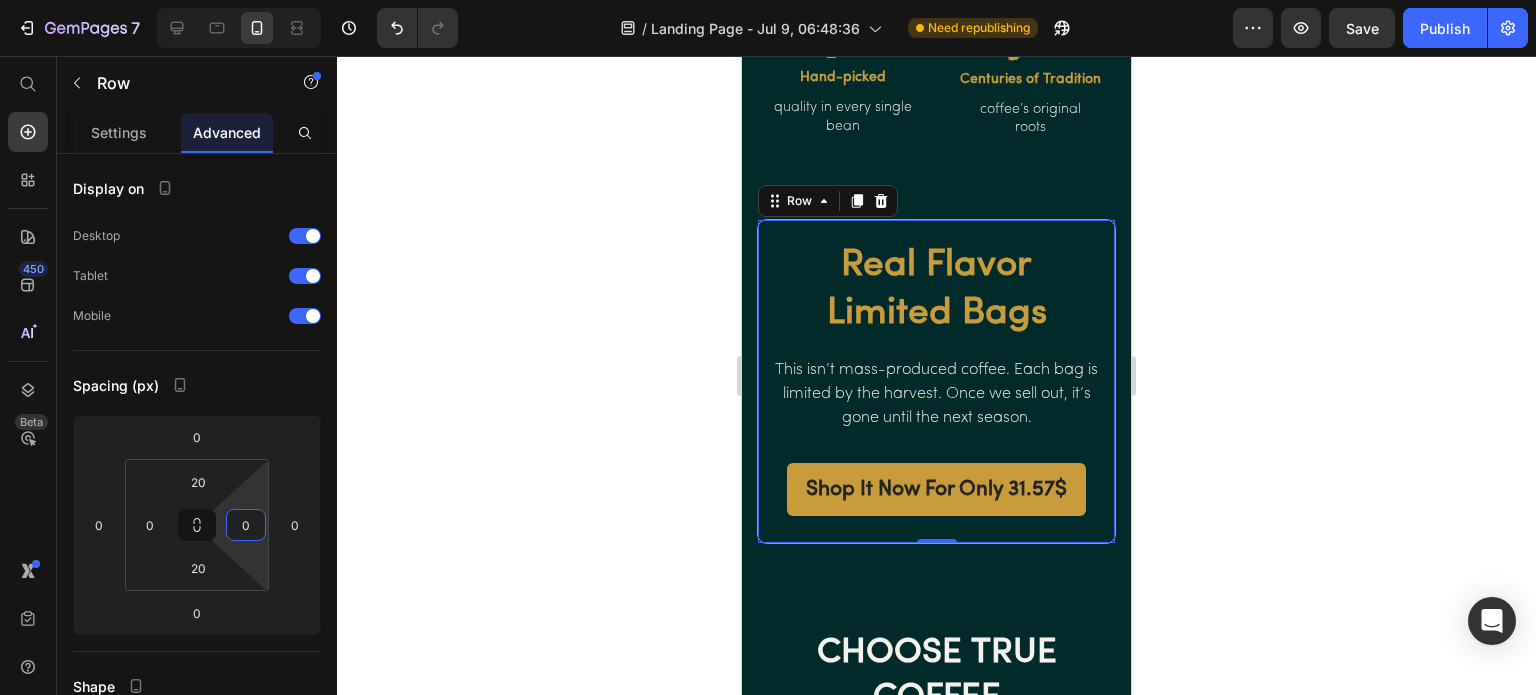 click on "0" at bounding box center [246, 525] 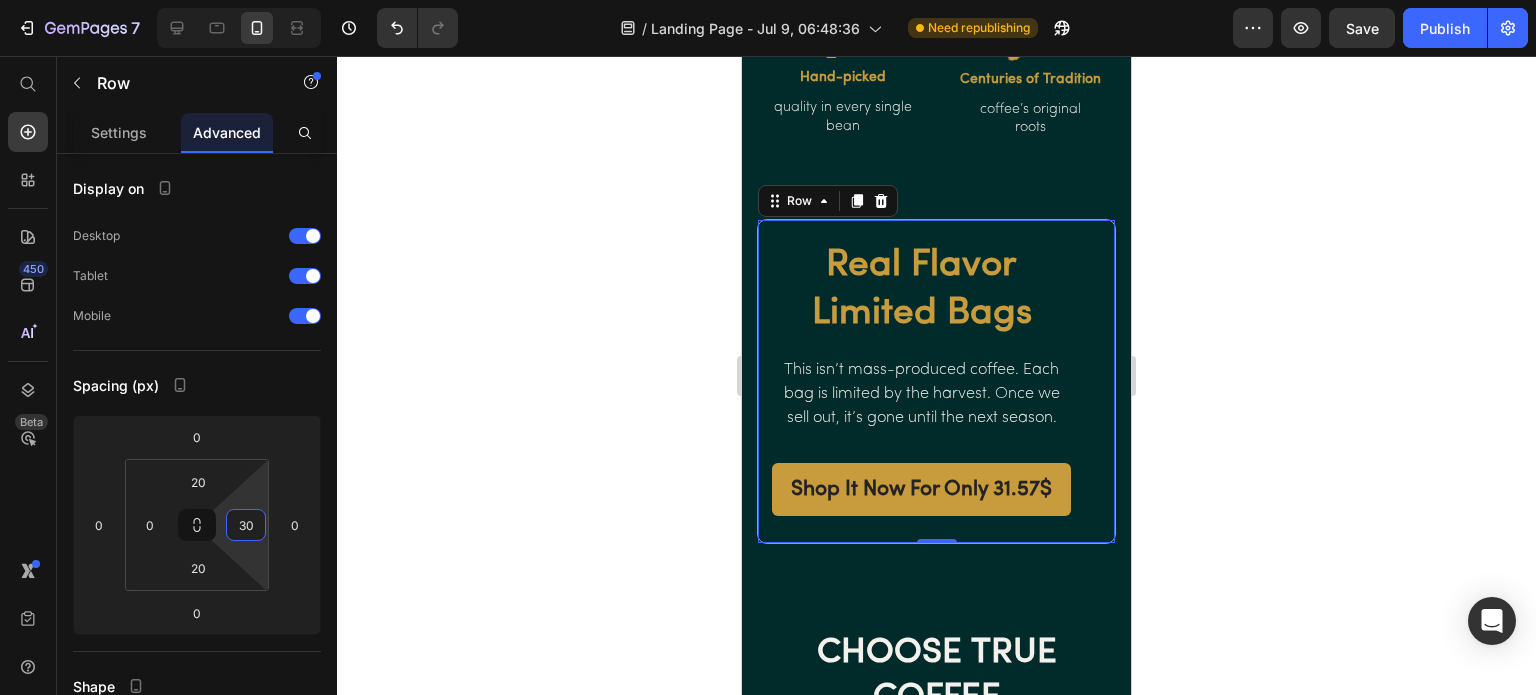 type on "0" 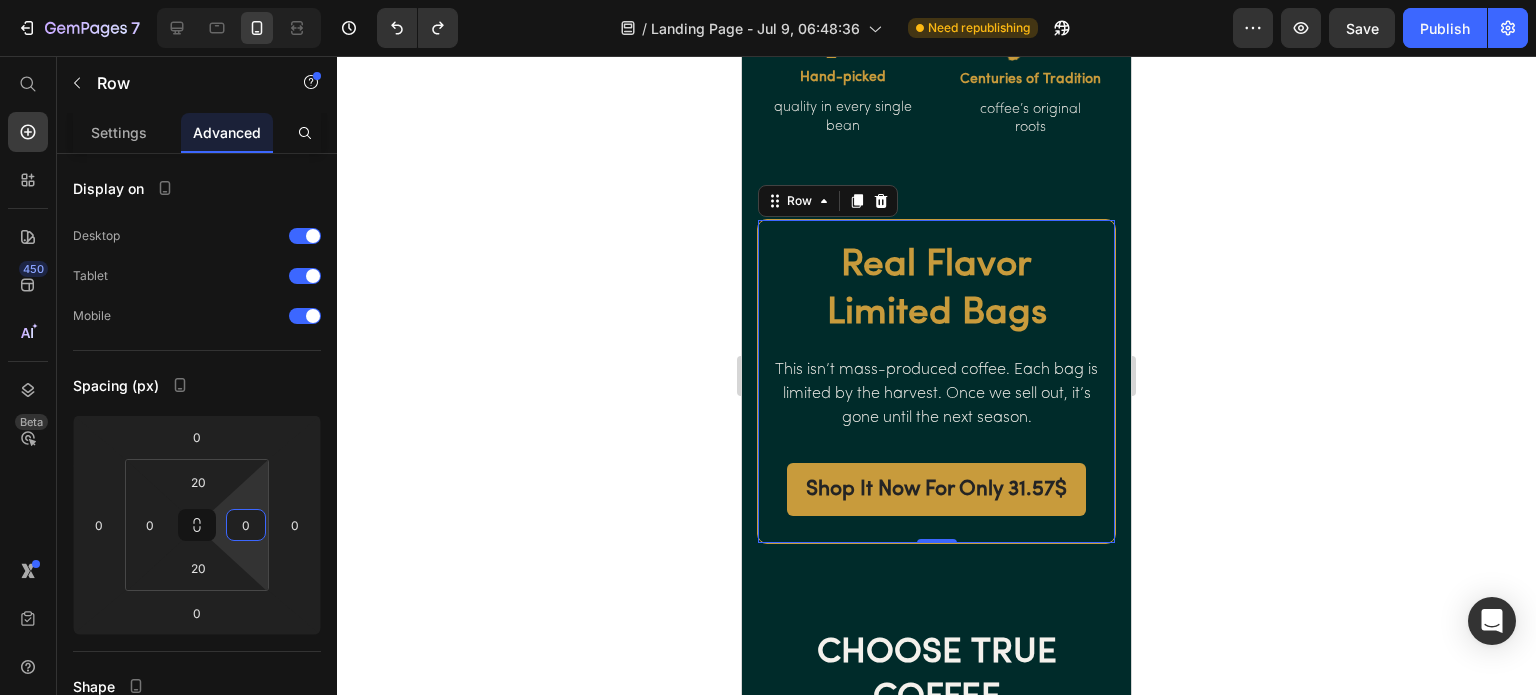 click 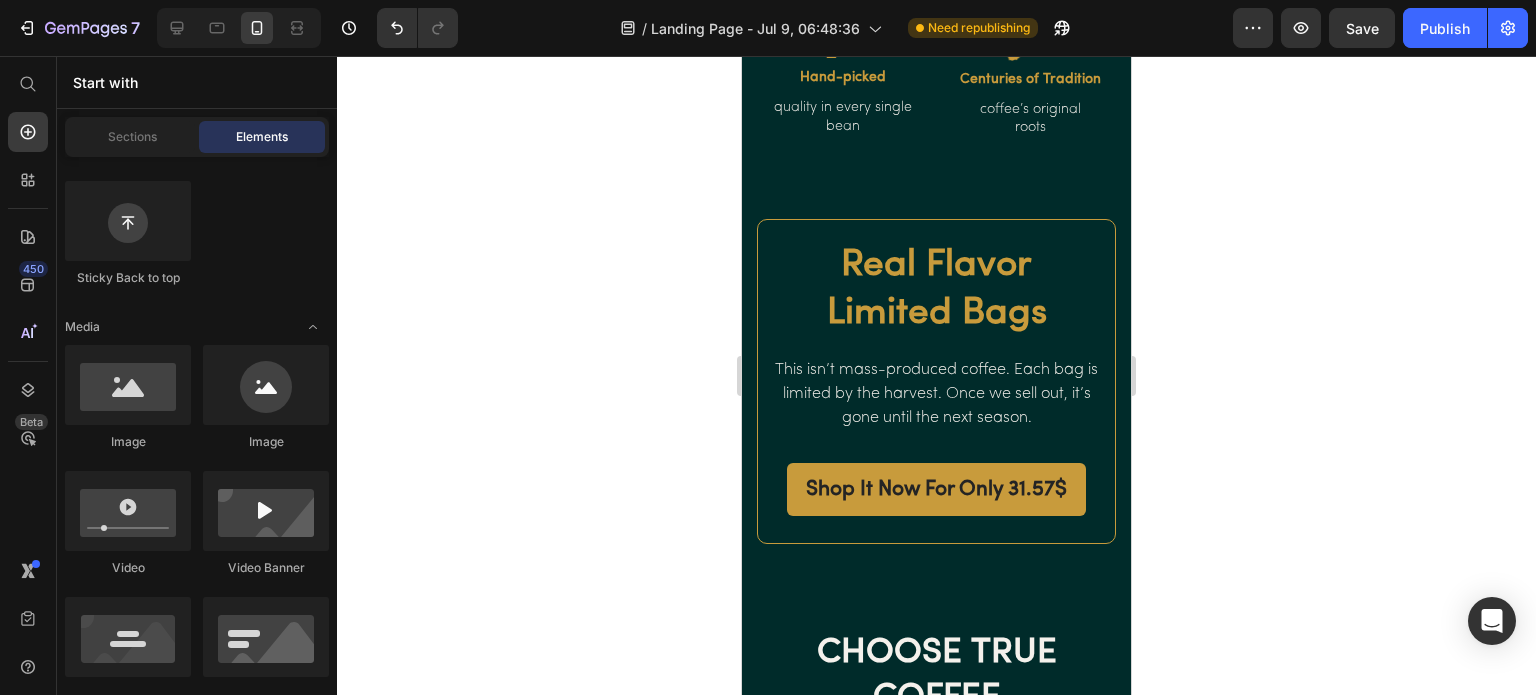 click on "Publish" 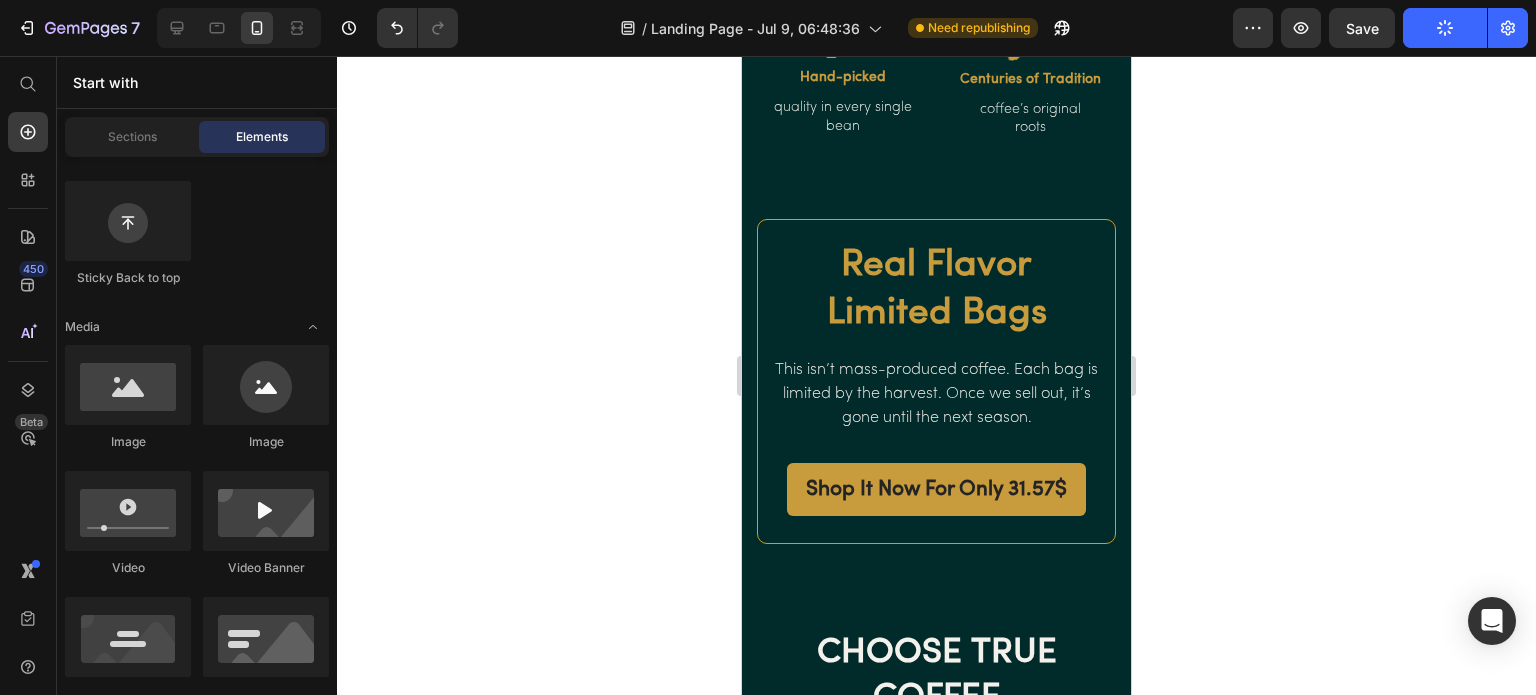 click on "Publish" 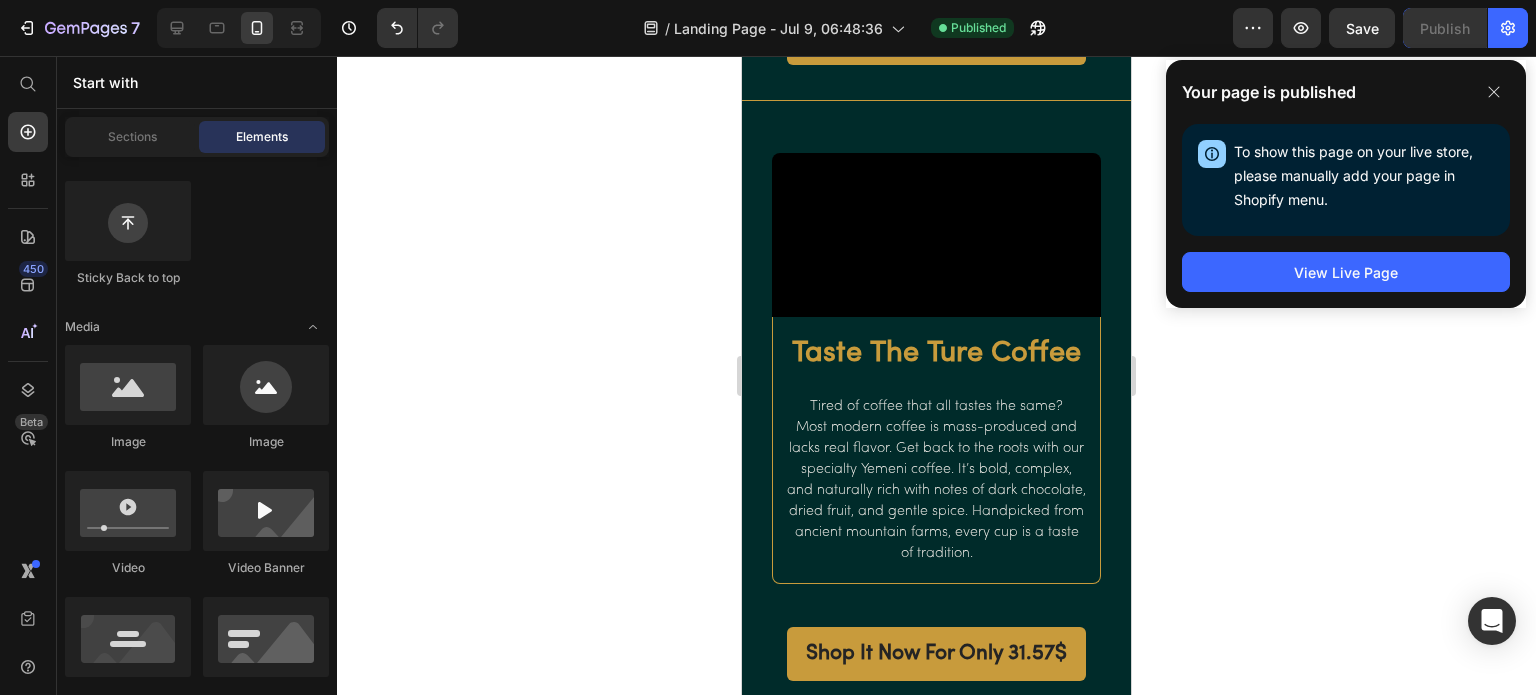 scroll, scrollTop: 448, scrollLeft: 0, axis: vertical 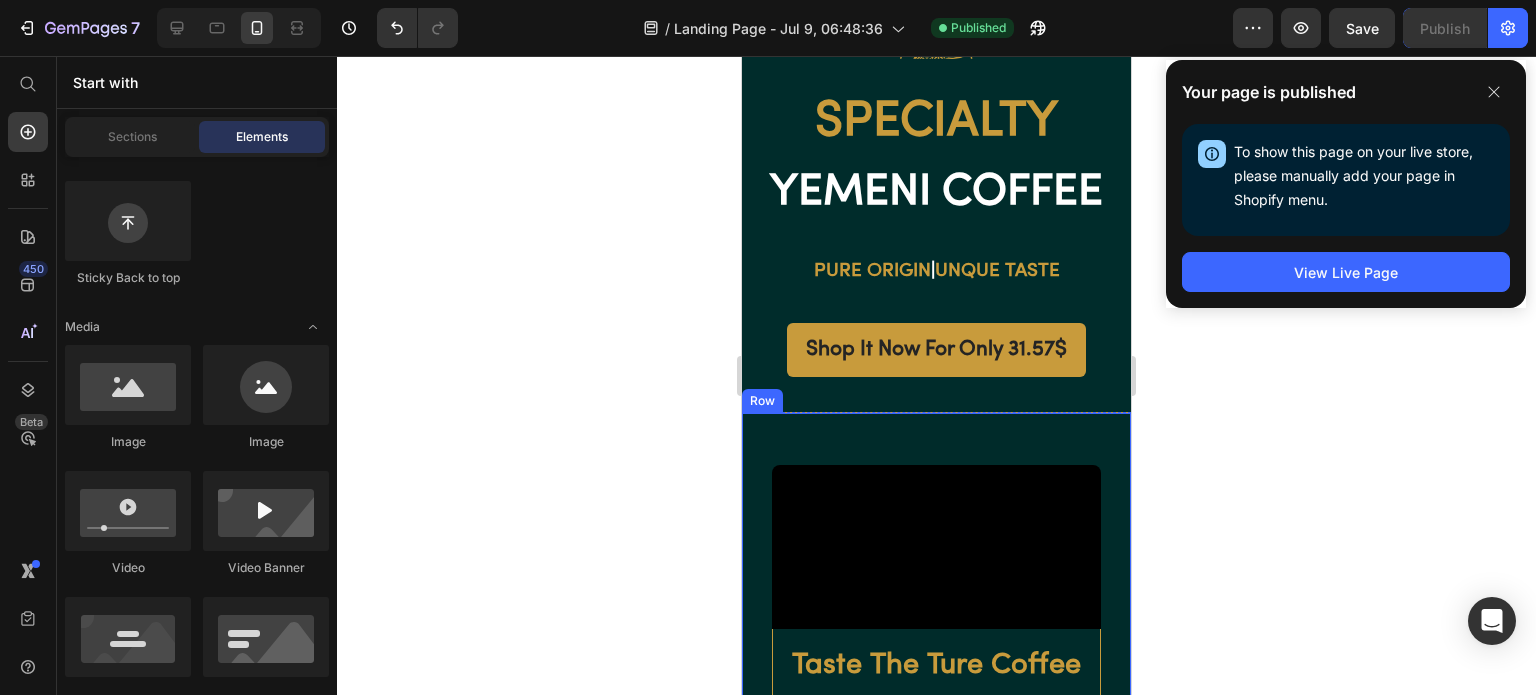 click on "Video Taste The Ture Coffee Heading Tired of coffee that all tastes the same? Most modern coffee is mass-produced and lacks real flavor. Get back to the roots with our specialty Yemeni coffee. It’s bold, complex, and naturally rich with notes of dark chocolate, dried fruit, and gentle spice. Handpicked from ancient mountain farms, every cup is a taste of tradition. Text block Row Shop It Now For Only 31.57$ Button Row" at bounding box center (936, 723) 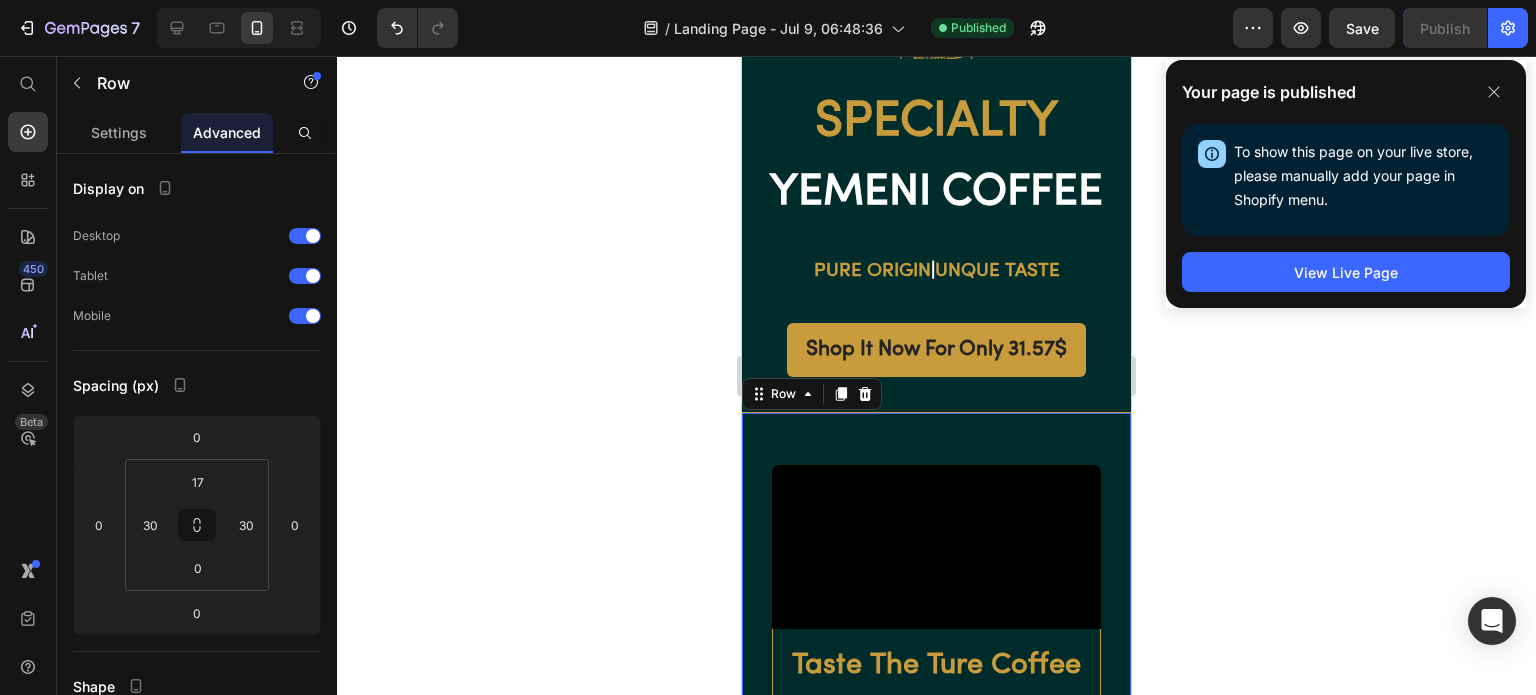scroll, scrollTop: 300, scrollLeft: 0, axis: vertical 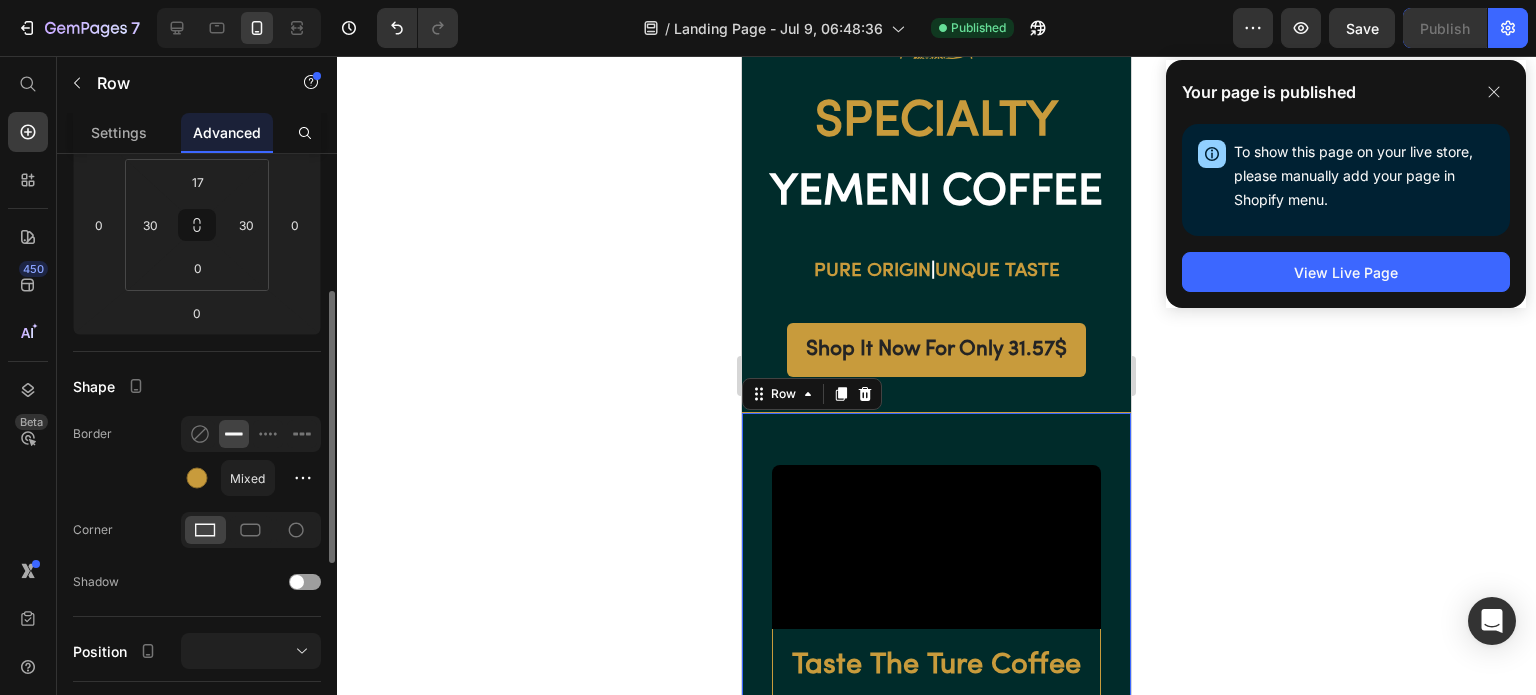 click at bounding box center [197, 478] 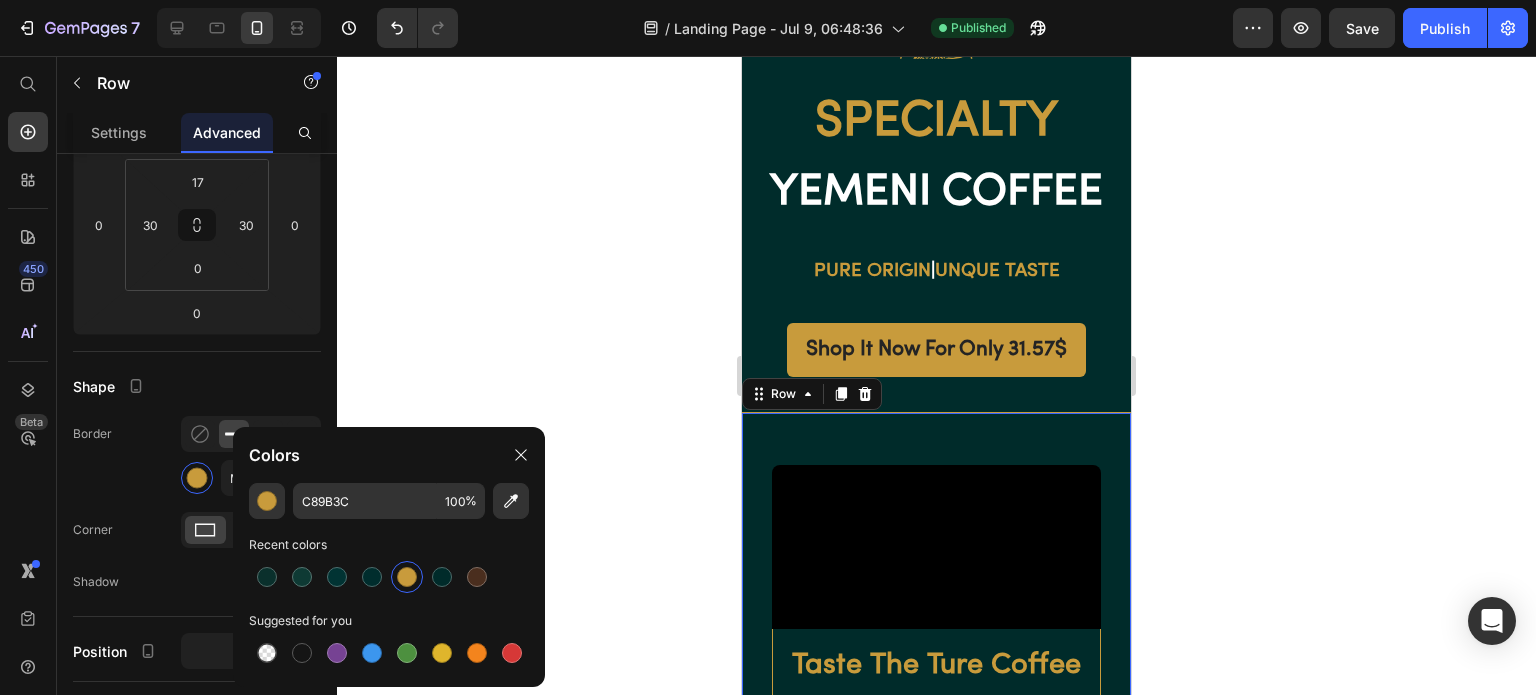 click at bounding box center [267, 577] 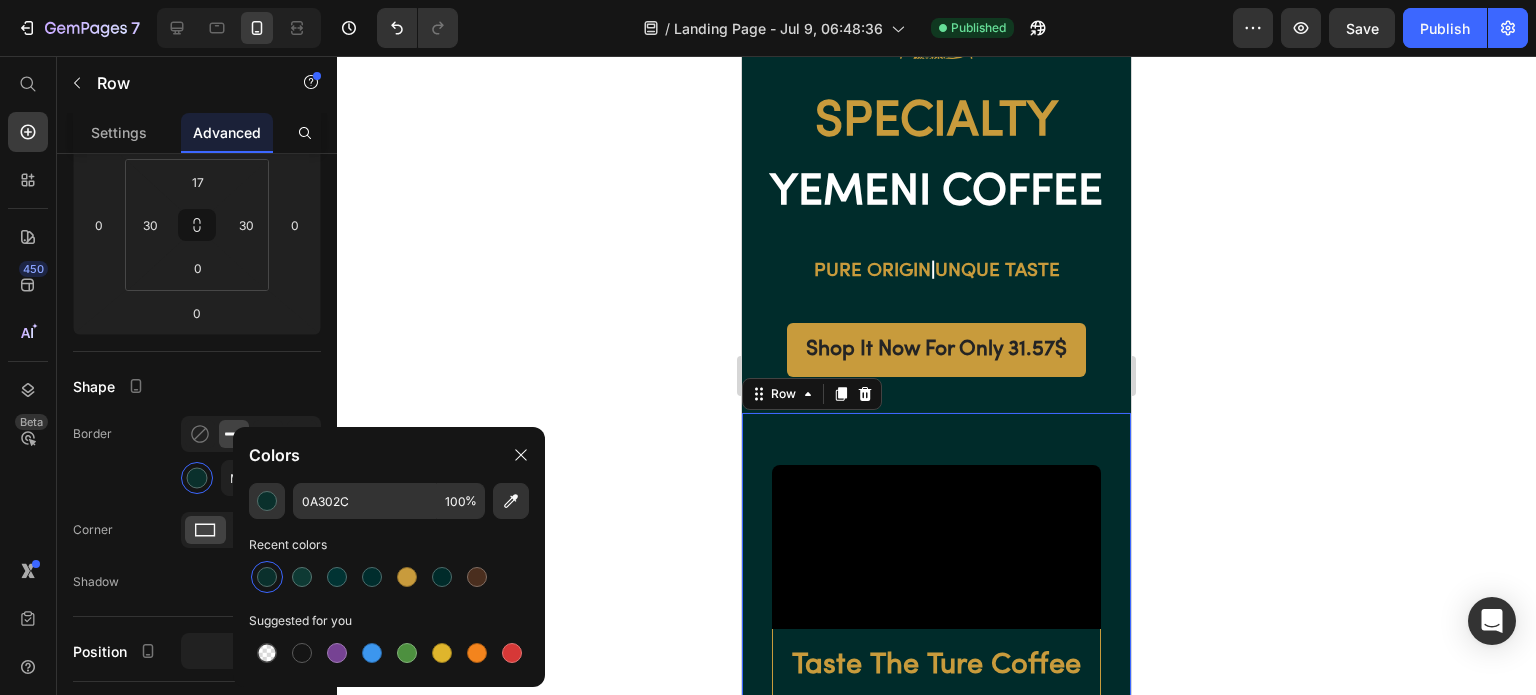 click 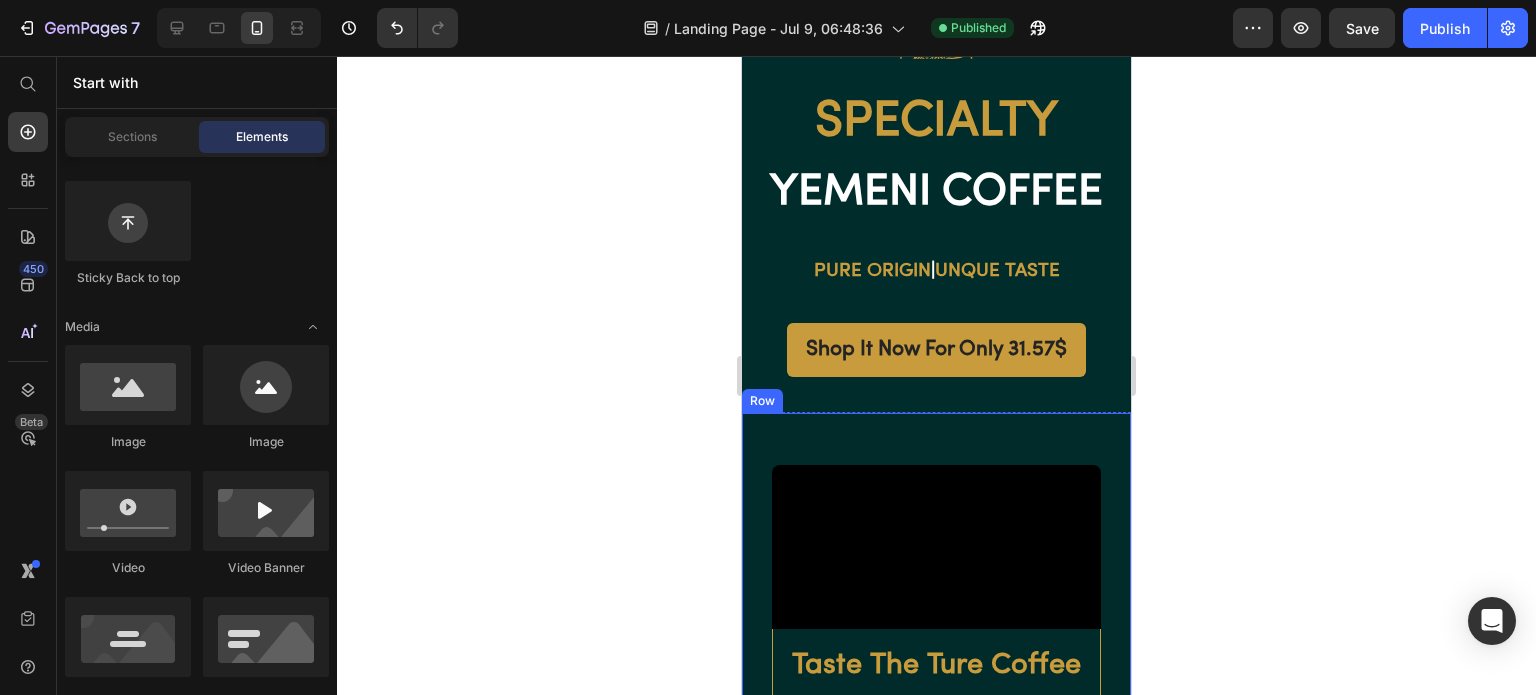 click on "Video Taste The Ture Coffee Heading Tired of coffee that all tastes the same? Most modern coffee is mass-produced and lacks real flavor. Get back to the roots with our specialty Yemeni coffee. It’s bold, complex, and naturally rich with notes of dark chocolate, dried fruit, and gentle spice. Handpicked from ancient mountain farms, every cup is a taste of tradition. Text block Row Shop It Now For Only 31.57$ Button Row" at bounding box center (936, 723) 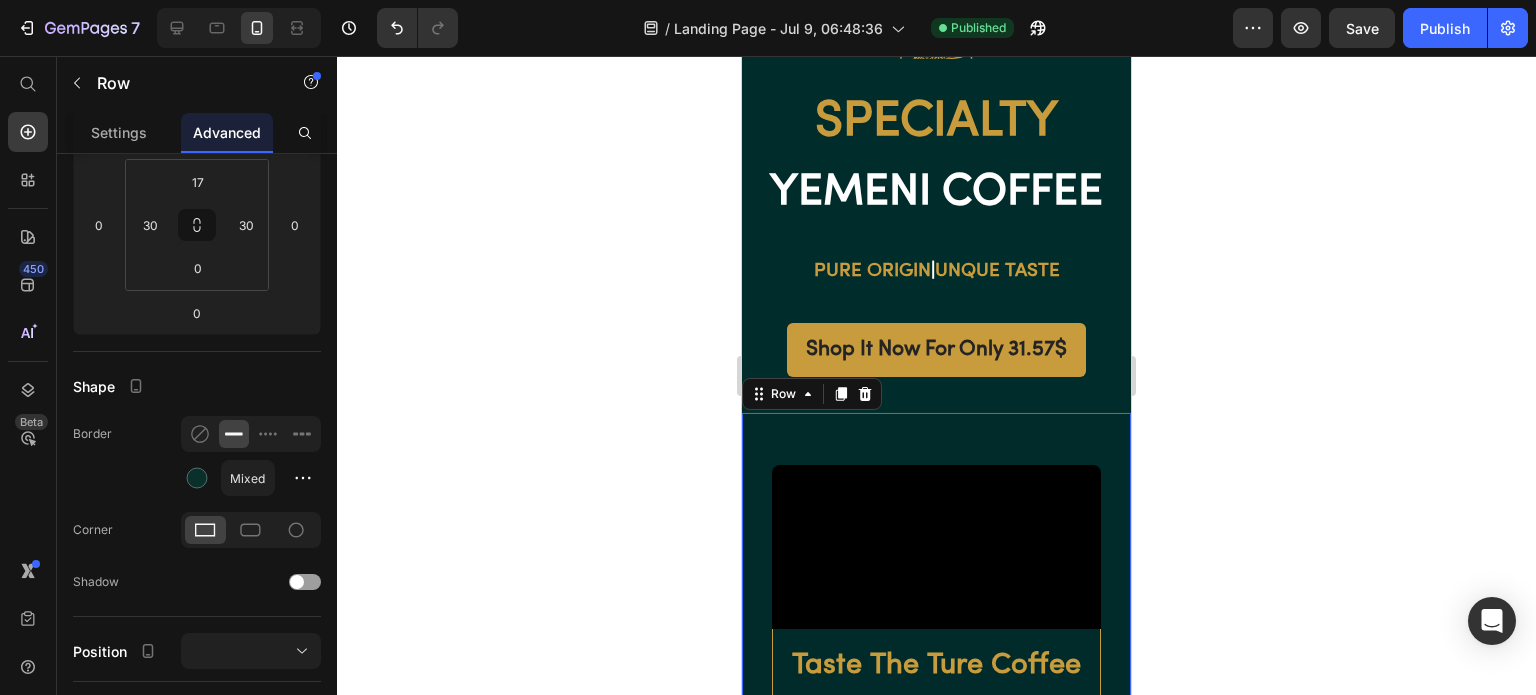 click at bounding box center (197, 478) 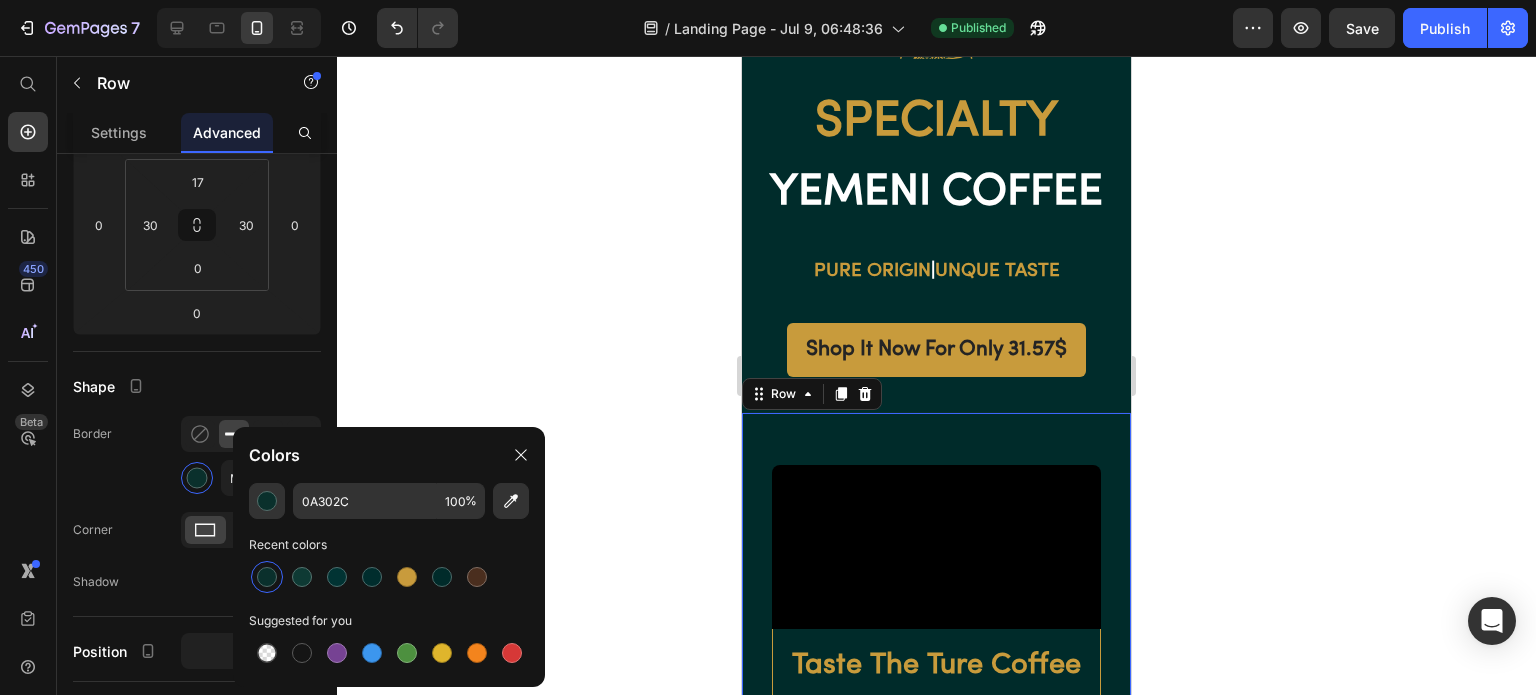 click on "Border Mixed" 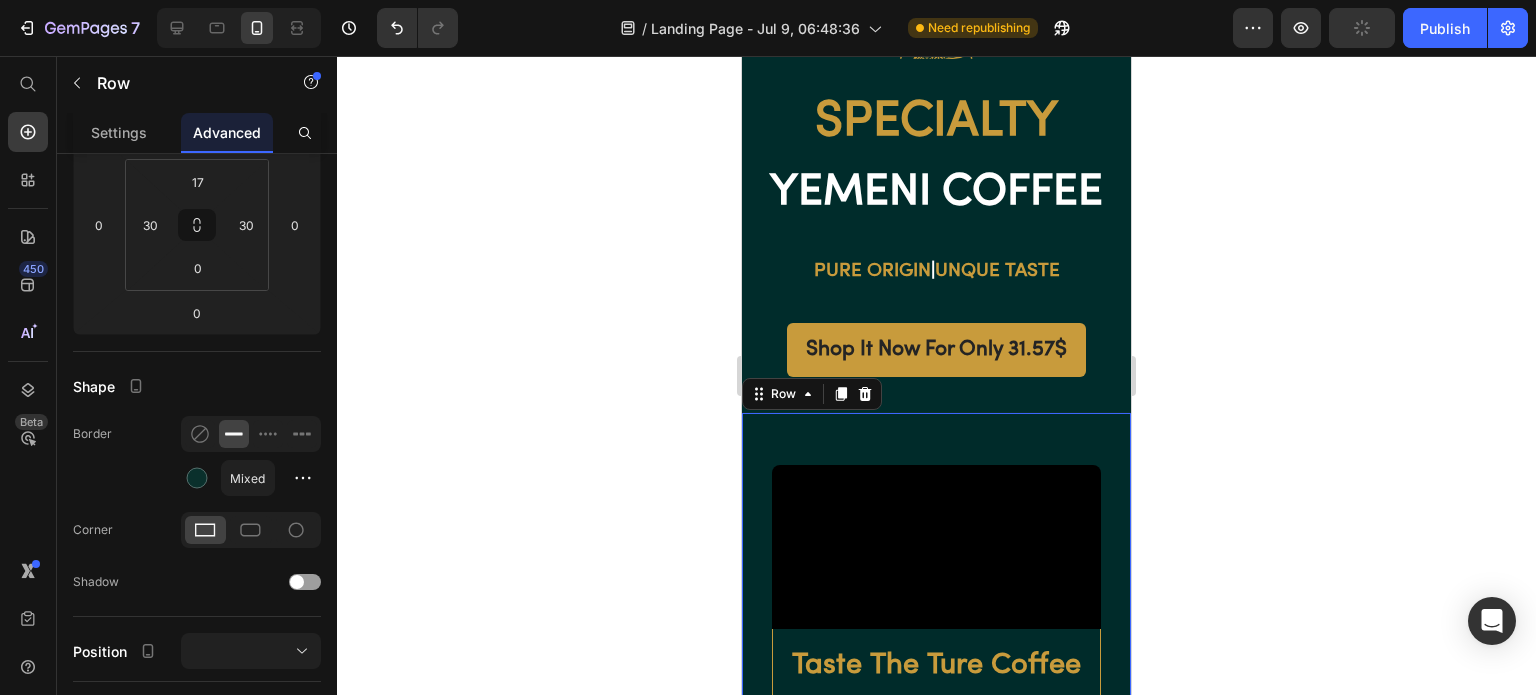 click 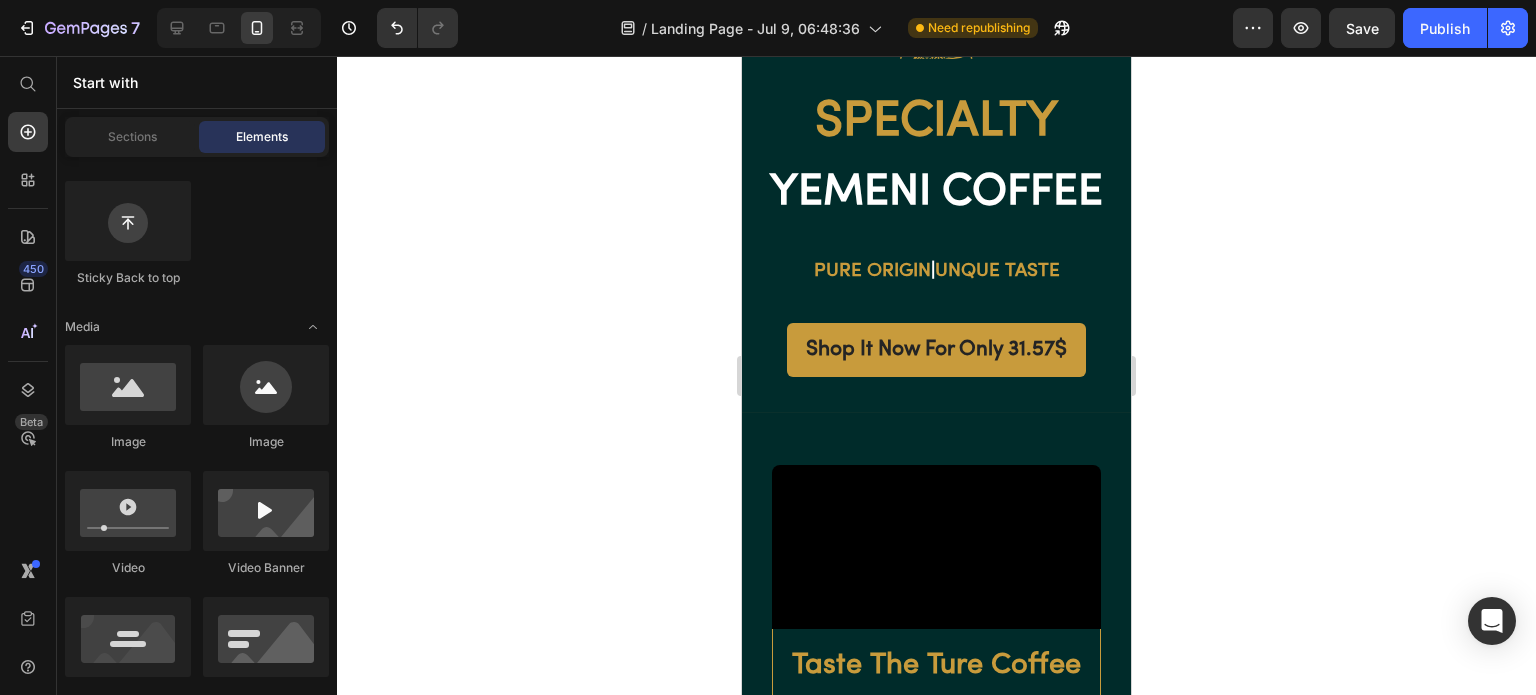 click on "Publish" at bounding box center (1445, 28) 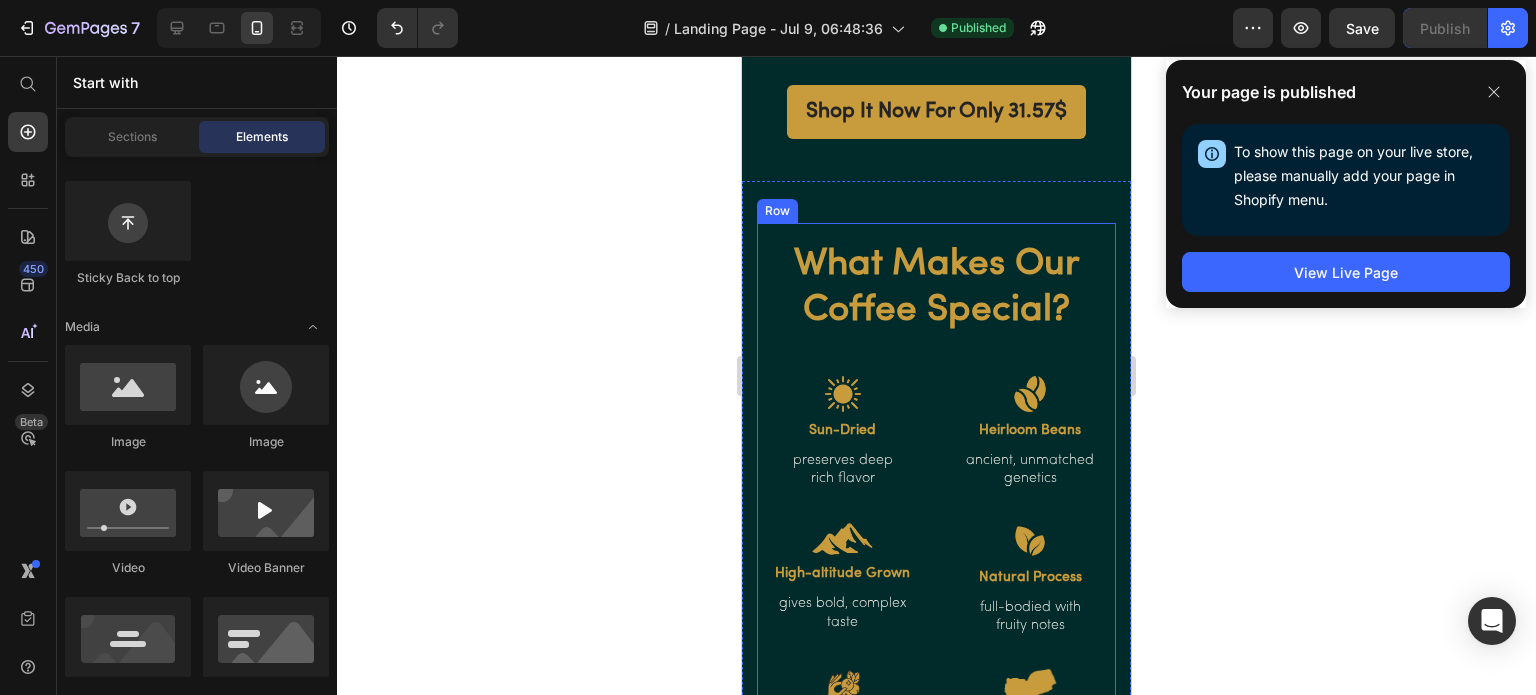 scroll, scrollTop: 1348, scrollLeft: 0, axis: vertical 